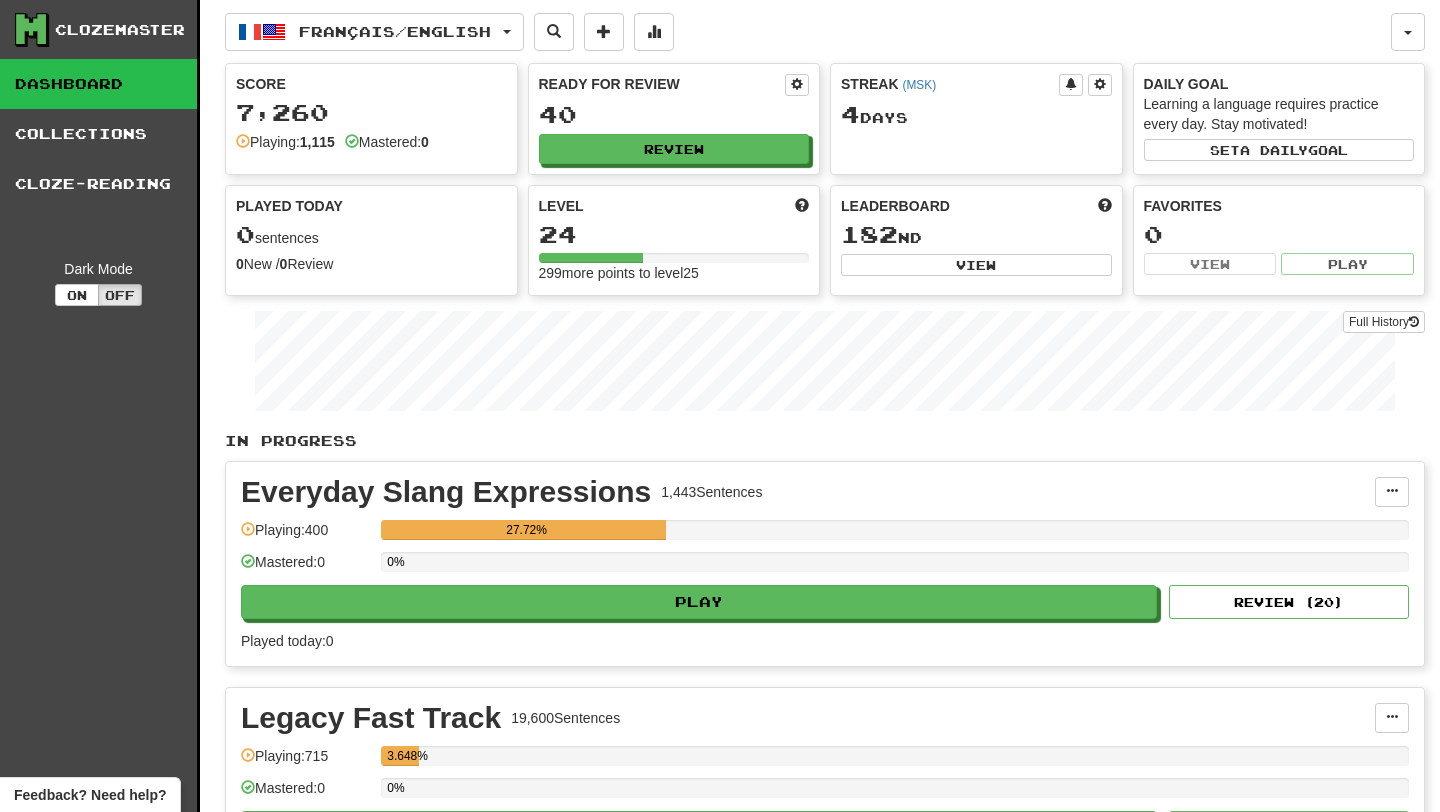 scroll, scrollTop: 0, scrollLeft: 0, axis: both 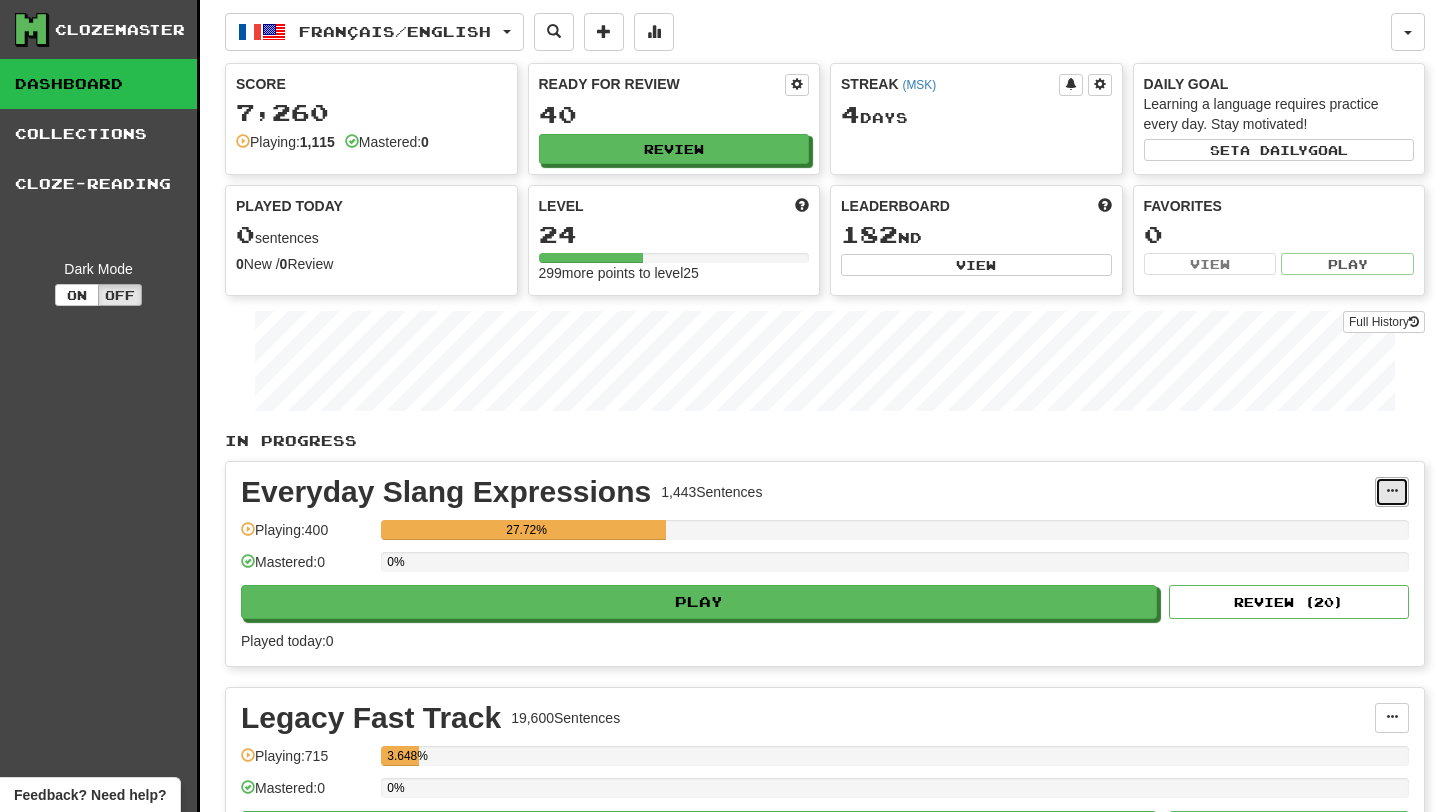 click at bounding box center (1392, 492) 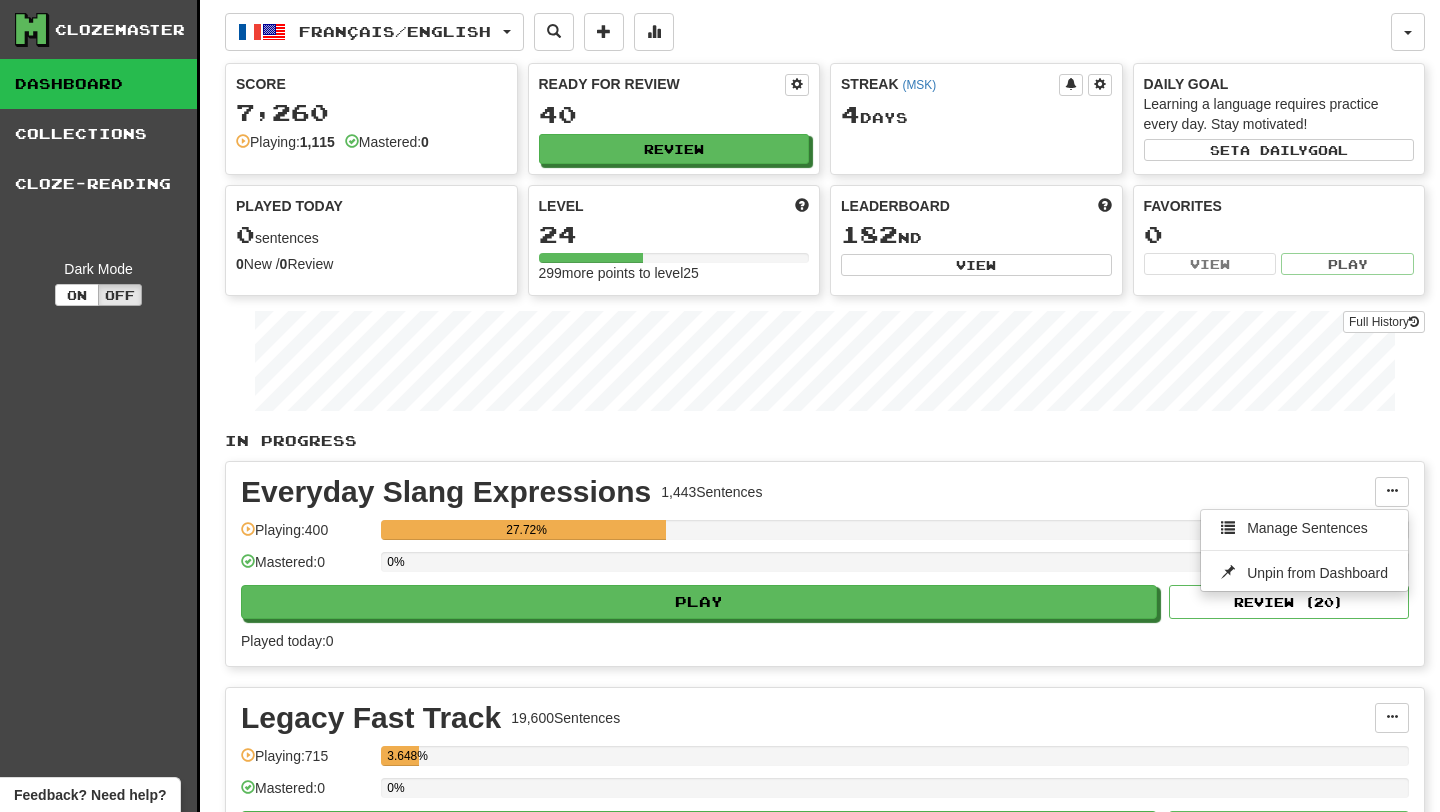 click on "Everyday Slang Expressions 1,443  Sentences" at bounding box center (808, 492) 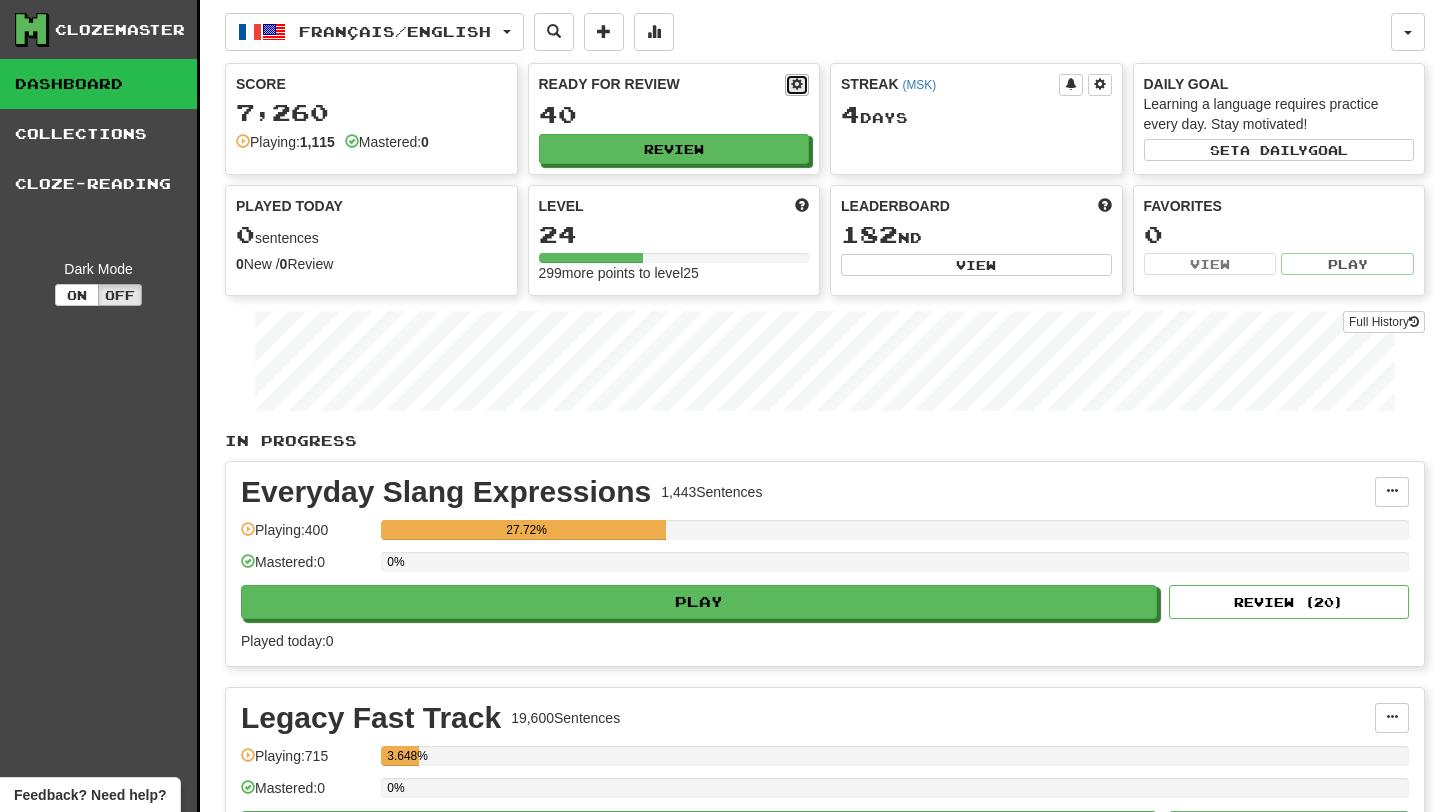 click at bounding box center [797, 85] 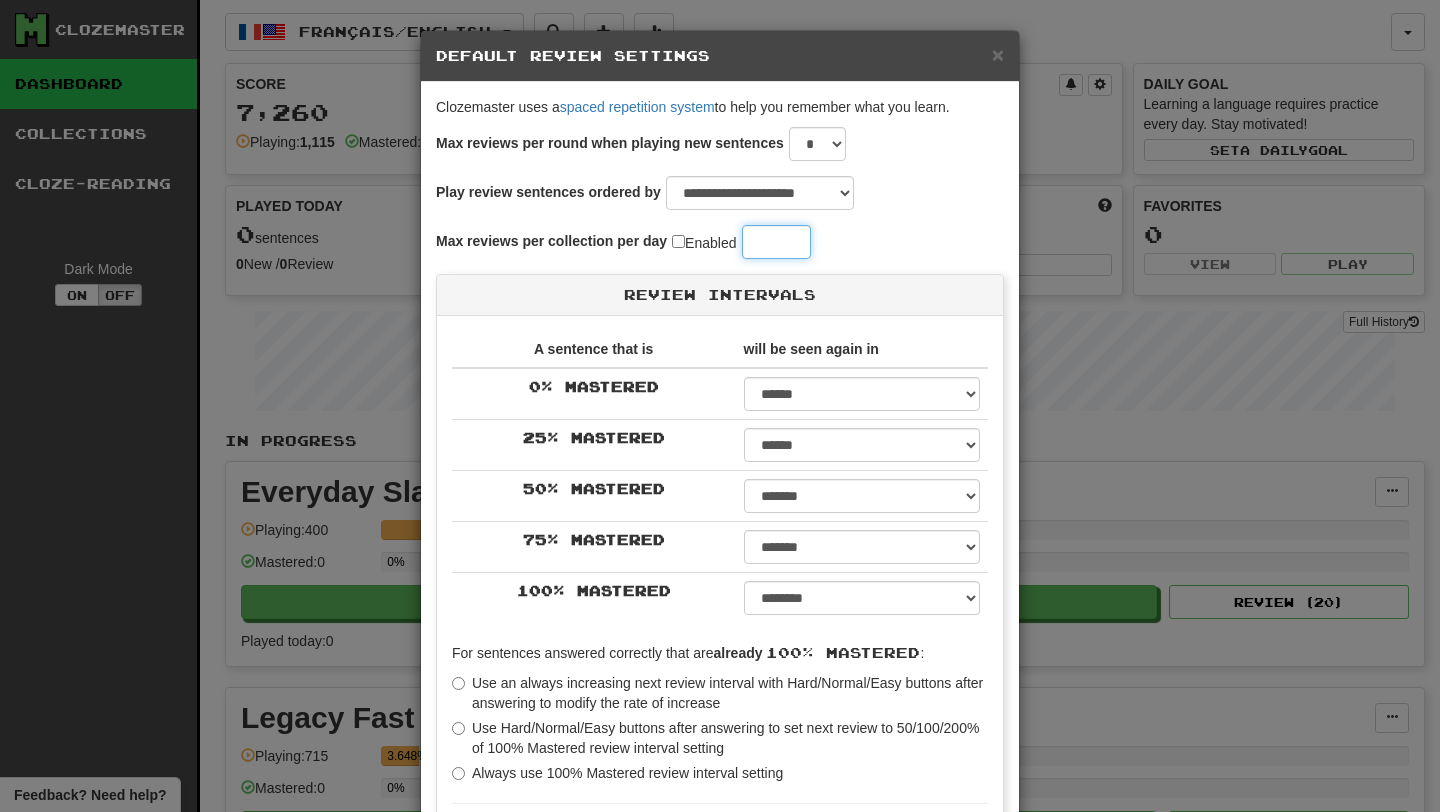 click on "**" at bounding box center (776, 242) 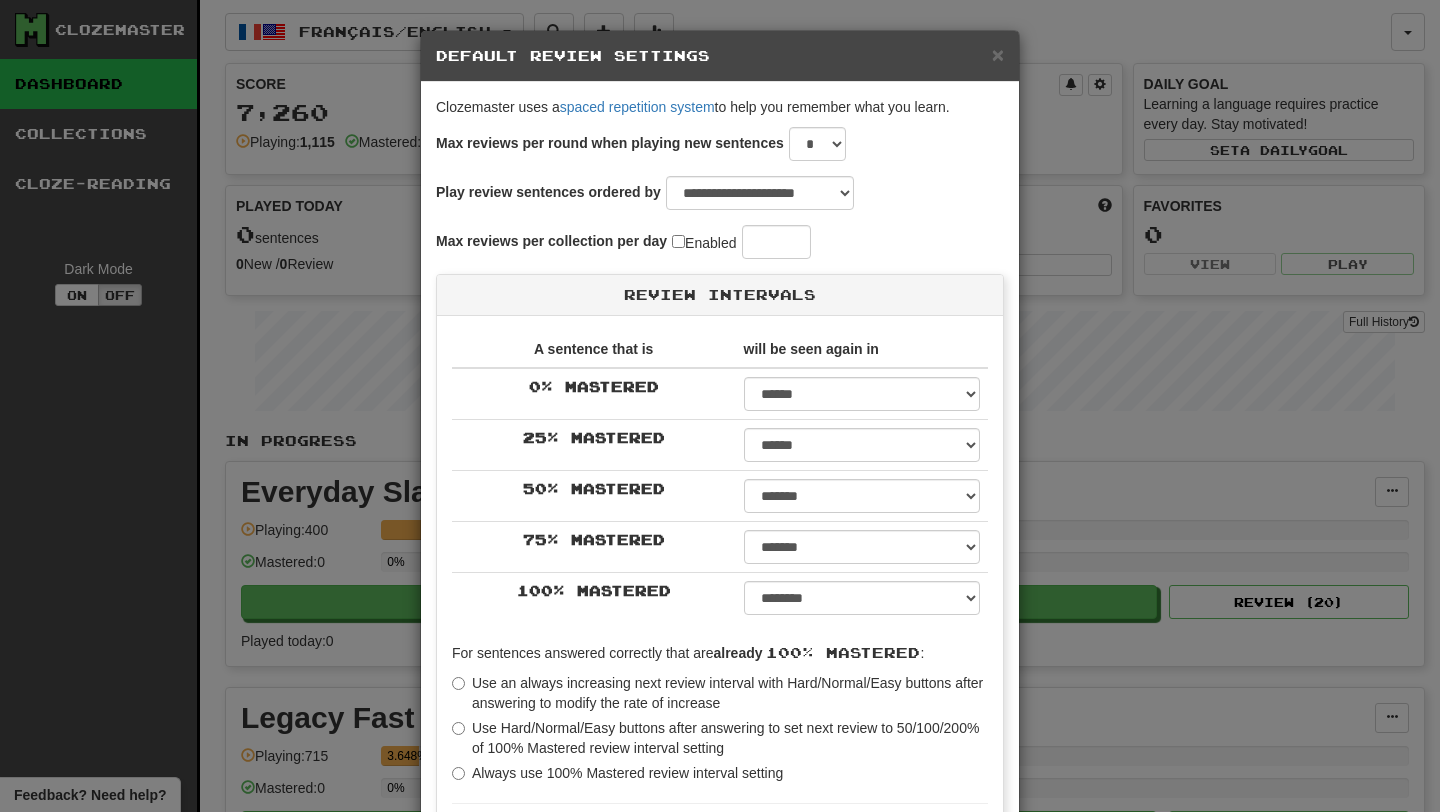 click on "Max reviews per collection per day  Enabled ***" at bounding box center (720, 242) 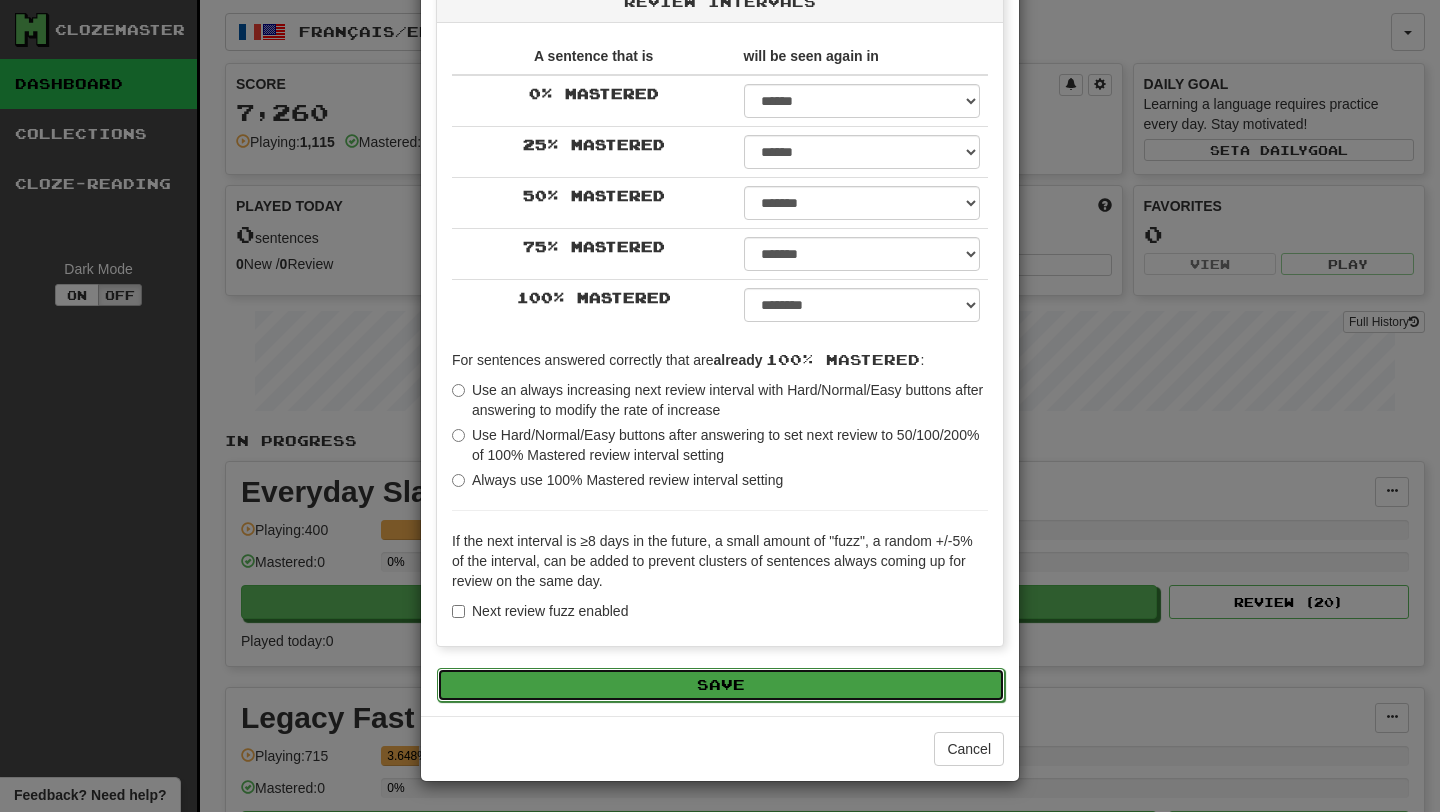 click on "Save" at bounding box center [721, 685] 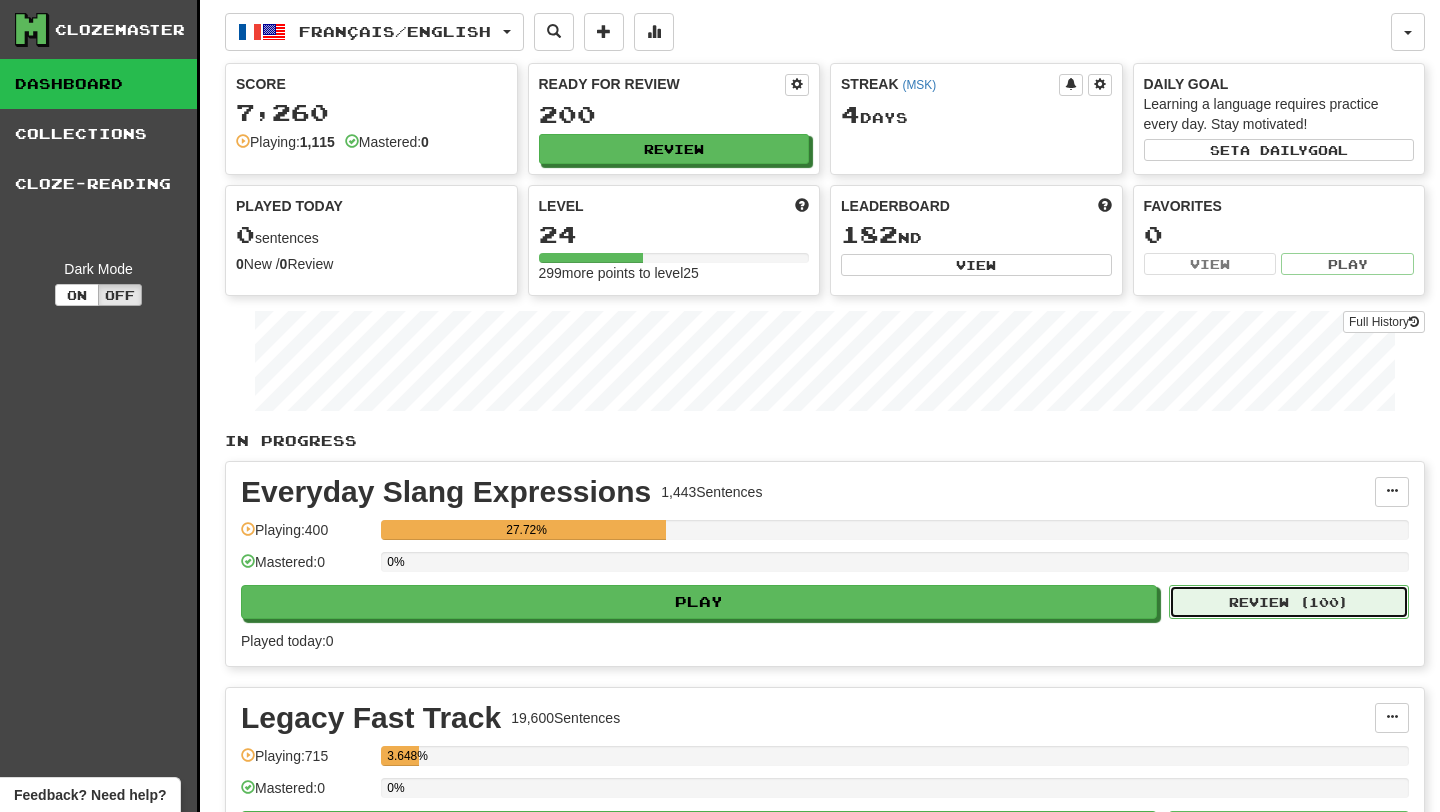 click on "Review ( 100 )" at bounding box center [1289, 602] 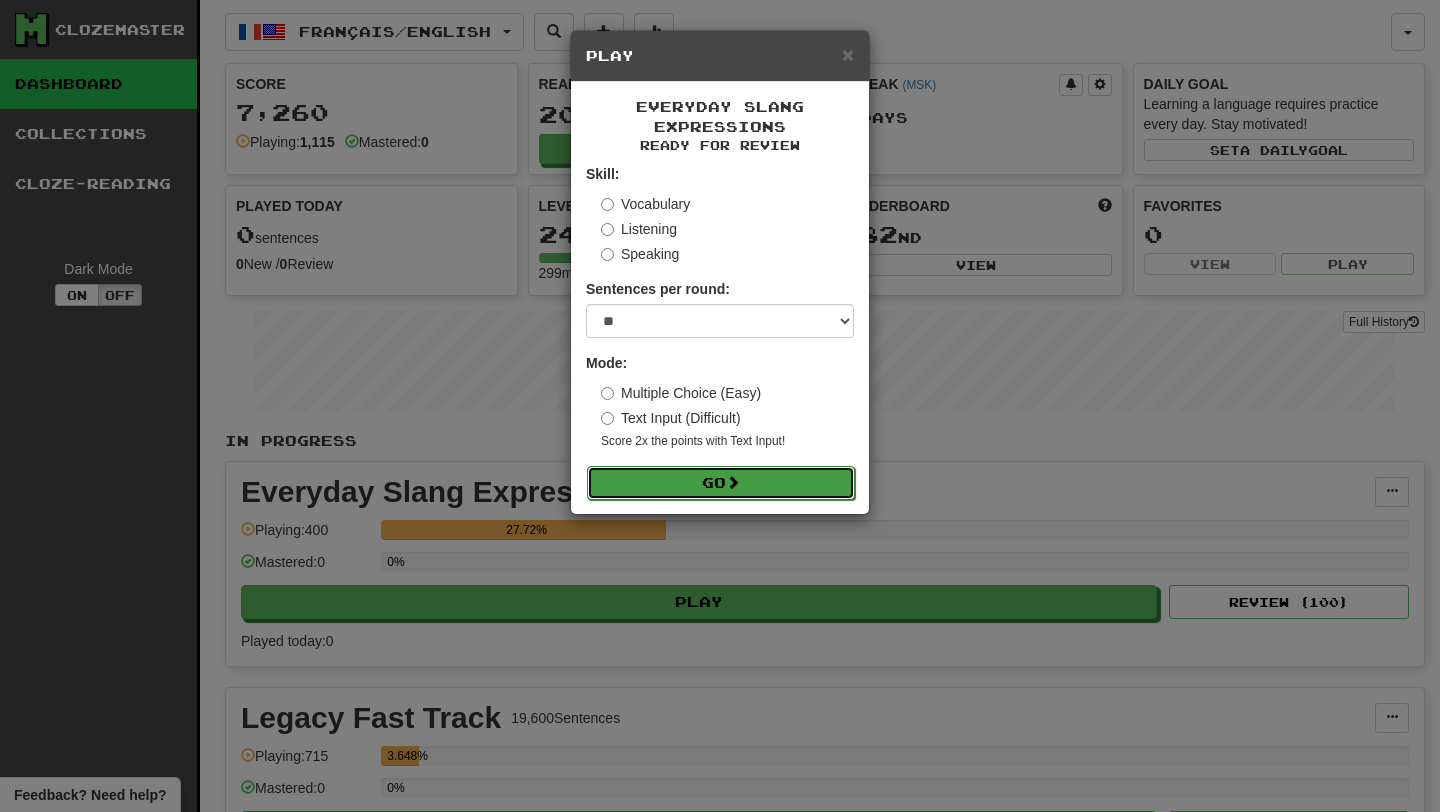 click on "Go" at bounding box center [721, 483] 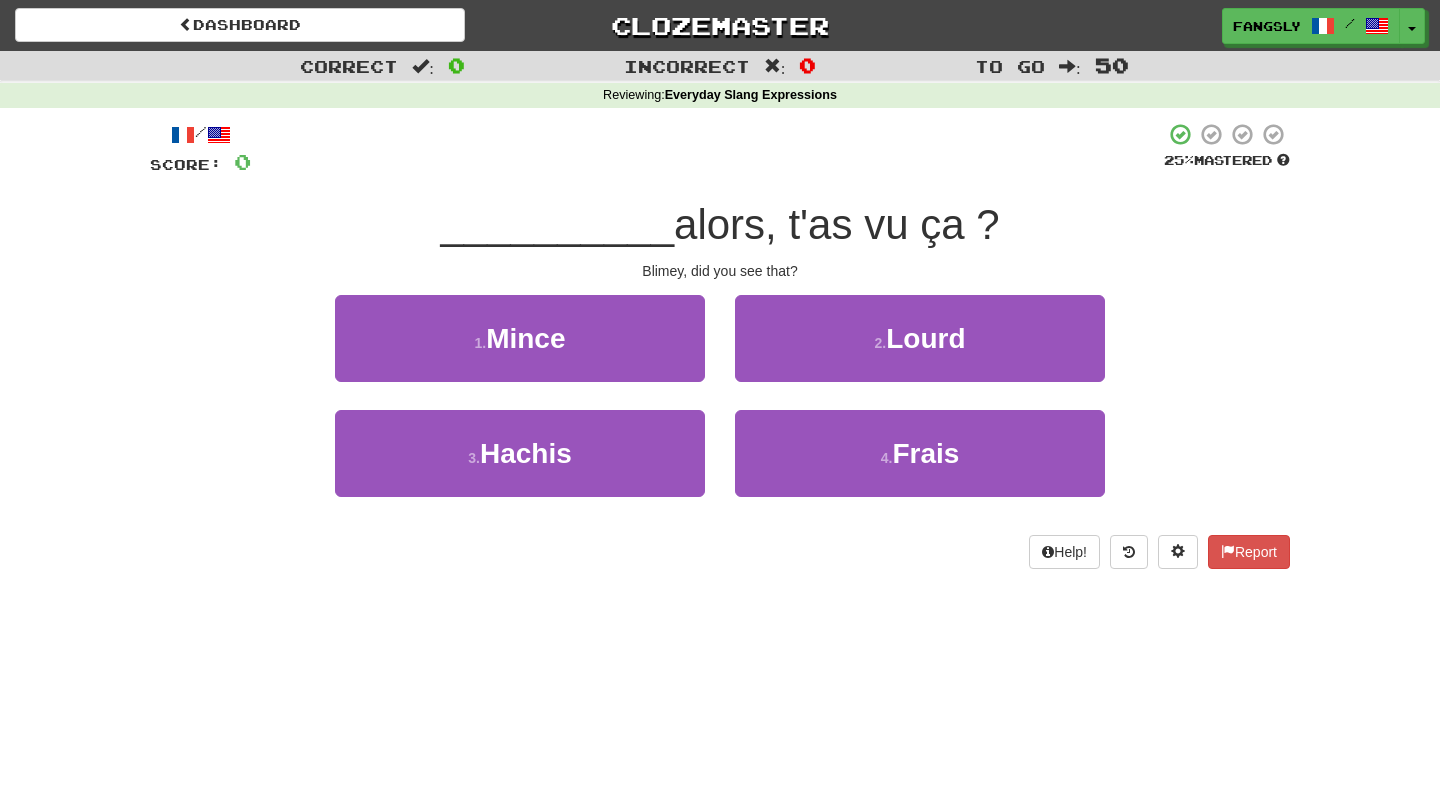 scroll, scrollTop: 0, scrollLeft: 0, axis: both 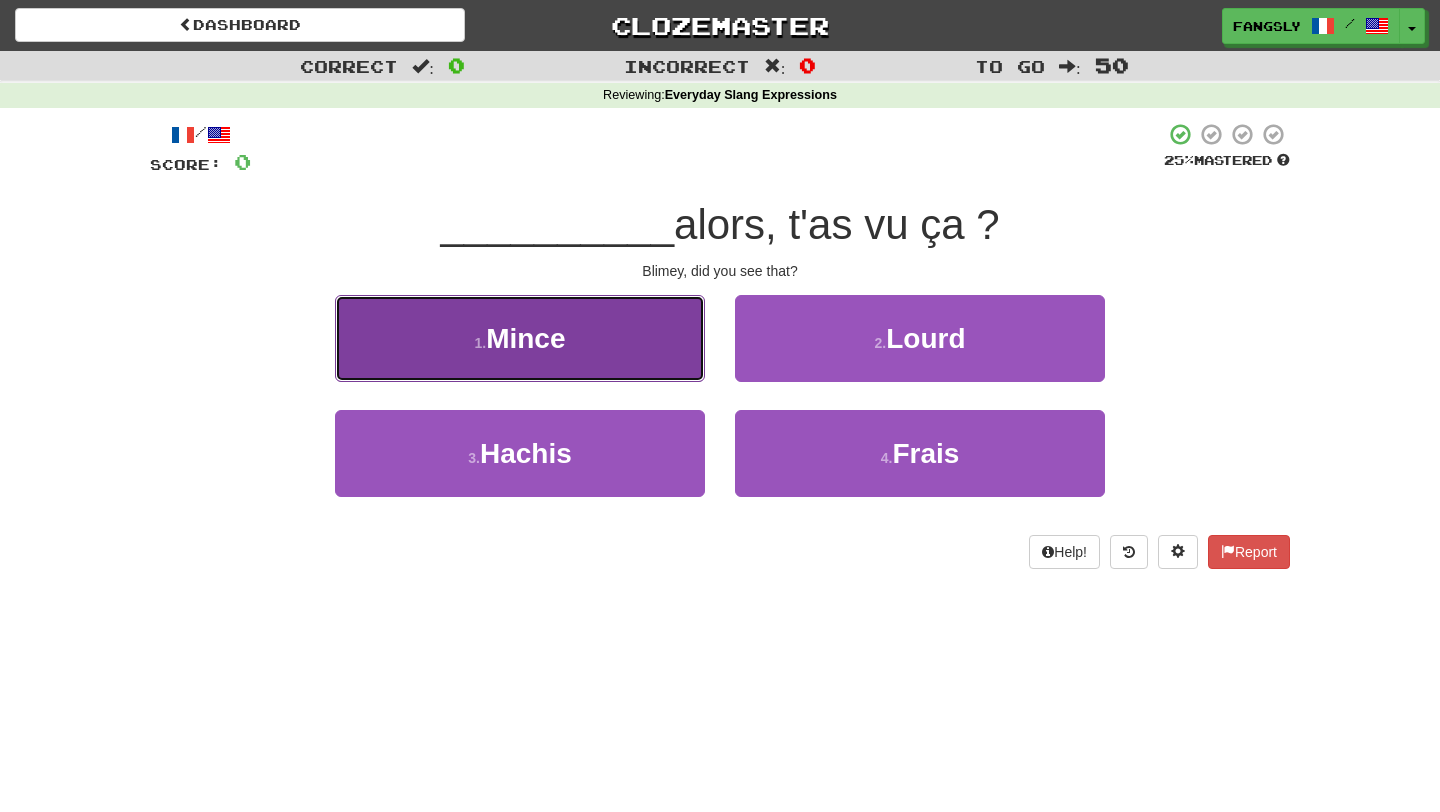 click on "1 .  Mince" at bounding box center (520, 338) 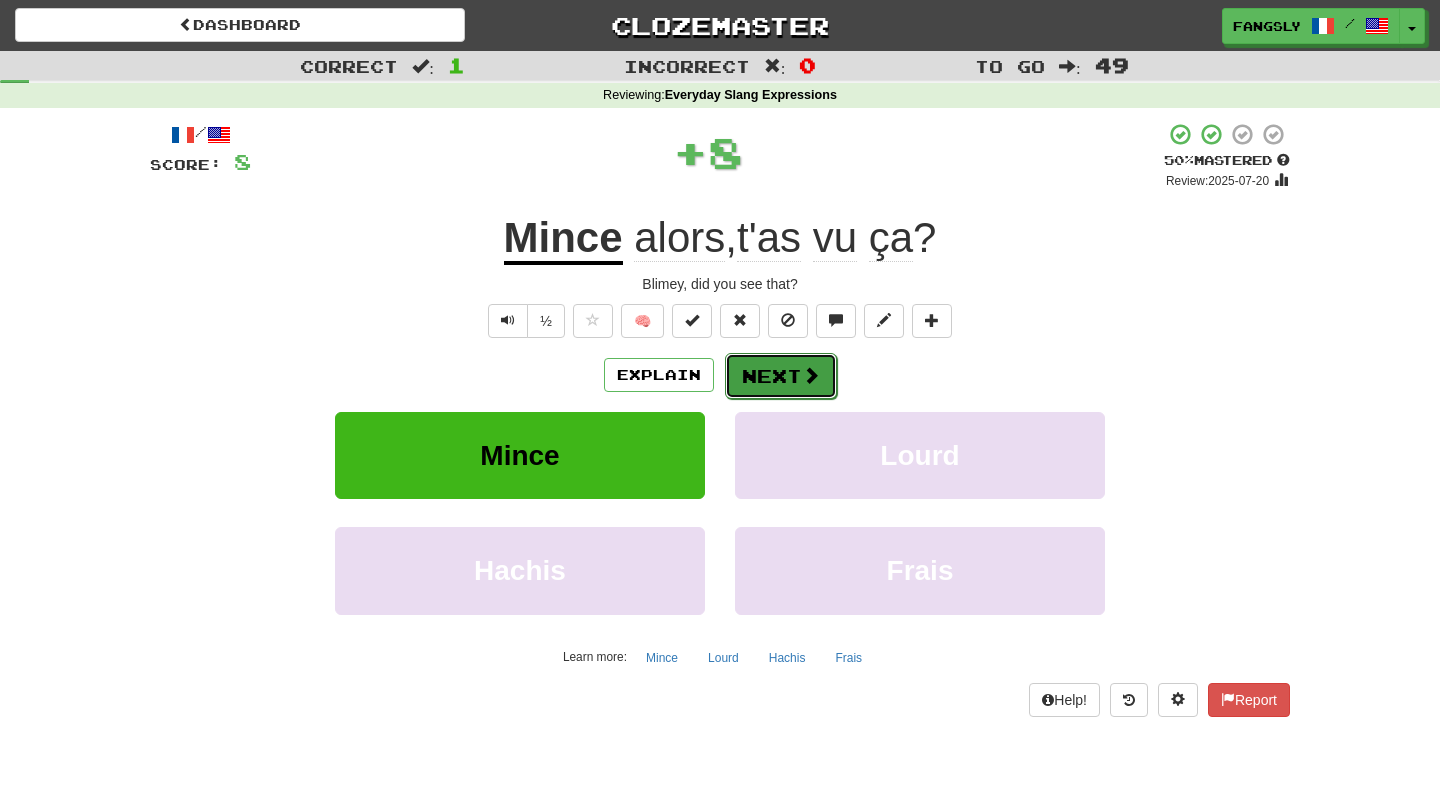click on "Next" at bounding box center (781, 376) 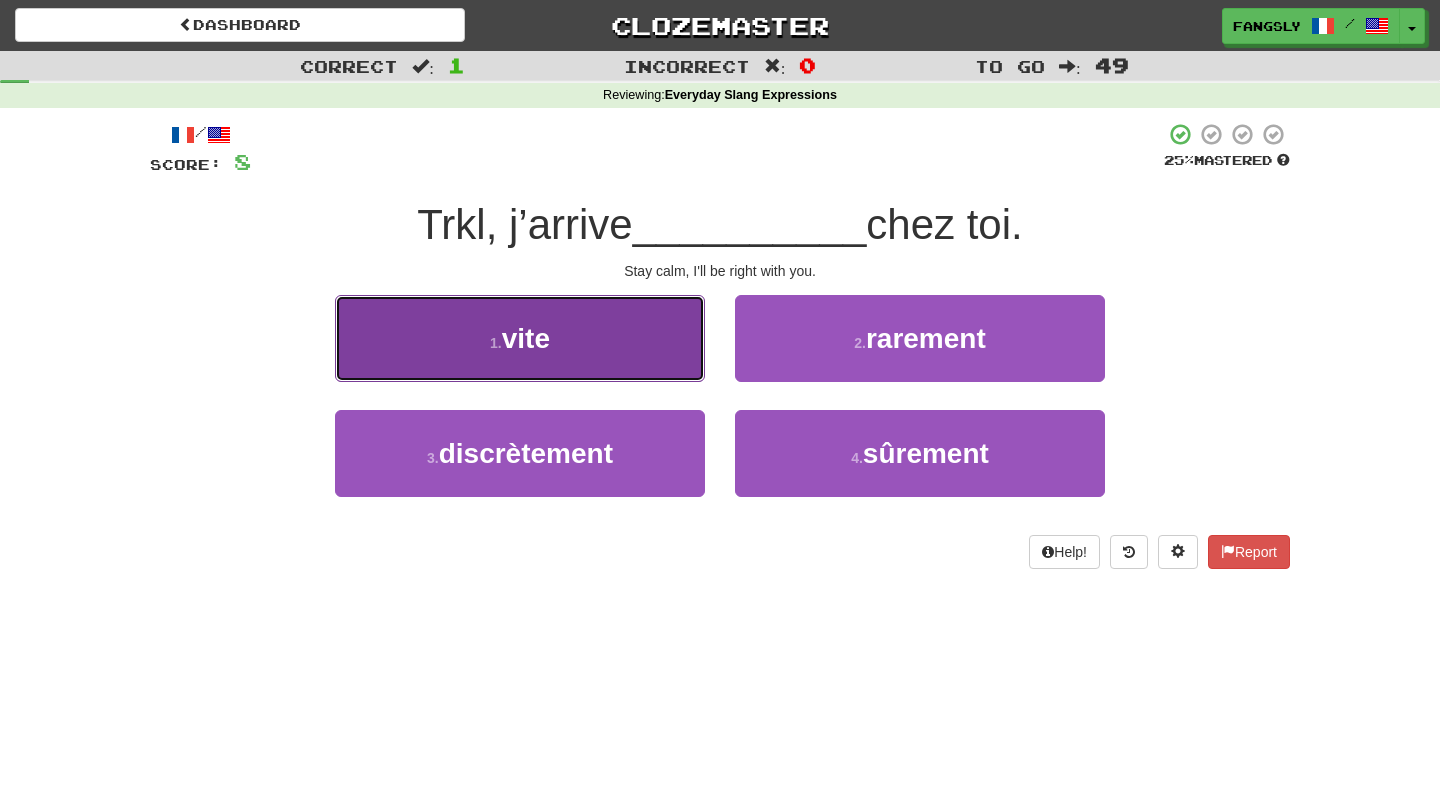 click on "1 .  vite" at bounding box center (520, 338) 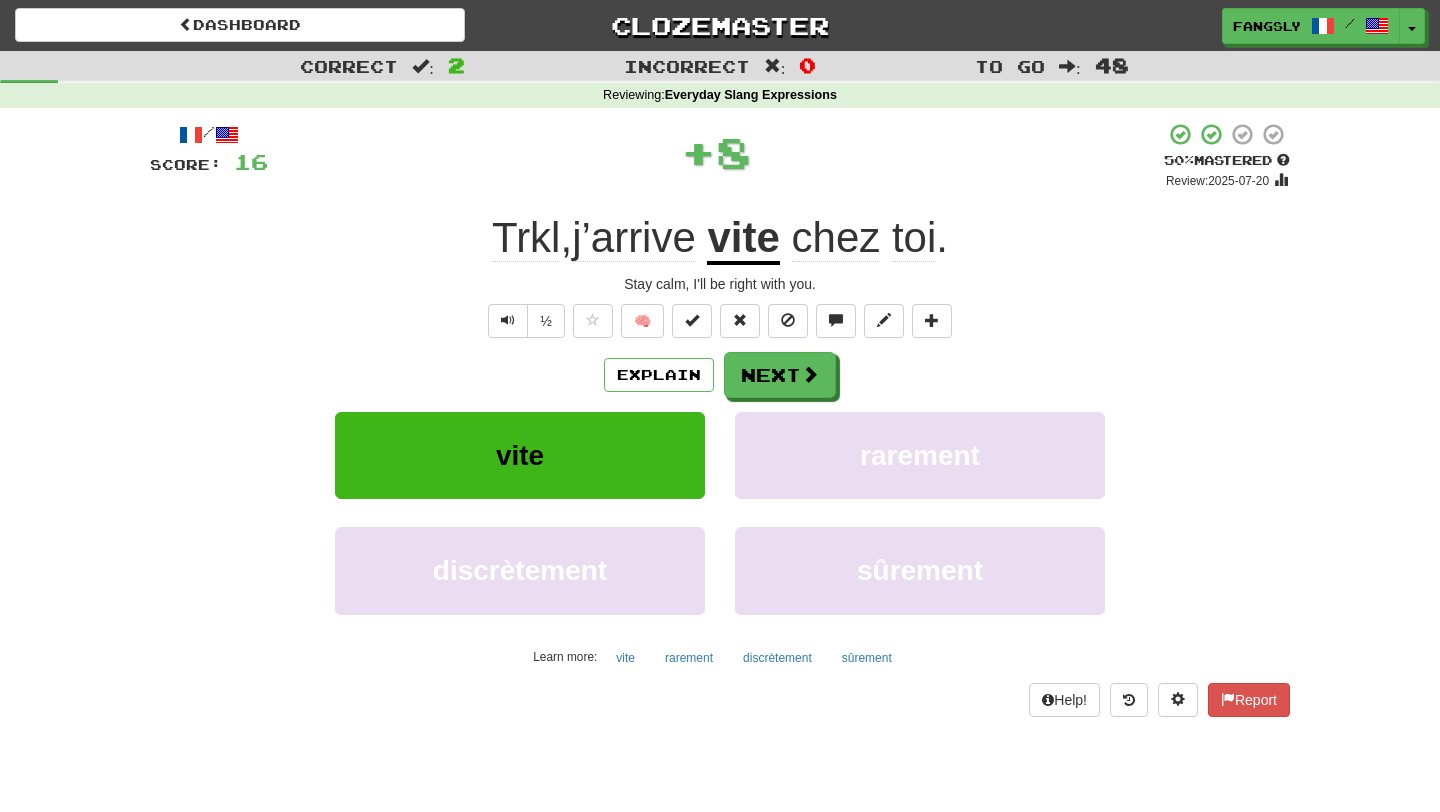 click on "Explain Next vite rarement discrètement sûrement Learn more: vite rarement discrètement sûrement" at bounding box center (720, 512) 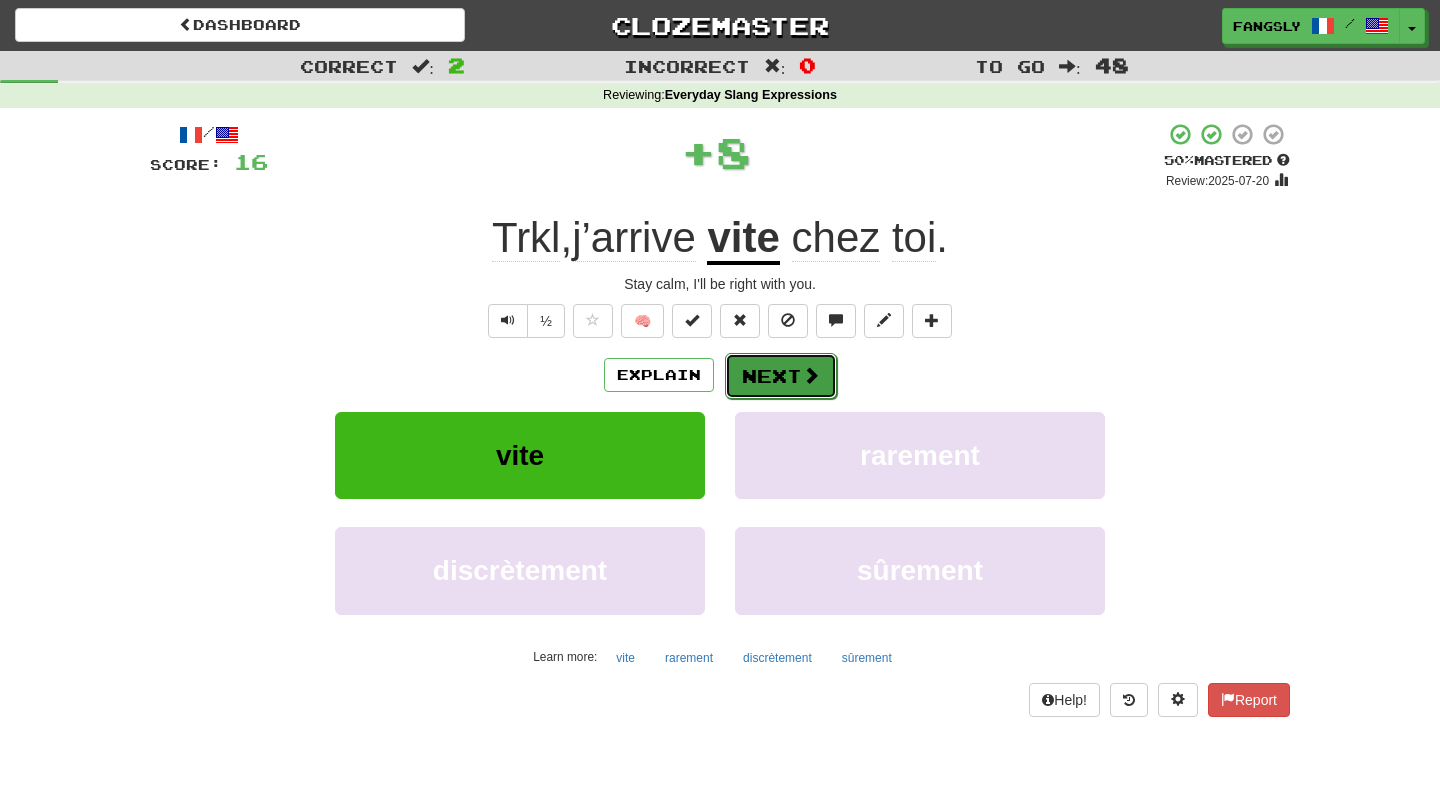 click on "Next" at bounding box center (781, 376) 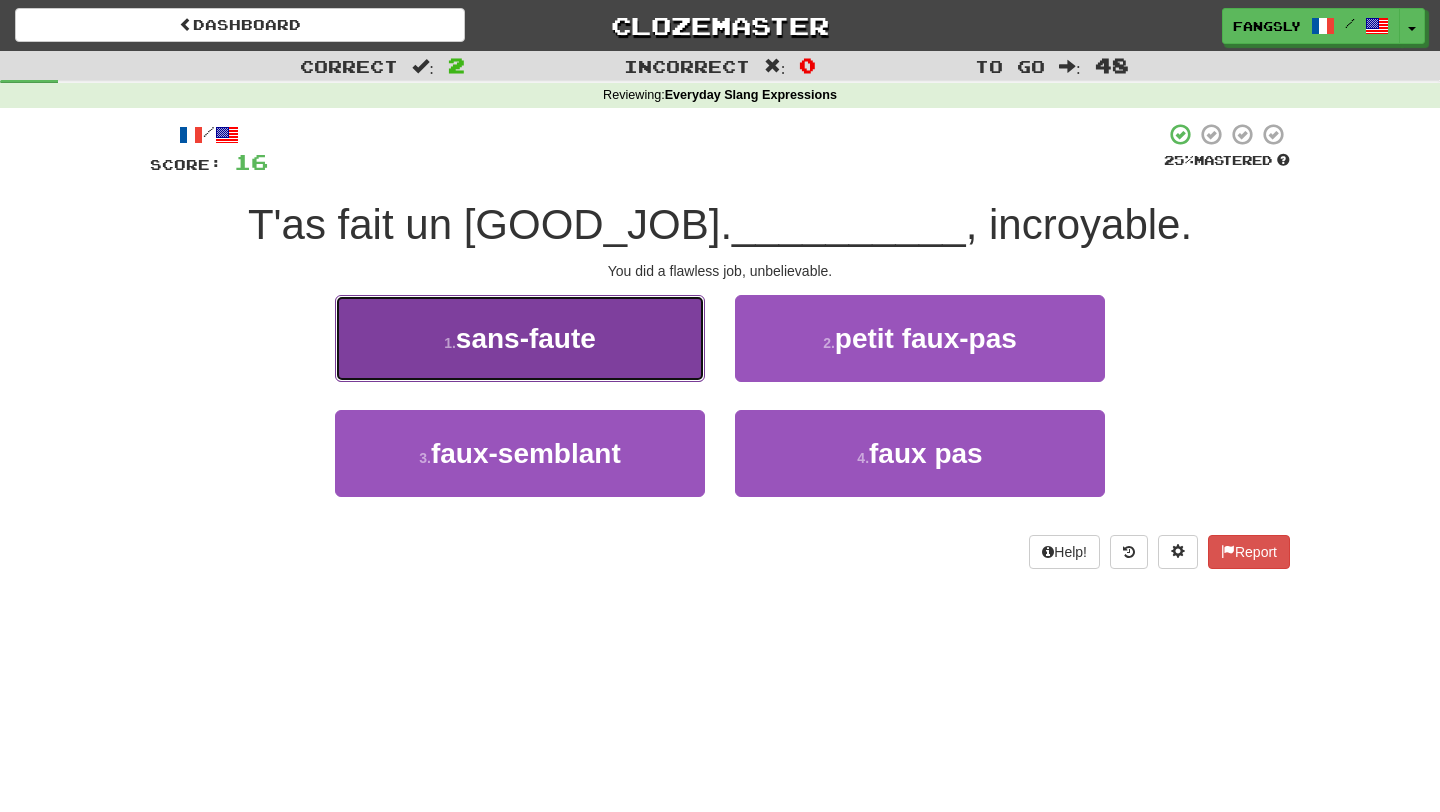 click on "1 .  sans-faute" at bounding box center (520, 338) 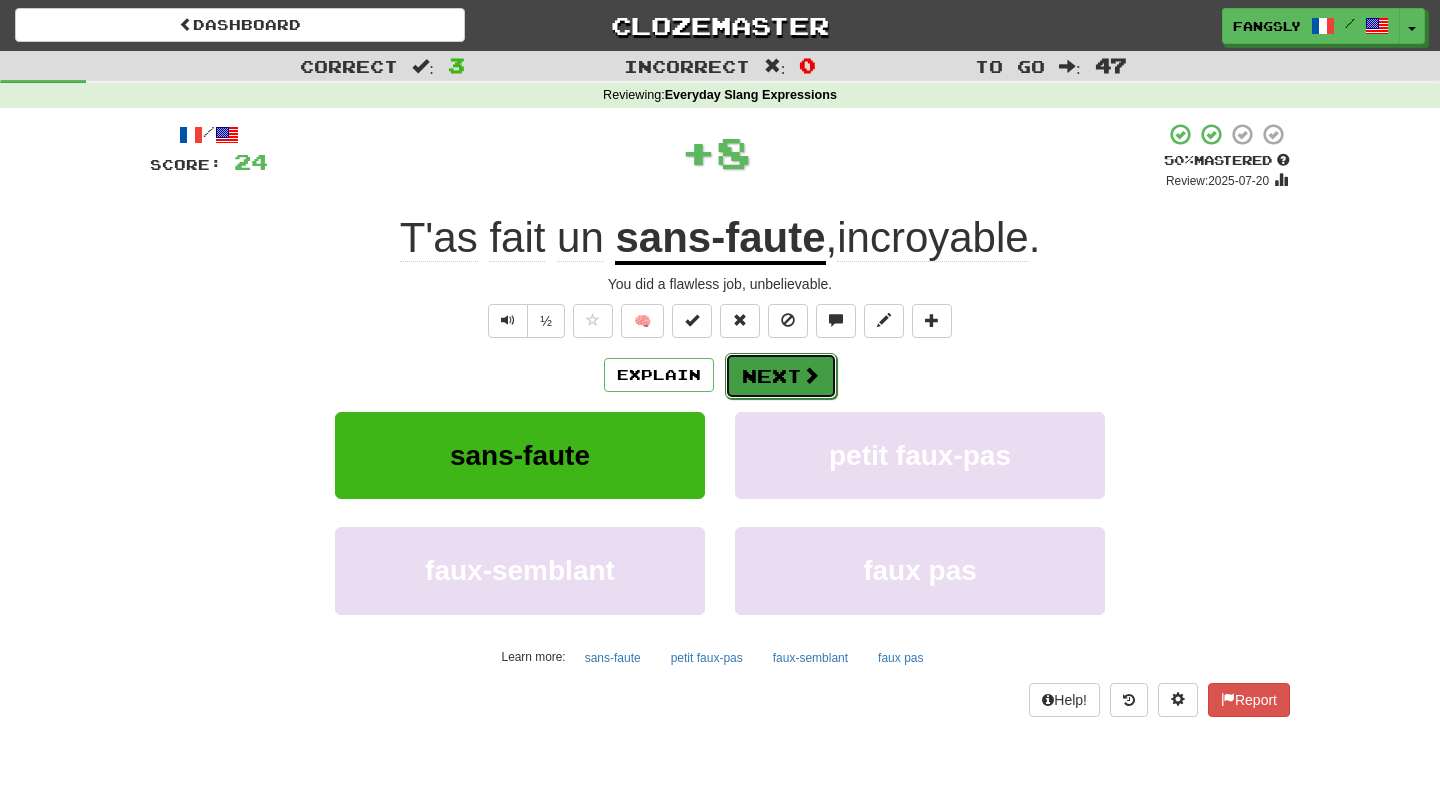 click on "Next" at bounding box center [781, 376] 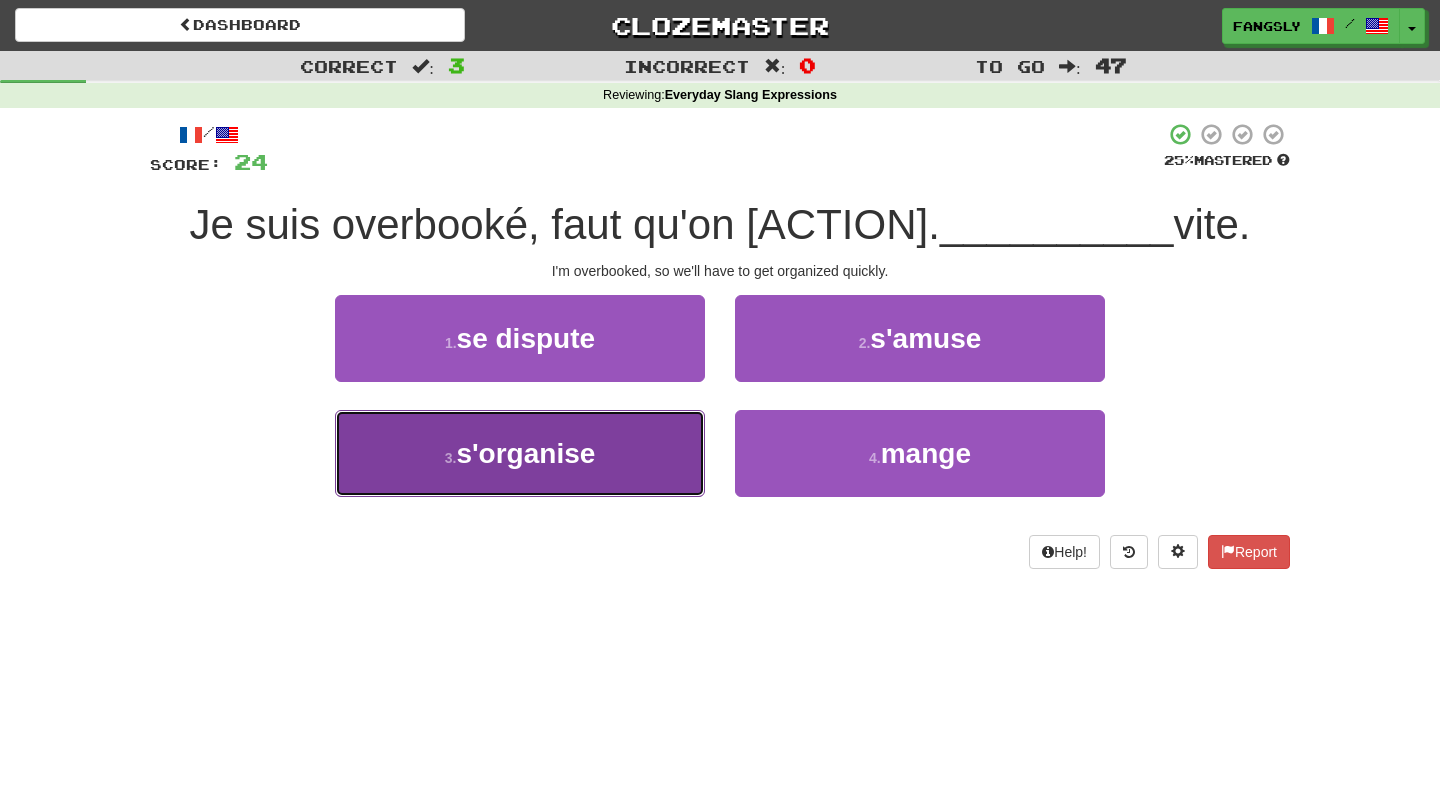 click on "3 .  s'organise" at bounding box center (520, 453) 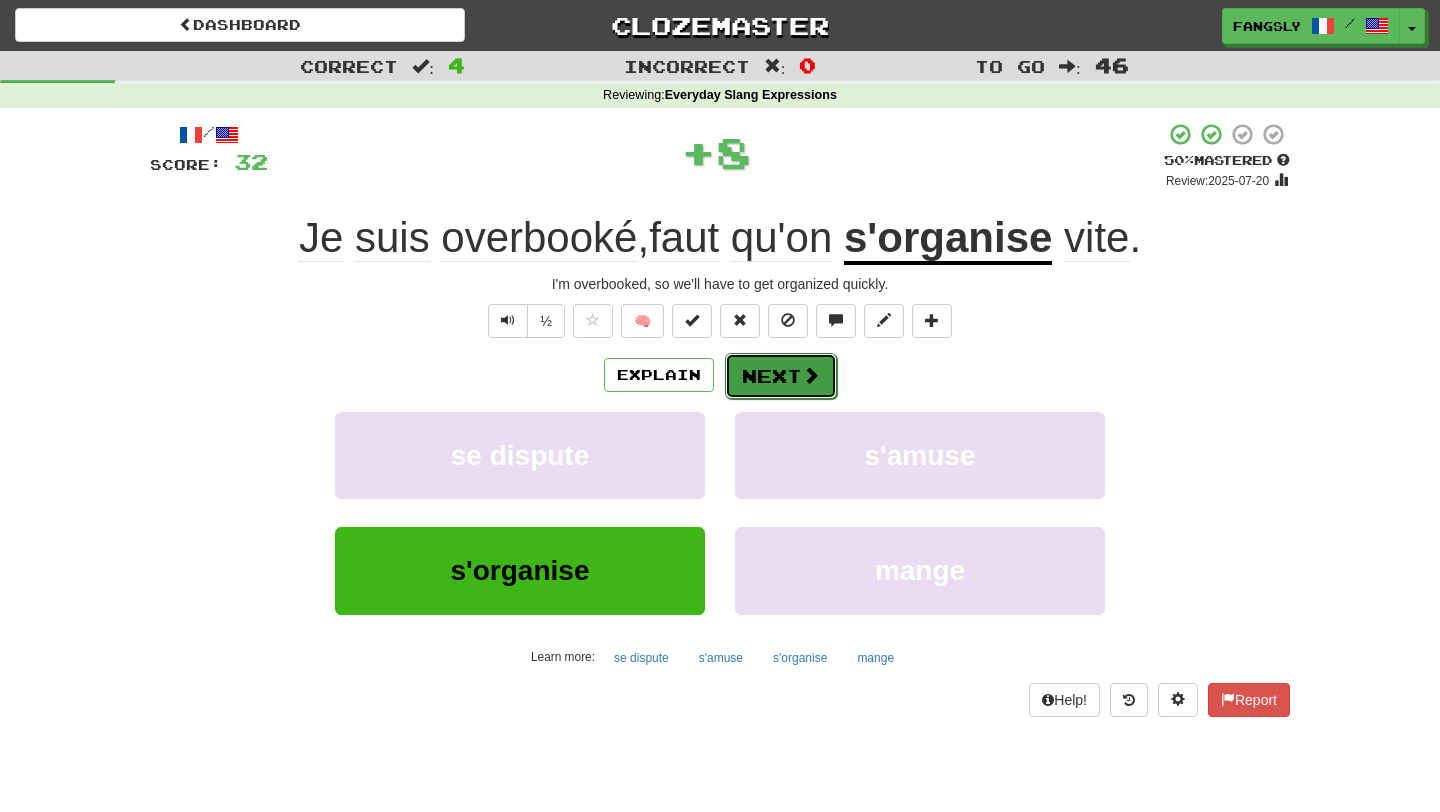 click at bounding box center (811, 375) 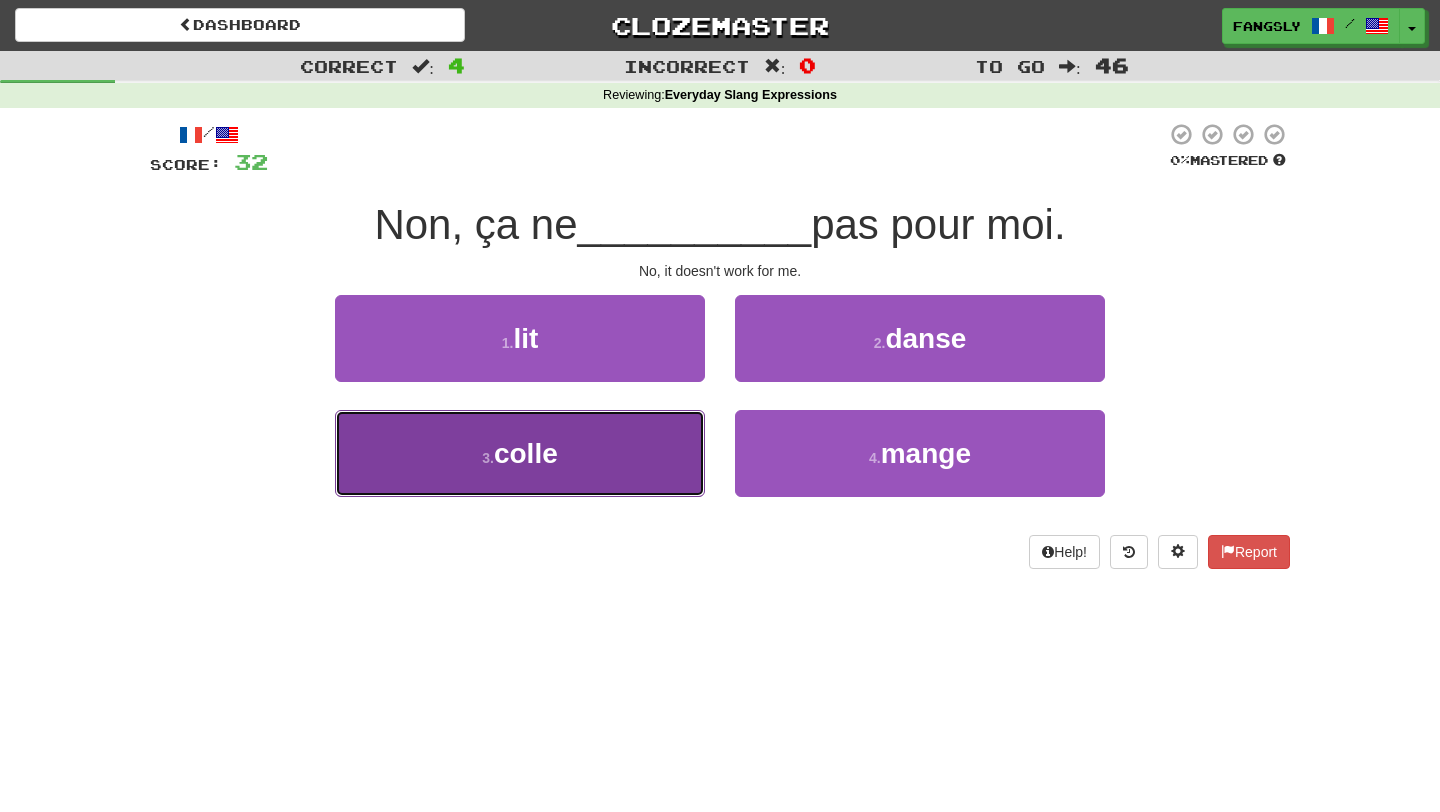 click on "3 .  colle" at bounding box center [520, 453] 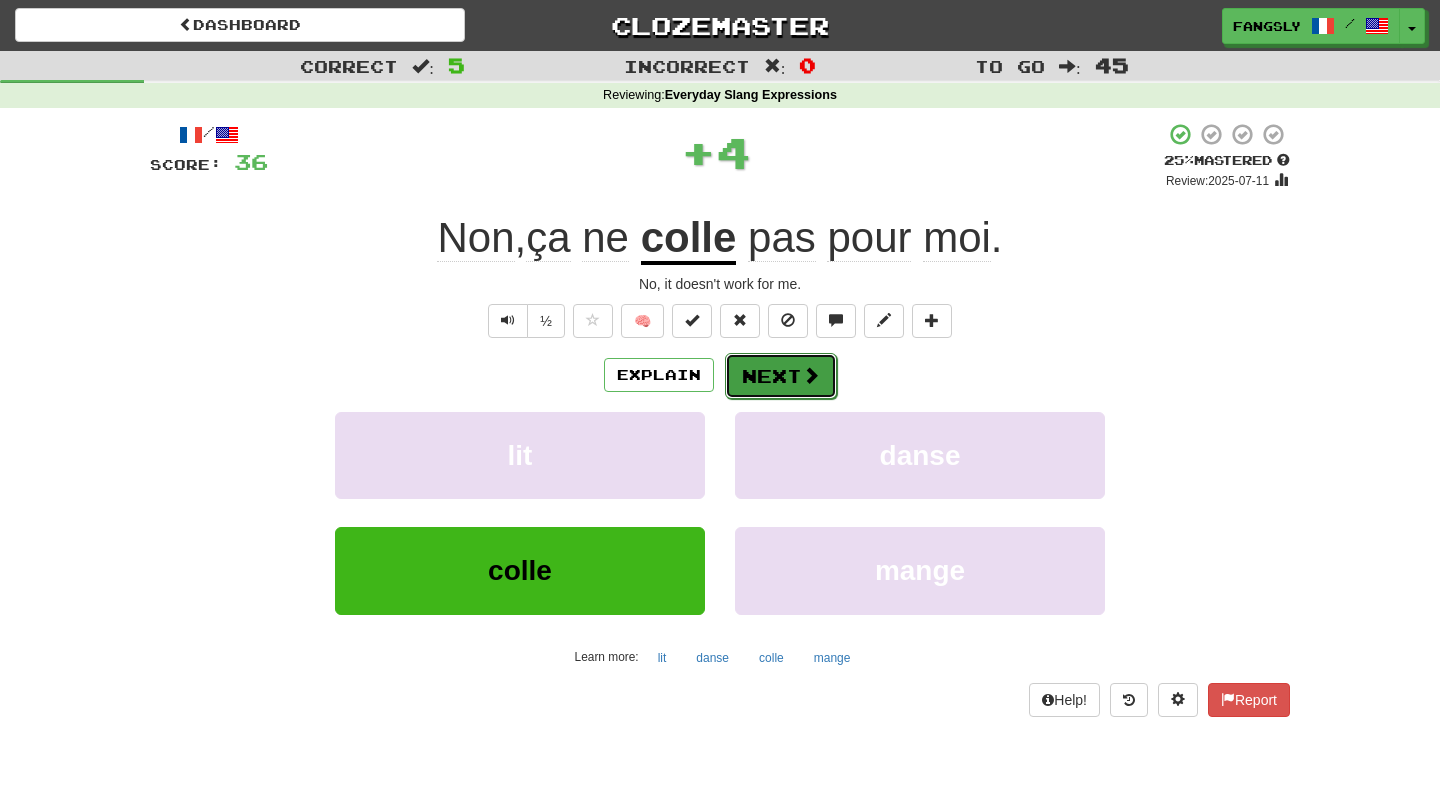 click on "Next" at bounding box center [781, 376] 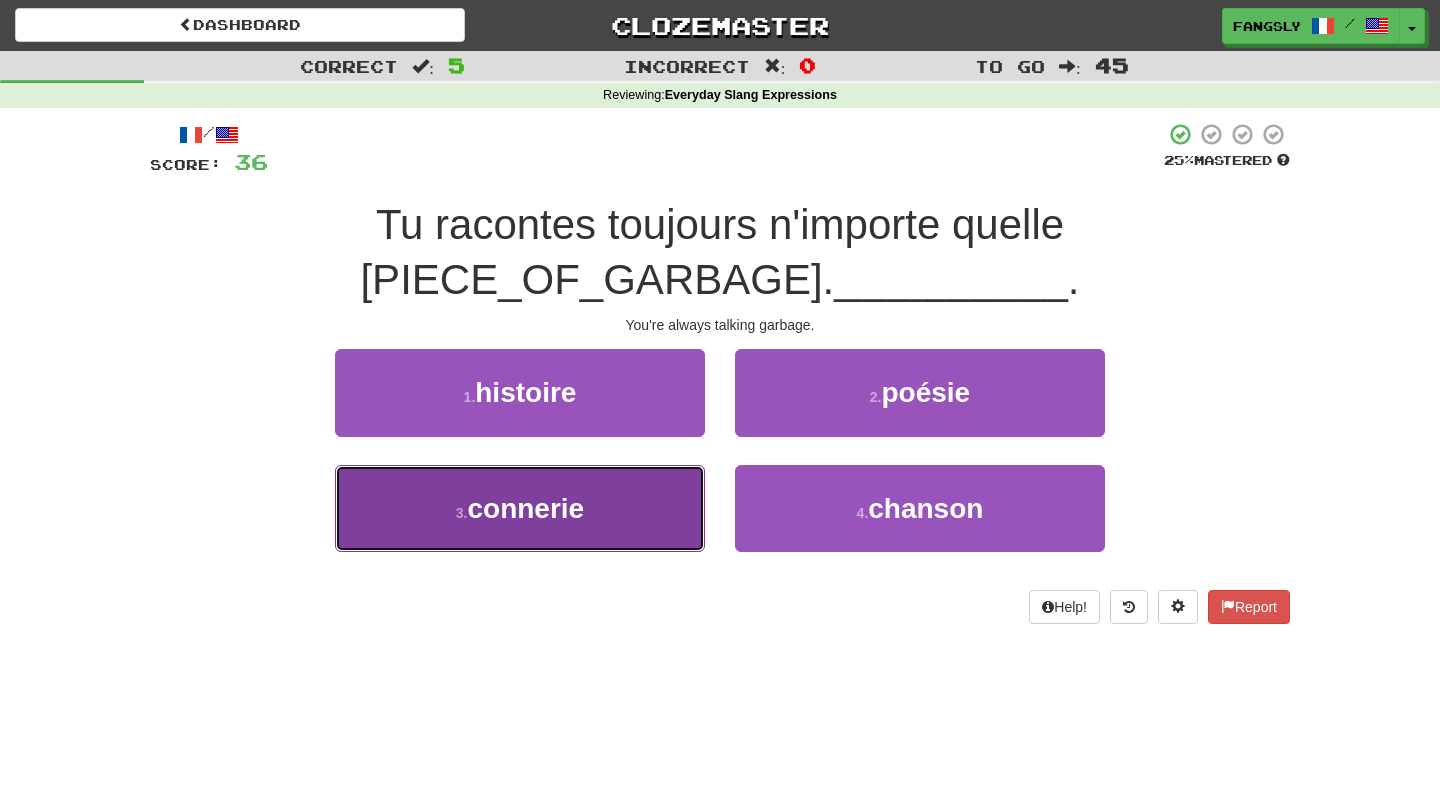 click on "3 .  connerie" at bounding box center (520, 508) 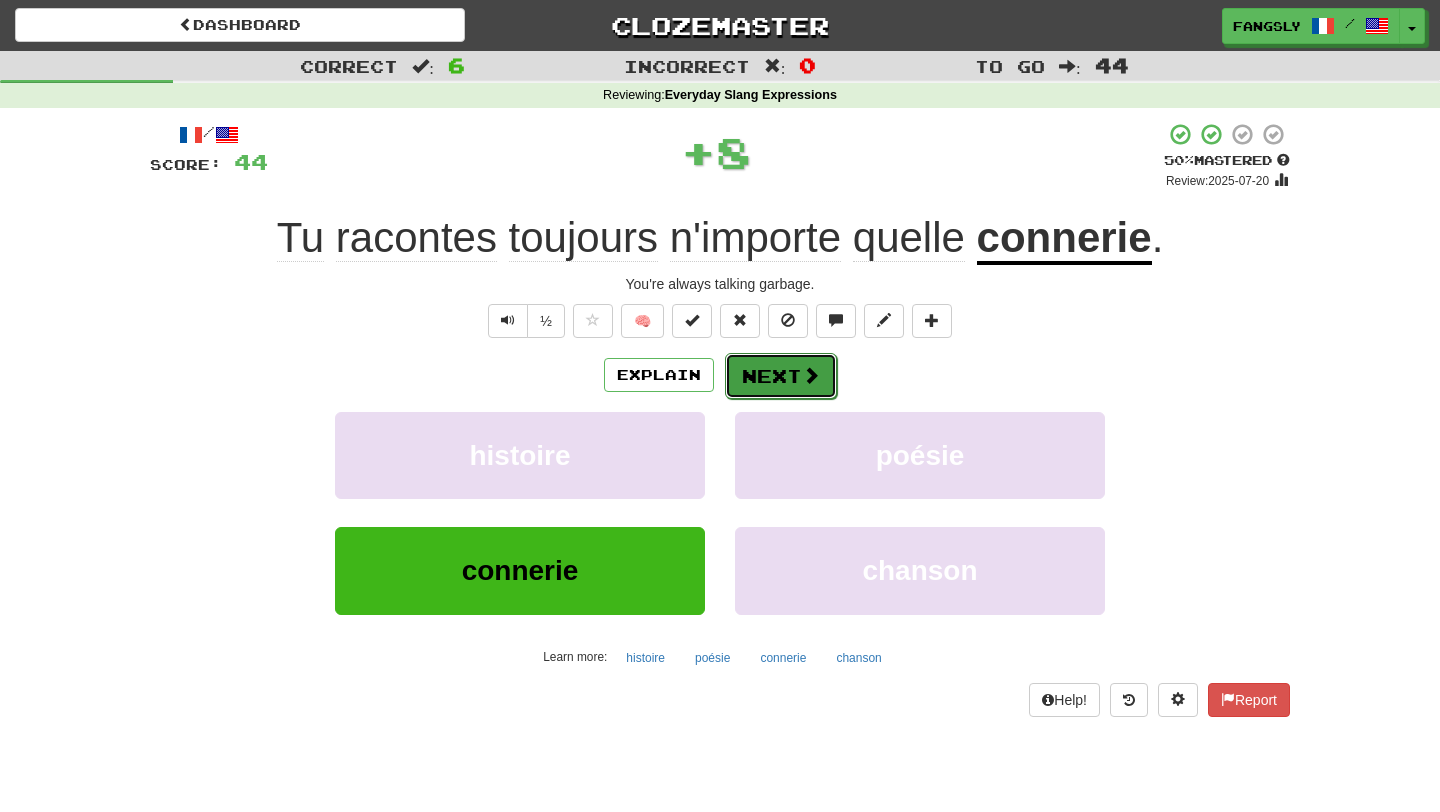 click on "Next" at bounding box center (781, 376) 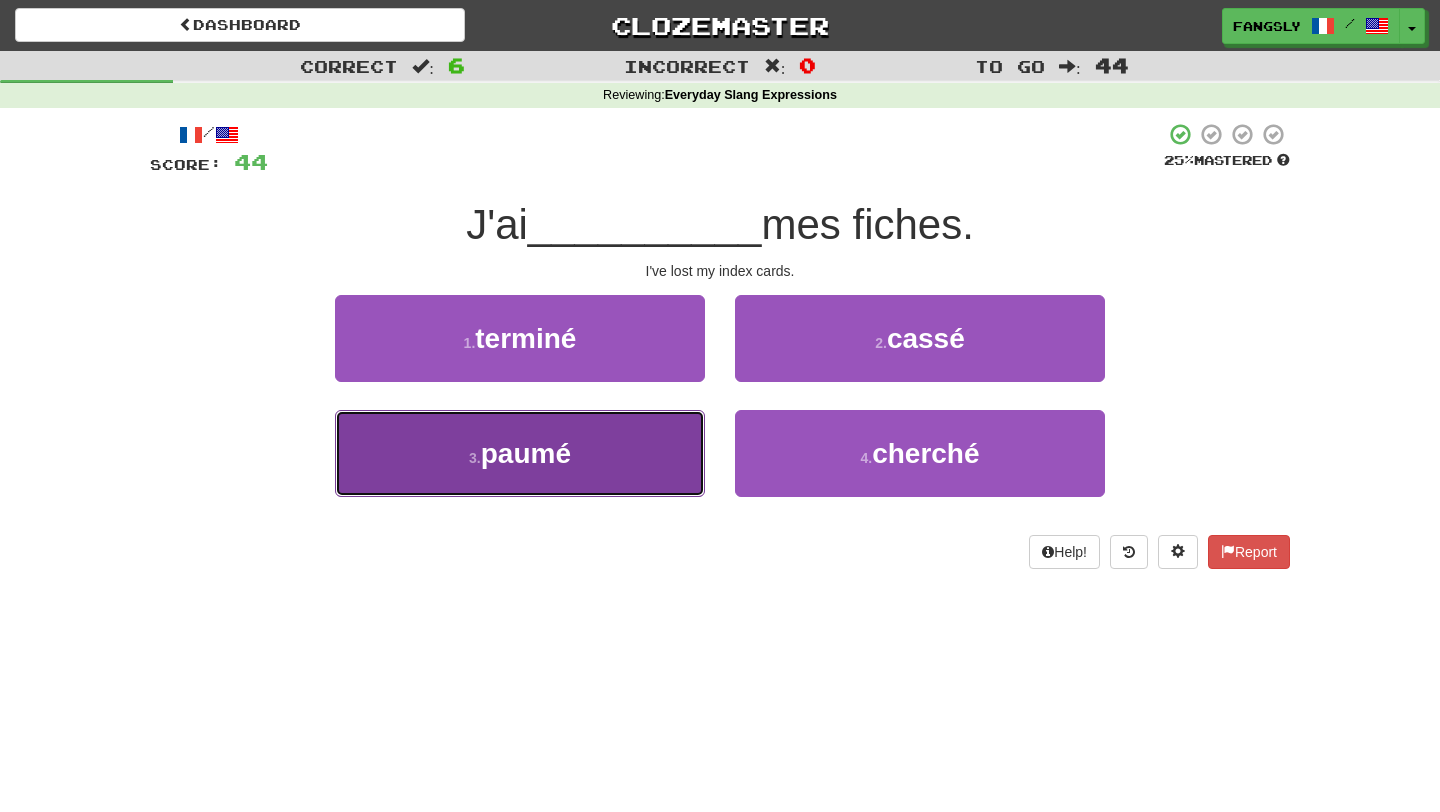 click on "3 .  paumé" at bounding box center (520, 453) 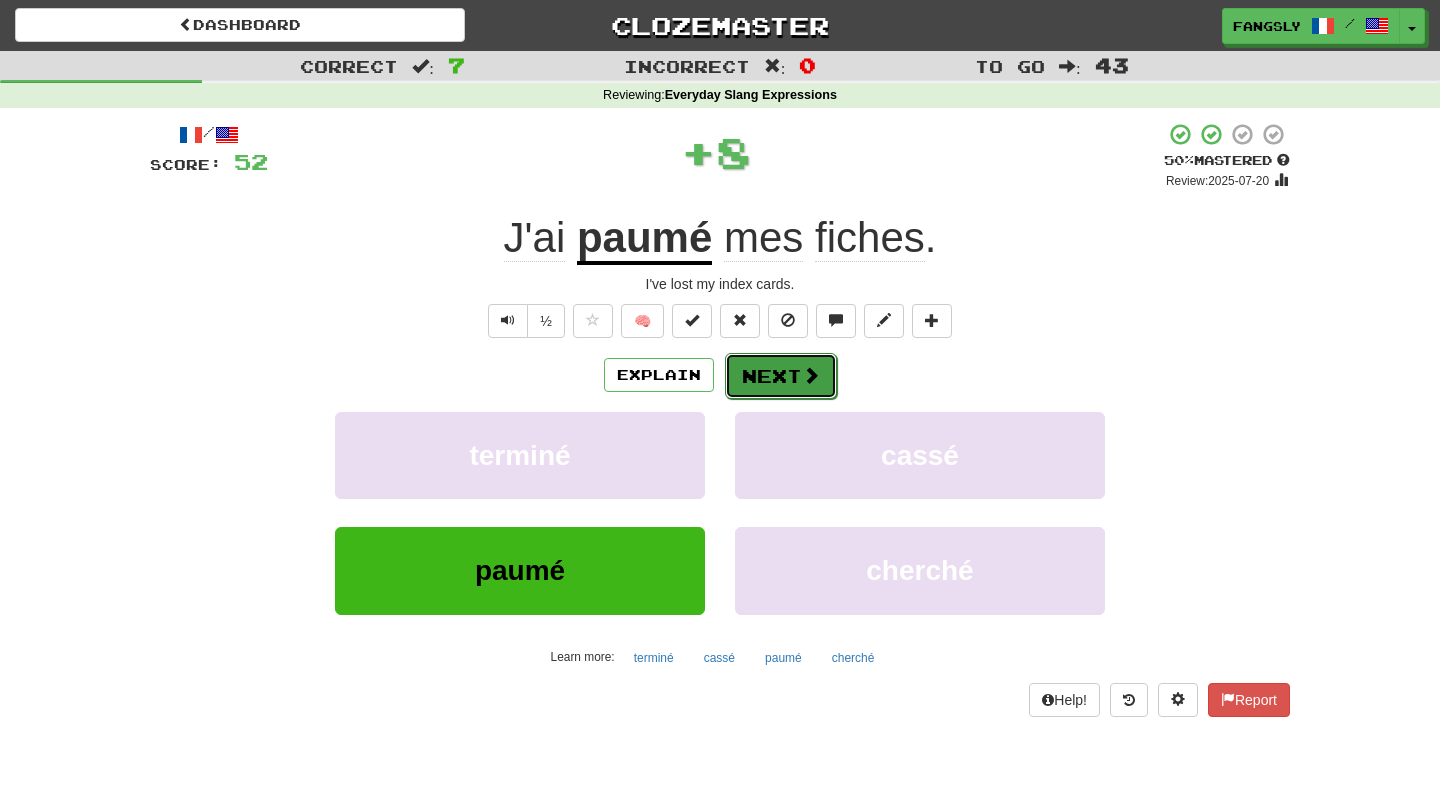 click on "Next" at bounding box center [781, 376] 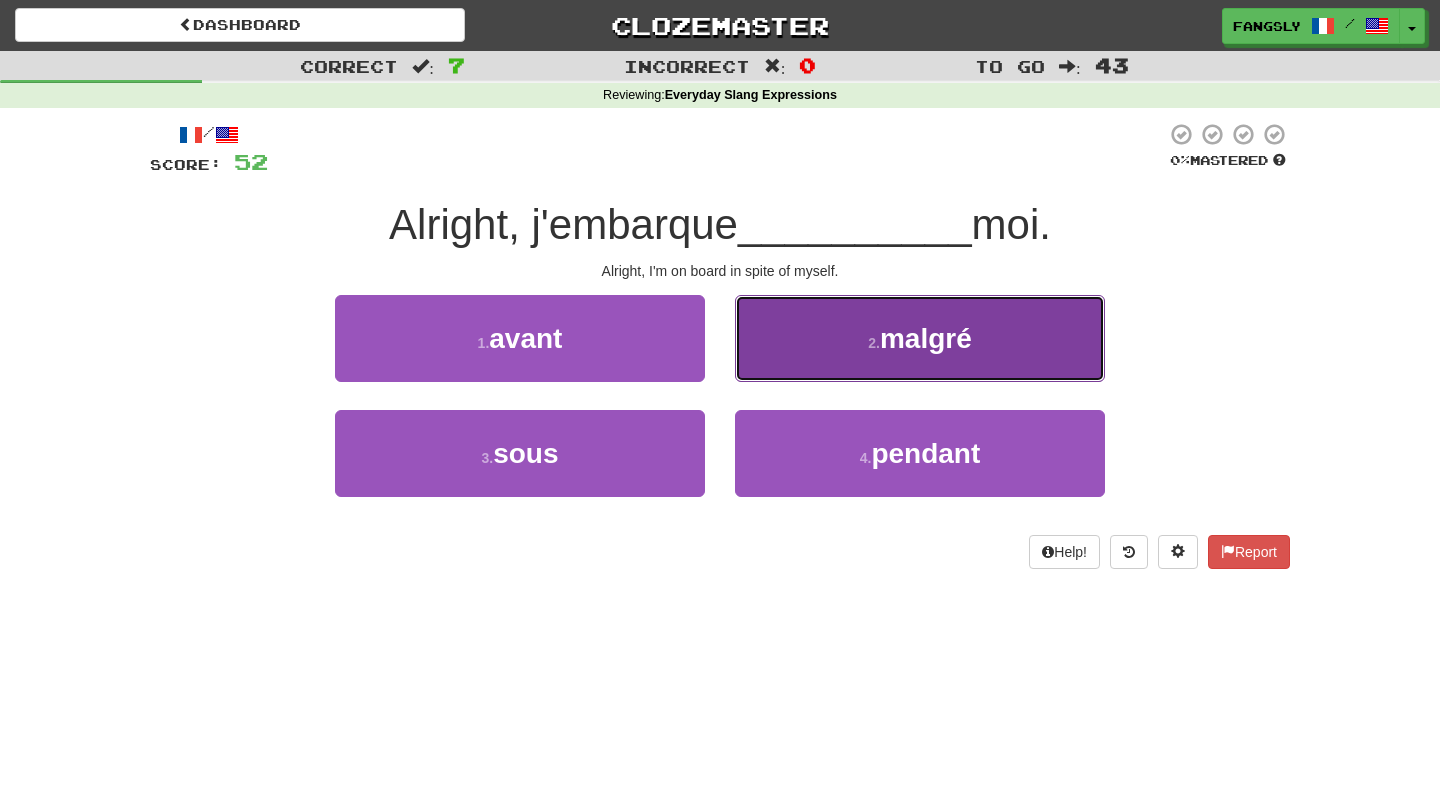 click on "2 .  malgré" at bounding box center [920, 338] 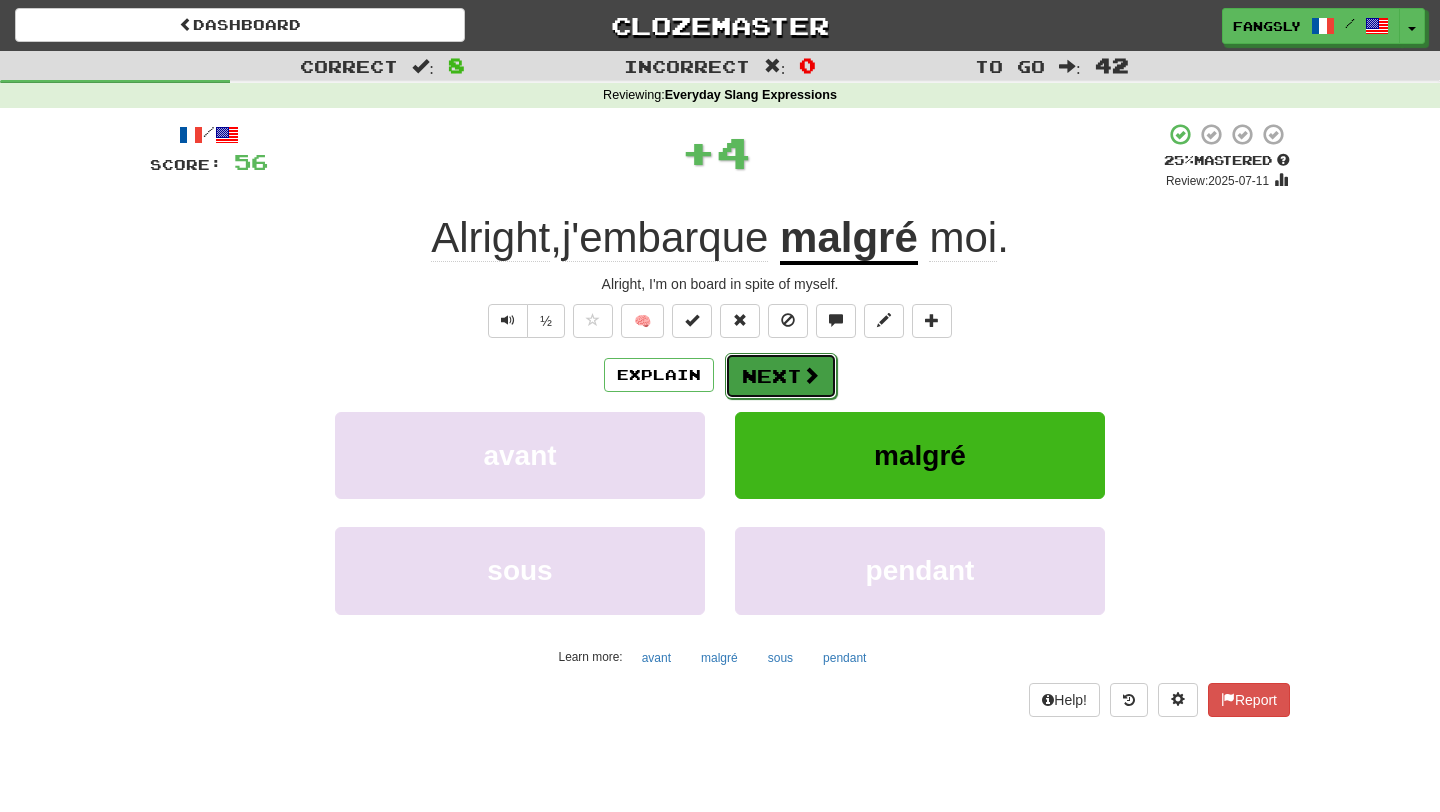 click at bounding box center [811, 375] 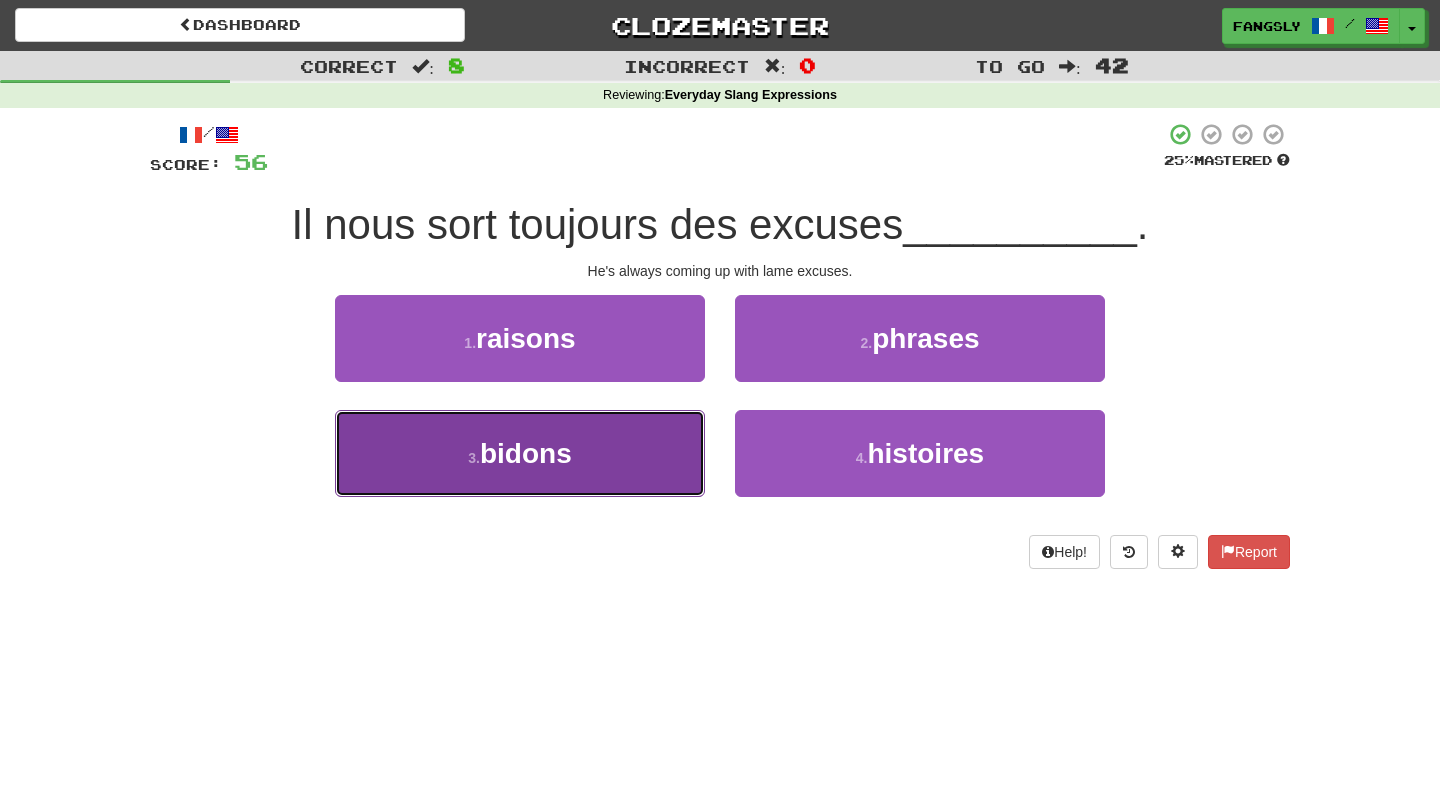 click on "3 .  bidons" at bounding box center (520, 453) 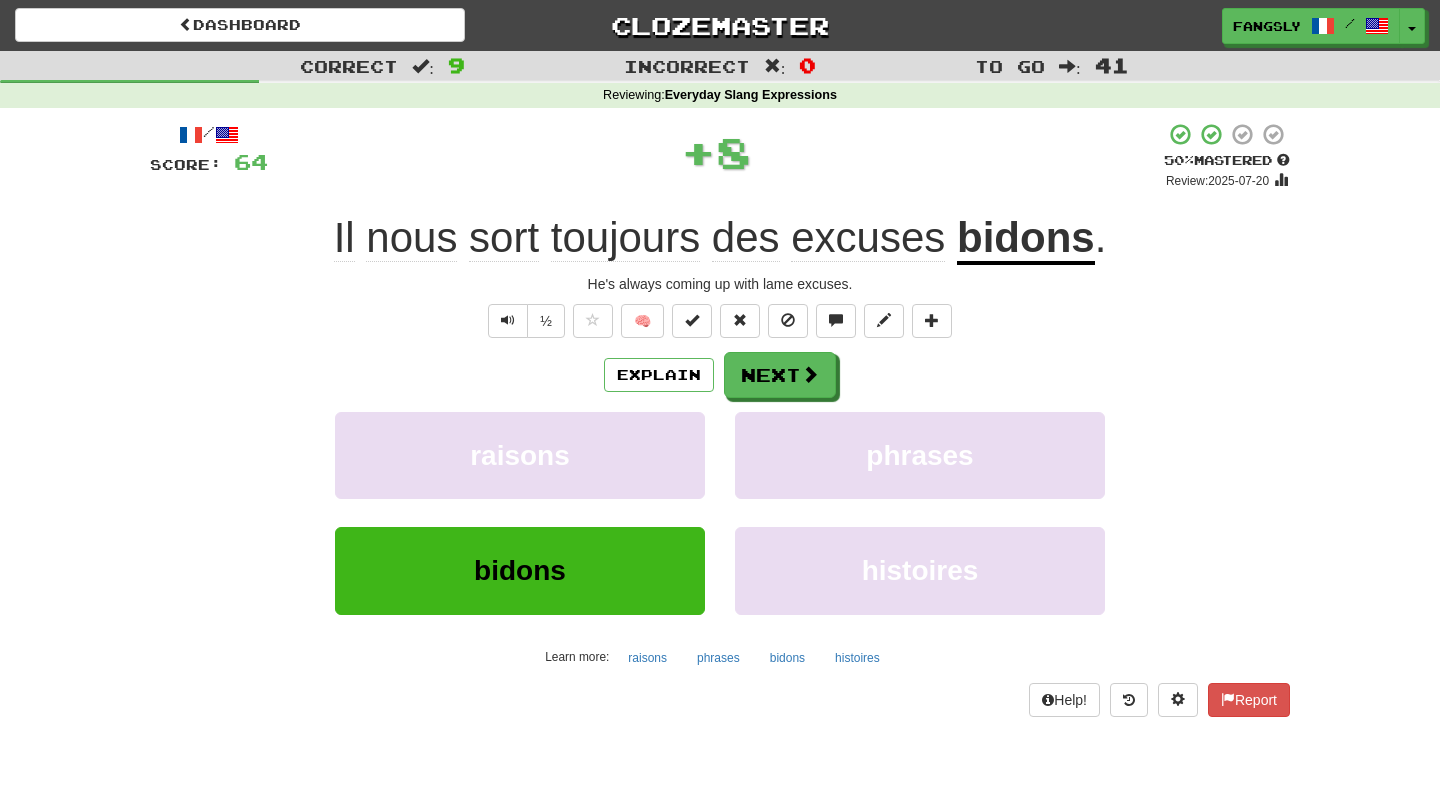click on "Explain Next raisons phrases bidons histoires Learn more: raisons phrases bidons histoires" at bounding box center (720, 512) 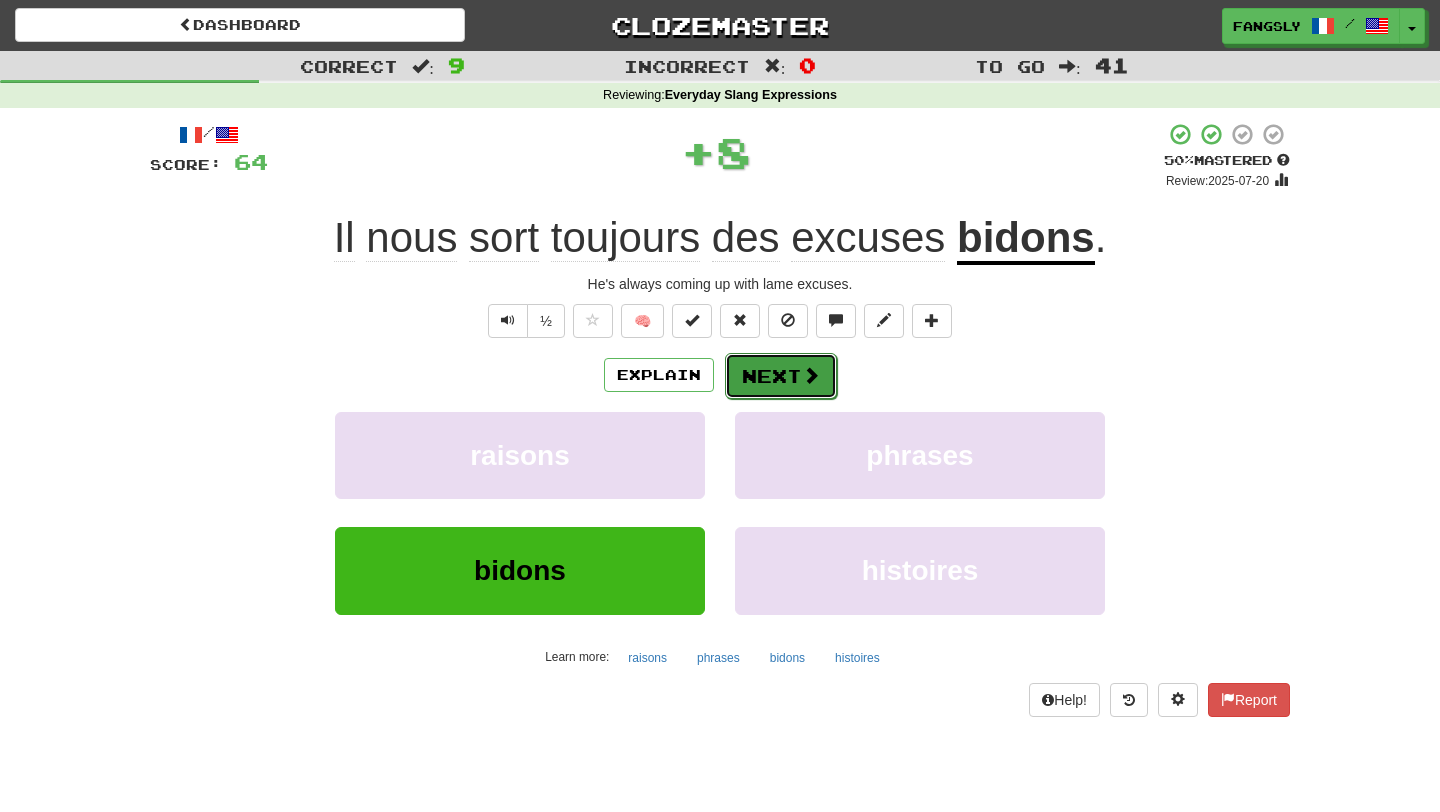 click on "Next" at bounding box center [781, 376] 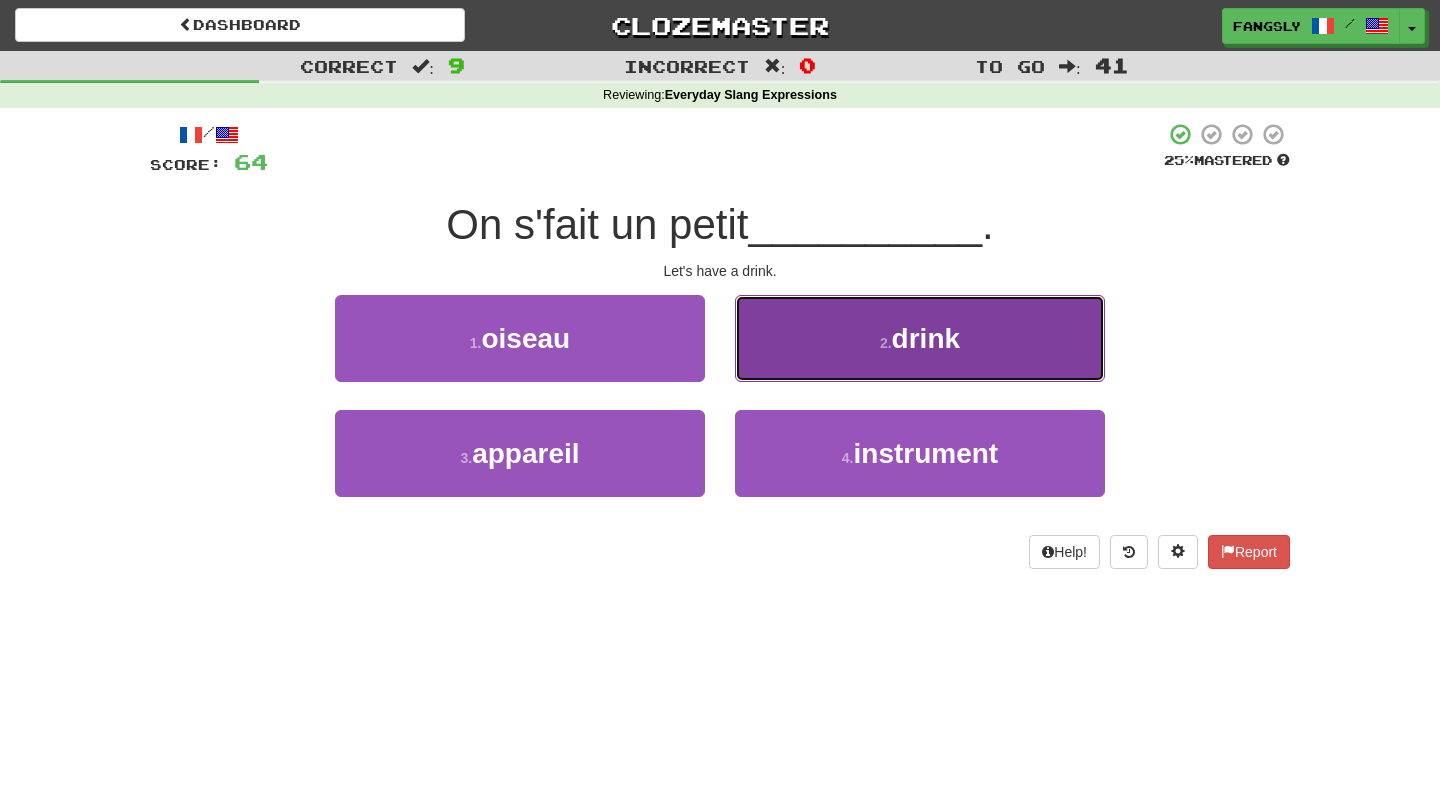 click on "2 .  drink" at bounding box center [920, 338] 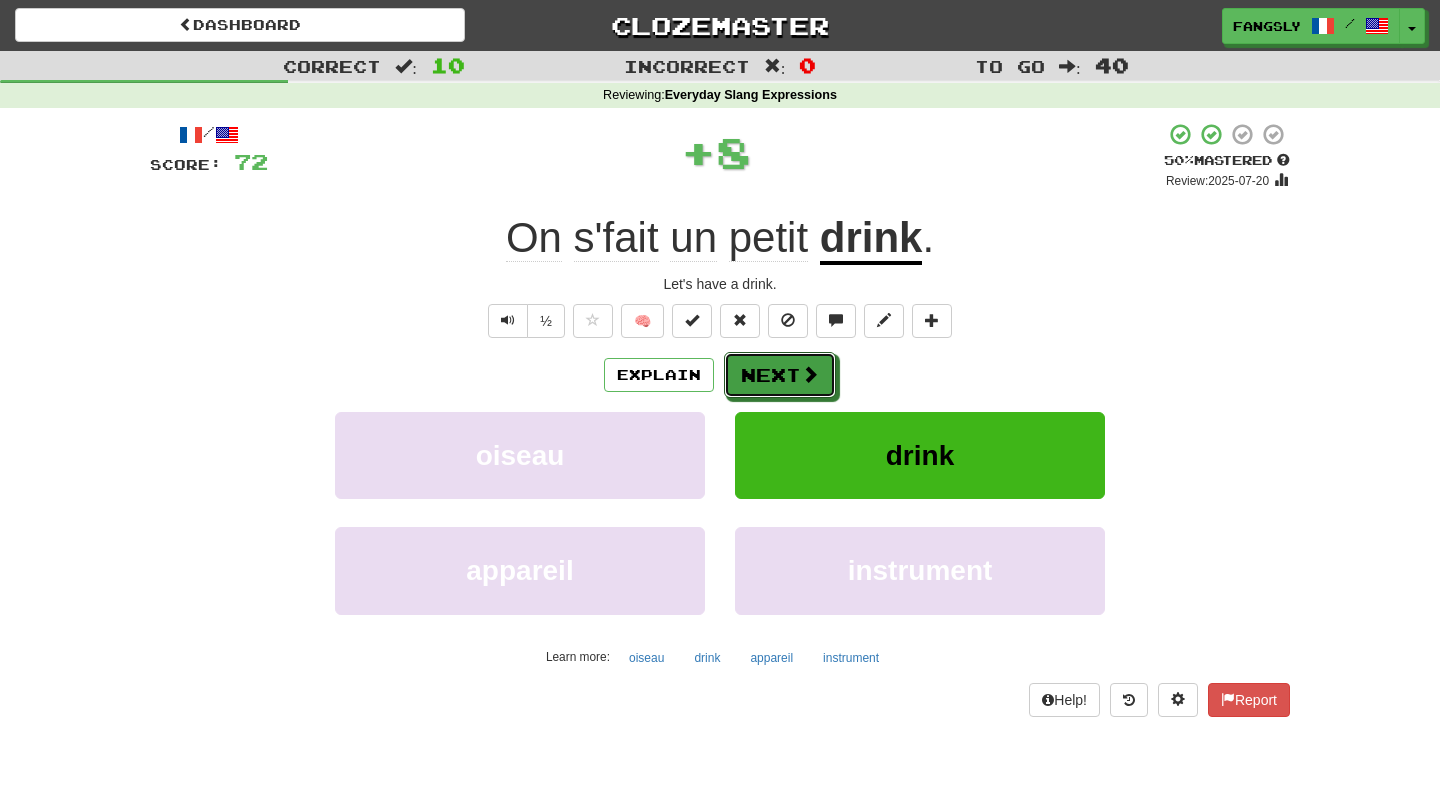 click on "Next" at bounding box center [780, 375] 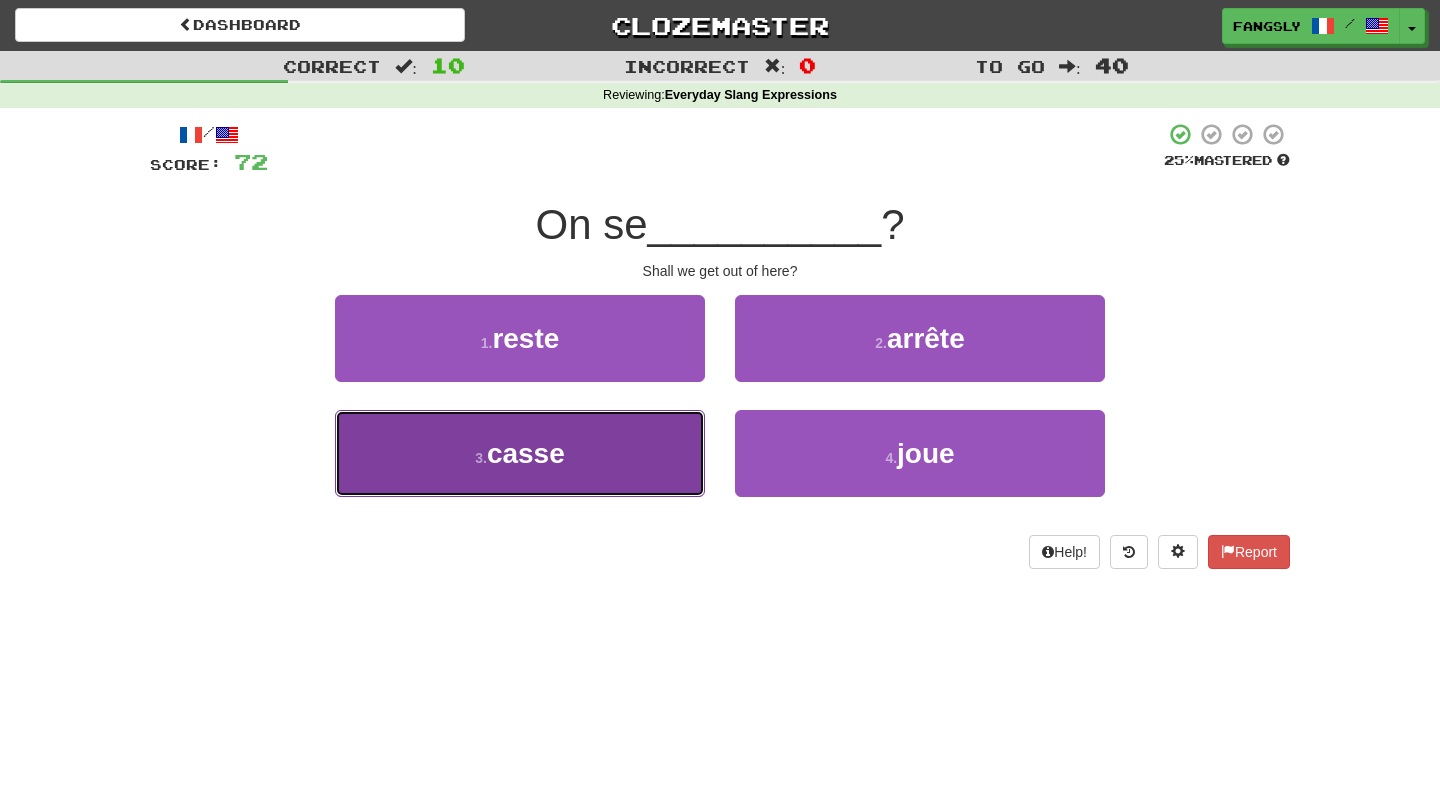click on "3 .  casse" at bounding box center (520, 453) 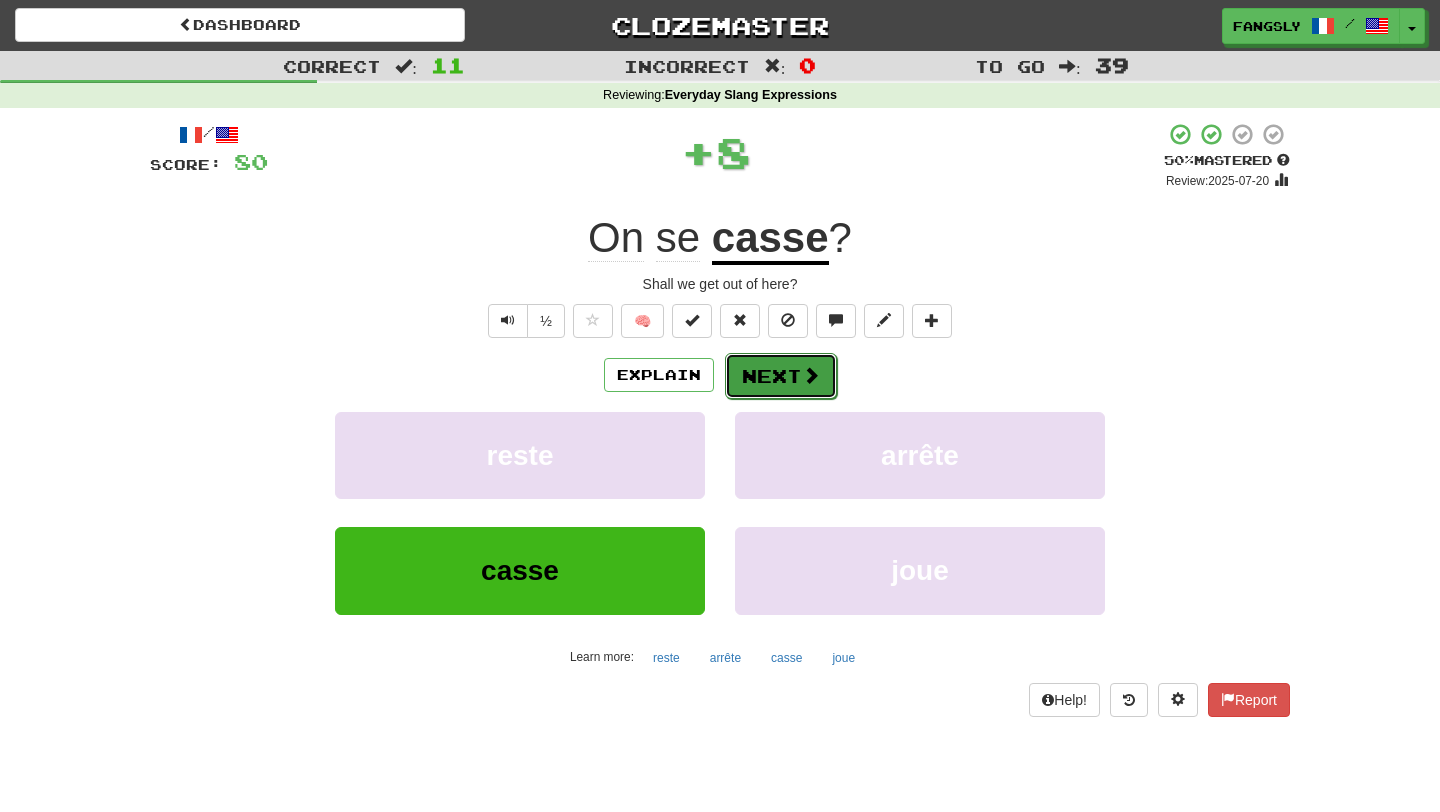 click on "Next" at bounding box center (781, 376) 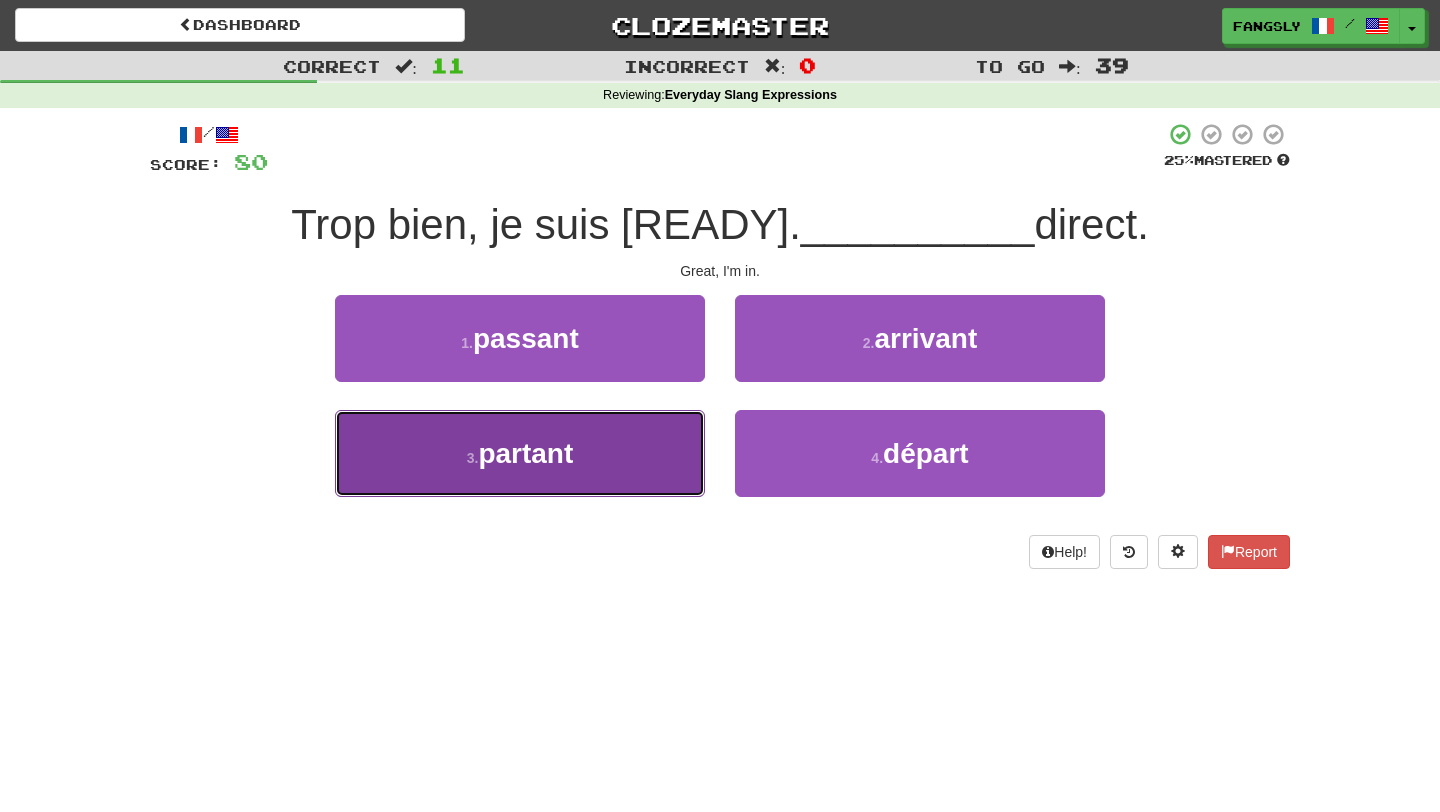 click on "3 .  partant" at bounding box center [520, 453] 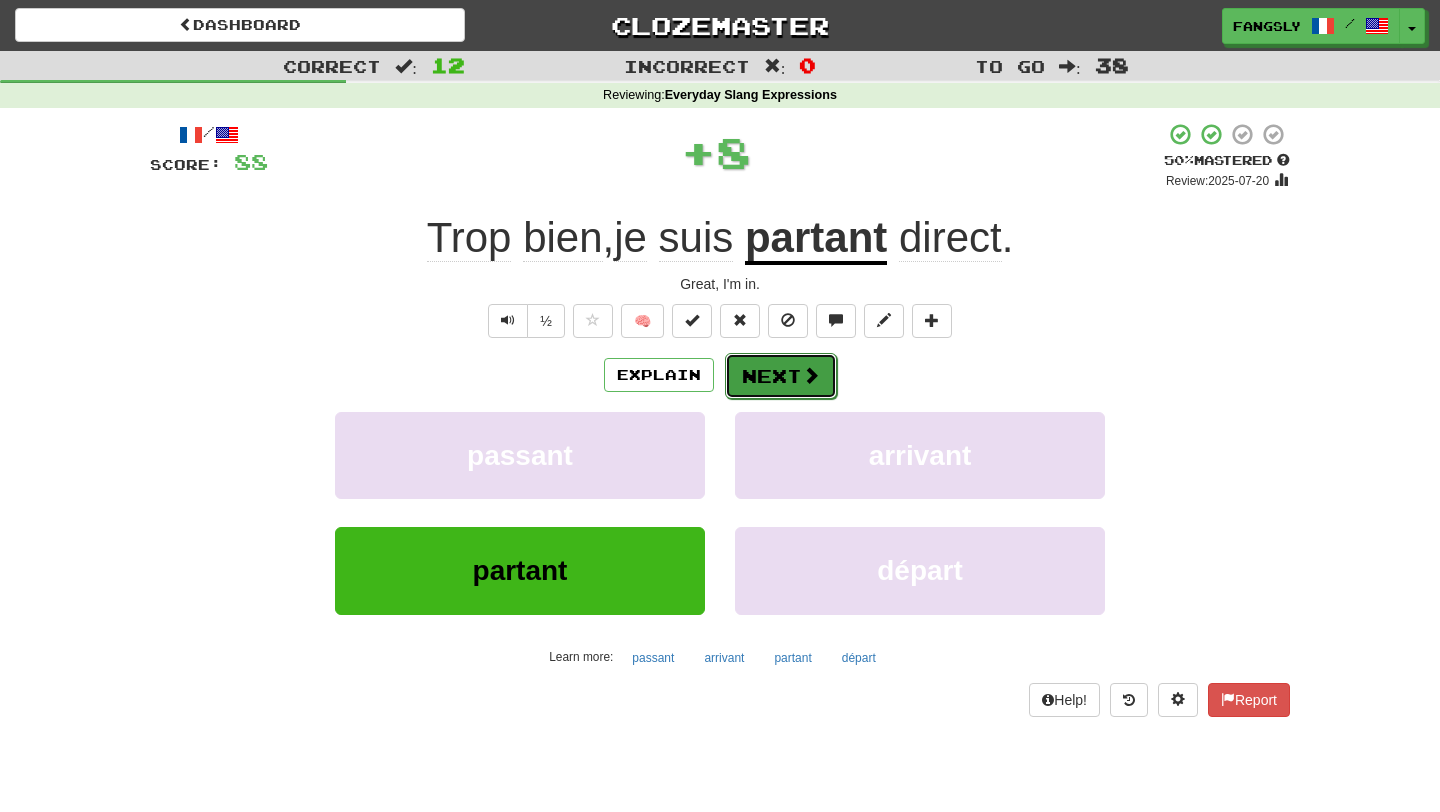 click on "Next" at bounding box center [781, 376] 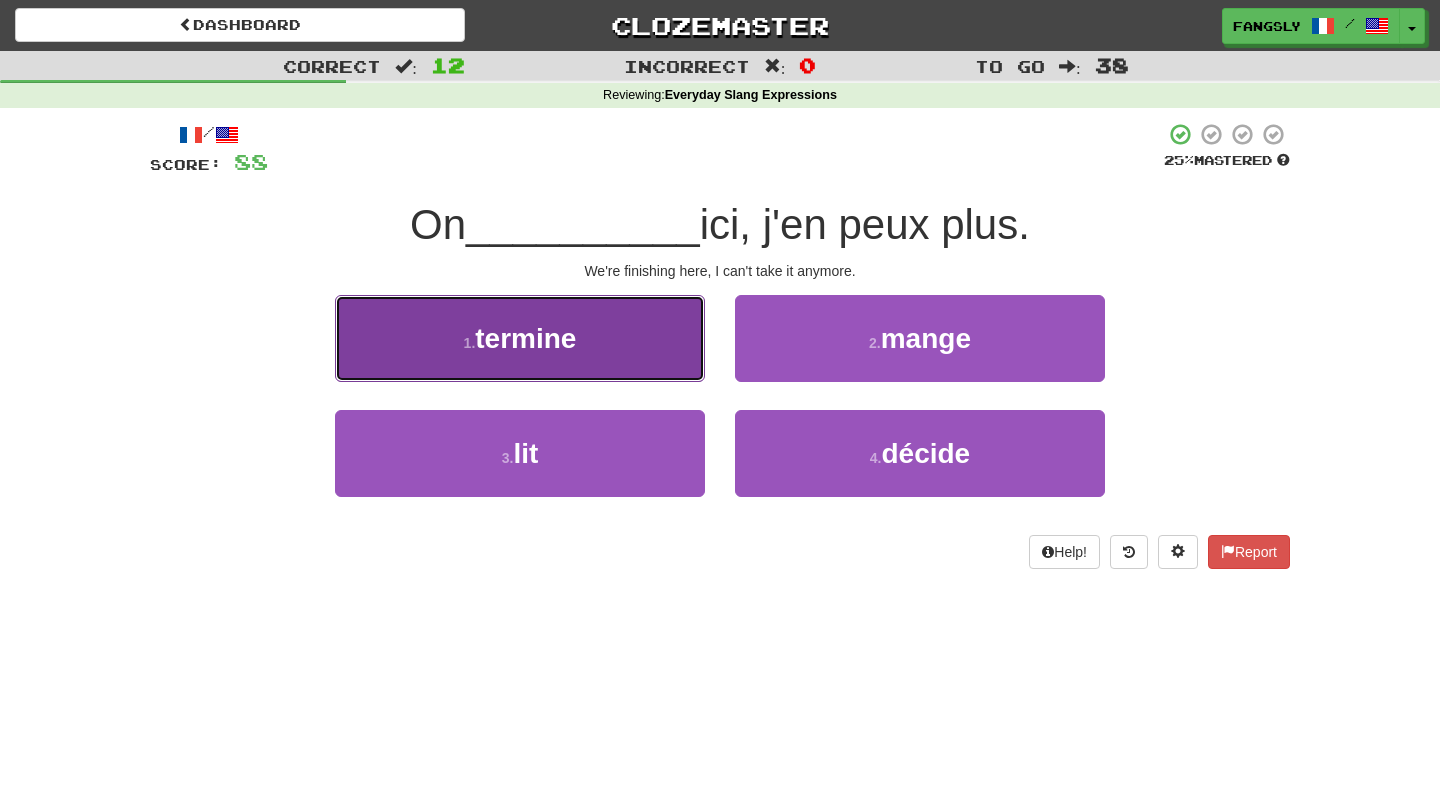 click on "1 .  termine" at bounding box center (520, 338) 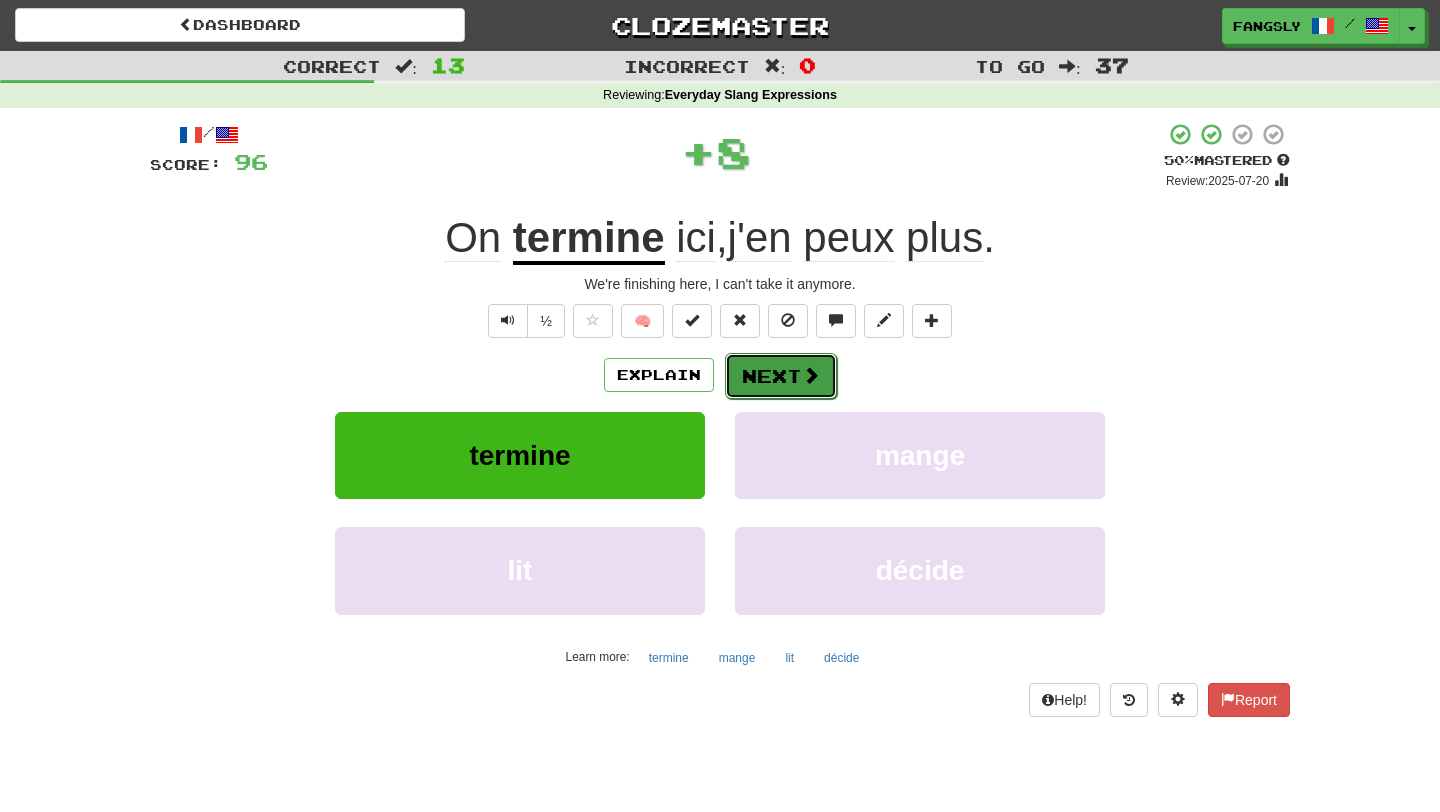 click on "Next" at bounding box center [781, 376] 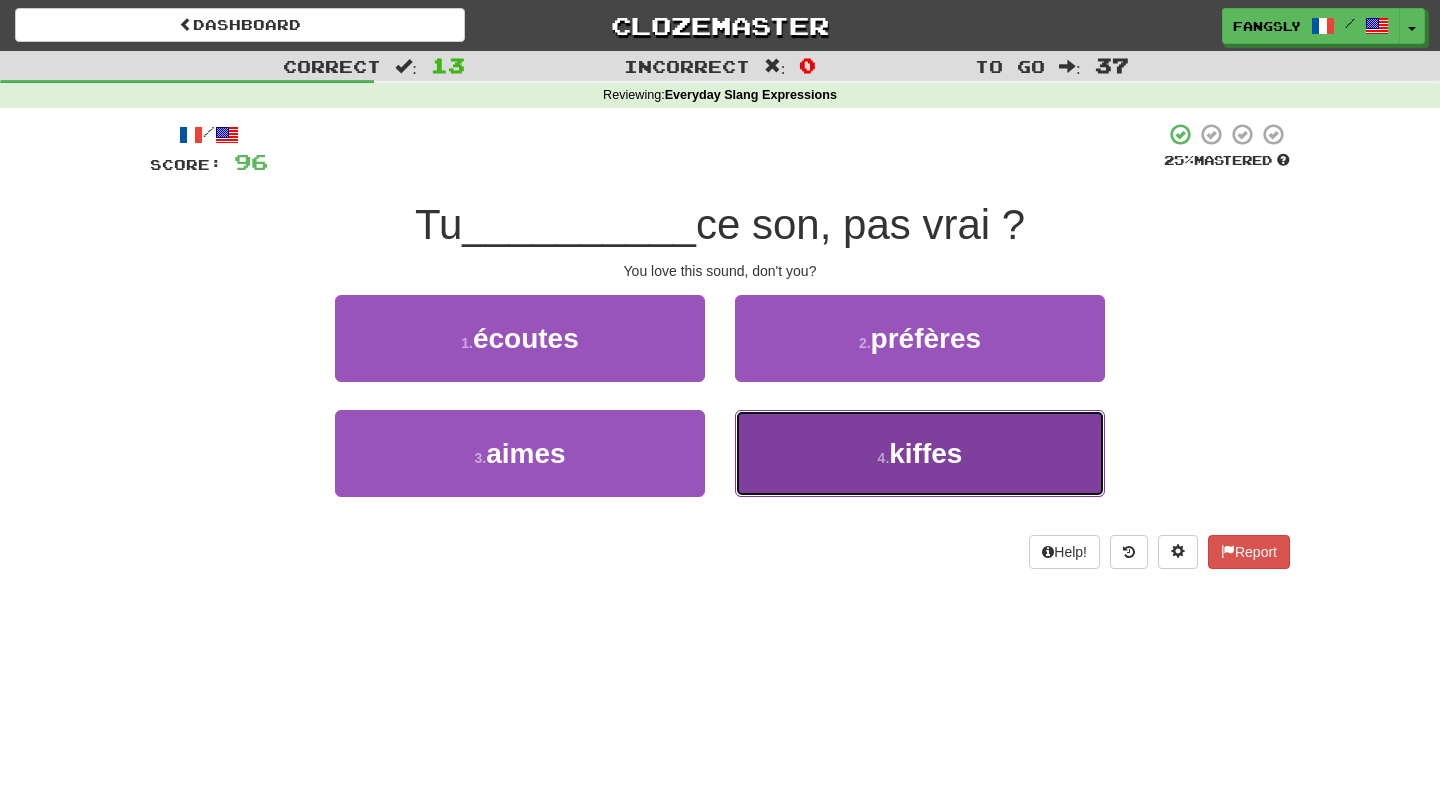 click on "4 .  kiffes" at bounding box center (920, 453) 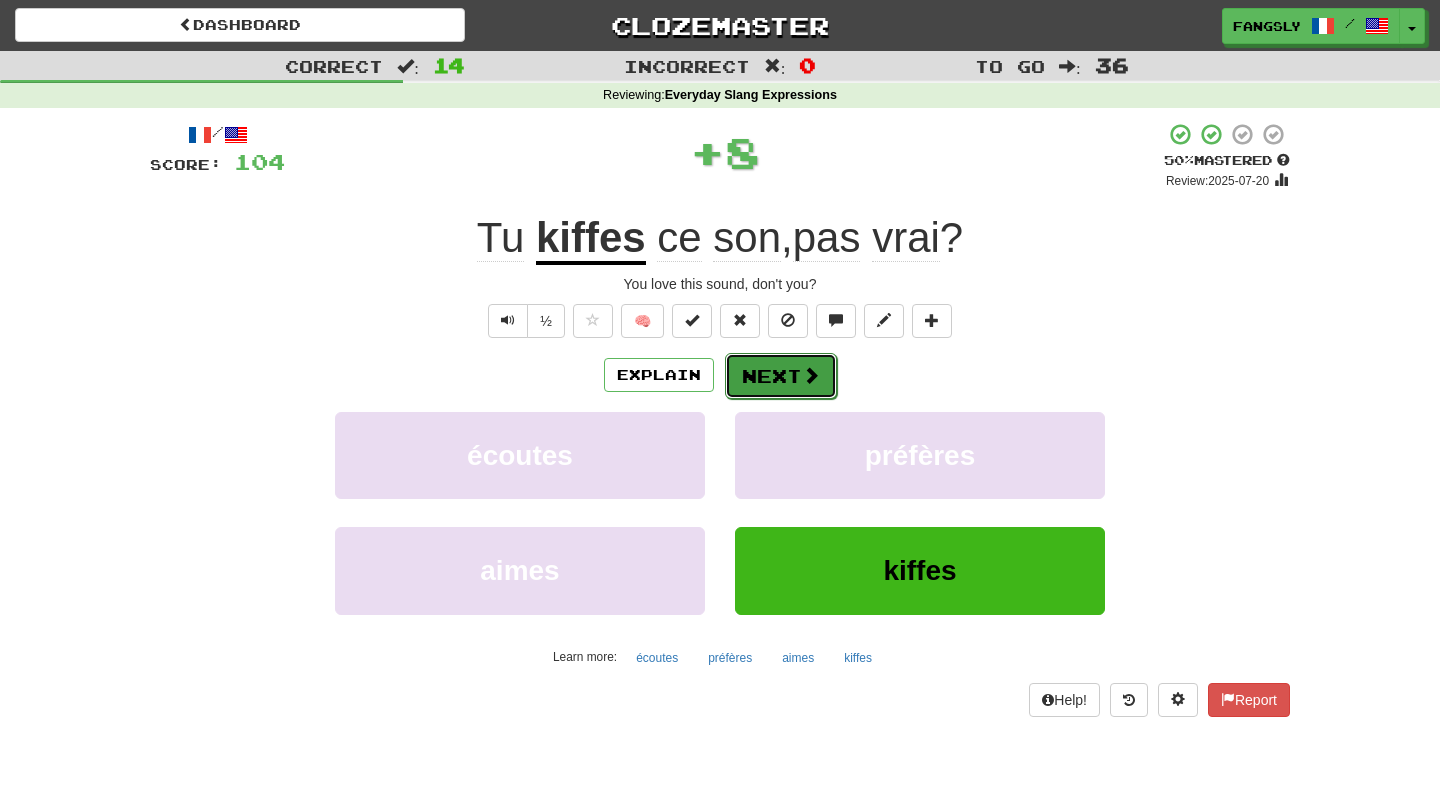 click on "Next" at bounding box center (781, 376) 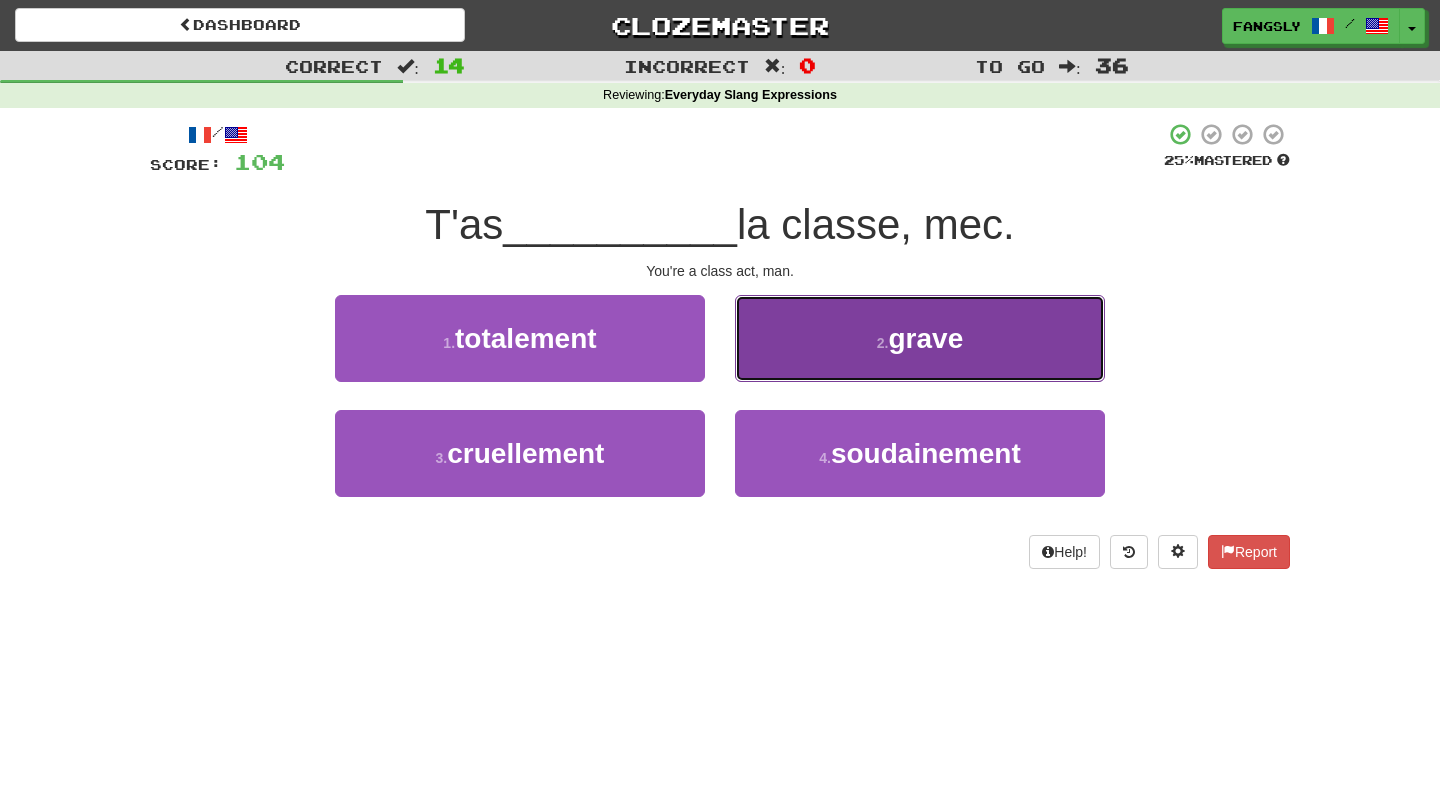 click on "2 .  grave" at bounding box center (920, 338) 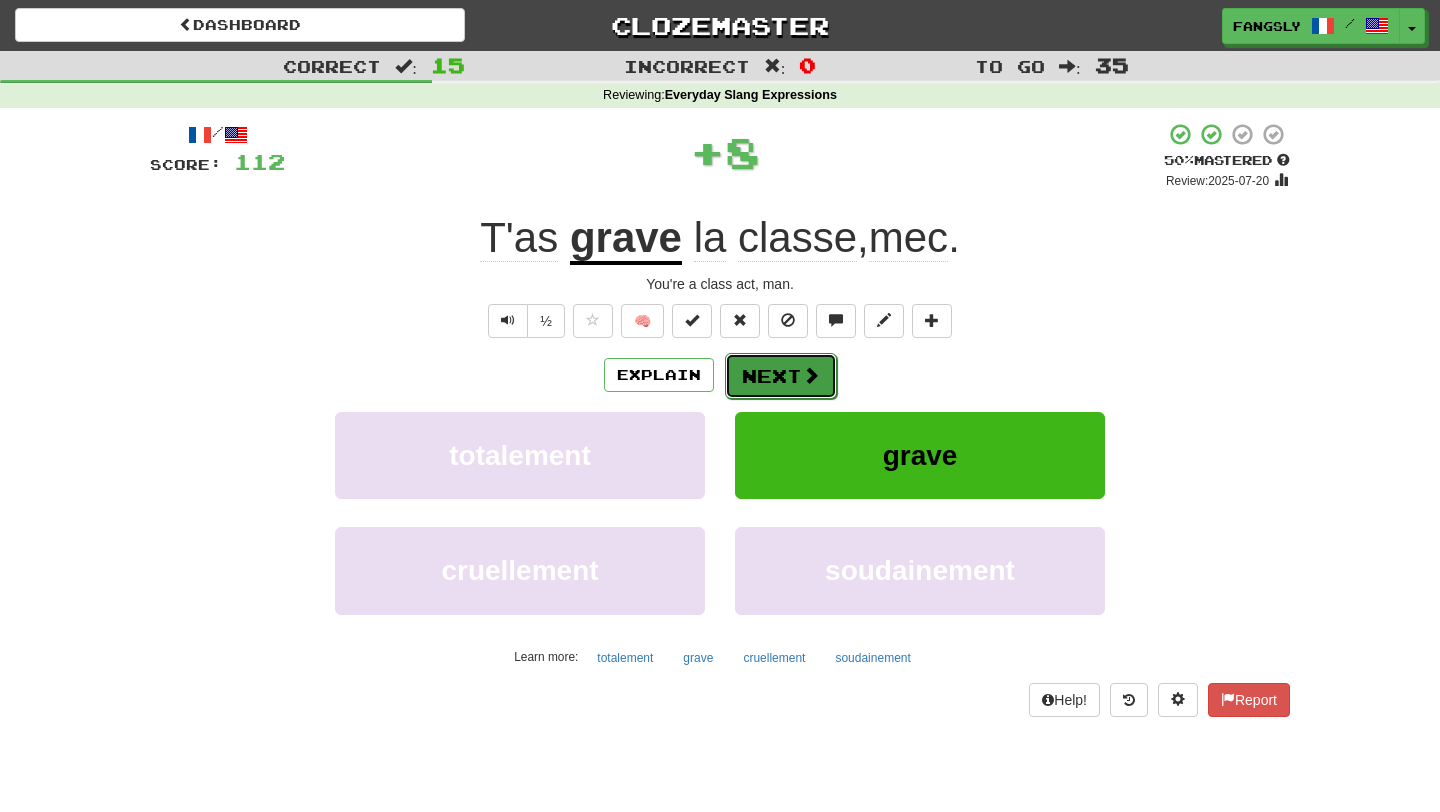 click on "Next" at bounding box center (781, 376) 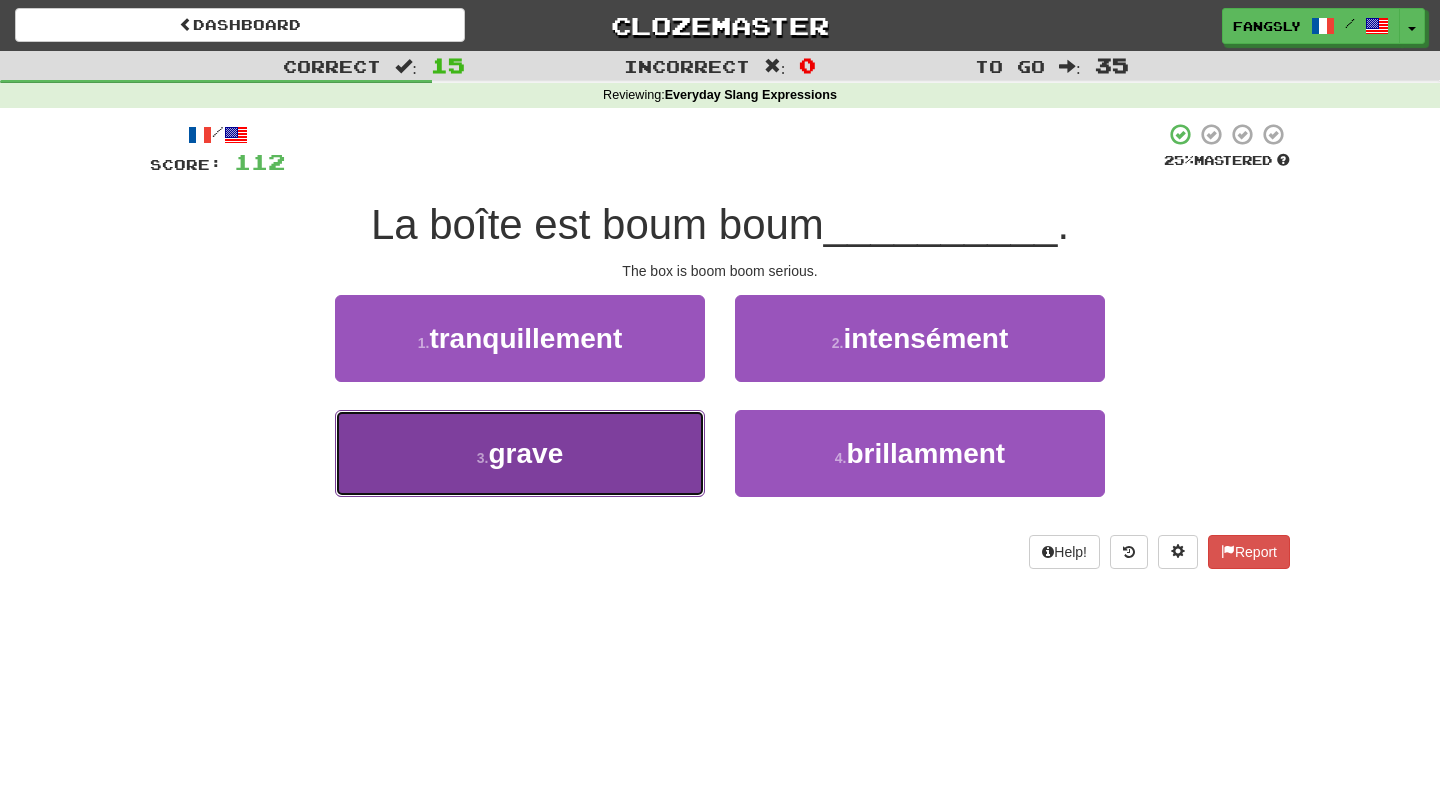 click on "3 .  grave" at bounding box center [520, 453] 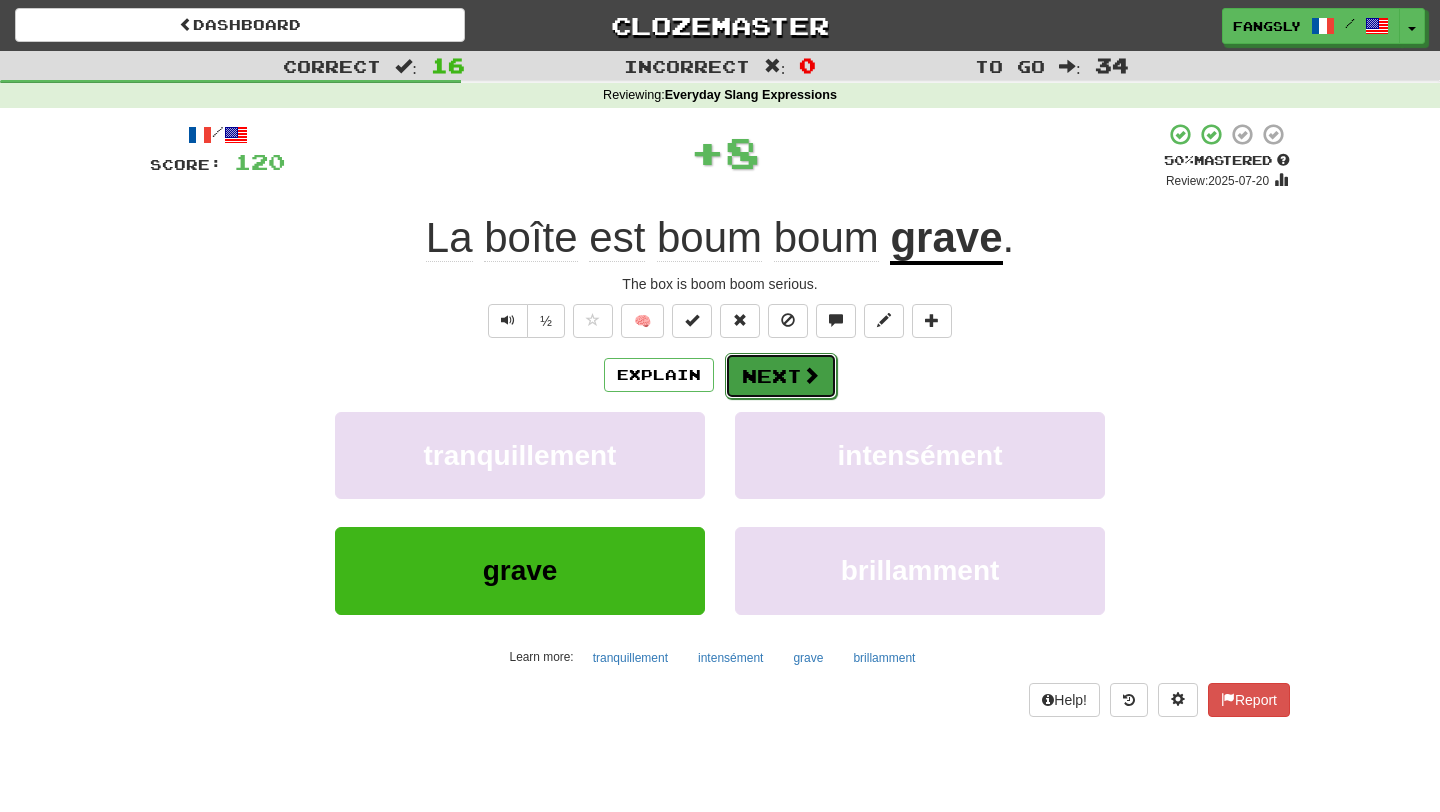 click on "Next" at bounding box center (781, 376) 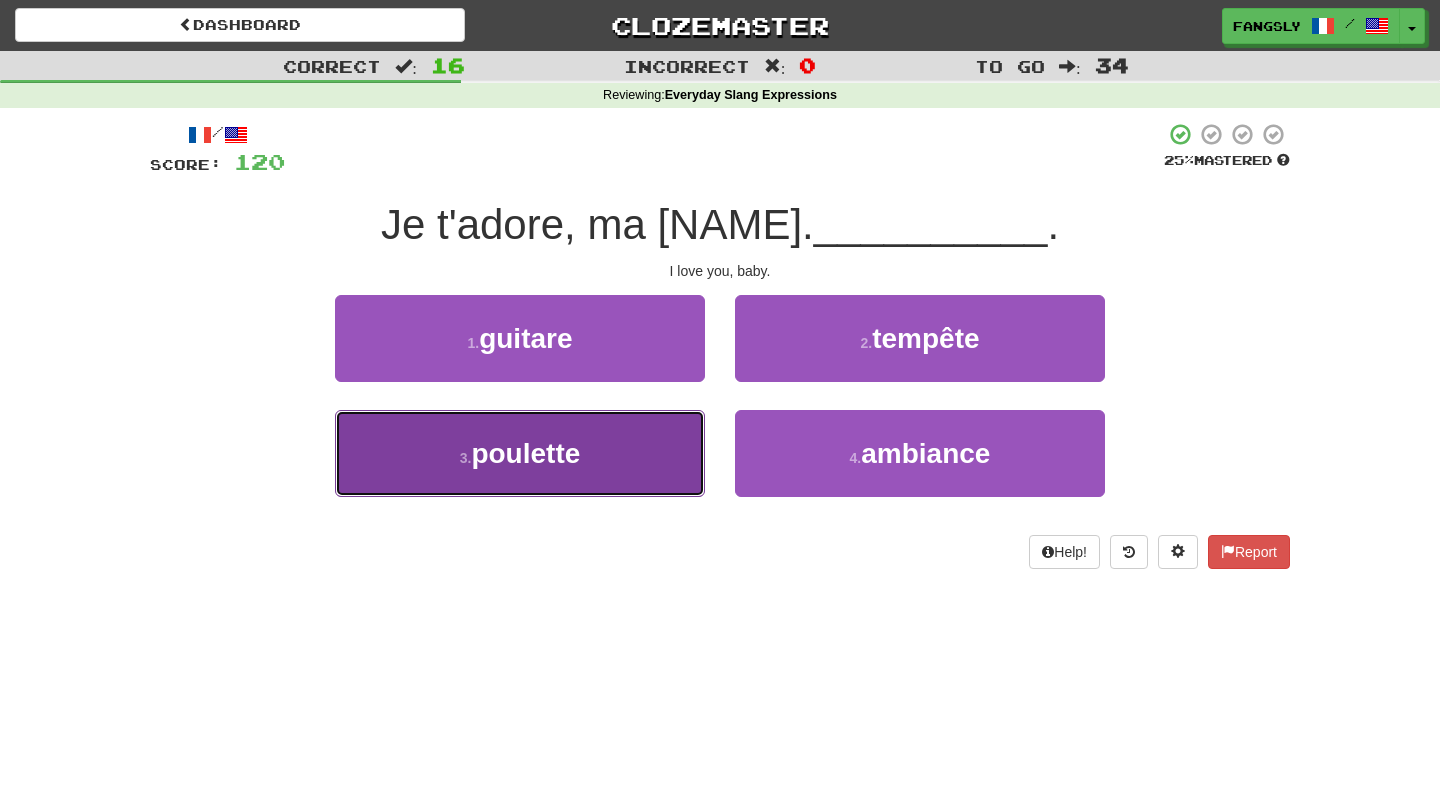 click on "3 .  poulette" at bounding box center (520, 453) 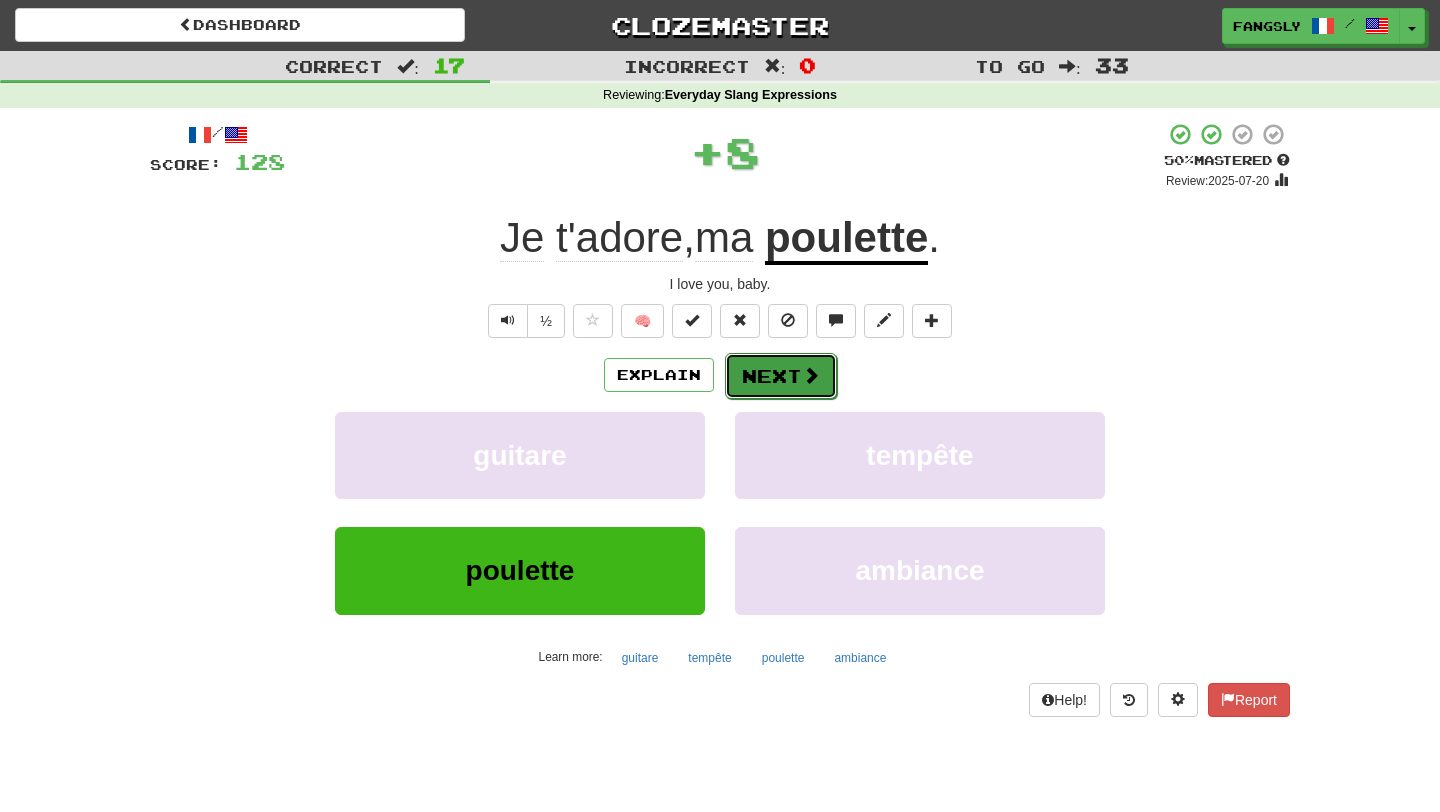 click on "Next" at bounding box center [781, 376] 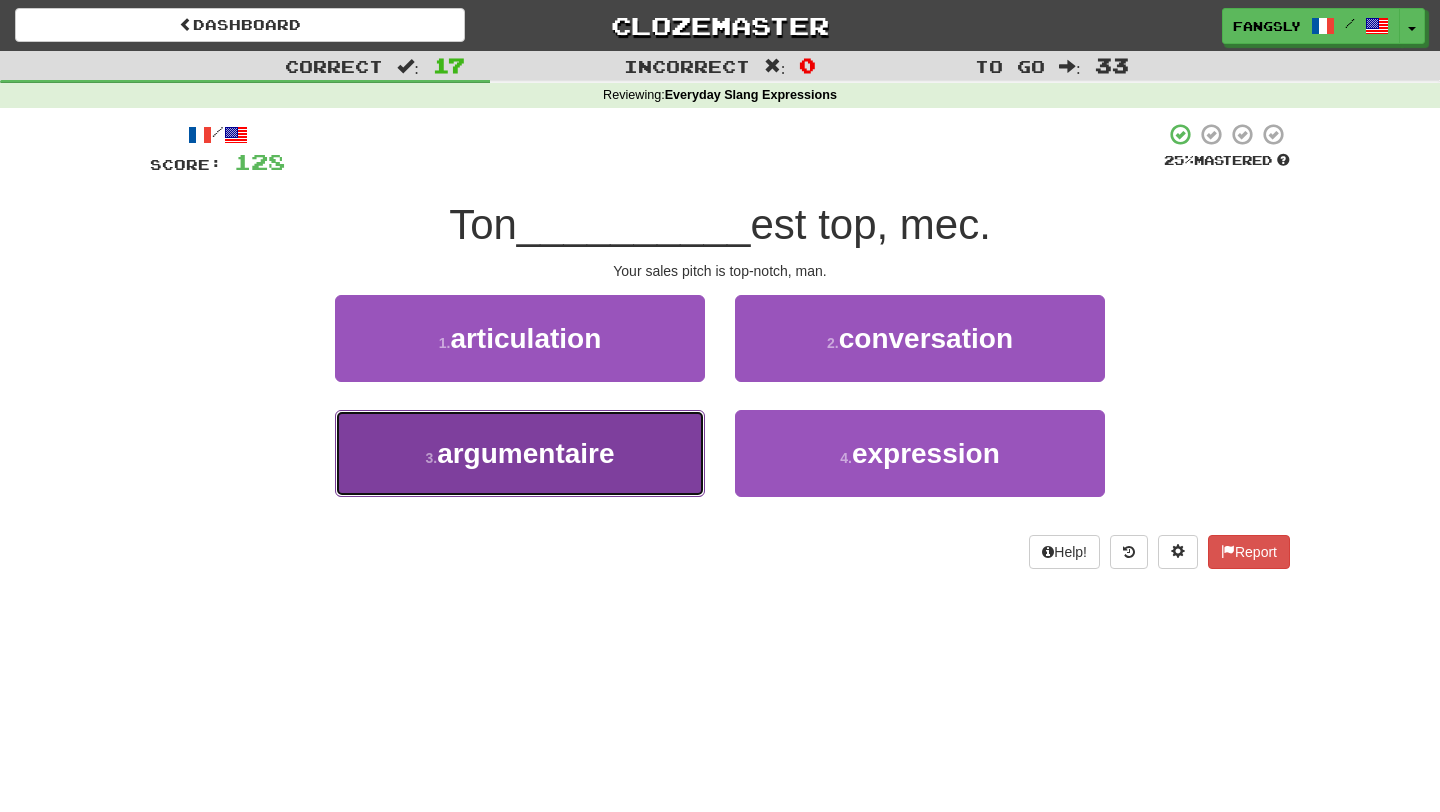 click on "3 .  argumentaire" at bounding box center (520, 453) 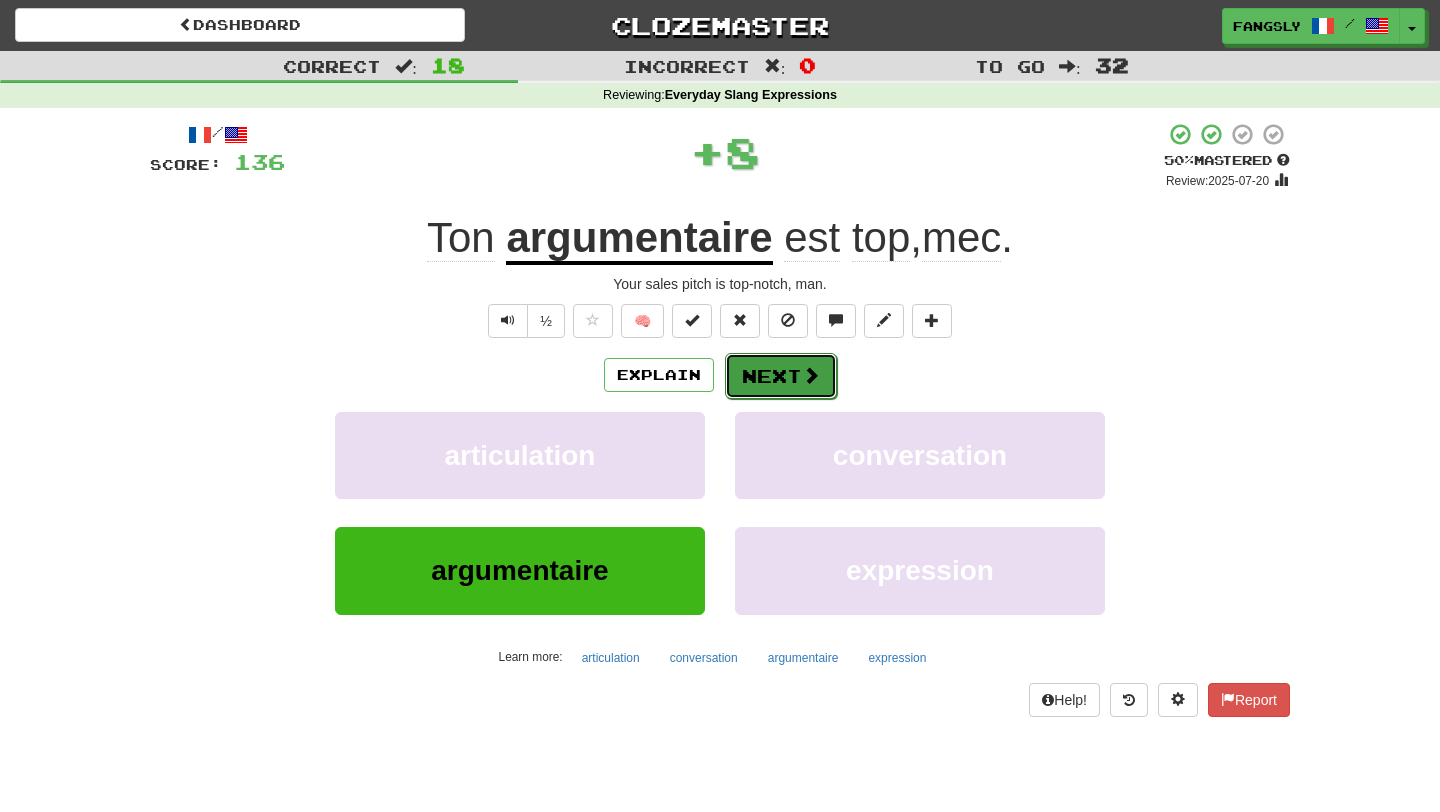 click on "Next" at bounding box center (781, 376) 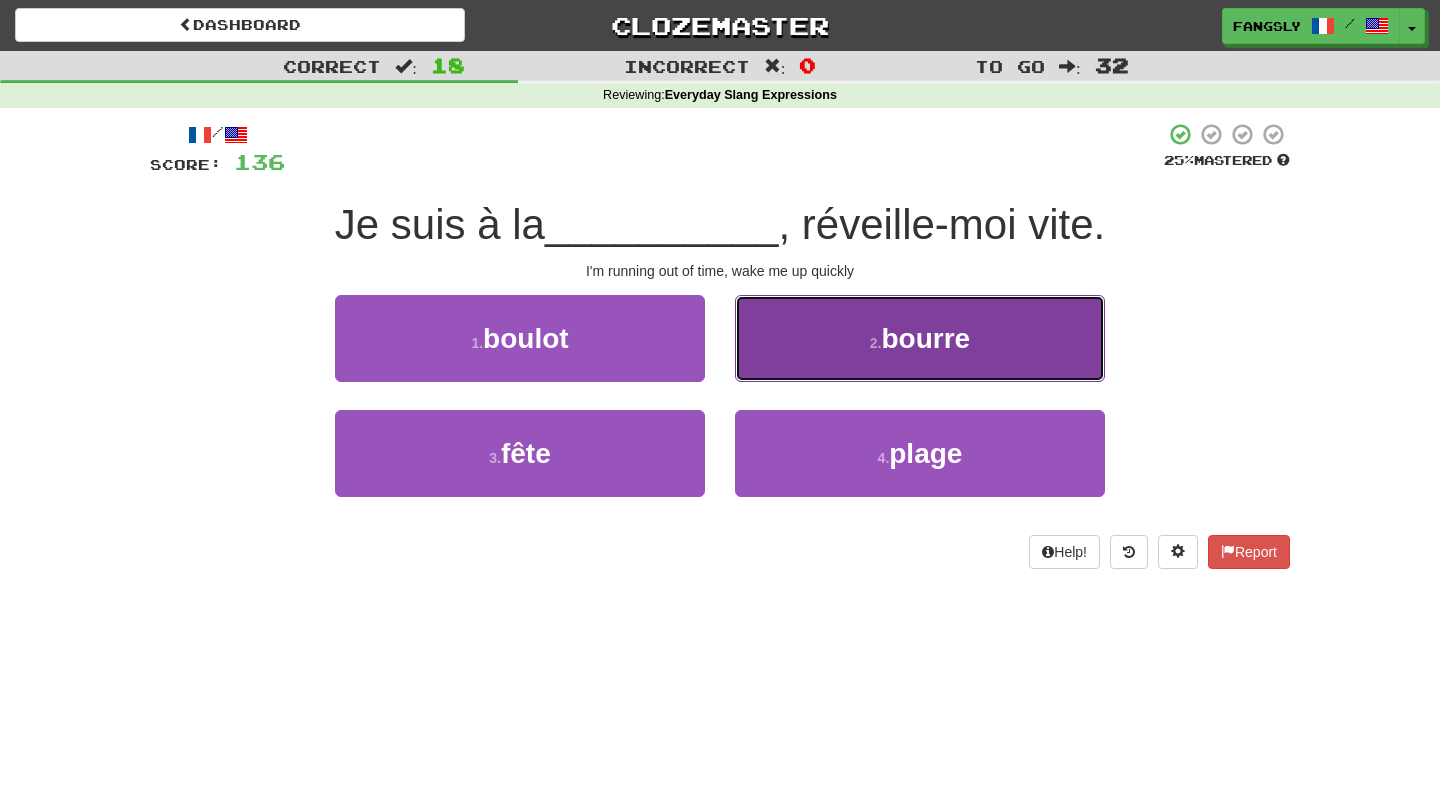 click on "2 .  bourre" at bounding box center [920, 338] 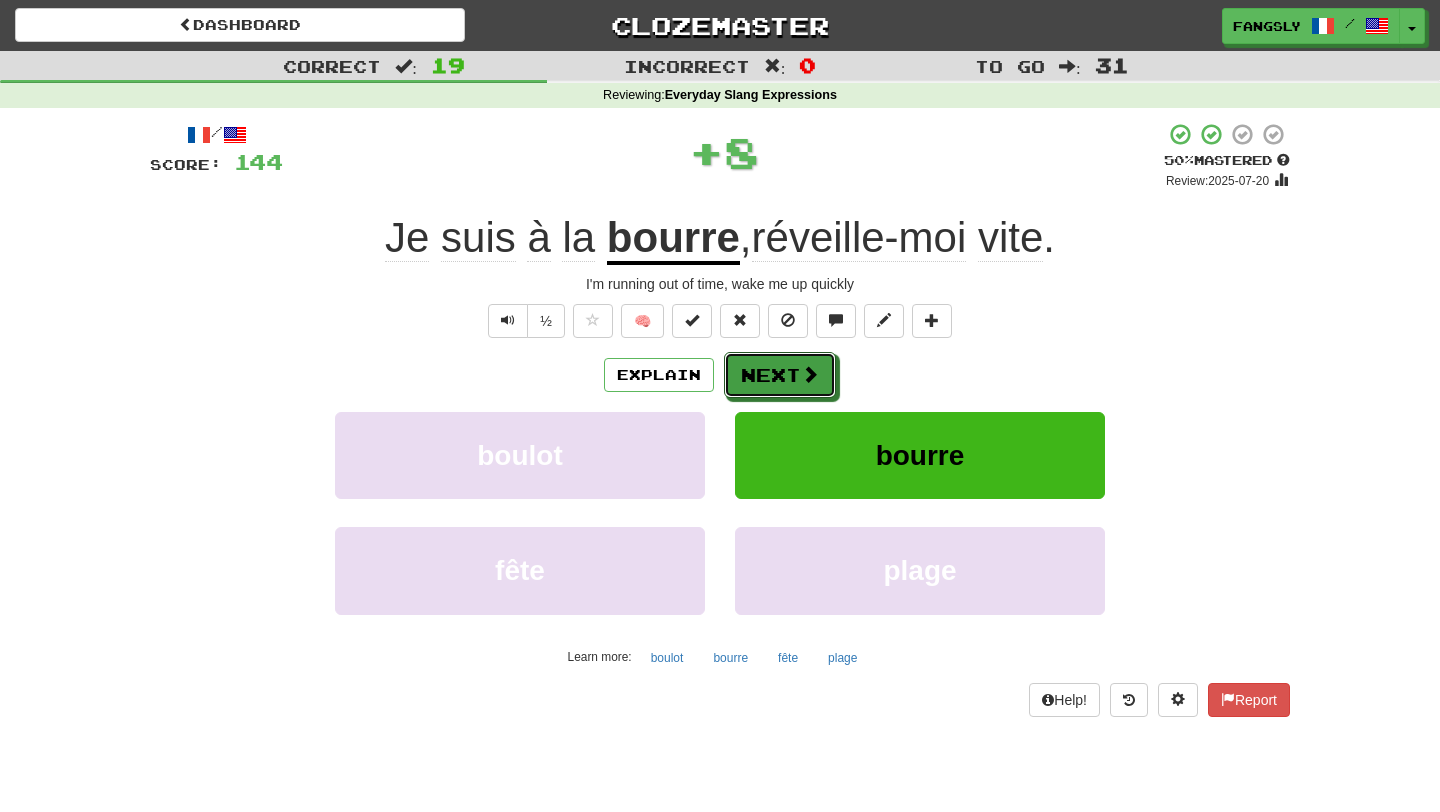 click on "Next" at bounding box center [780, 375] 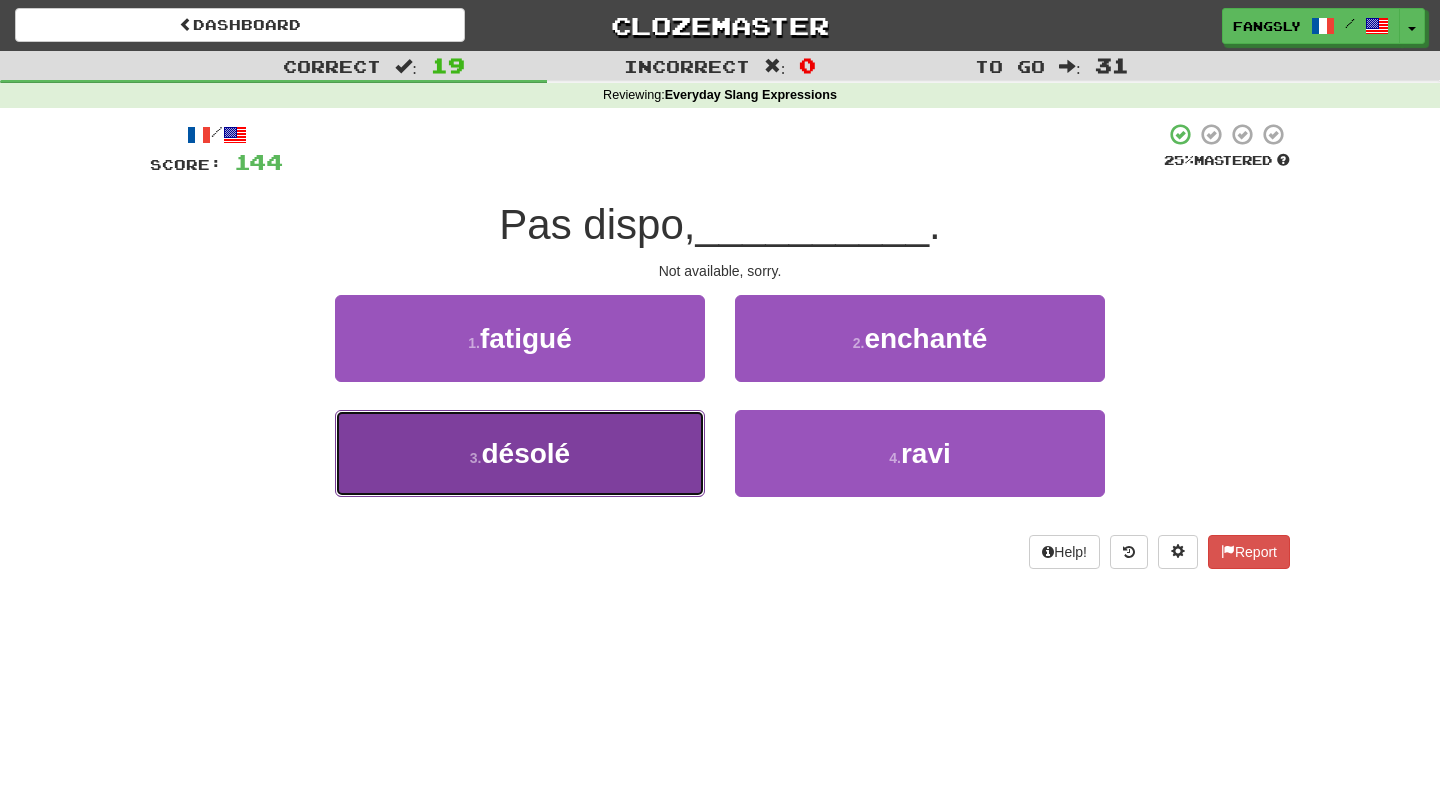 click on "3 .  désolé" at bounding box center [520, 453] 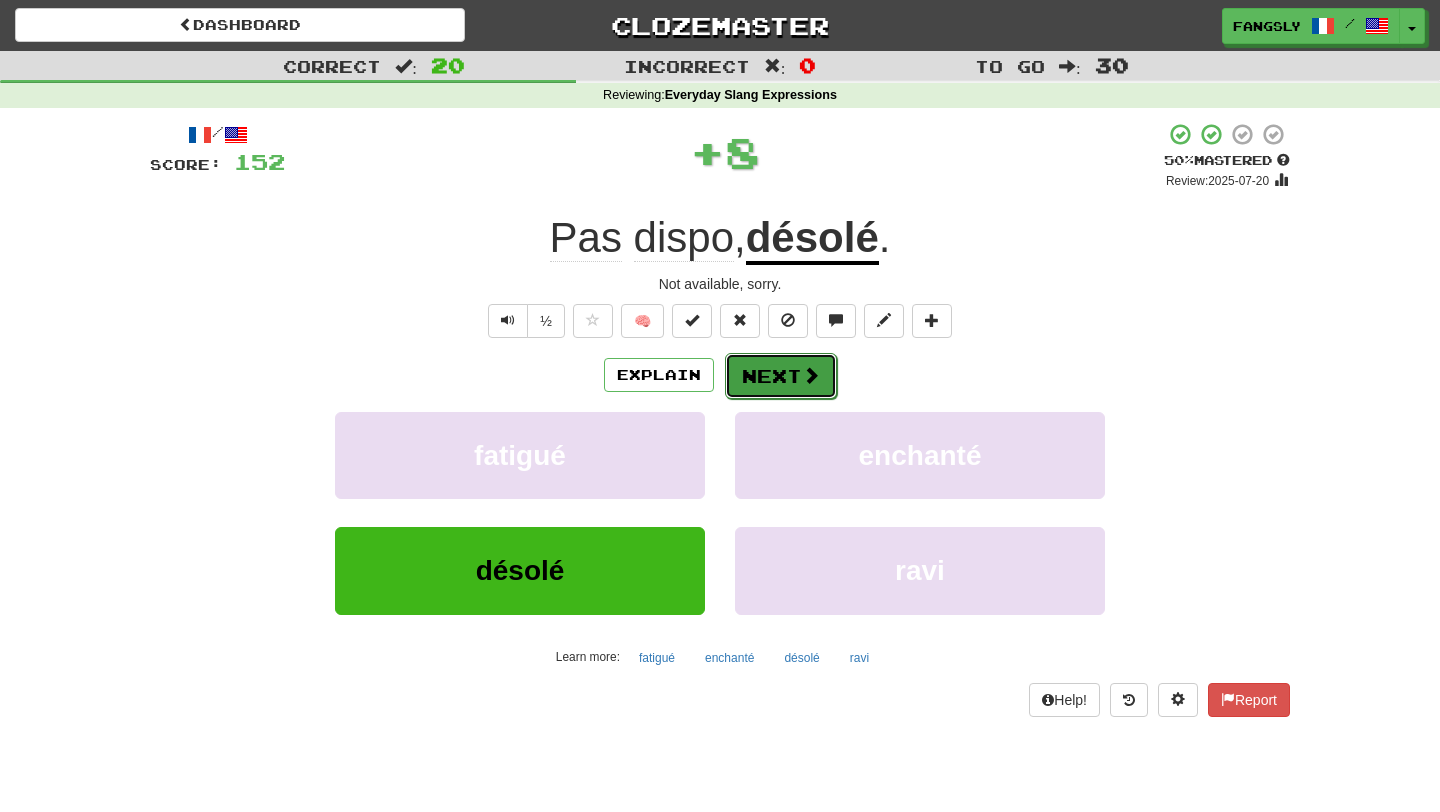 click on "Next" at bounding box center (781, 376) 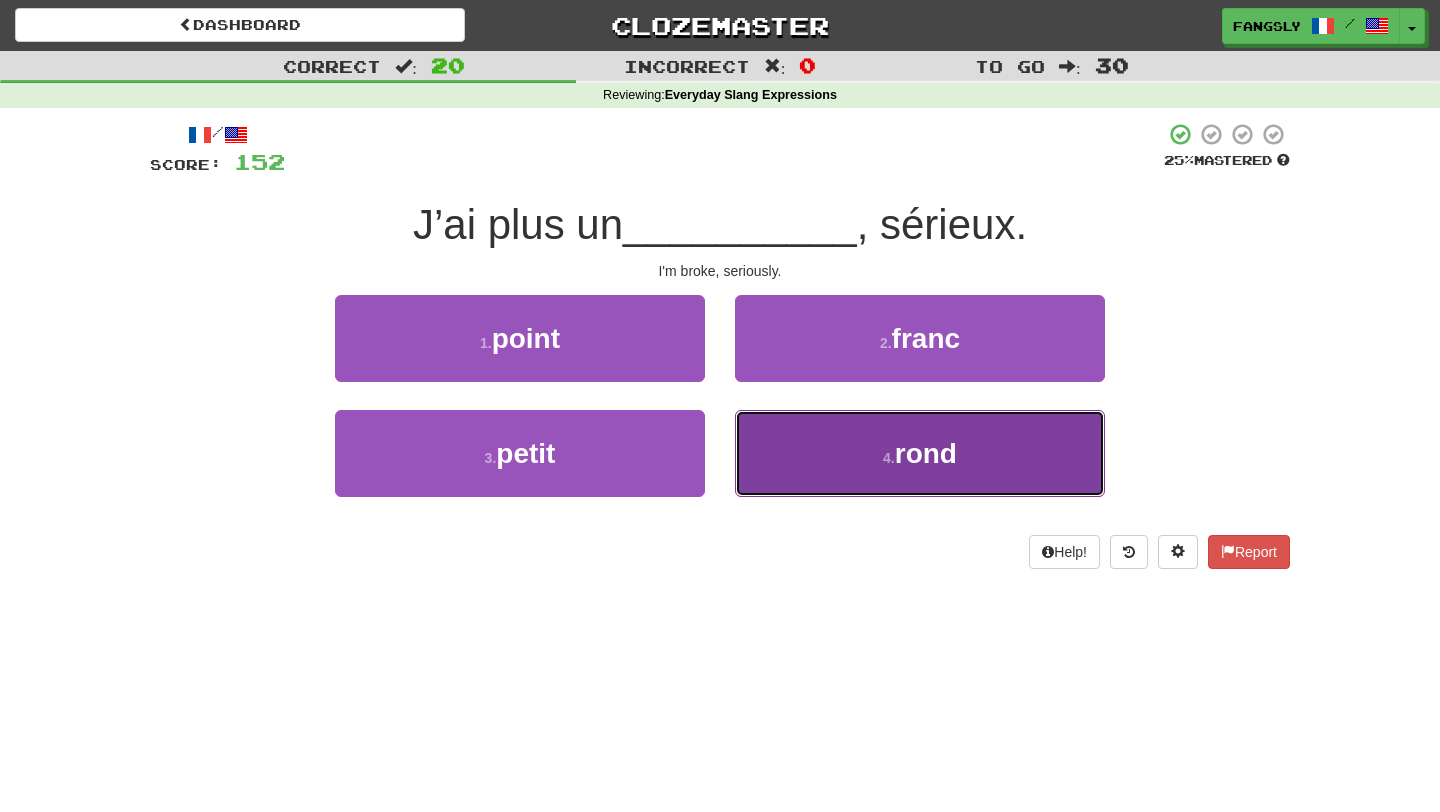 click on "4 .  rond" at bounding box center (920, 453) 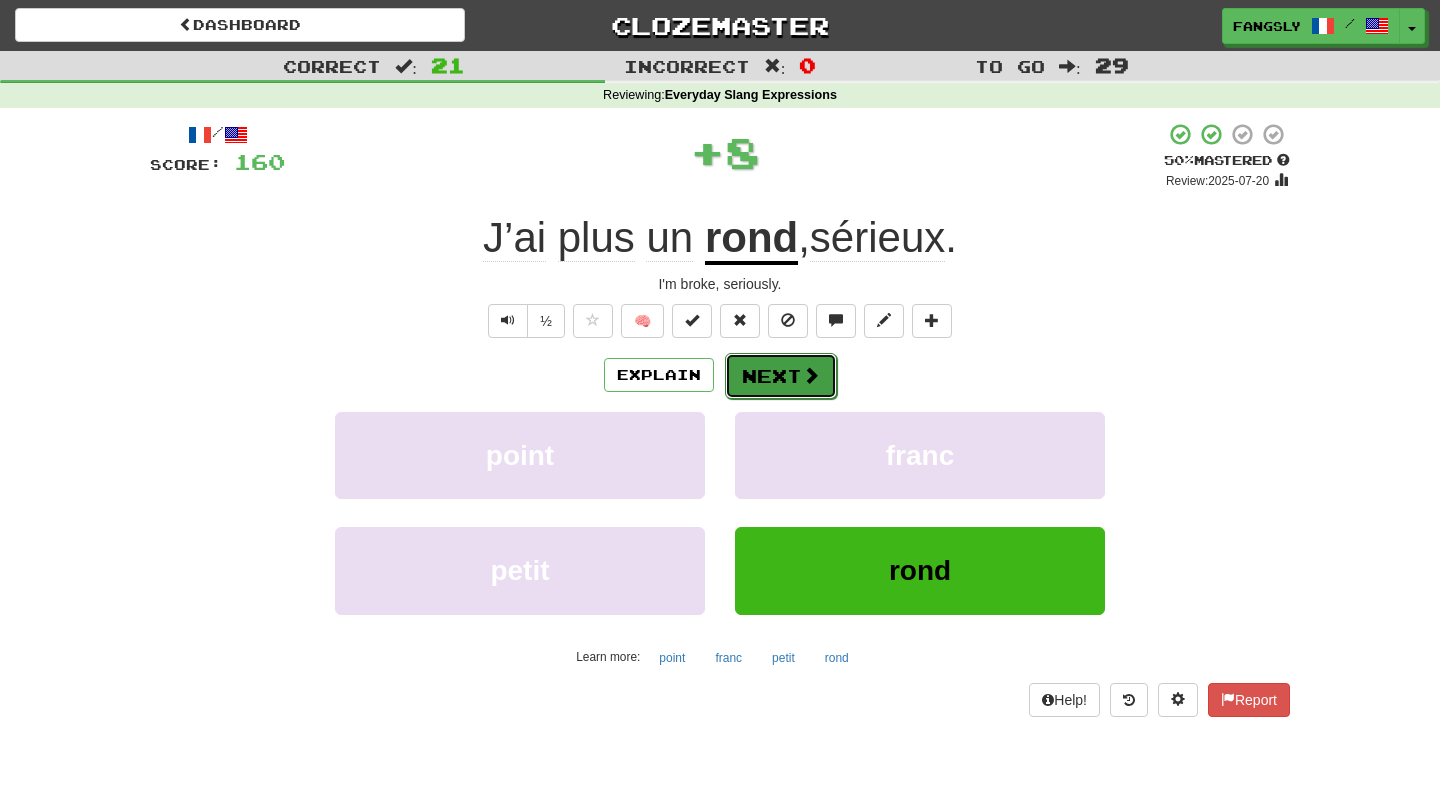 click on "Next" at bounding box center (781, 376) 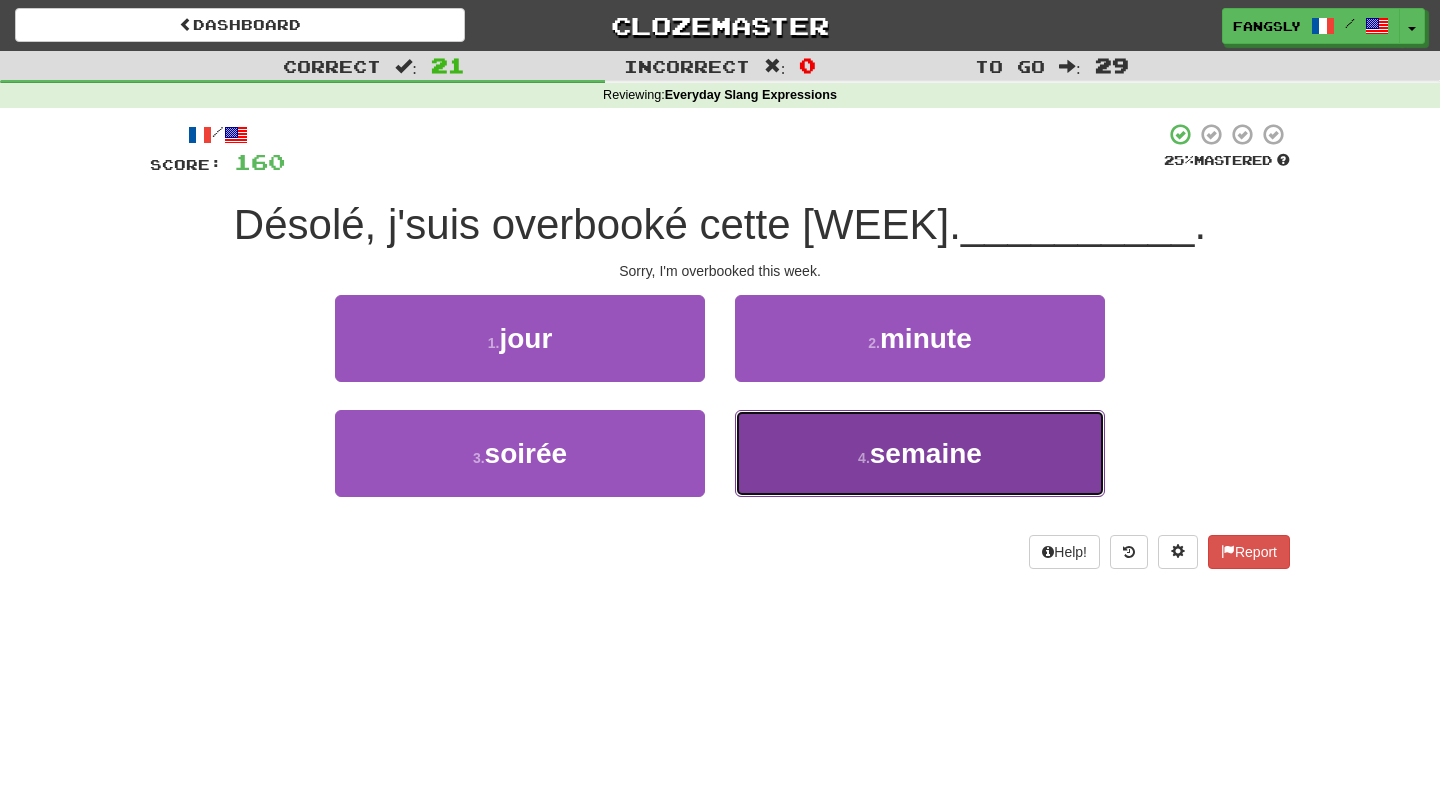 click on "4 .  semaine" at bounding box center [920, 453] 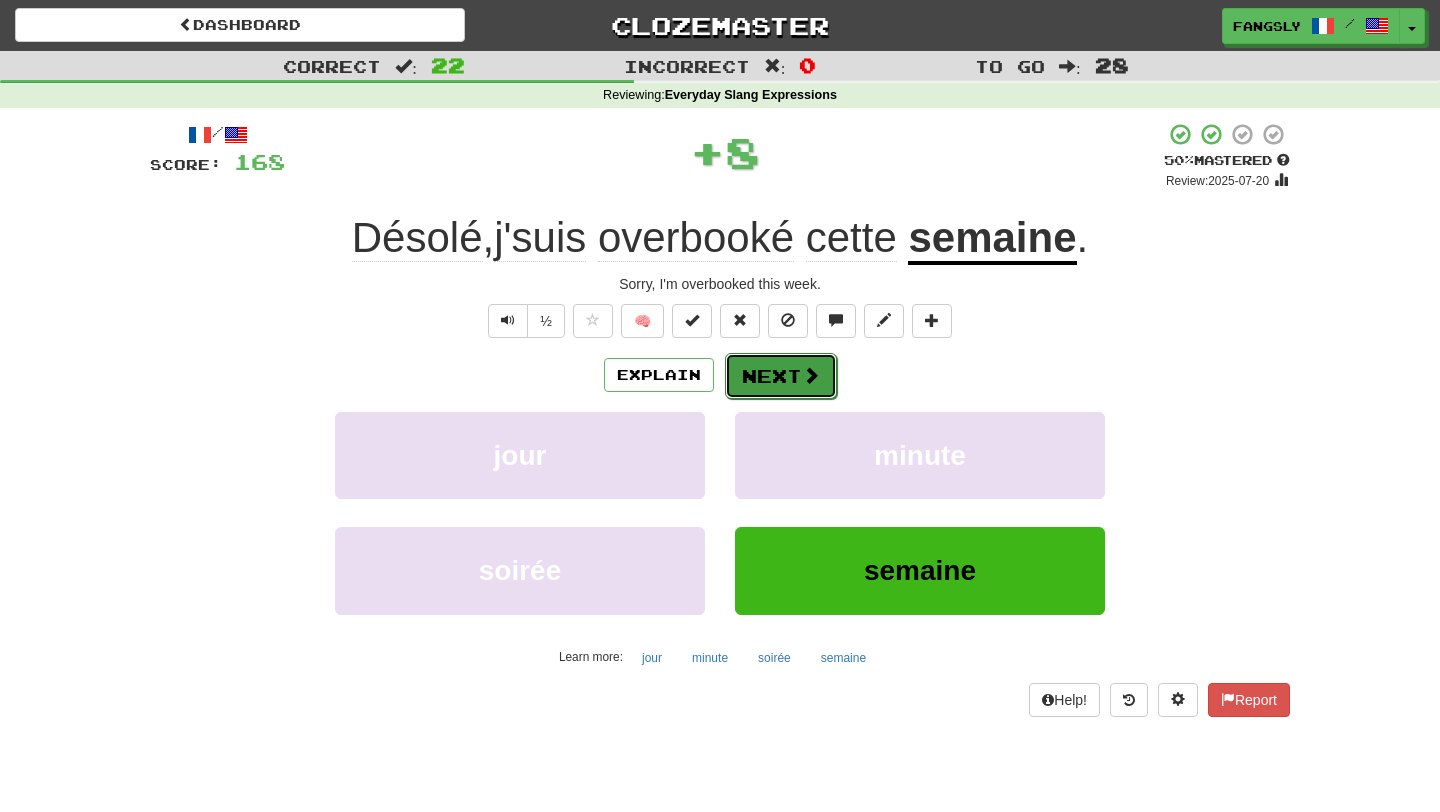 click on "Next" at bounding box center (781, 376) 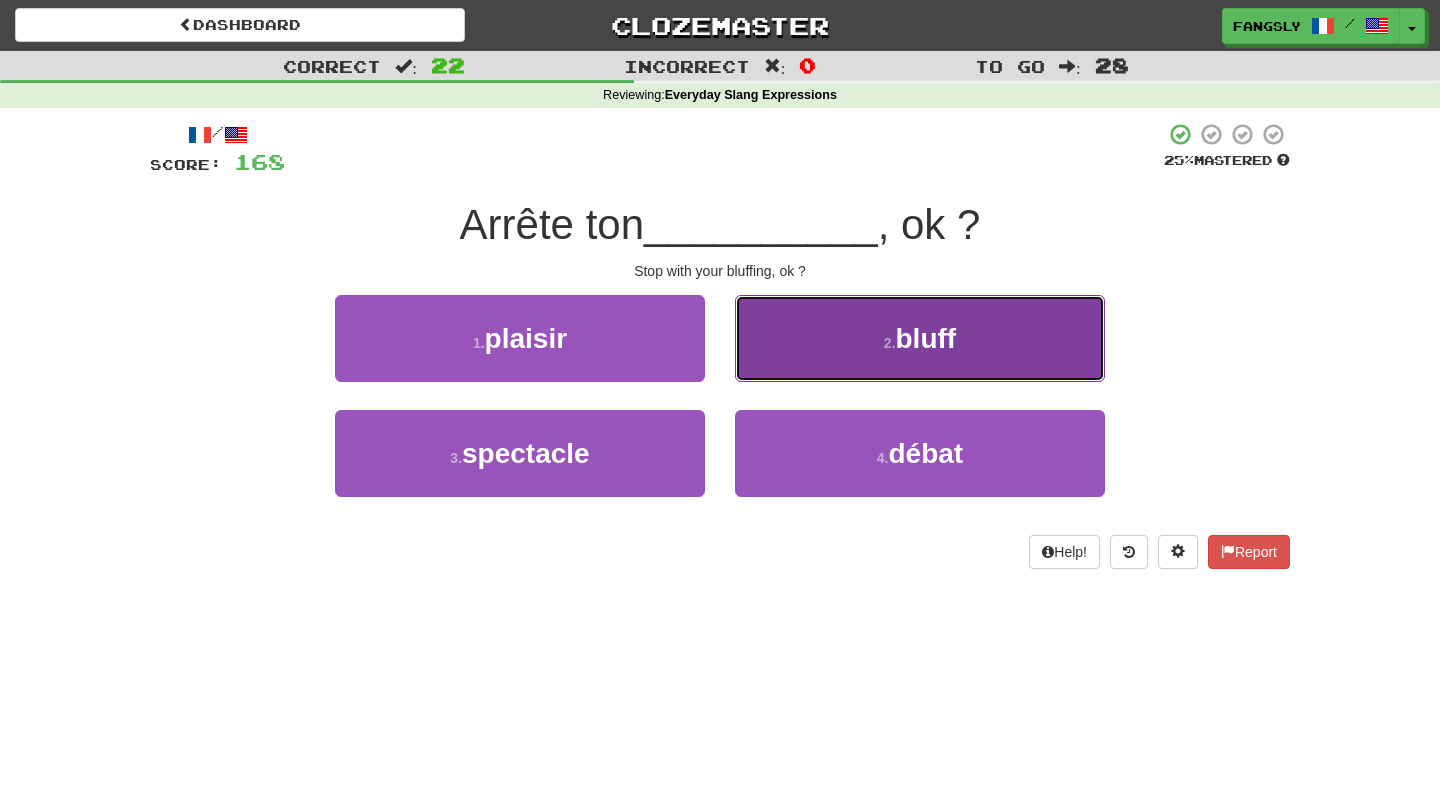 click on "2 .  bluff" at bounding box center [920, 338] 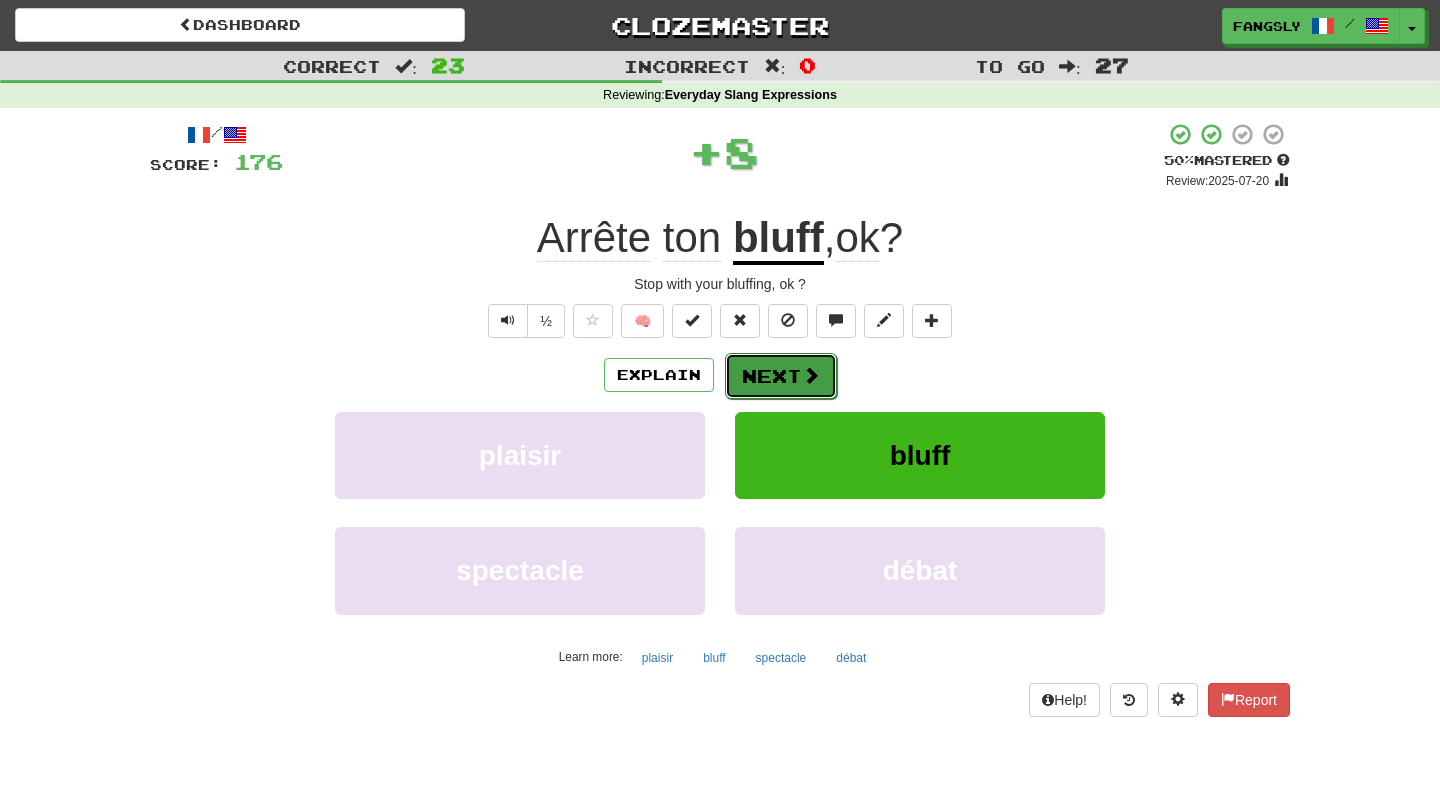 click on "Next" at bounding box center (781, 376) 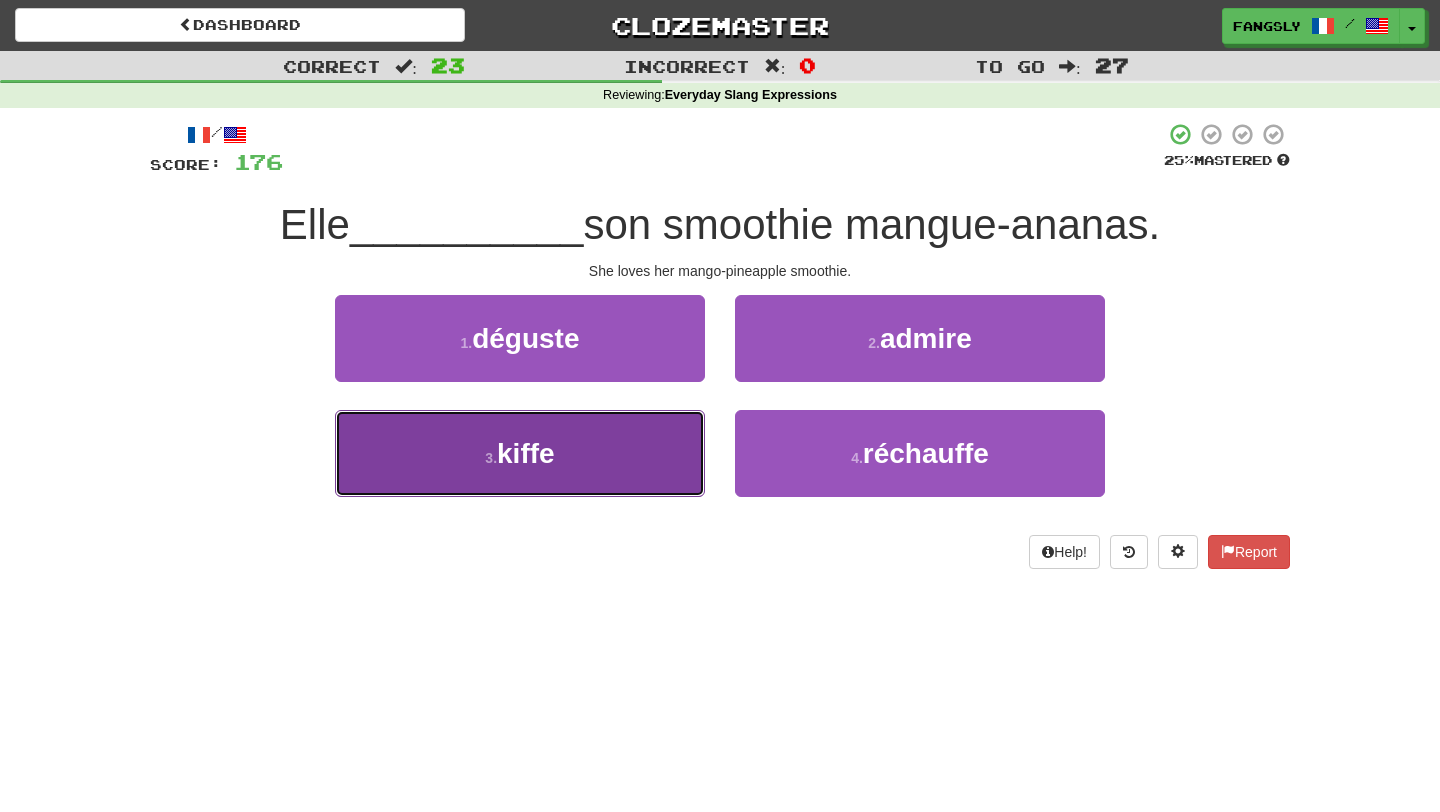 click on "3 .  kiffe" at bounding box center (520, 453) 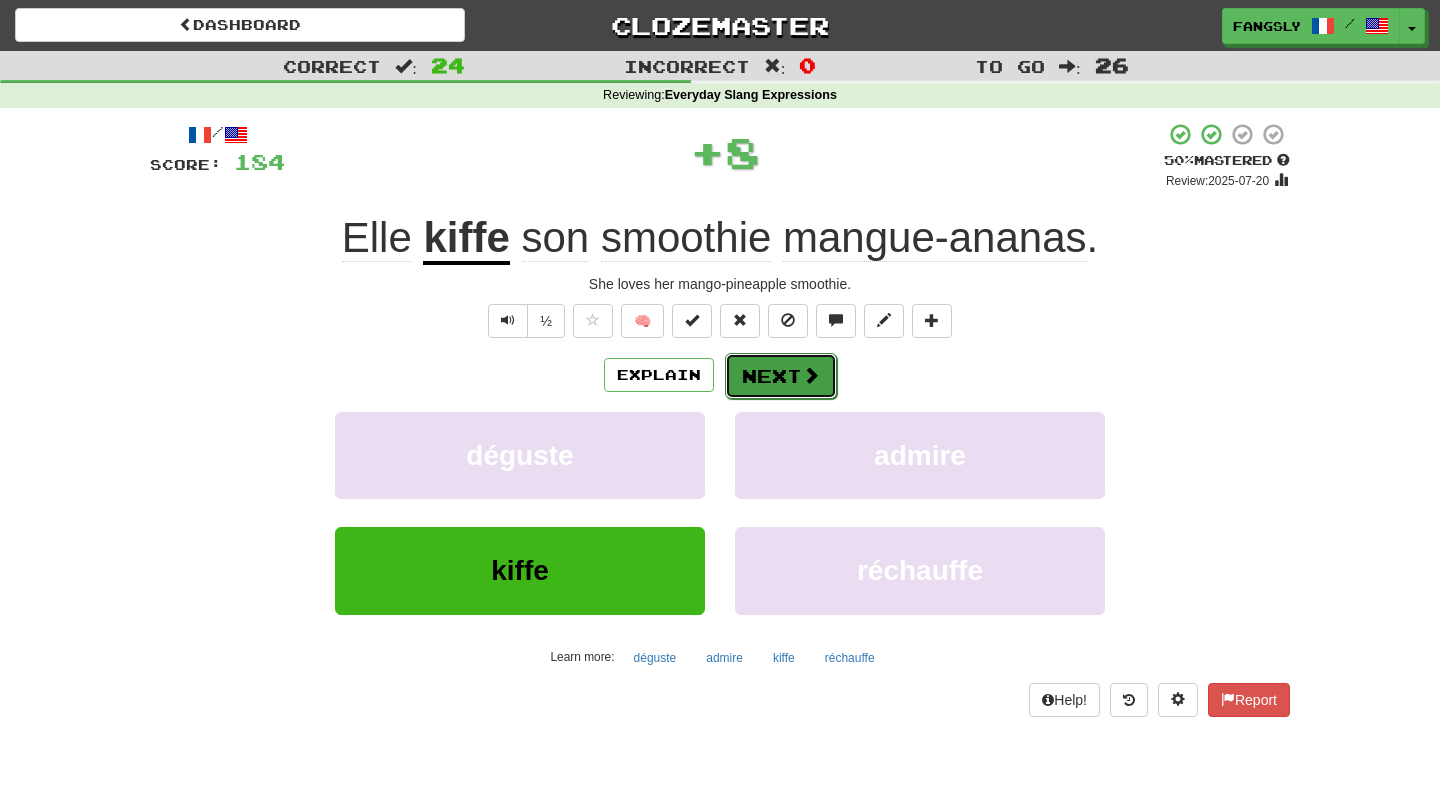 click on "Next" at bounding box center (781, 376) 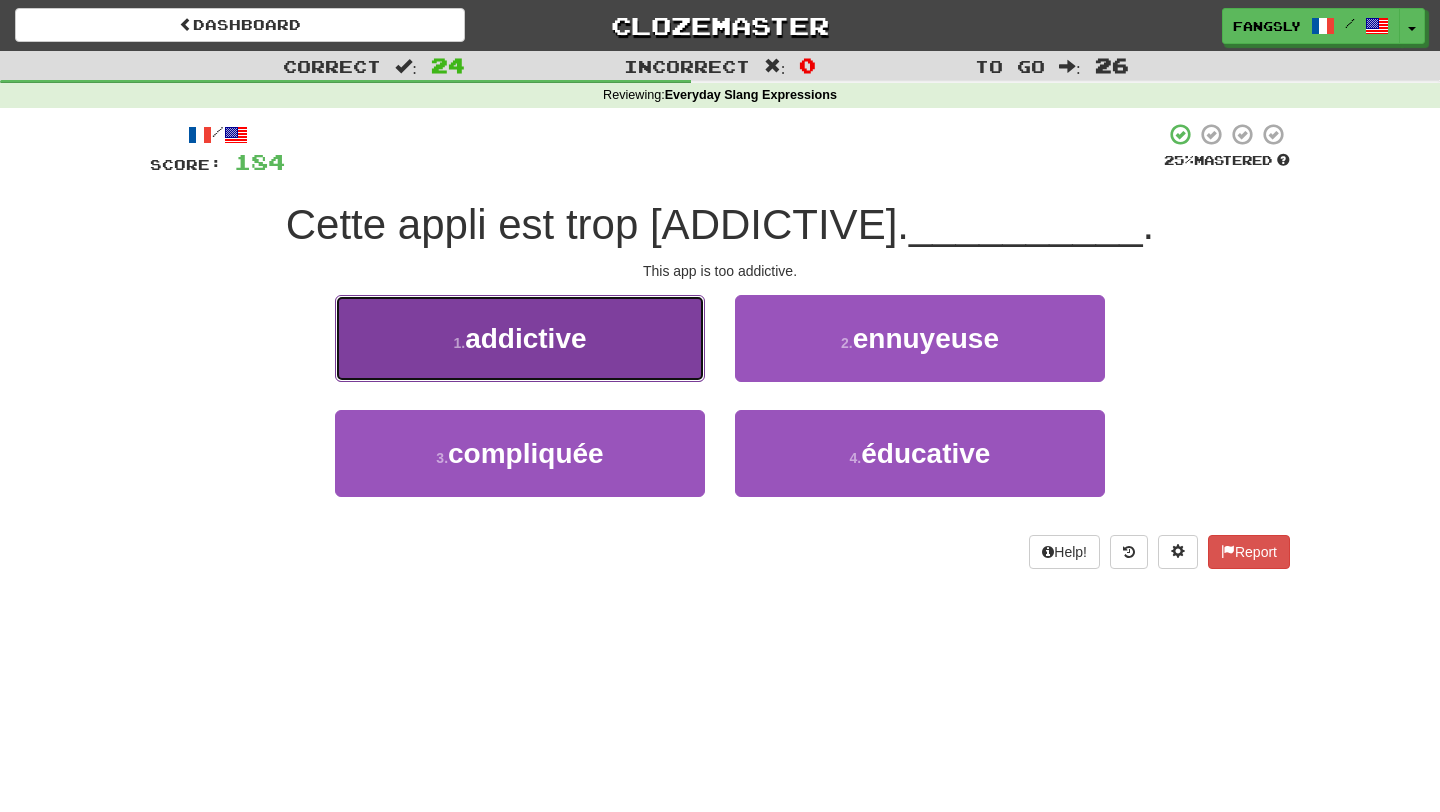 click on "1 .  addictive" at bounding box center (520, 338) 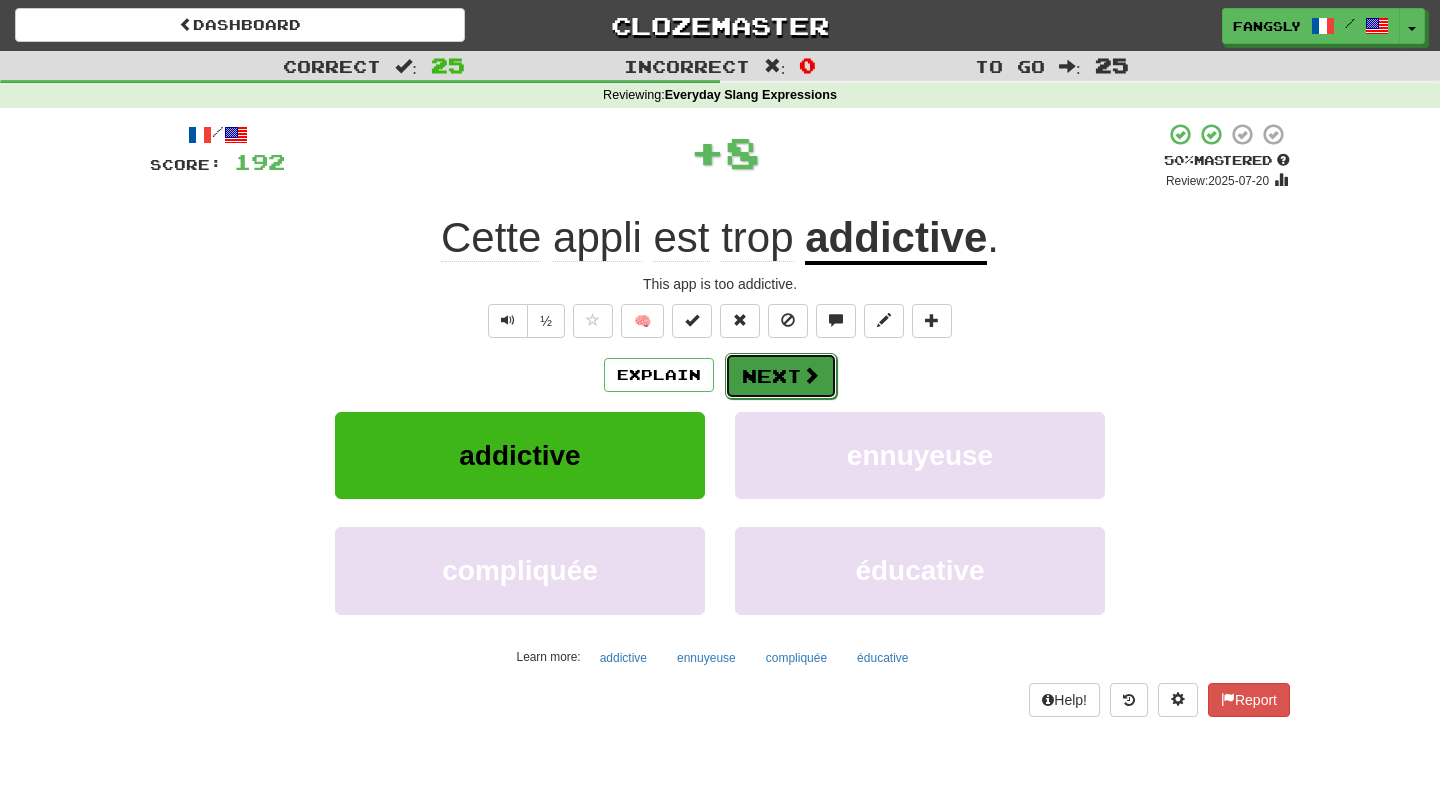 click on "Next" at bounding box center [781, 376] 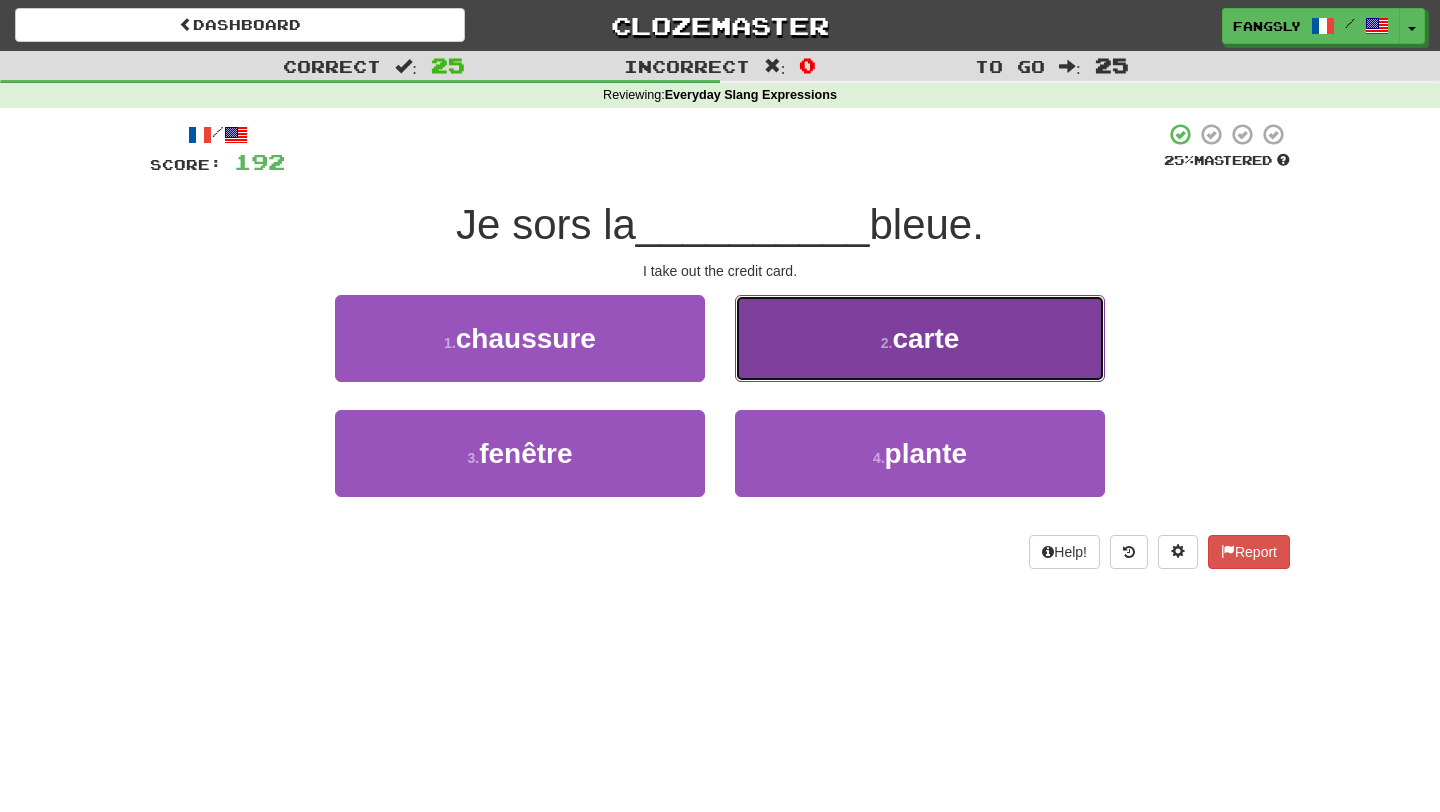 click on "2 .  carte" at bounding box center (920, 338) 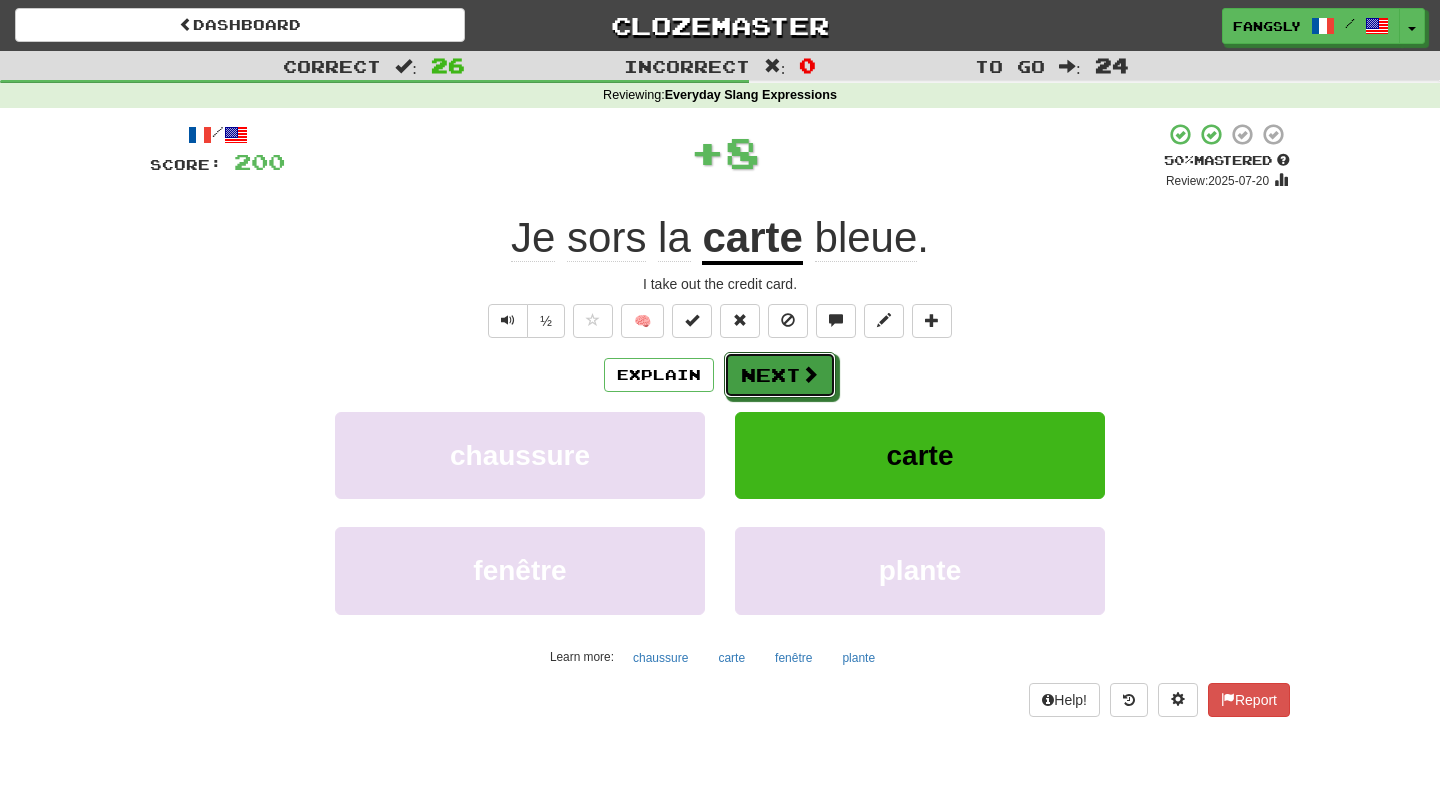 click on "Next" at bounding box center [780, 375] 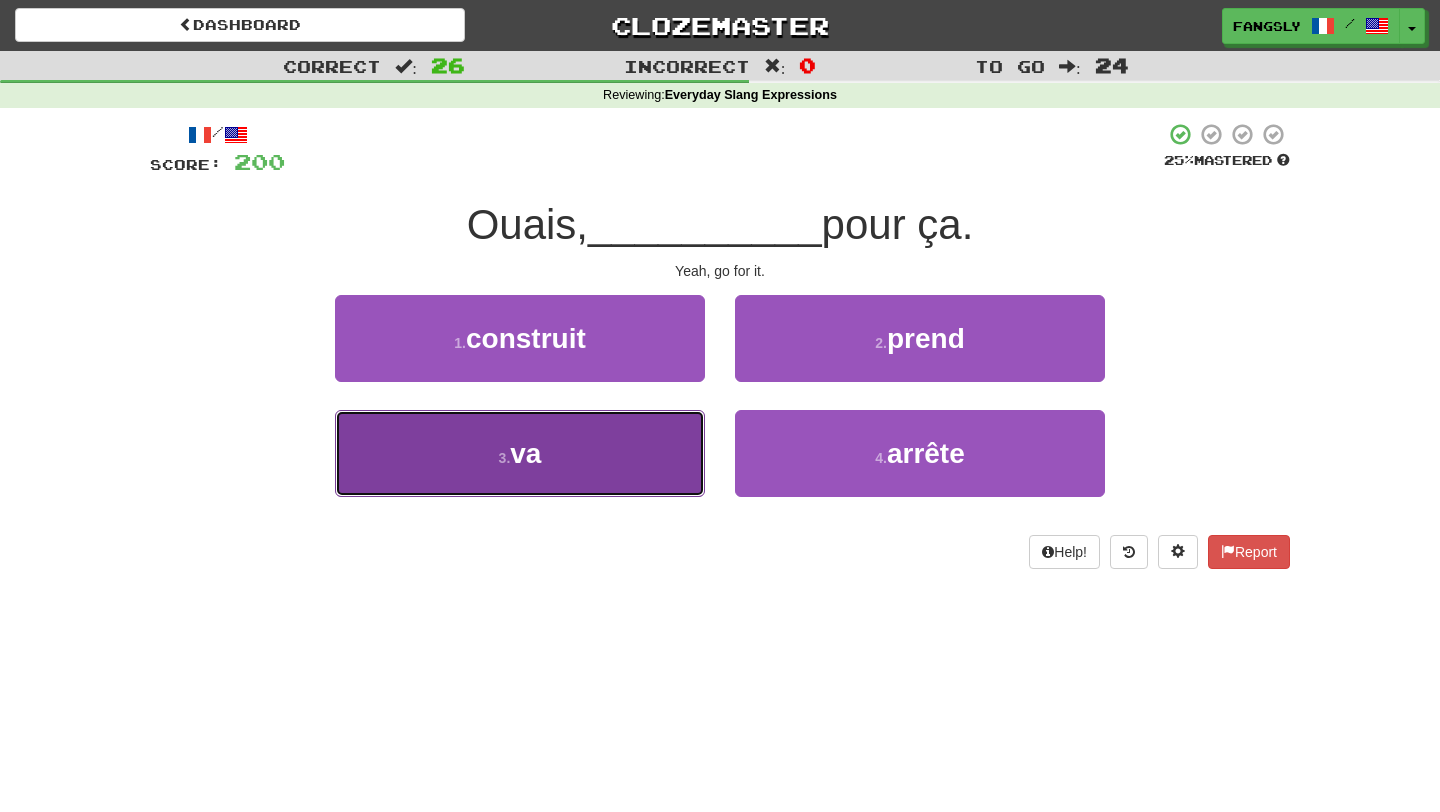 click on "3 .  va" at bounding box center (520, 453) 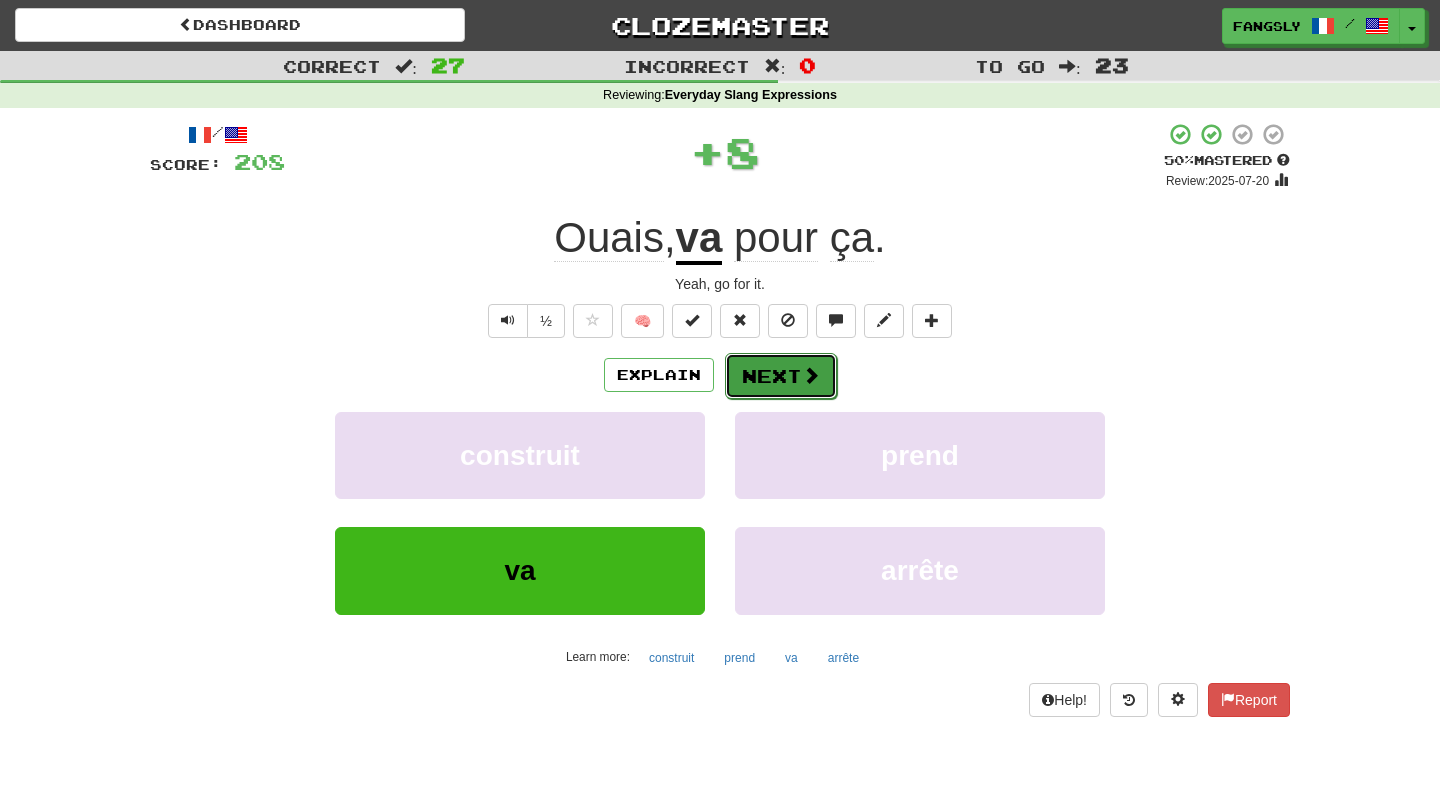 click on "Next" at bounding box center [781, 376] 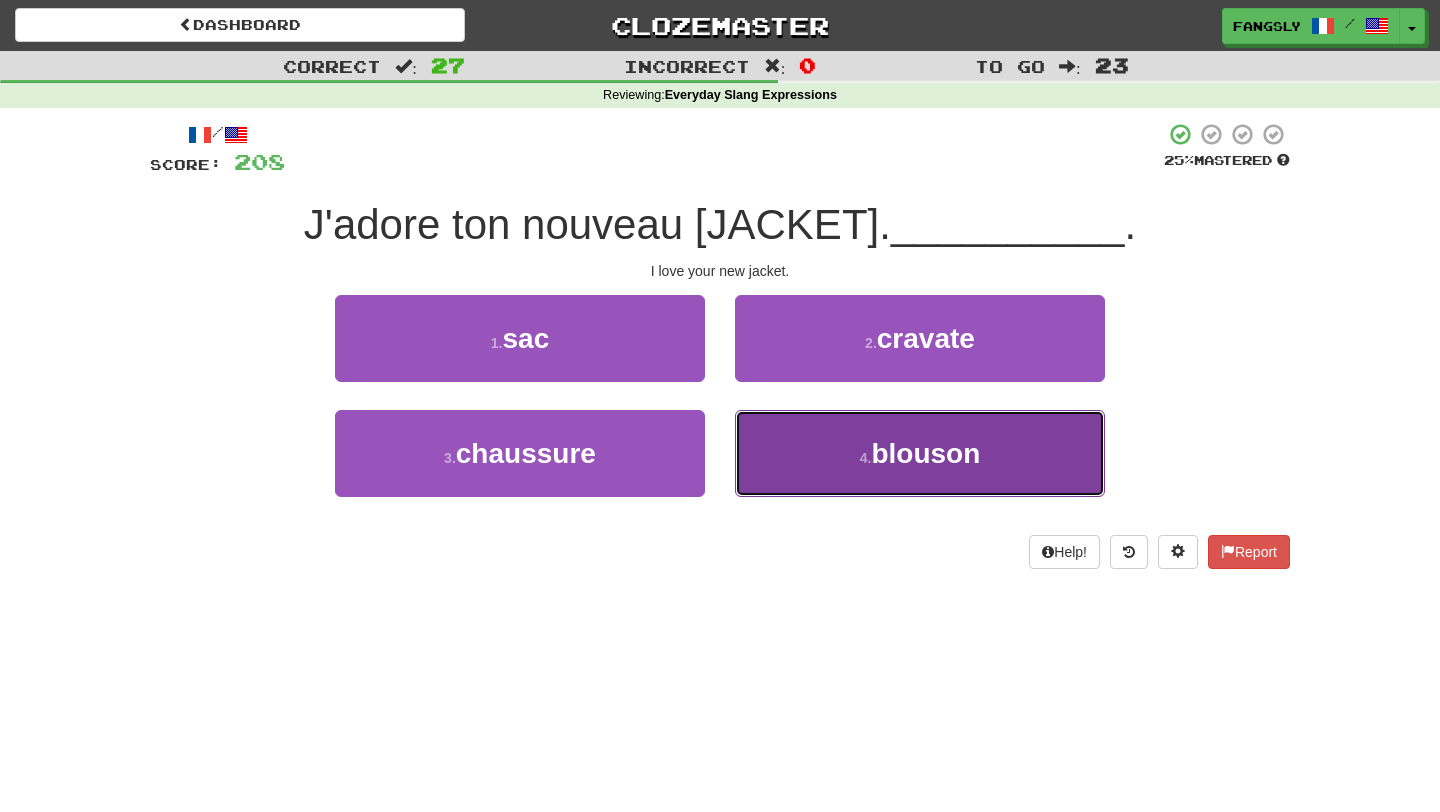 click on "4 .  blouson" at bounding box center (920, 453) 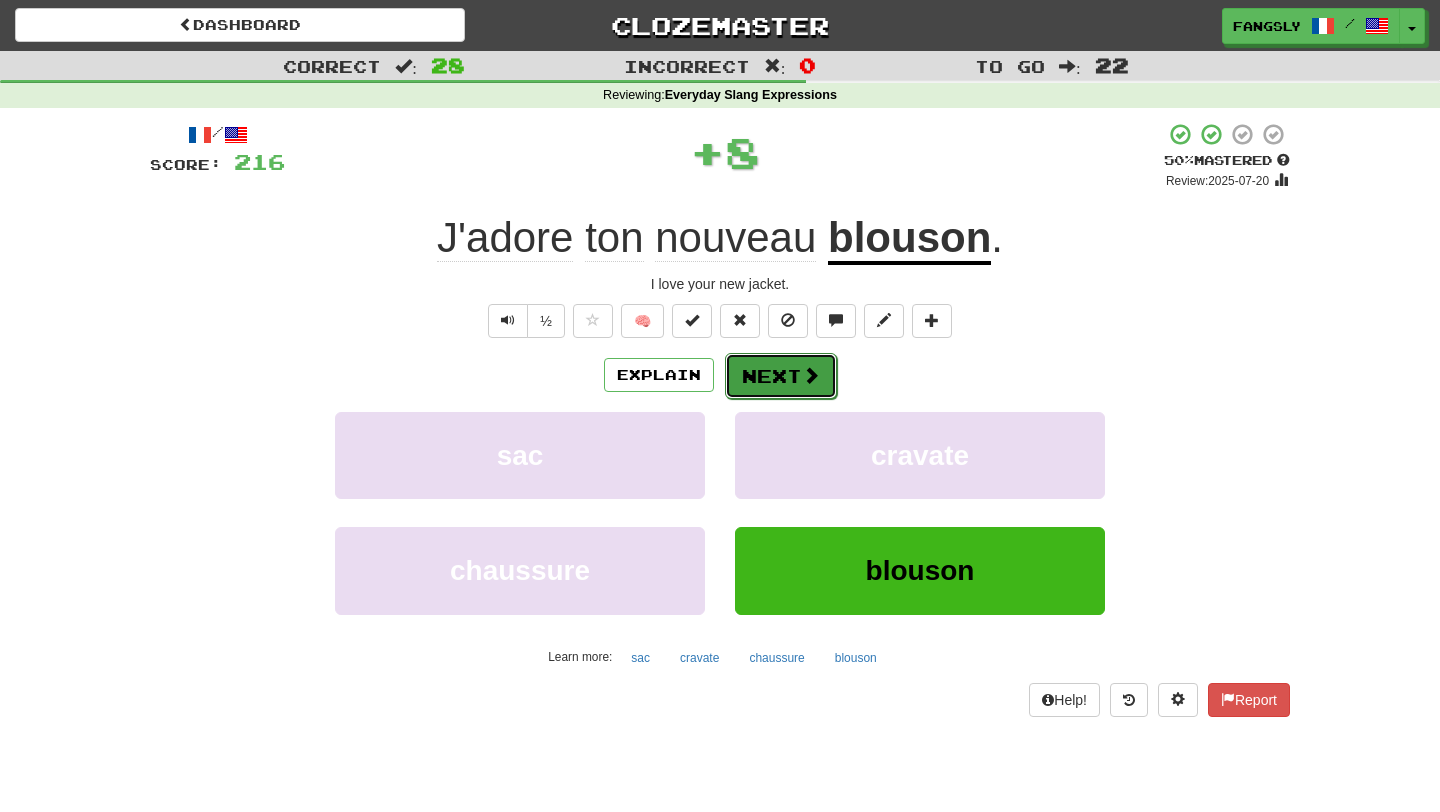 click on "Next" at bounding box center (781, 376) 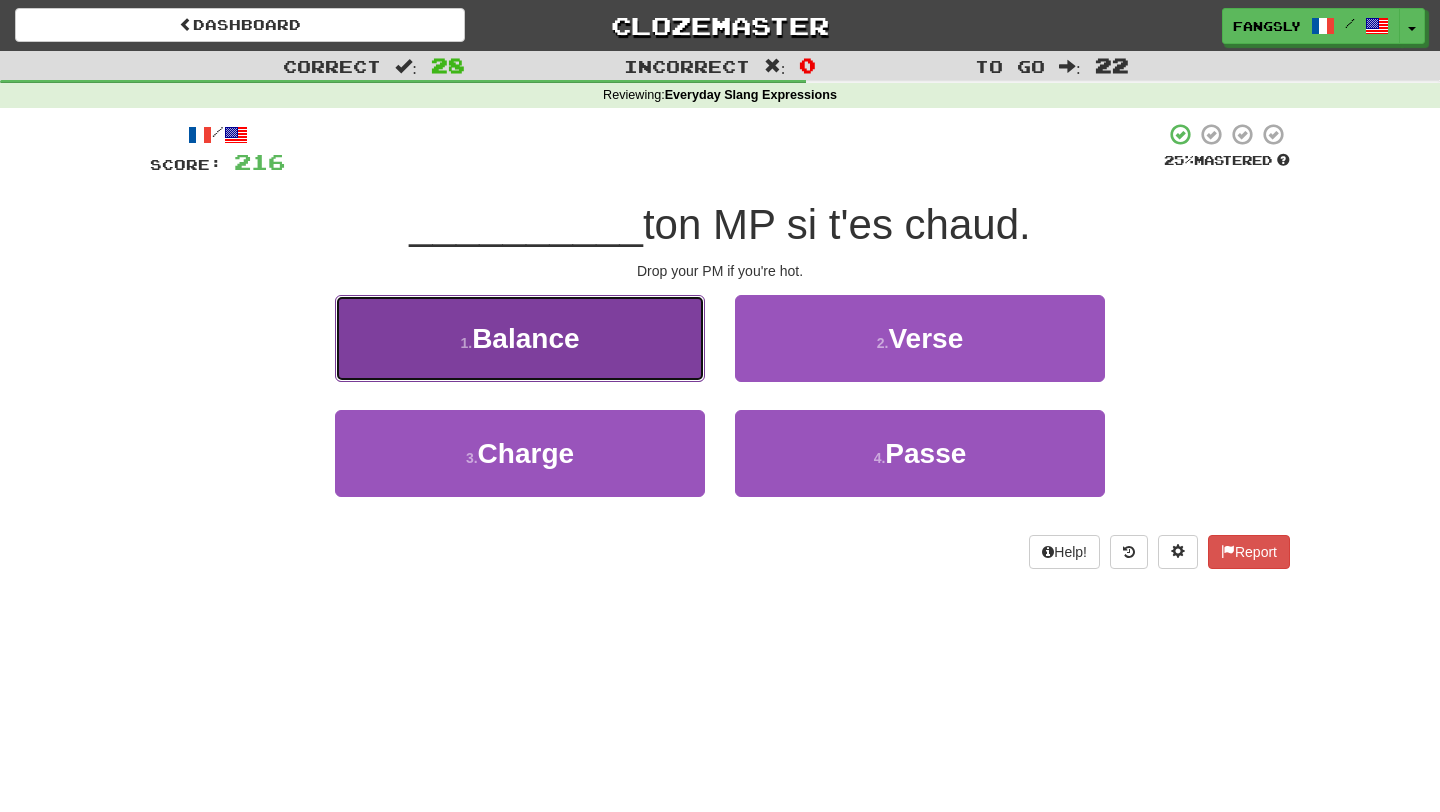 click on "1 .  Balance" at bounding box center [520, 338] 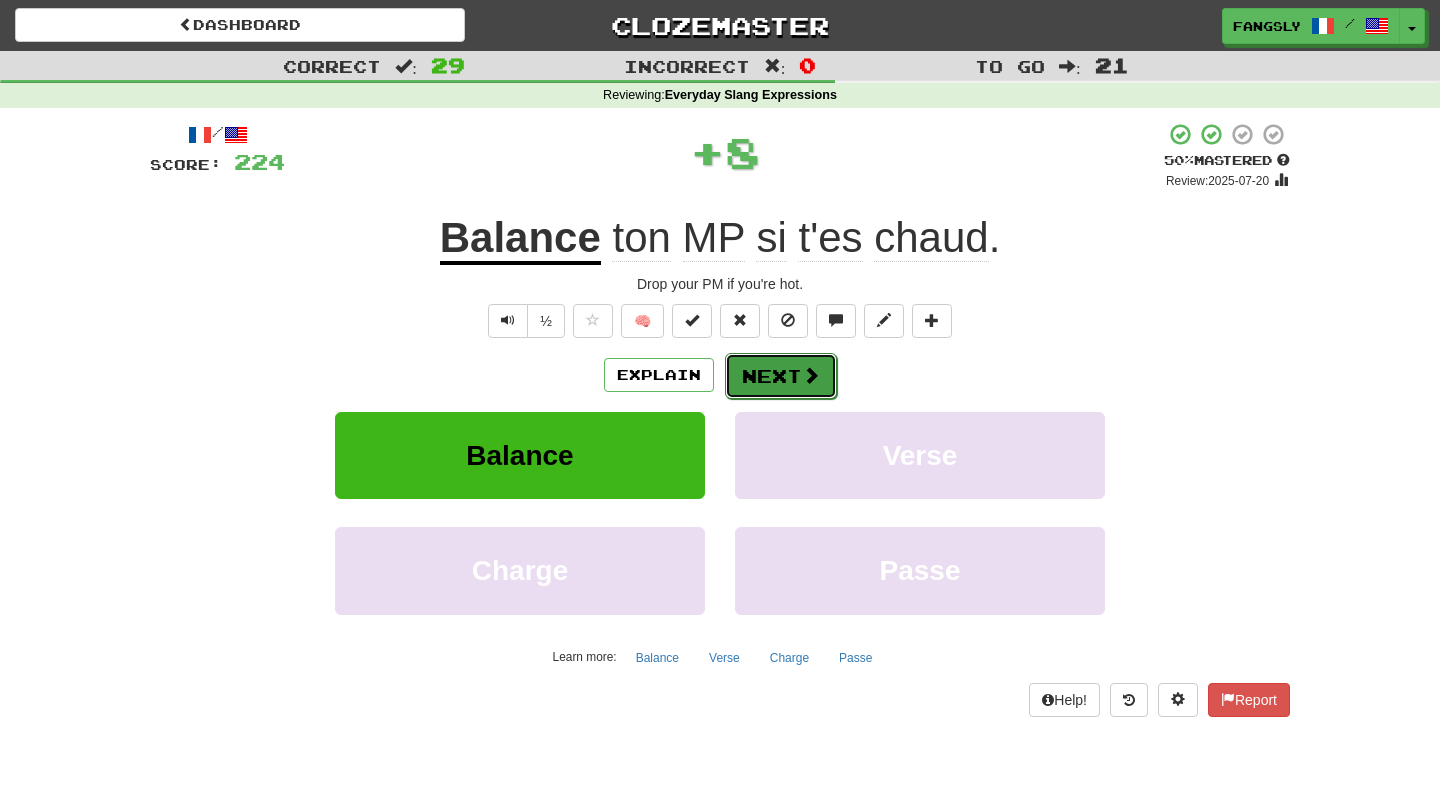 click on "Next" at bounding box center [781, 376] 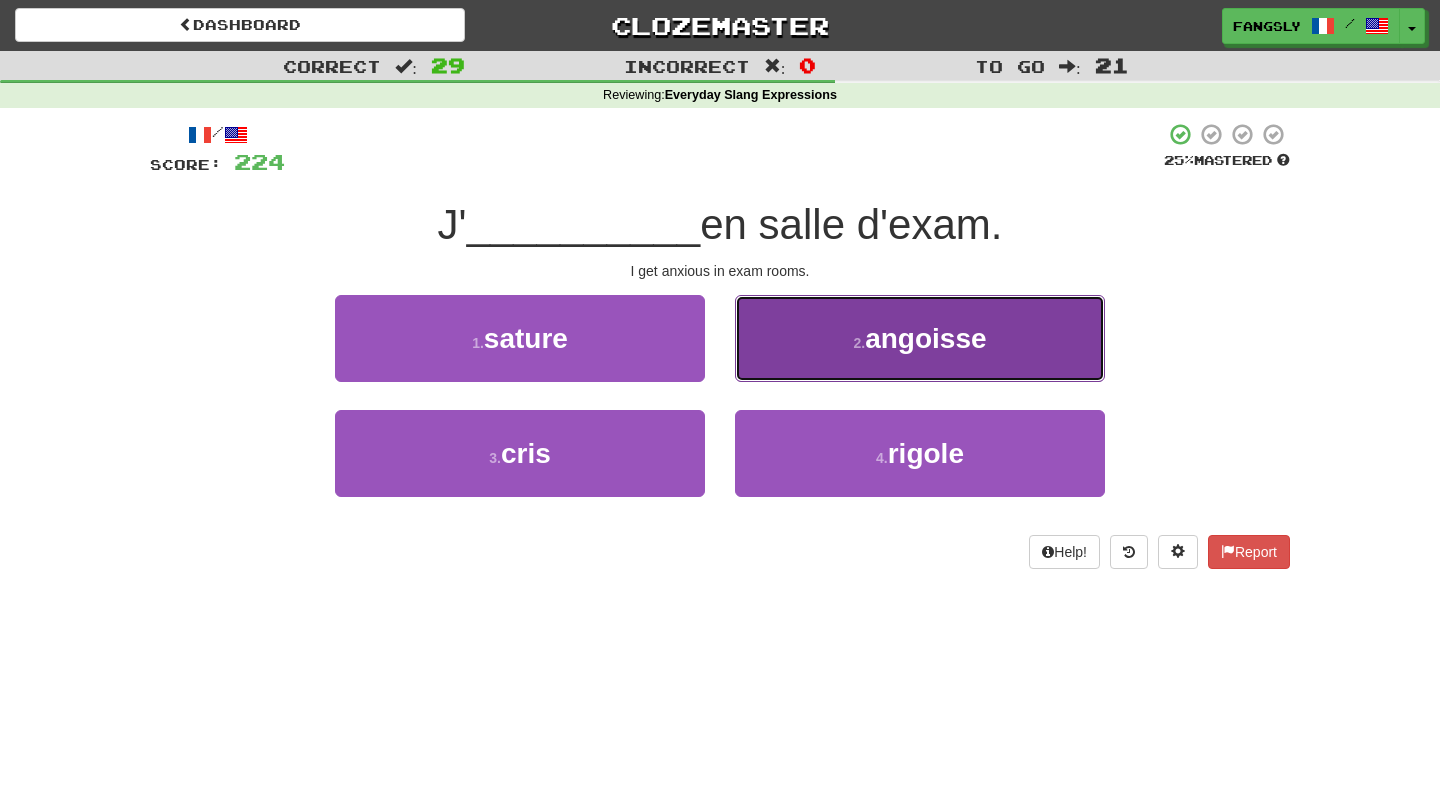 click on "2 .  angoisse" at bounding box center [920, 338] 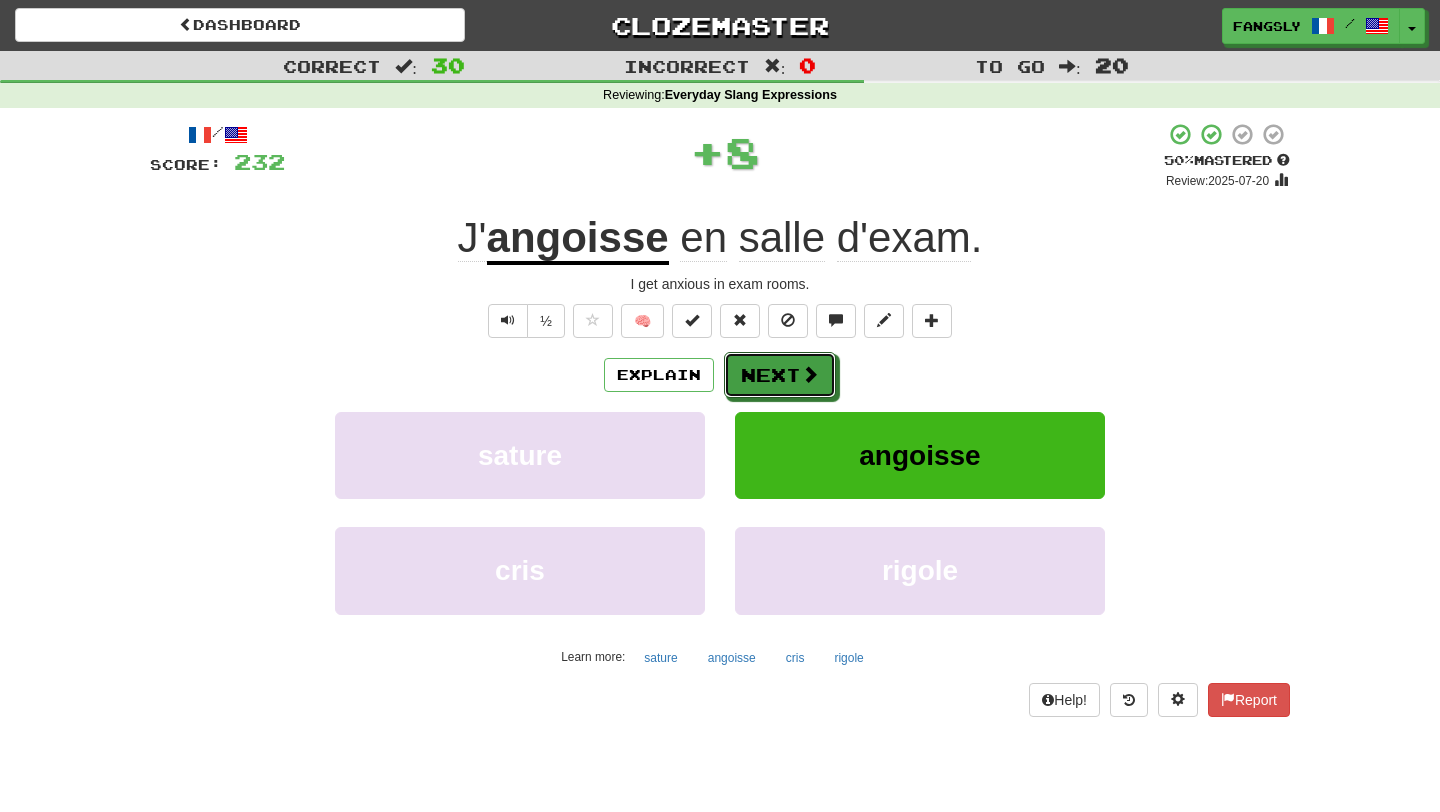 click on "Next" at bounding box center [780, 375] 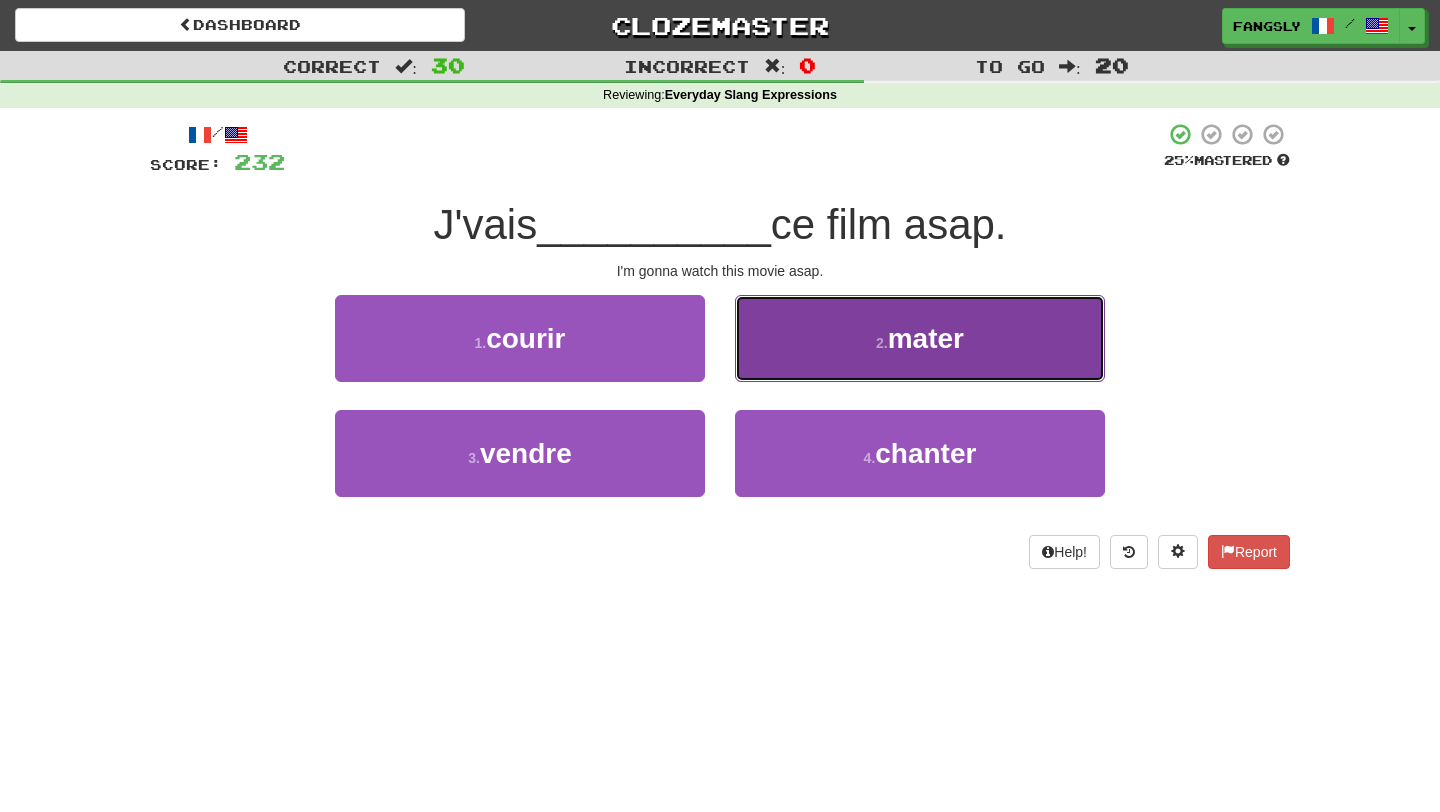 click on "2 .  mater" at bounding box center (920, 338) 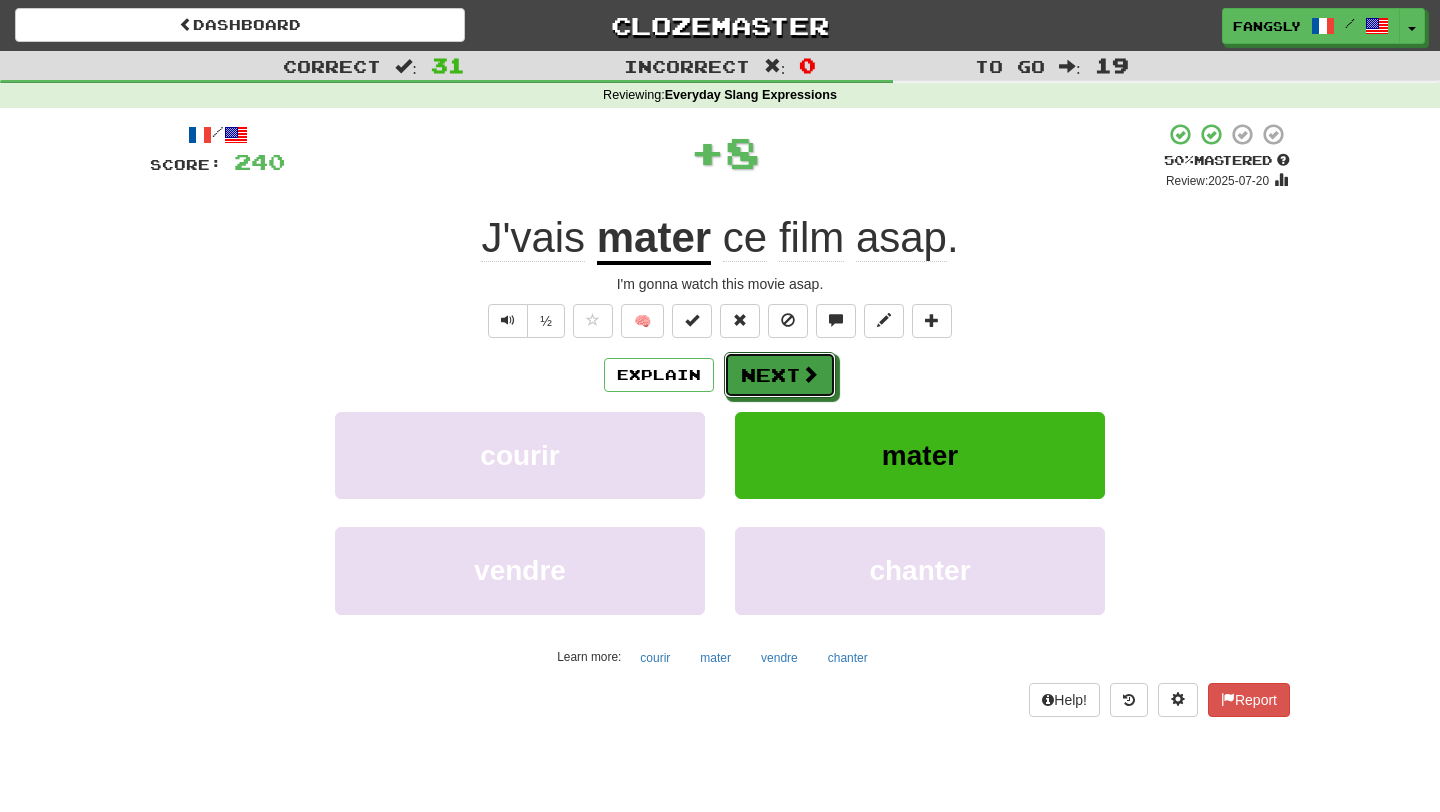 click on "Next" at bounding box center [780, 375] 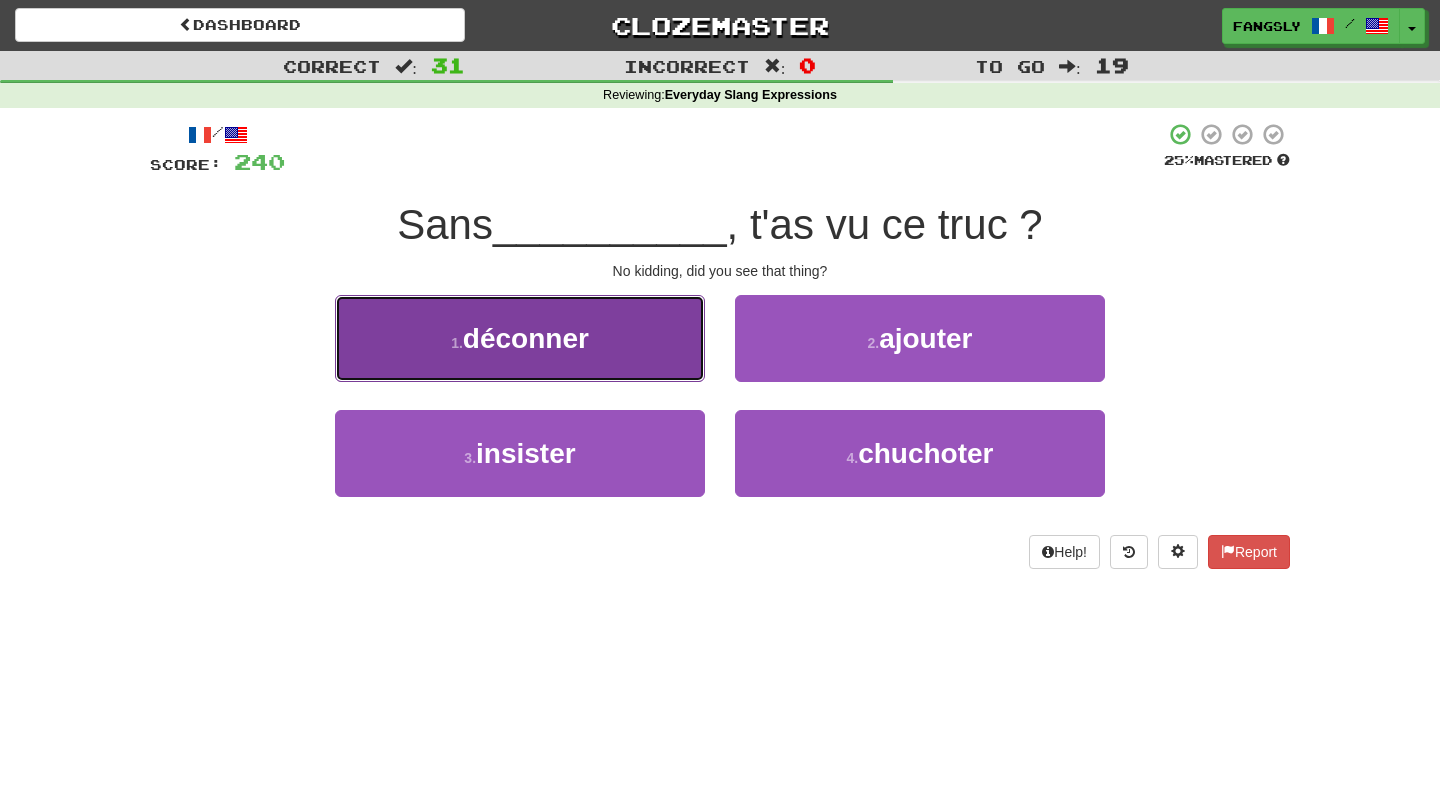 click on "1 .  déconner" at bounding box center [520, 338] 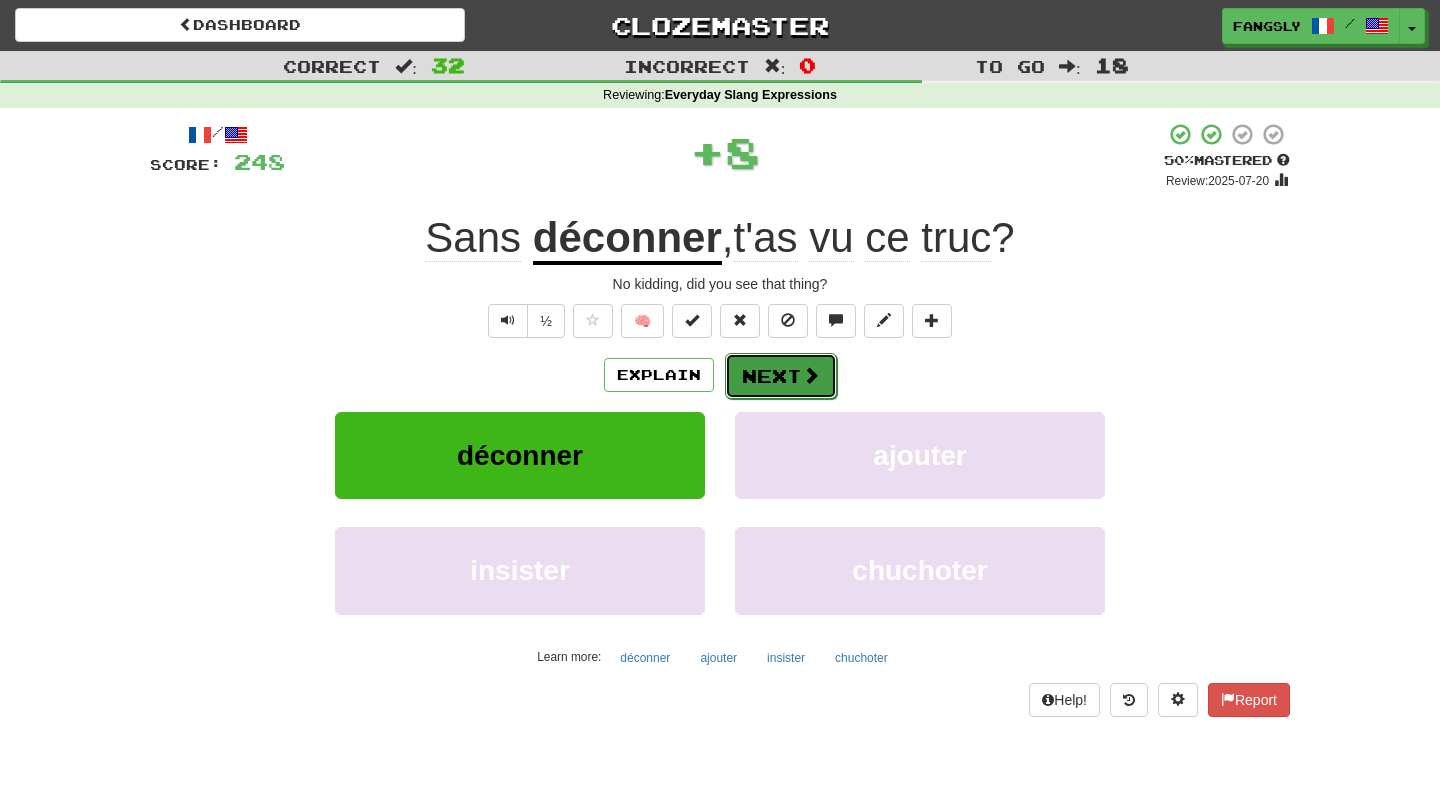 click on "Next" at bounding box center (781, 376) 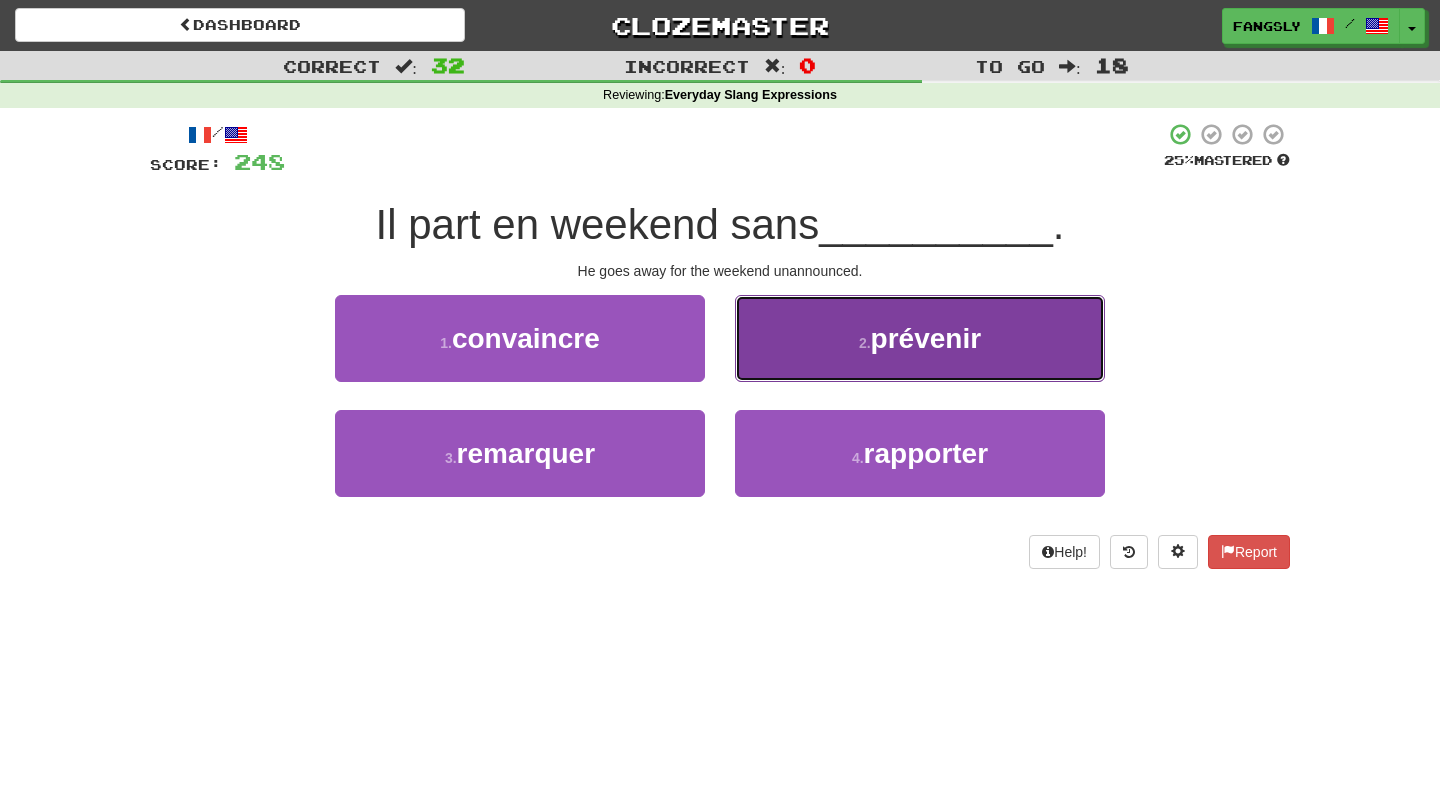 click on "2 .  prévenir" at bounding box center (920, 338) 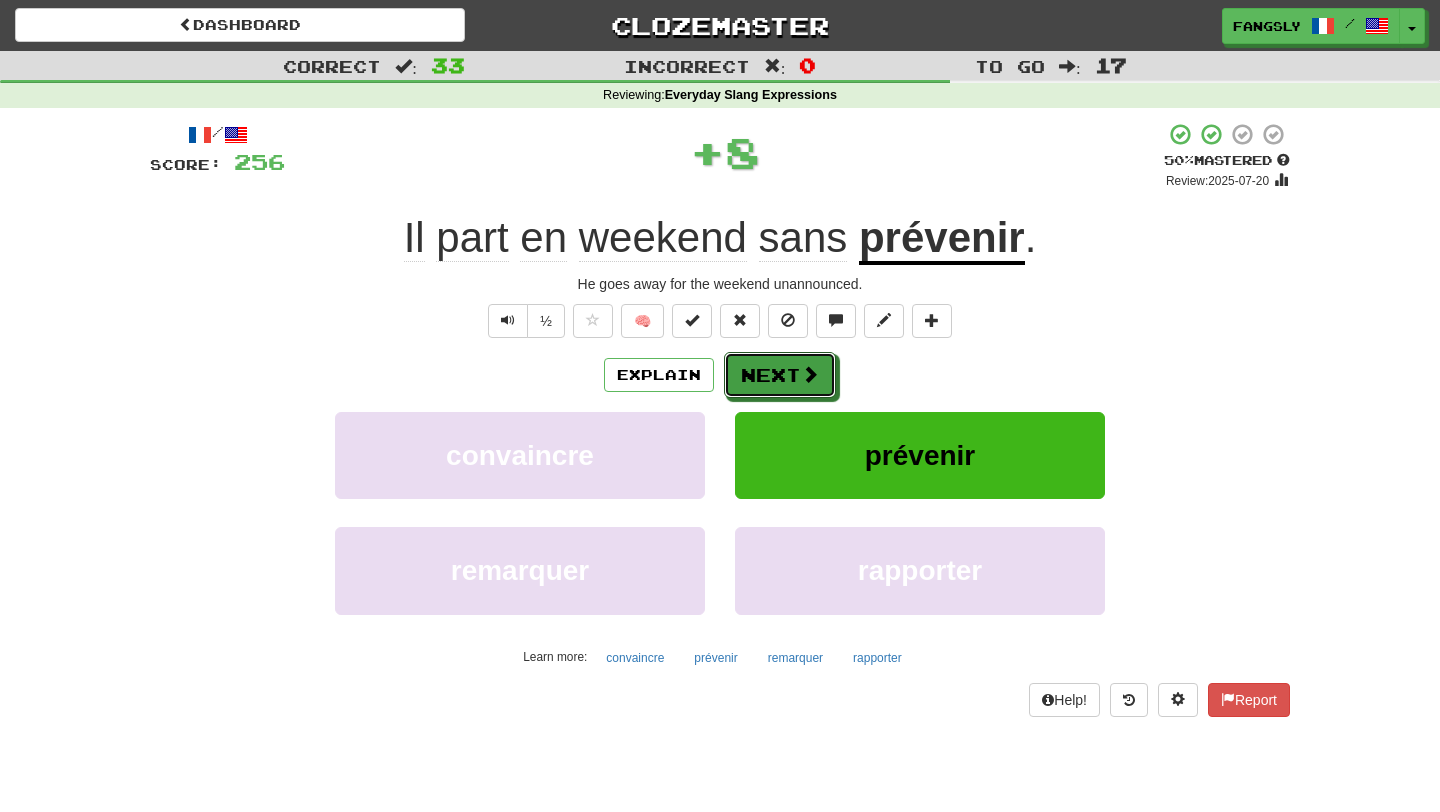 click on "Next" at bounding box center [780, 375] 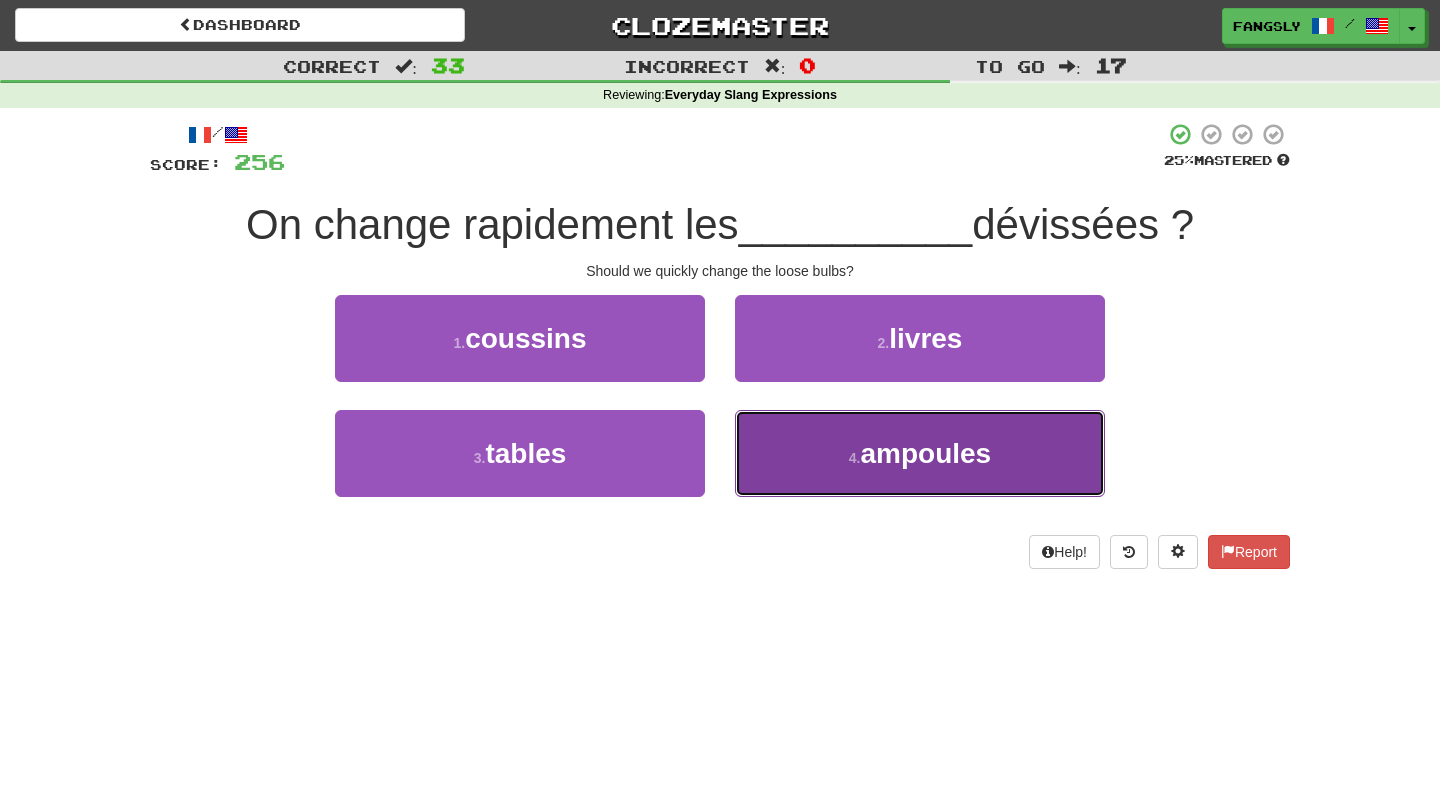 click on "4 .  ampoules" at bounding box center [920, 453] 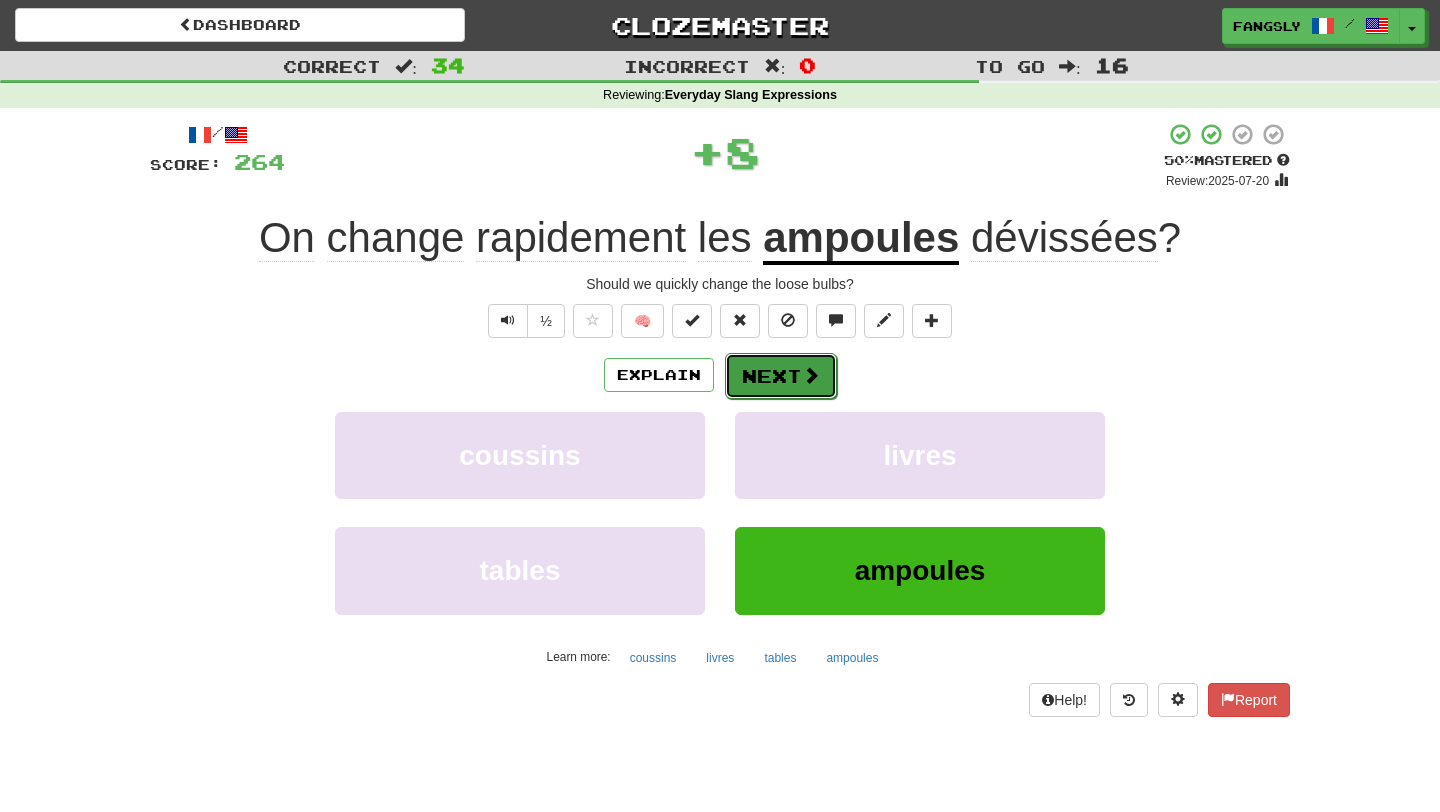 click on "Next" at bounding box center [781, 376] 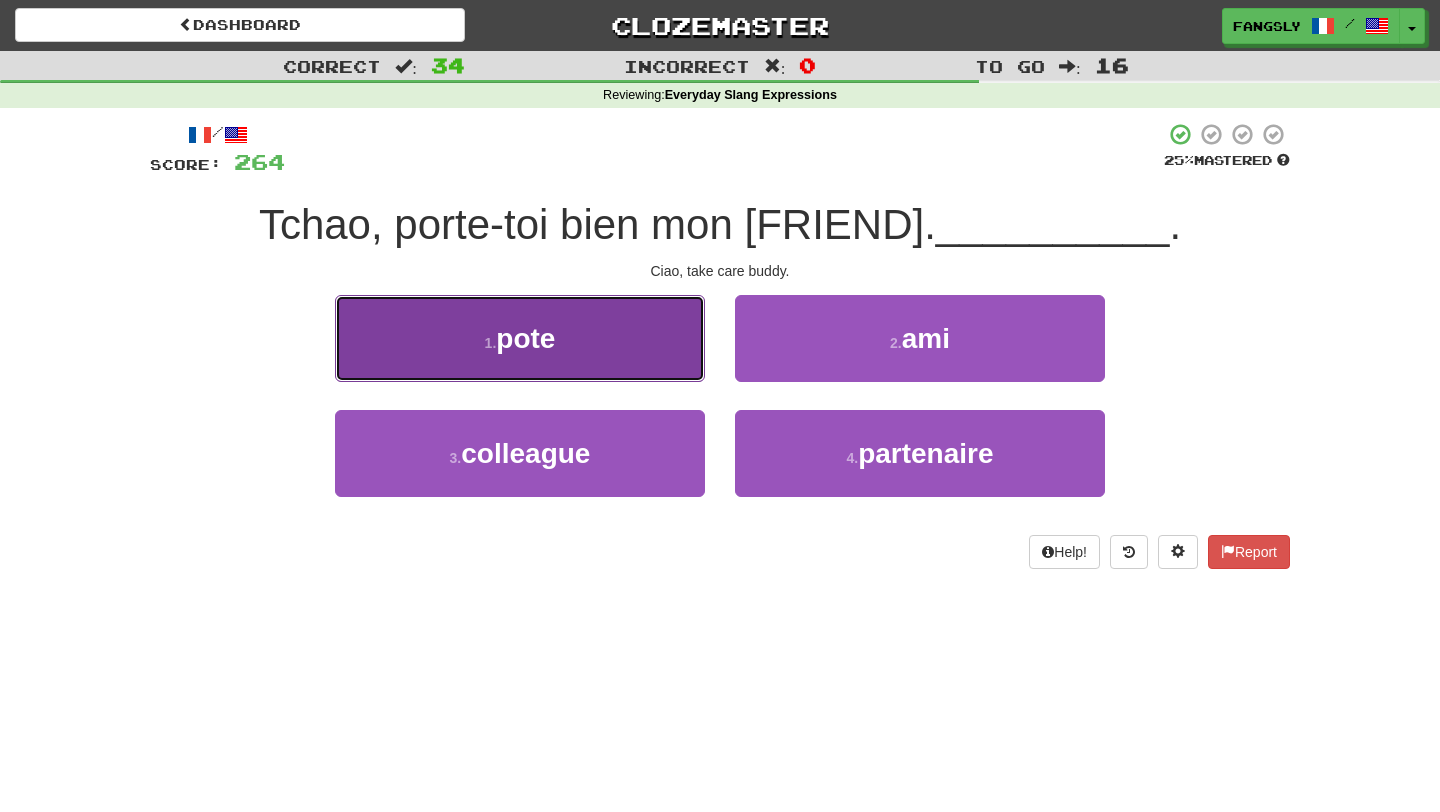 click on "1 .  pote" at bounding box center (520, 338) 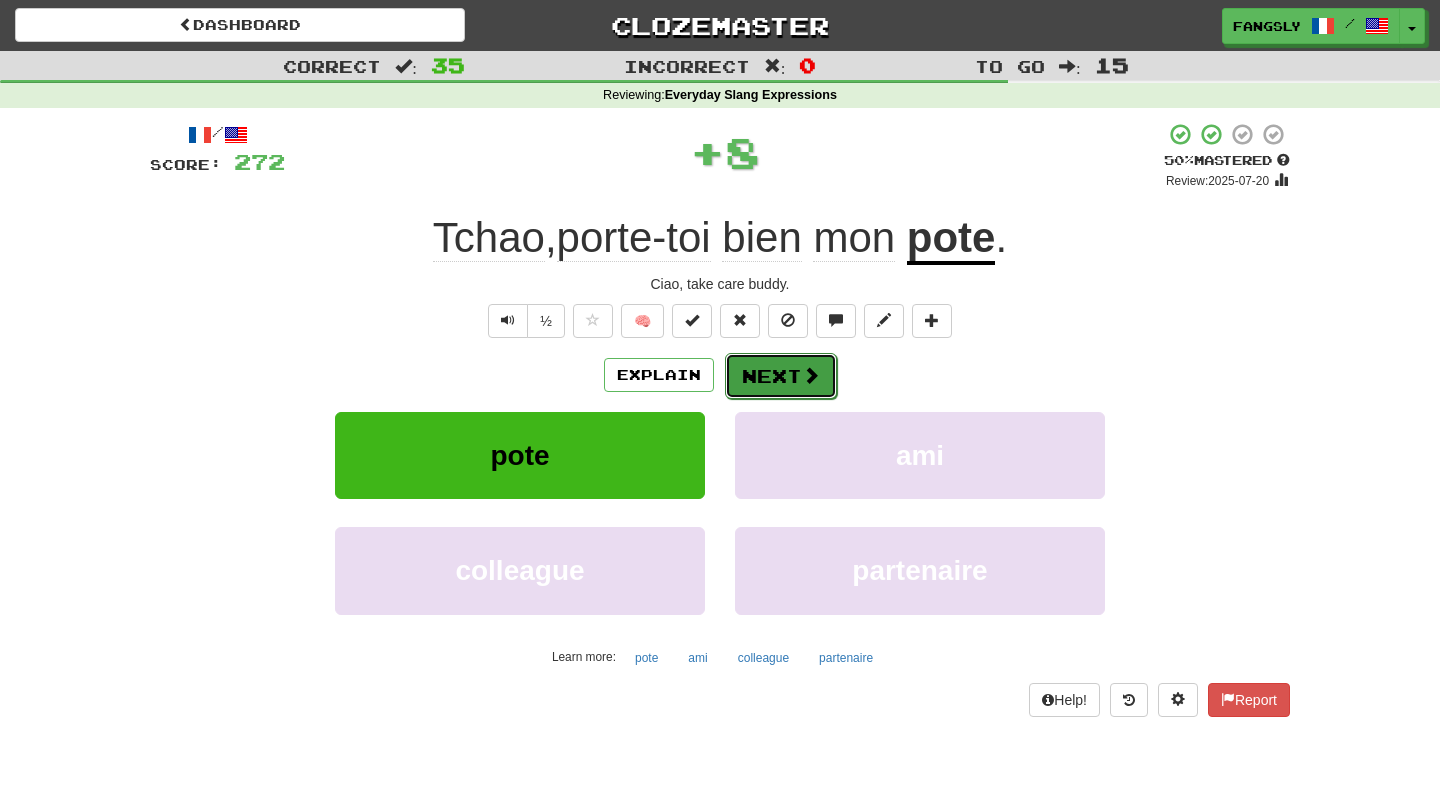 click on "Next" at bounding box center (781, 376) 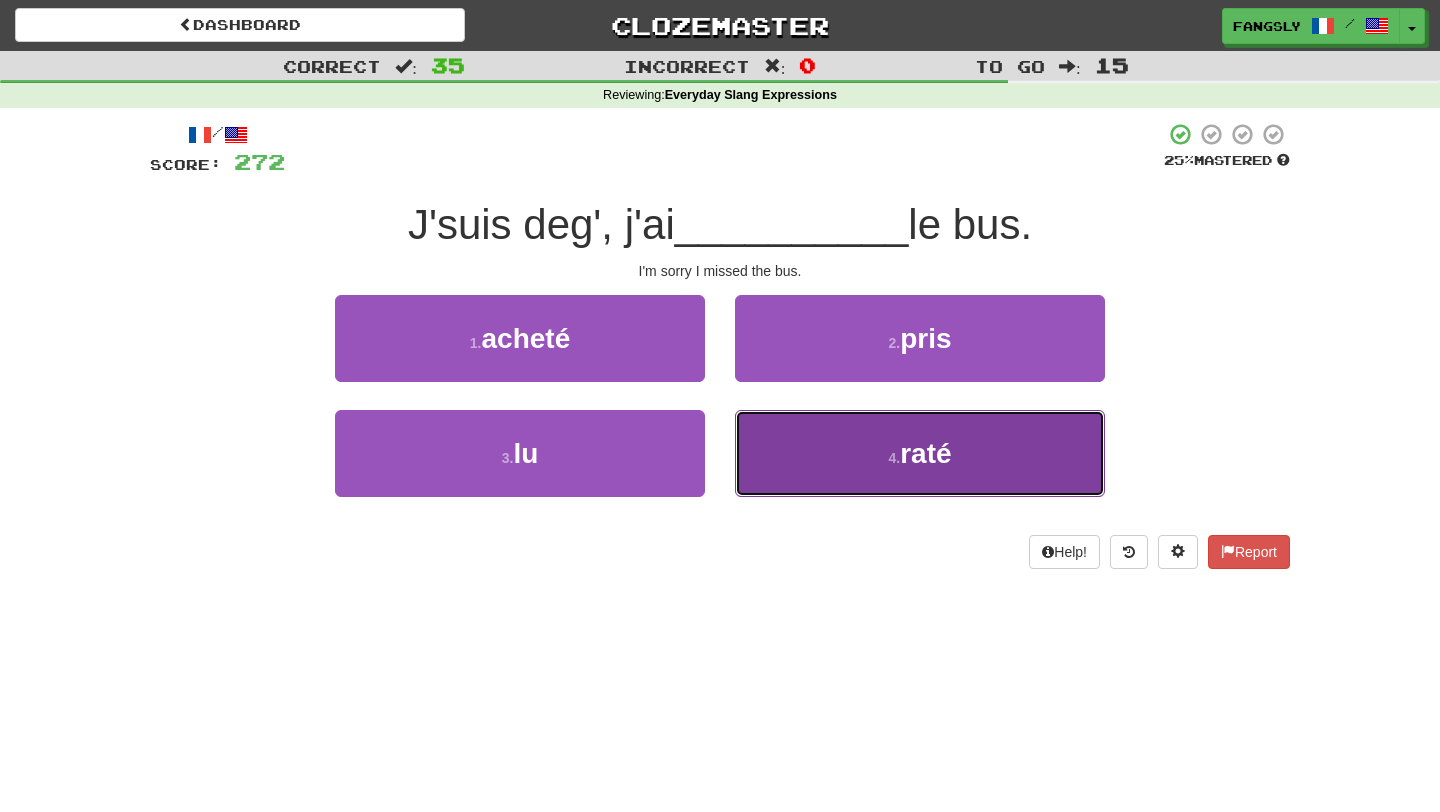 click on "4 .  raté" at bounding box center (920, 453) 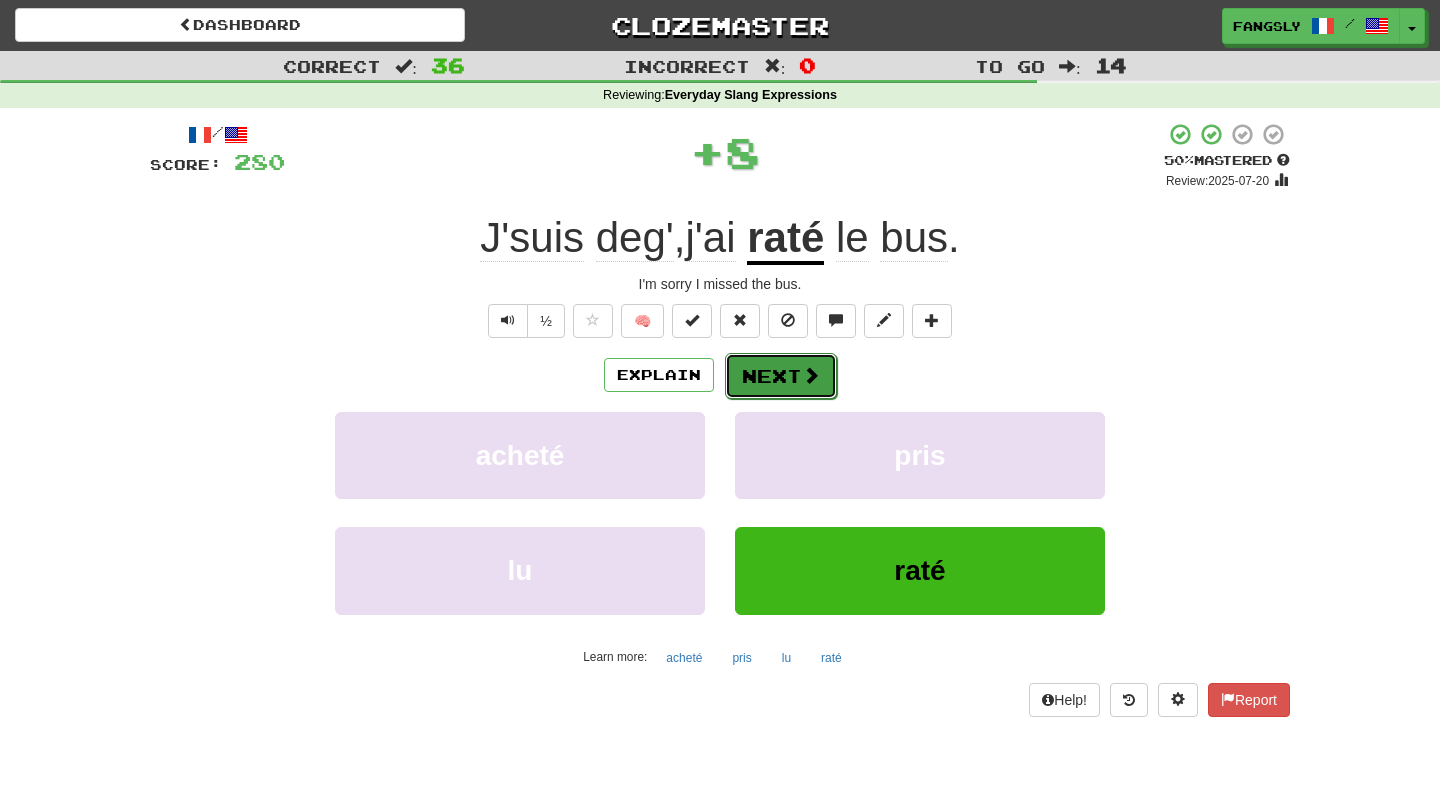 click on "Next" at bounding box center [781, 376] 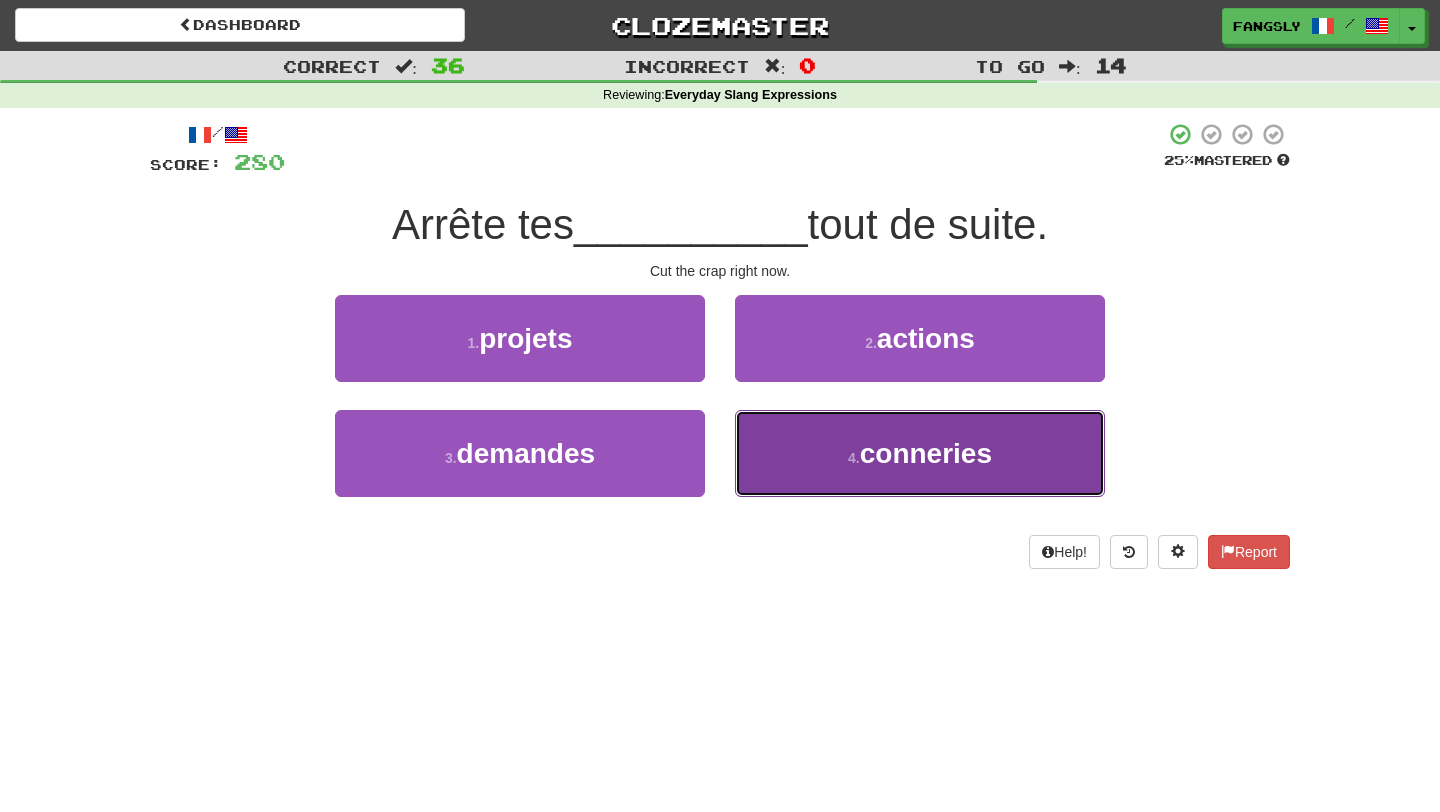 click on "4 .  conneries" at bounding box center (920, 453) 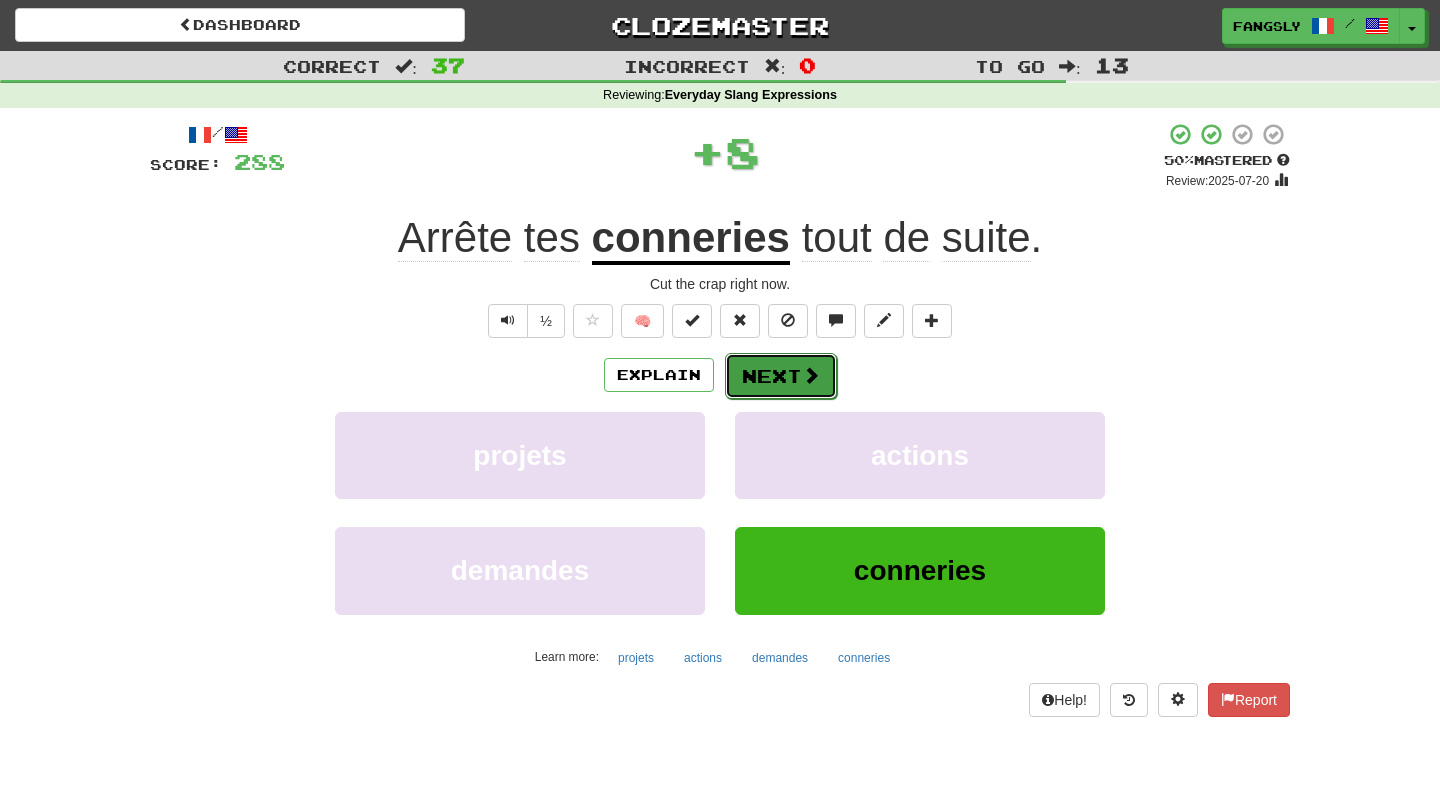 click on "Next" at bounding box center [781, 376] 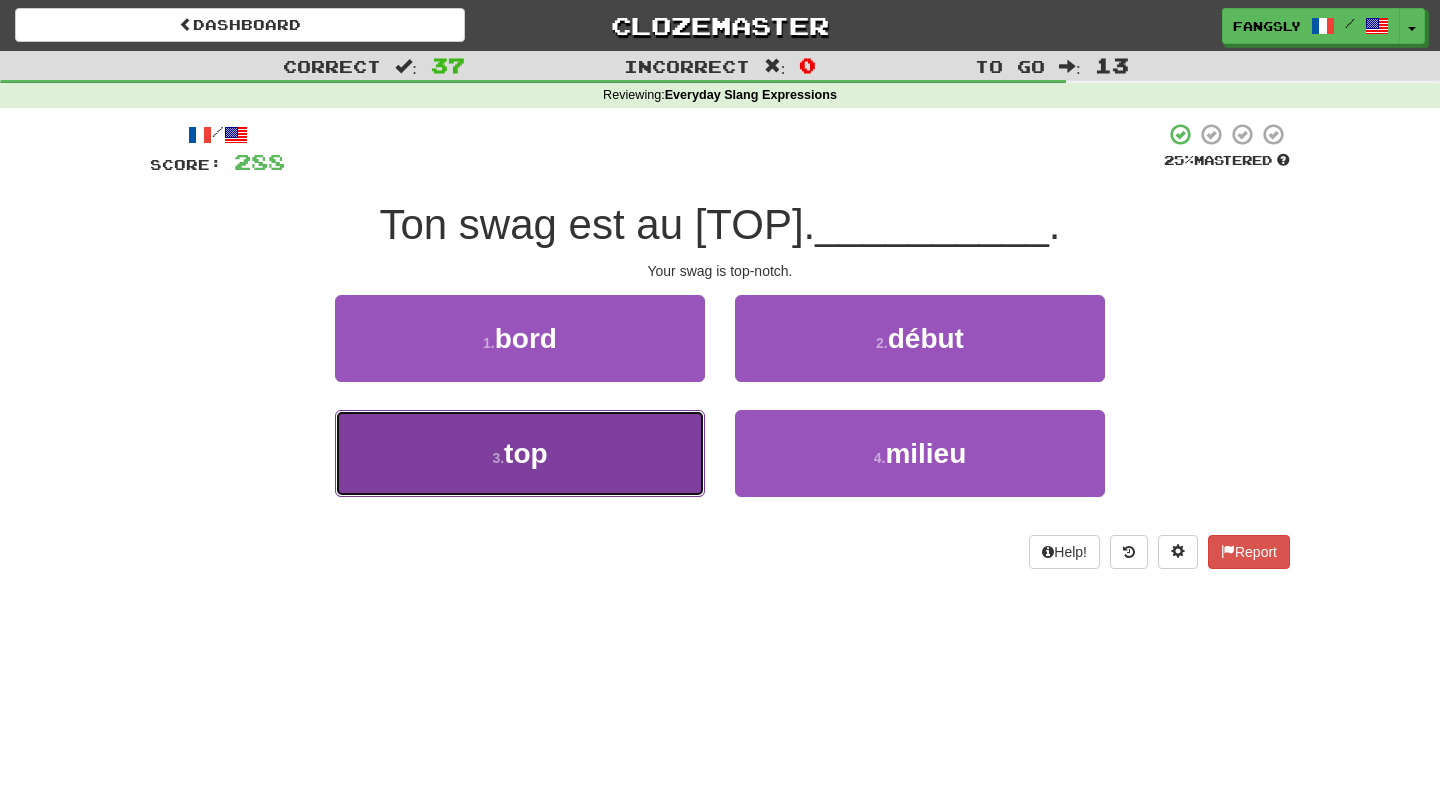 click on "3 .  top" at bounding box center (520, 453) 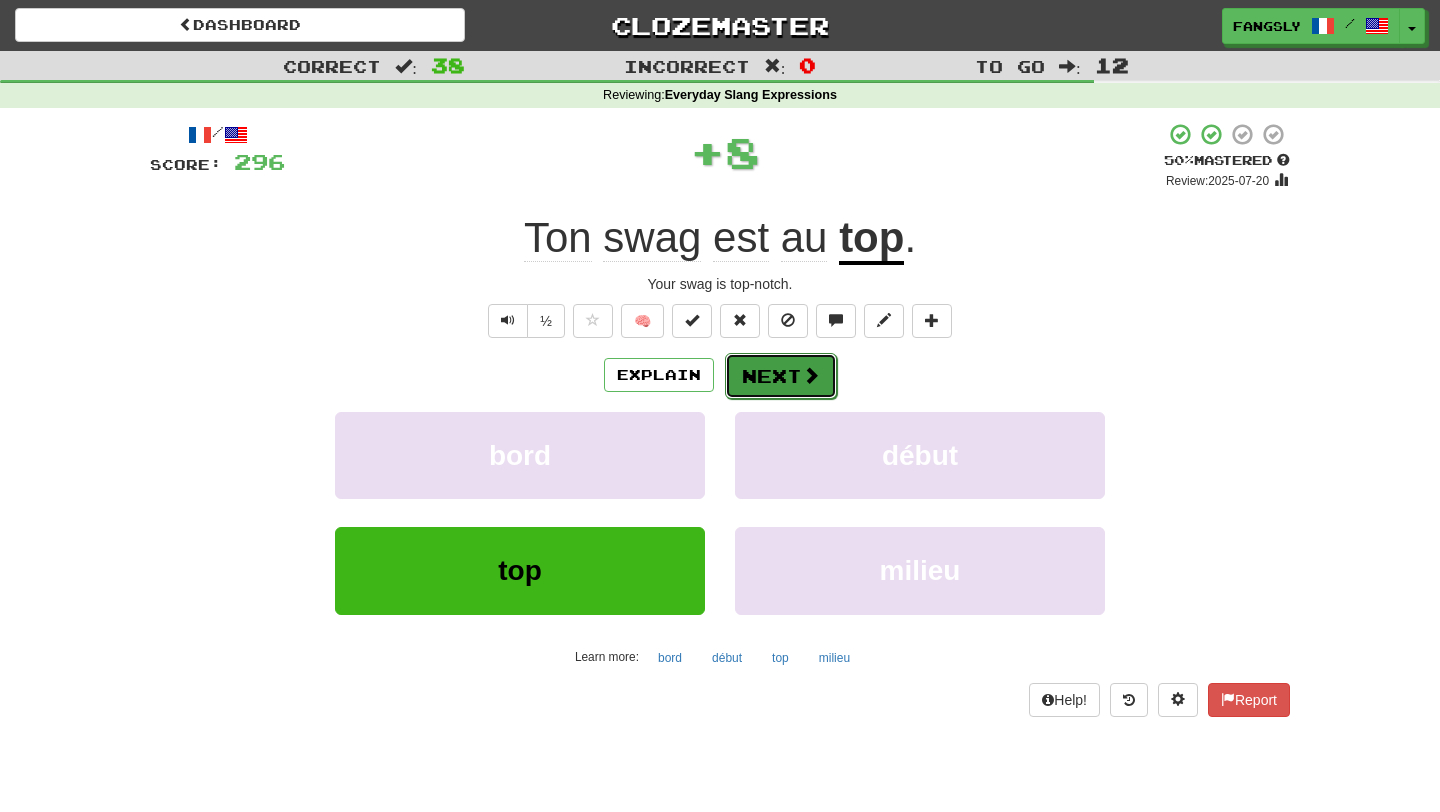 click on "Next" at bounding box center (781, 376) 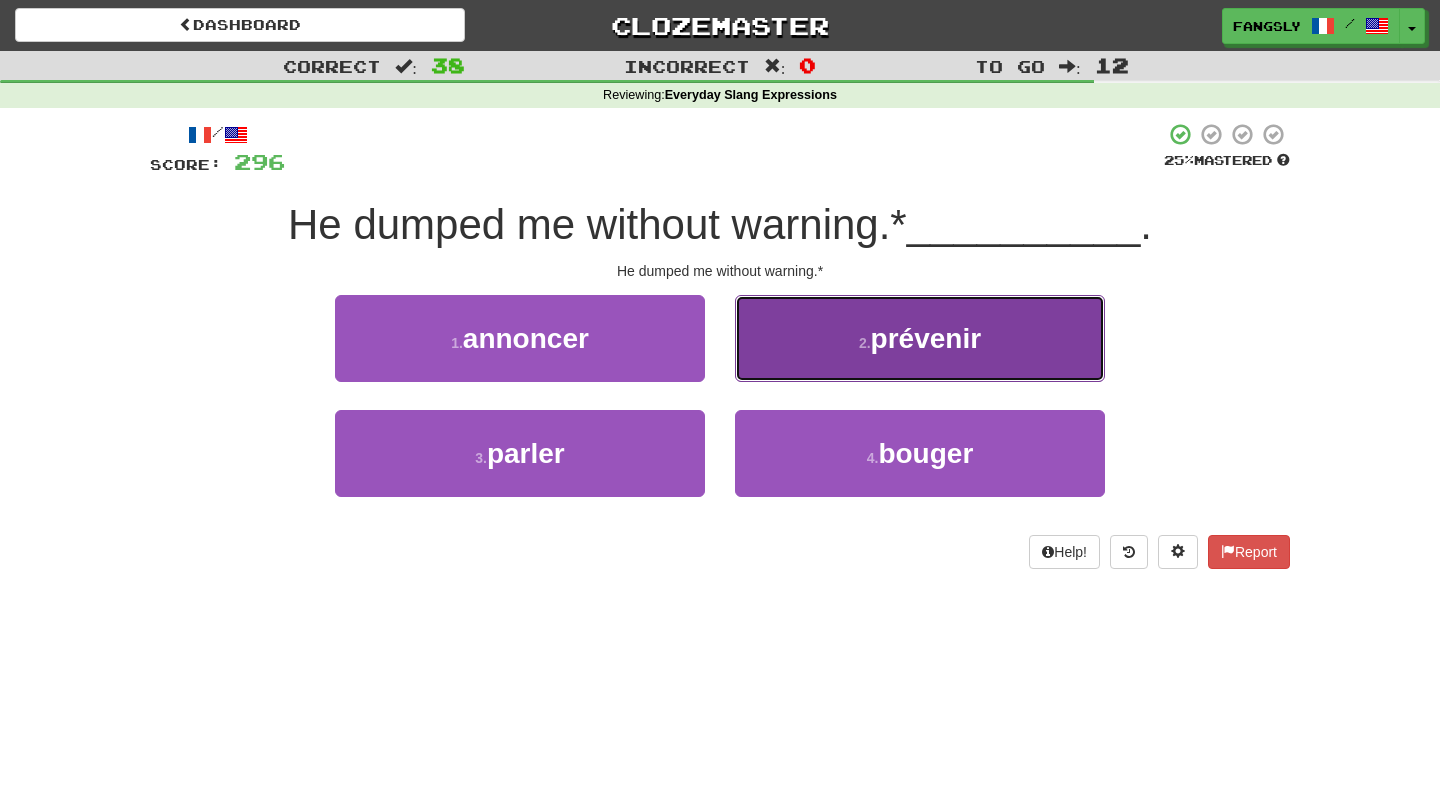 click on "2 .  prévenir" at bounding box center (920, 338) 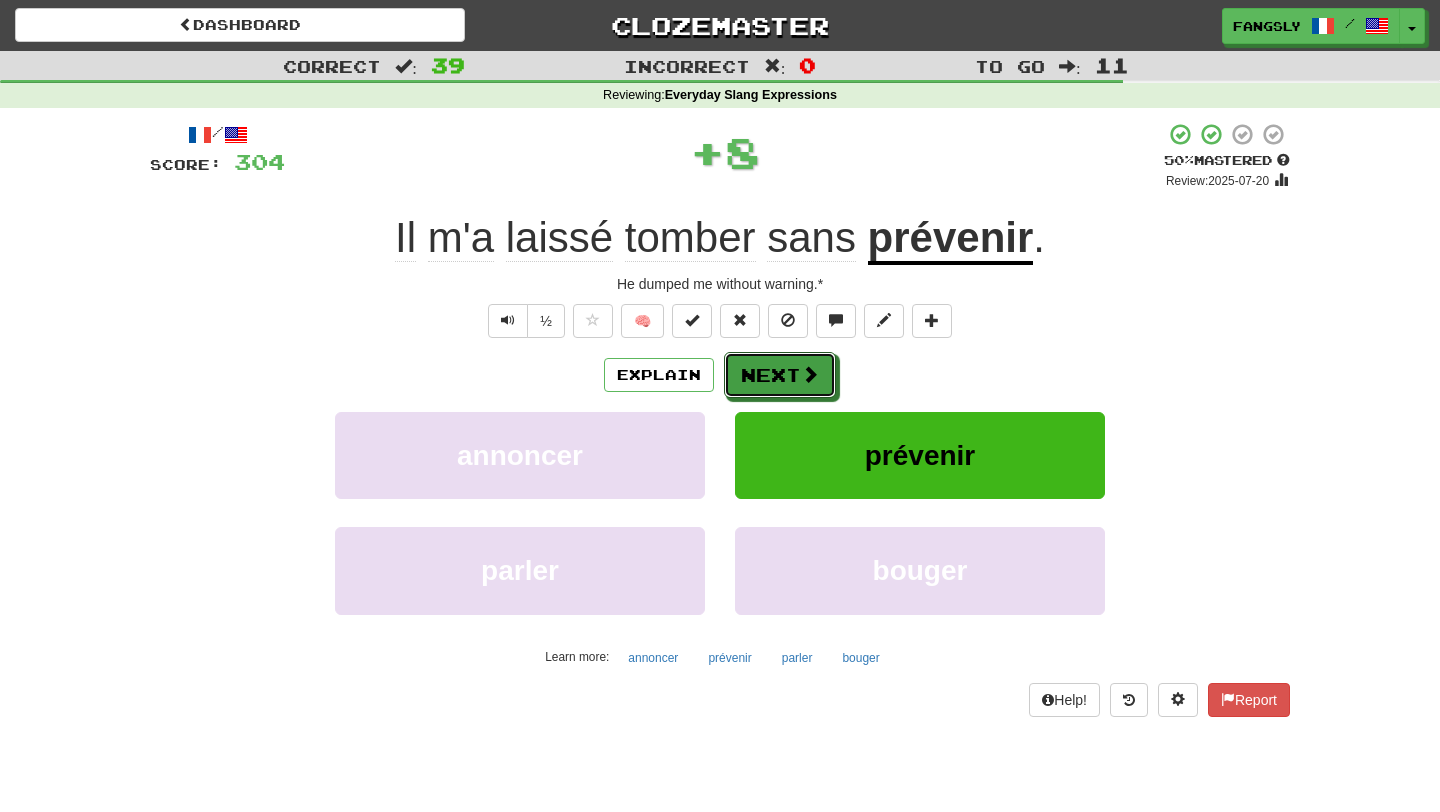 click on "Next" at bounding box center [780, 375] 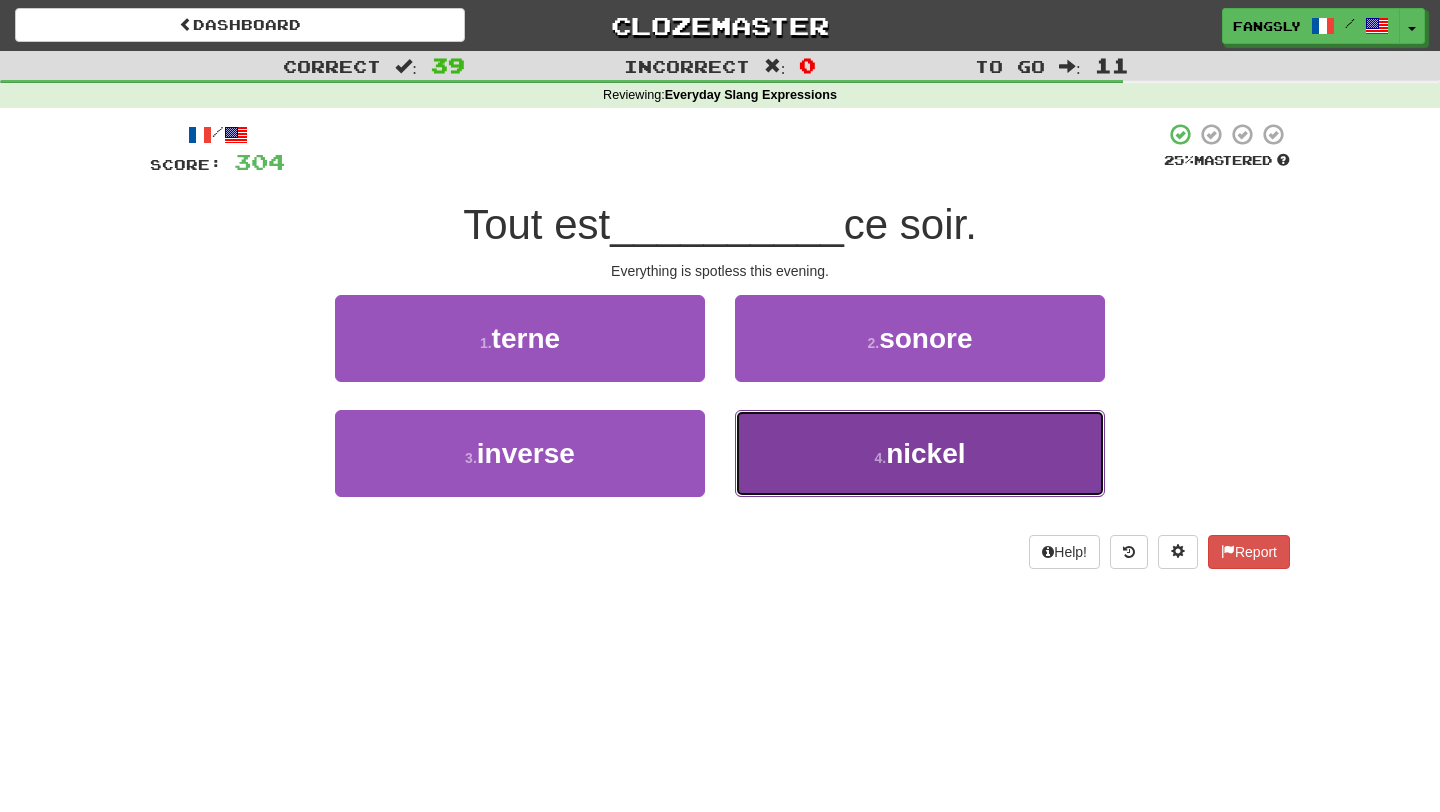 click on "4 .  nickel" at bounding box center (920, 453) 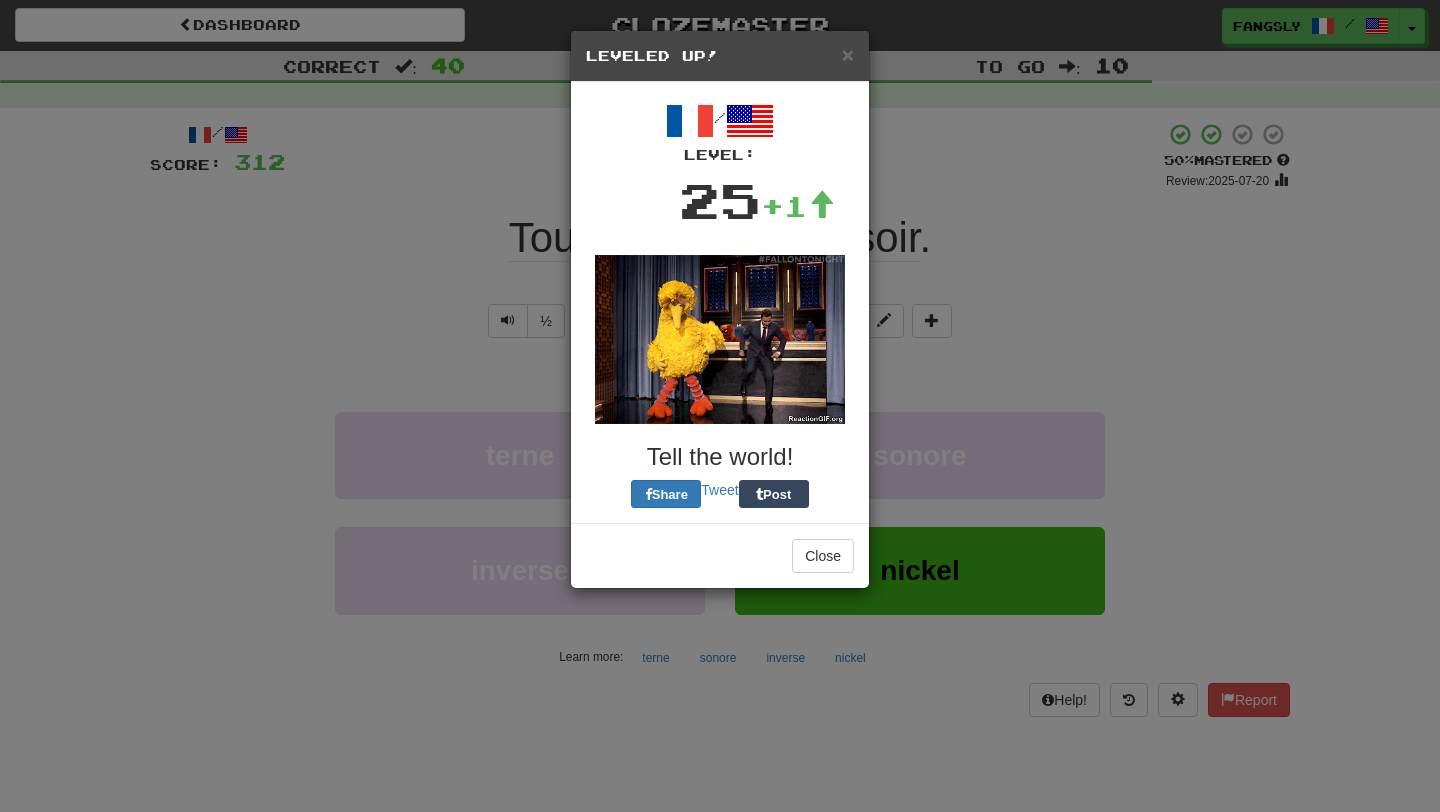 click on "Close" at bounding box center (720, 555) 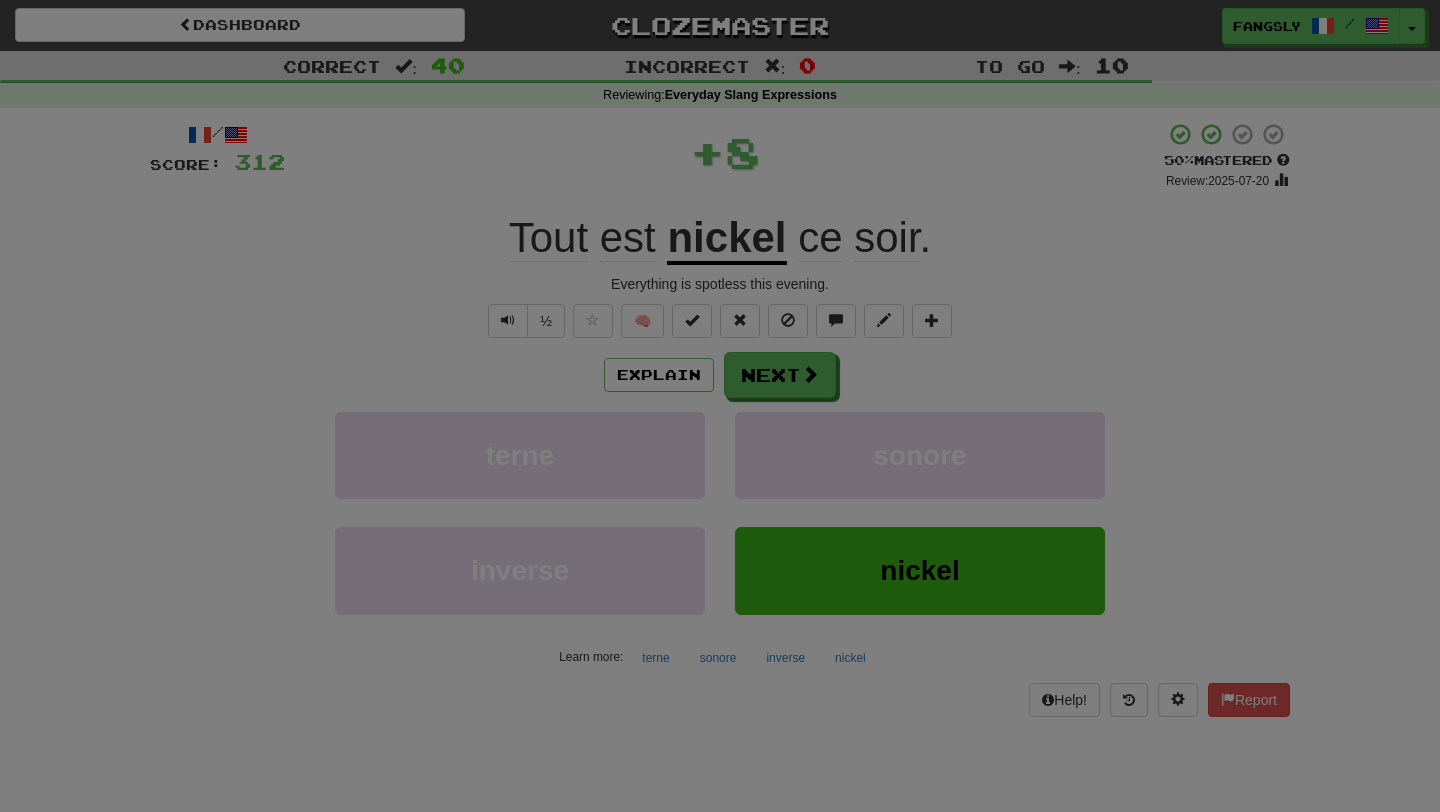click at bounding box center [720, 406] 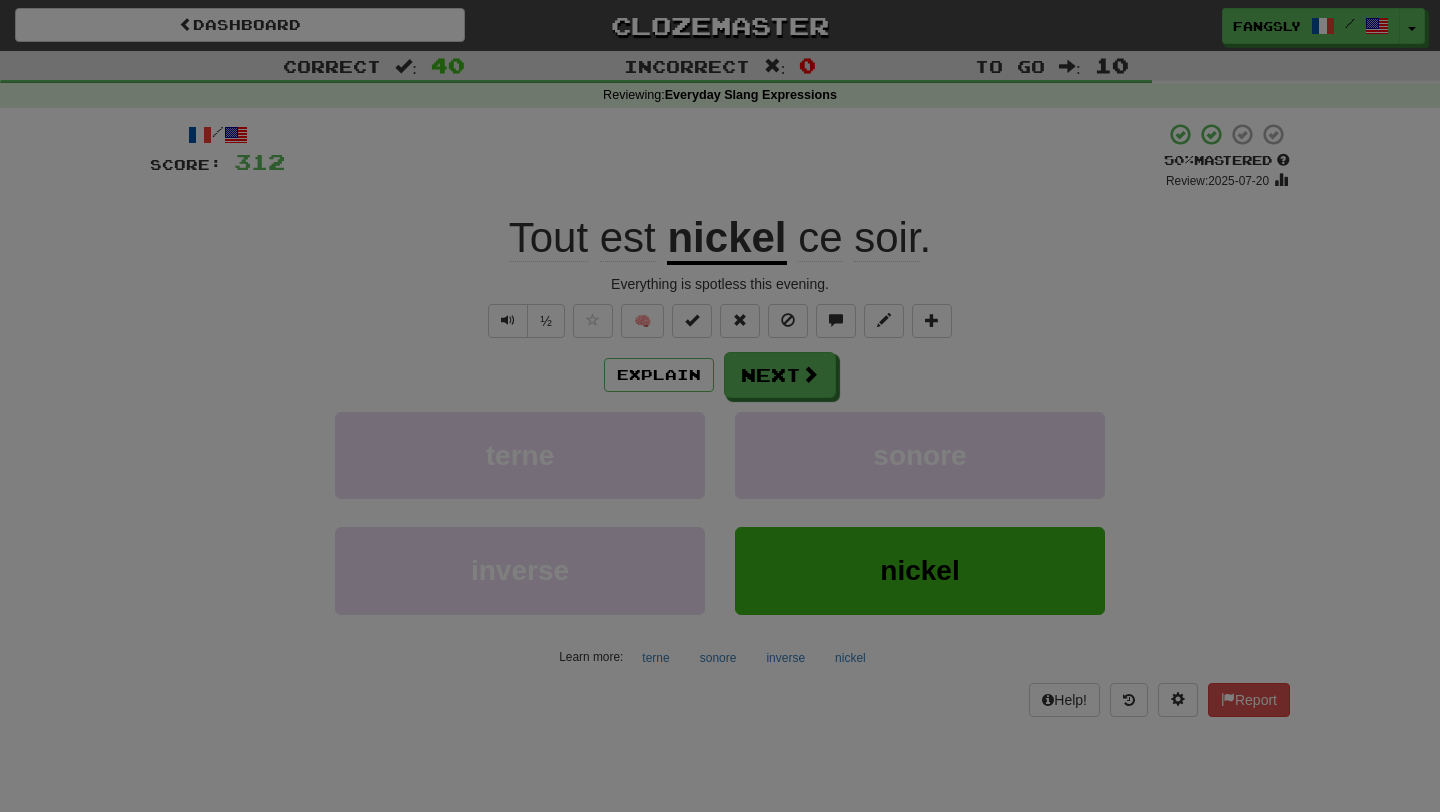 click at bounding box center (720, 406) 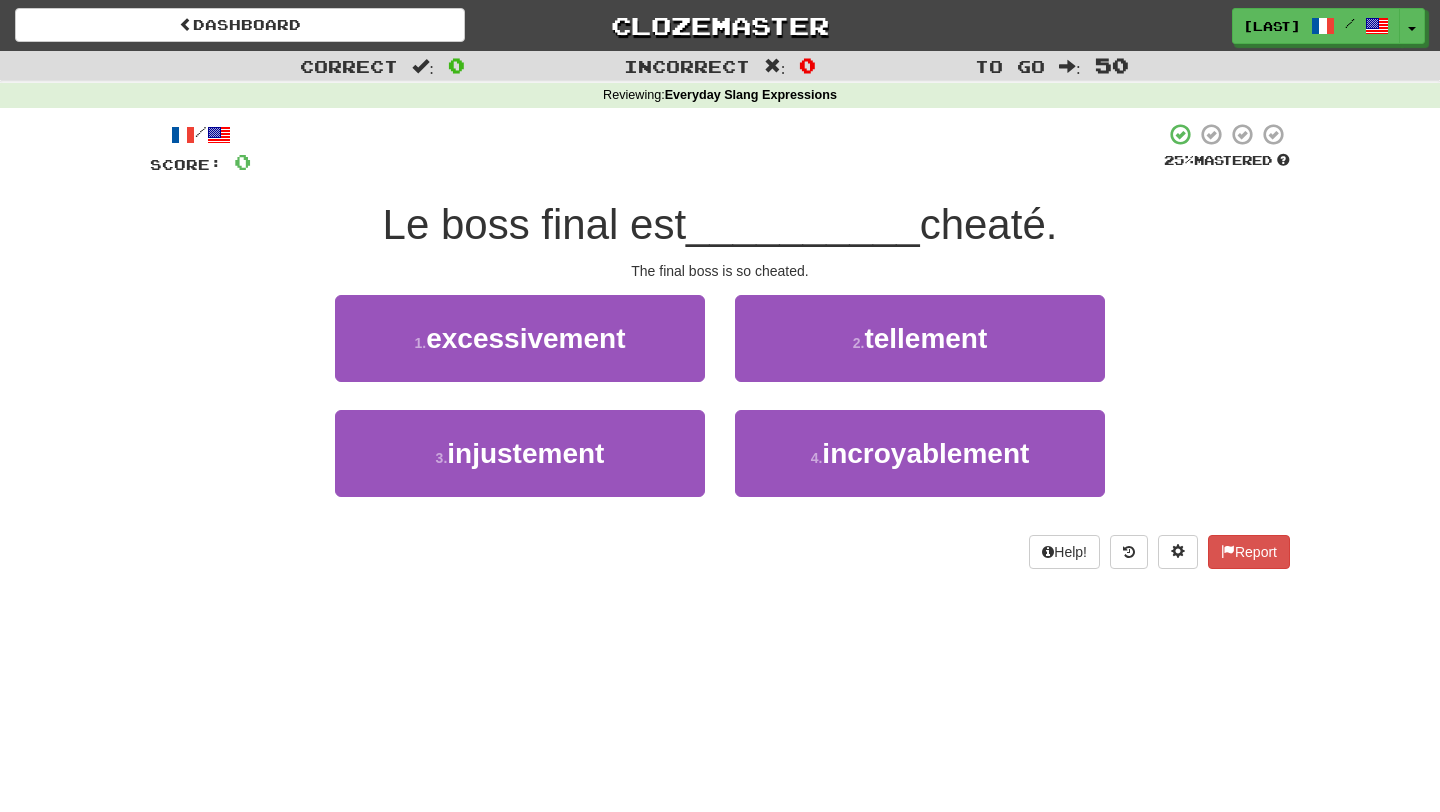 scroll, scrollTop: 0, scrollLeft: 0, axis: both 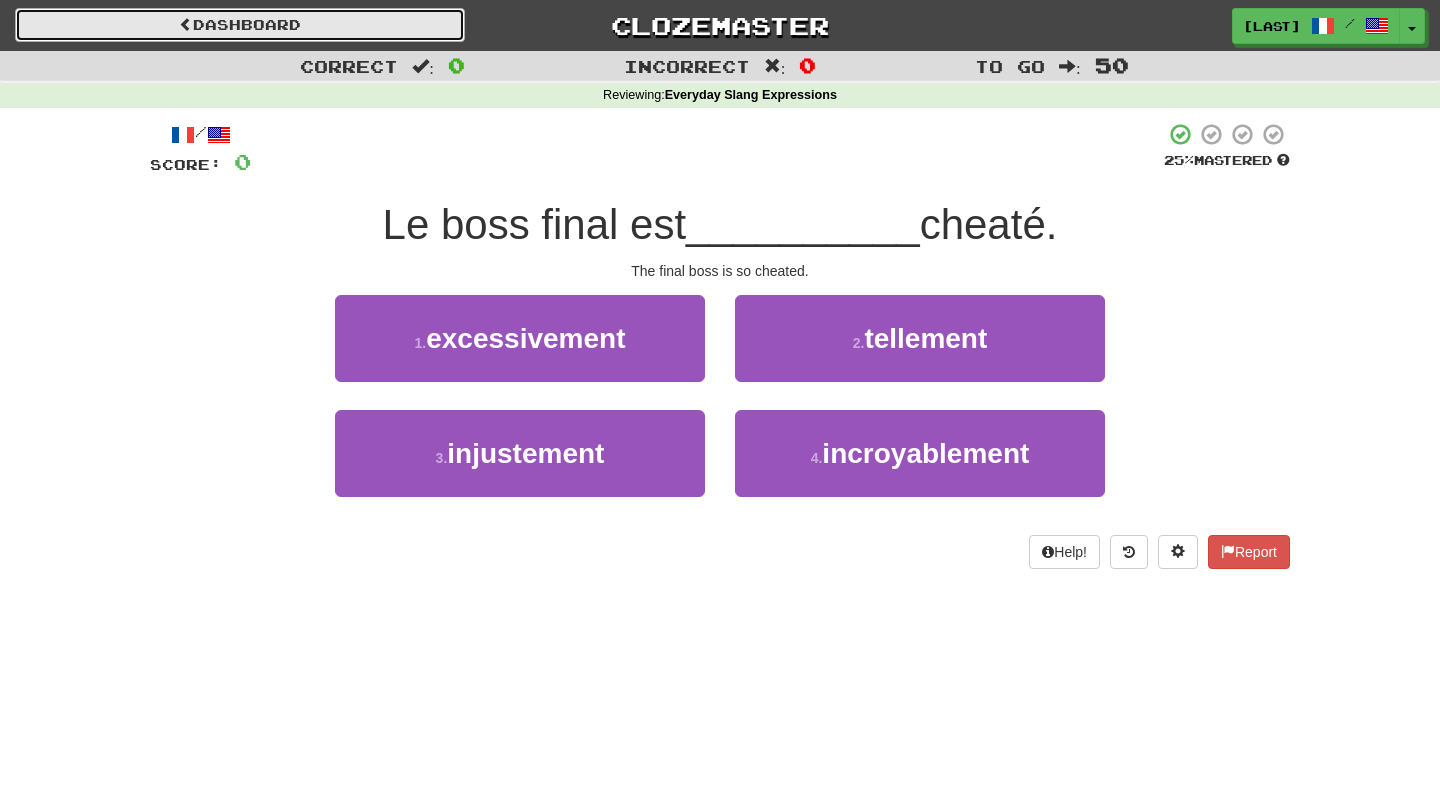 click on "Dashboard" at bounding box center (240, 25) 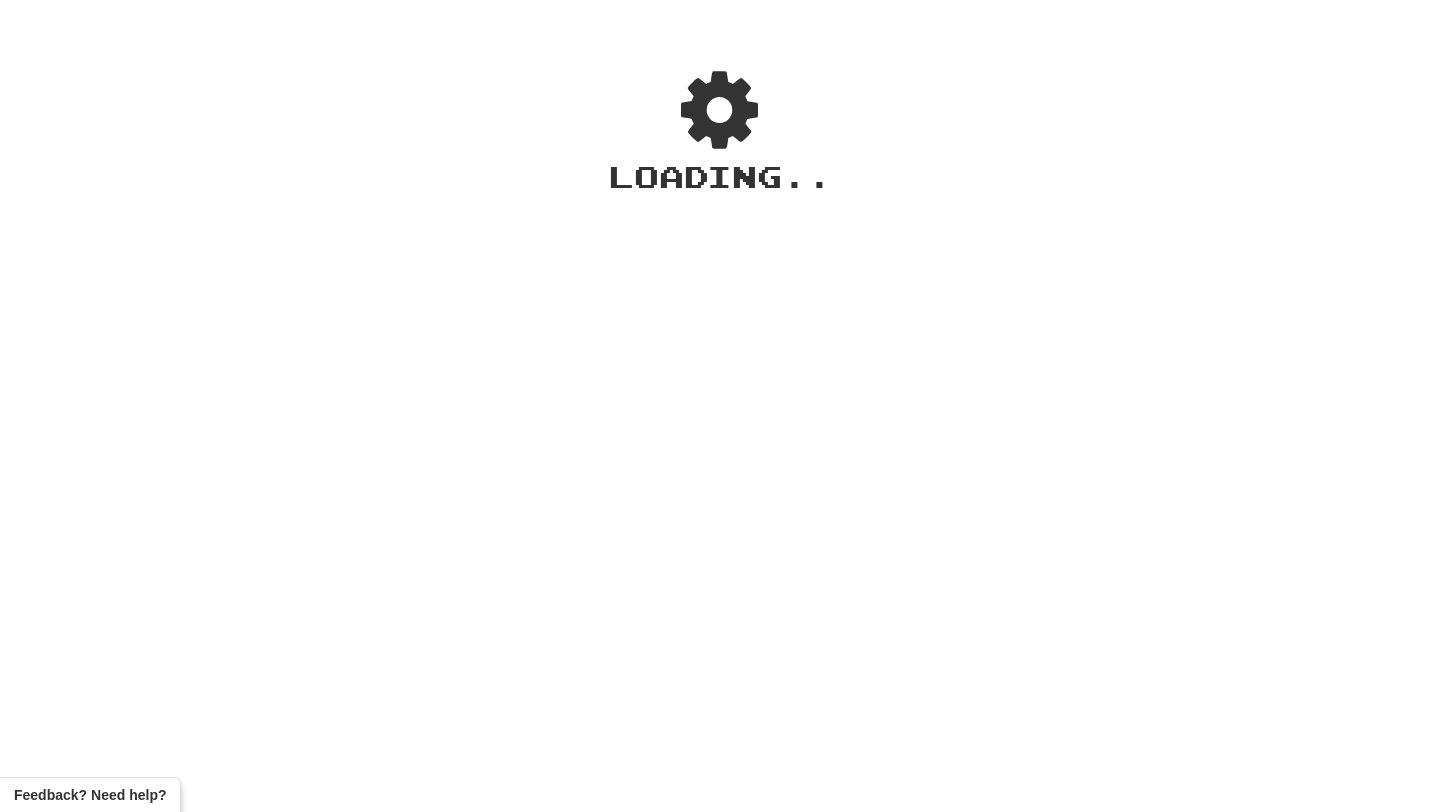 scroll, scrollTop: 0, scrollLeft: 0, axis: both 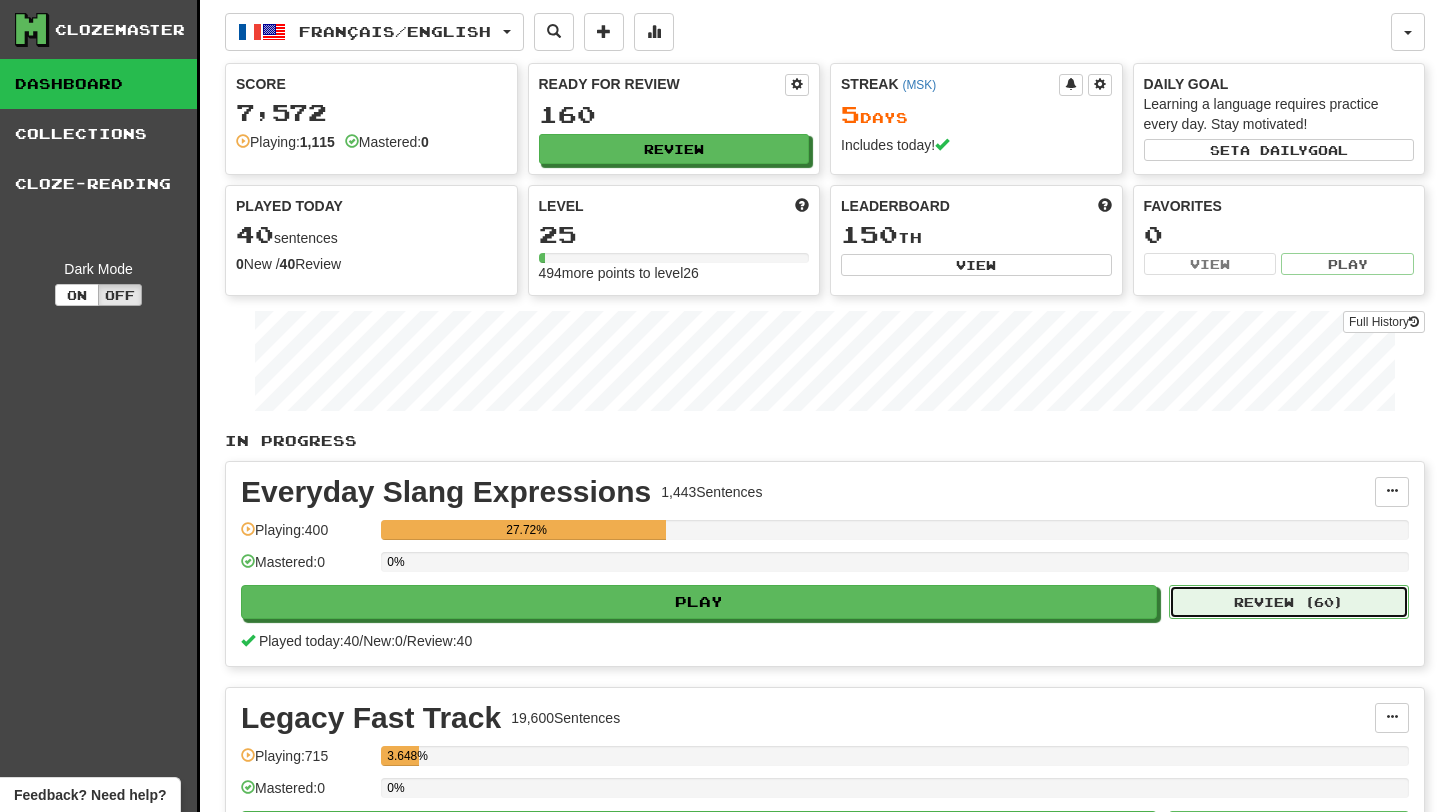 click on "Review ( 60 )" at bounding box center [1289, 602] 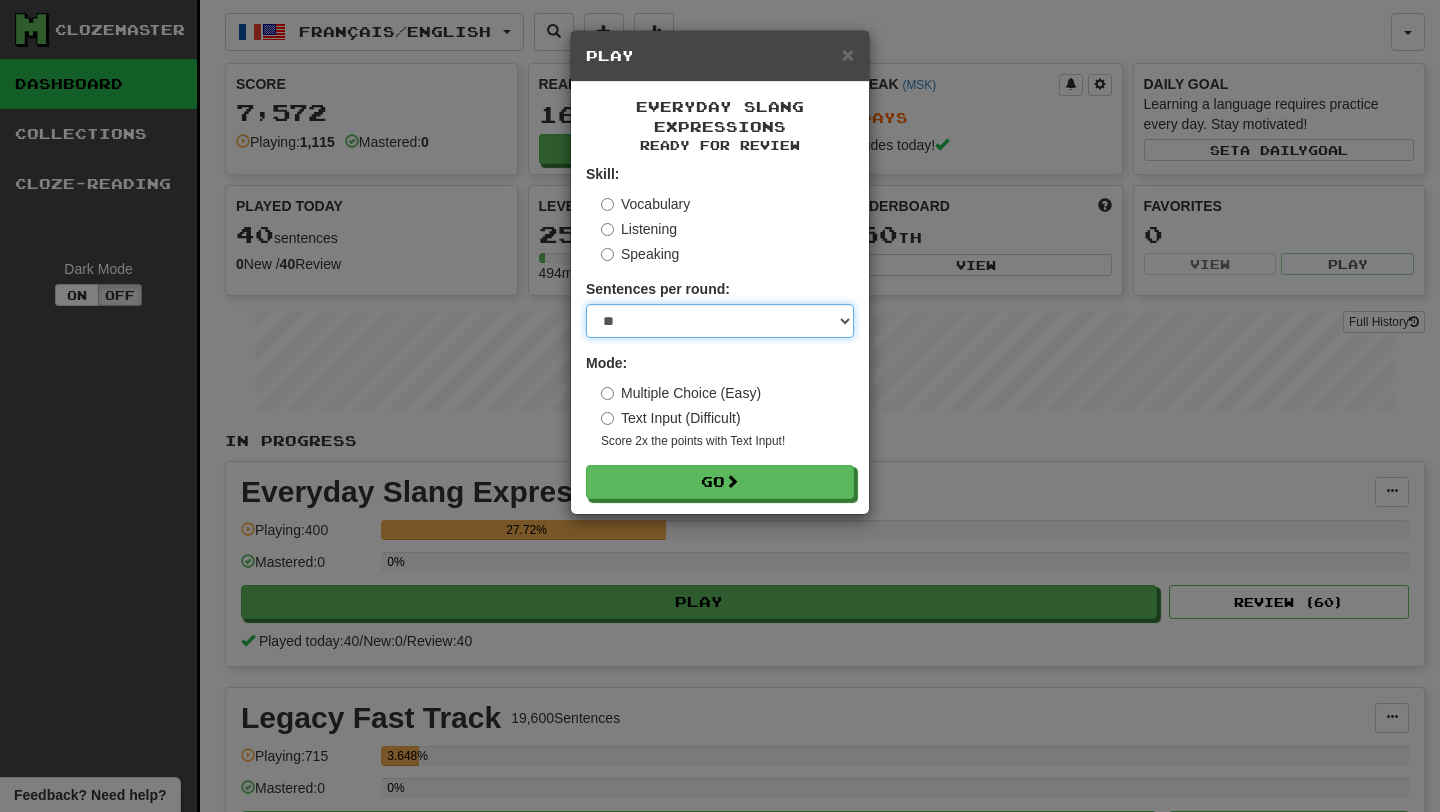 click on "* ** ** ** ** ** *** ********" at bounding box center [720, 321] 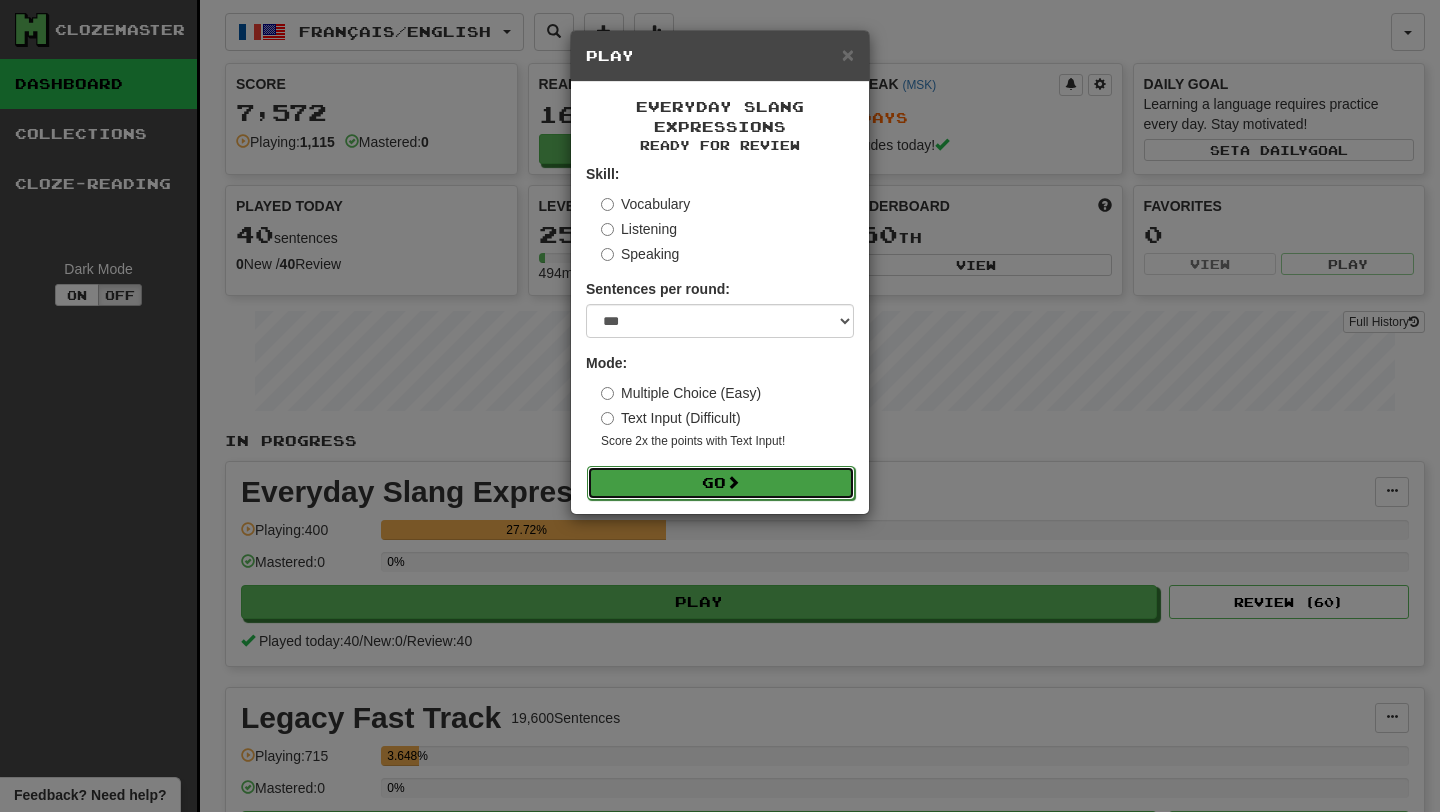 click on "Go" at bounding box center (721, 483) 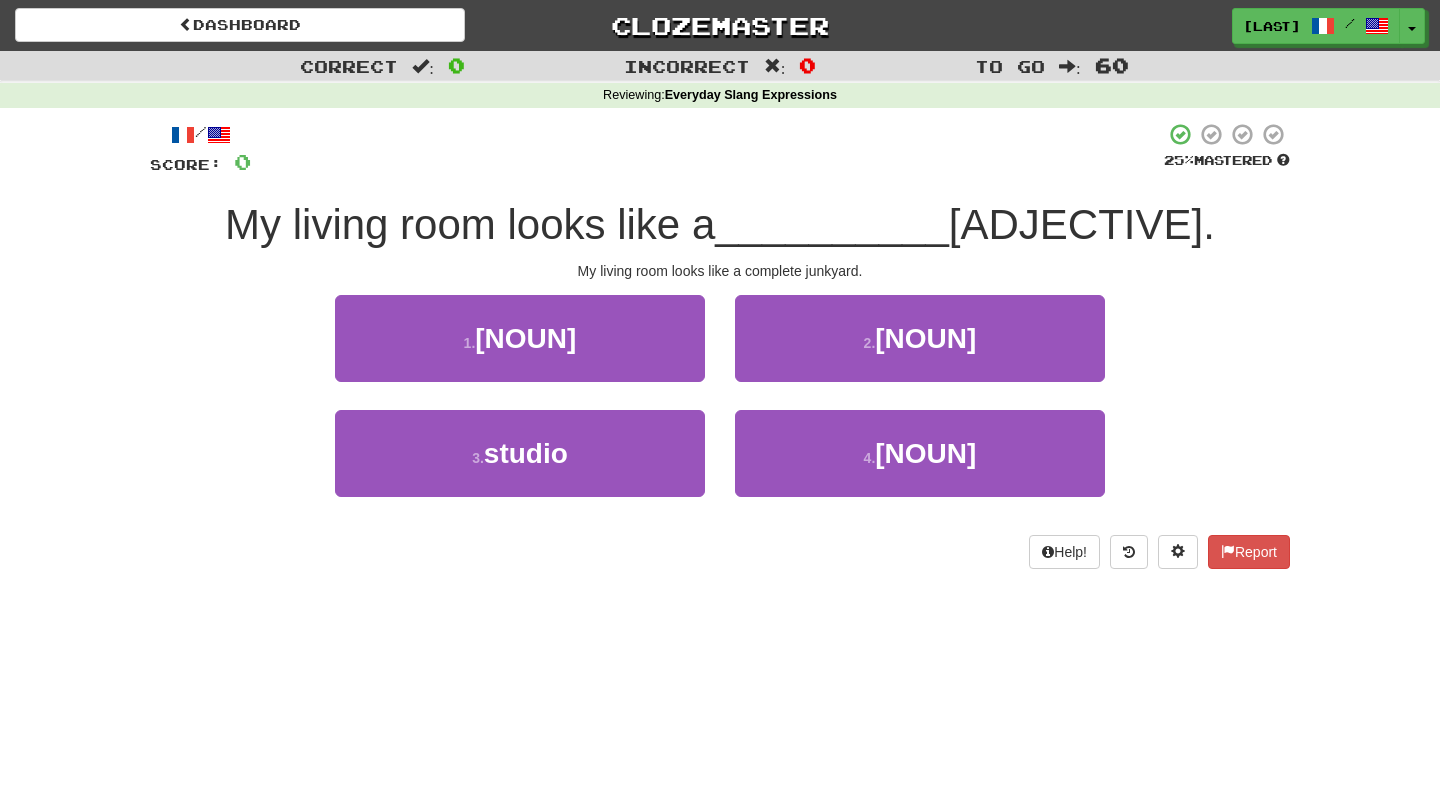scroll, scrollTop: 0, scrollLeft: 0, axis: both 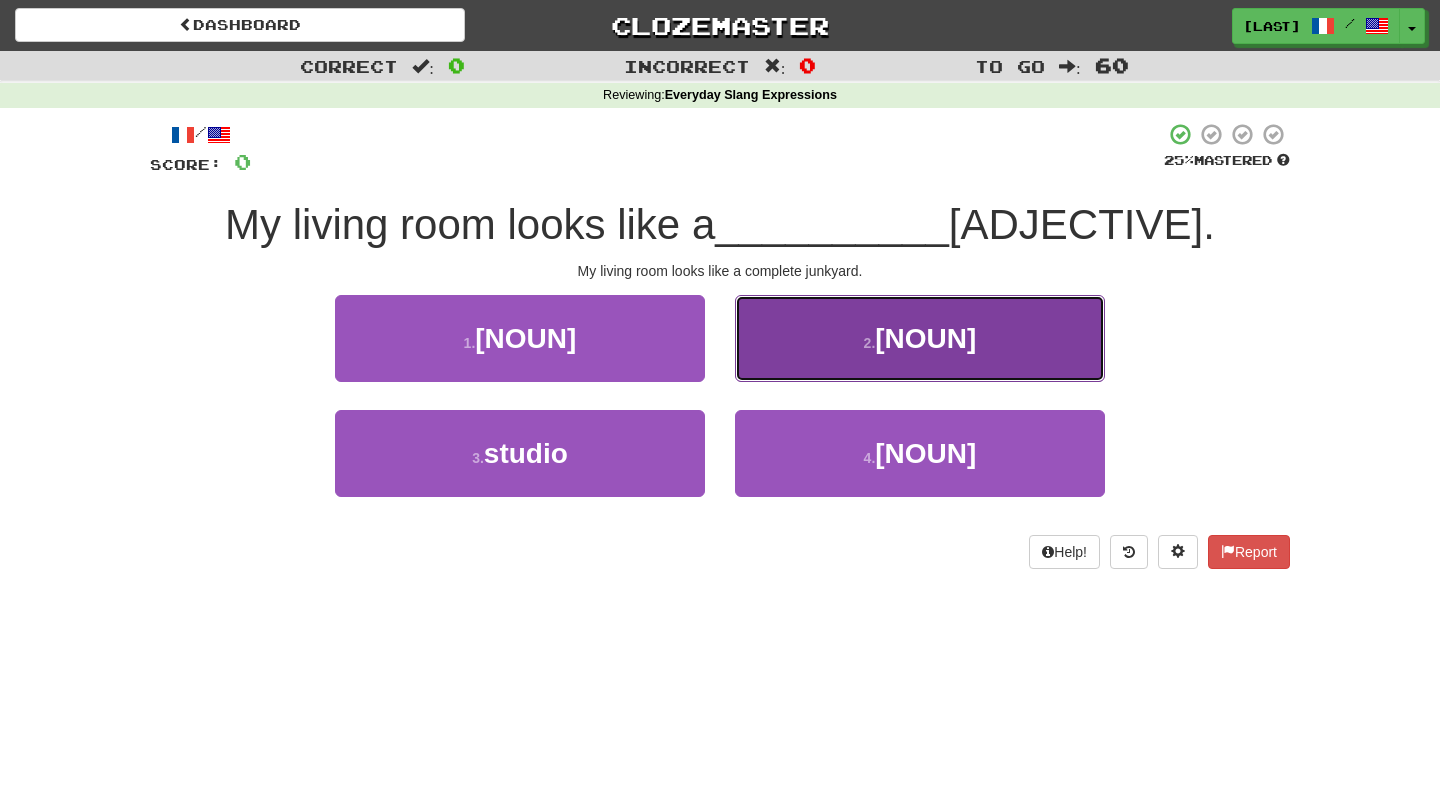 click on "2 .  déchèterie" at bounding box center (920, 338) 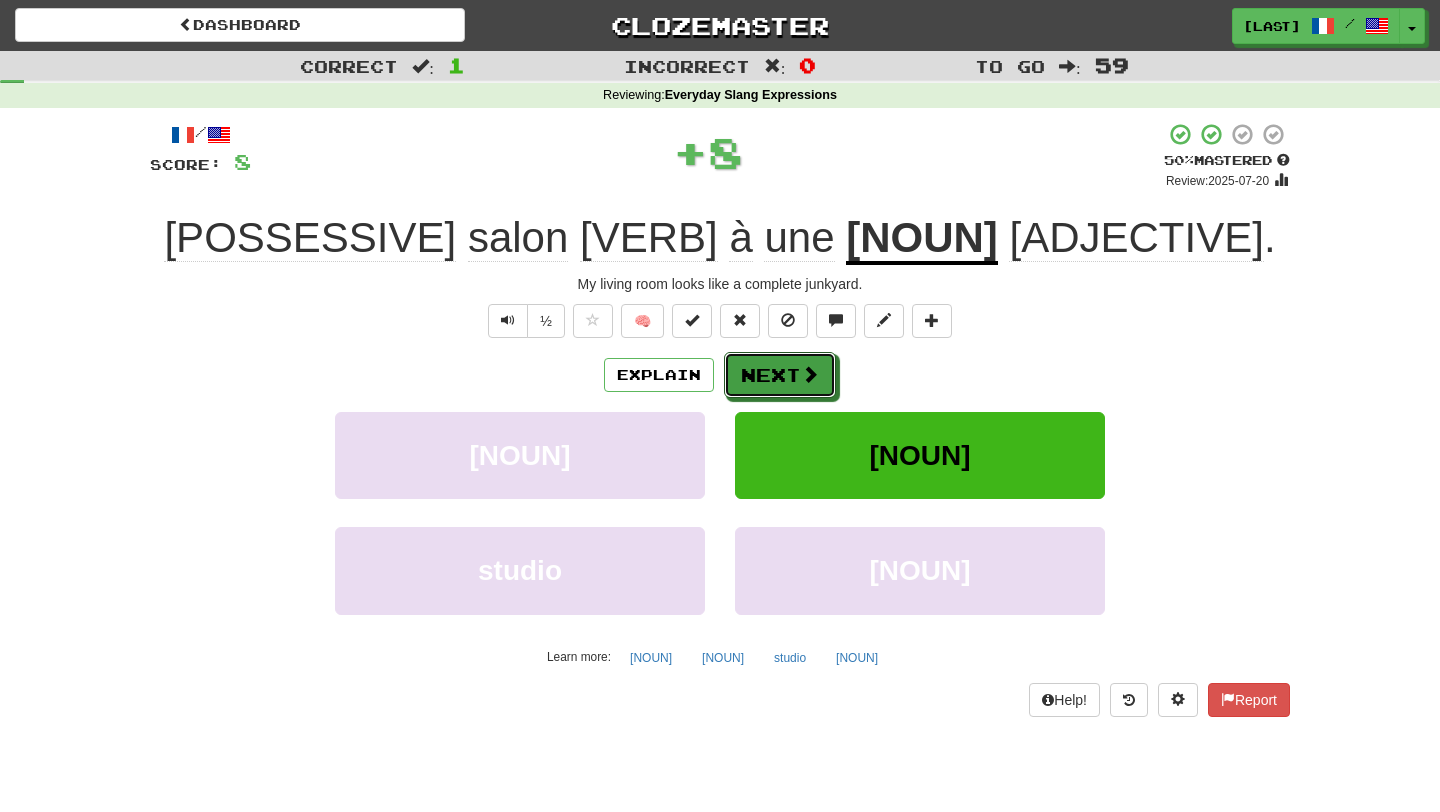 click on "Next" at bounding box center (780, 375) 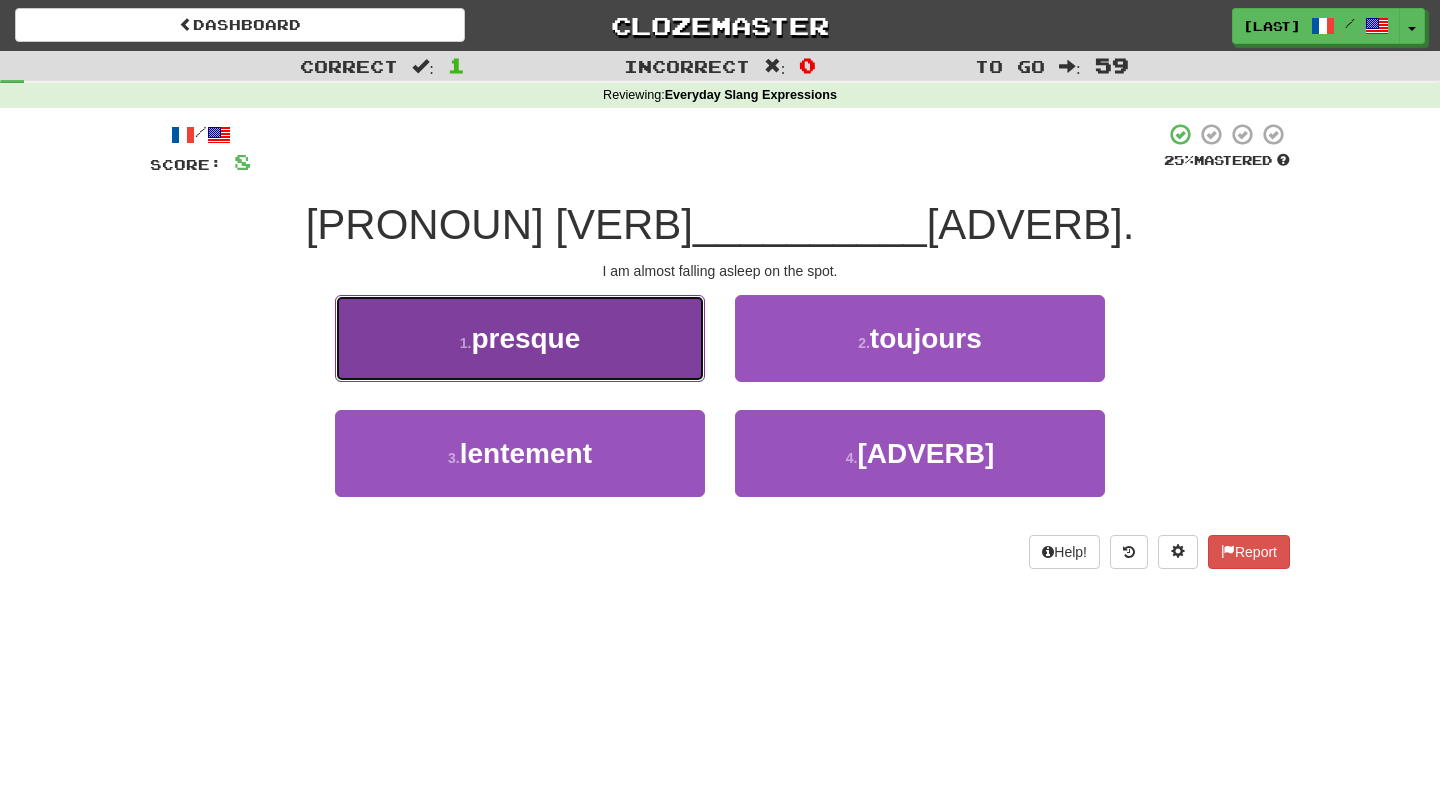 click on "1 .  presque" at bounding box center [520, 338] 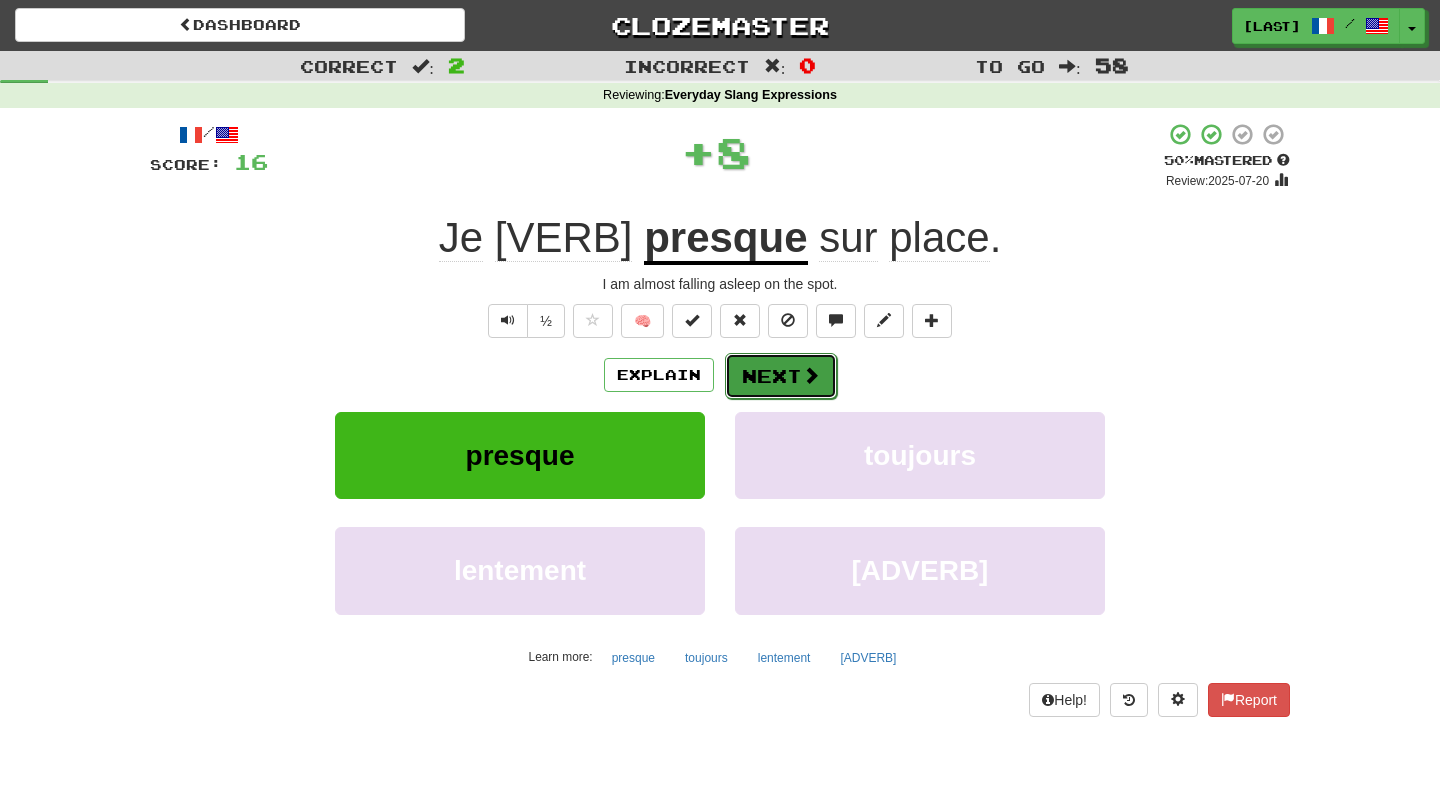 click on "Next" at bounding box center [781, 376] 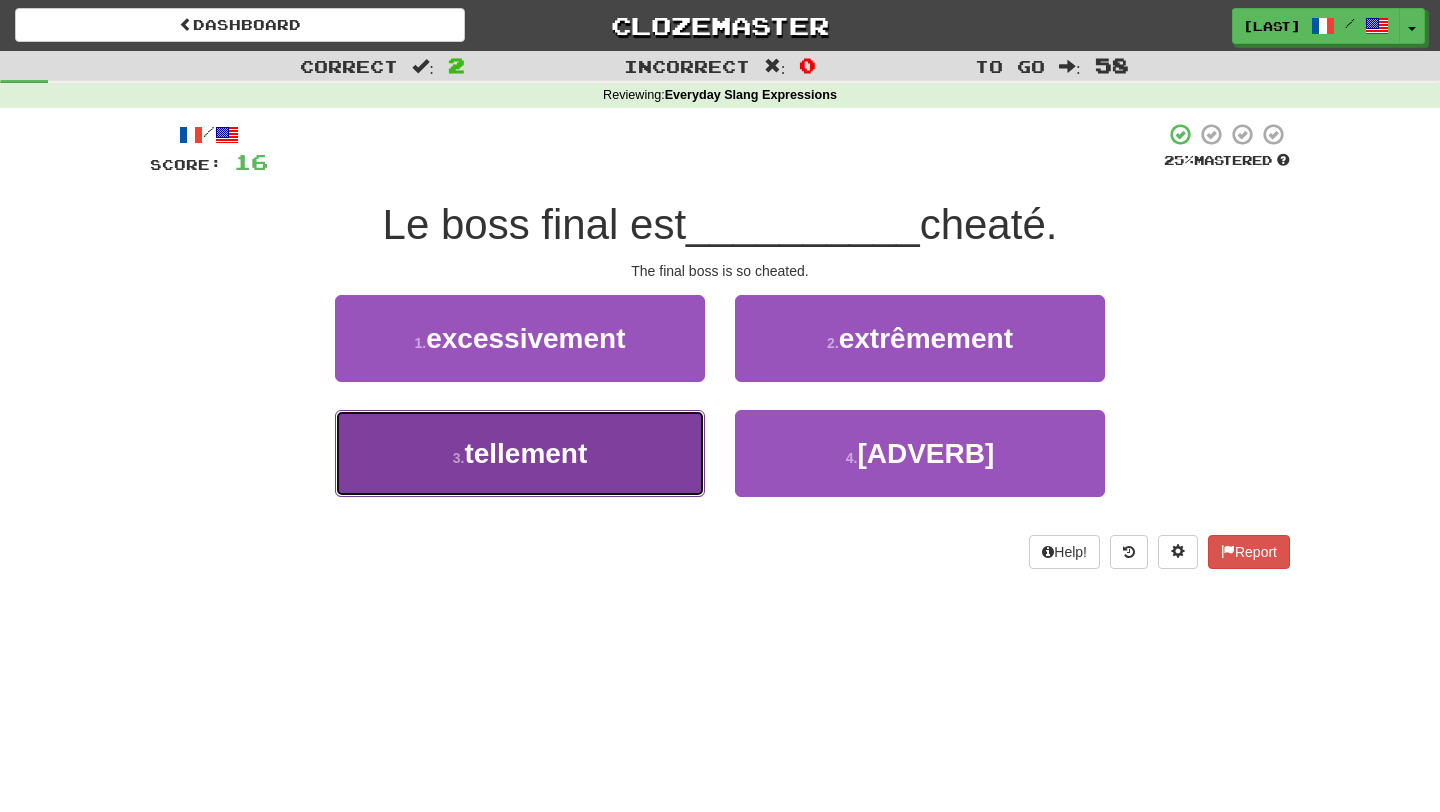 click on "3 .  tellement" at bounding box center (520, 453) 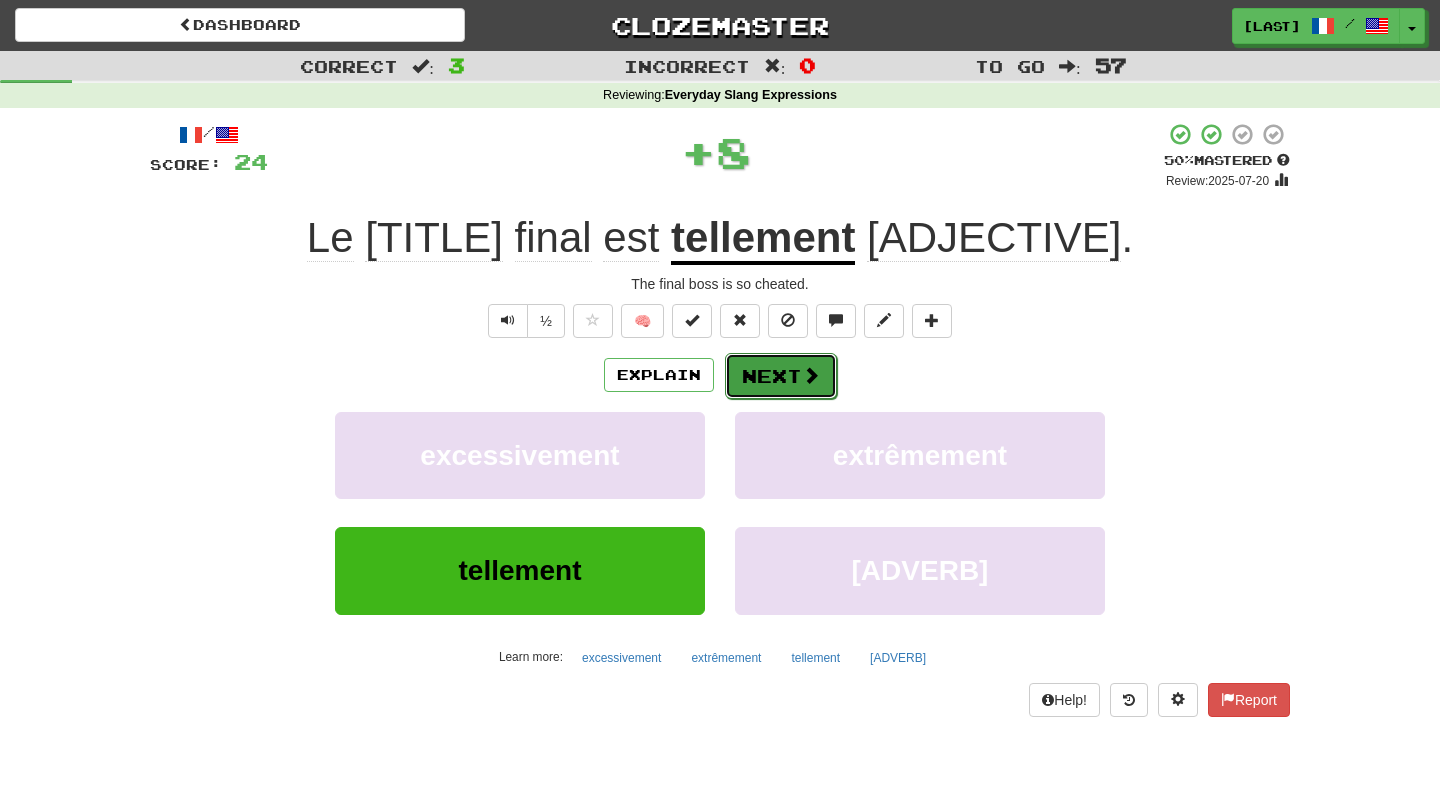 click on "Next" at bounding box center [781, 376] 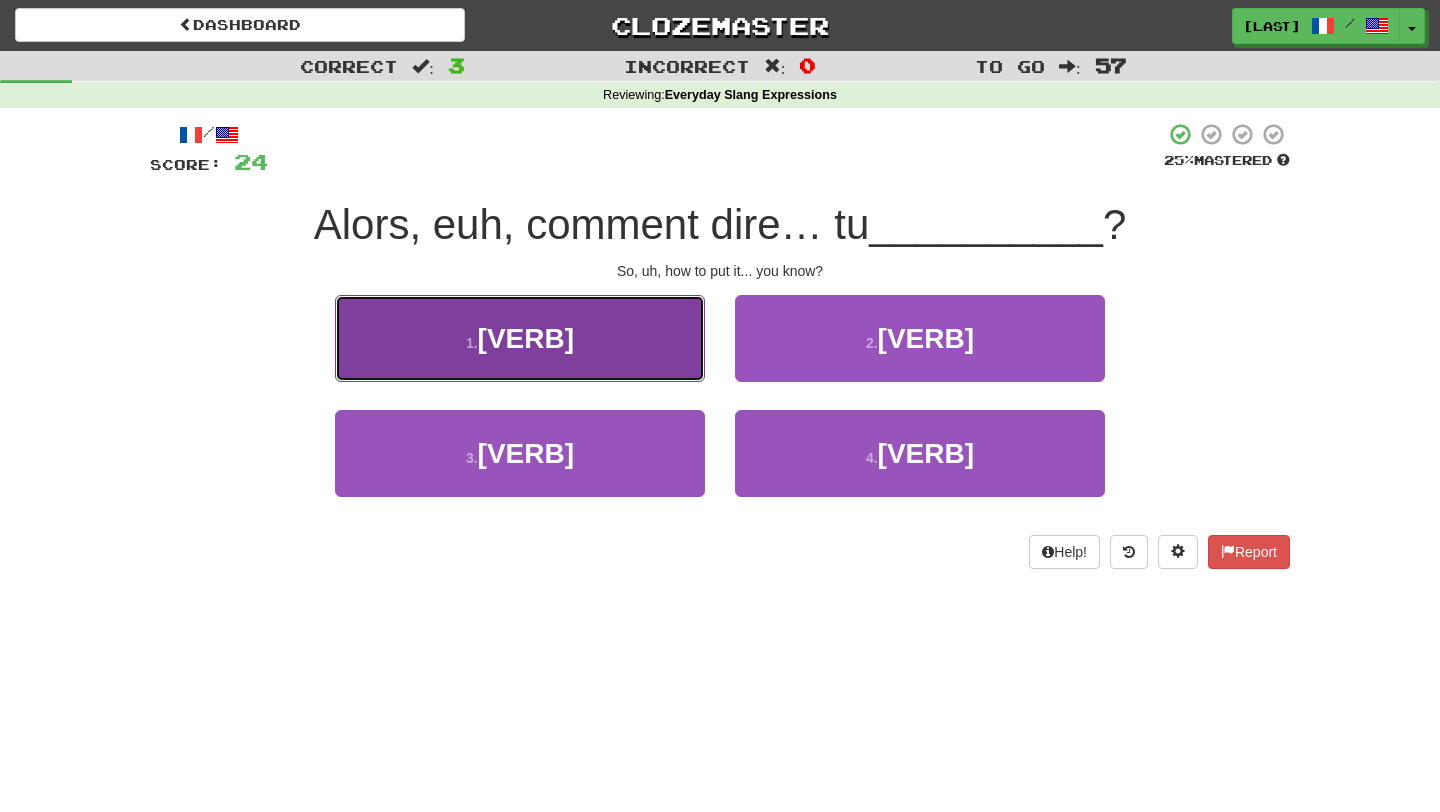 click on "1 .  vois" at bounding box center (520, 338) 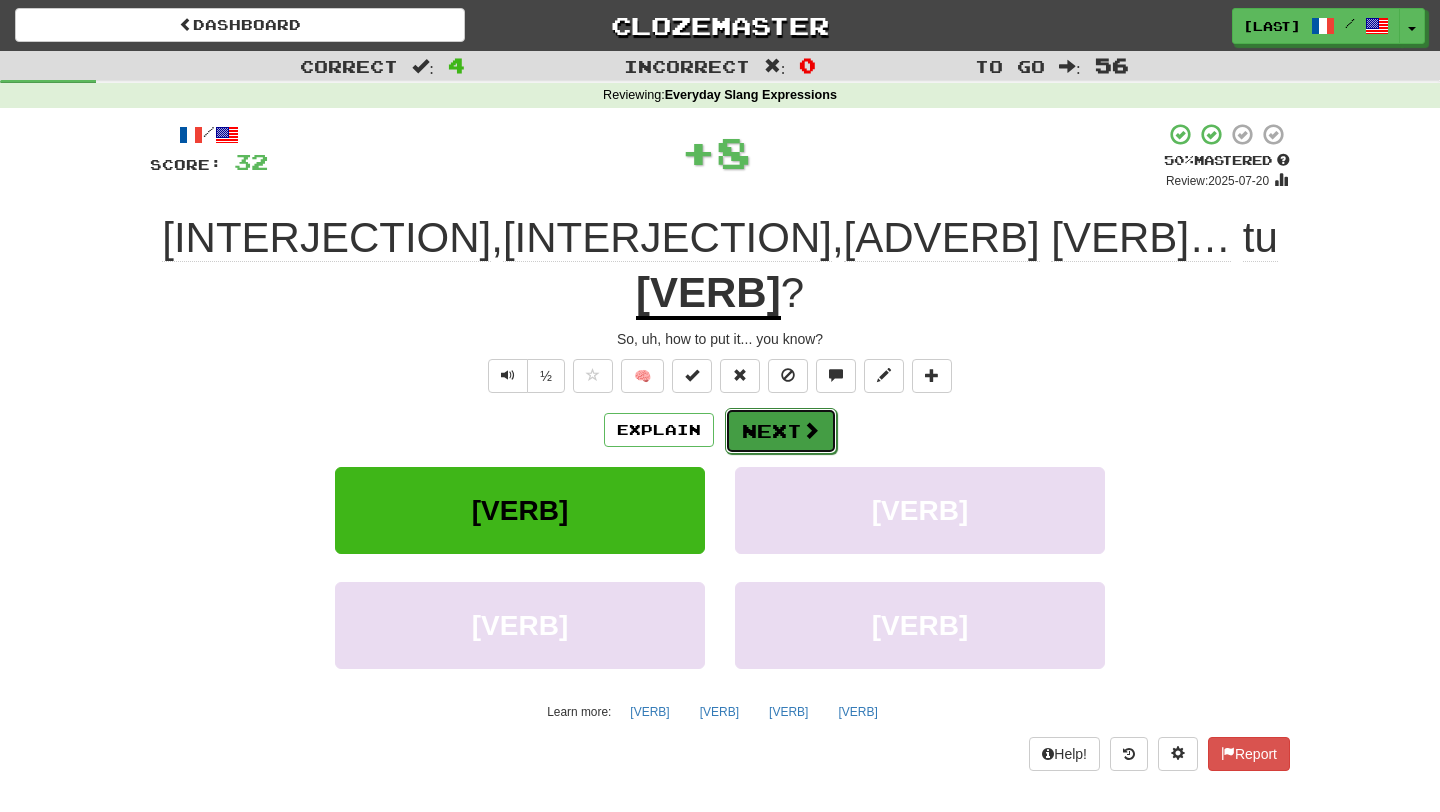 click on "Next" at bounding box center [781, 431] 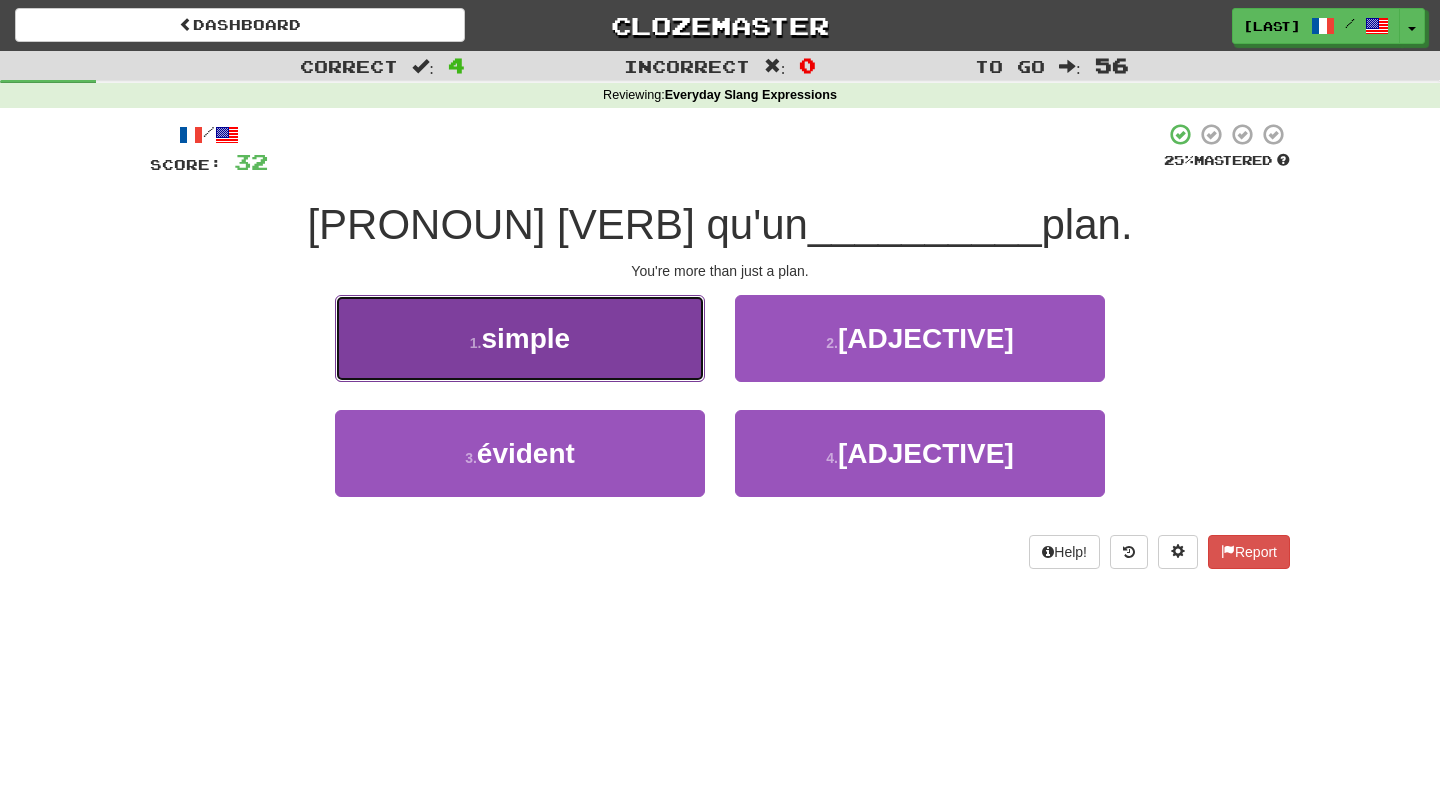 click on "1 .  simple" at bounding box center (520, 338) 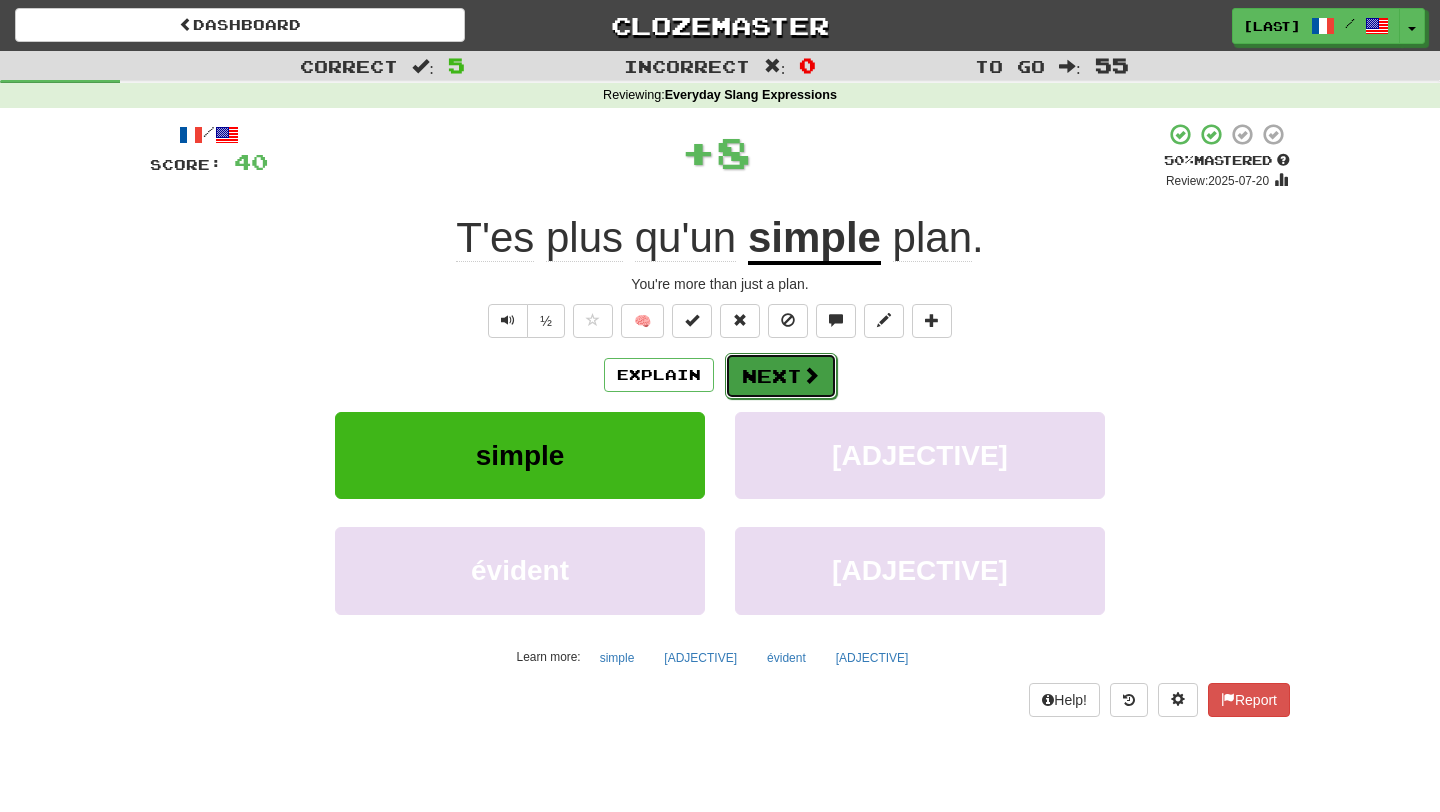 click on "Next" at bounding box center (781, 376) 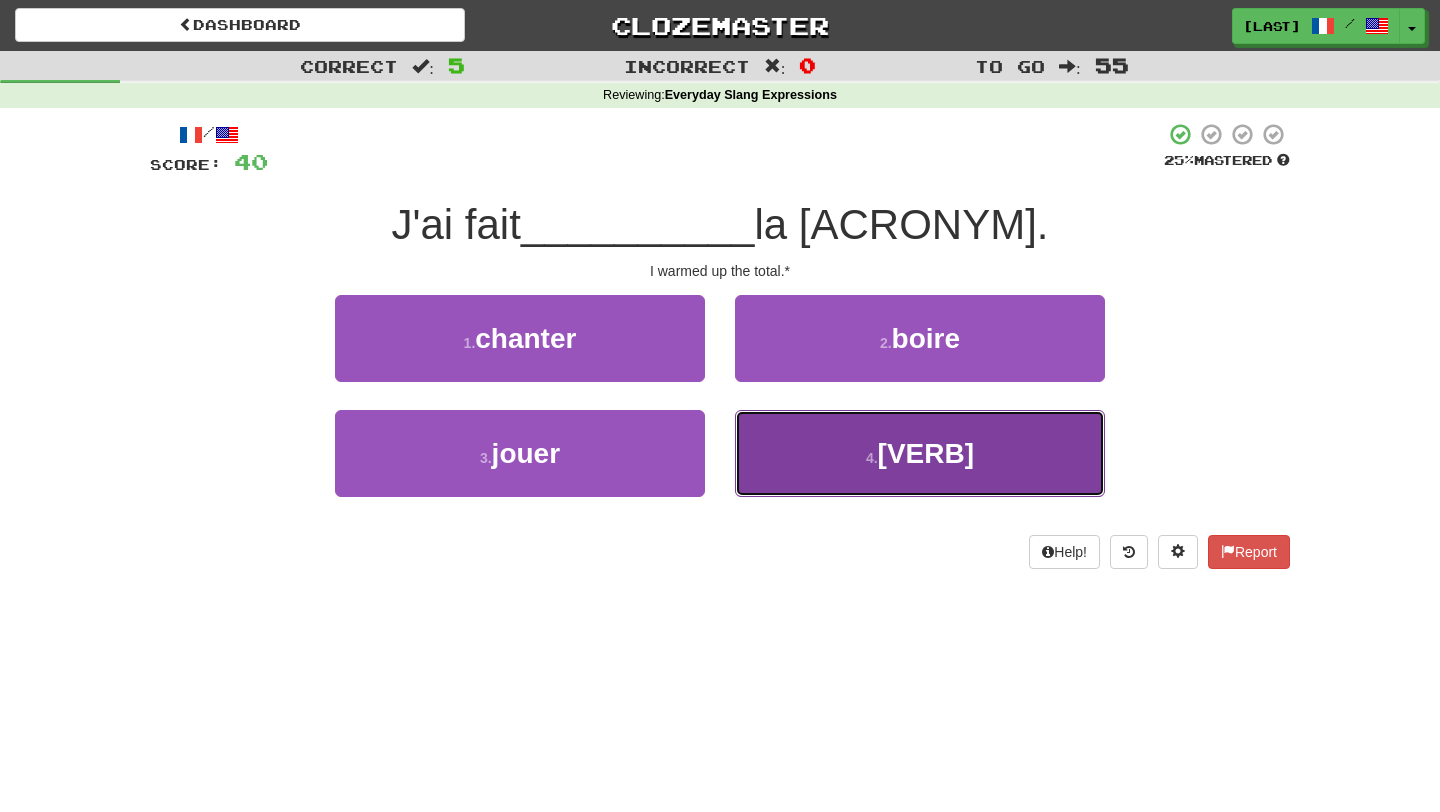 click on "4 .  chauffer" at bounding box center (920, 453) 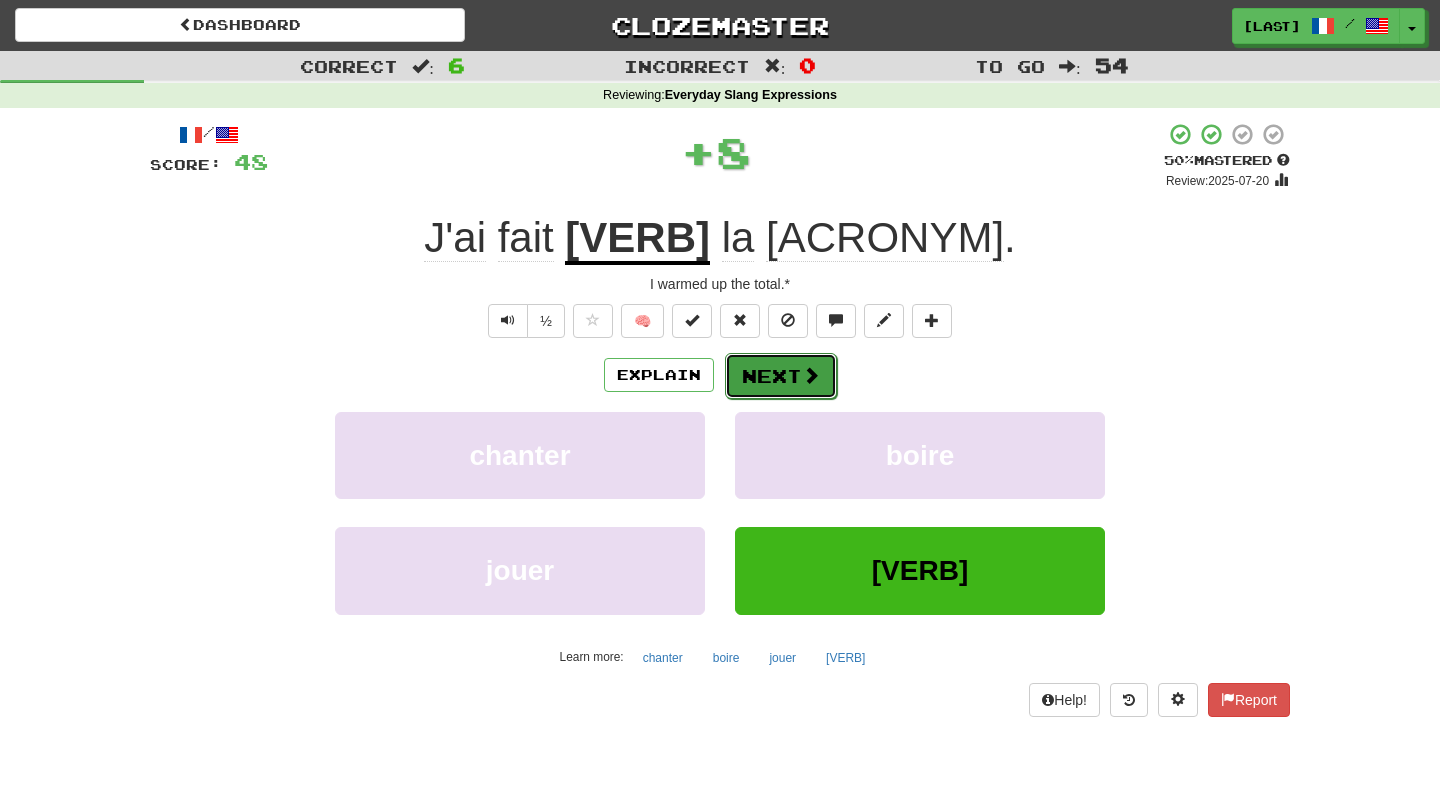 click on "Next" at bounding box center (781, 376) 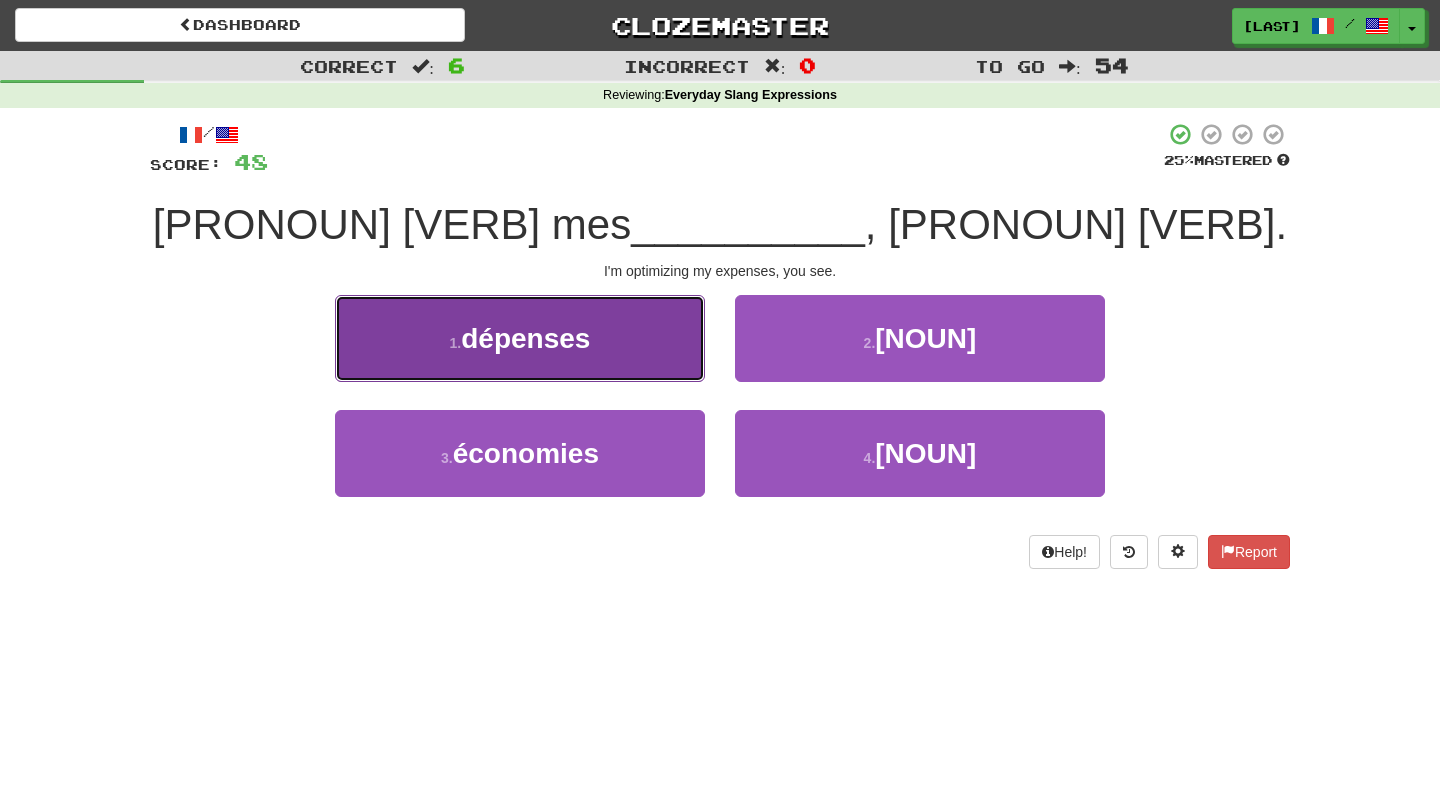 click on "1 .  dépenses" at bounding box center (520, 338) 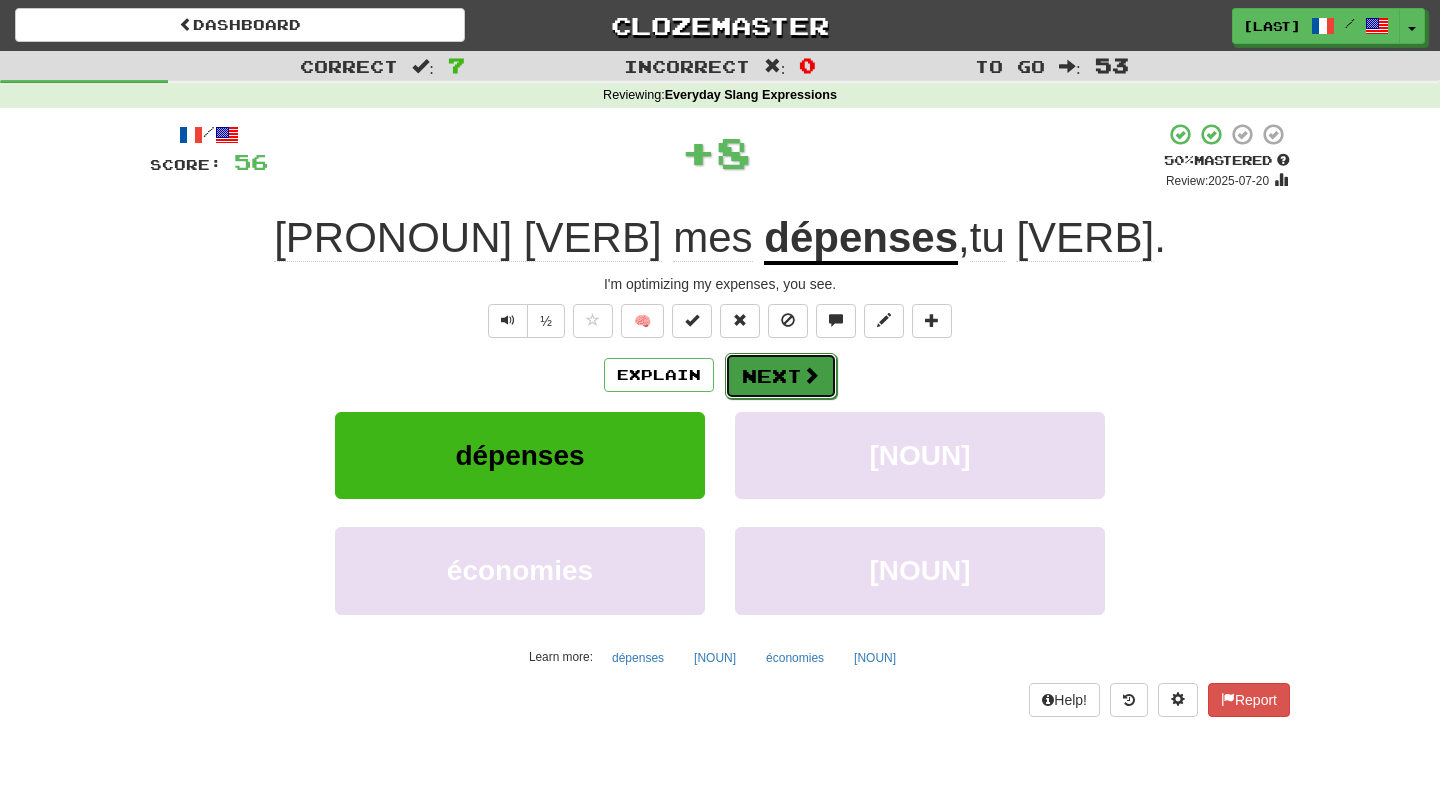 click on "Next" at bounding box center (781, 376) 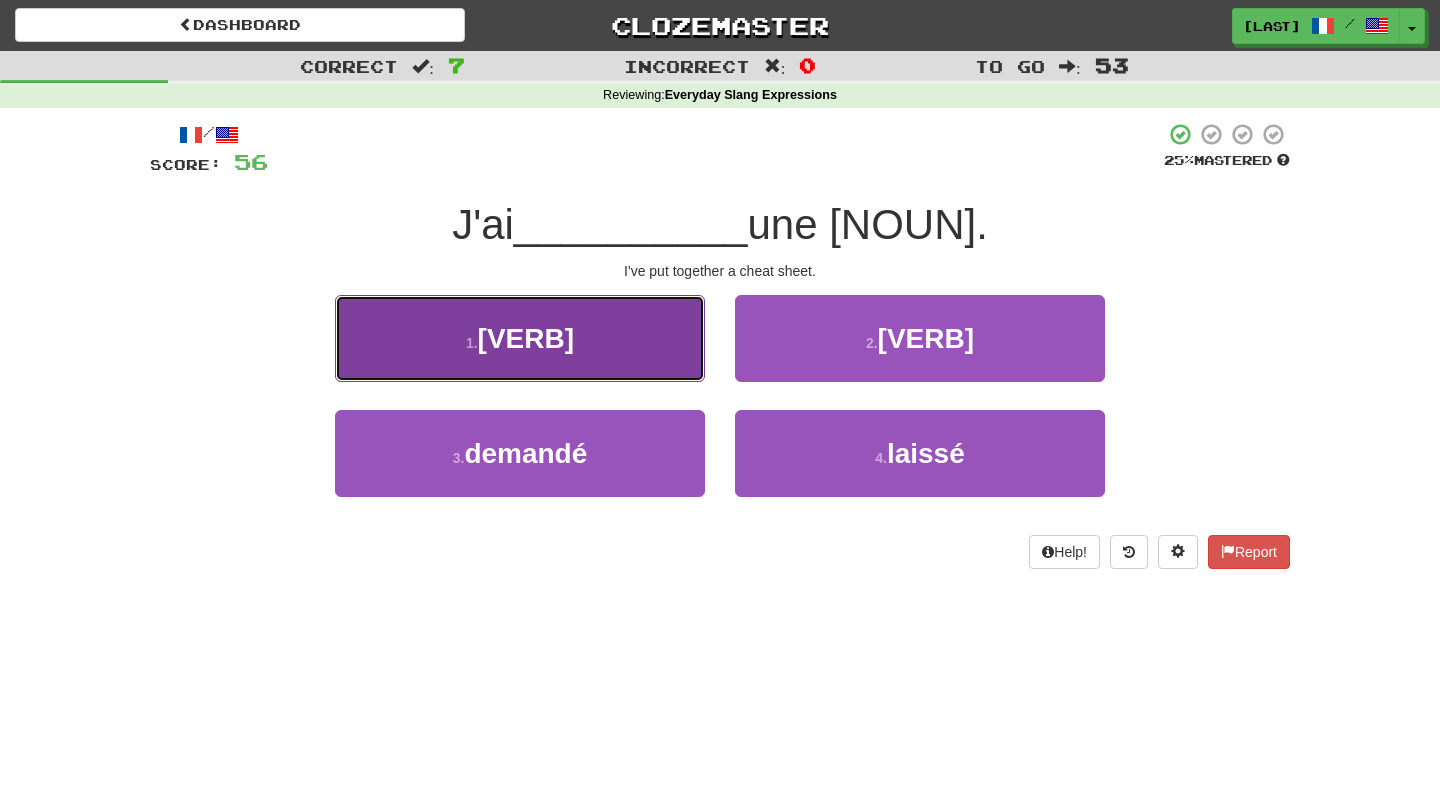 click on "1 .  pondu" at bounding box center (520, 338) 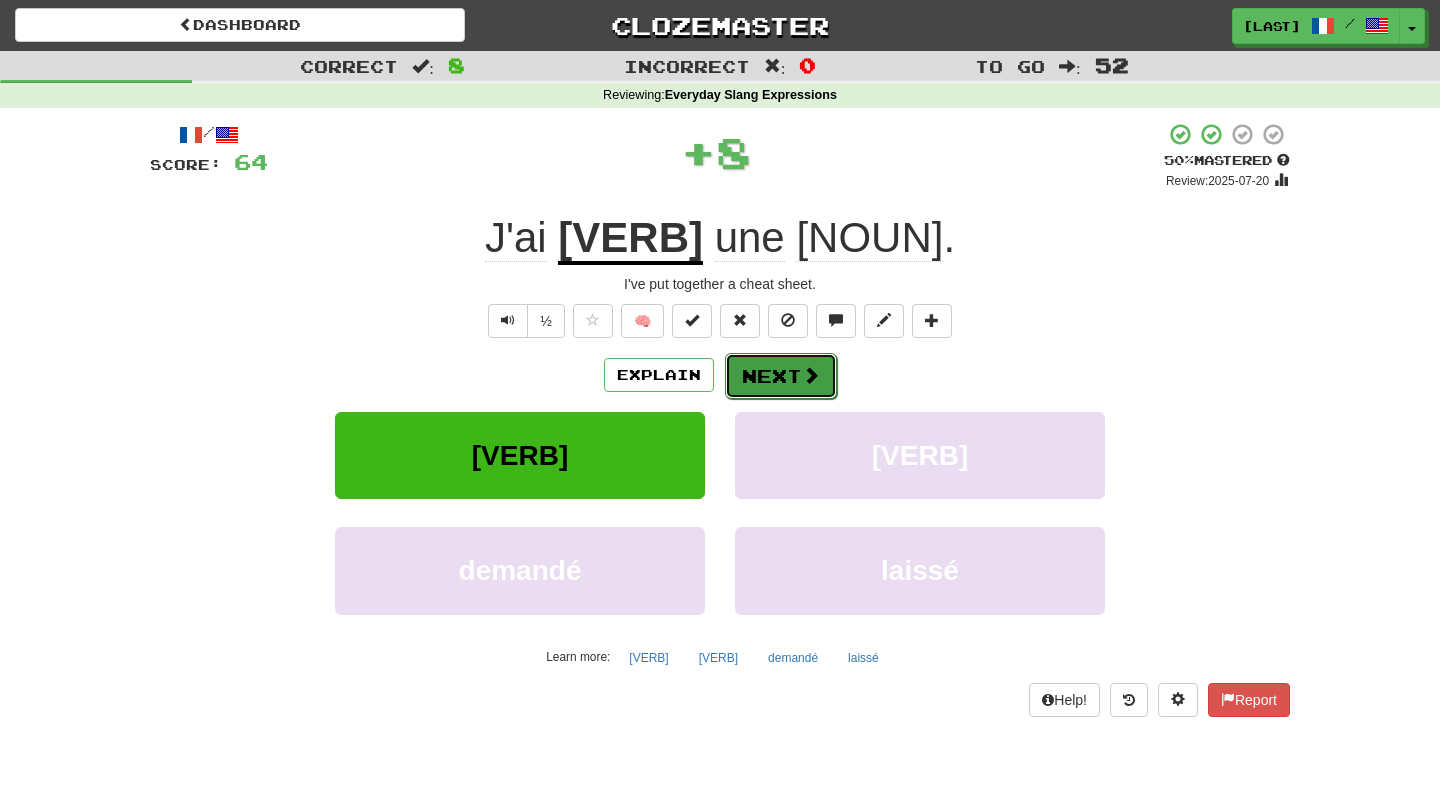 click on "Next" at bounding box center [781, 376] 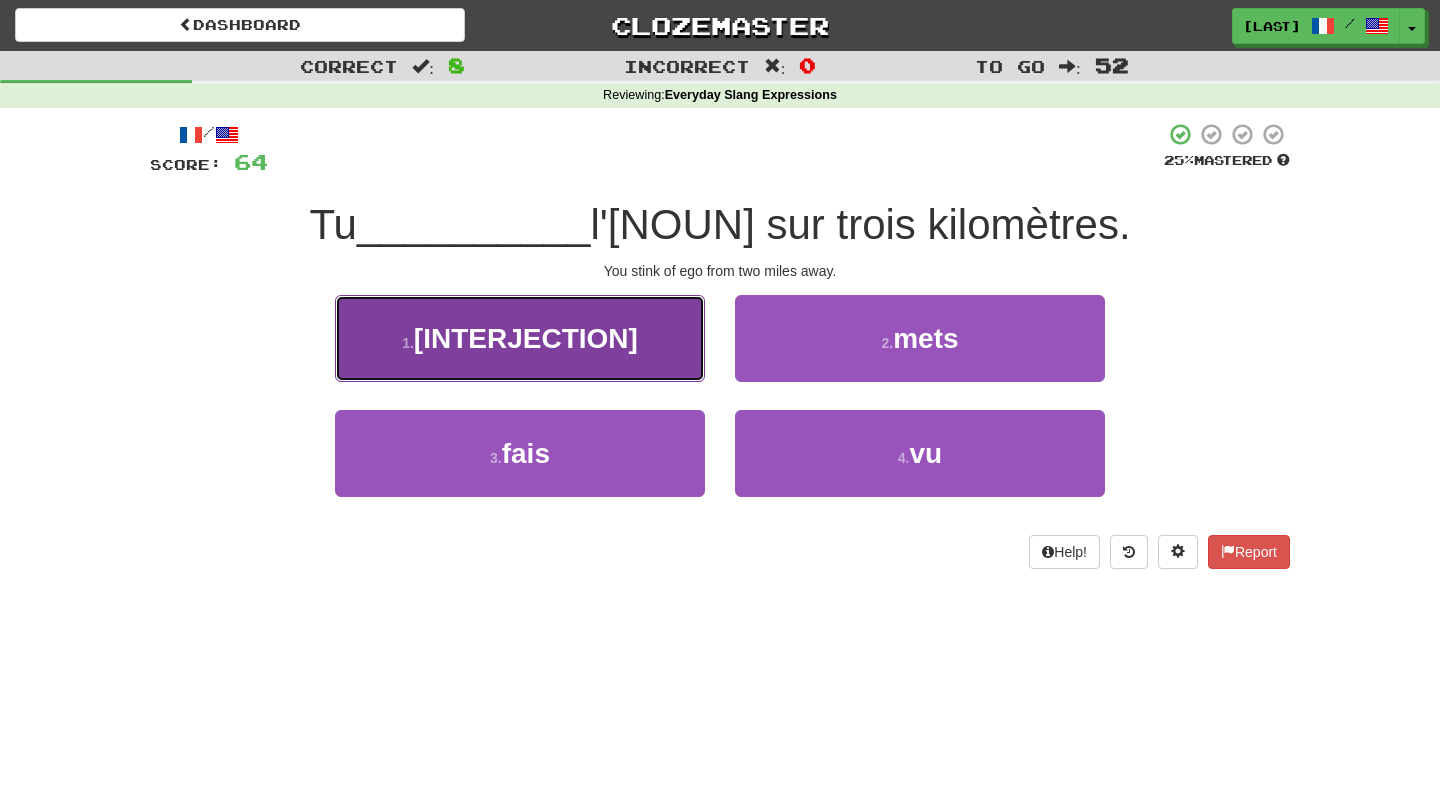 click on "1 .  pues" at bounding box center [520, 338] 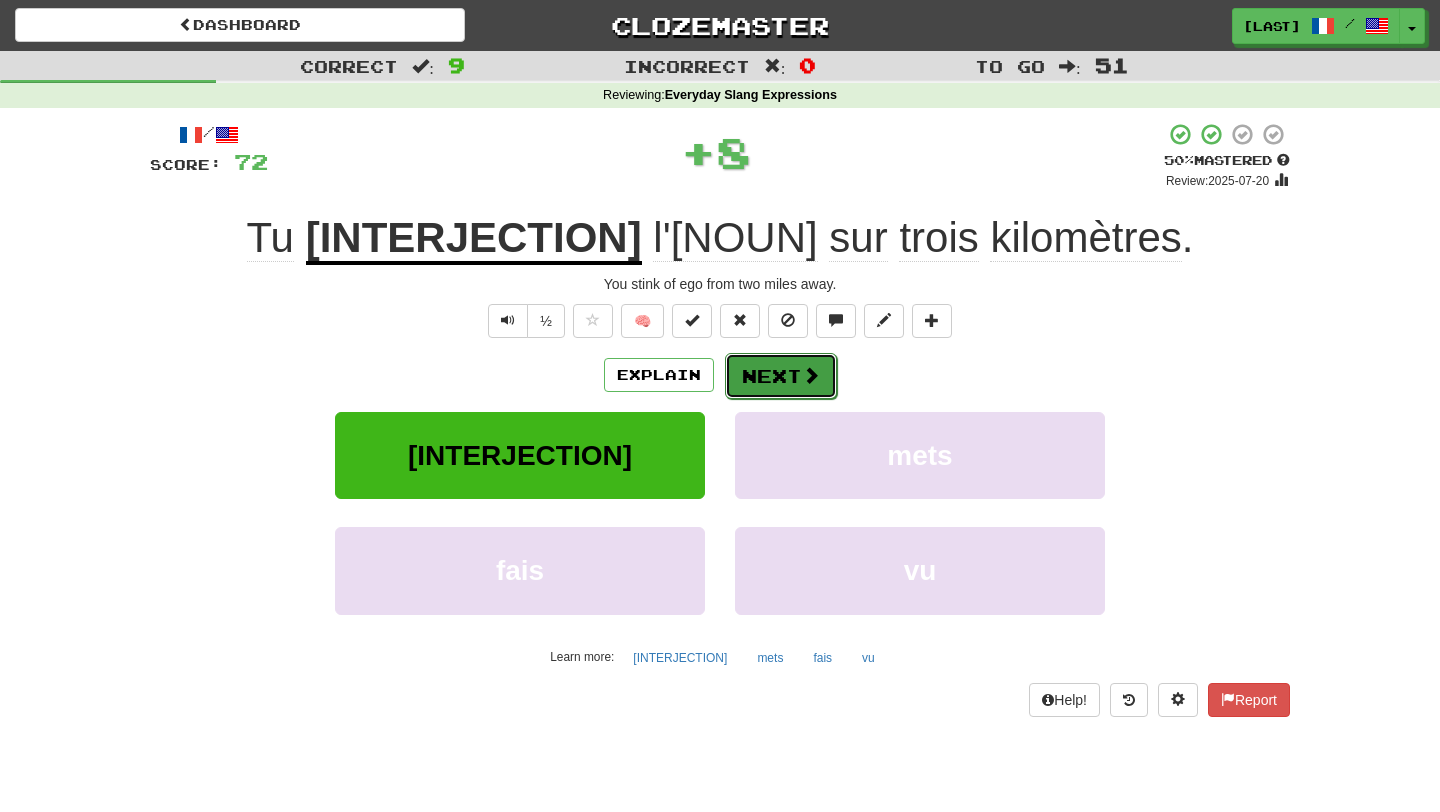 click on "Next" at bounding box center (781, 376) 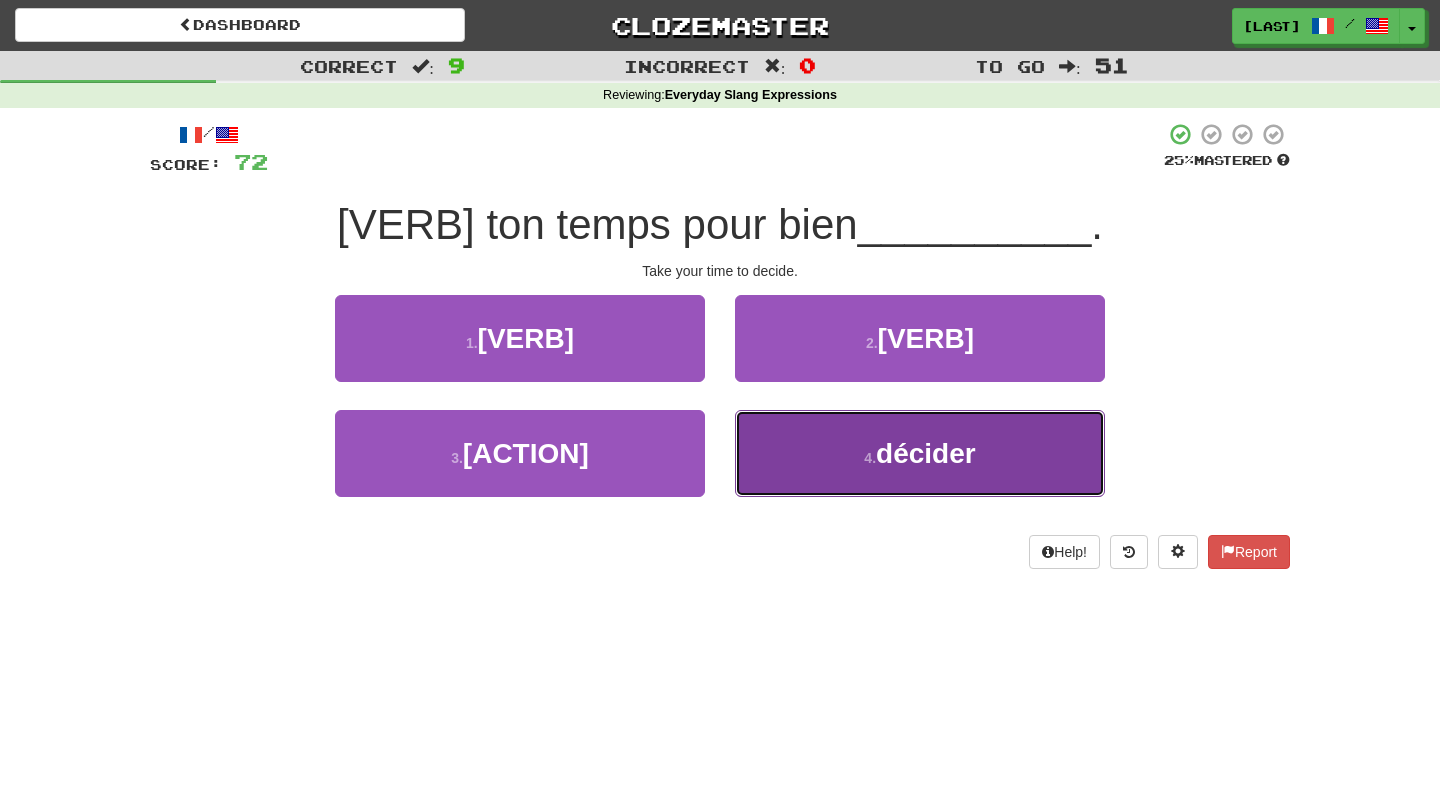 click on "4 .  décider" at bounding box center [920, 453] 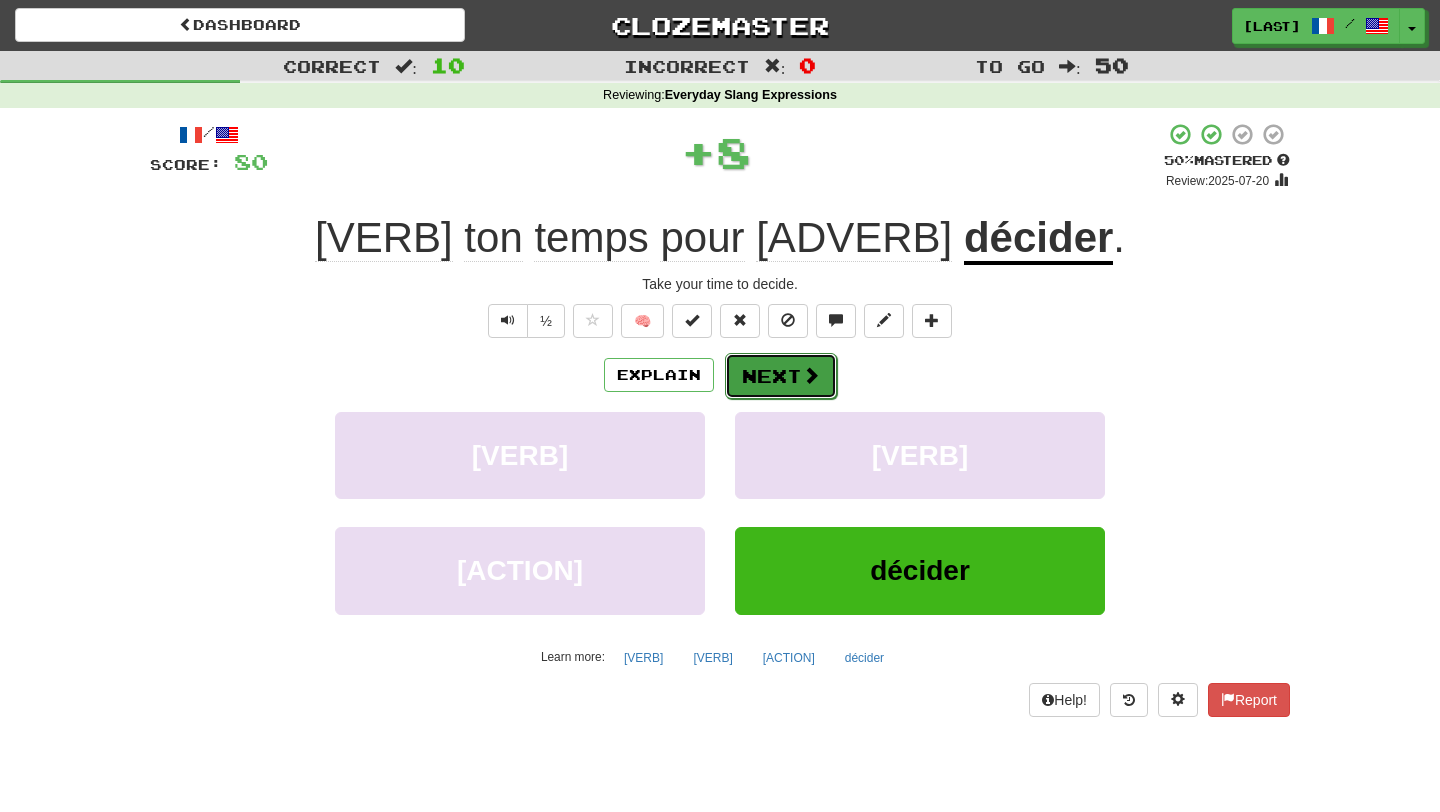 click on "Next" at bounding box center [781, 376] 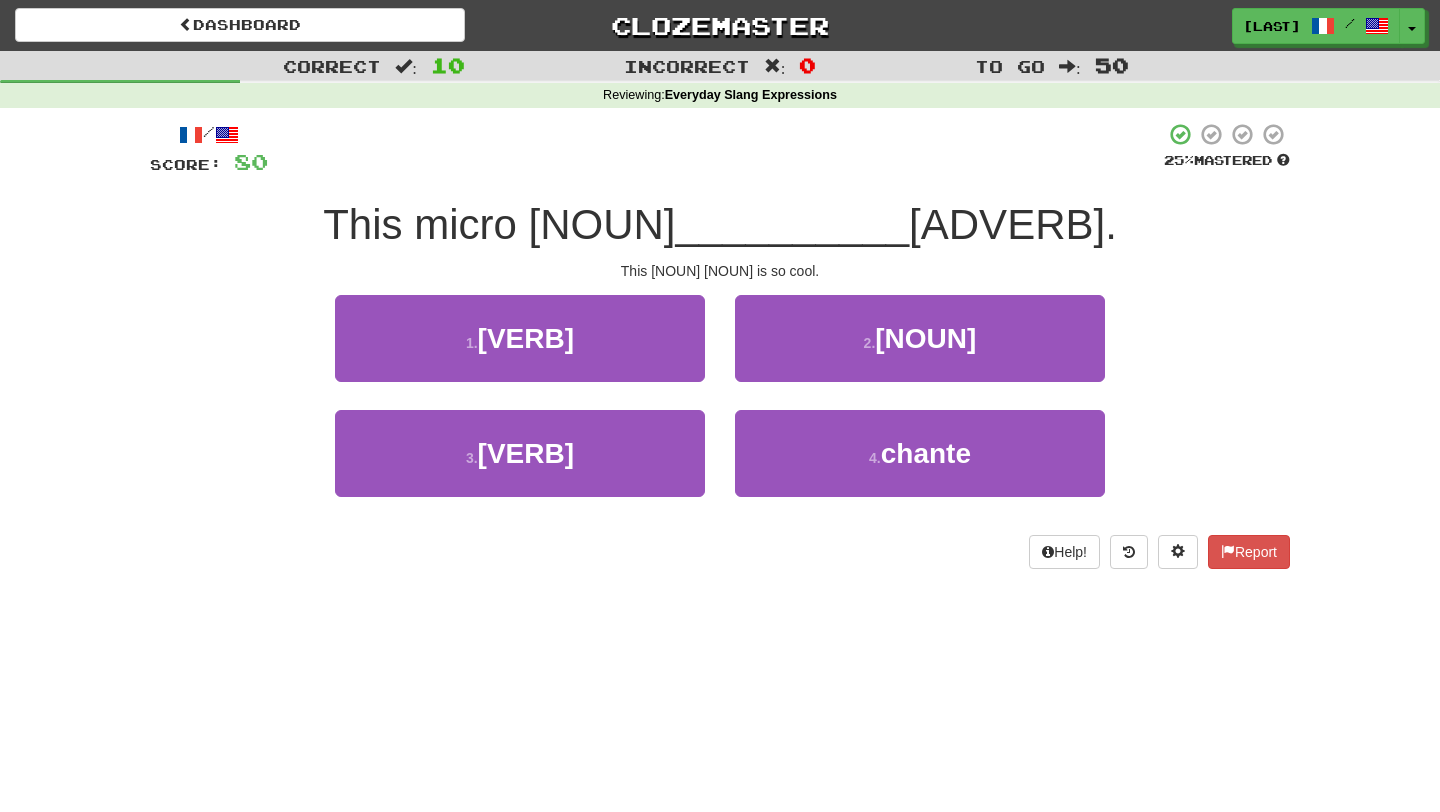 click on "2 .  claque" at bounding box center (920, 352) 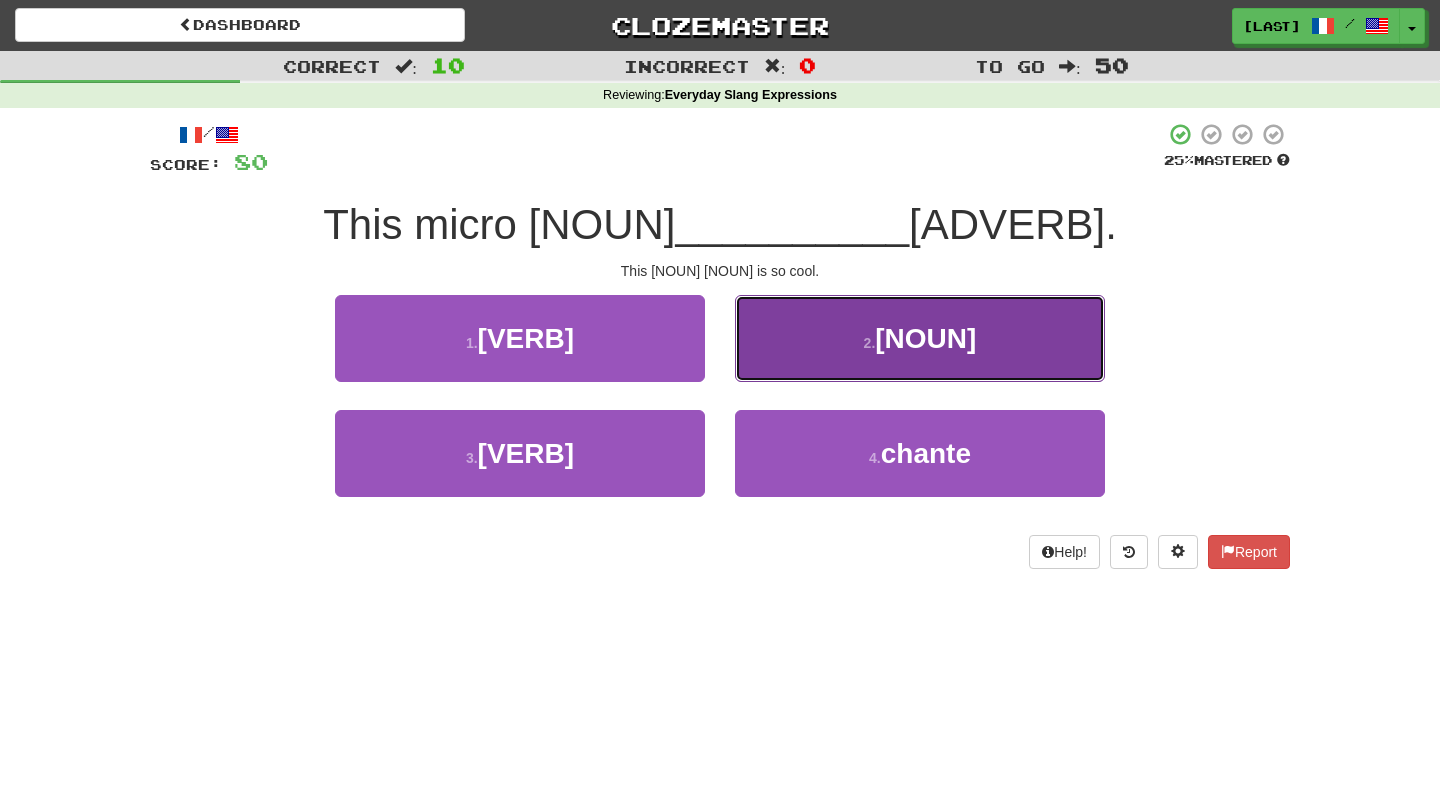 click on "2 .  claque" at bounding box center (920, 338) 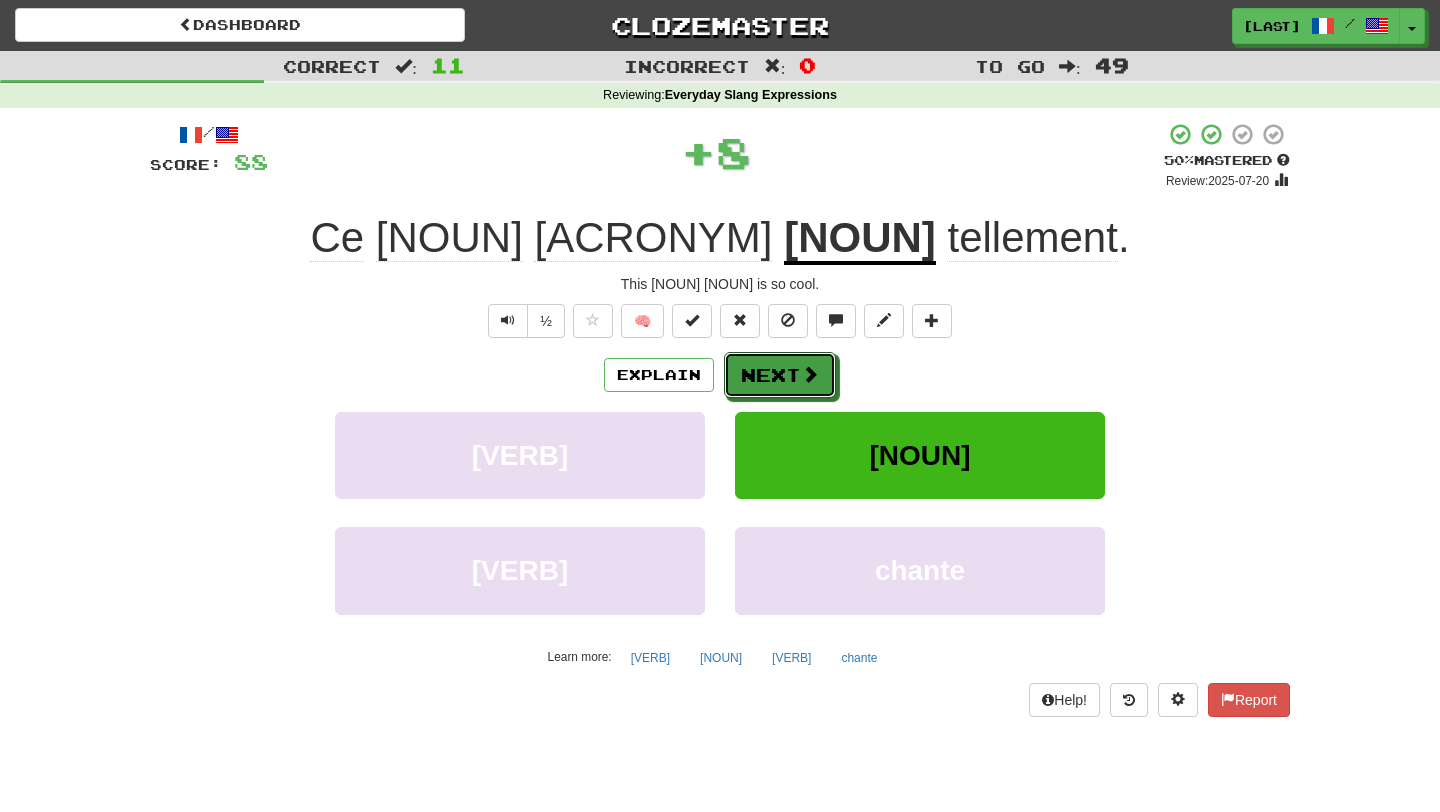 click on "Next" at bounding box center (780, 375) 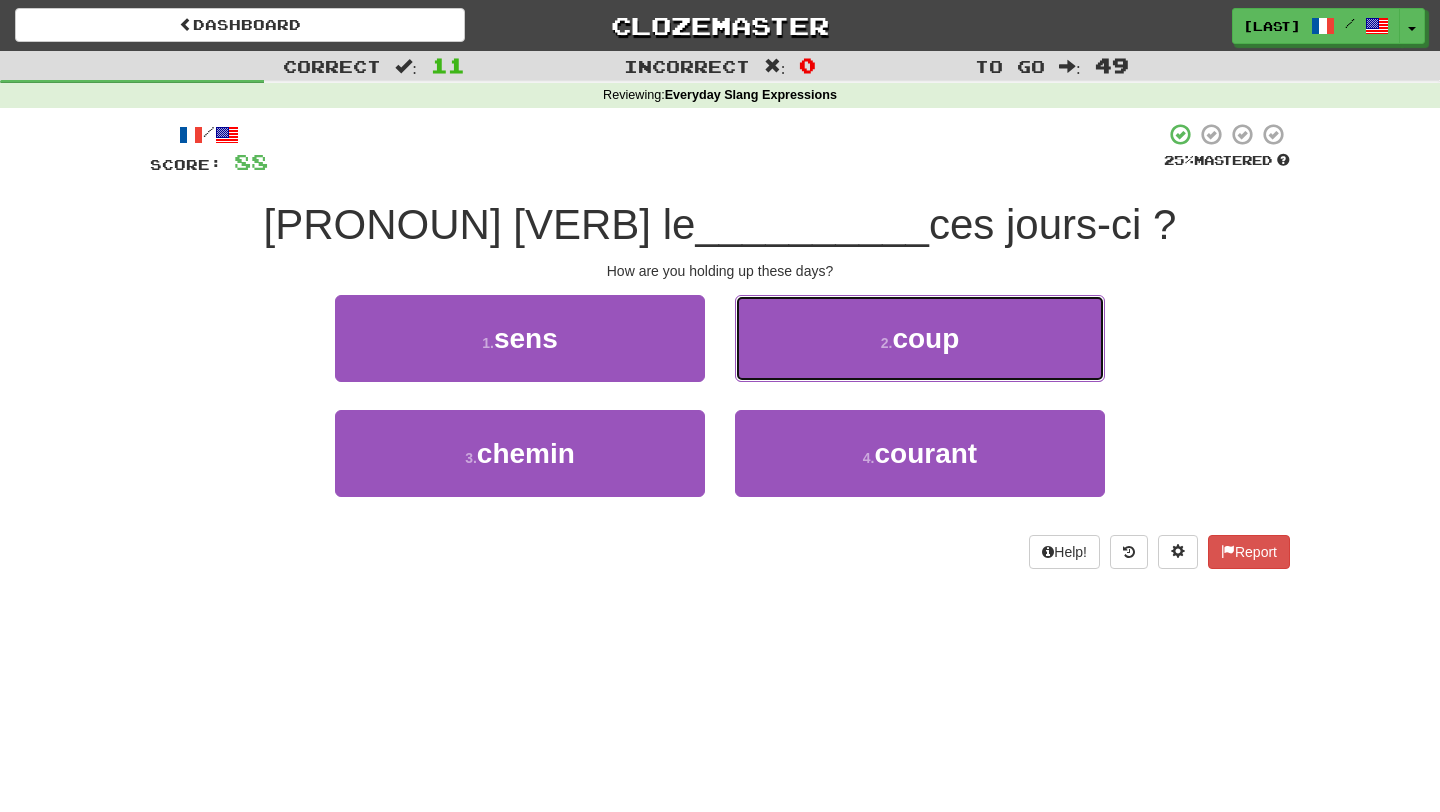 click on "2 .  coup" at bounding box center [920, 338] 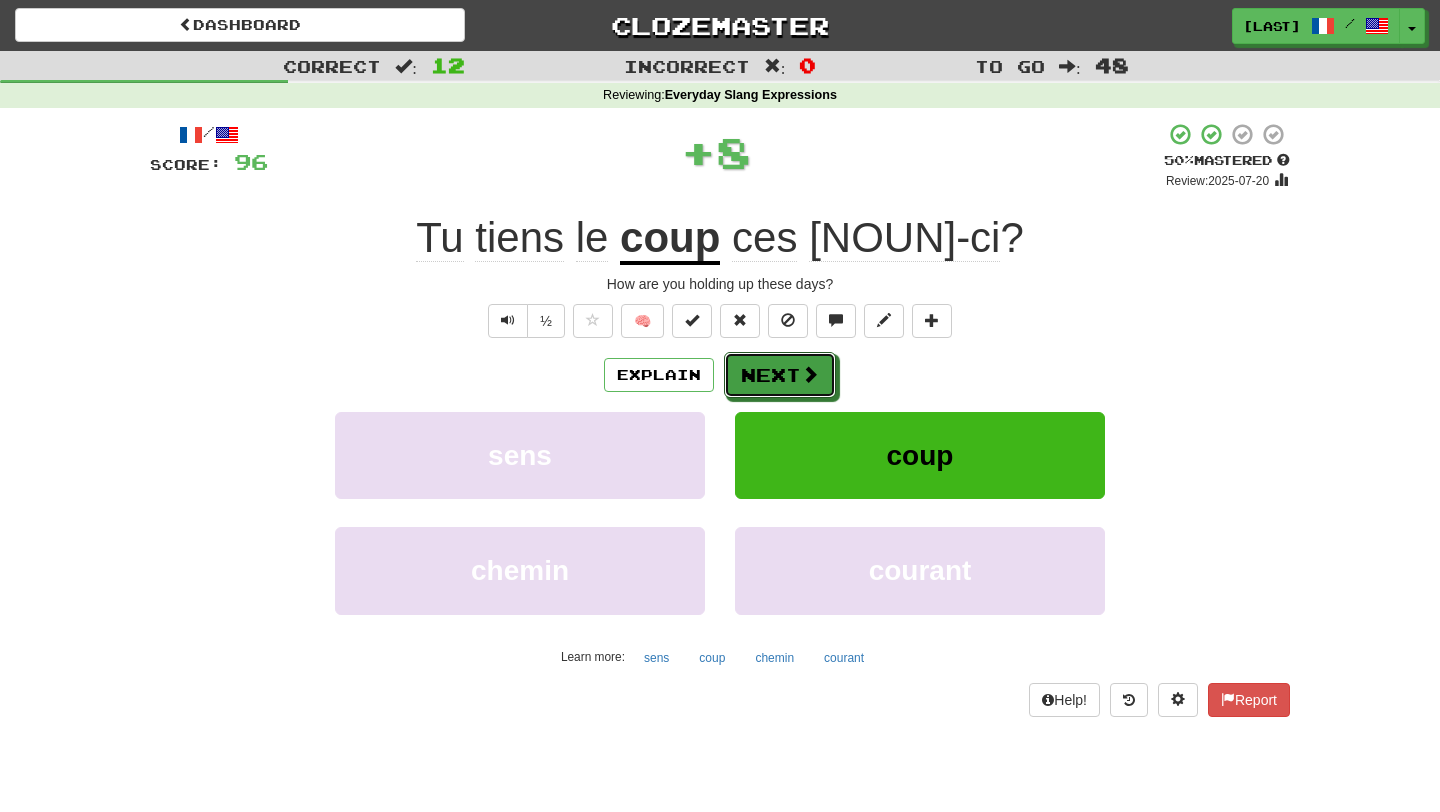 click on "Next" at bounding box center (780, 375) 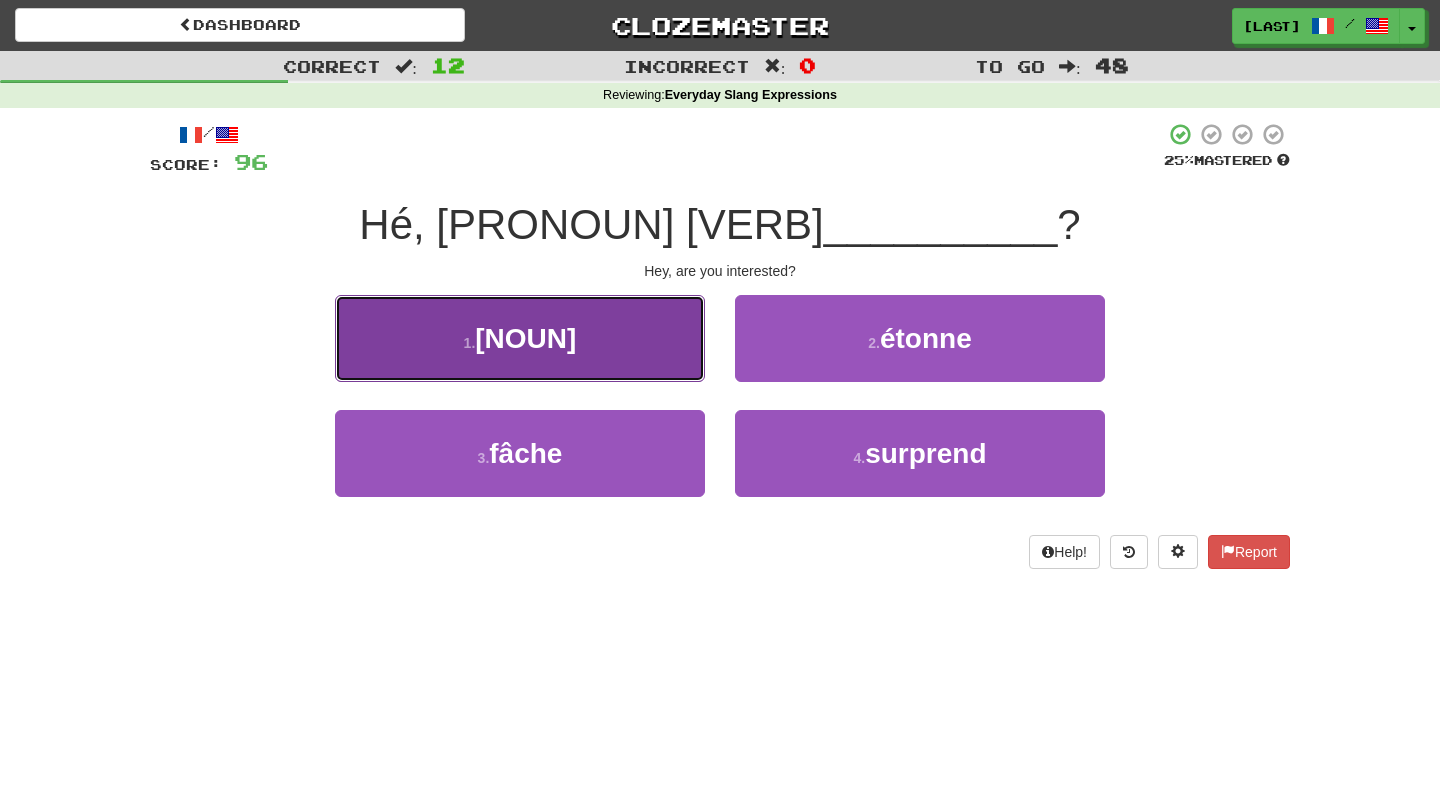 click on "1 .  branche" at bounding box center (520, 338) 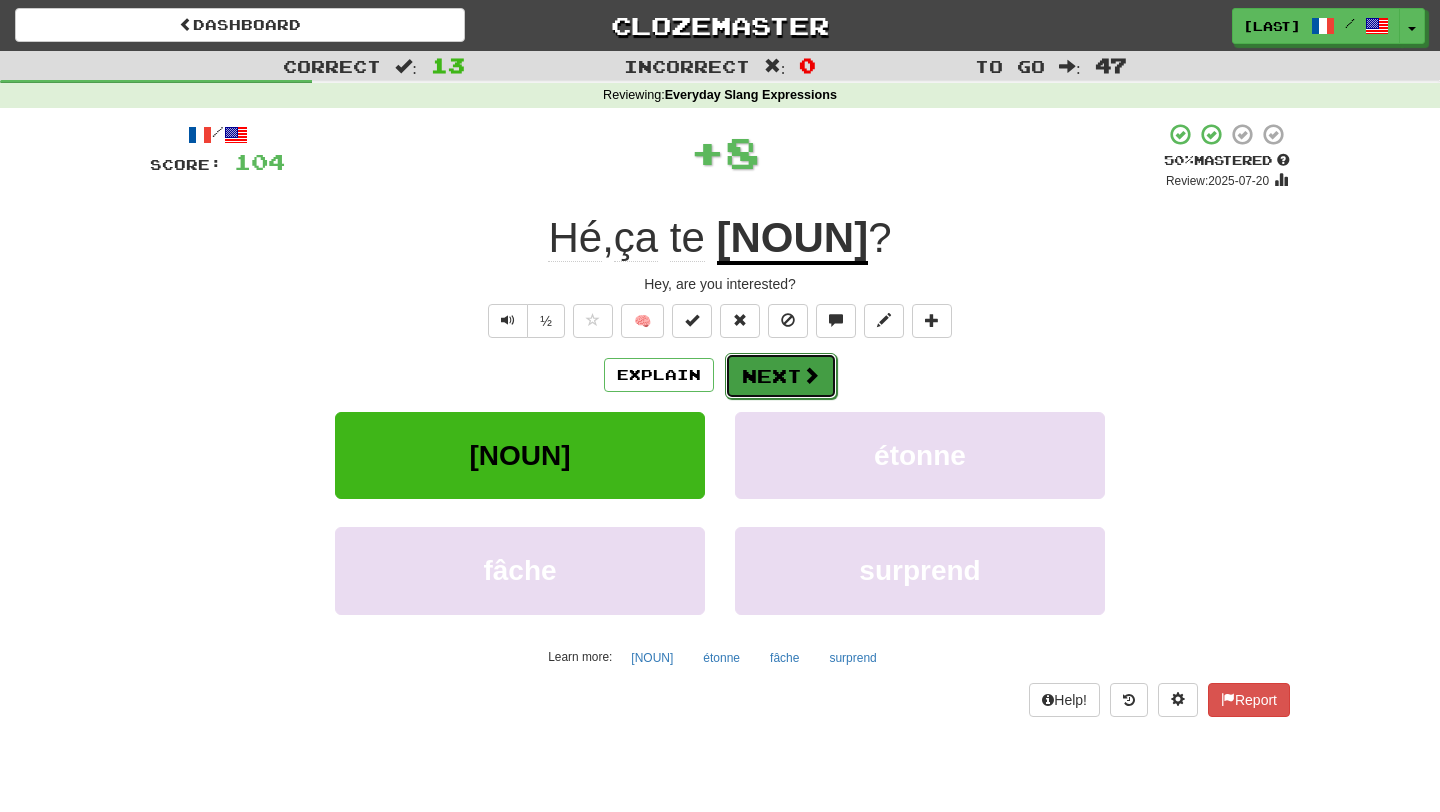 click on "Next" at bounding box center [781, 376] 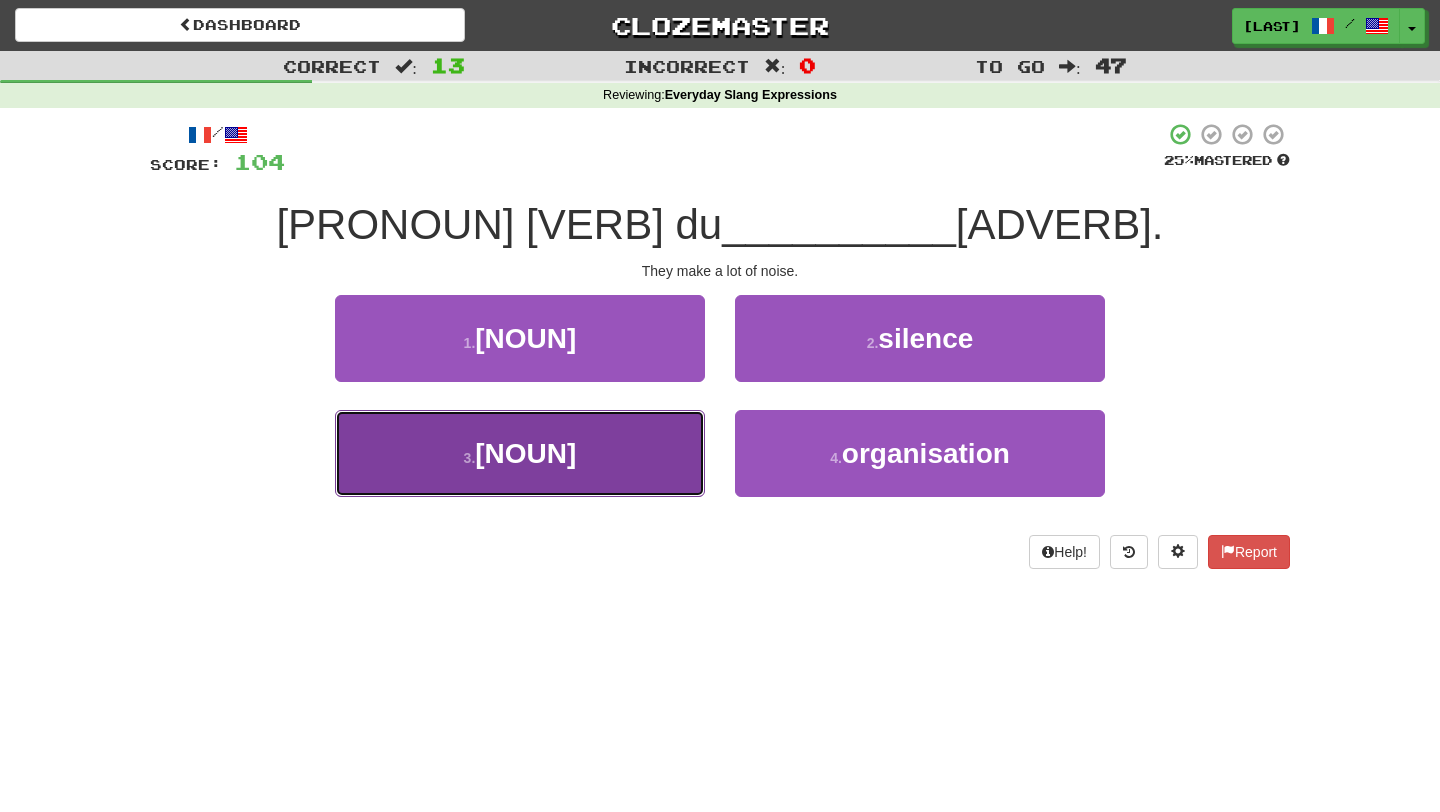 click on "3 .  bruit" at bounding box center (520, 453) 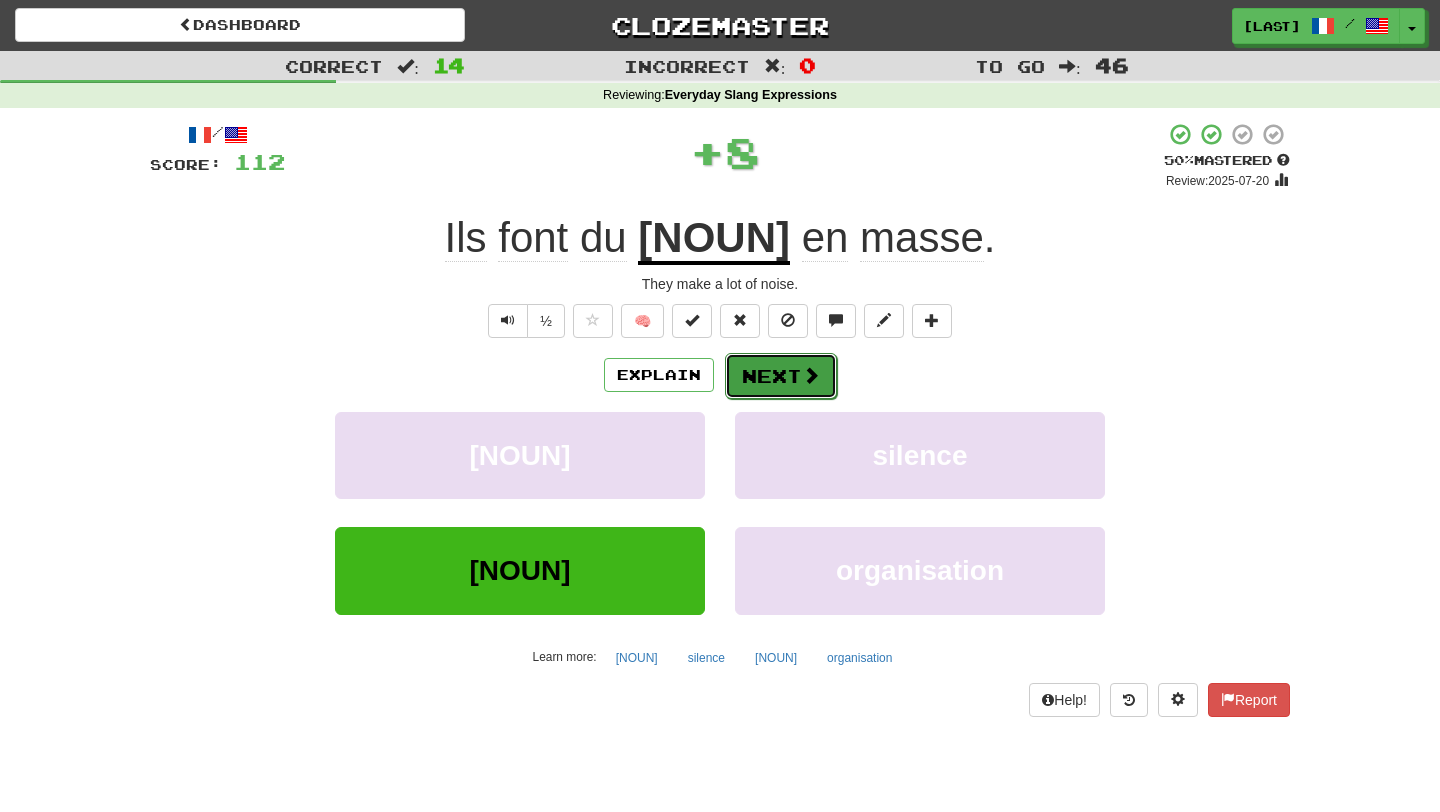 click on "Next" at bounding box center [781, 376] 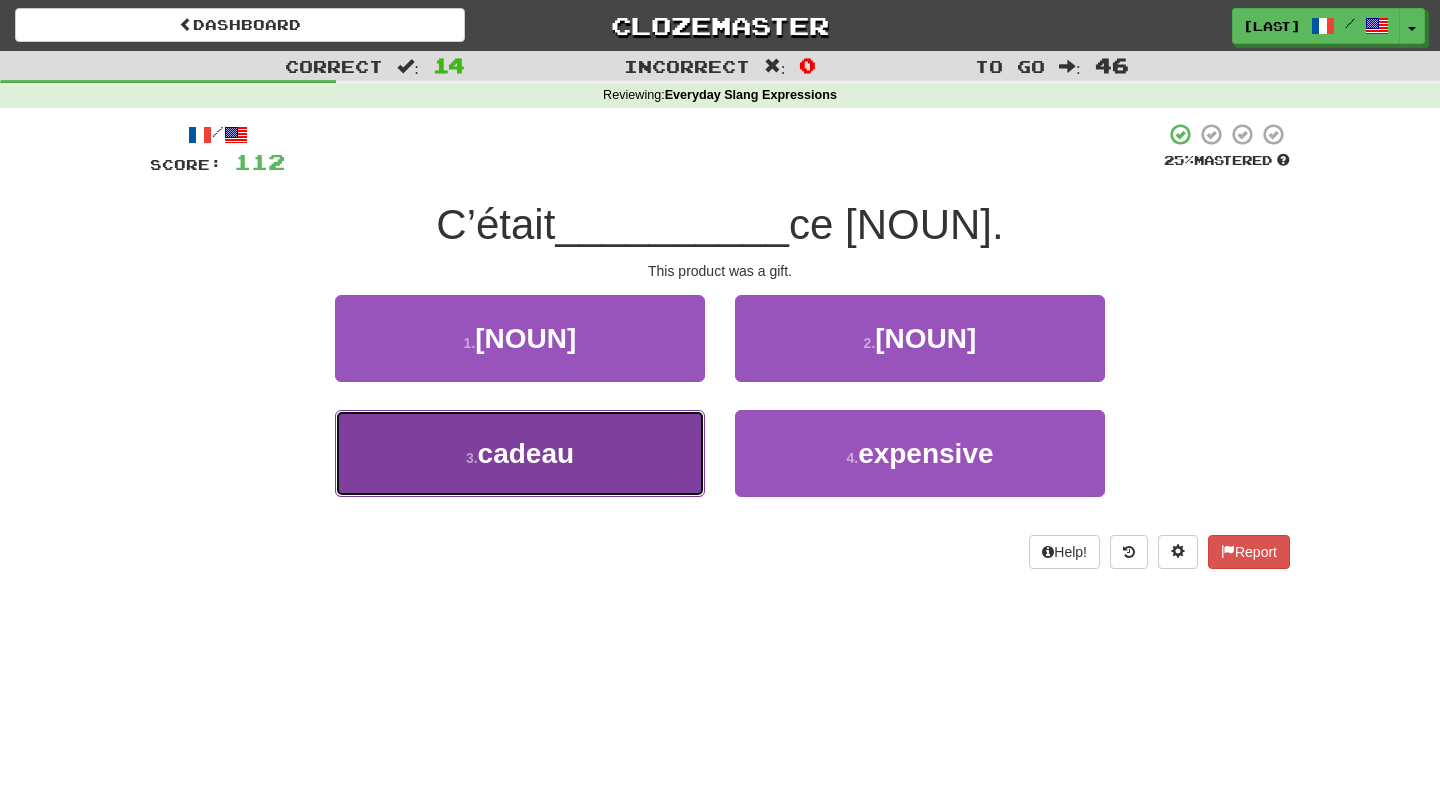 click on "3 .  cadeau" at bounding box center [520, 453] 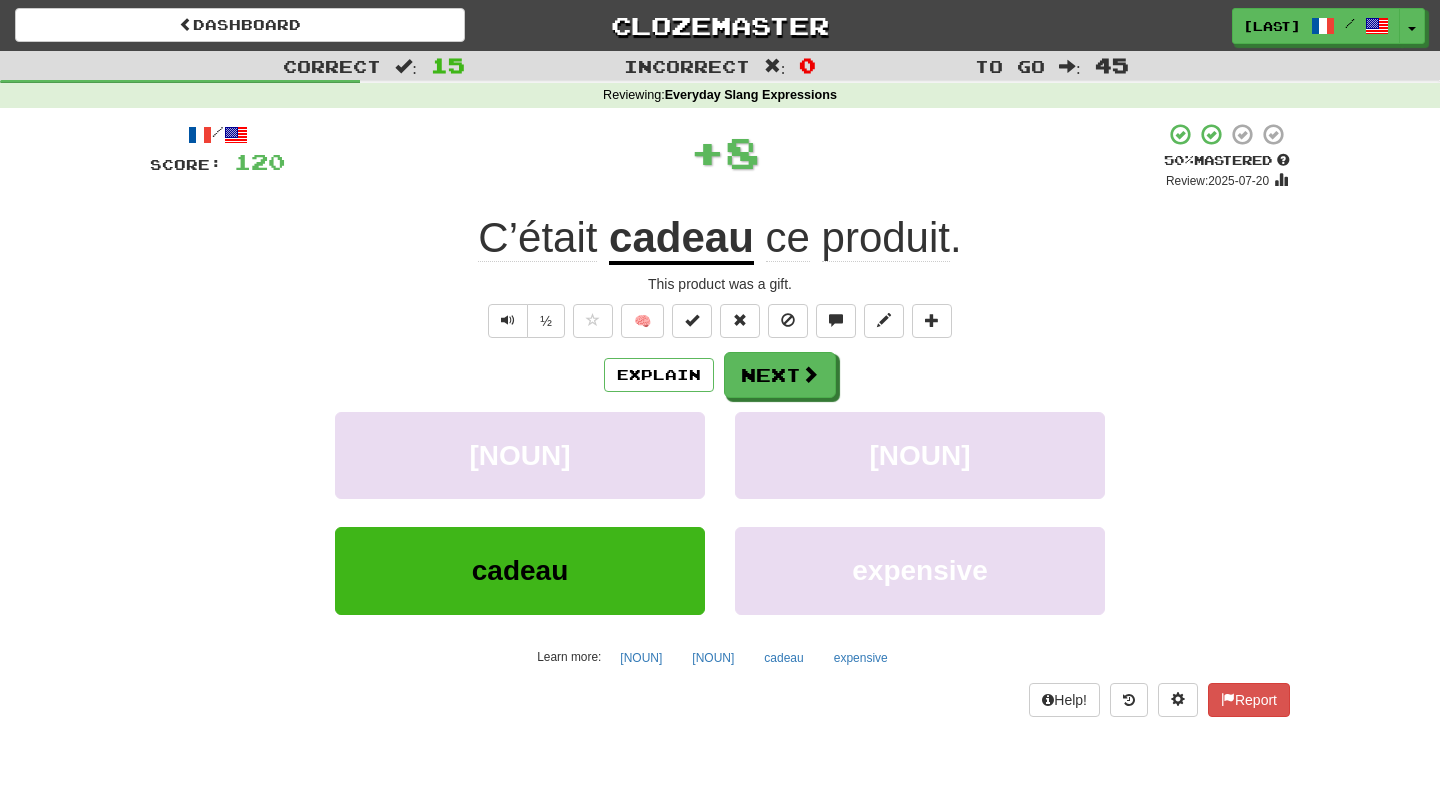 click on "Explain Next prix luxe cadeau expensive Learn more: prix luxe cadeau expensive" at bounding box center [720, 512] 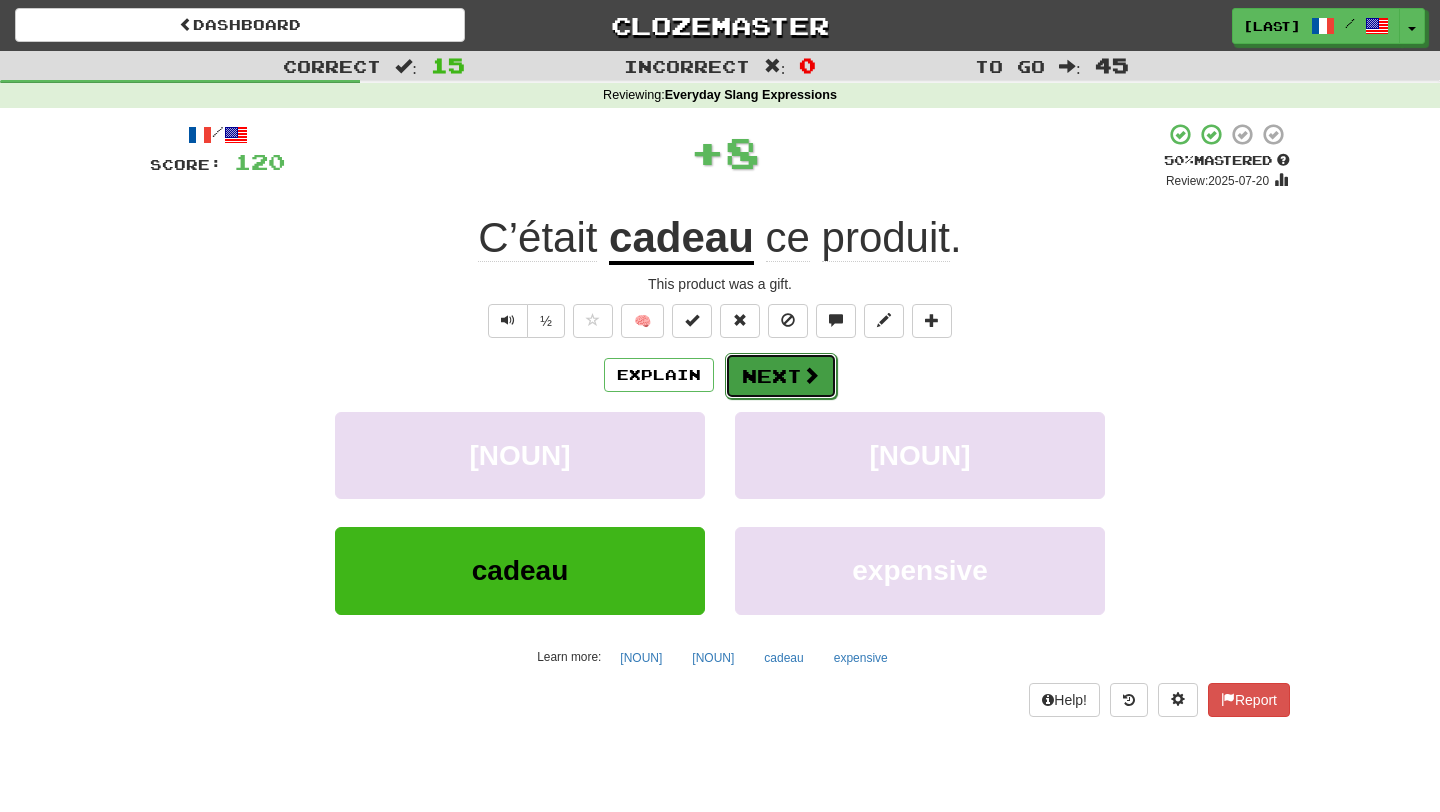click on "Next" at bounding box center (781, 376) 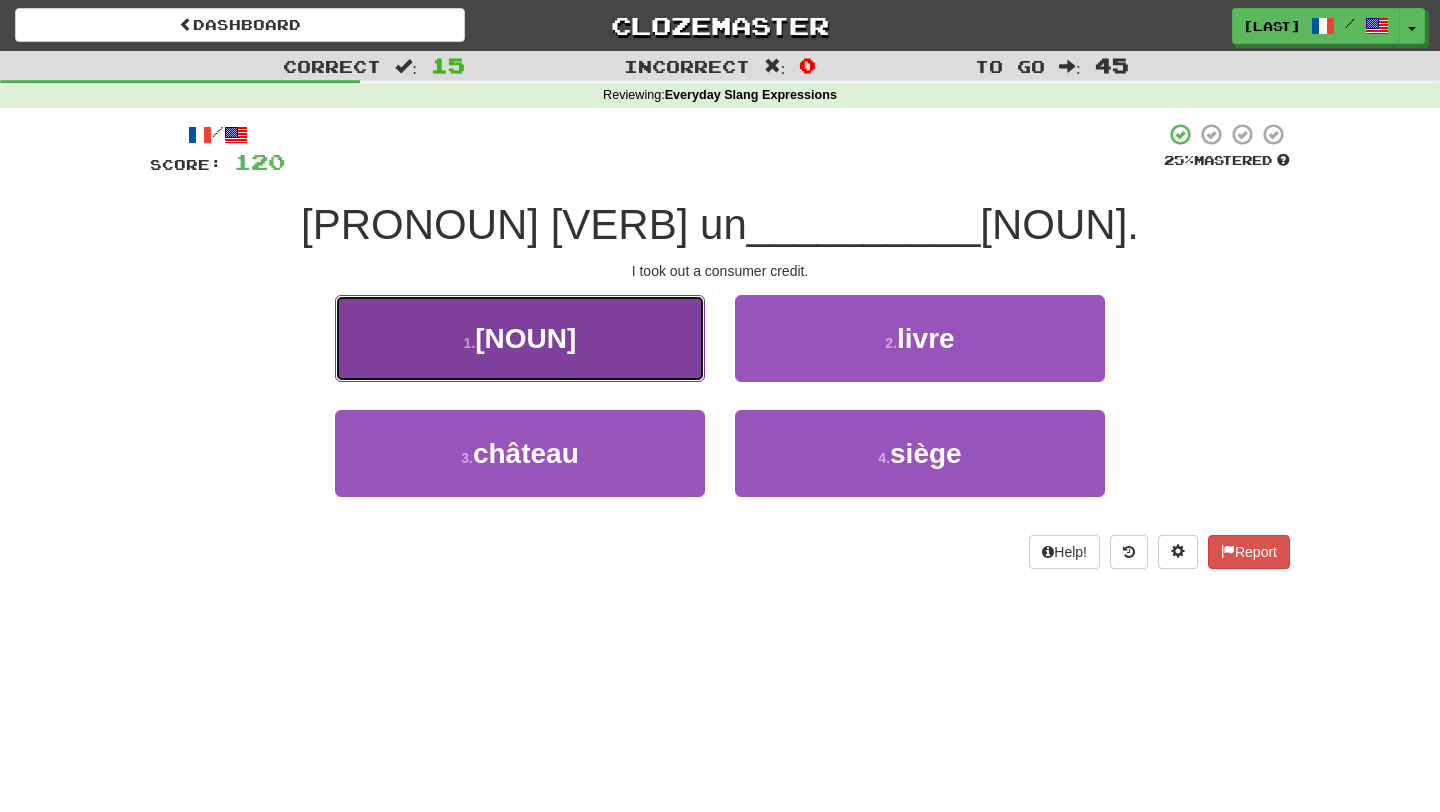 click on "1 .  crédit" at bounding box center (520, 338) 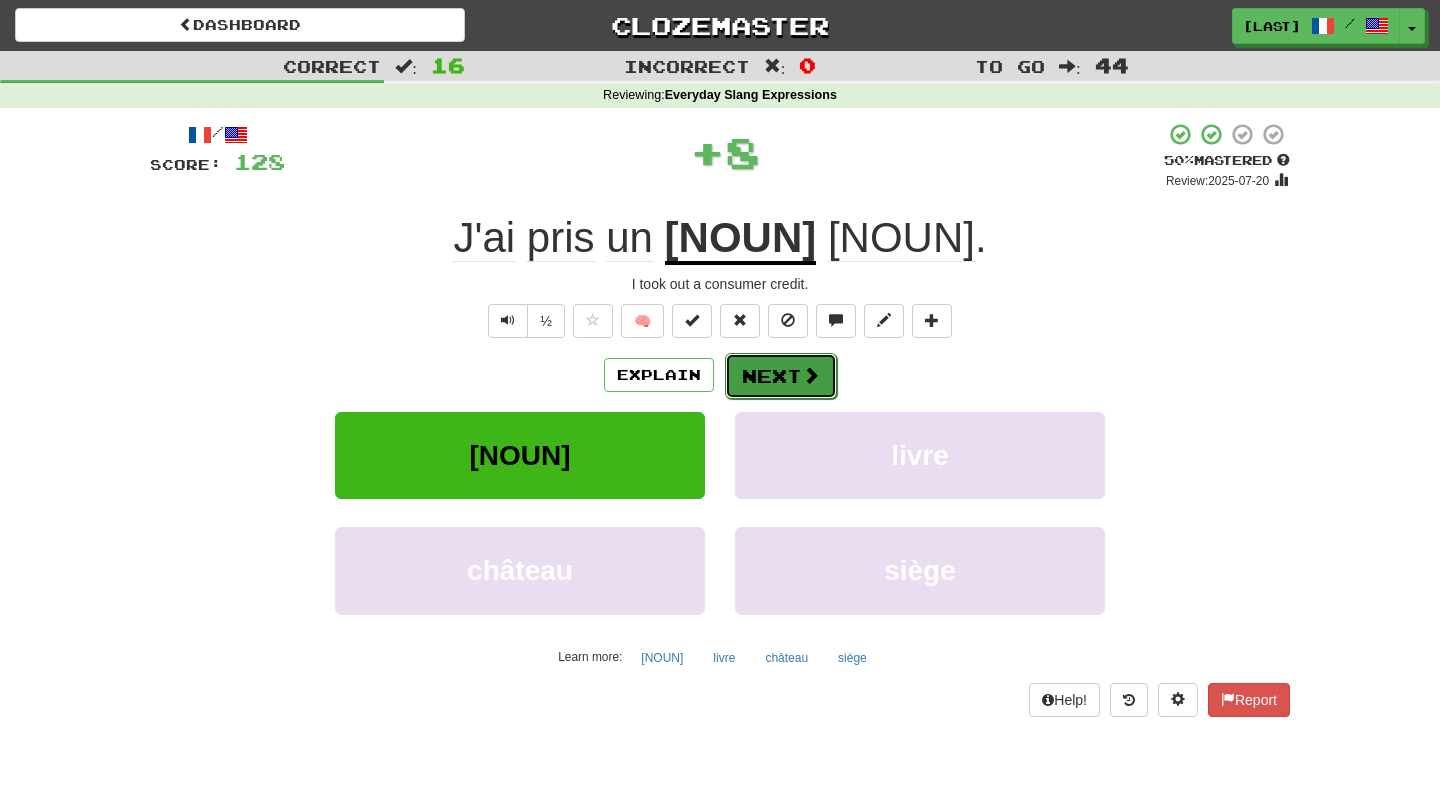 click on "Next" at bounding box center [781, 376] 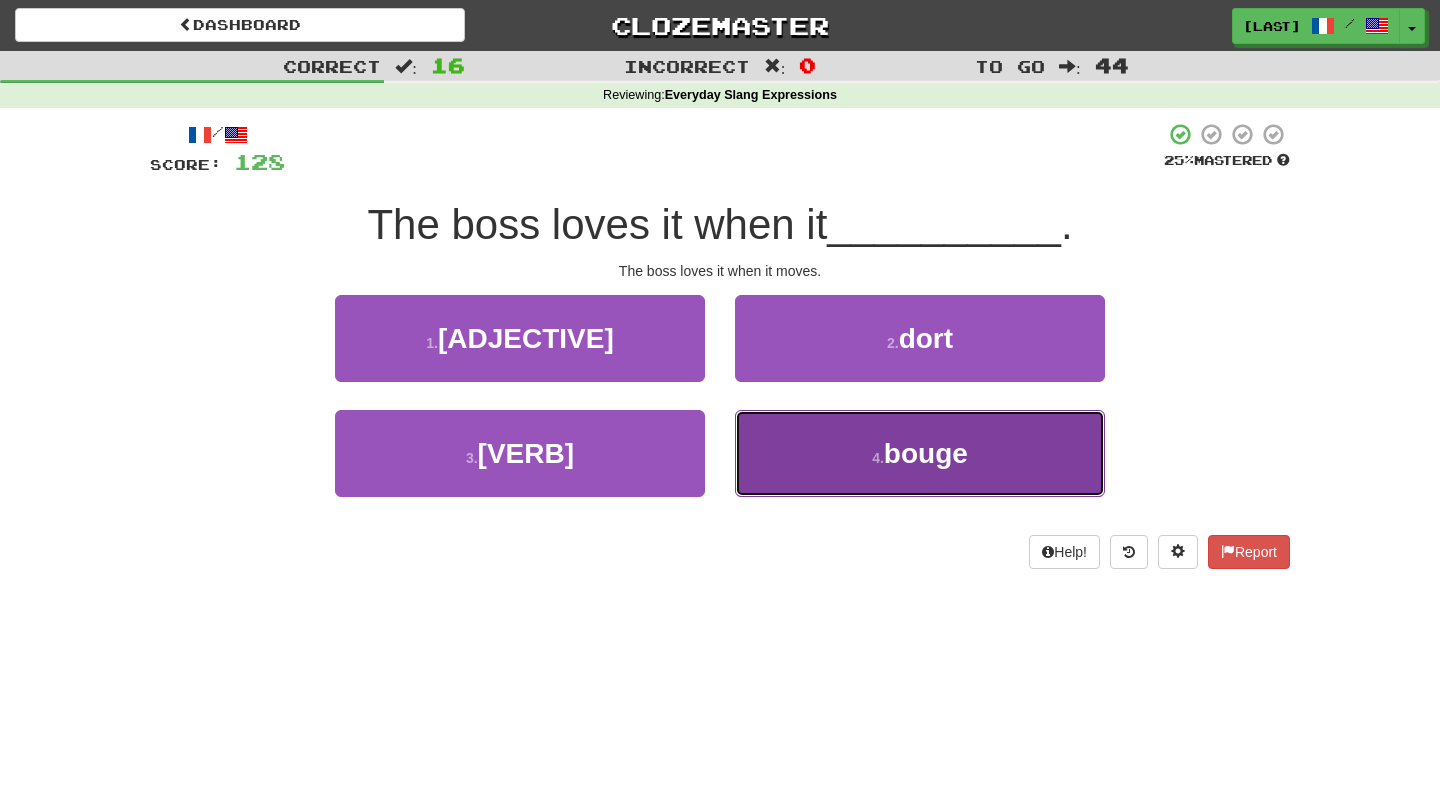 click on "4 .  bouge" at bounding box center (920, 453) 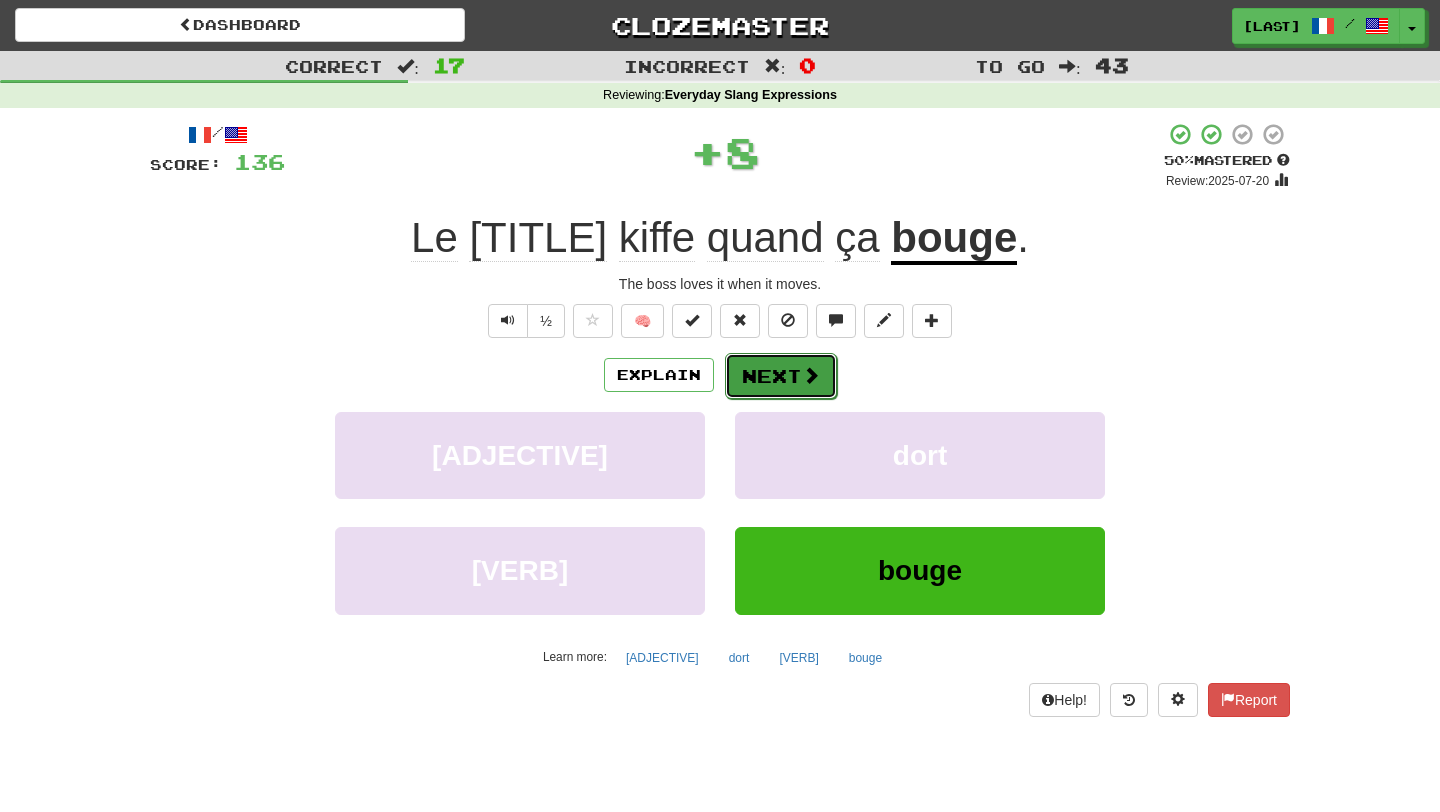 click on "Next" at bounding box center [781, 376] 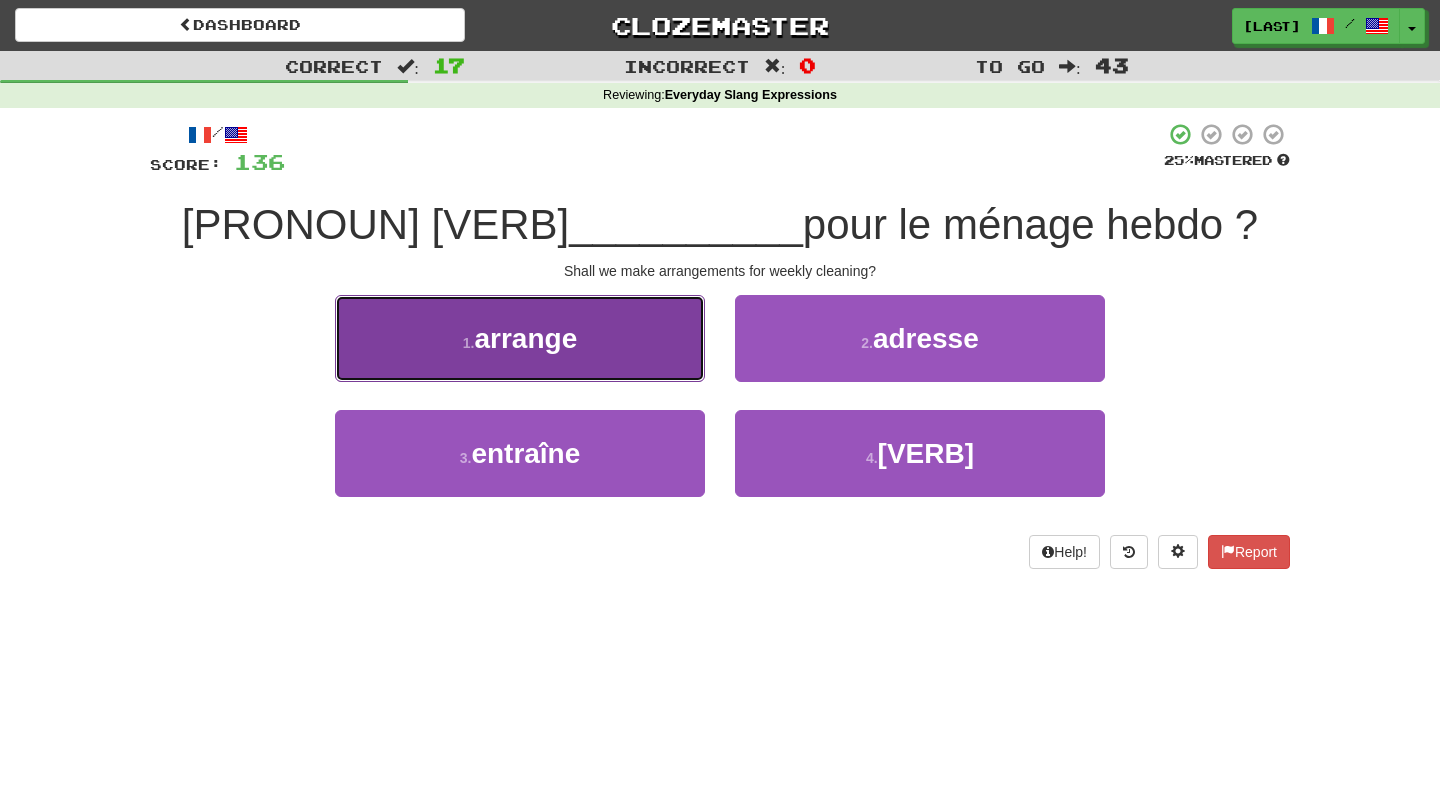 click on "1 .  arrange" at bounding box center (520, 338) 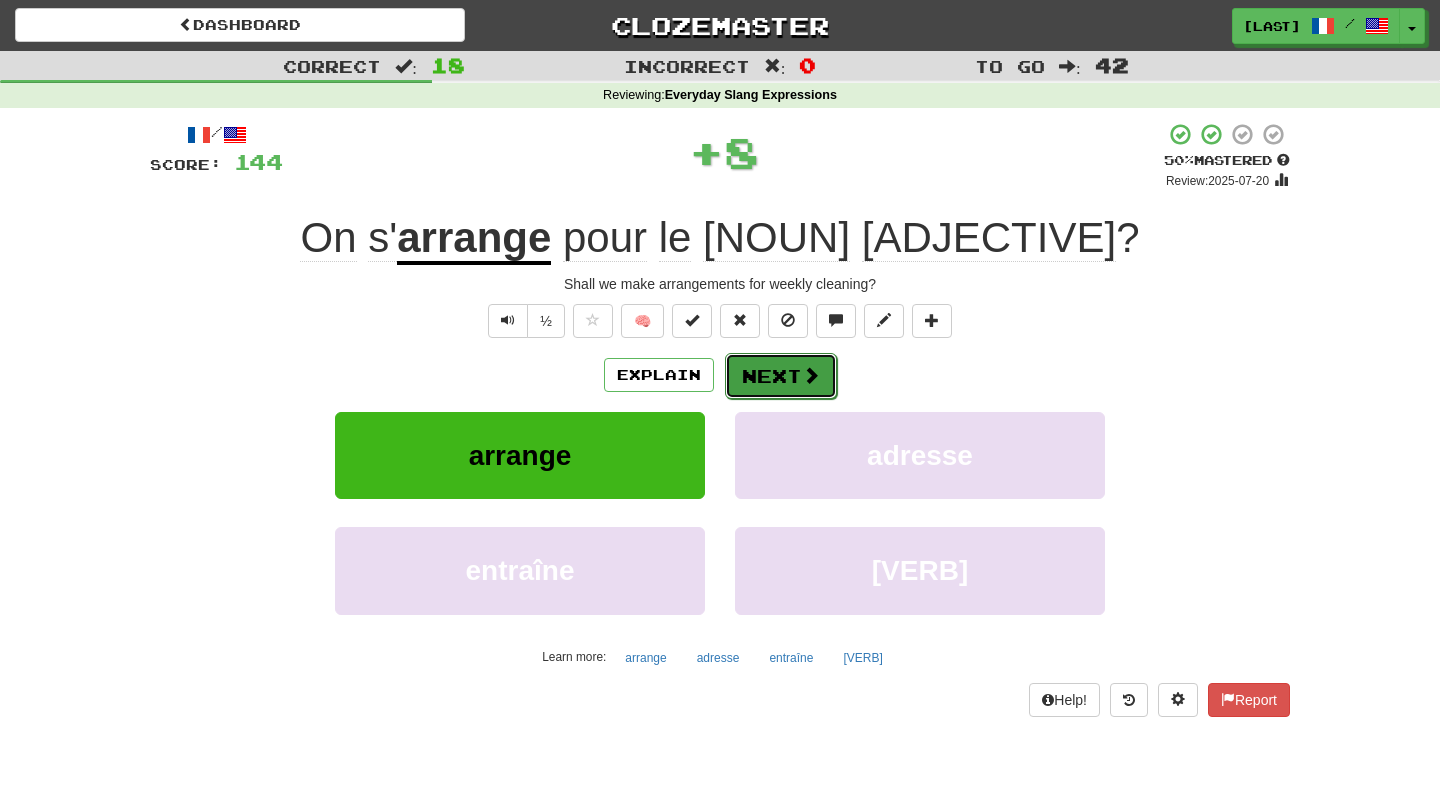 click at bounding box center (811, 375) 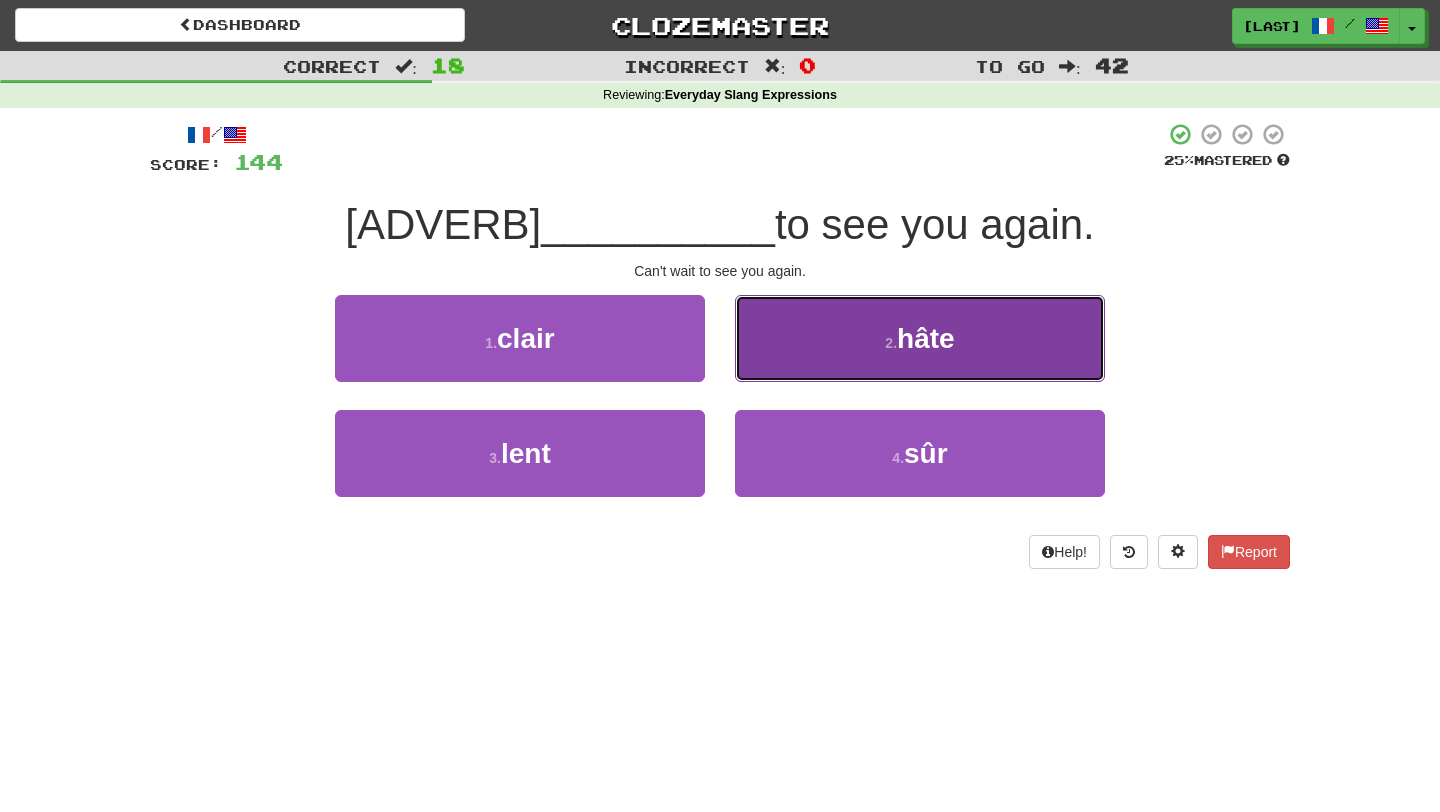 click on "2 .  hâte" at bounding box center [920, 338] 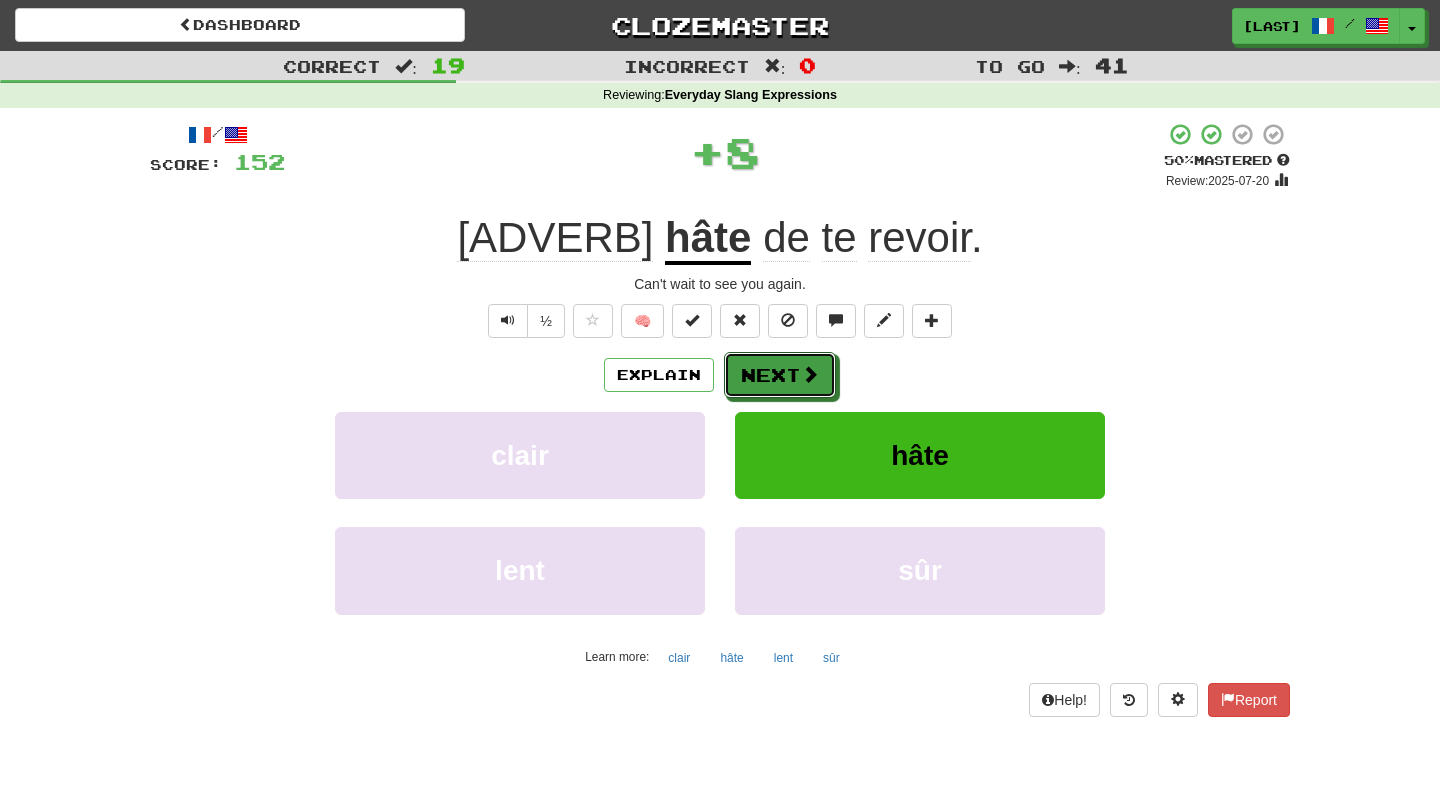 click on "Next" at bounding box center (780, 375) 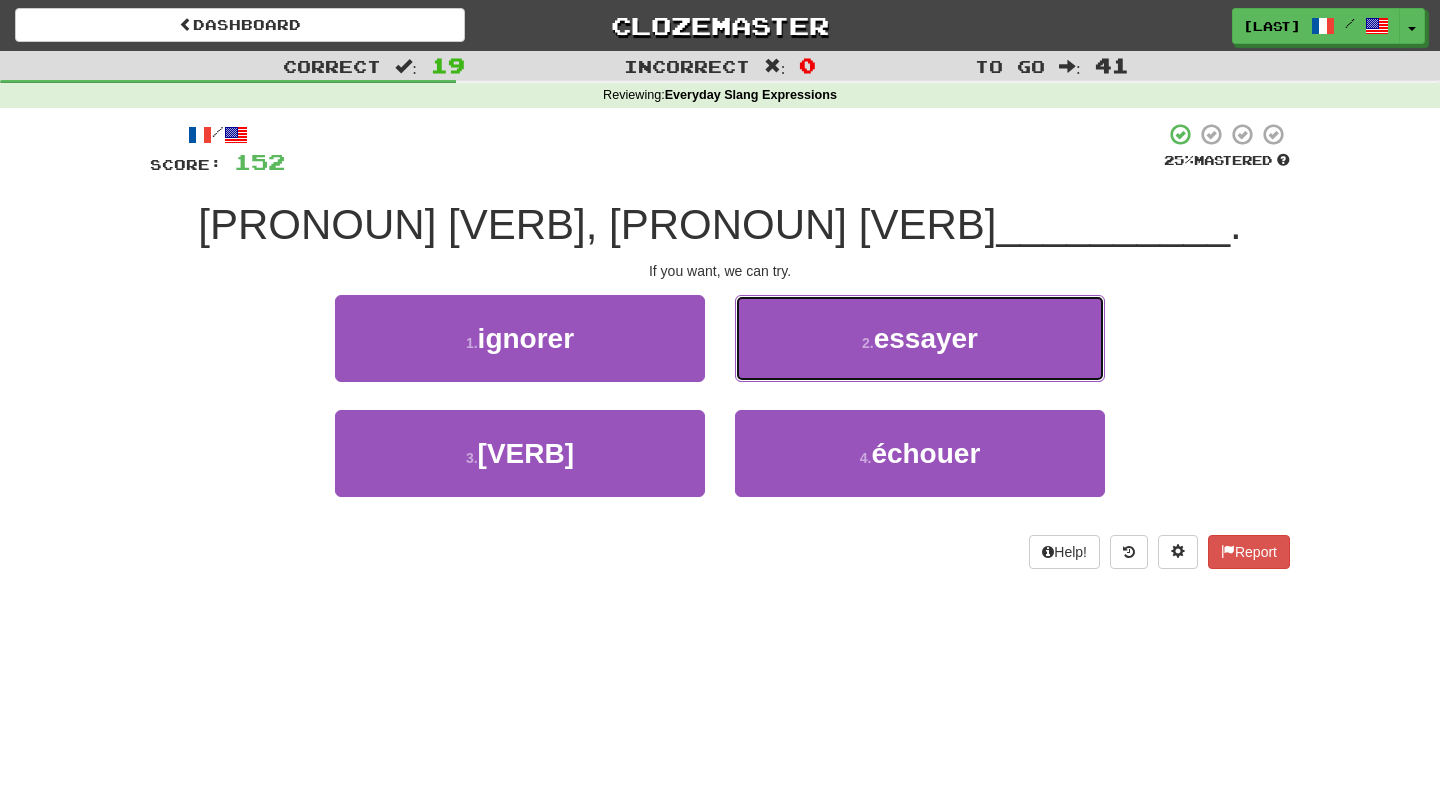 click on "2 .  essayer" at bounding box center [920, 338] 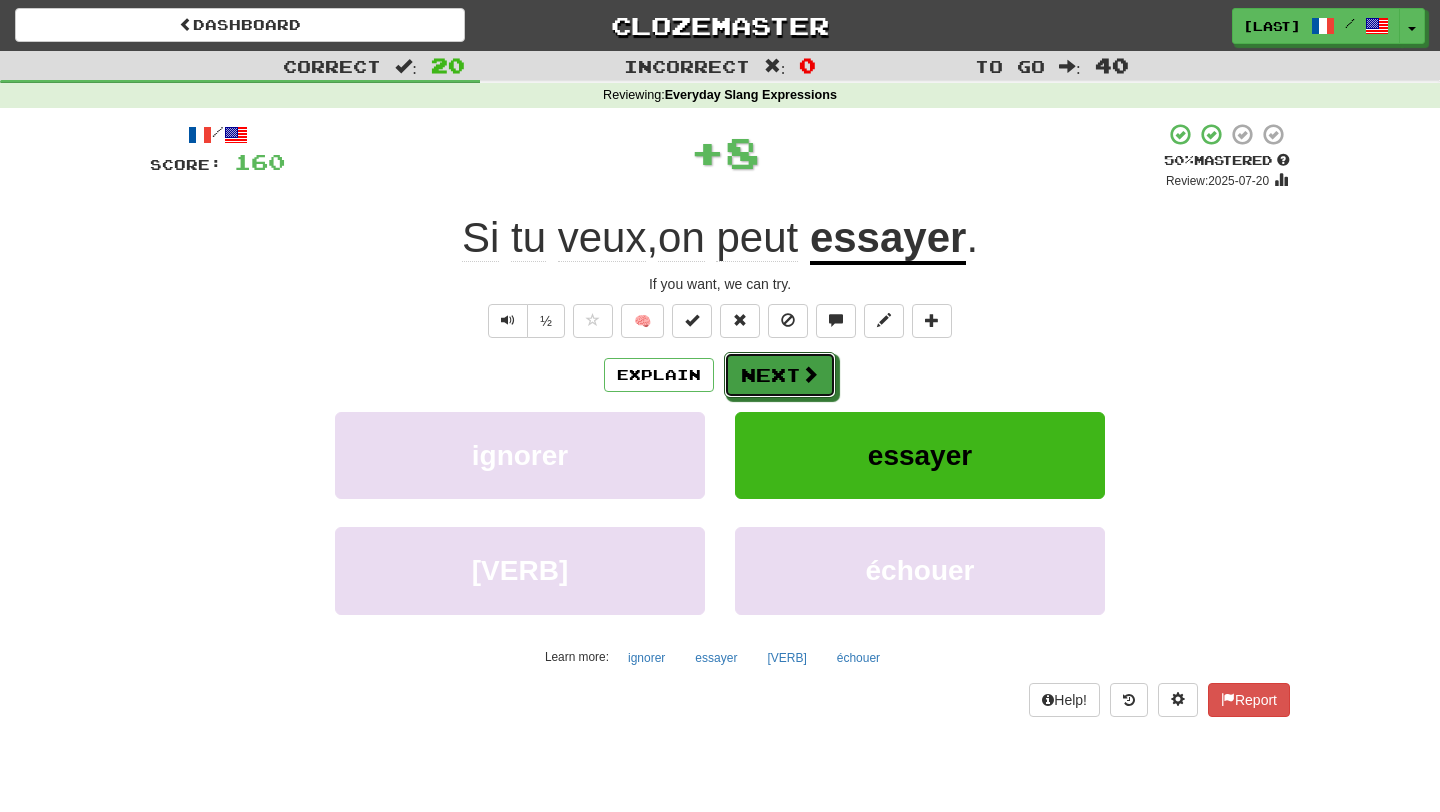 click on "Next" at bounding box center (780, 375) 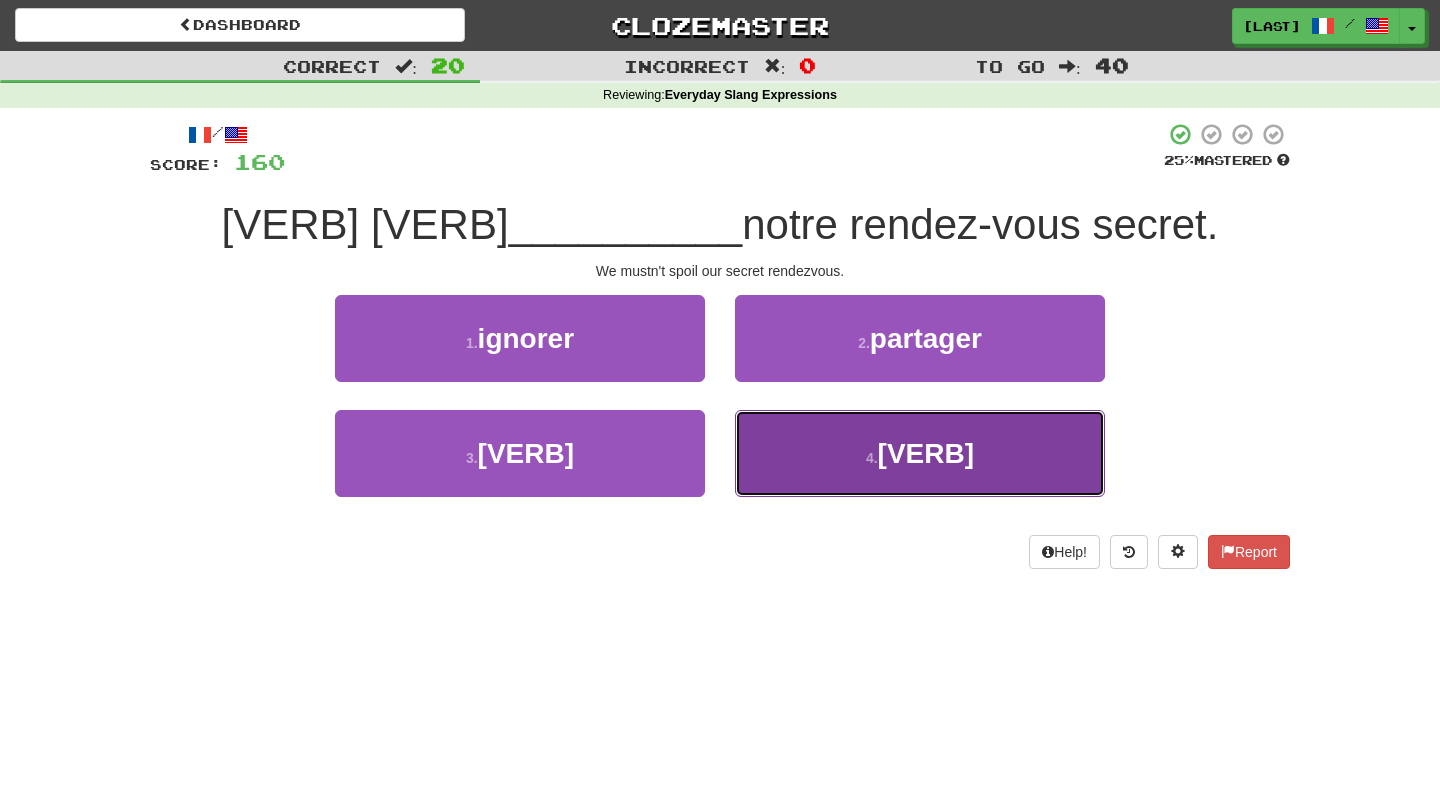 click on "4 .  cramer" at bounding box center (920, 453) 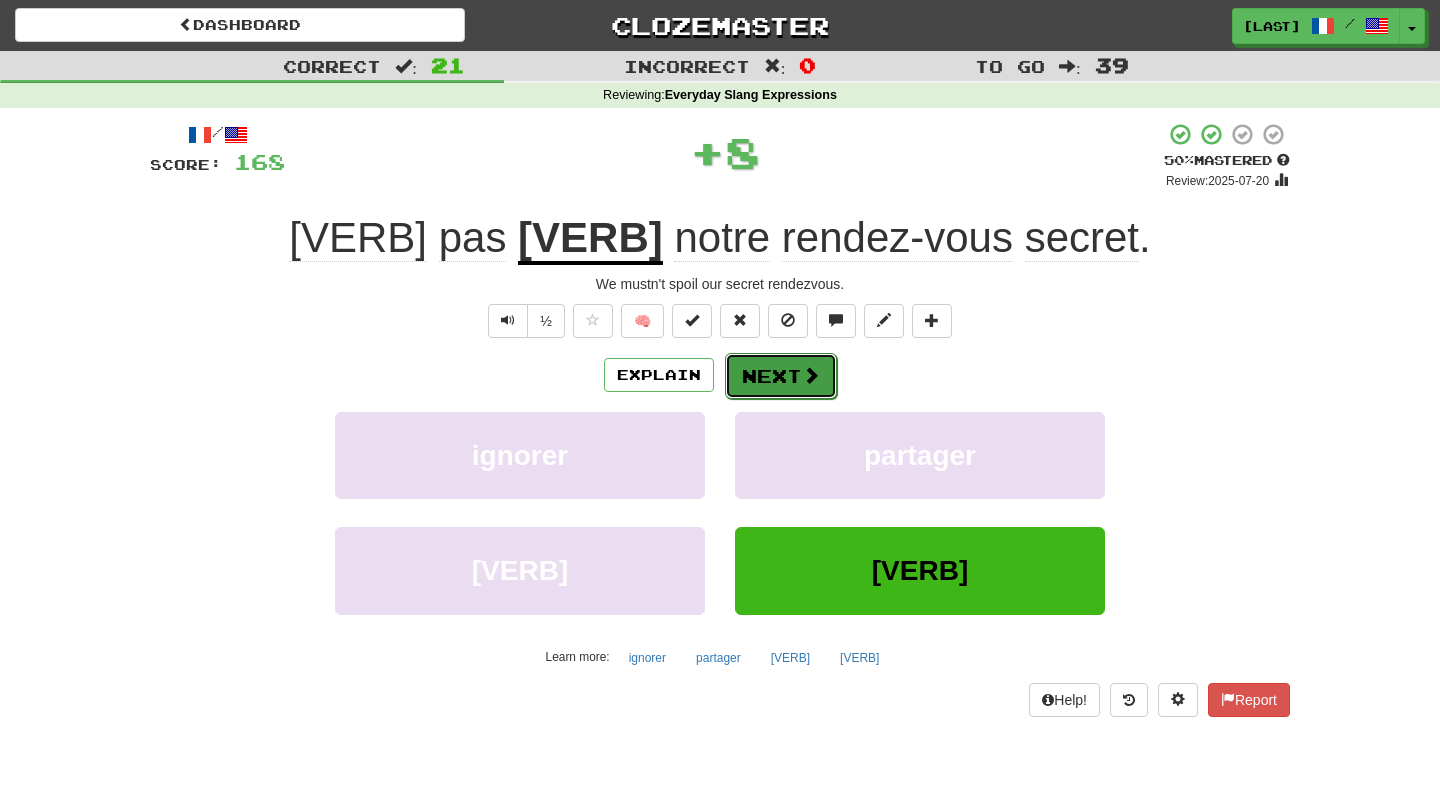 click on "Next" at bounding box center [781, 376] 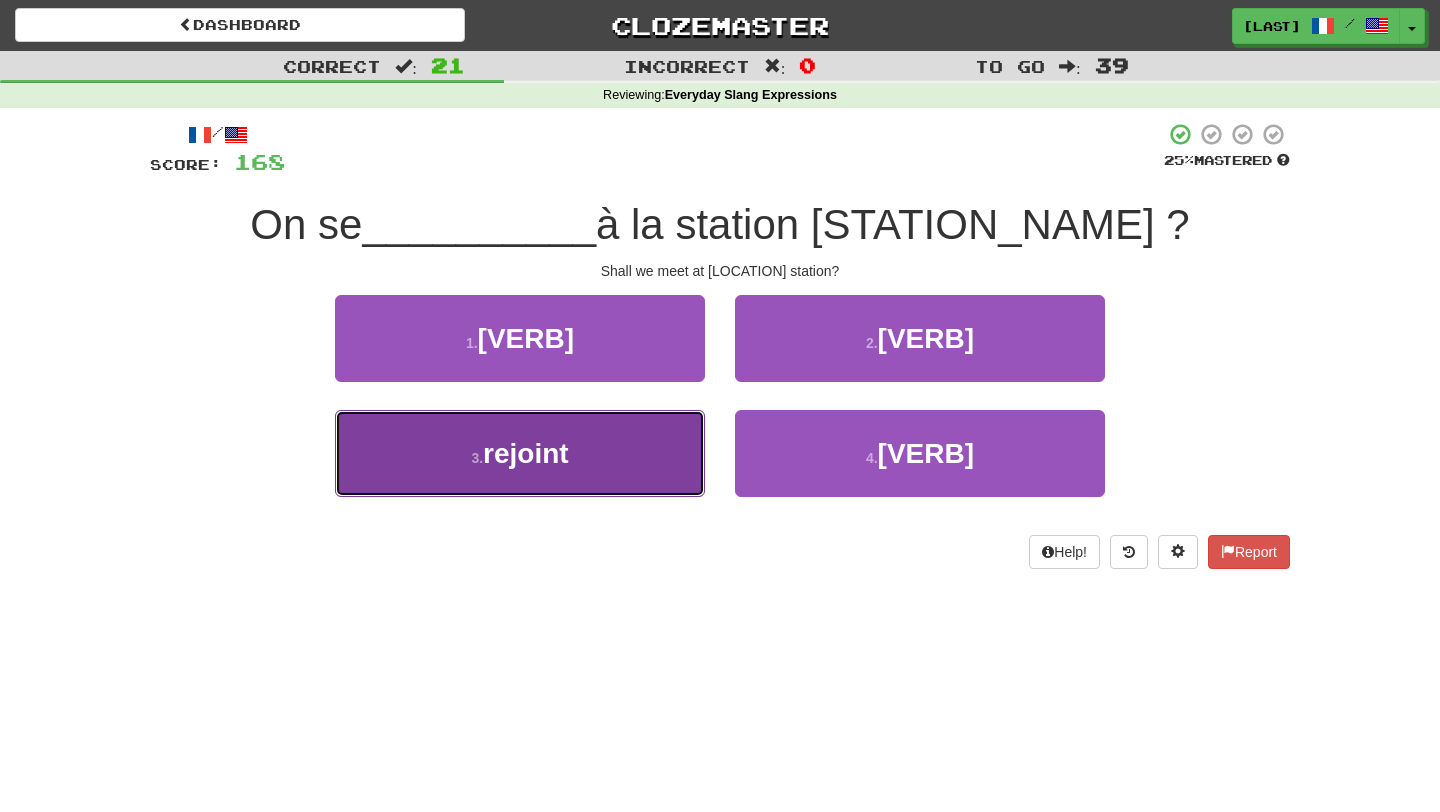 click on "3 .  rejoint" at bounding box center [520, 453] 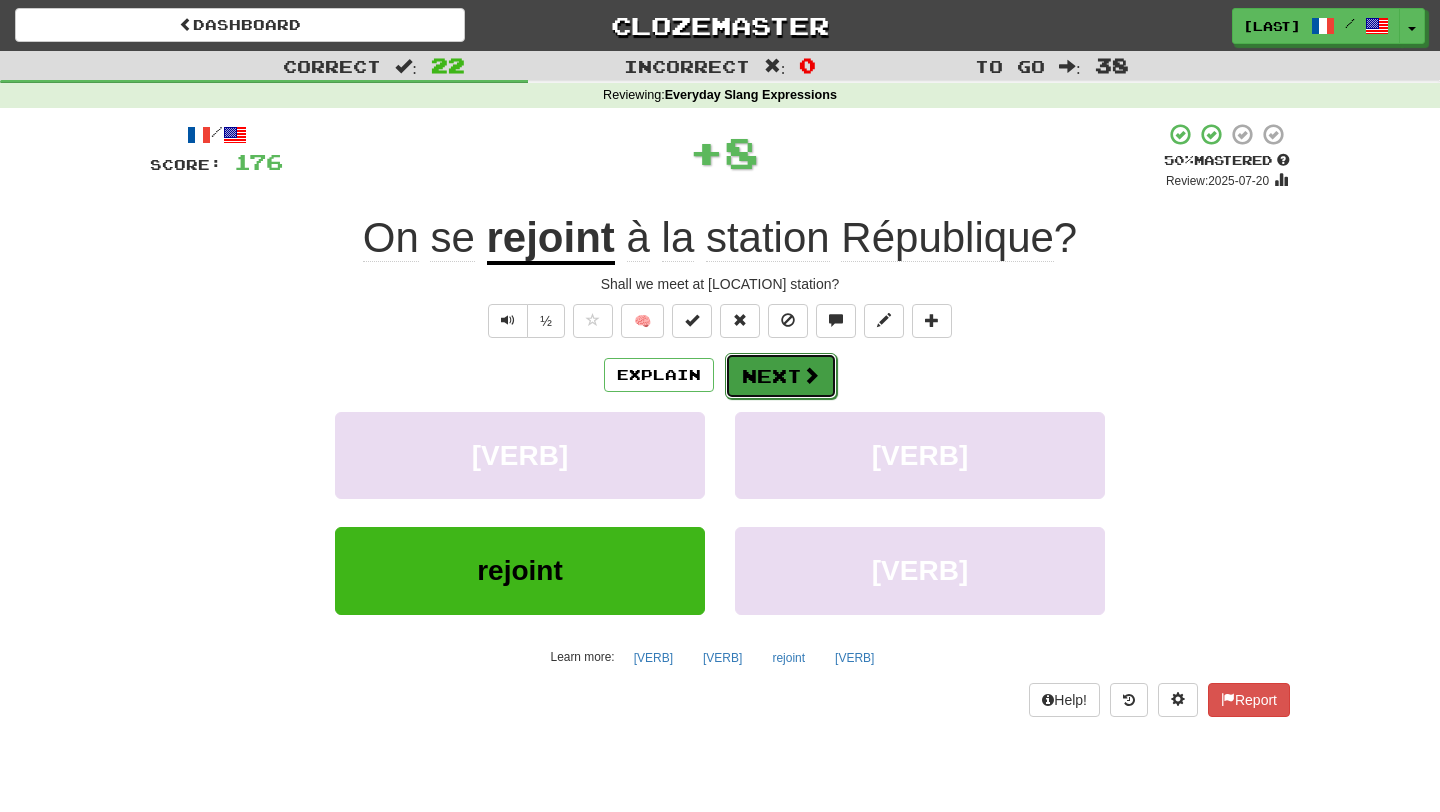 click on "Next" at bounding box center (781, 376) 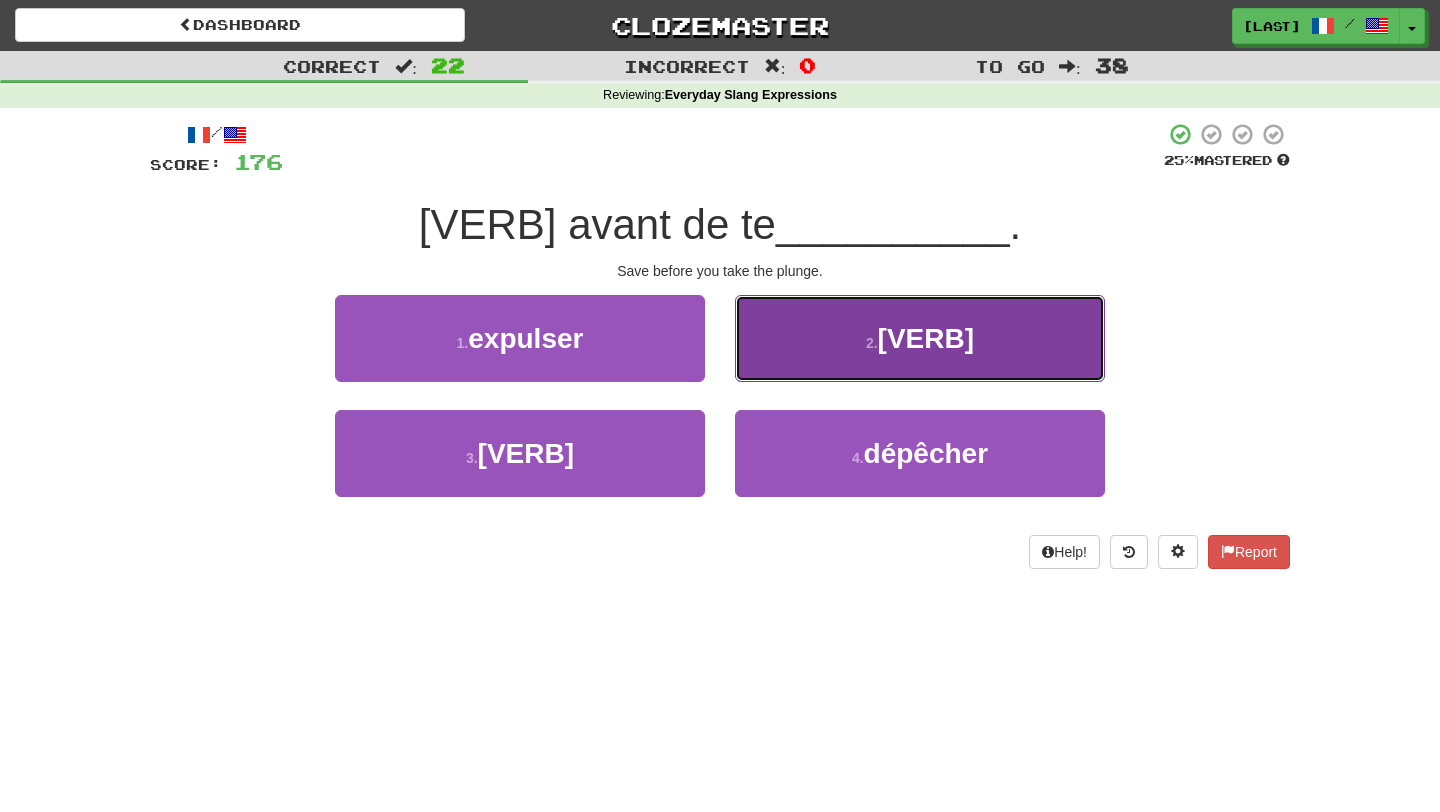 click on "2 .  lancer" at bounding box center [920, 338] 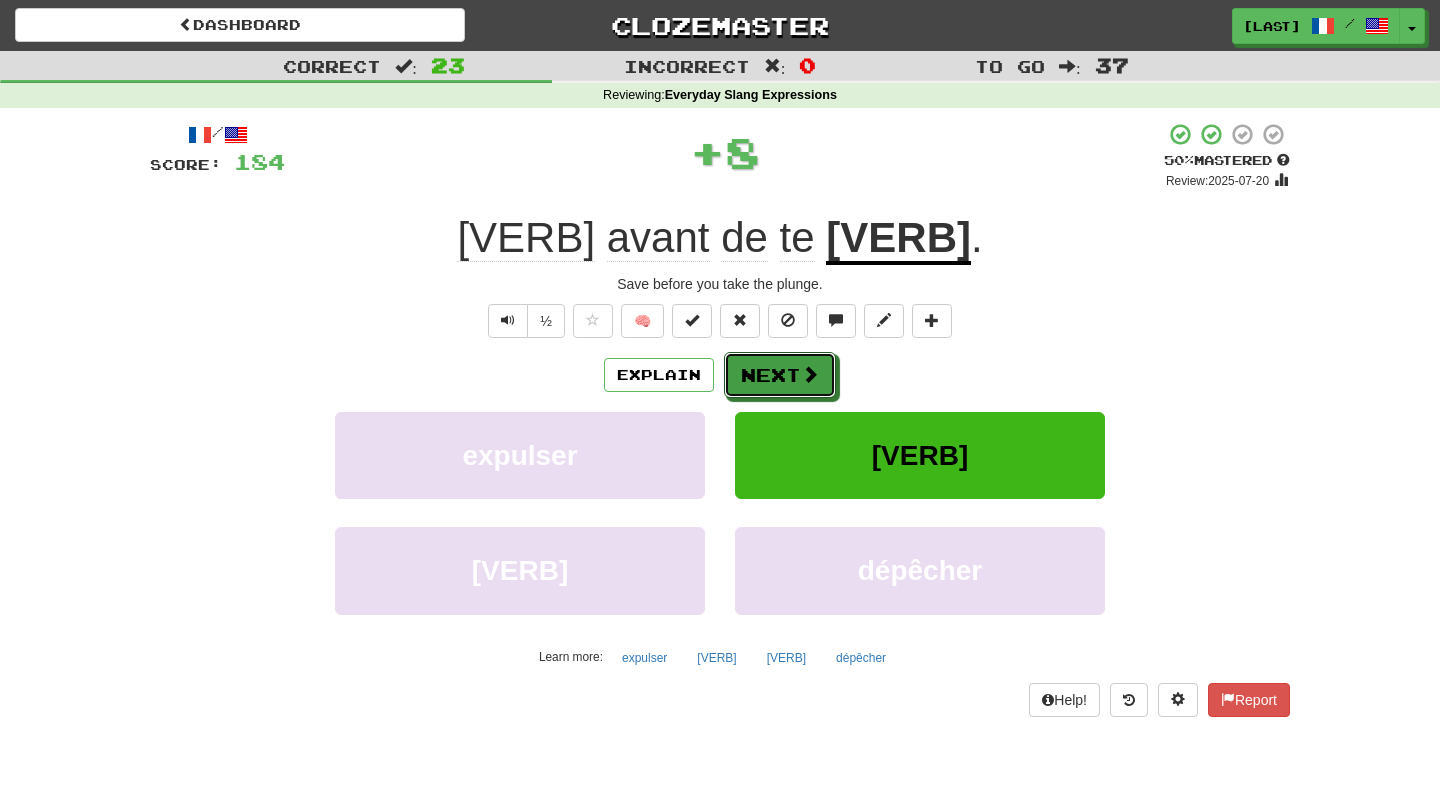 click on "Next" at bounding box center [780, 375] 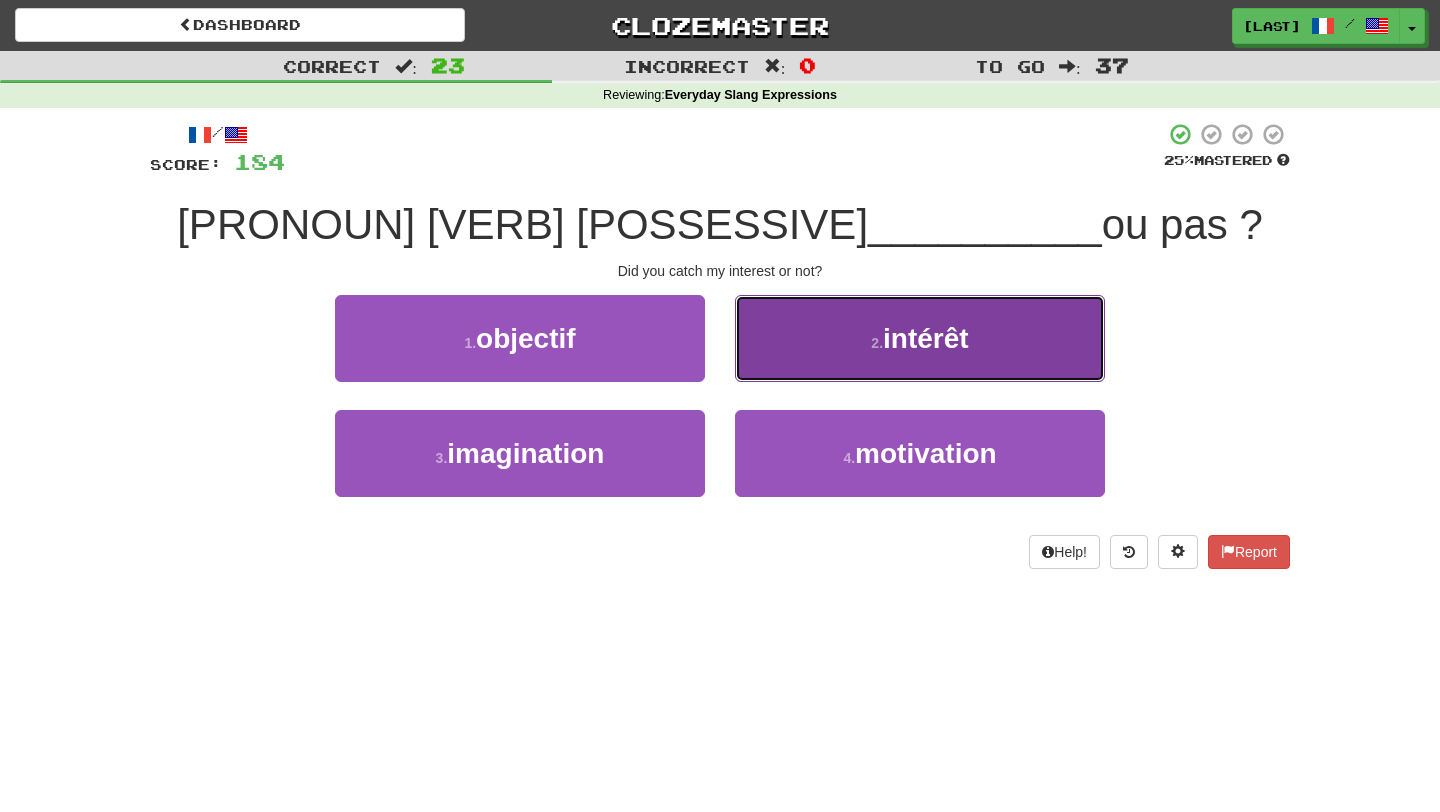 click on "2 .  intérêt" at bounding box center [920, 338] 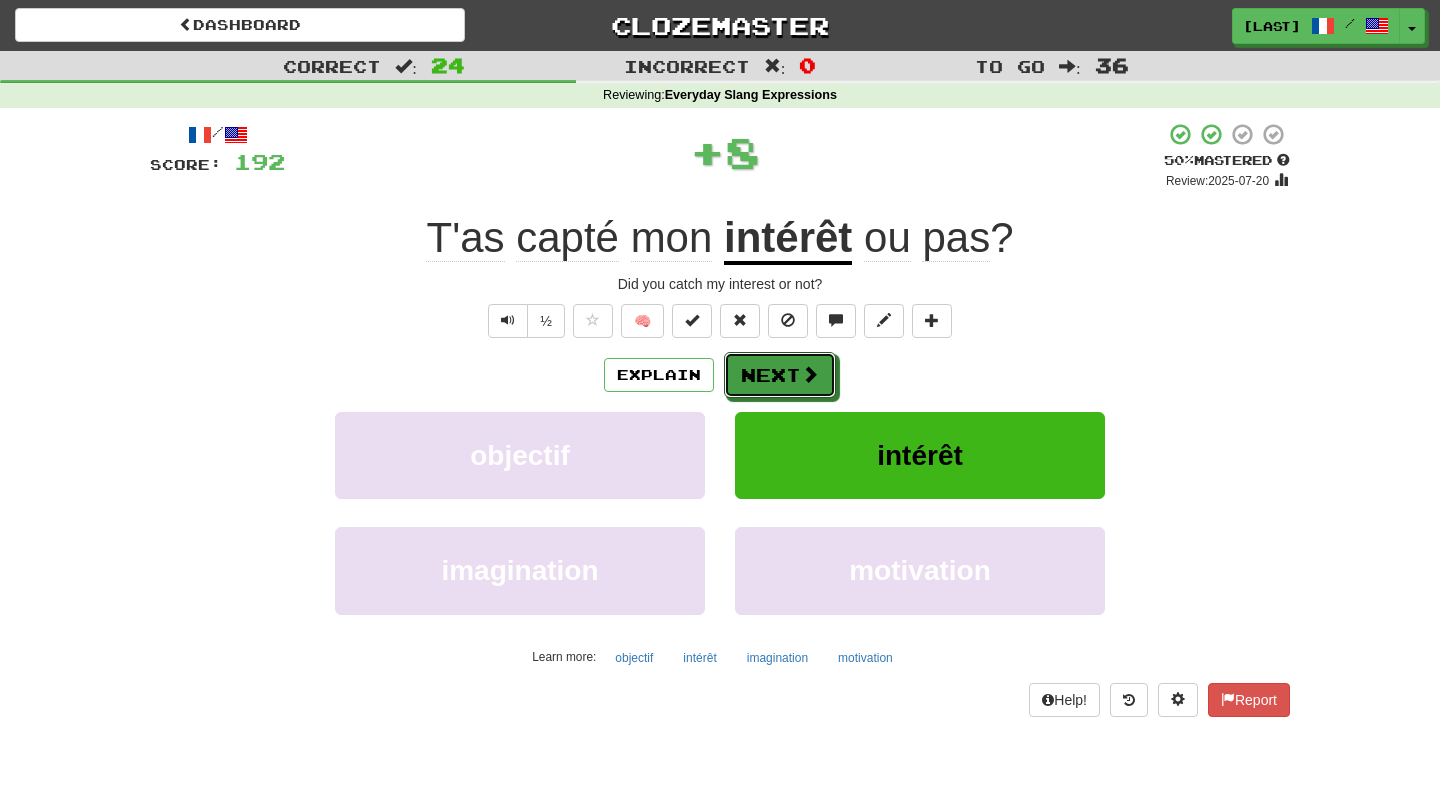 click on "Next" at bounding box center (780, 375) 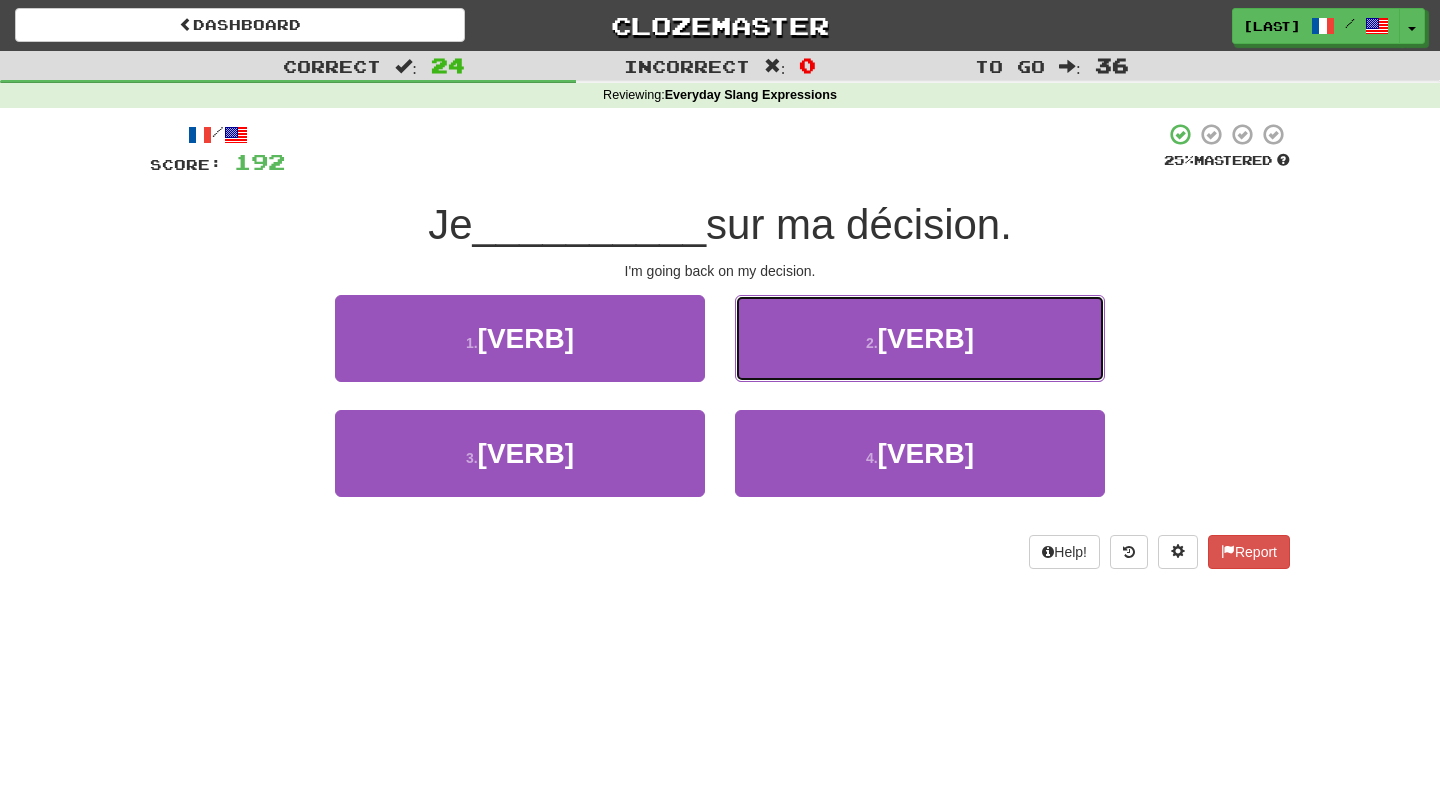 click on "2 .  reviens" at bounding box center (920, 338) 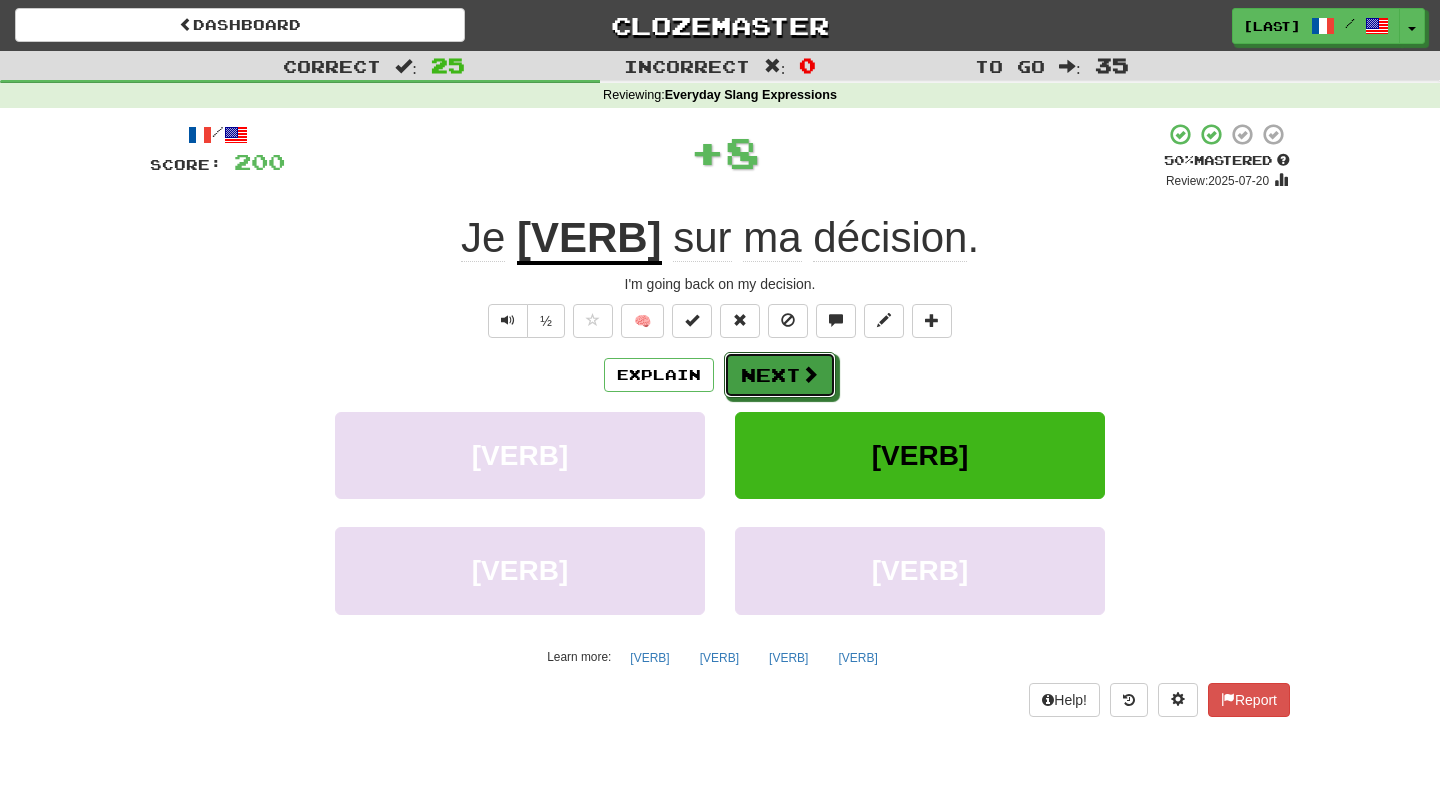 click on "Next" at bounding box center [780, 375] 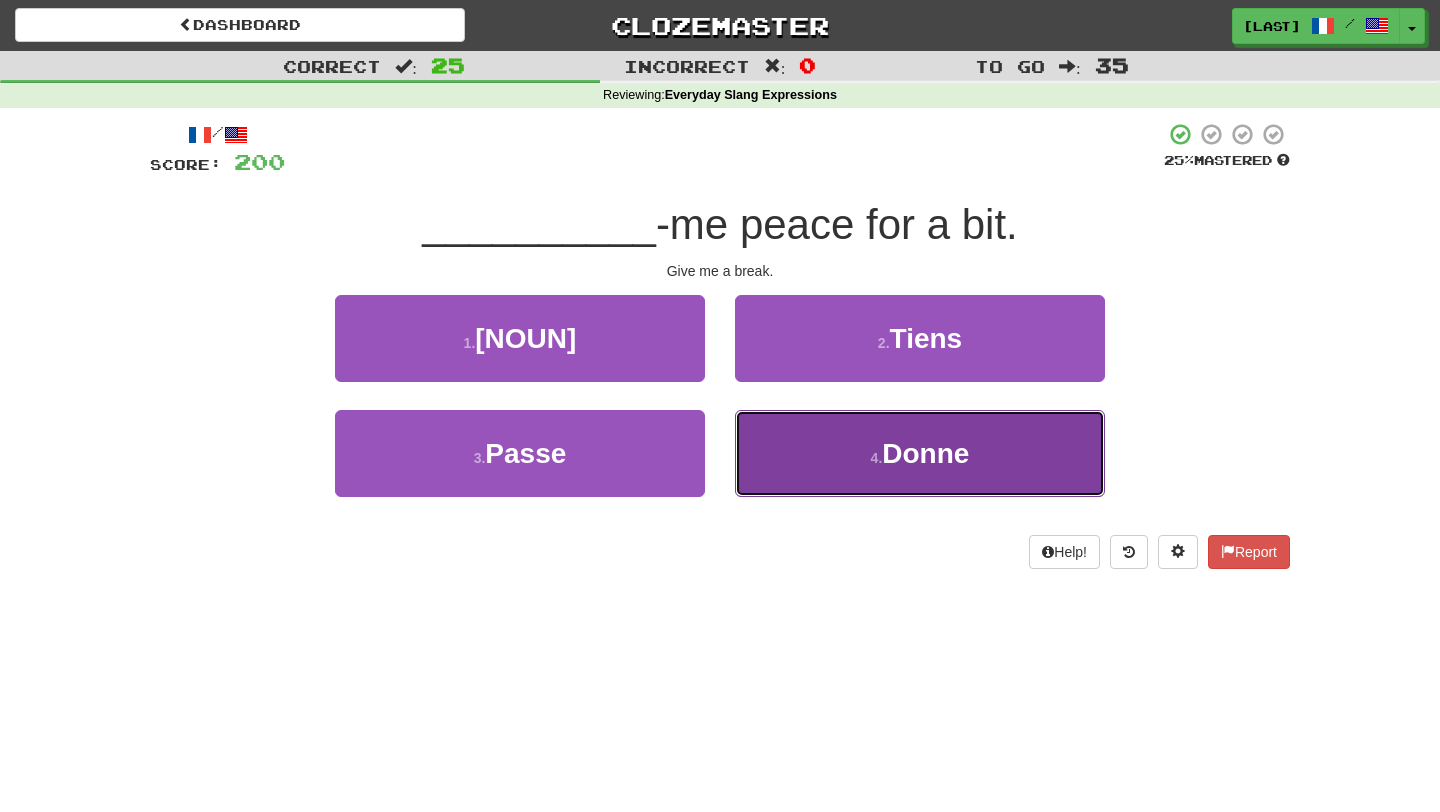 click on "4 .  Donne" at bounding box center (920, 453) 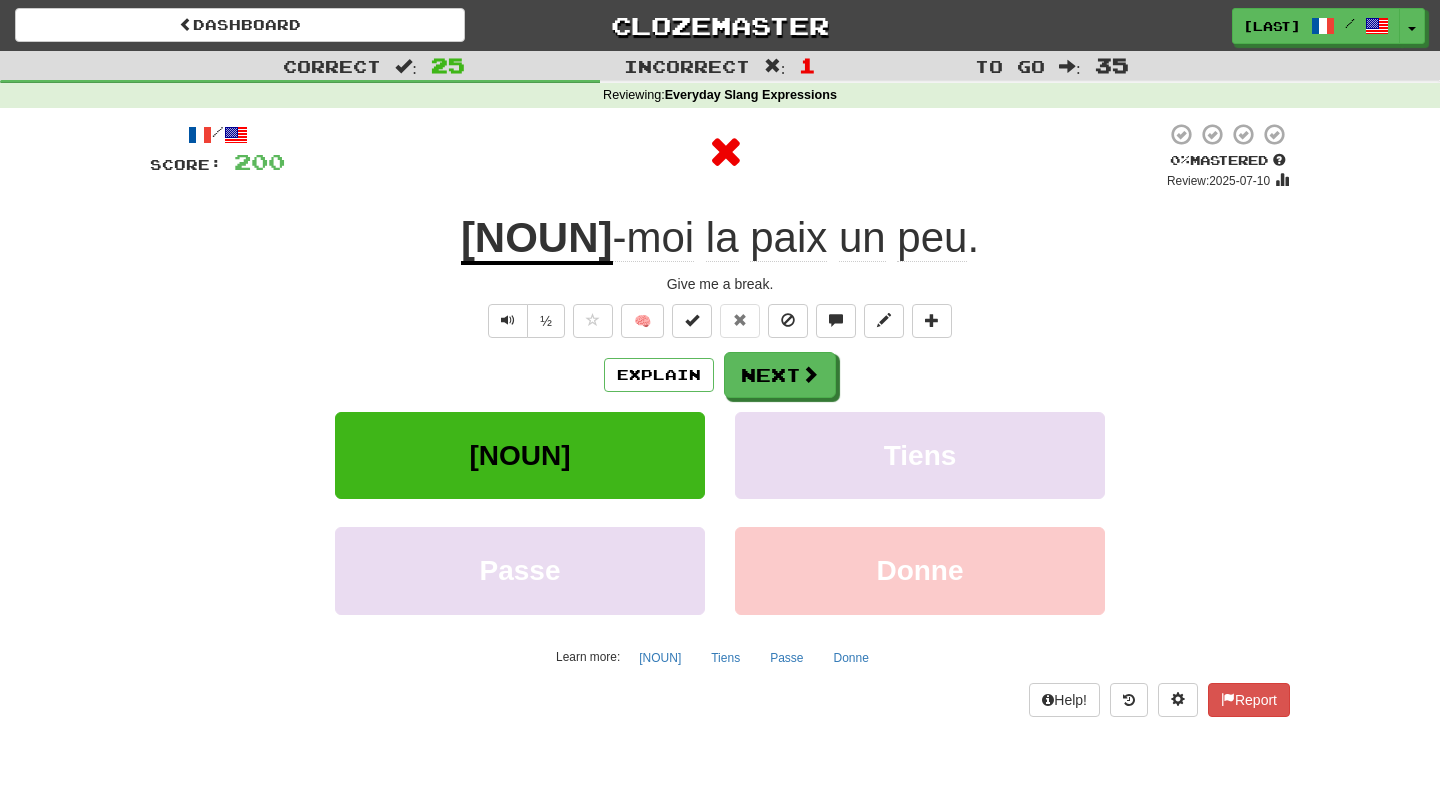 click on "Explain Next Fous Tiens Passe Donne Learn more: Fous Tiens Passe Donne" at bounding box center [720, 512] 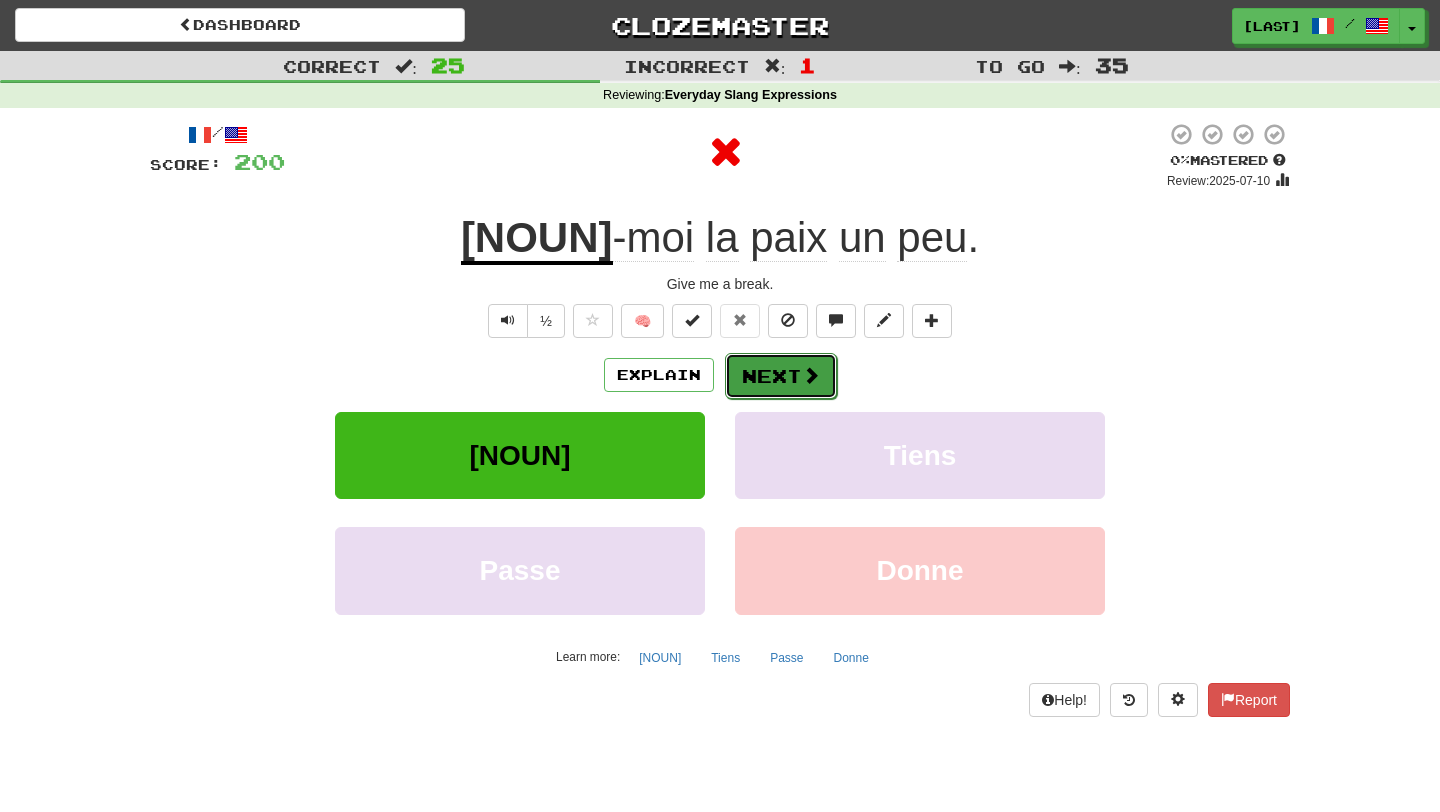click on "Next" at bounding box center (781, 376) 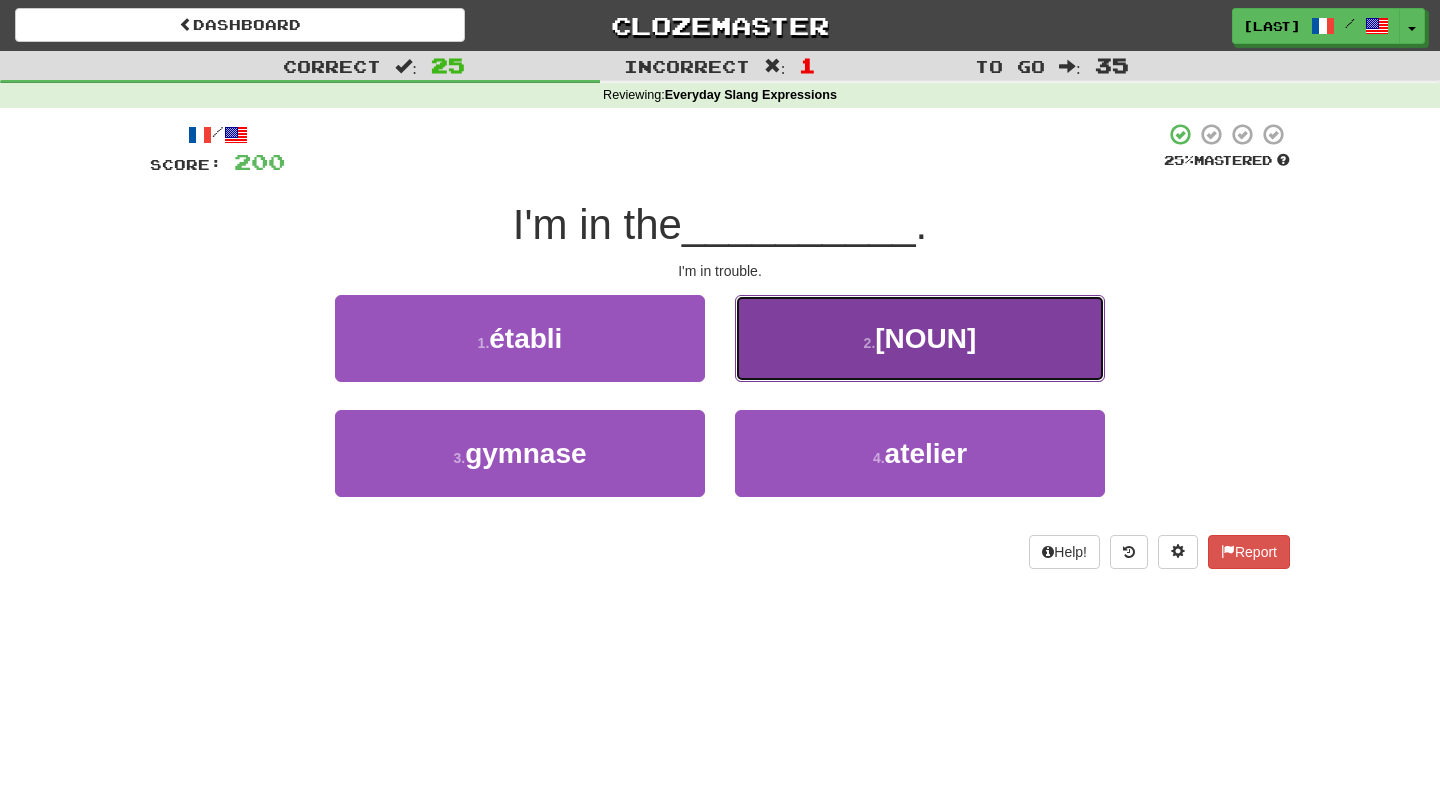 click on "2 .  mouise" at bounding box center [920, 338] 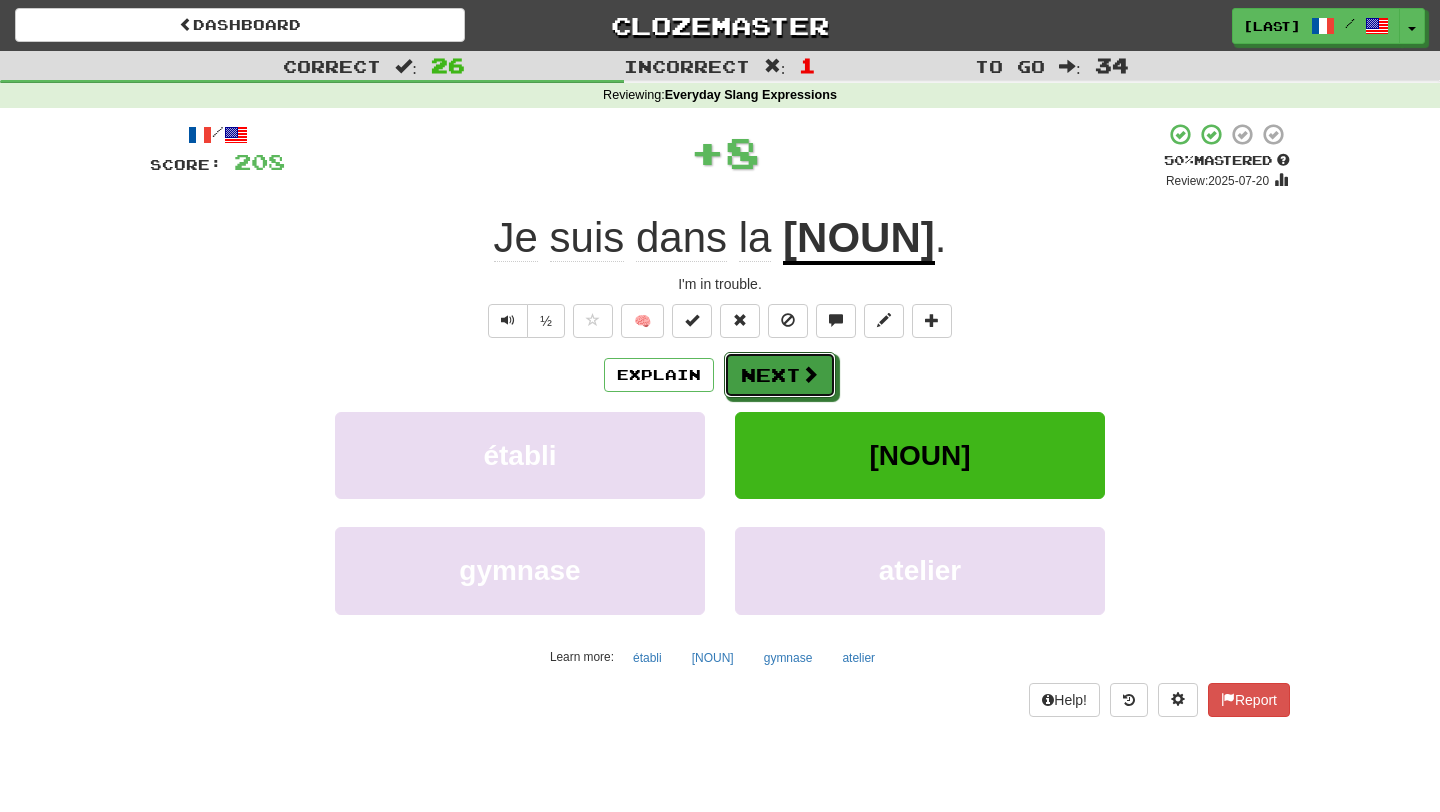 click on "Next" at bounding box center (780, 375) 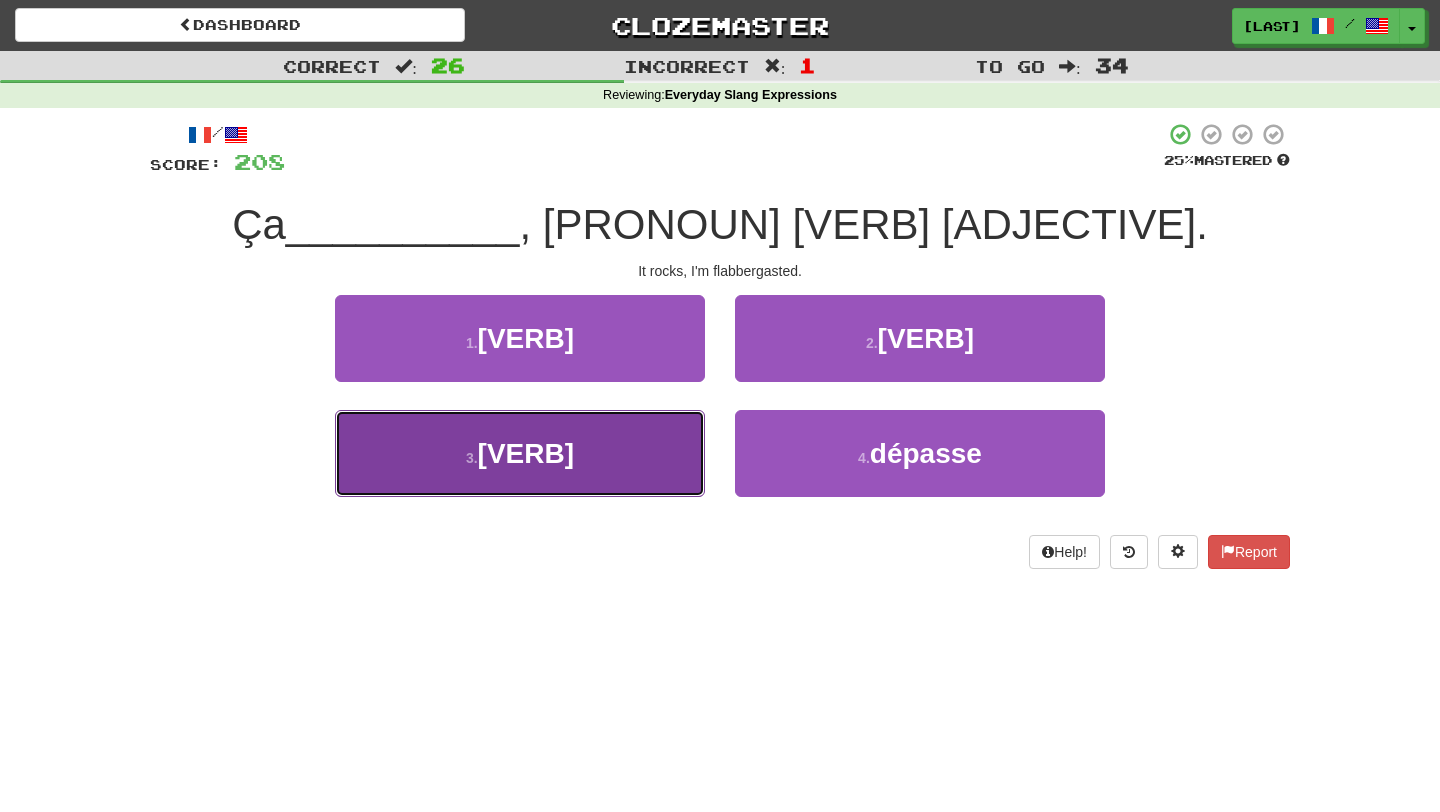 click on "3 .  déchire" at bounding box center (520, 453) 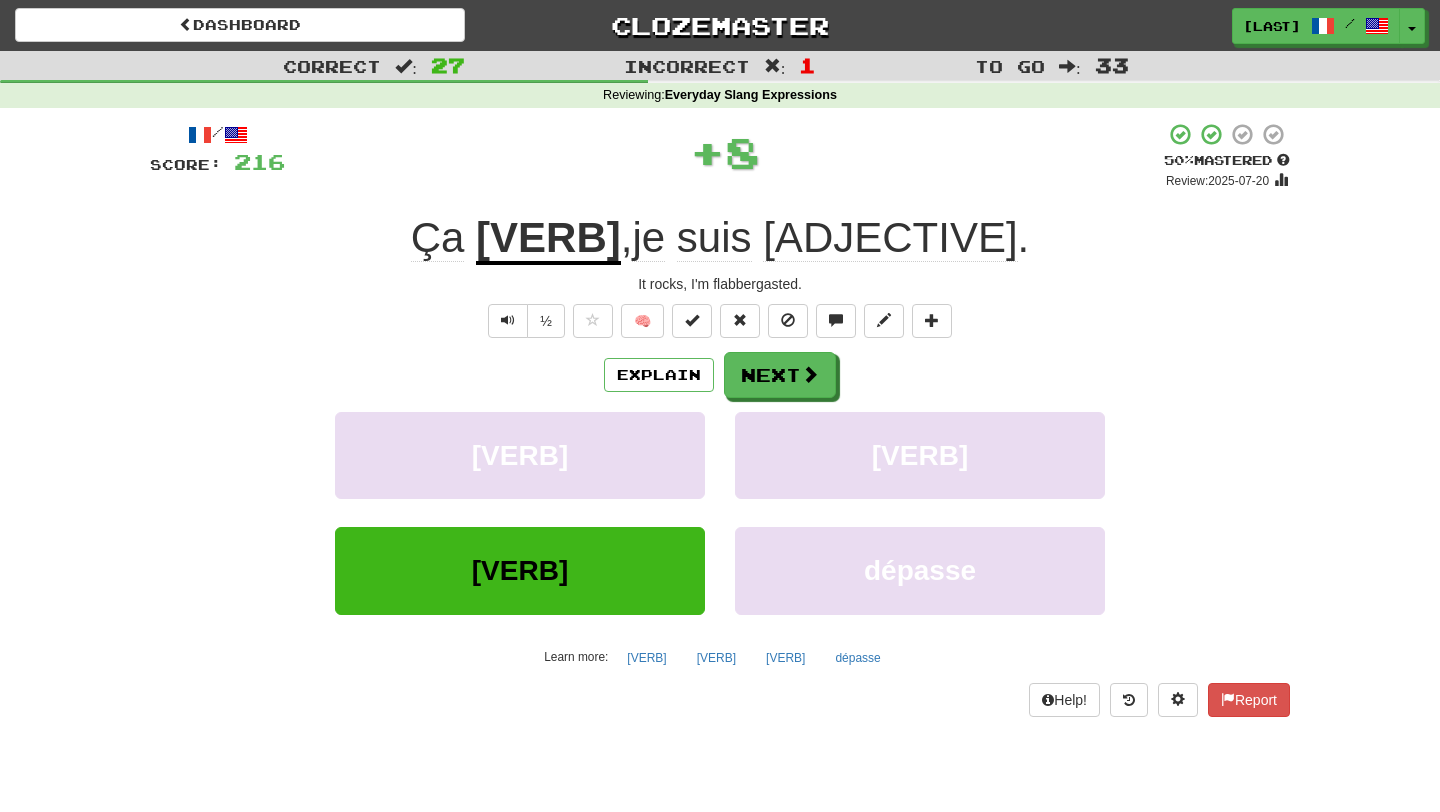 click on "Explain Next dégrade déforme déchire dépasse Learn more: dégrade déforme déchire dépasse" at bounding box center (720, 512) 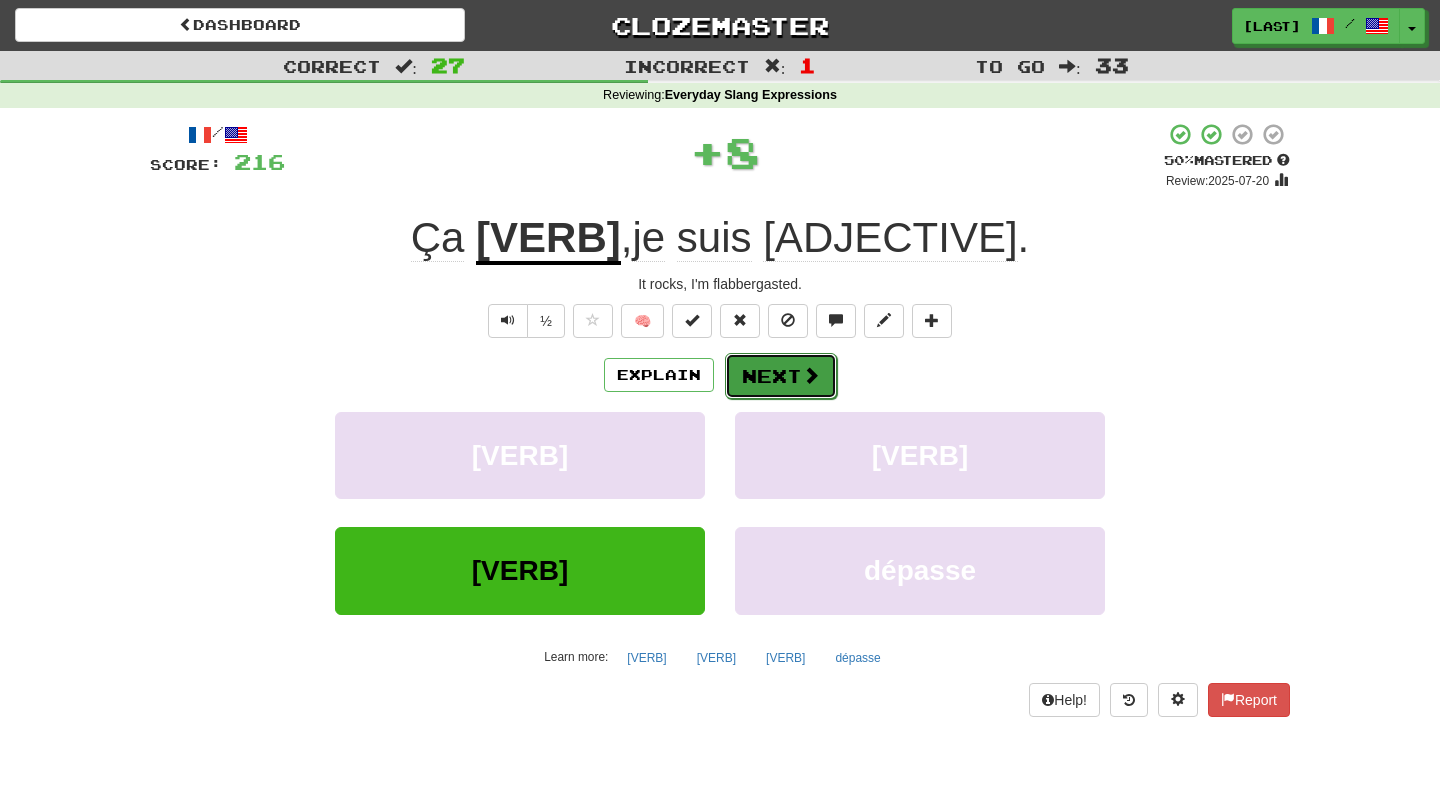 click on "Next" at bounding box center (781, 376) 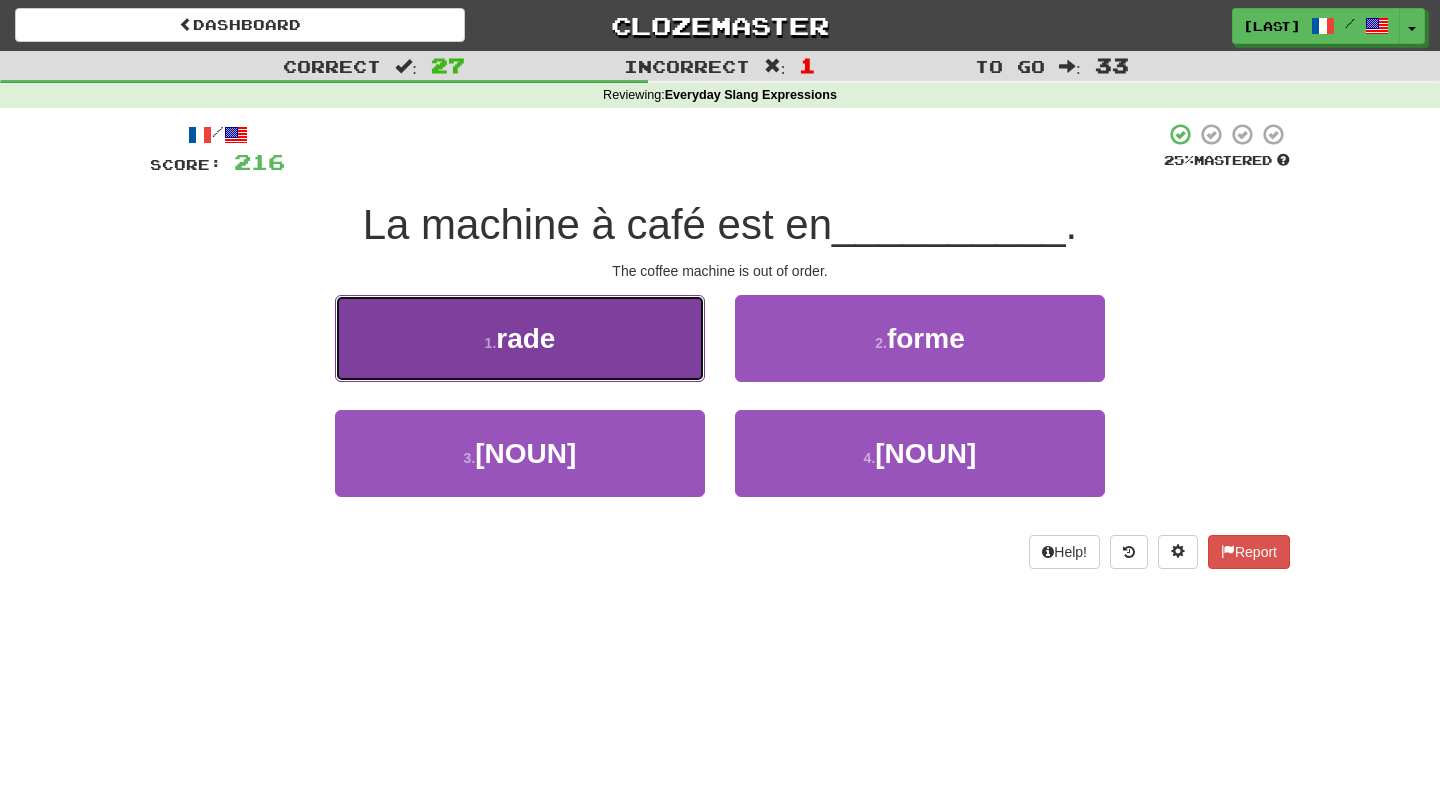 click on "1 .  rade" at bounding box center (520, 338) 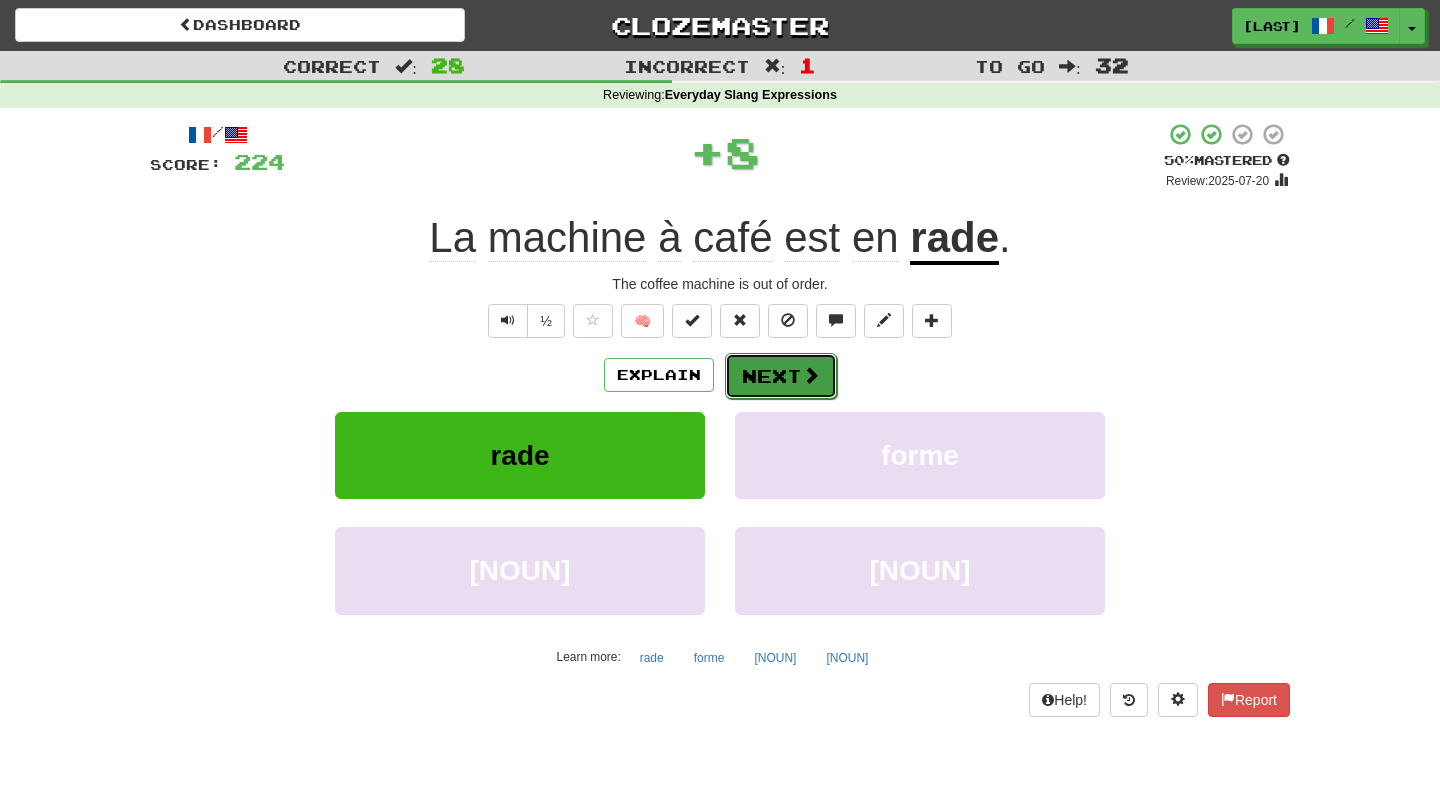click on "Next" at bounding box center (781, 376) 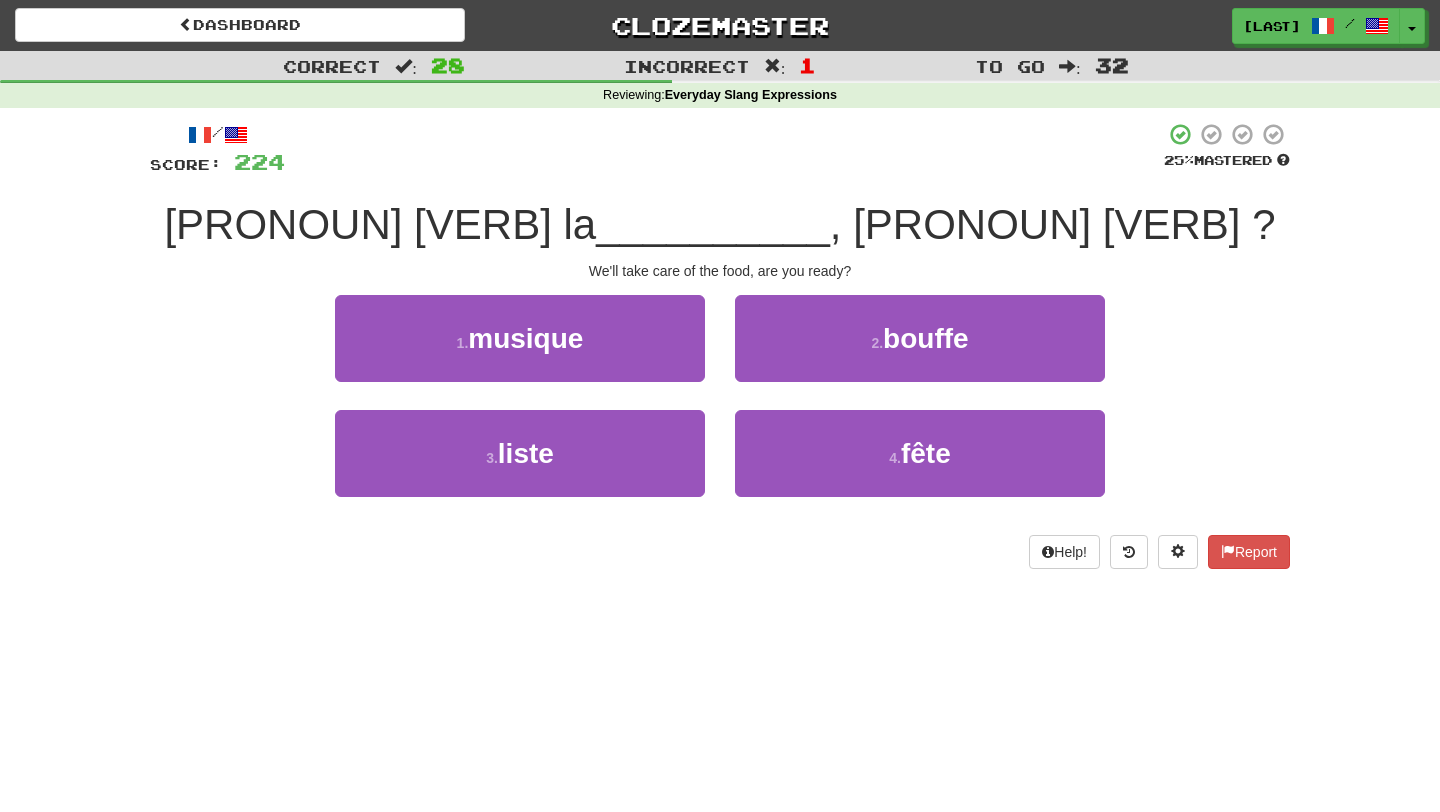 click on "2 .  bouffe" at bounding box center [920, 352] 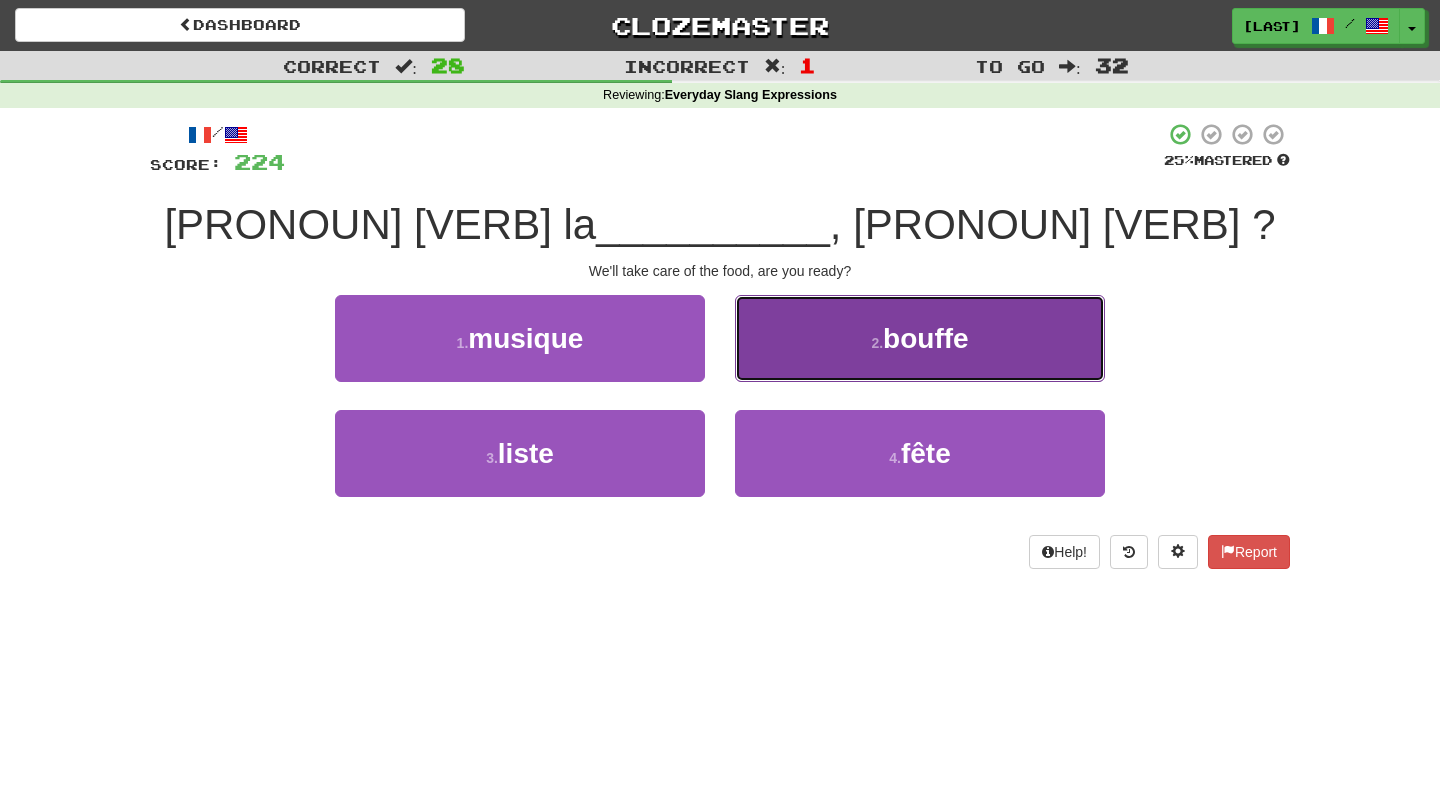click on "2 .  bouffe" at bounding box center [920, 338] 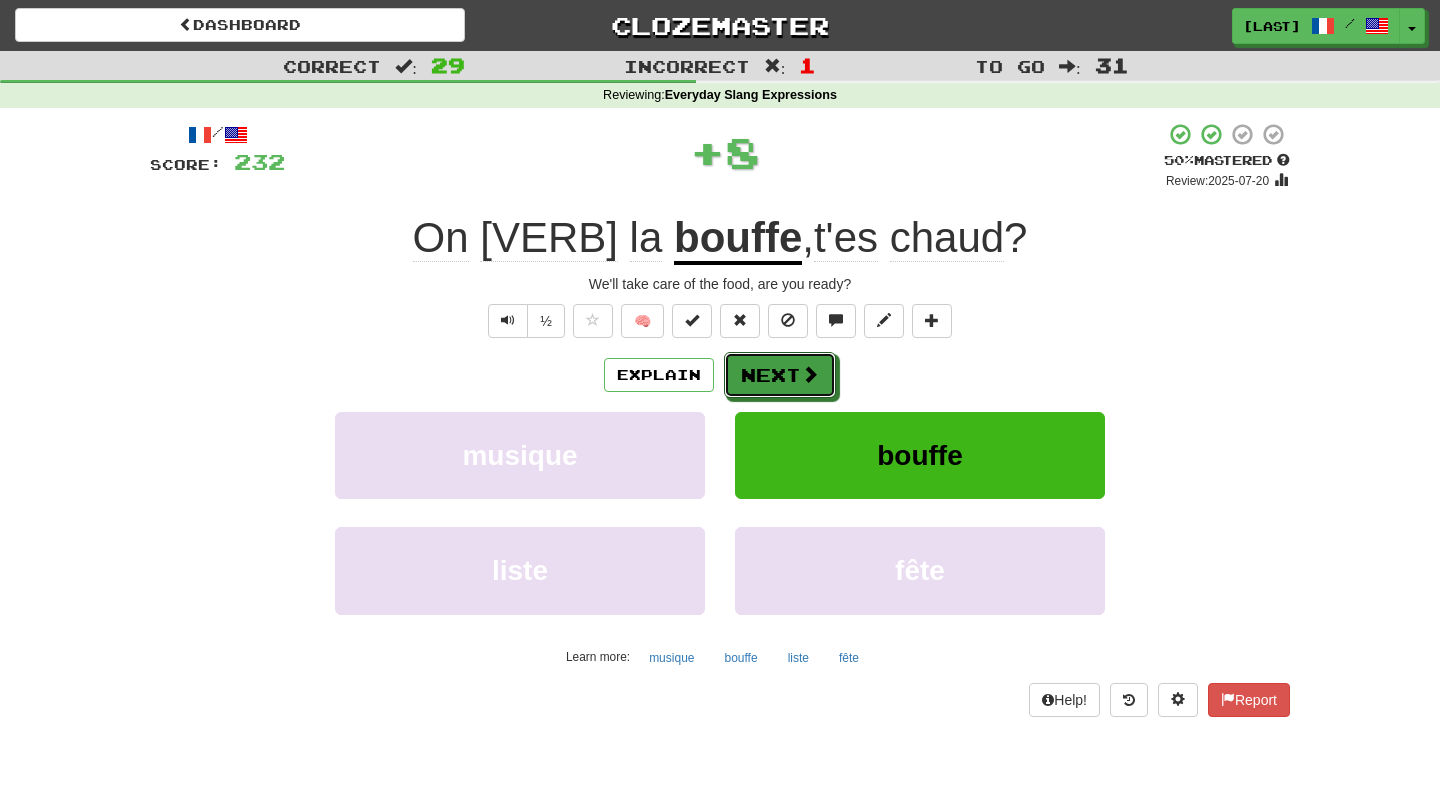 click on "Next" at bounding box center (780, 375) 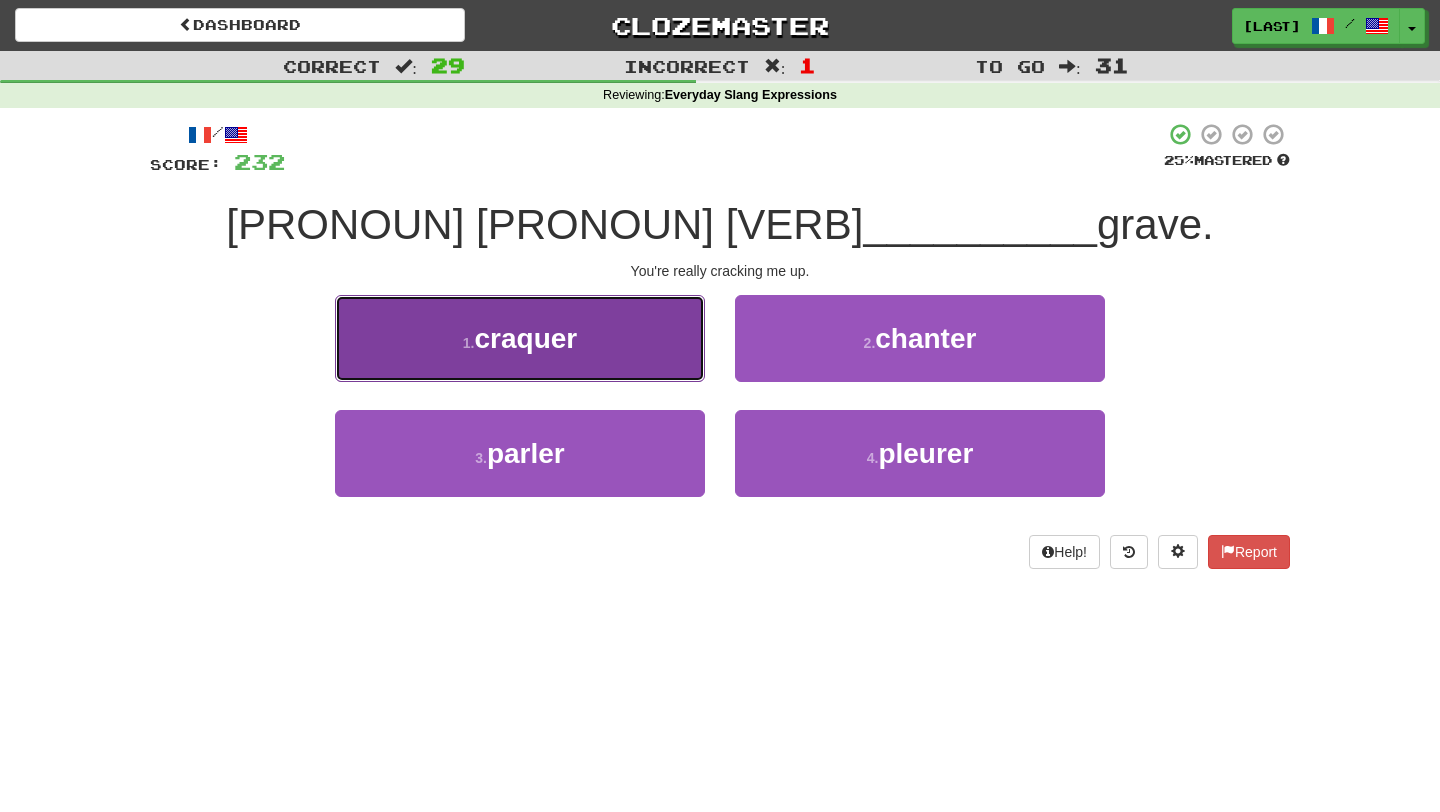 click on "1 .  craquer" at bounding box center (520, 338) 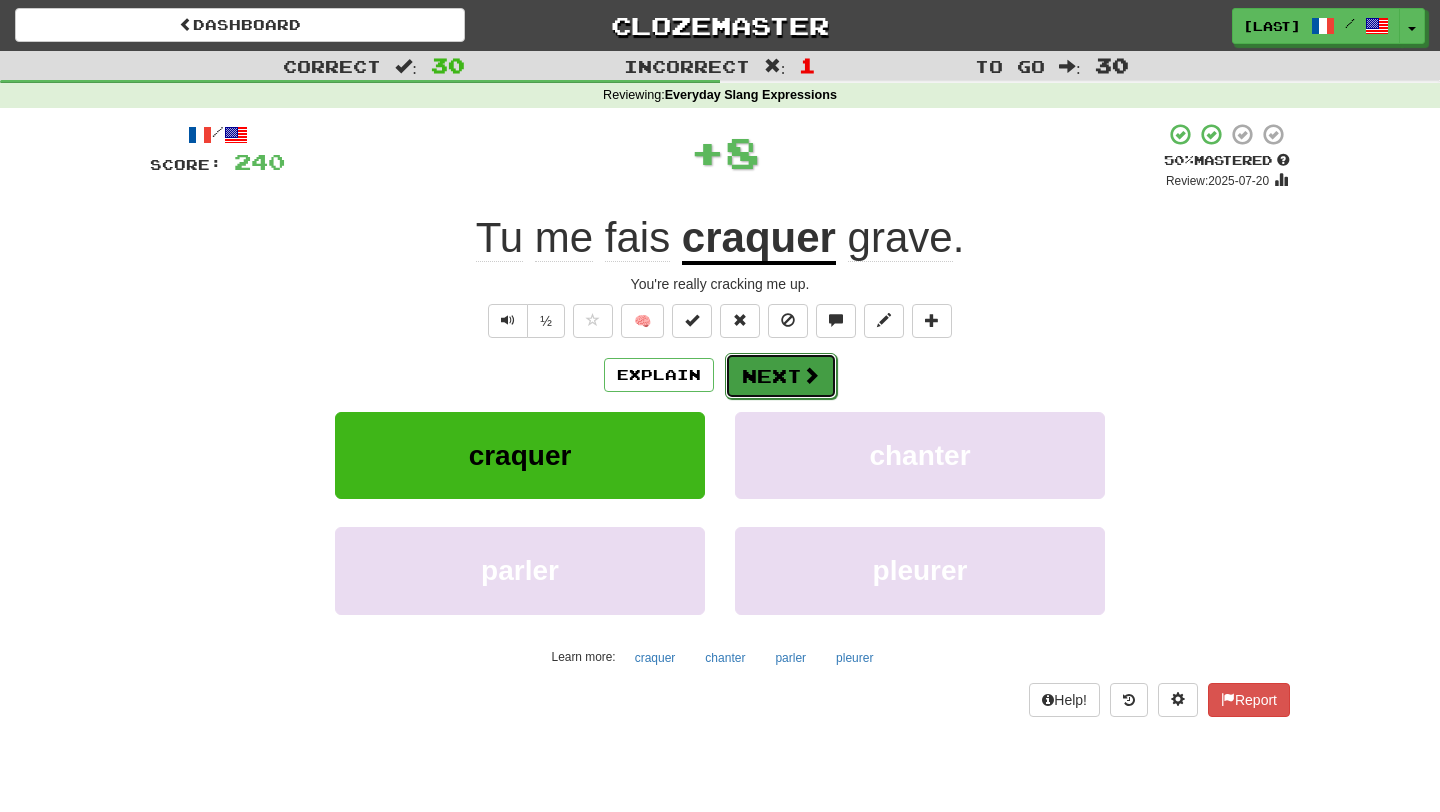 click on "Next" at bounding box center (781, 376) 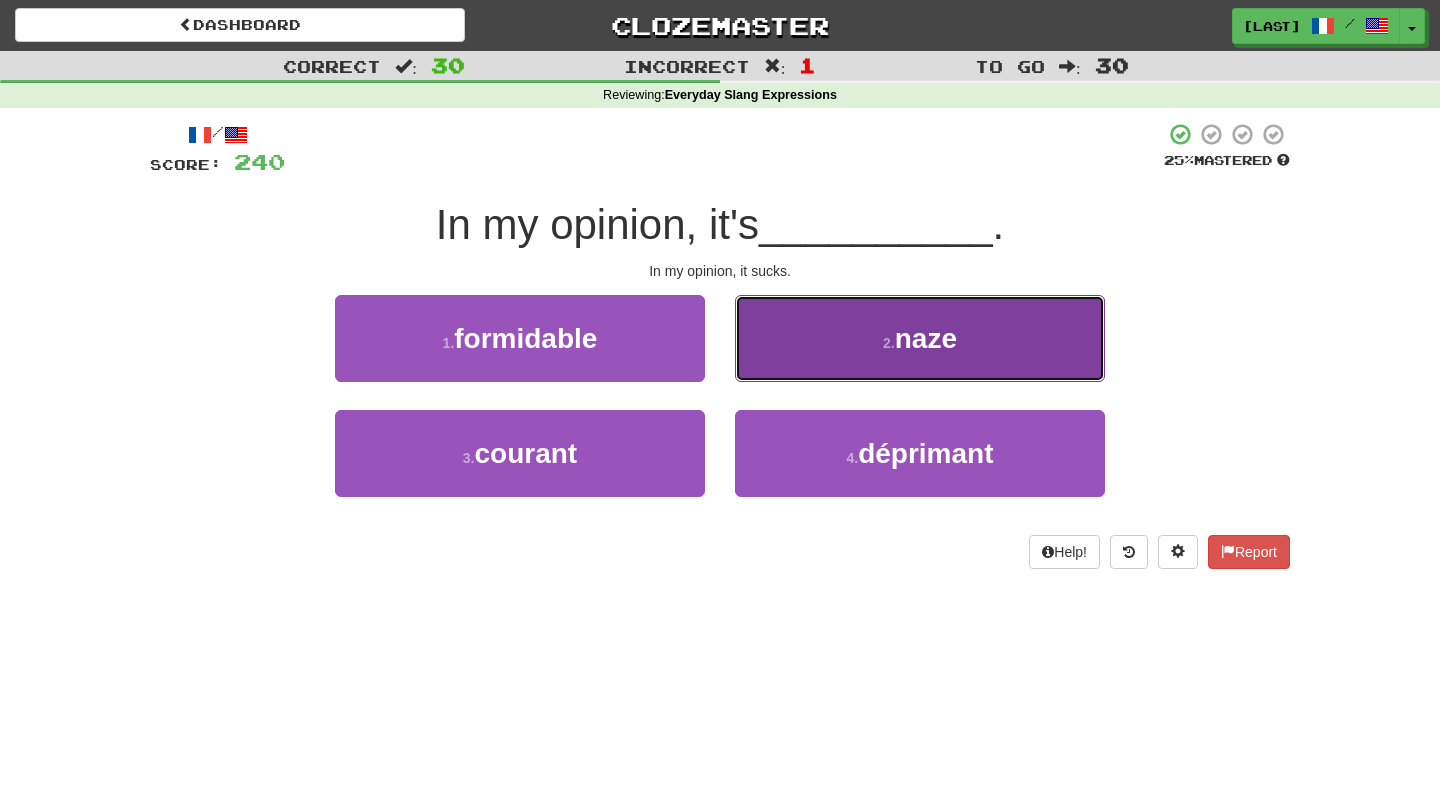 click on "2 .  naze" at bounding box center (920, 338) 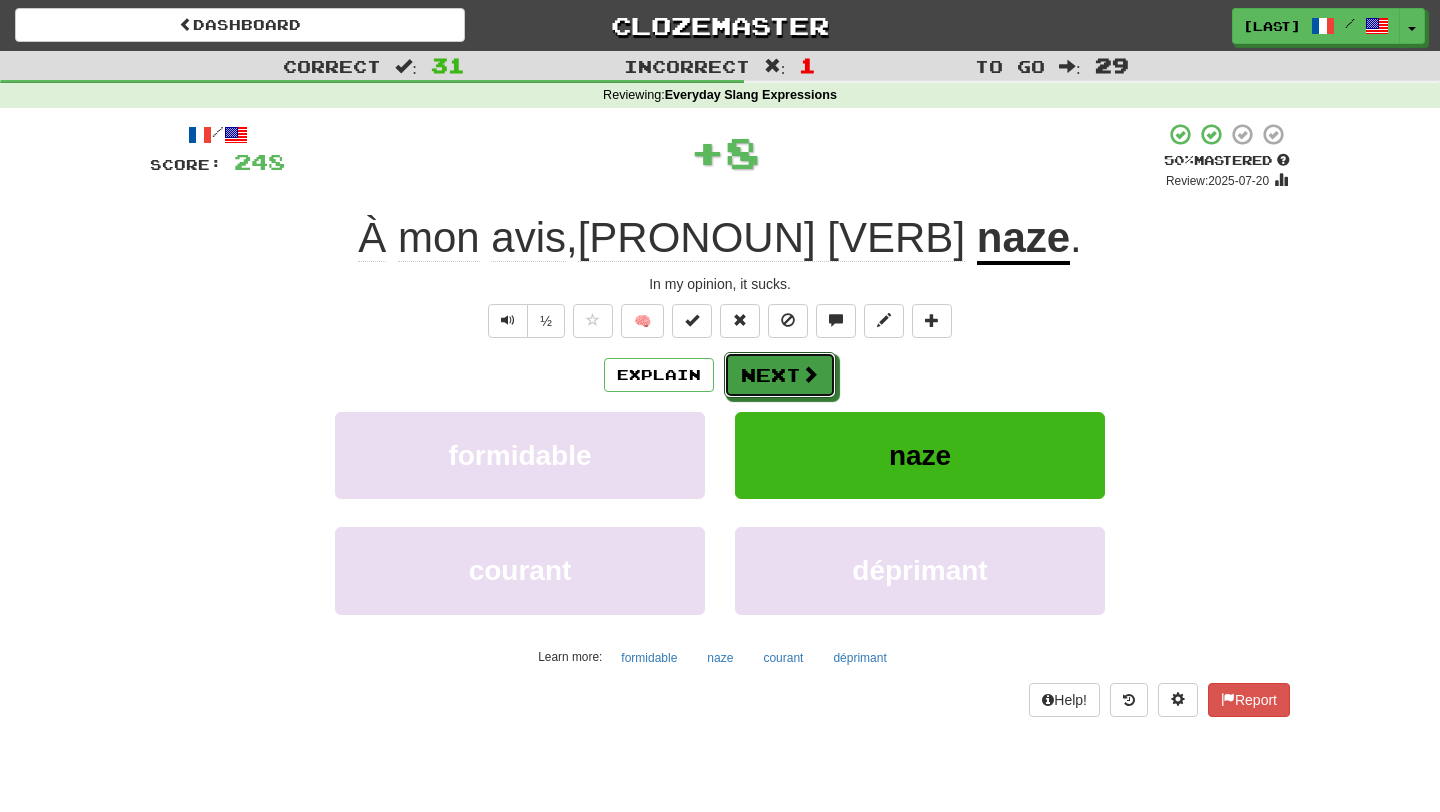 click on "Next" at bounding box center (780, 375) 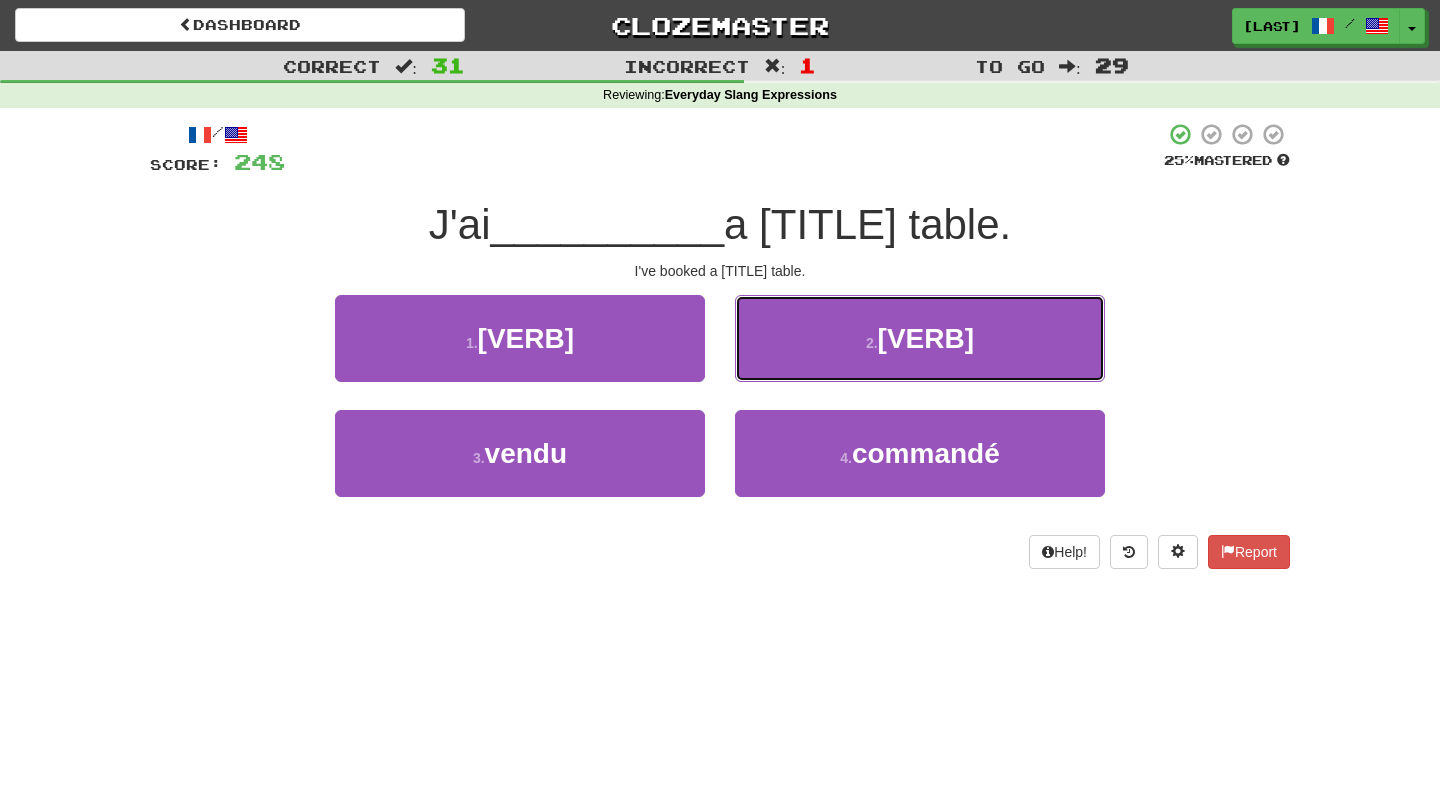 click on "2 .  booké" at bounding box center (920, 338) 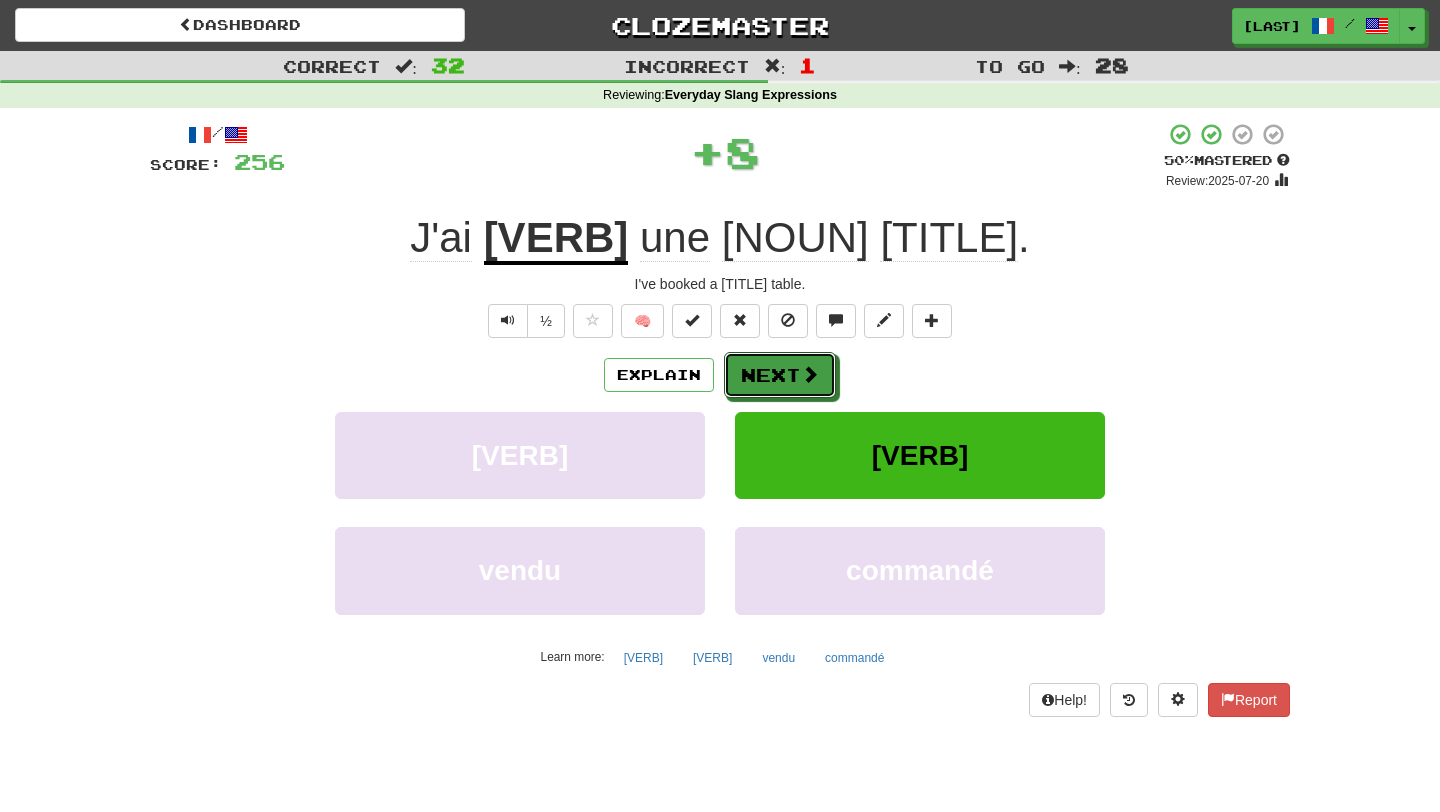 click on "Next" at bounding box center [780, 375] 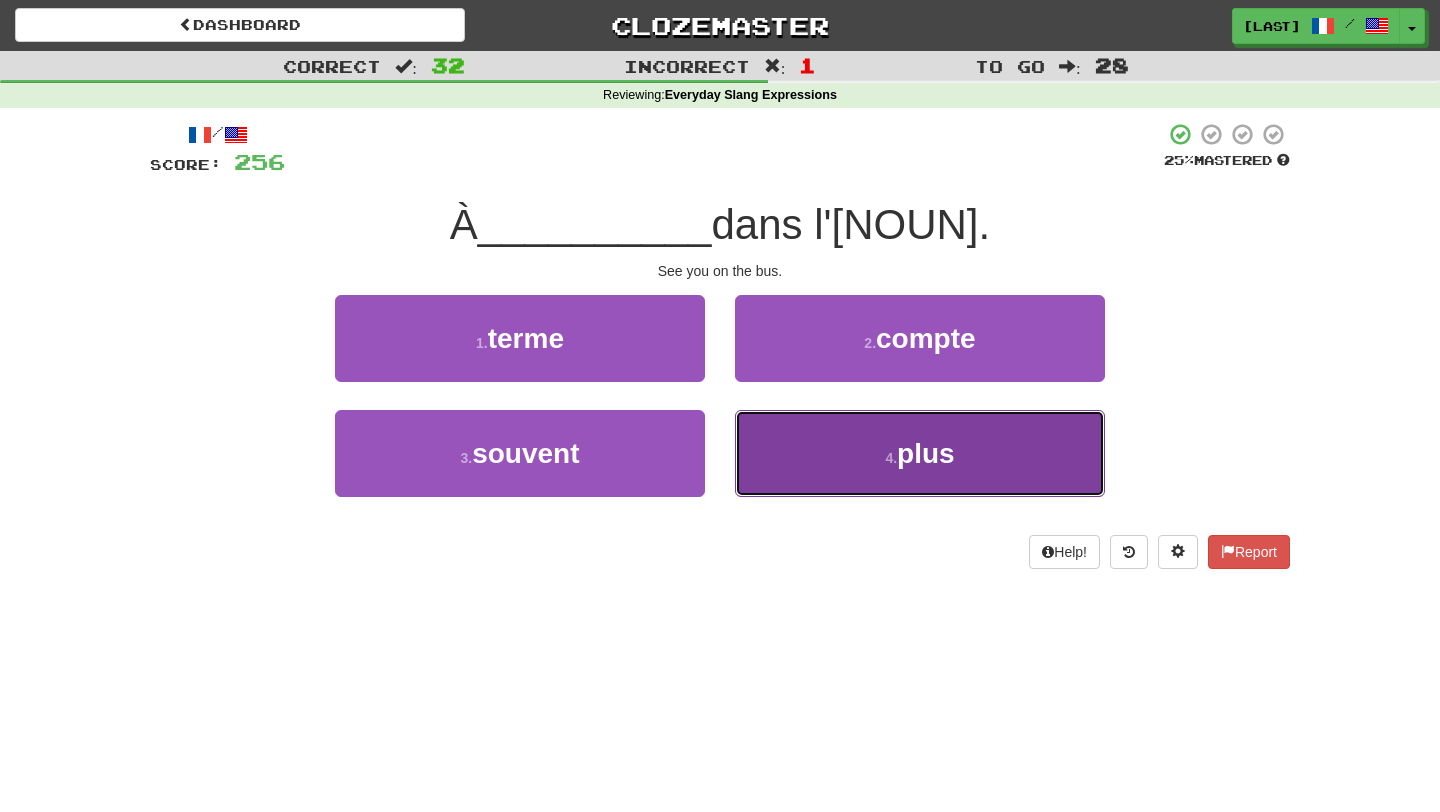 click on "4 .  plus" at bounding box center (920, 453) 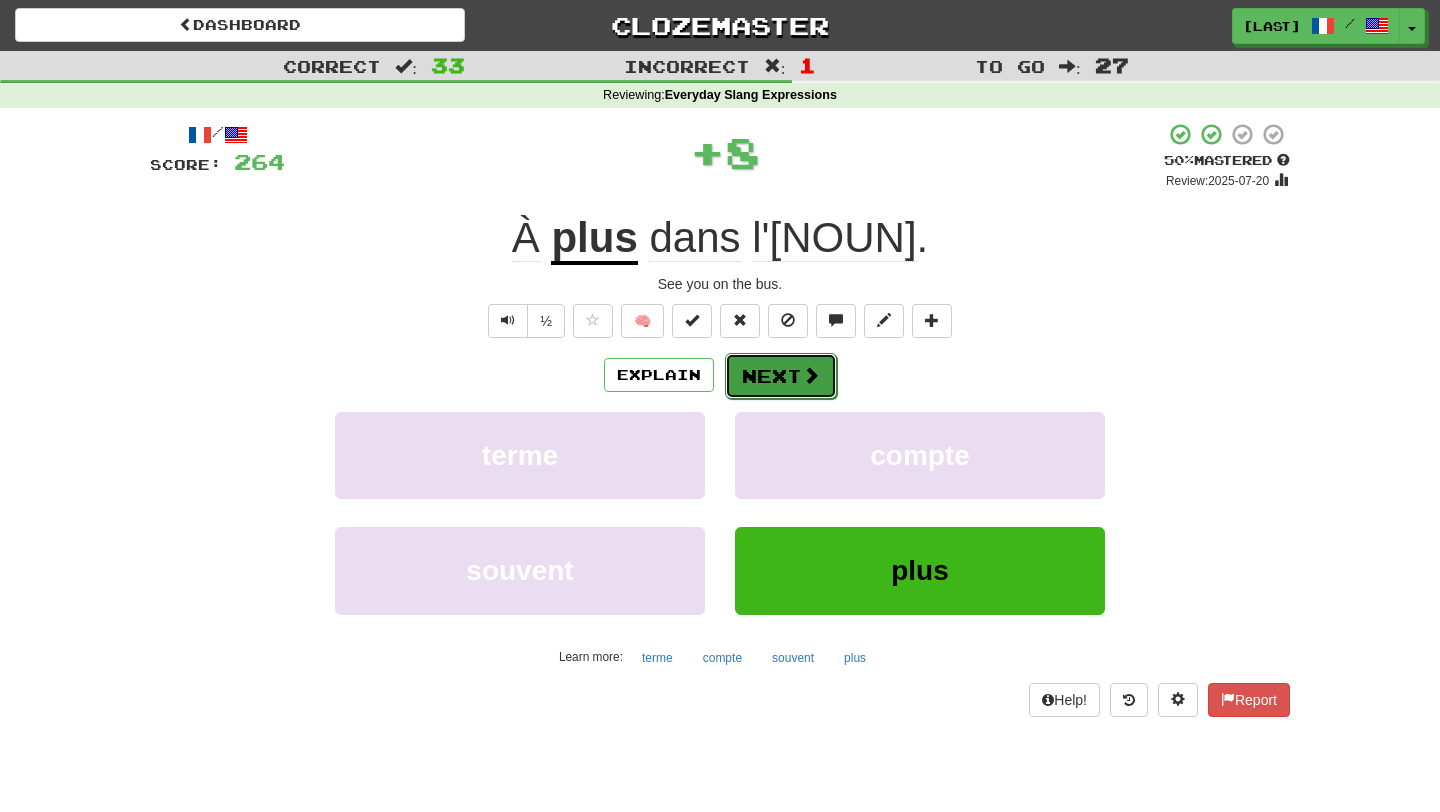 click on "Next" at bounding box center (781, 376) 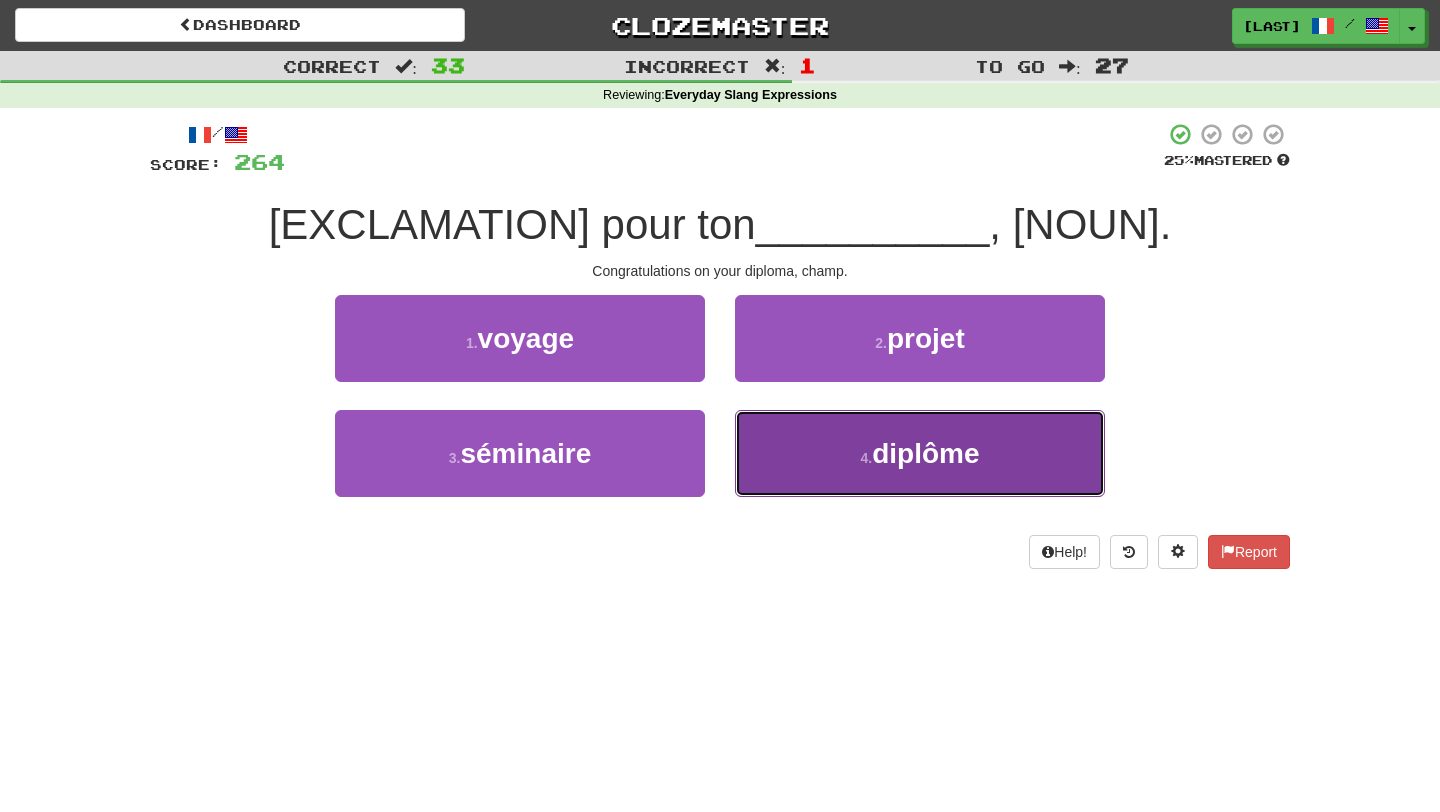 click on "4 .  diplôme" at bounding box center (920, 453) 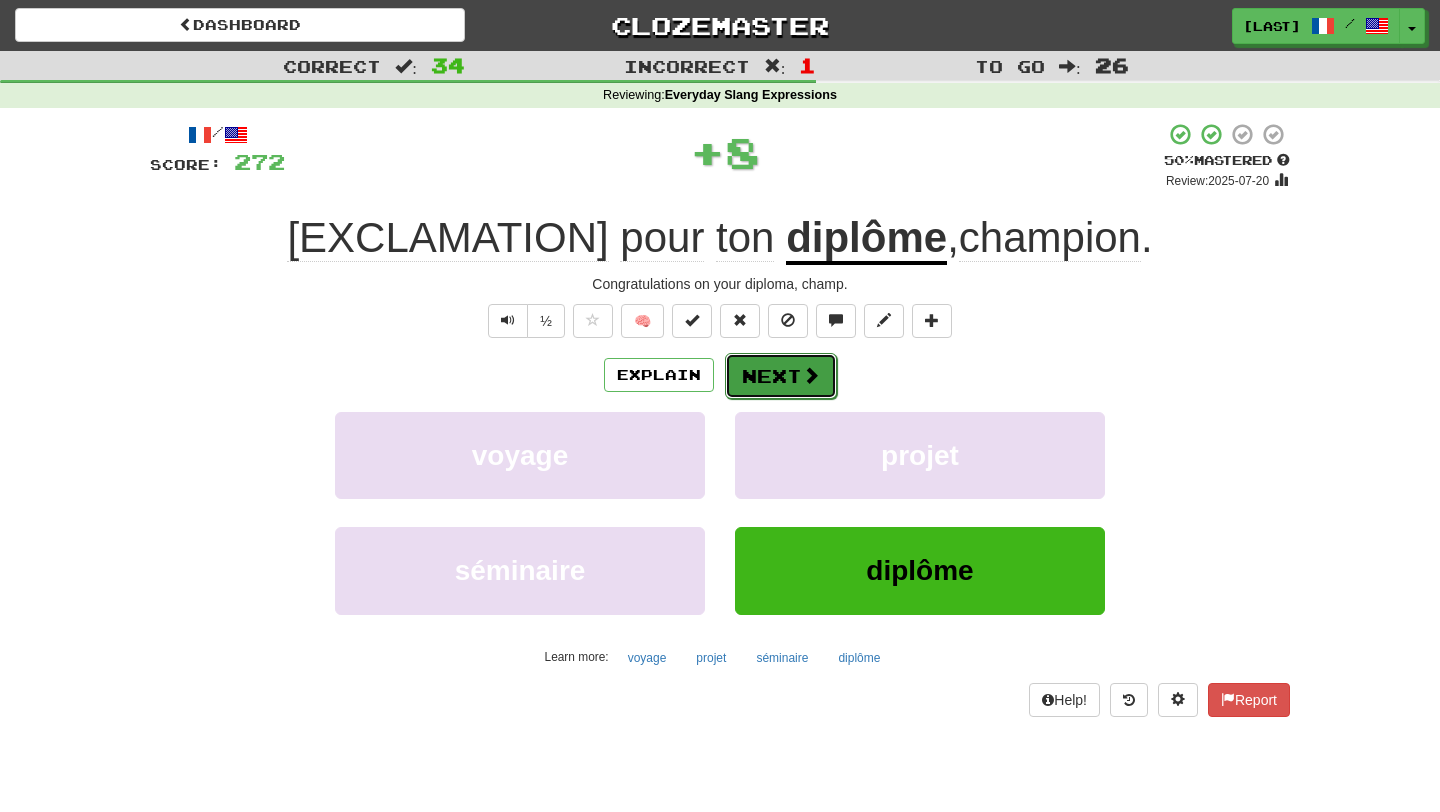 click on "Next" at bounding box center (781, 376) 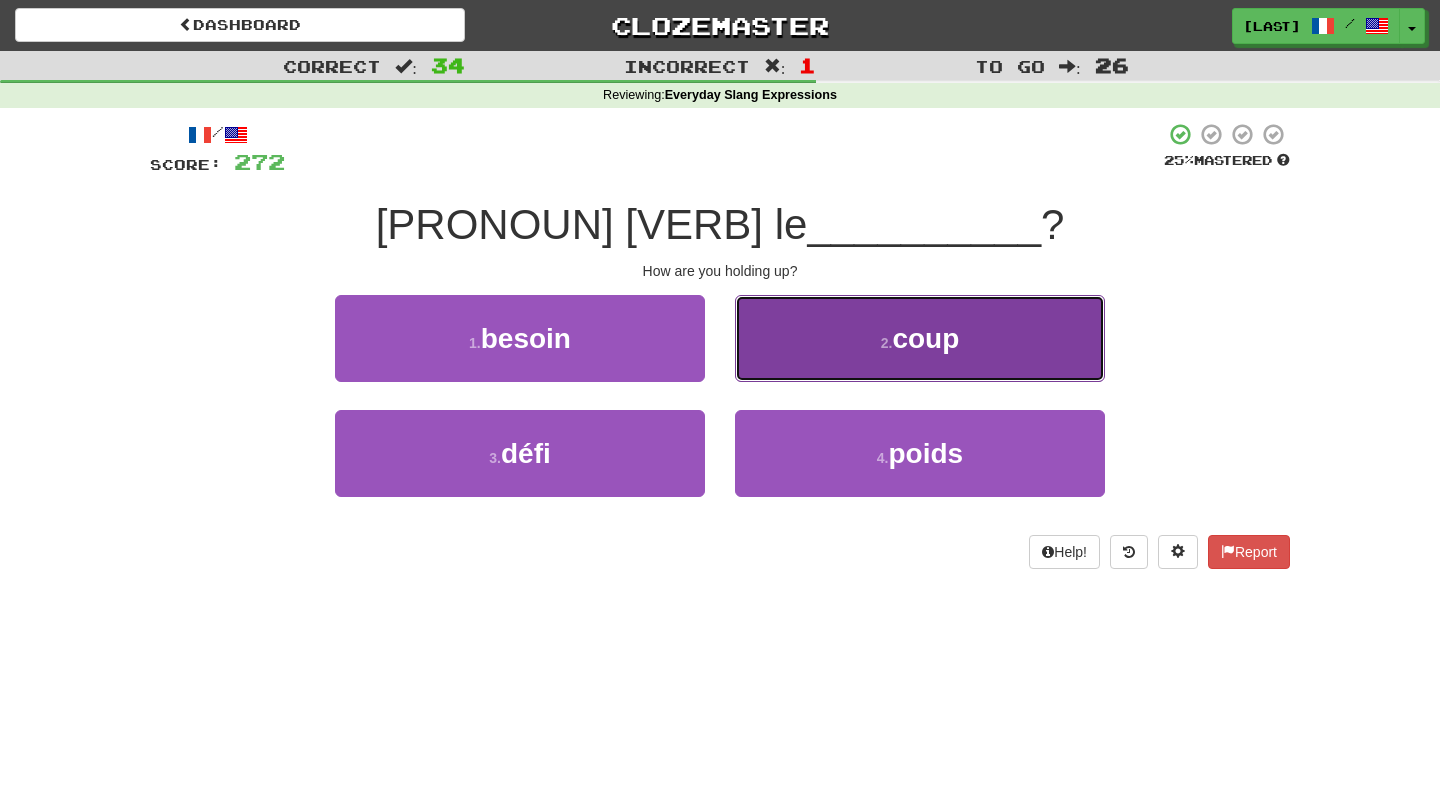 click on "2 .  coup" at bounding box center [920, 338] 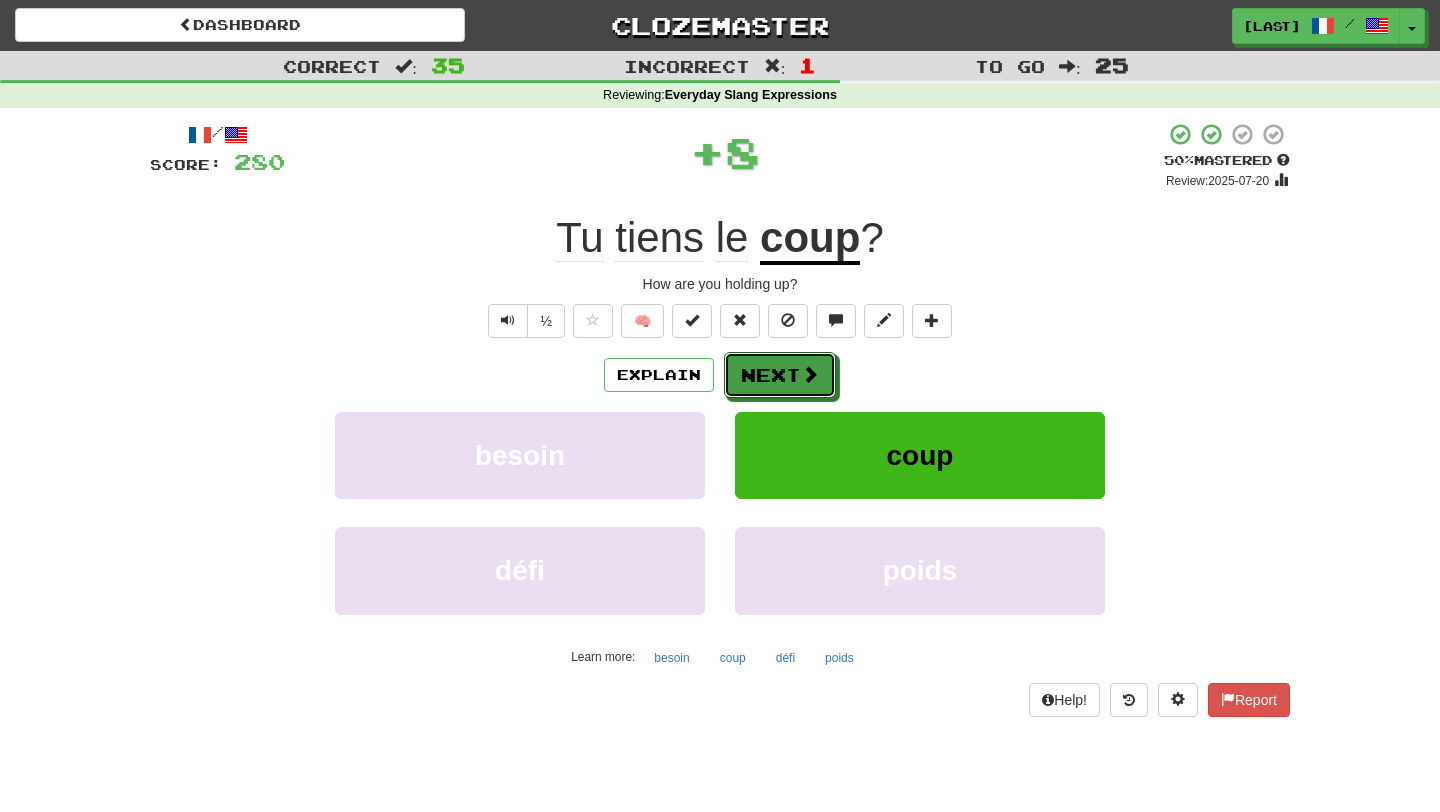 click on "Next" at bounding box center [780, 375] 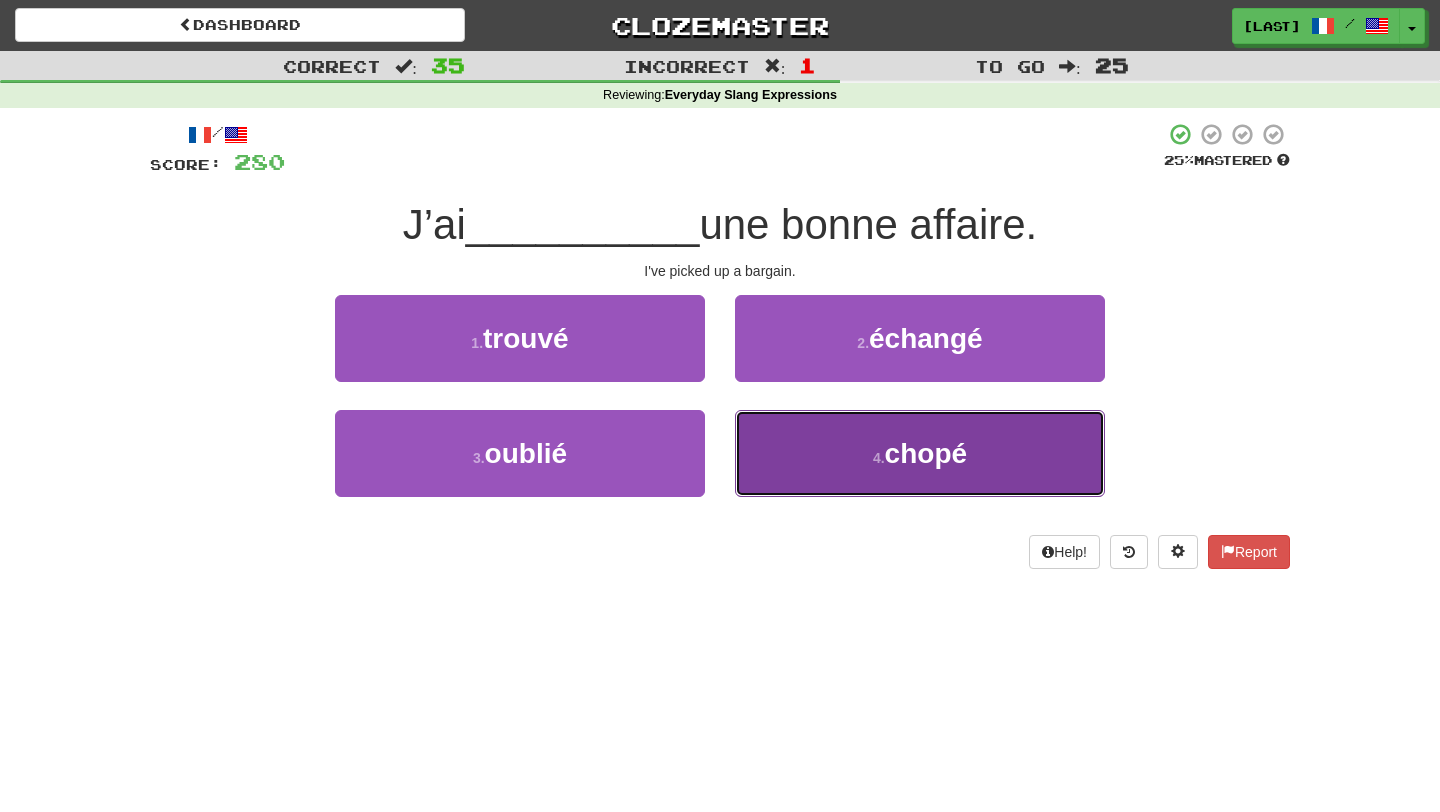 click on "4 .  chopé" at bounding box center [920, 453] 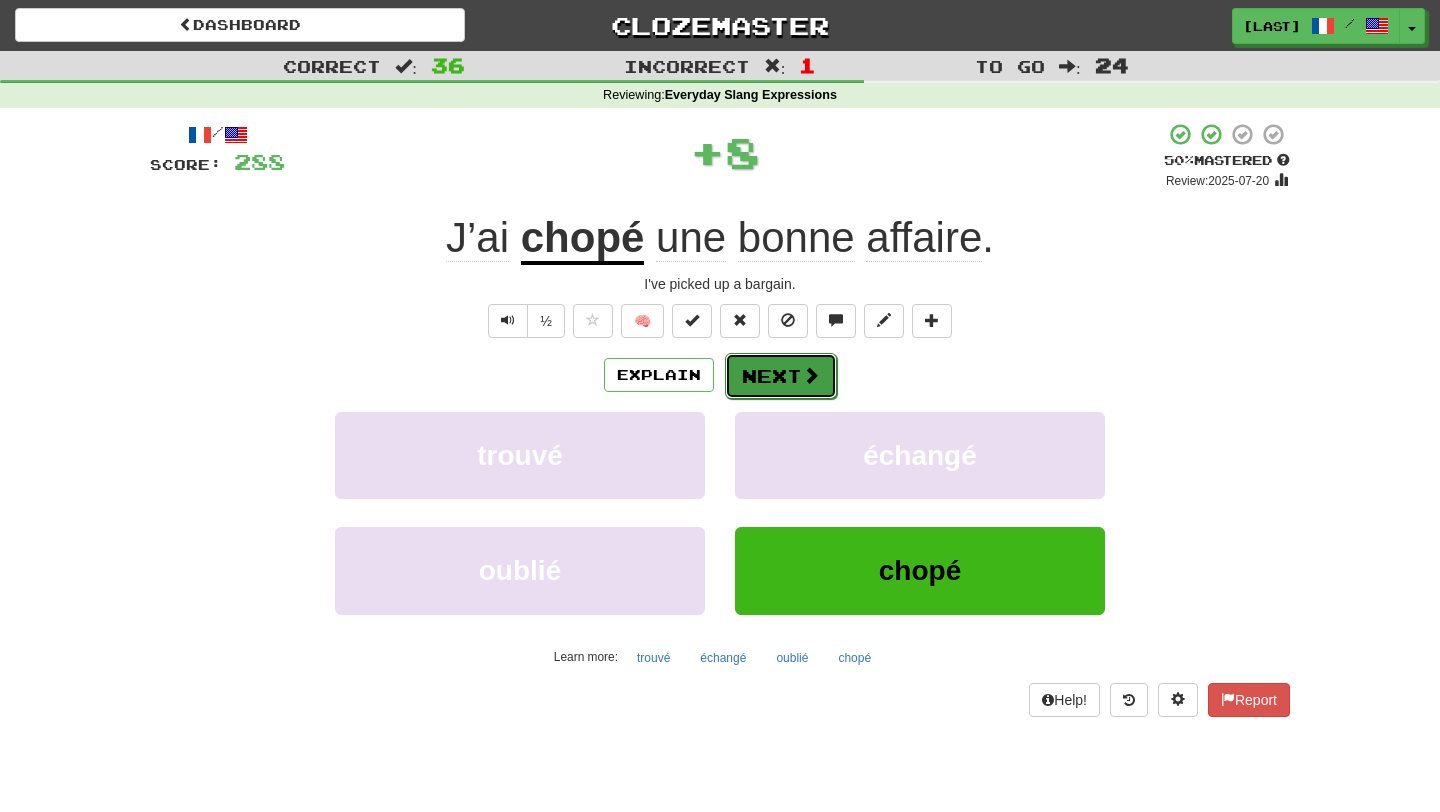 click on "Next" at bounding box center [781, 376] 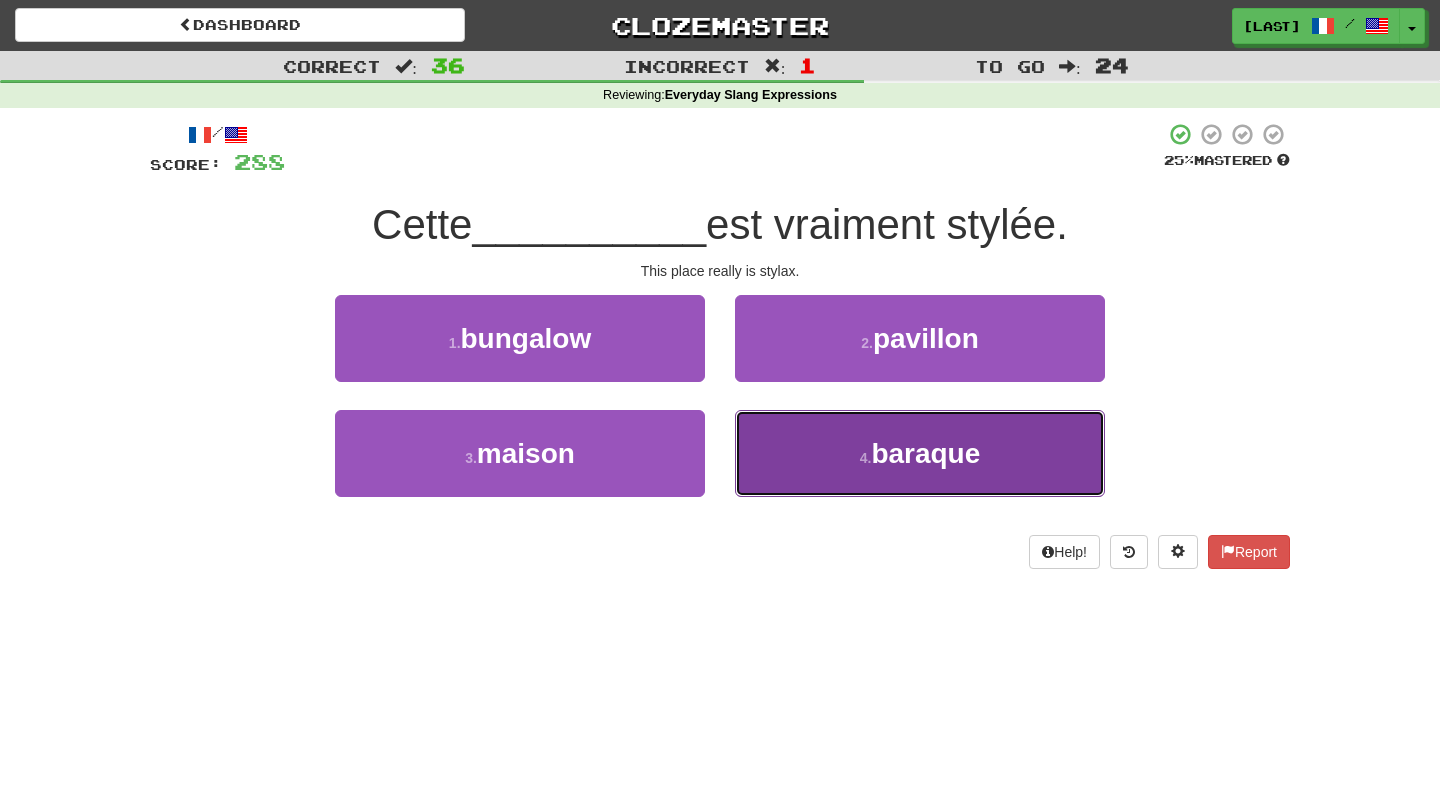 click on "4 .  baraque" at bounding box center [920, 453] 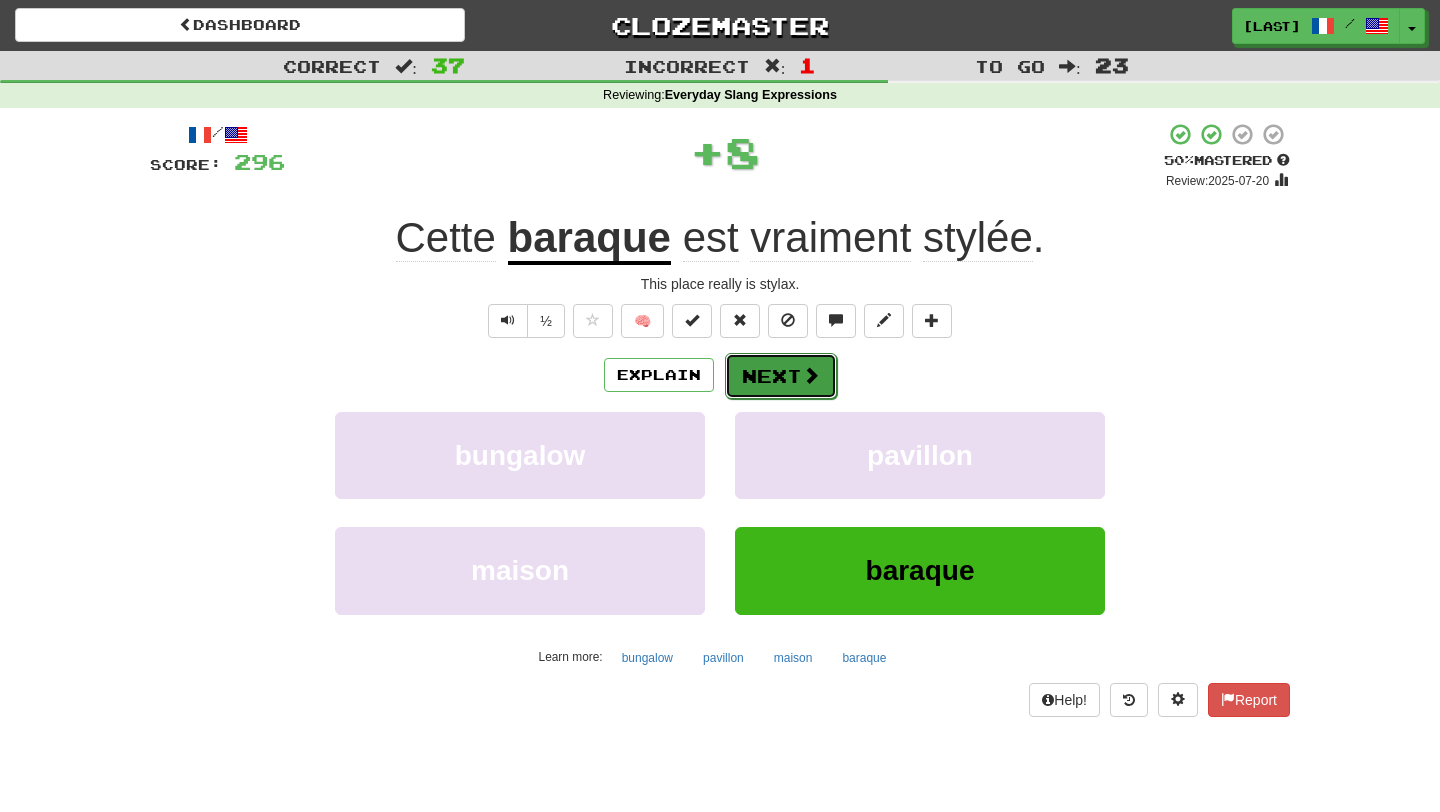 click on "Next" at bounding box center (781, 376) 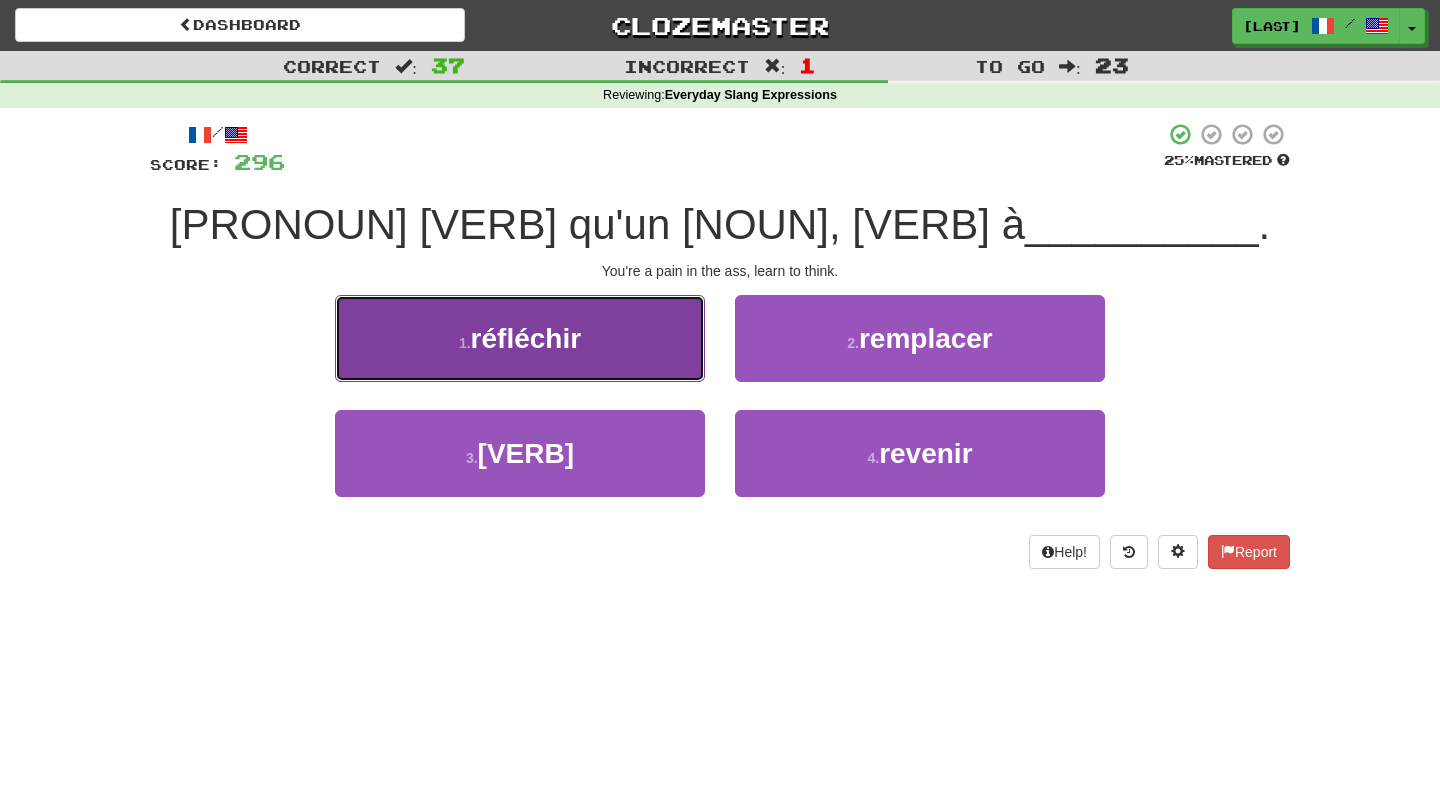 click on "1 .  réfléchir" at bounding box center [520, 338] 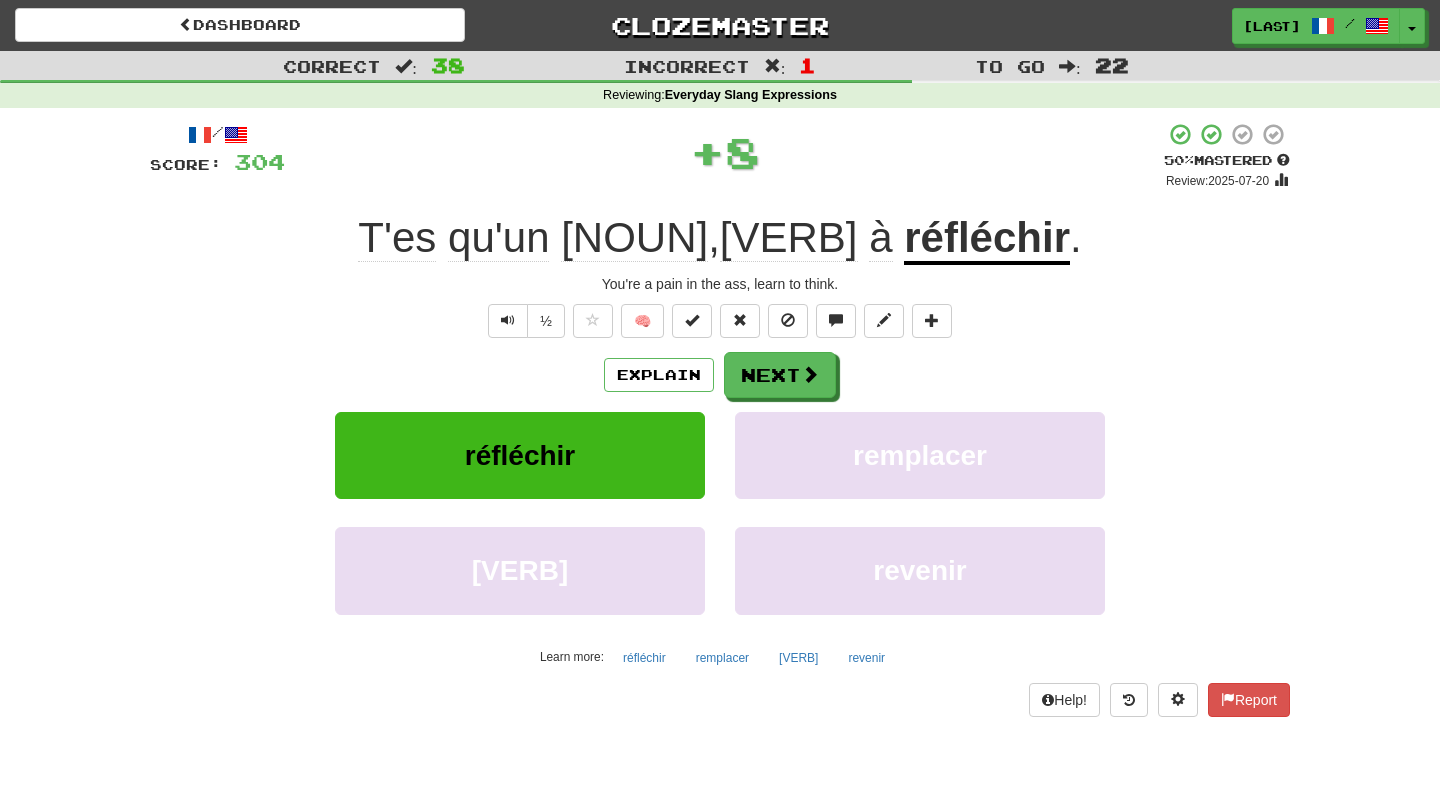 click on "Explain Next réfléchir remplacer réveiller revenir Learn more: réfléchir remplacer réveiller revenir" at bounding box center (720, 512) 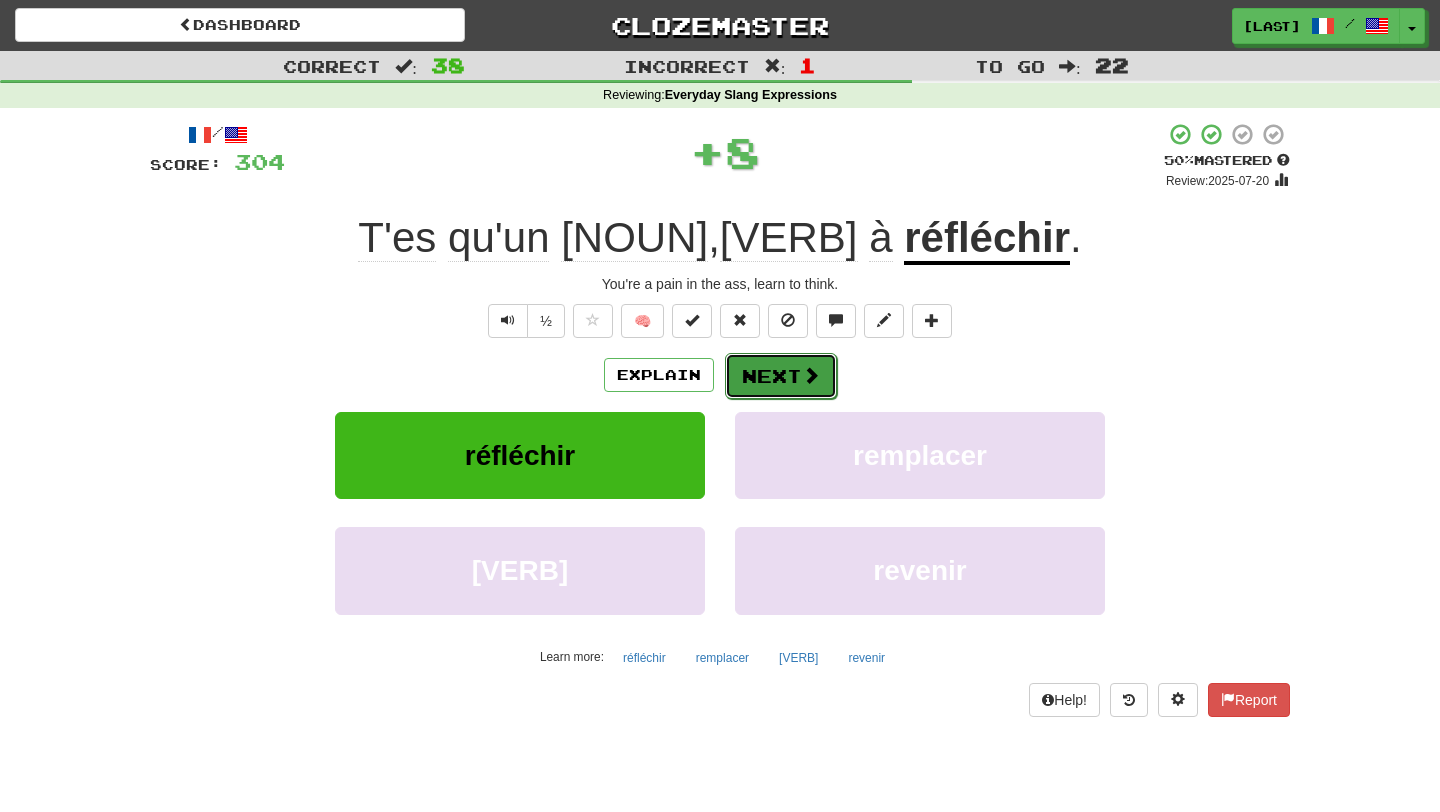 click on "Next" at bounding box center (781, 376) 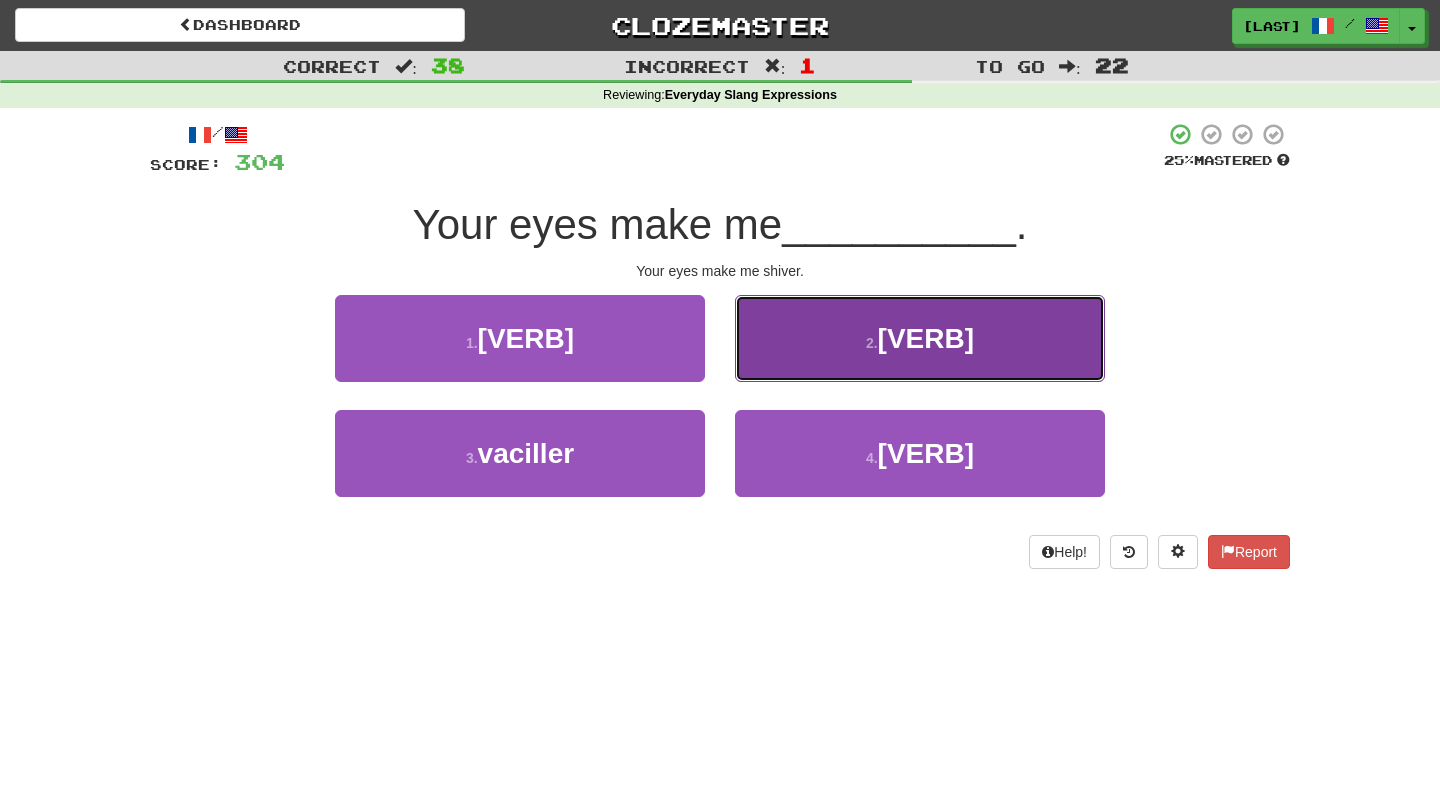 click on "2 .  vriller" at bounding box center (920, 338) 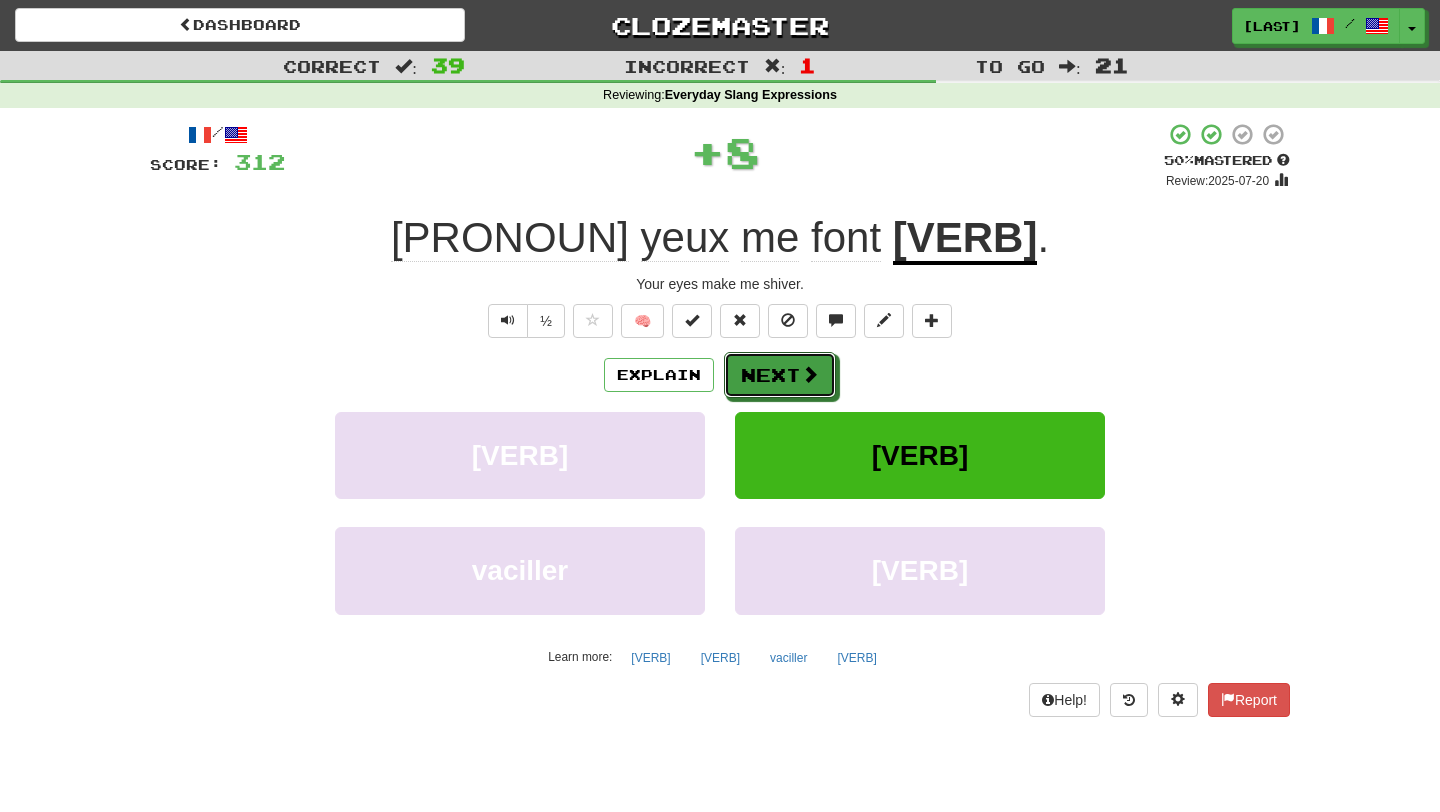 click on "Next" at bounding box center [780, 375] 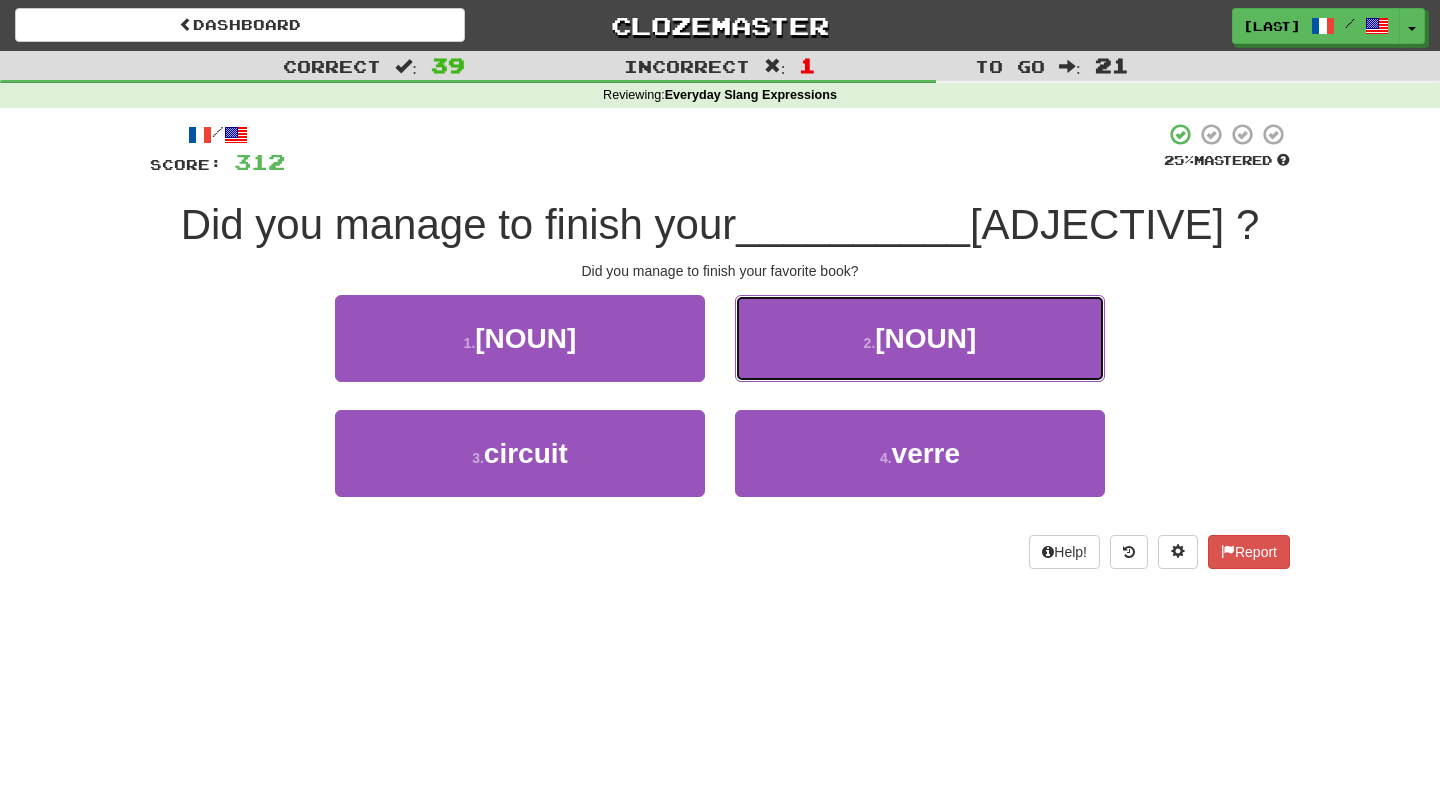 click on "2 .  bouquin" at bounding box center [920, 338] 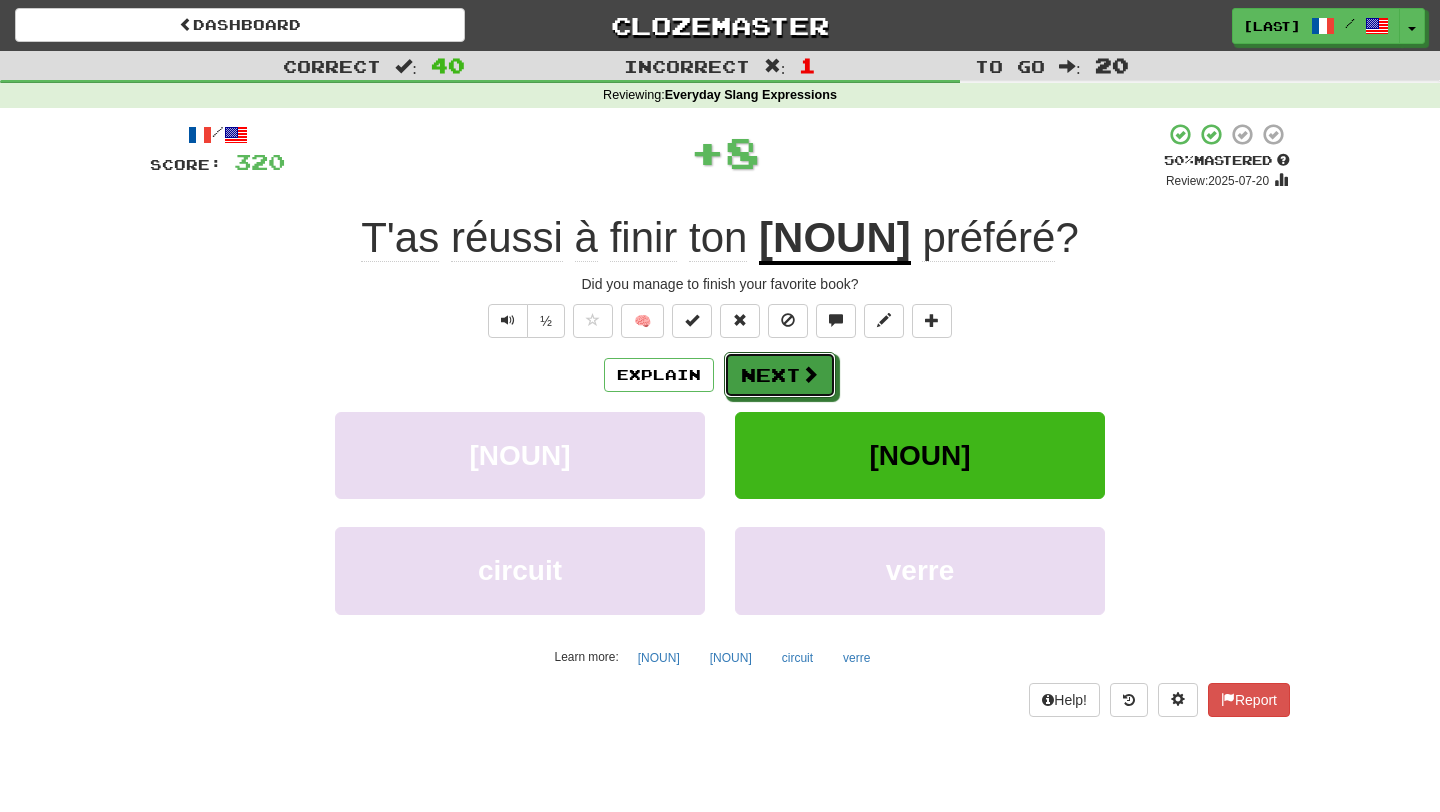 click on "Next" at bounding box center (780, 375) 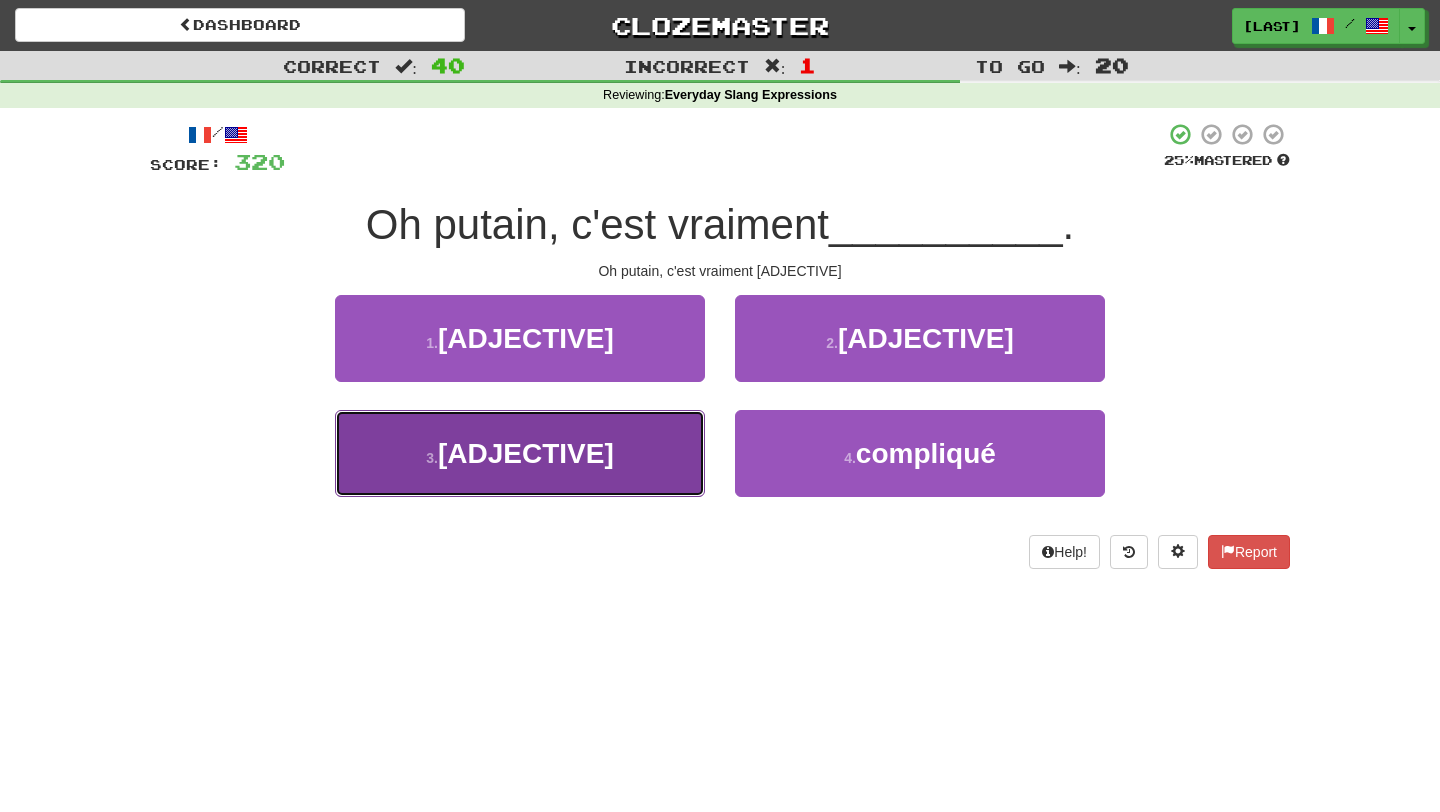 click on "3 .  énorme" at bounding box center (520, 453) 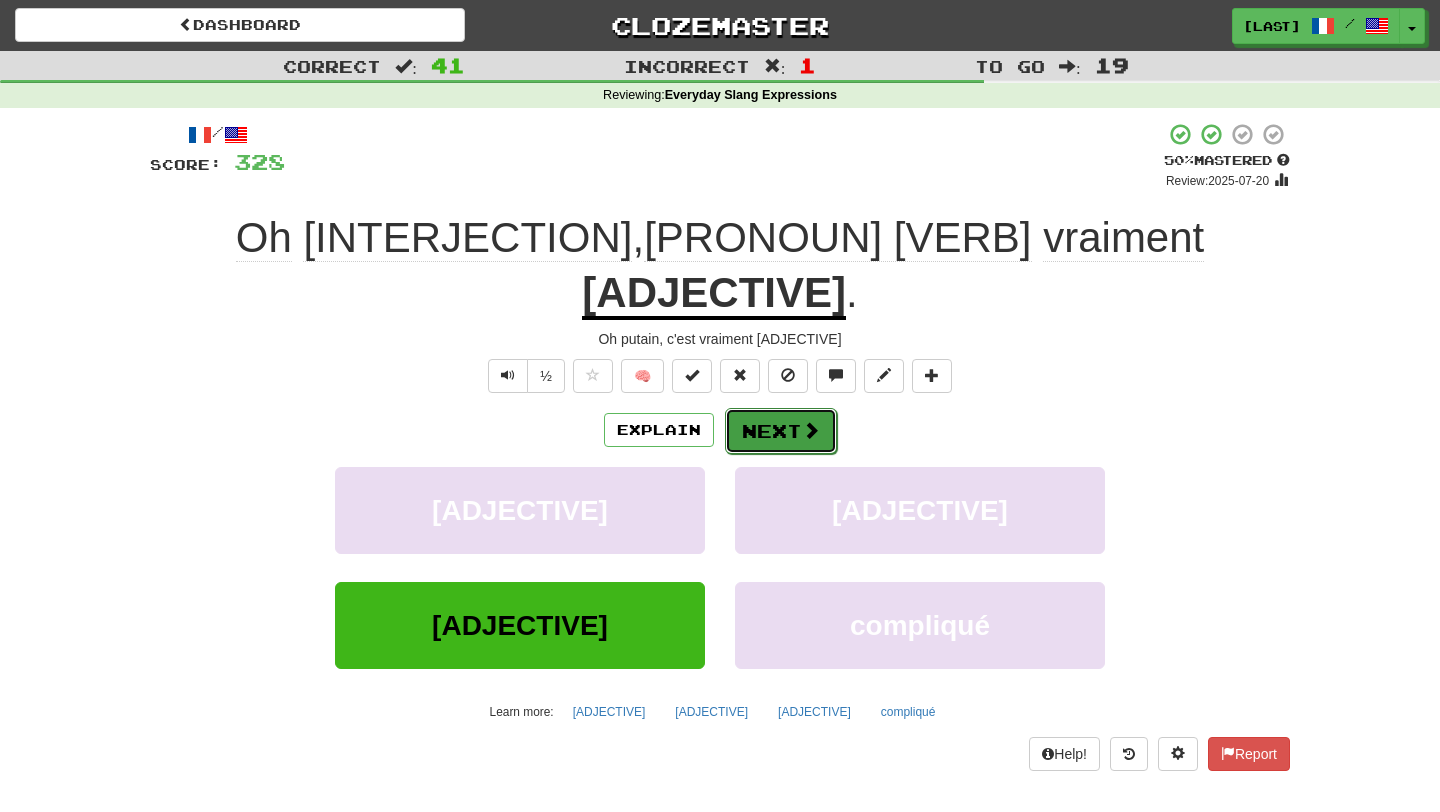 click on "Next" at bounding box center [781, 431] 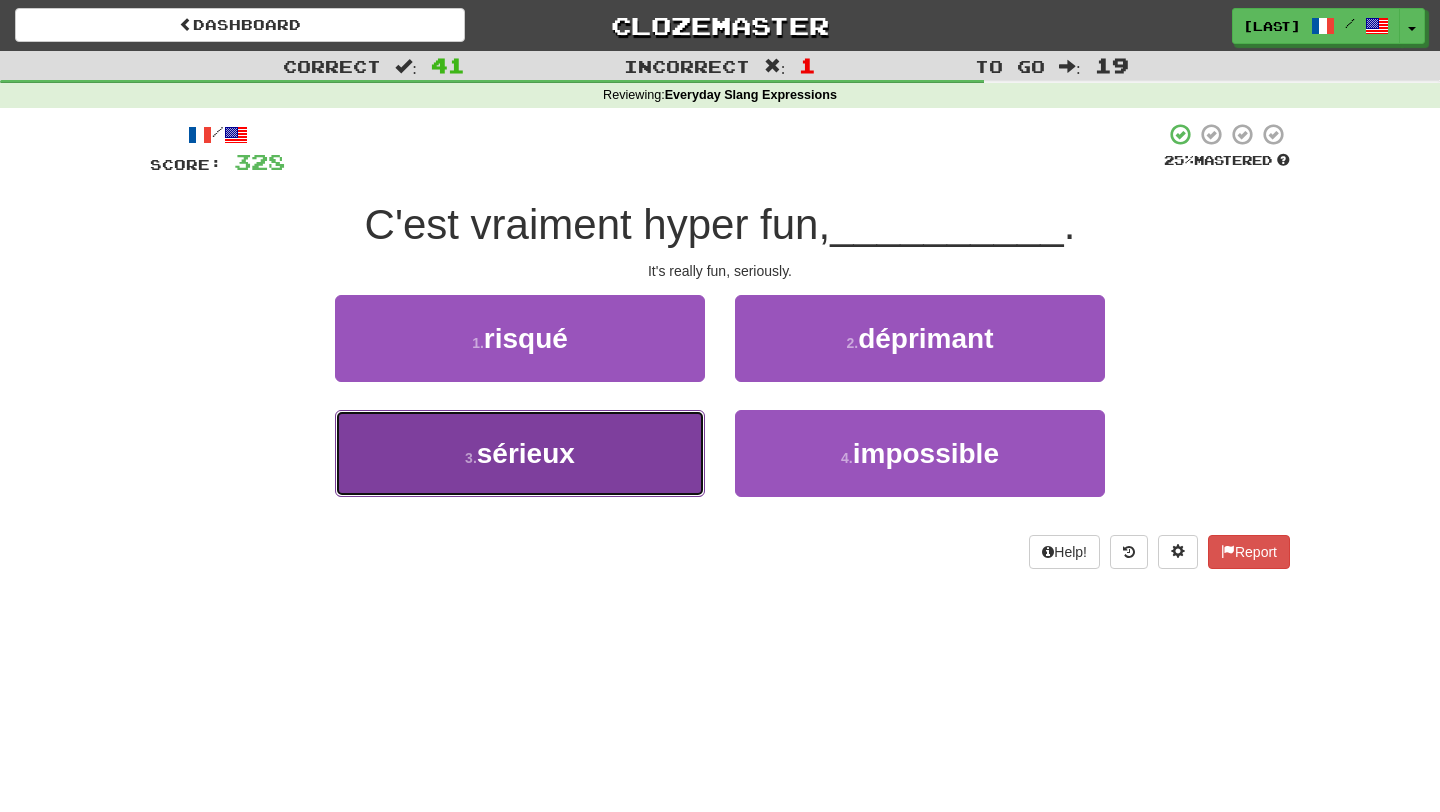 click on "3 .  sérieux" at bounding box center (520, 453) 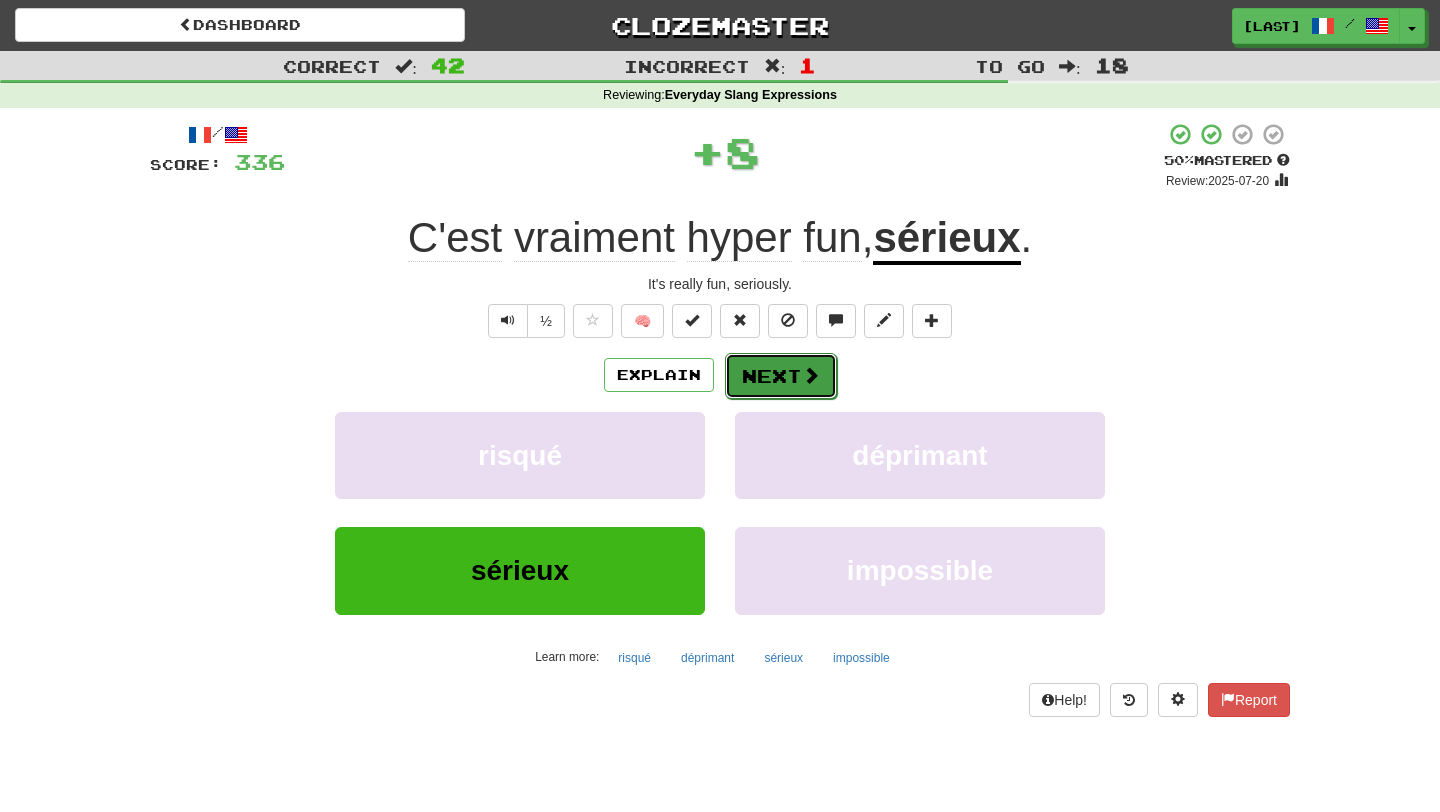 click on "Next" at bounding box center [781, 376] 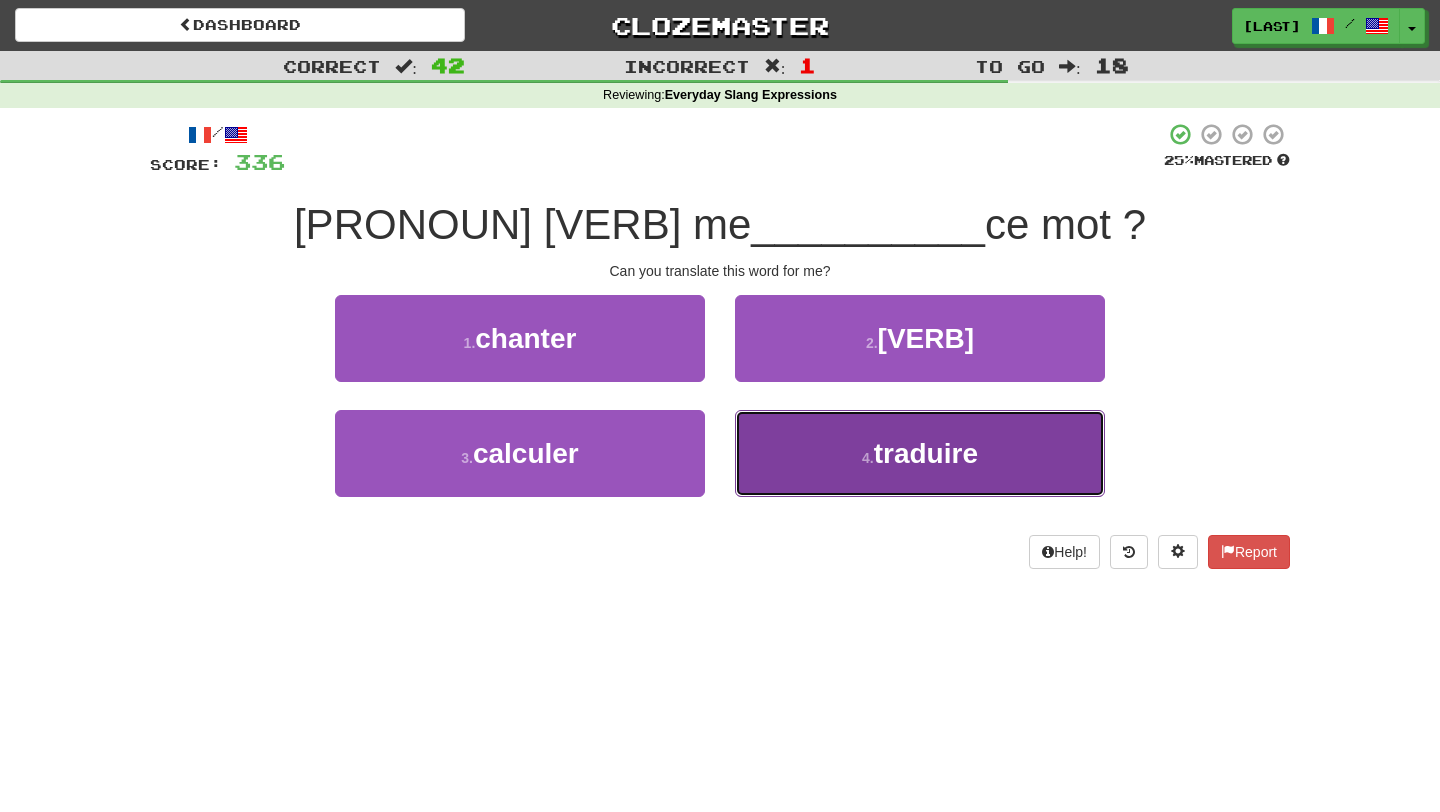 click on "4 .  traduire" at bounding box center [920, 453] 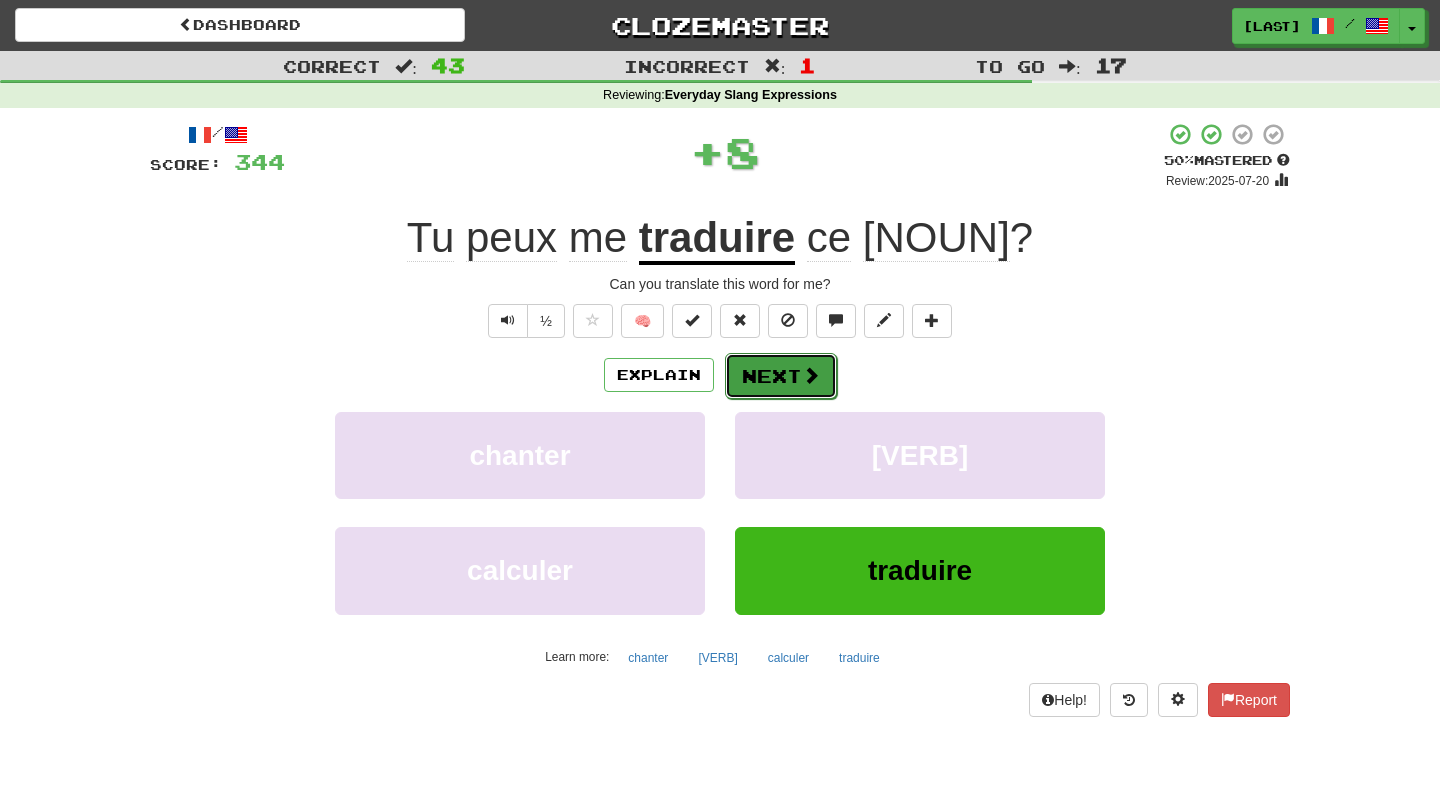 click on "Next" at bounding box center (781, 376) 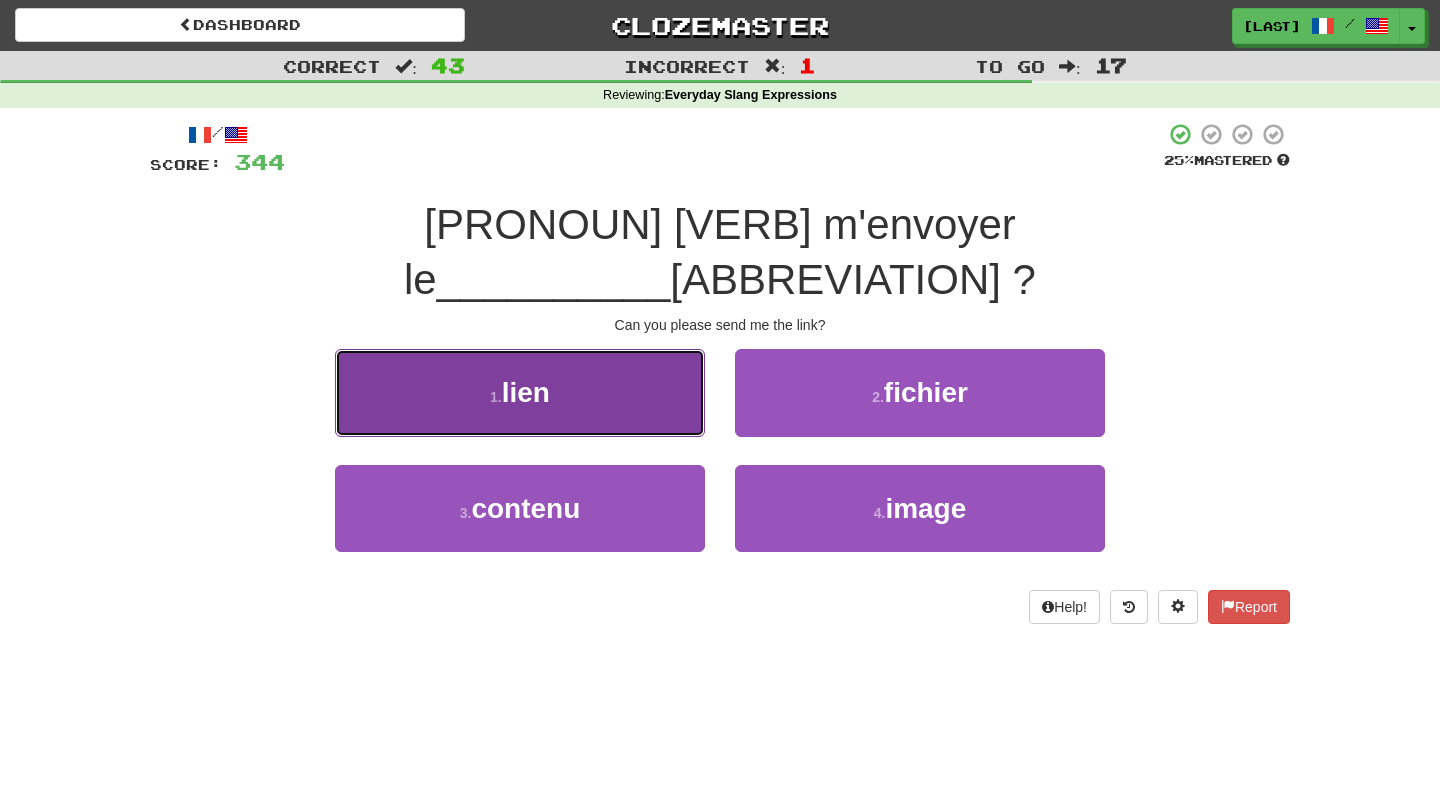 click on "1 .  lien" at bounding box center (520, 392) 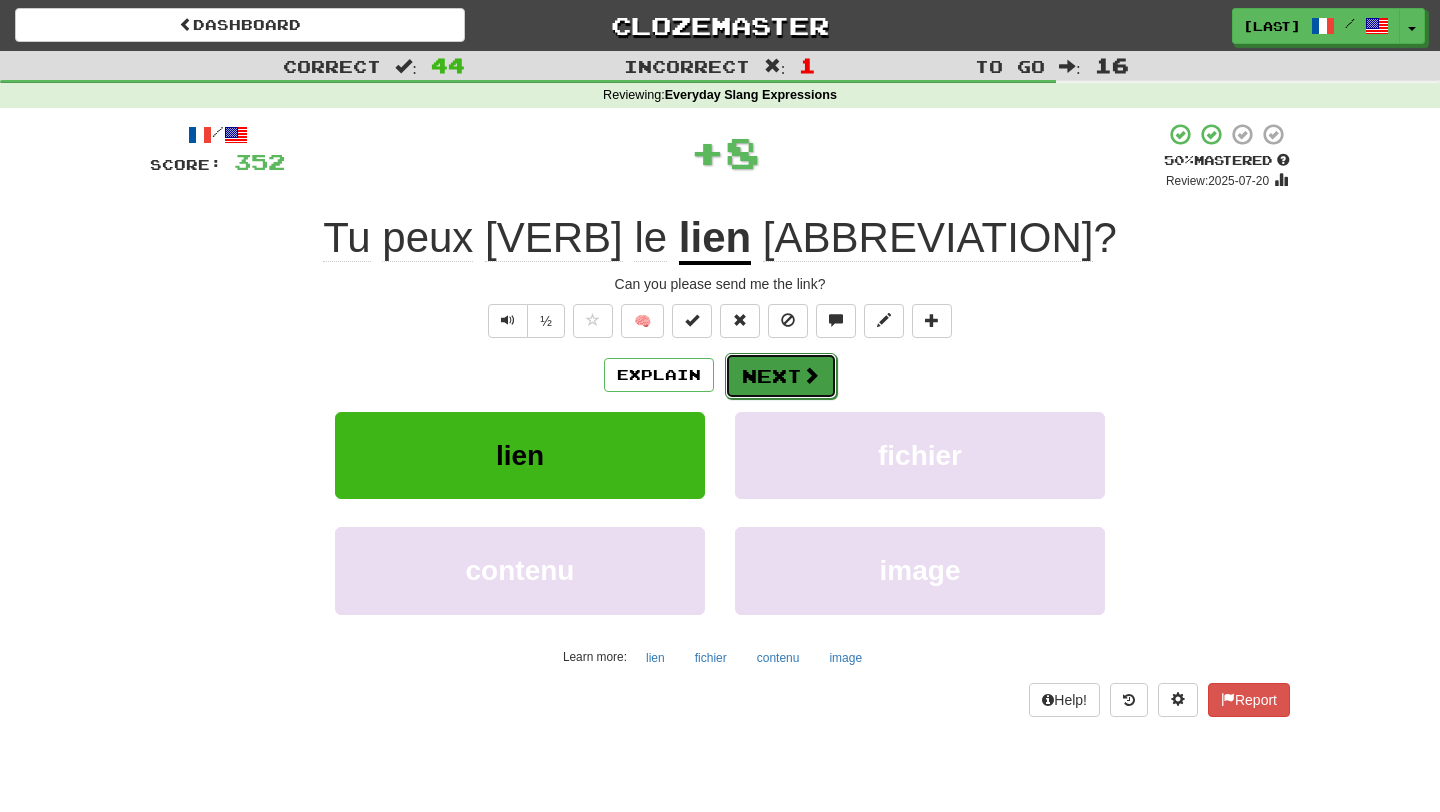 click on "Next" at bounding box center (781, 376) 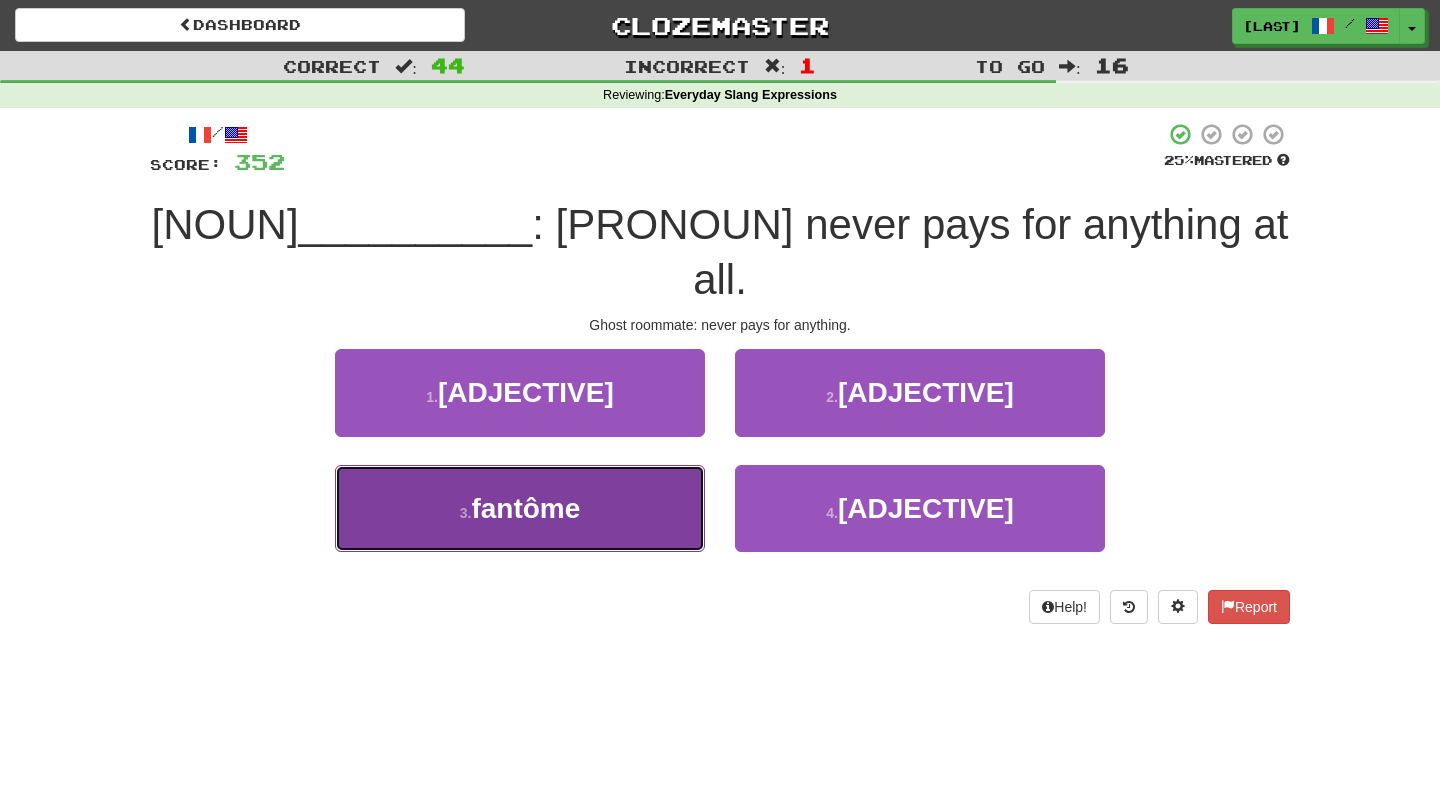 click on "3 .  fantôme" at bounding box center [520, 508] 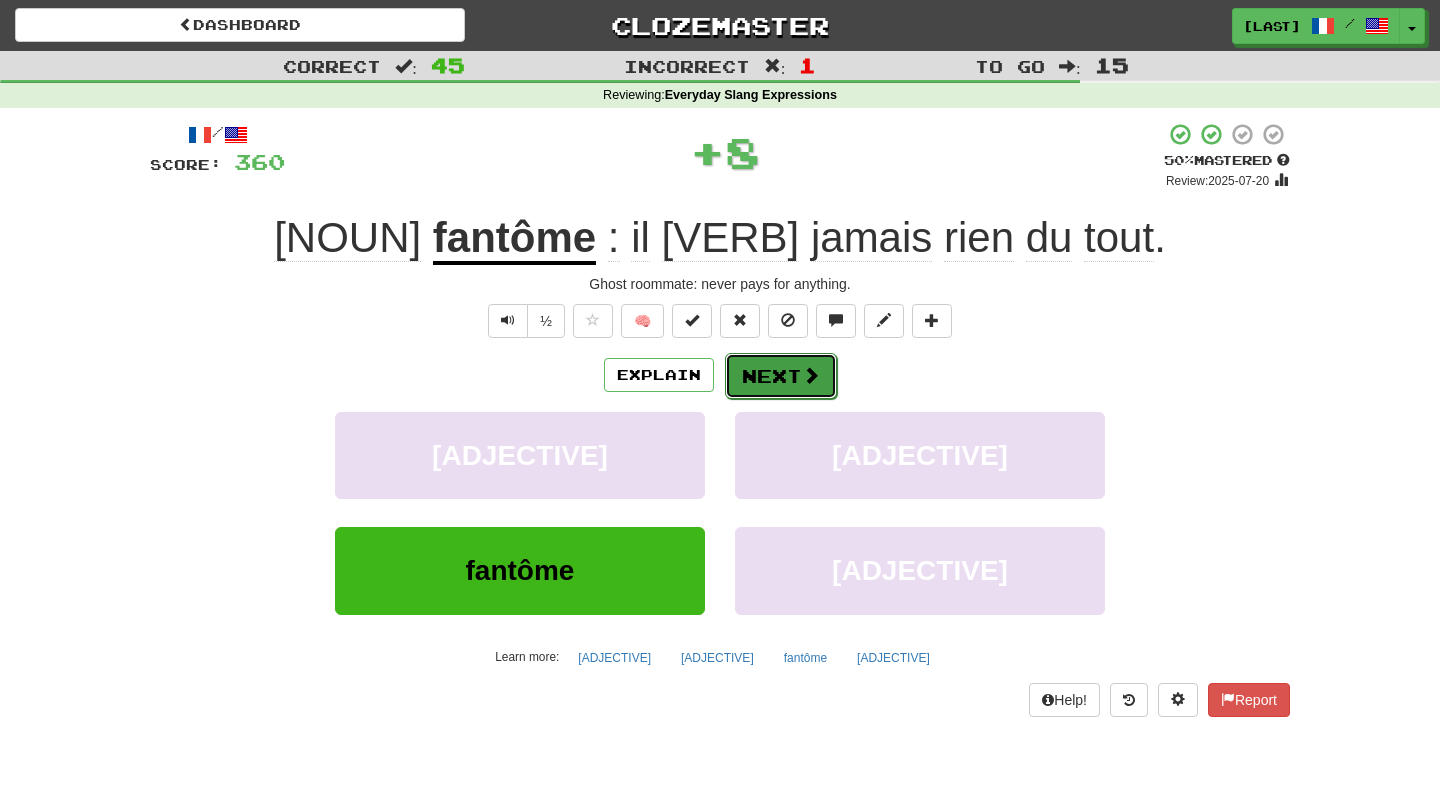 click on "Next" at bounding box center (781, 376) 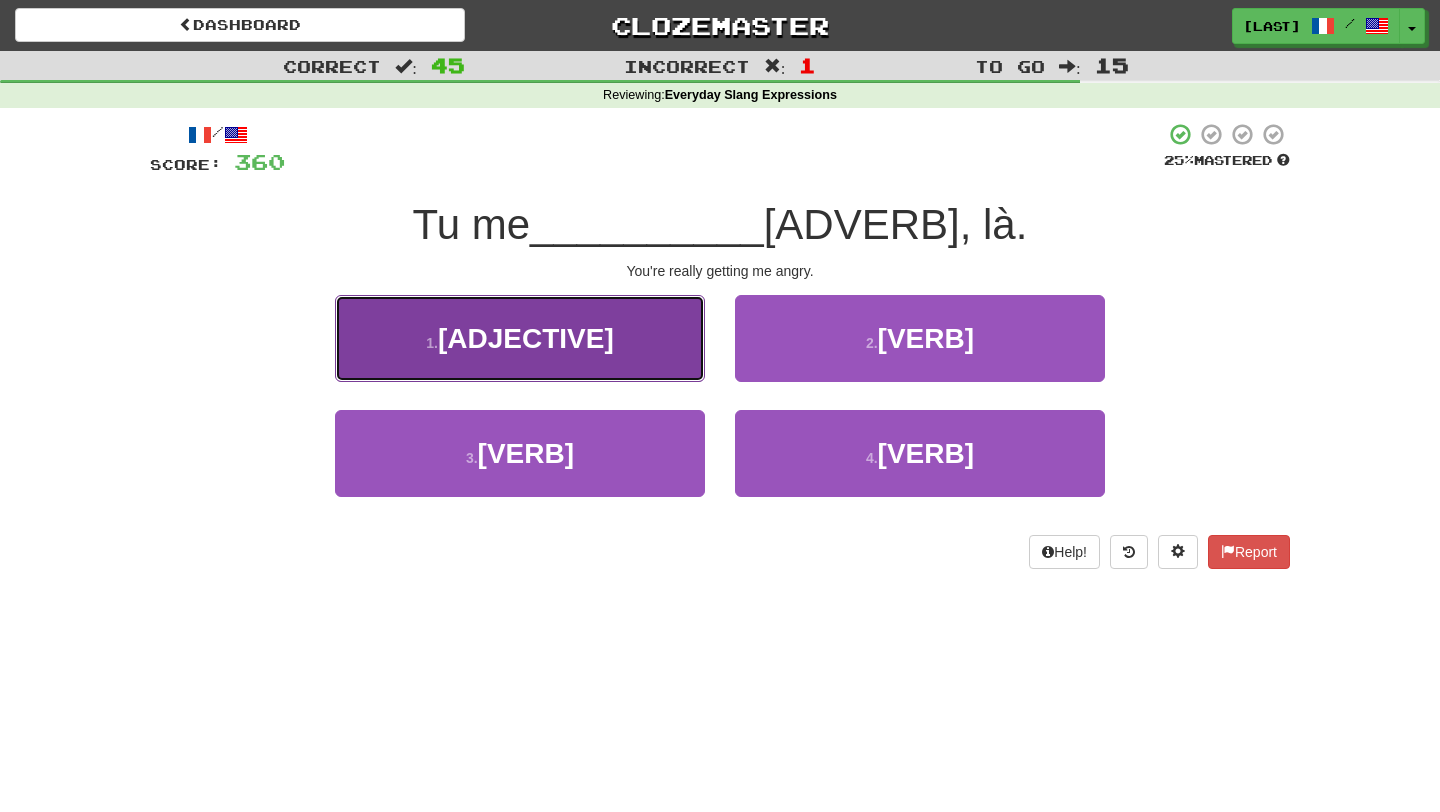 click on "1 .  saoules" at bounding box center [520, 338] 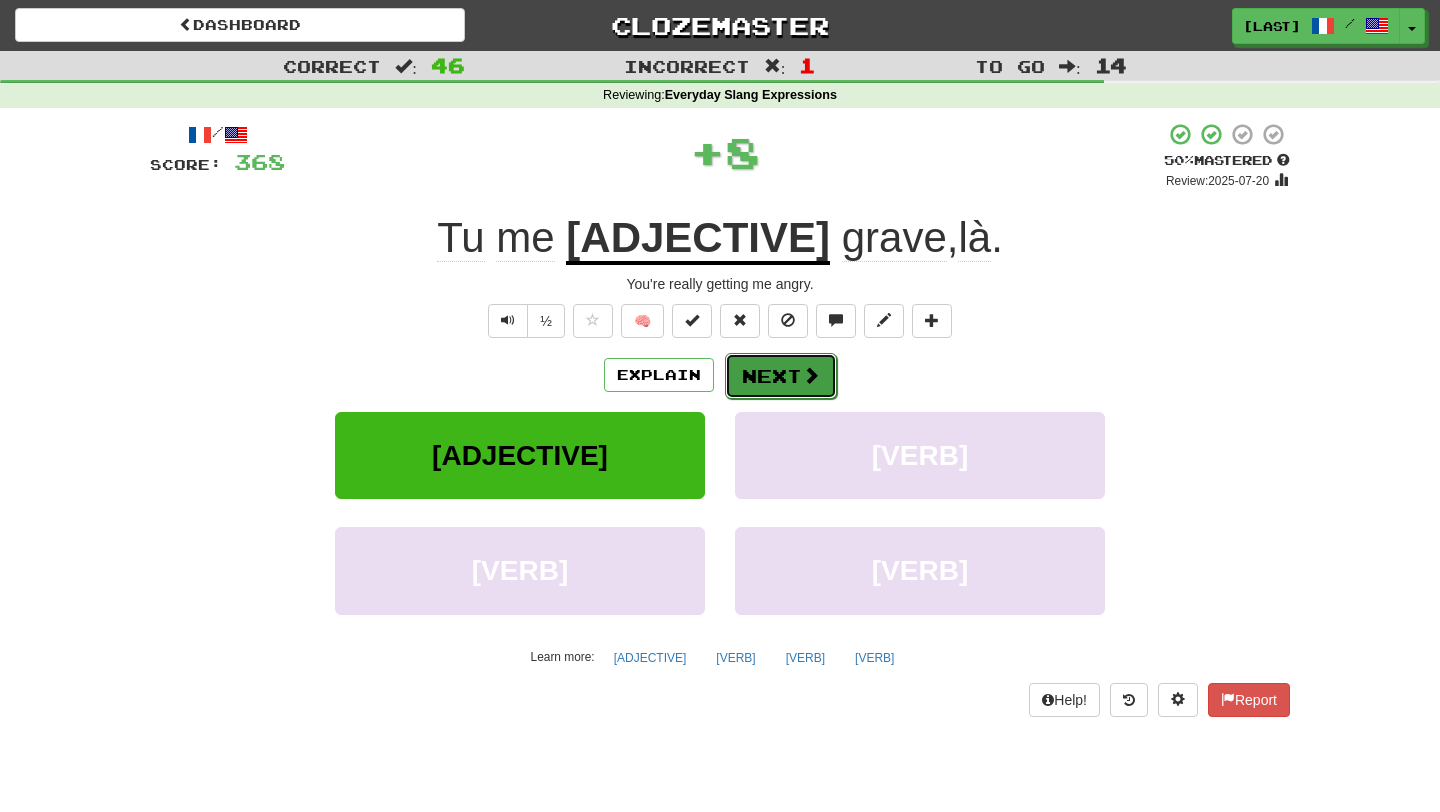 click on "Next" at bounding box center (781, 376) 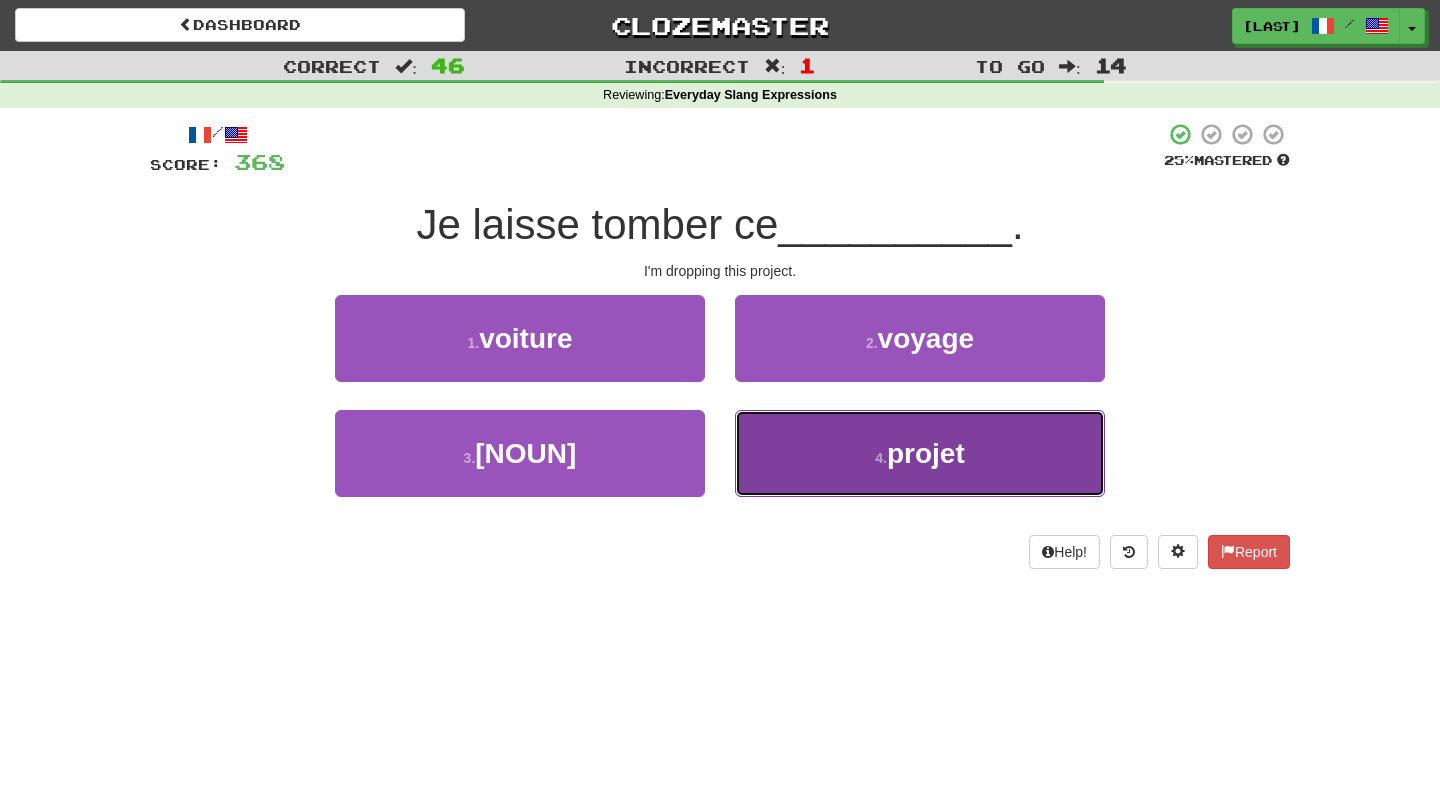 click on "4 .  projet" at bounding box center [920, 453] 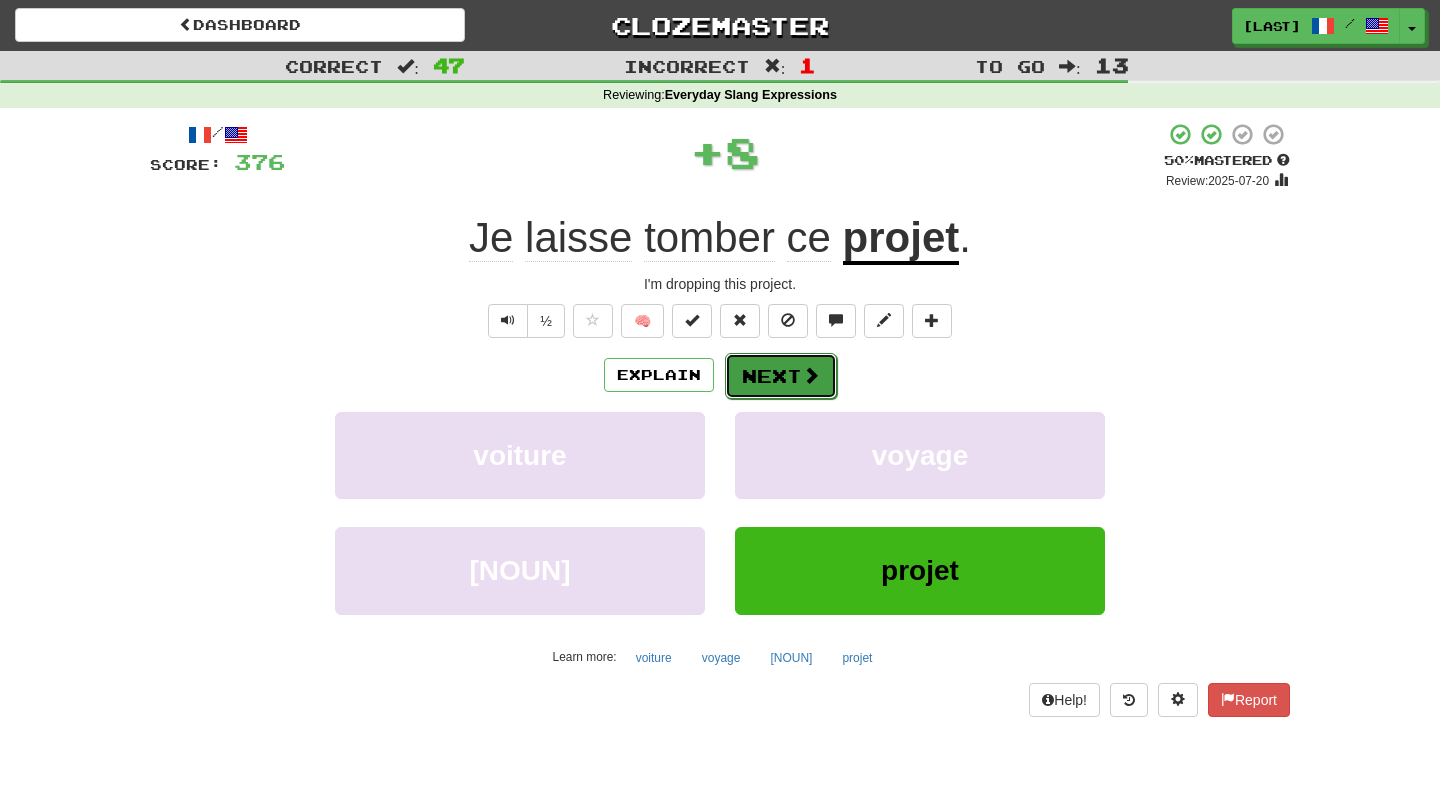 click on "Next" at bounding box center [781, 376] 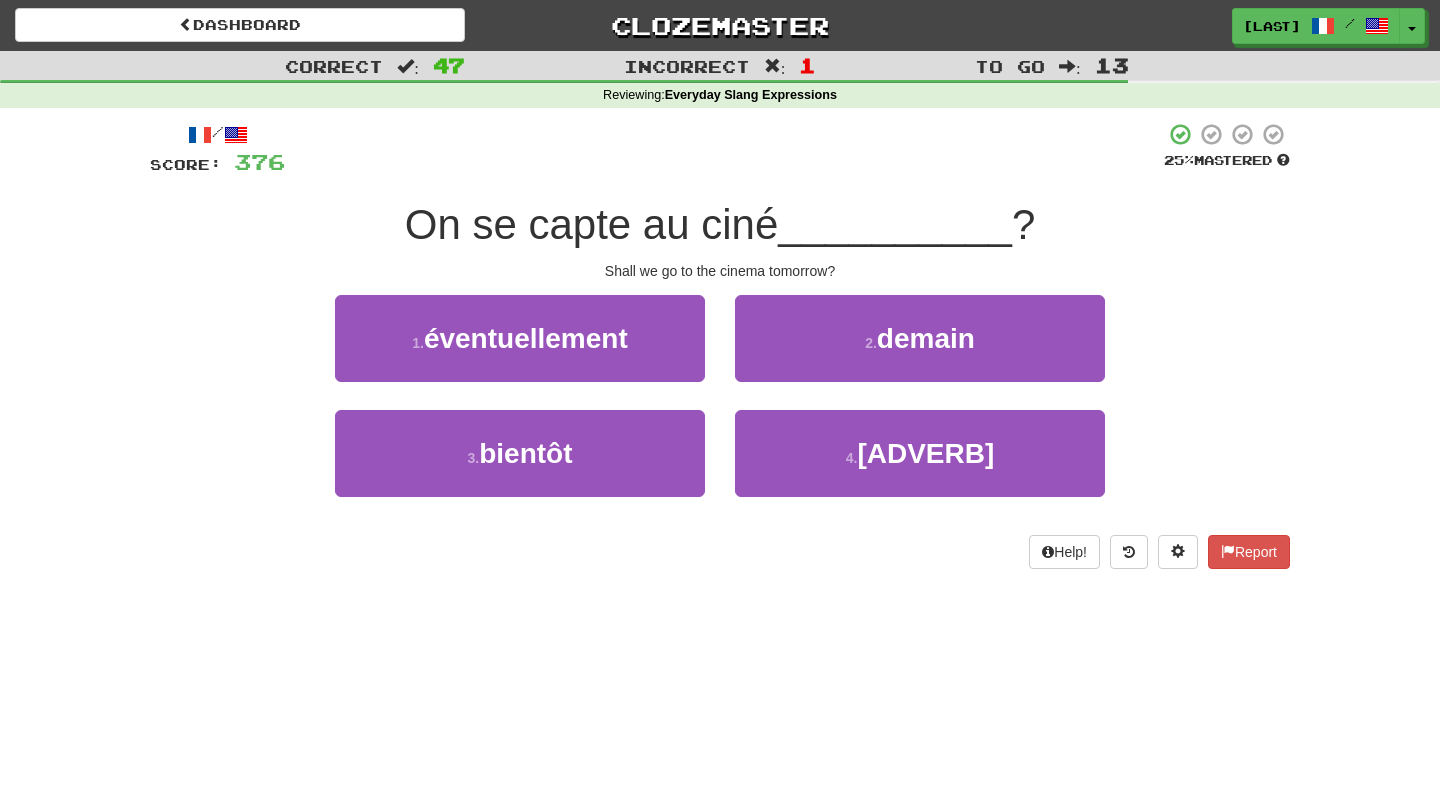 click on "2 .  demain" at bounding box center (920, 352) 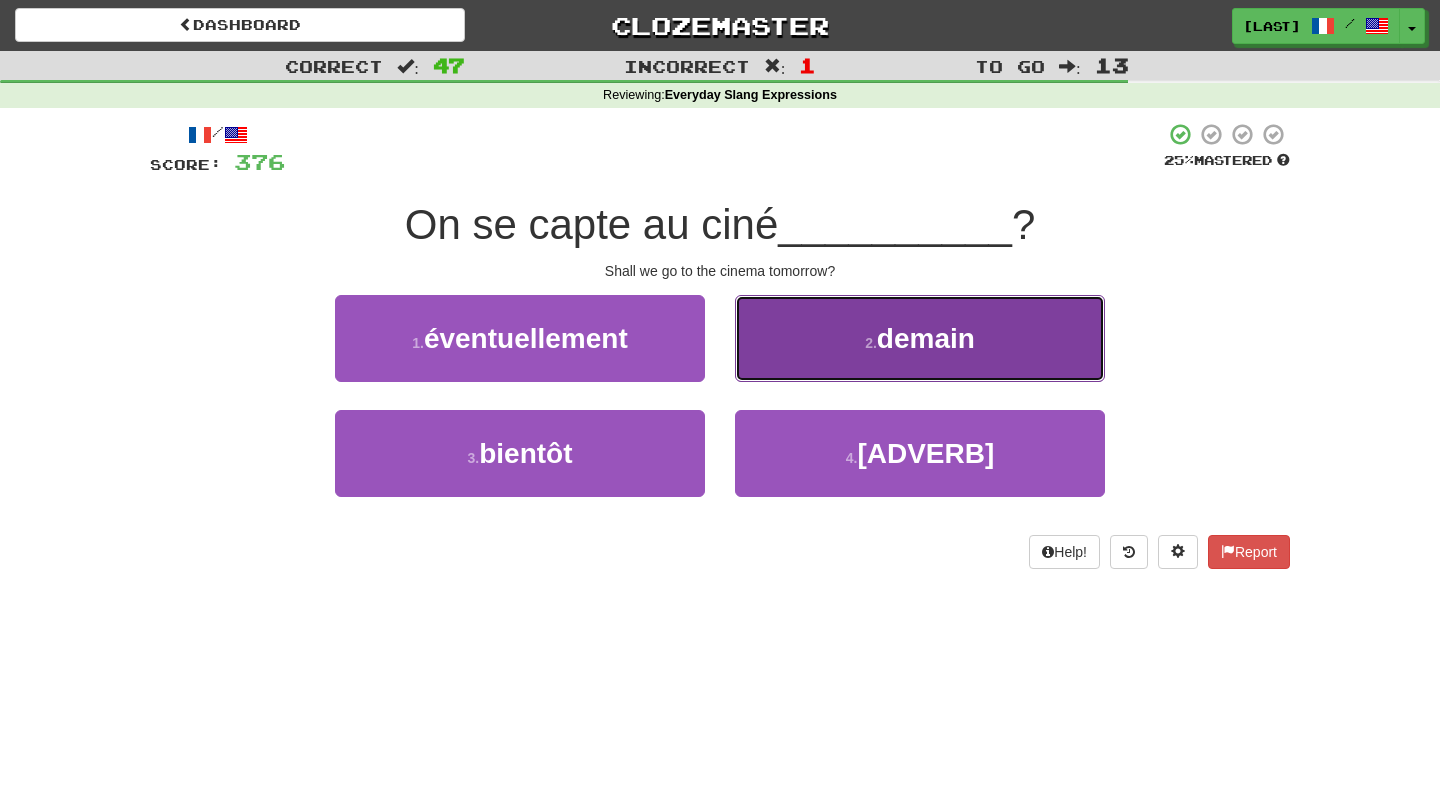 click on "2 .  demain" at bounding box center [920, 338] 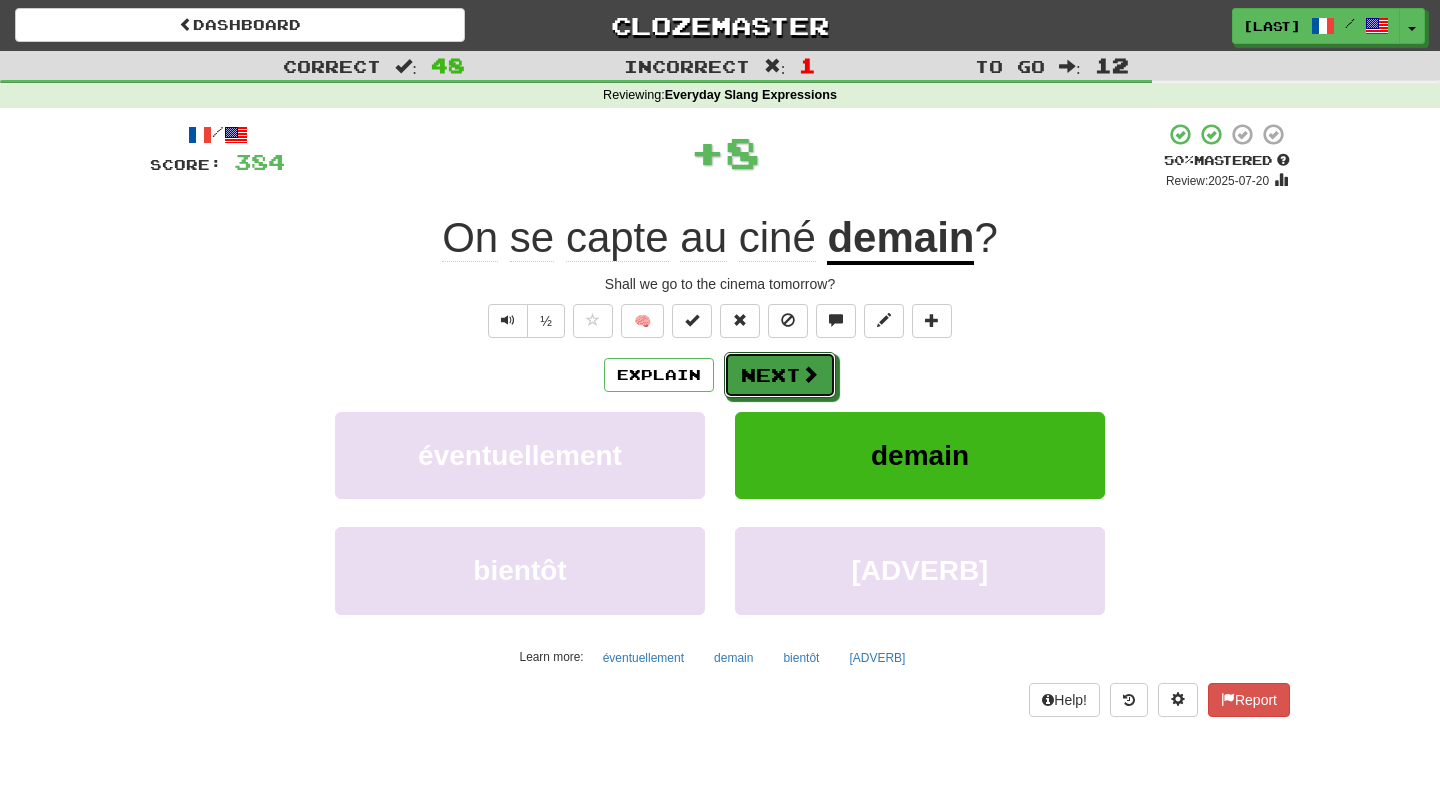 click on "Next" at bounding box center (780, 375) 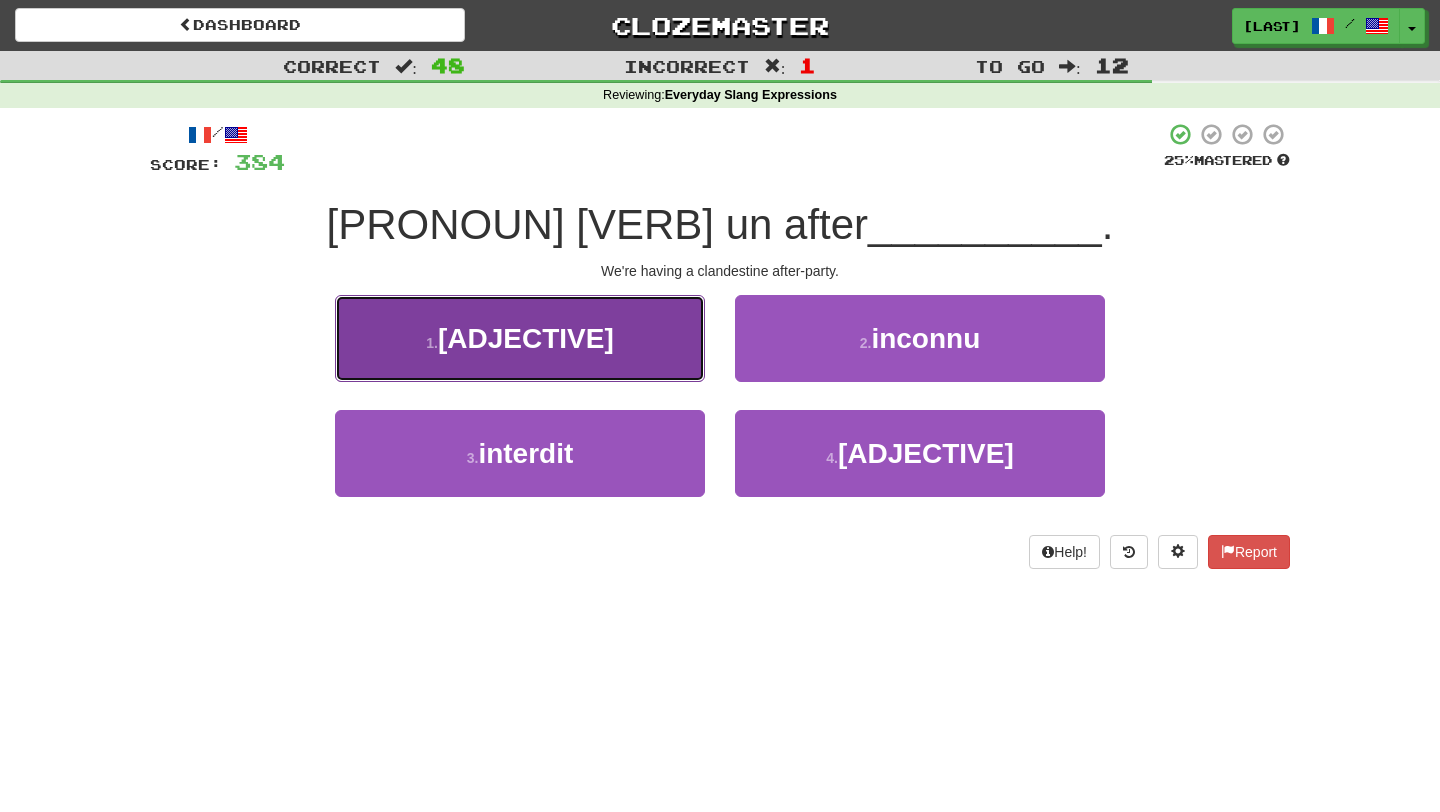 click on "1 .  clandestin" at bounding box center [520, 338] 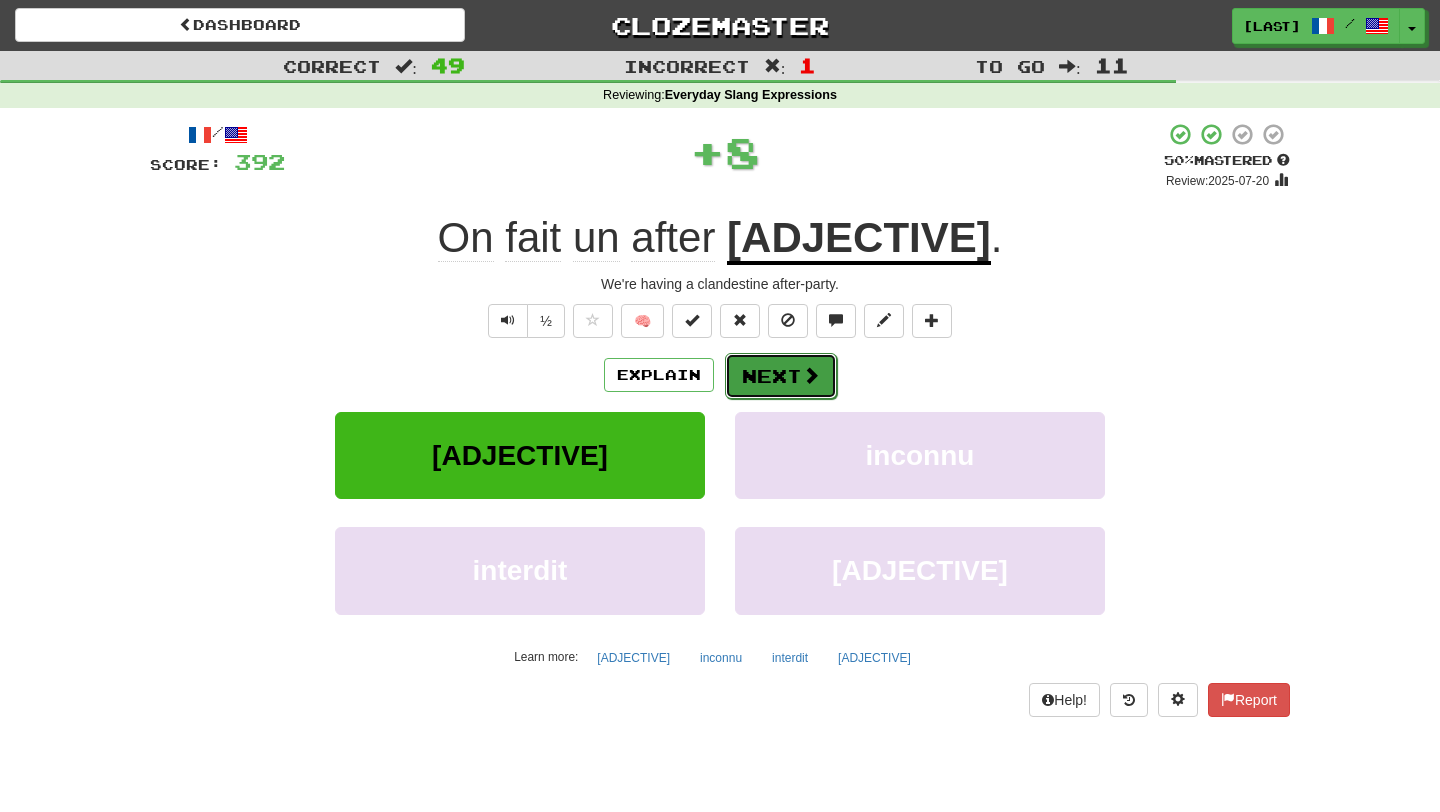 click on "Next" at bounding box center (781, 376) 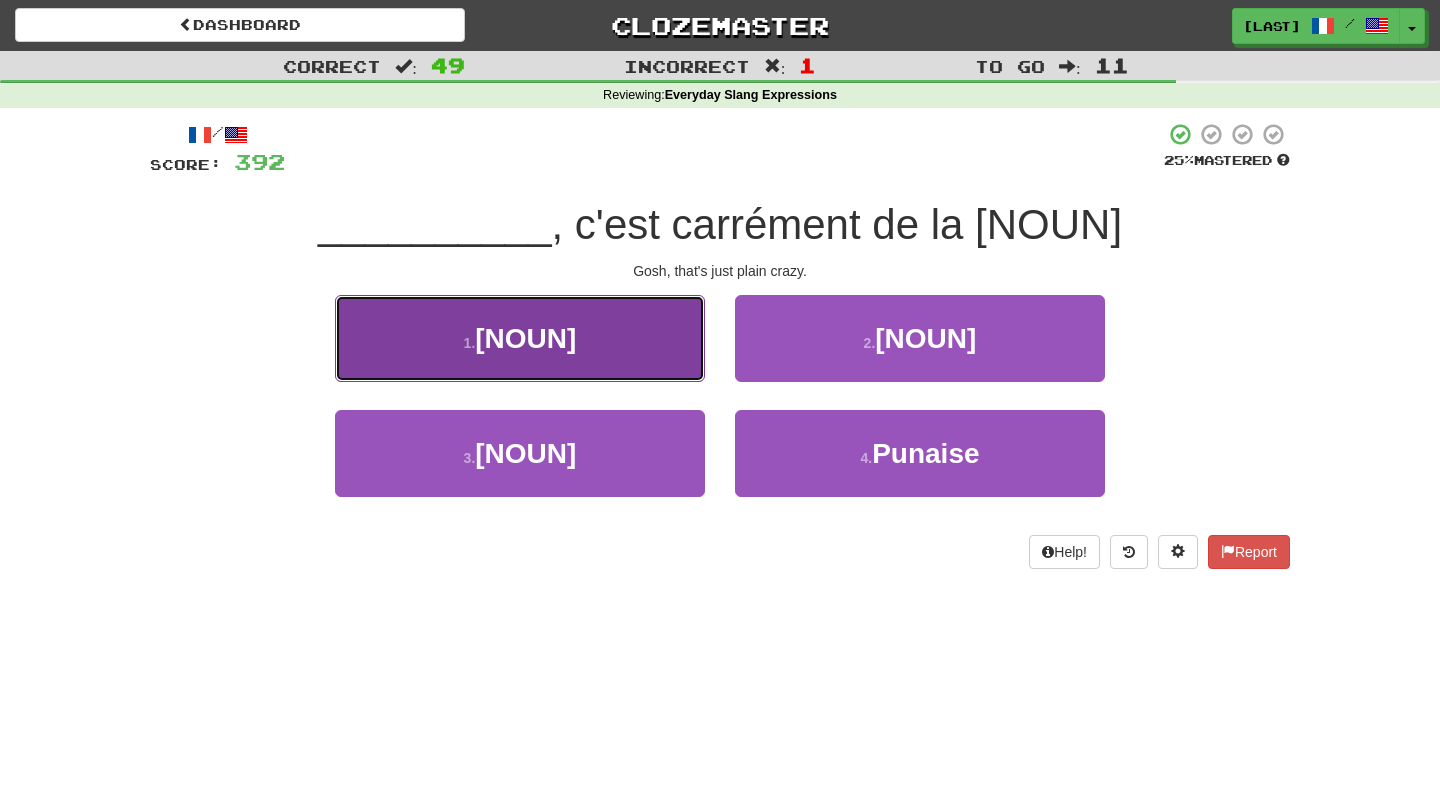click on "1 .  Cafard" at bounding box center [520, 338] 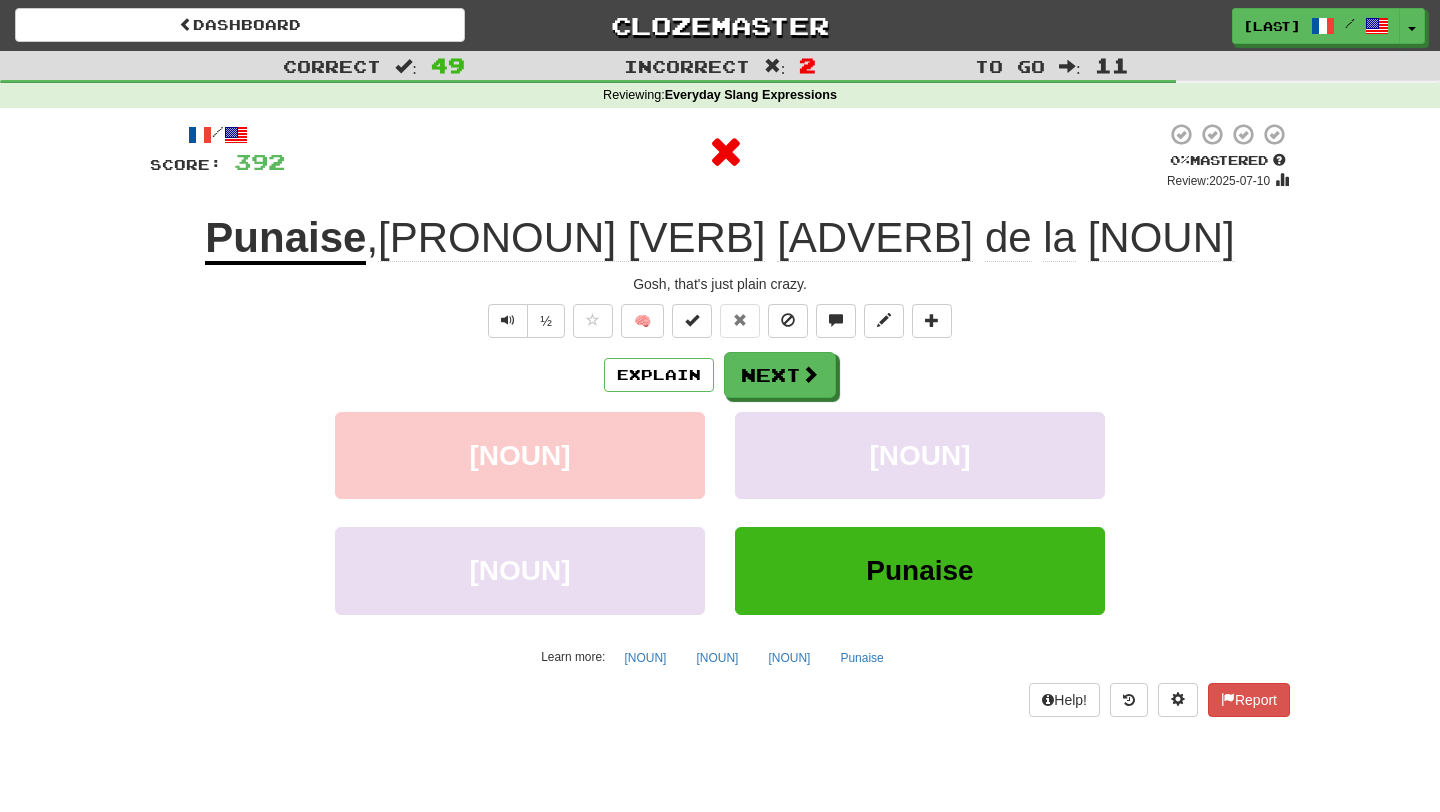 click on "Explain Next Cafard Échec Tempête Punaise Learn more: Cafard Échec Tempête Punaise" at bounding box center [720, 512] 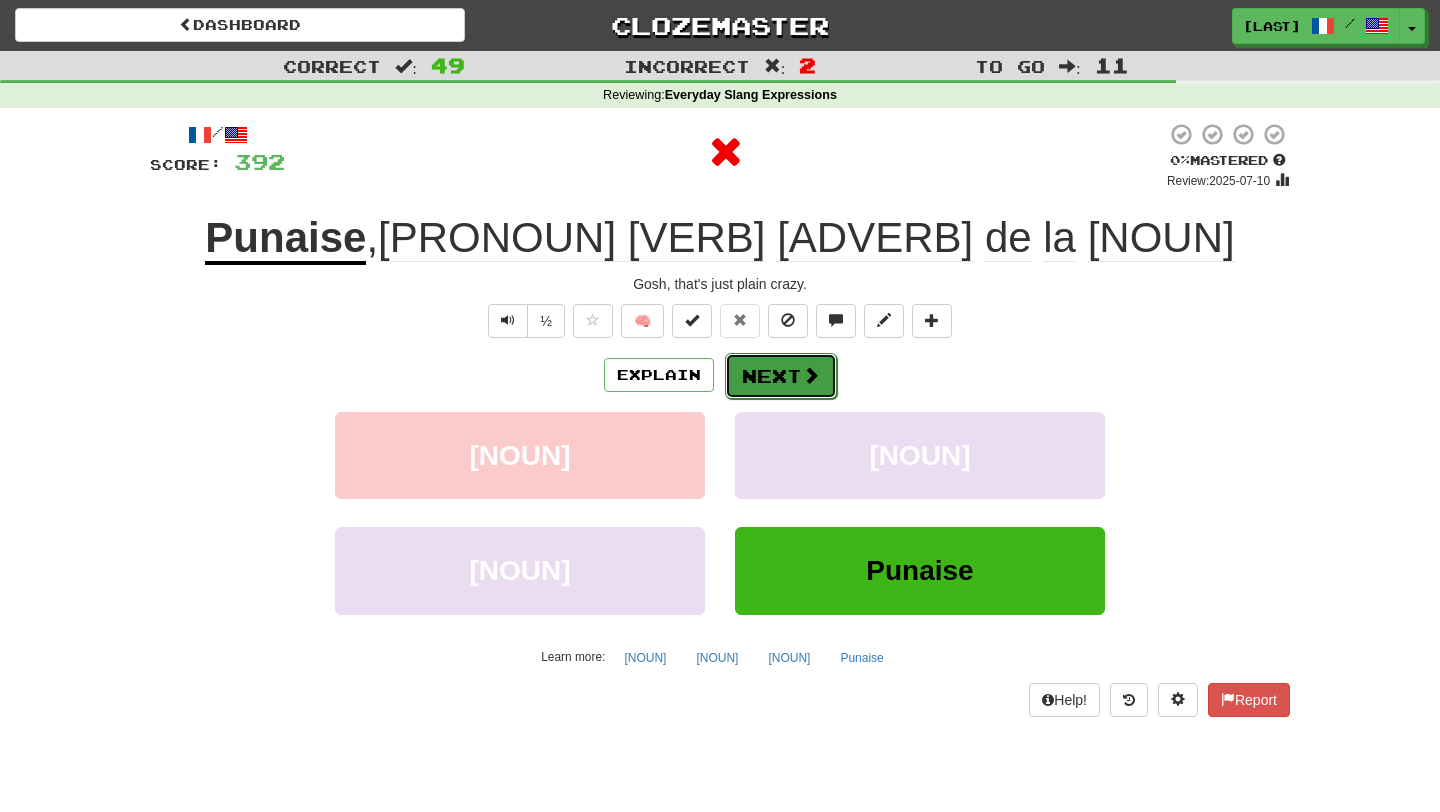 click on "Next" at bounding box center (781, 376) 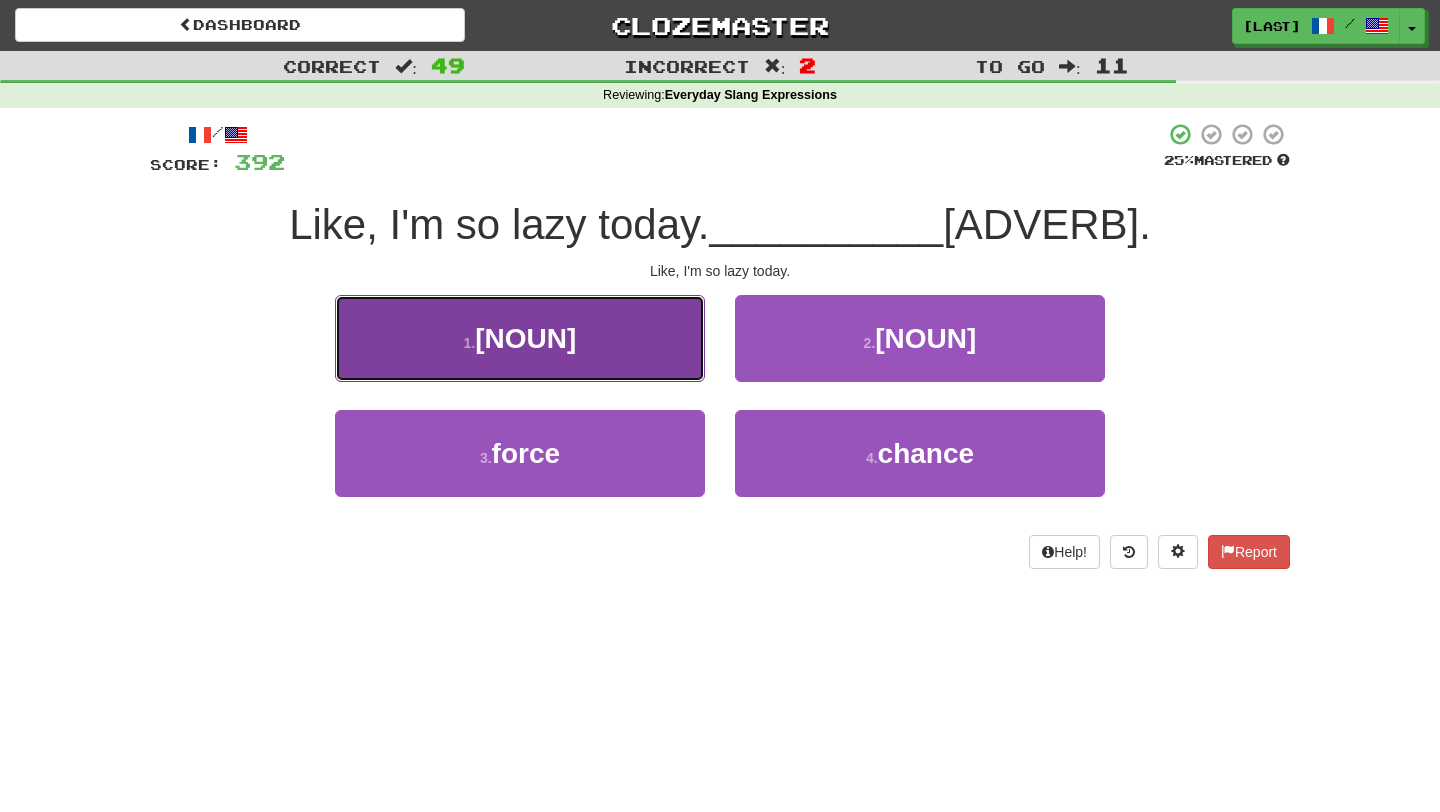 click on "1 .  flemme" at bounding box center (520, 338) 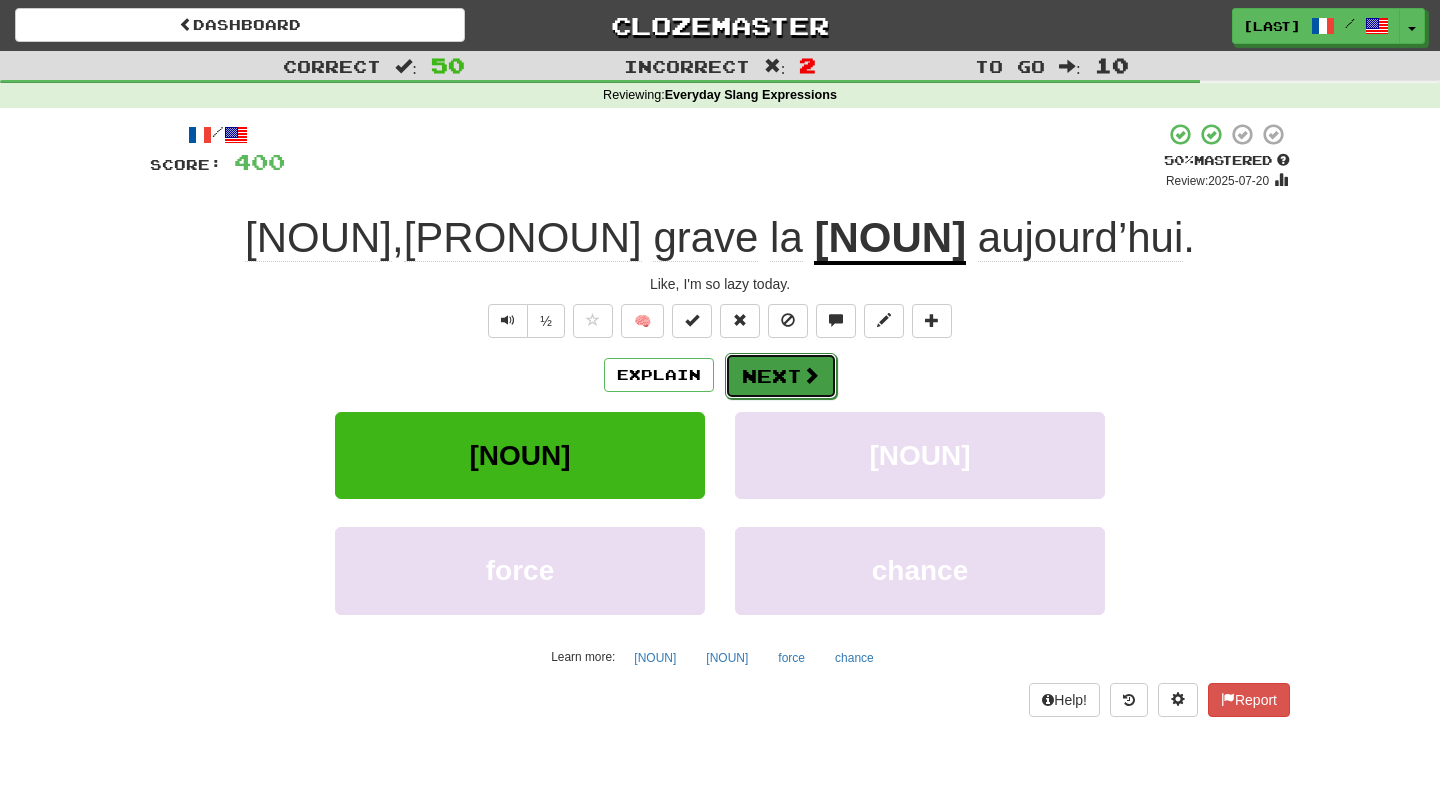 click at bounding box center [811, 375] 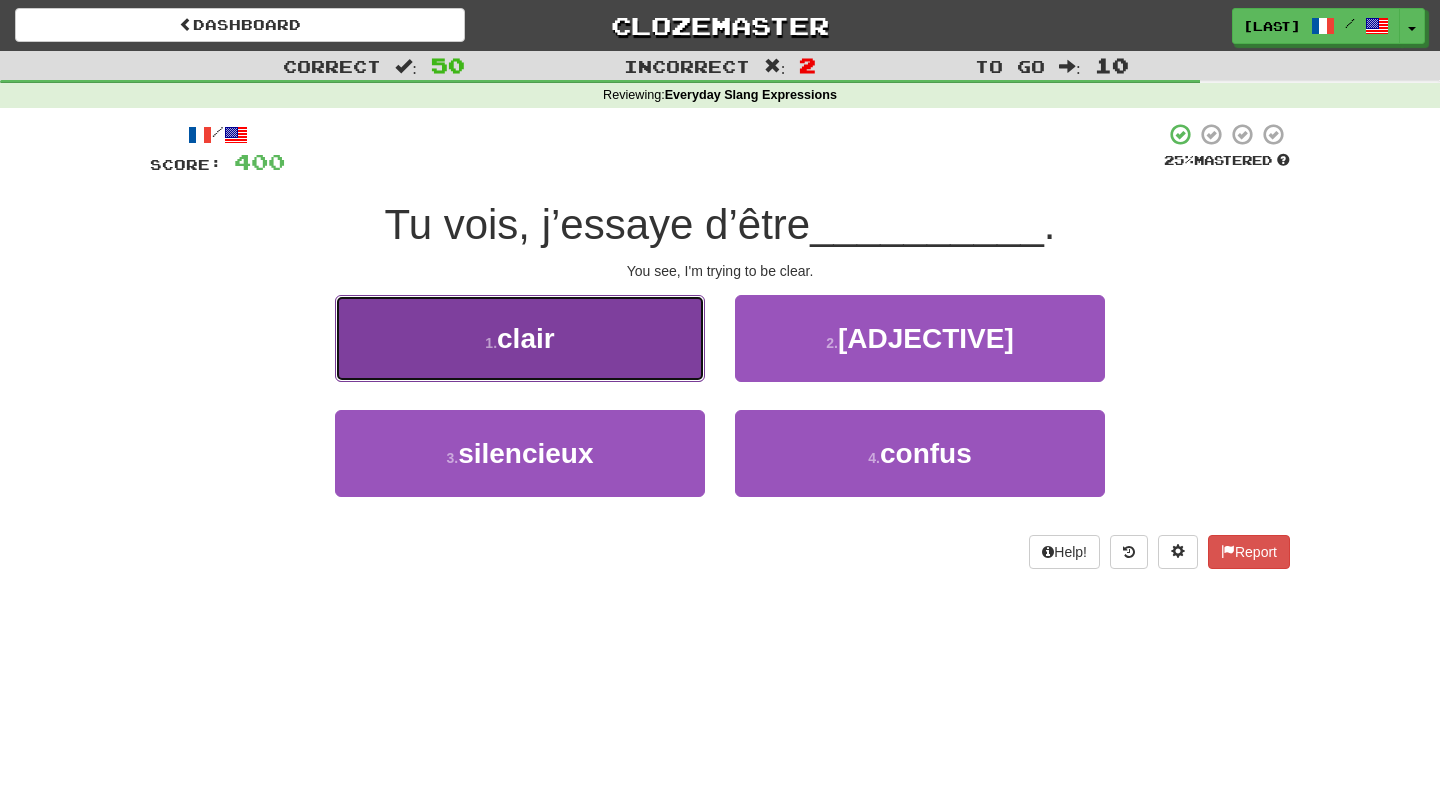 click on "1 .  clair" at bounding box center (520, 338) 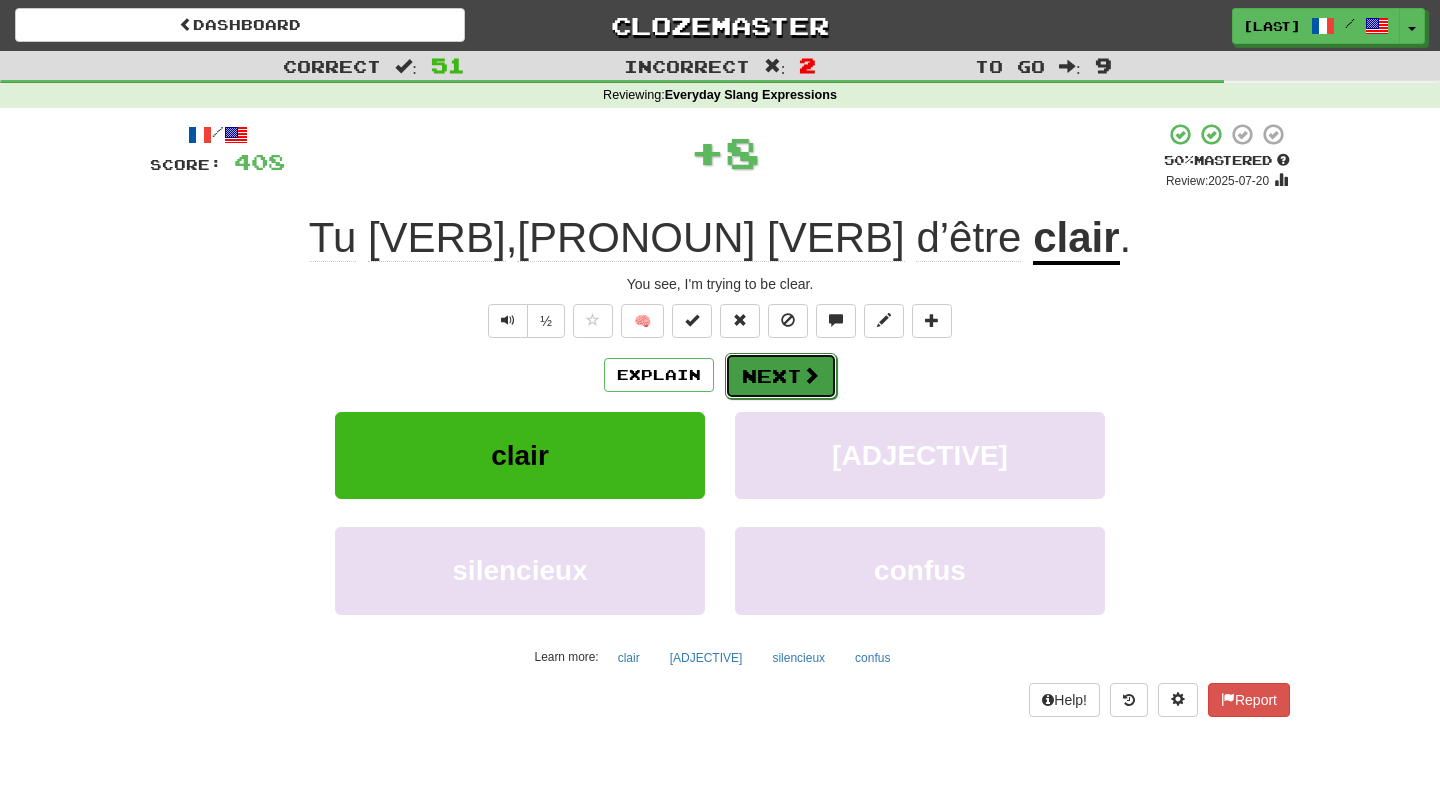 click on "Next" at bounding box center [781, 376] 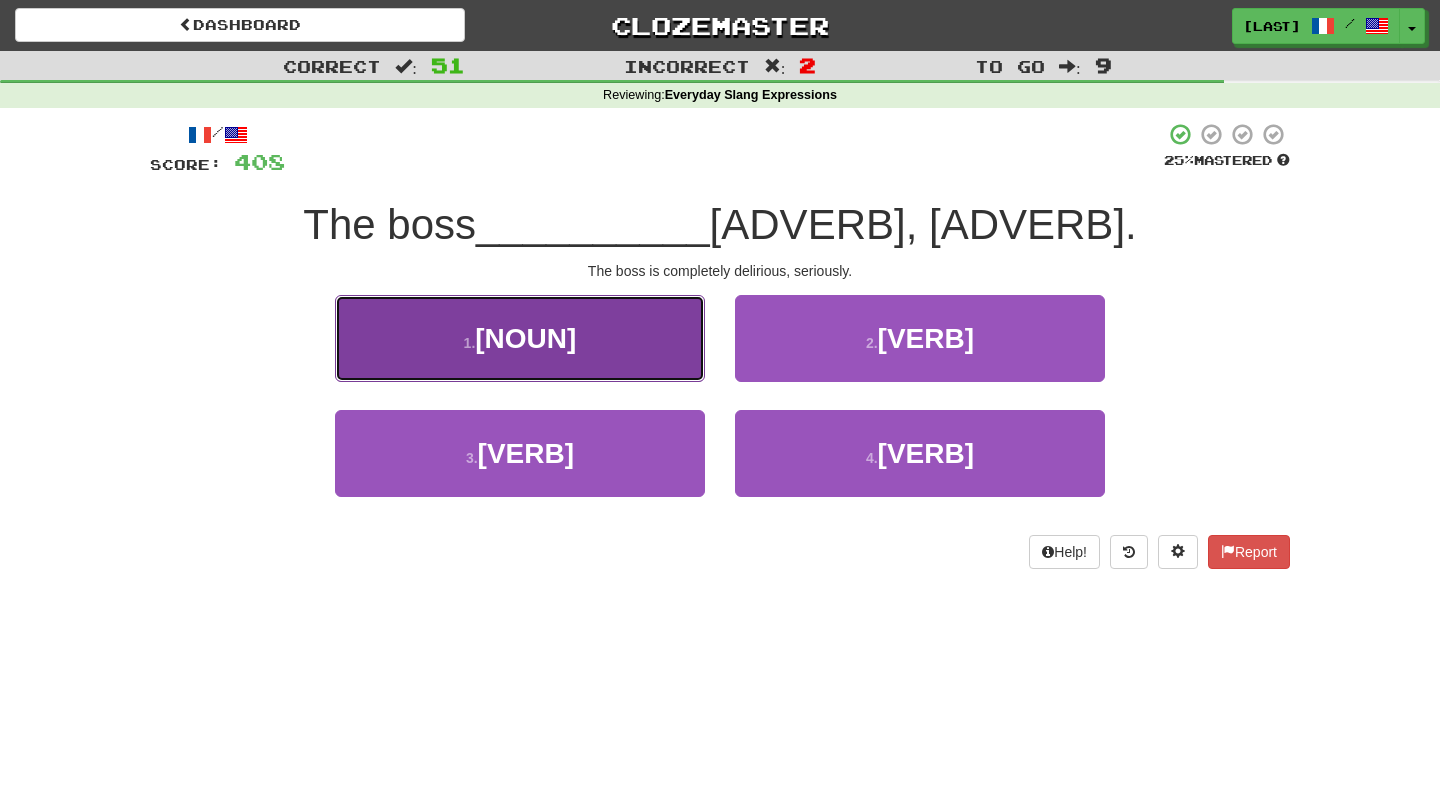 click on "1 .  délire" at bounding box center (520, 338) 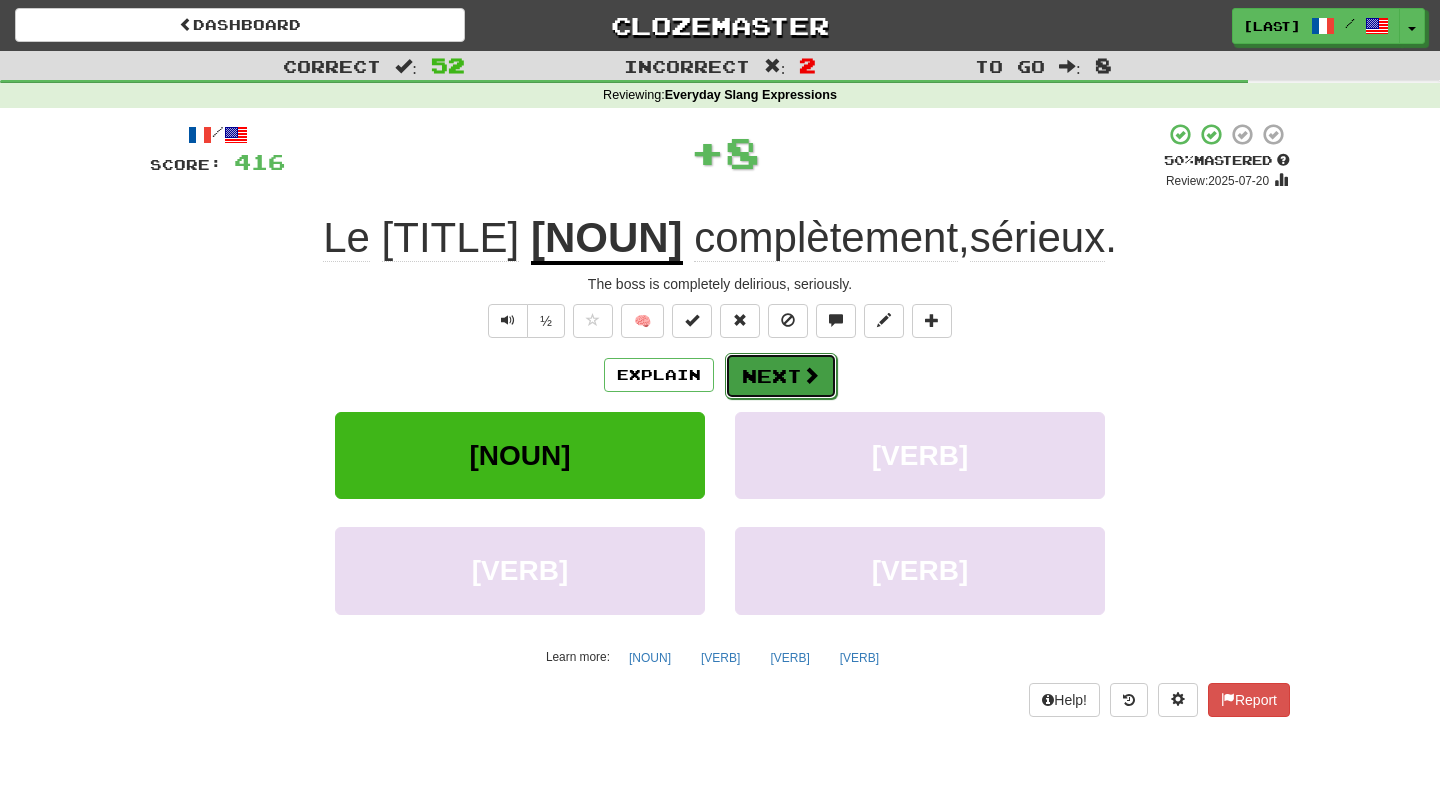 click on "Next" at bounding box center (781, 376) 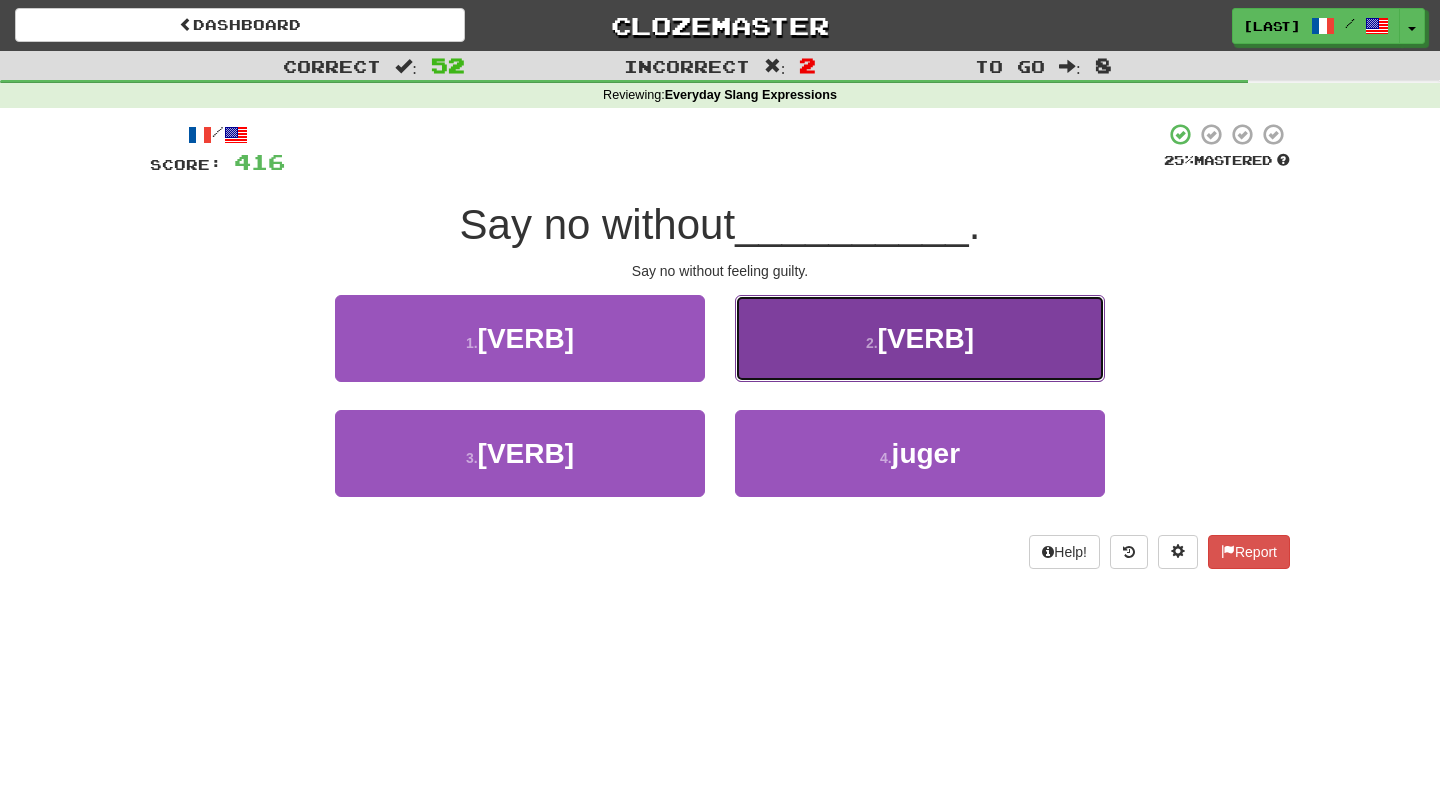 click on "2 .  culpabiliser" at bounding box center (920, 338) 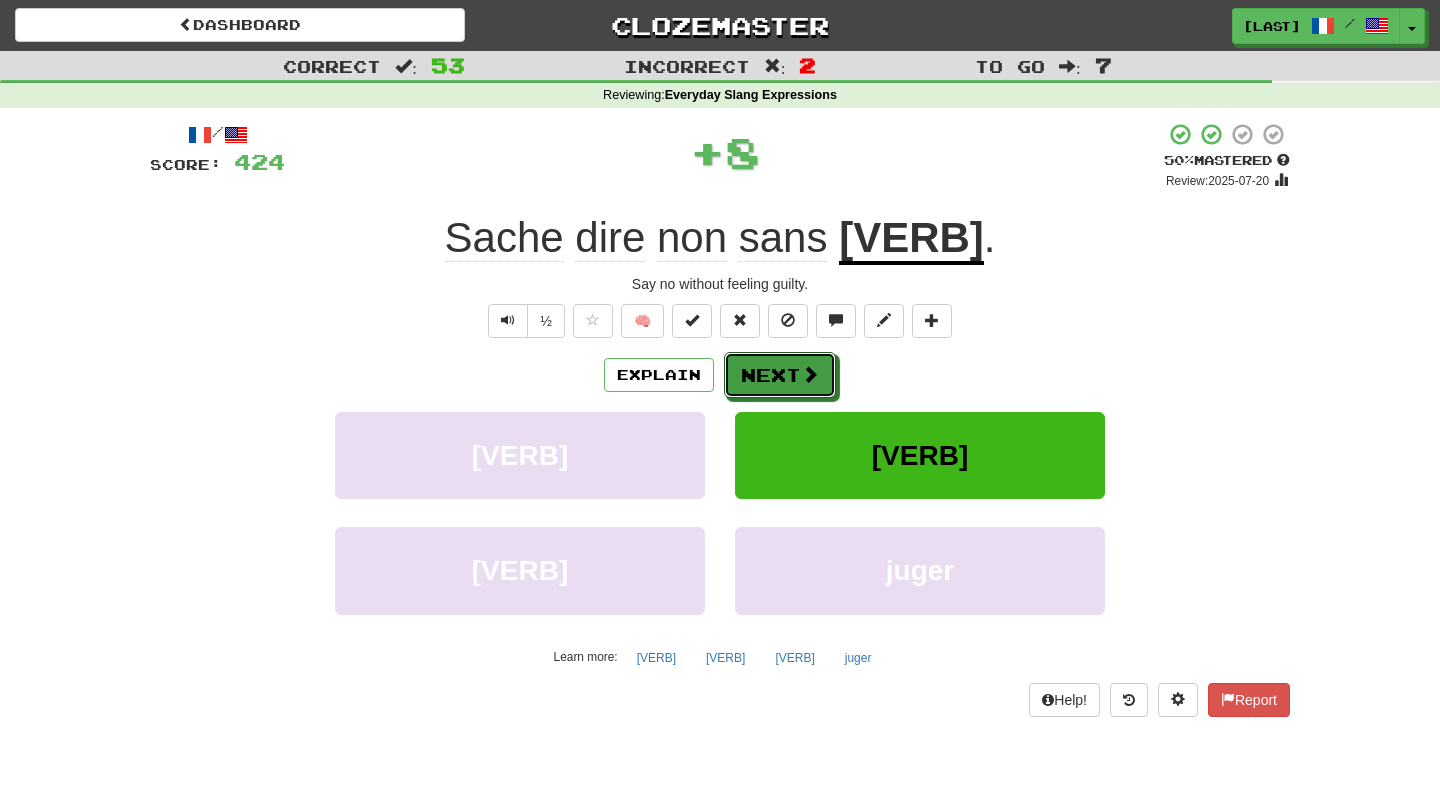 click on "Next" at bounding box center (780, 375) 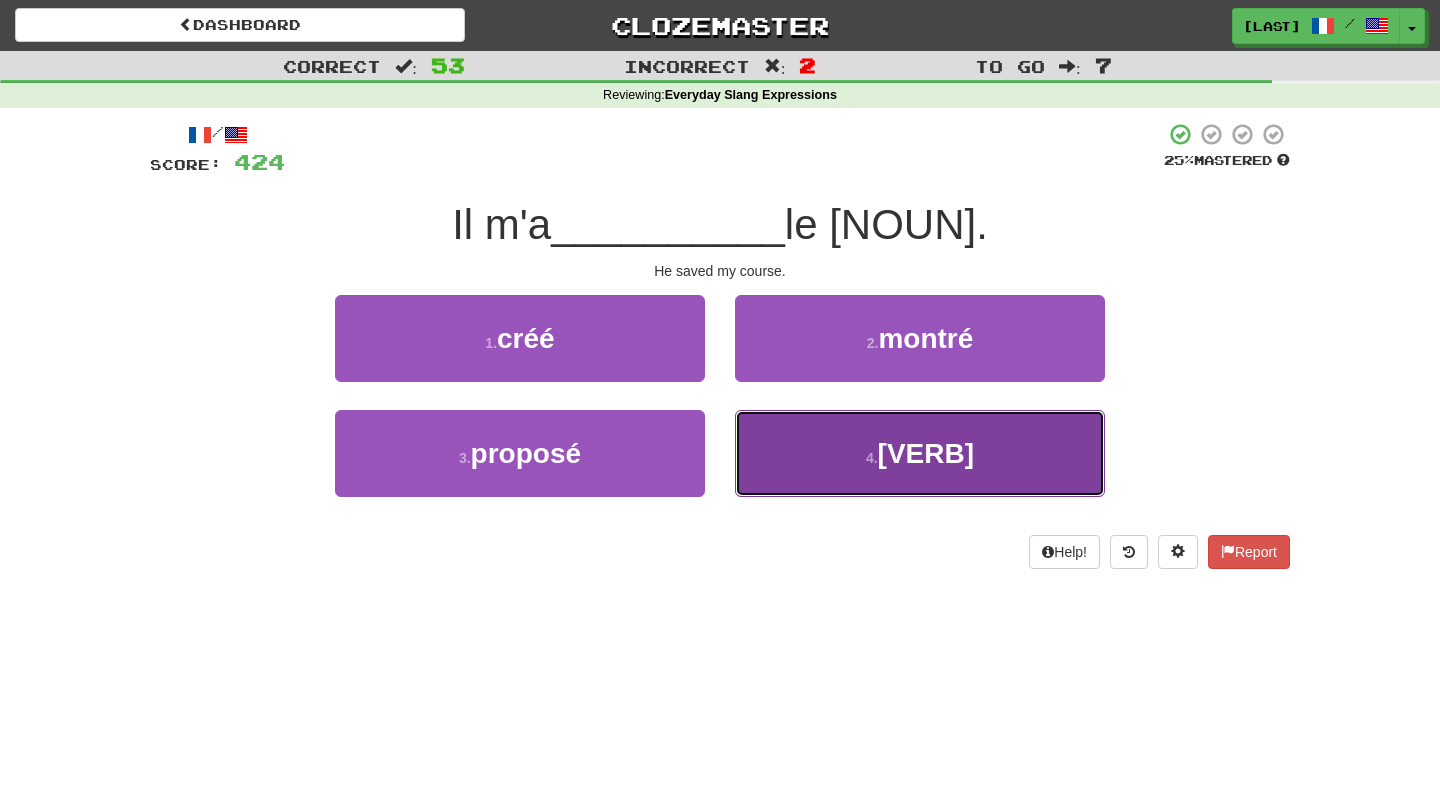 click on "4 .  sauvé" at bounding box center [920, 453] 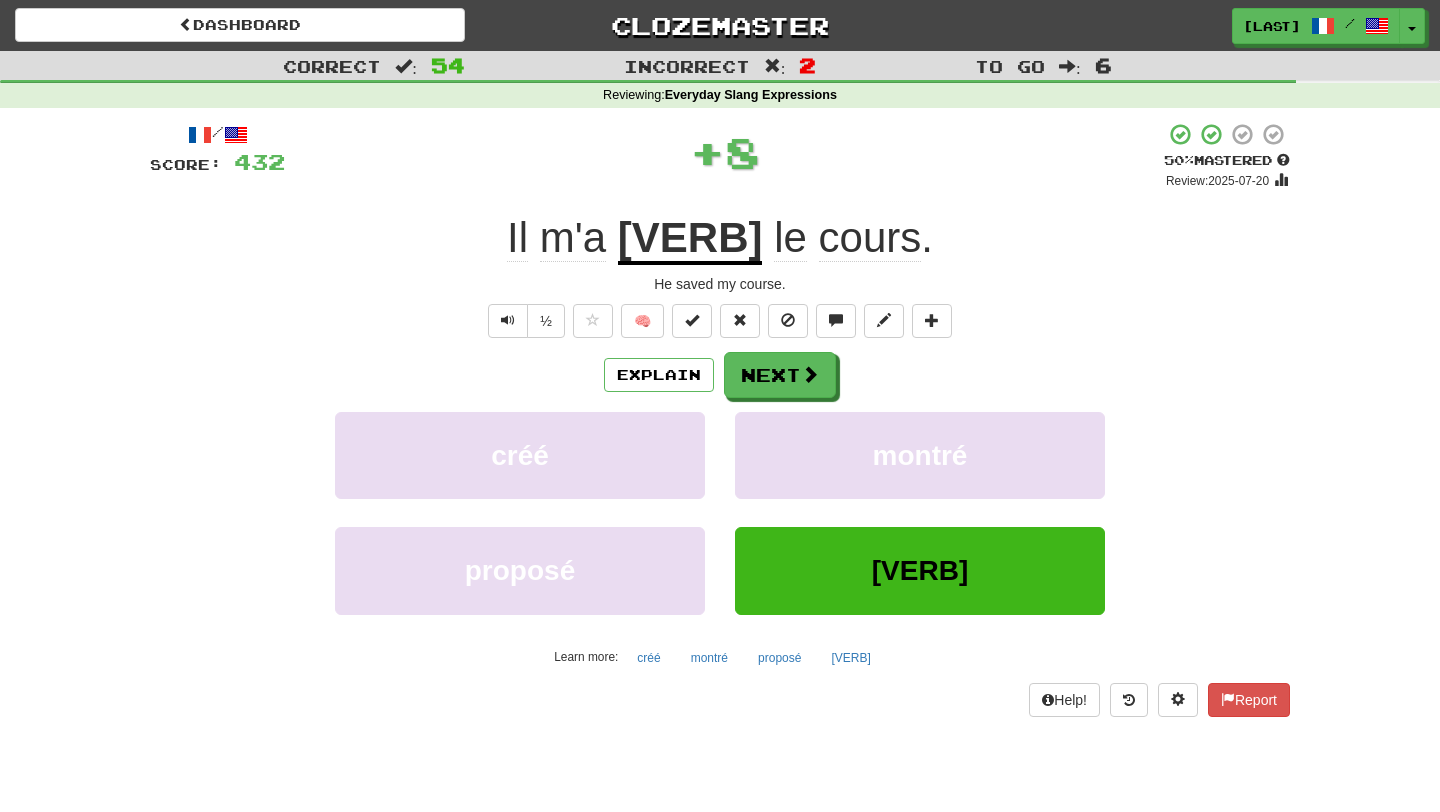 click on "Explain Next créé montré proposé sauvé Learn more: créé montré proposé sauvé" at bounding box center (720, 512) 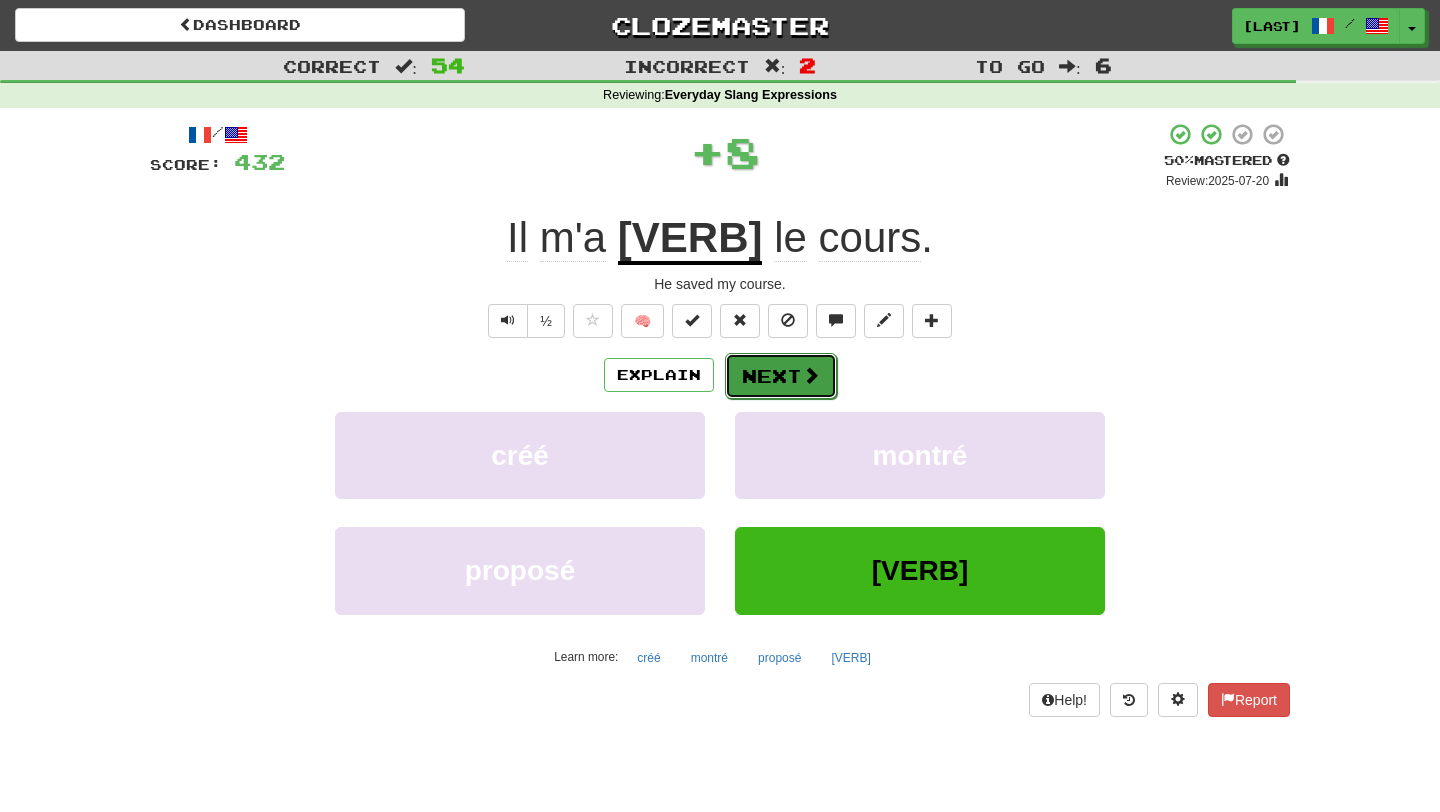 click on "Next" at bounding box center [781, 376] 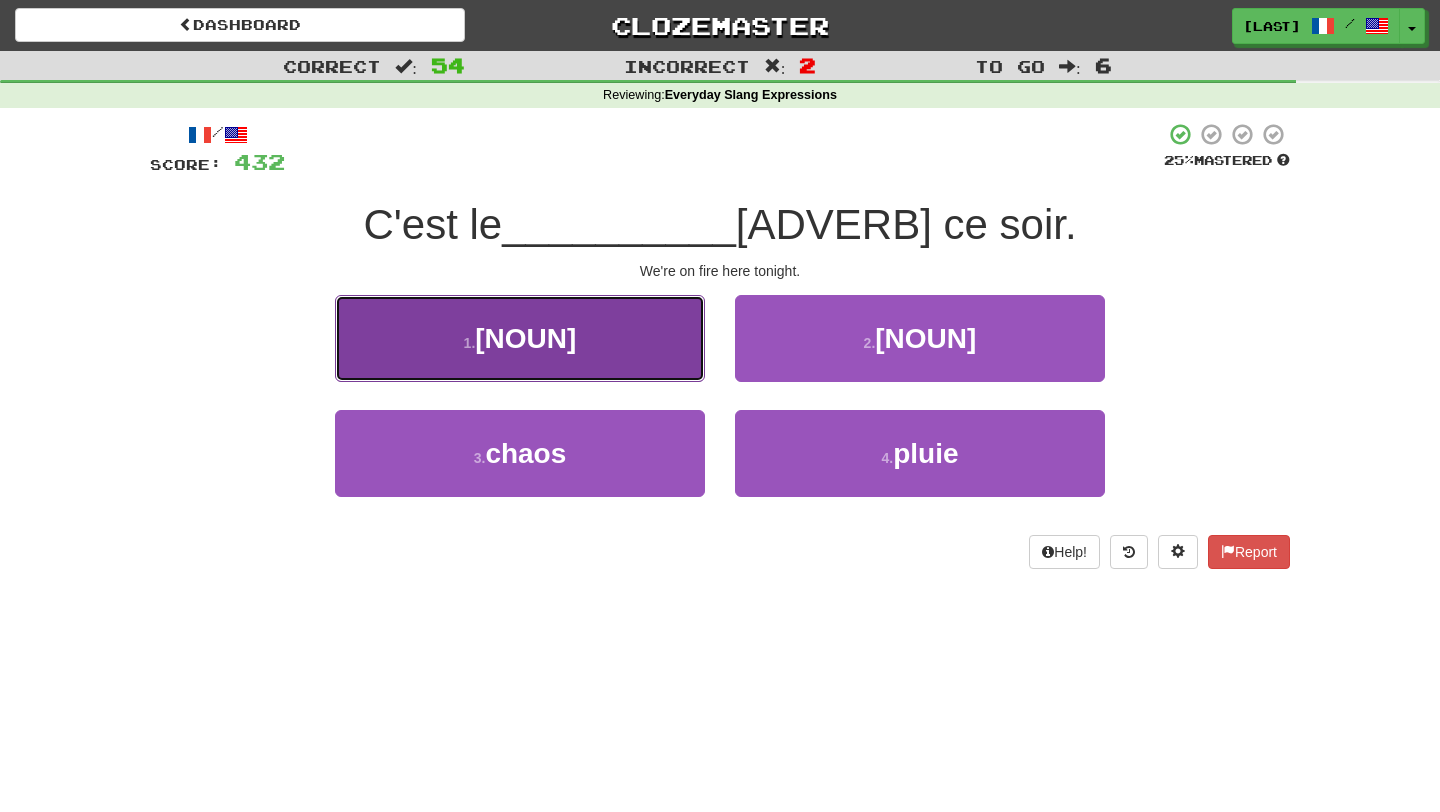 click on "1 .  feu" at bounding box center [520, 338] 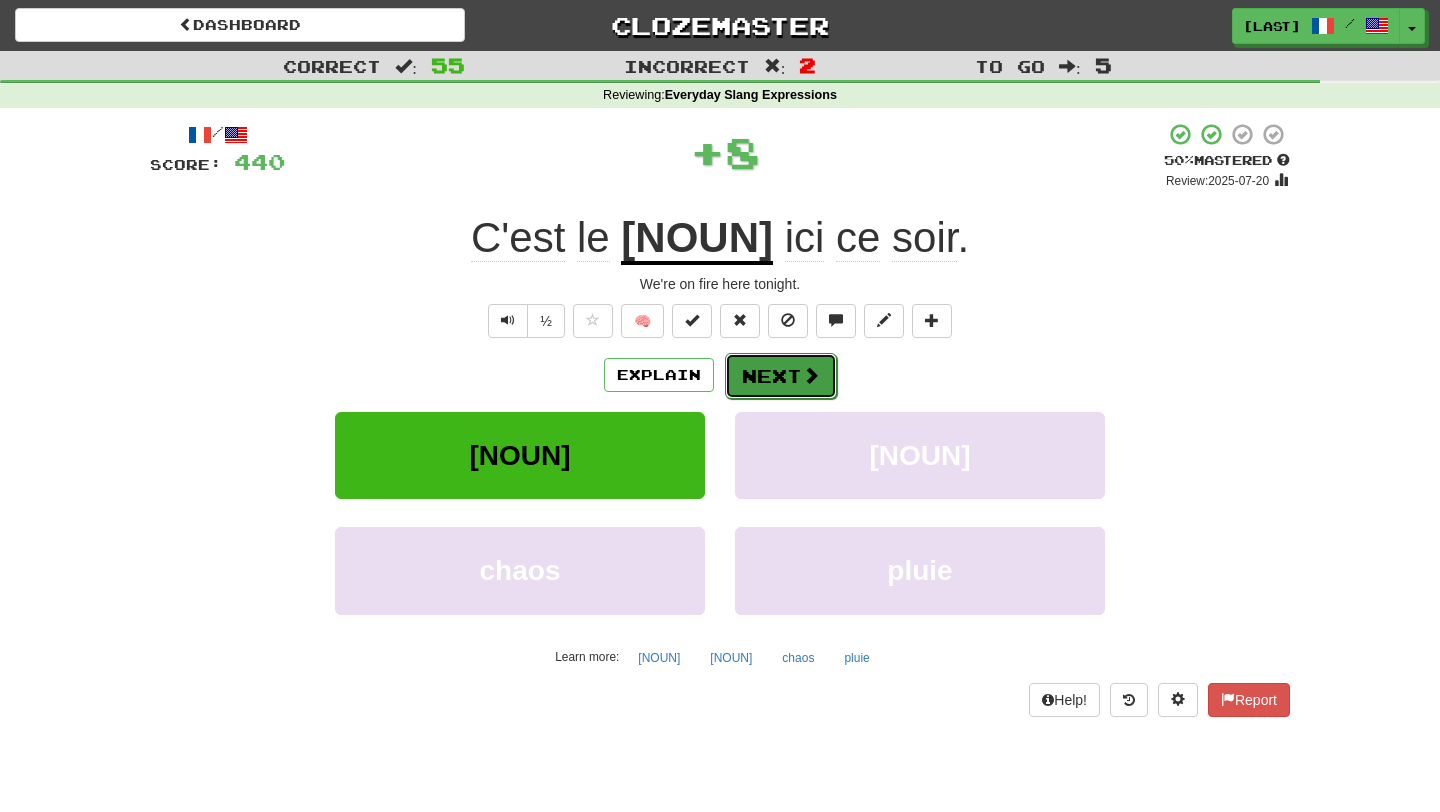 click on "Next" at bounding box center (781, 376) 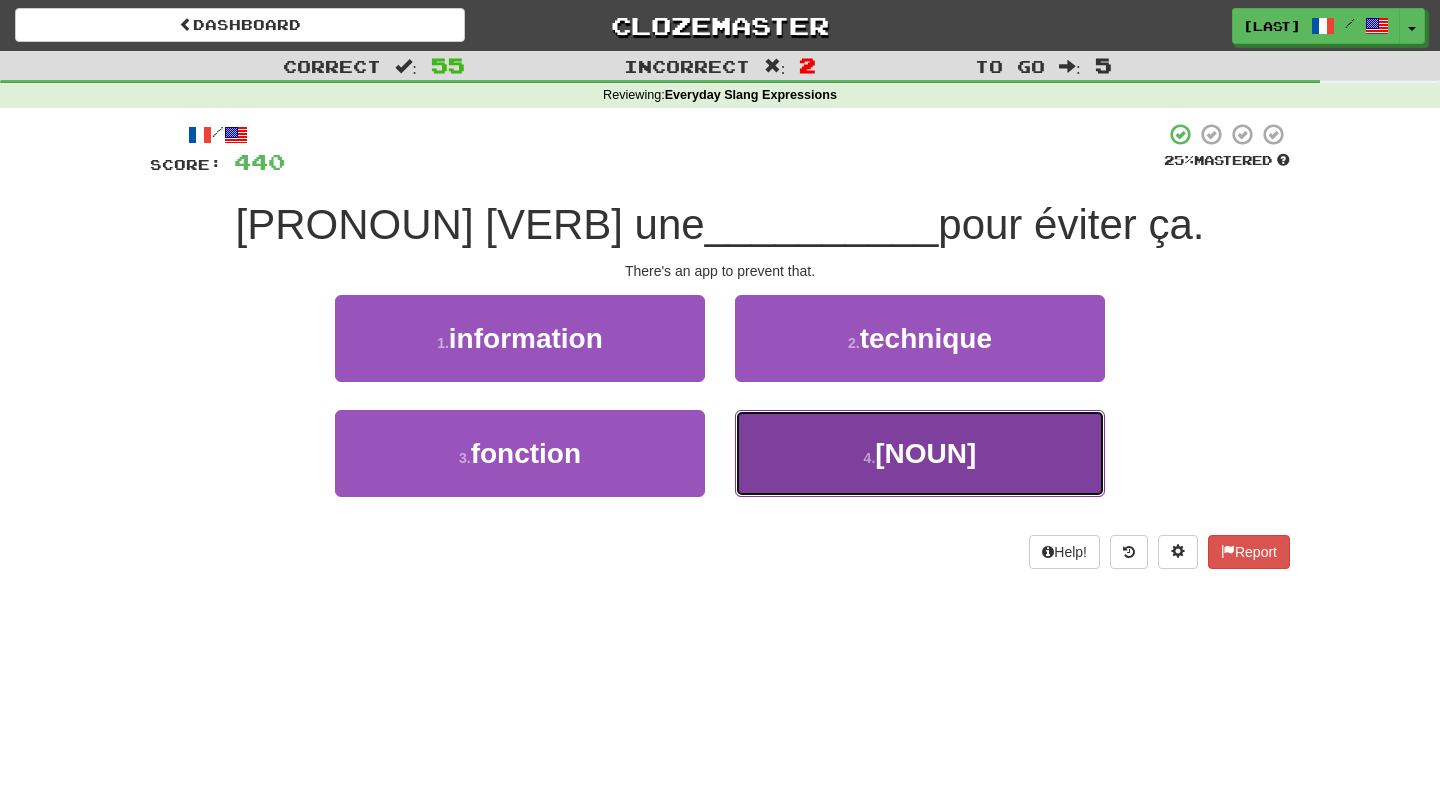 click on "4 .  appli" at bounding box center [920, 453] 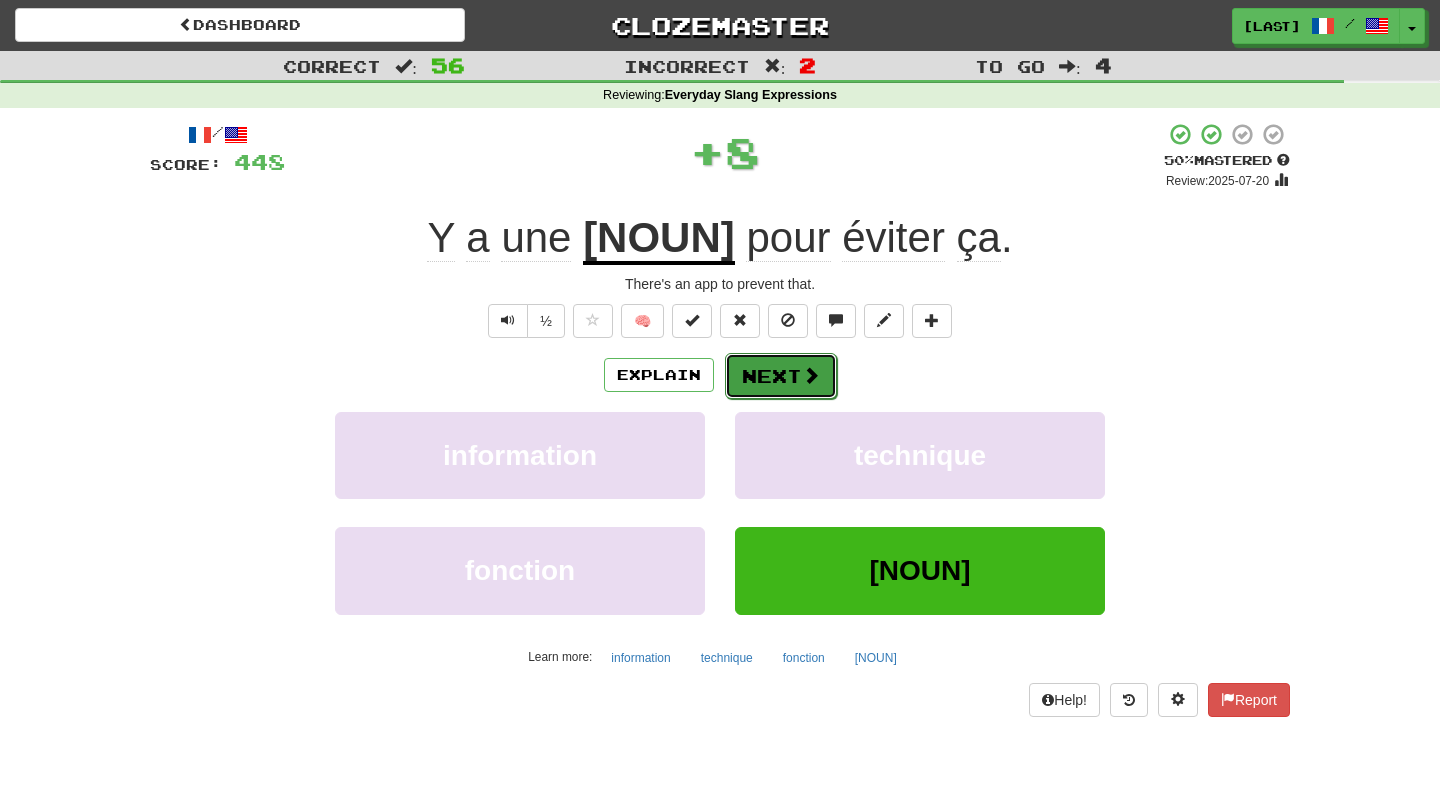 click on "Next" at bounding box center (781, 376) 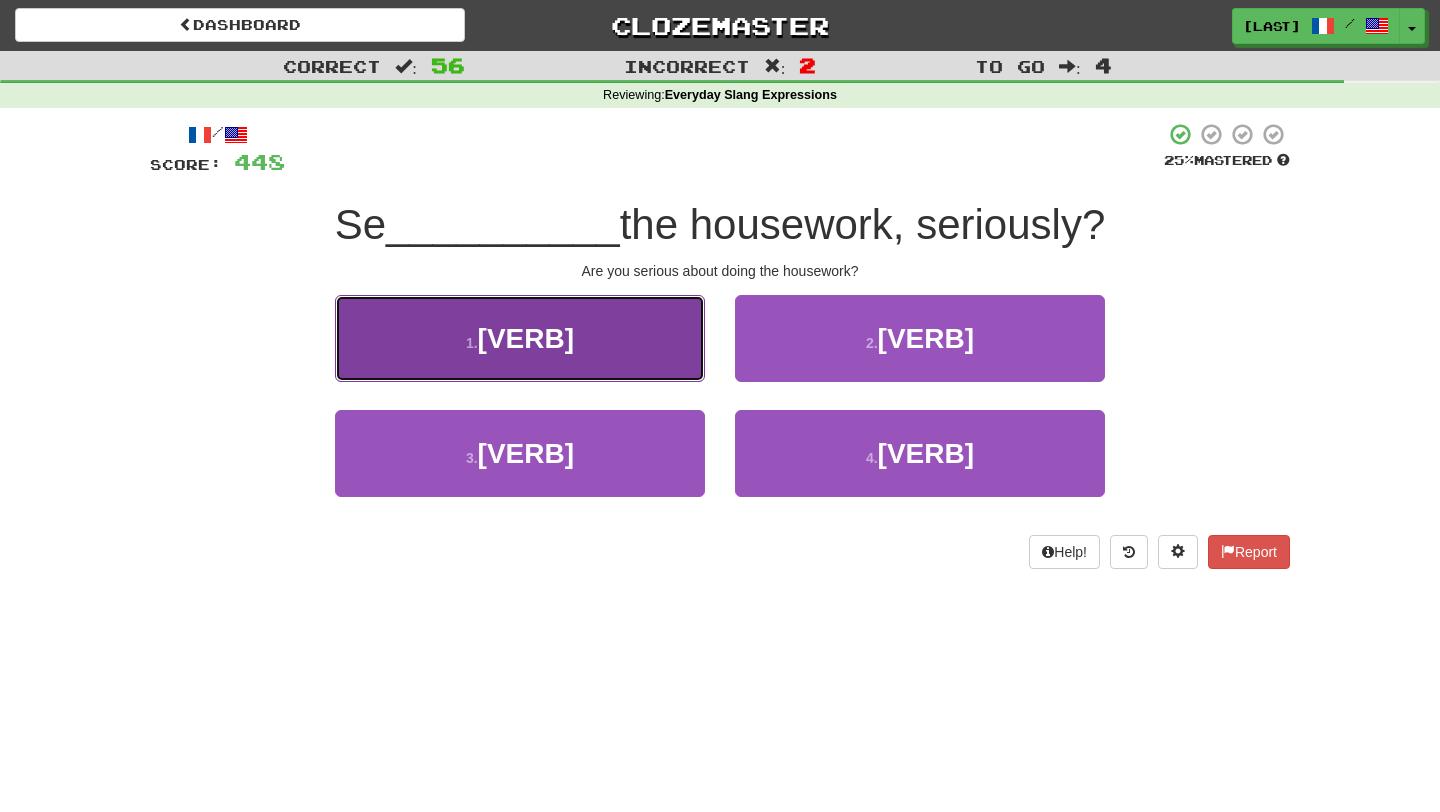click on "1 .  taper" at bounding box center [520, 338] 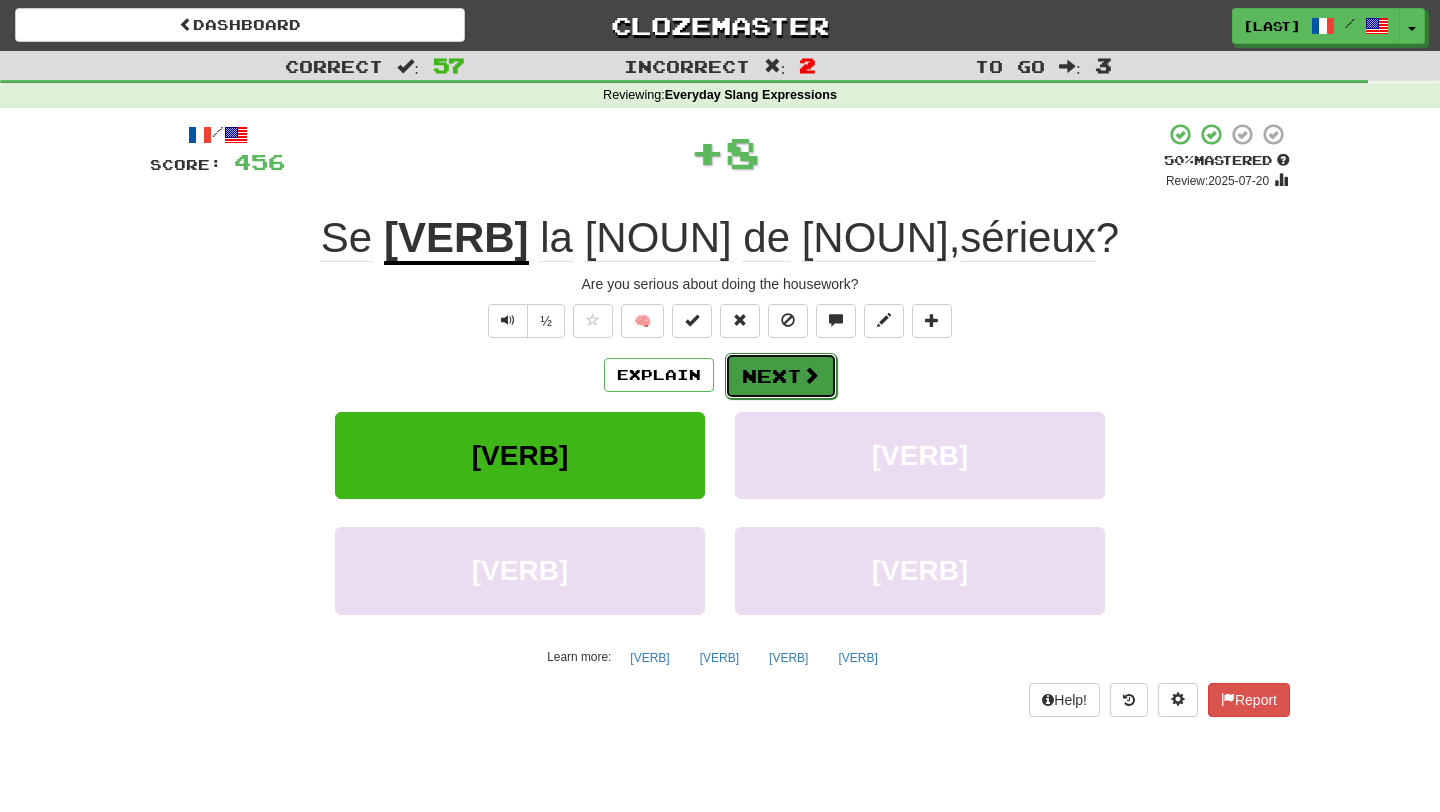 click on "Next" at bounding box center [781, 376] 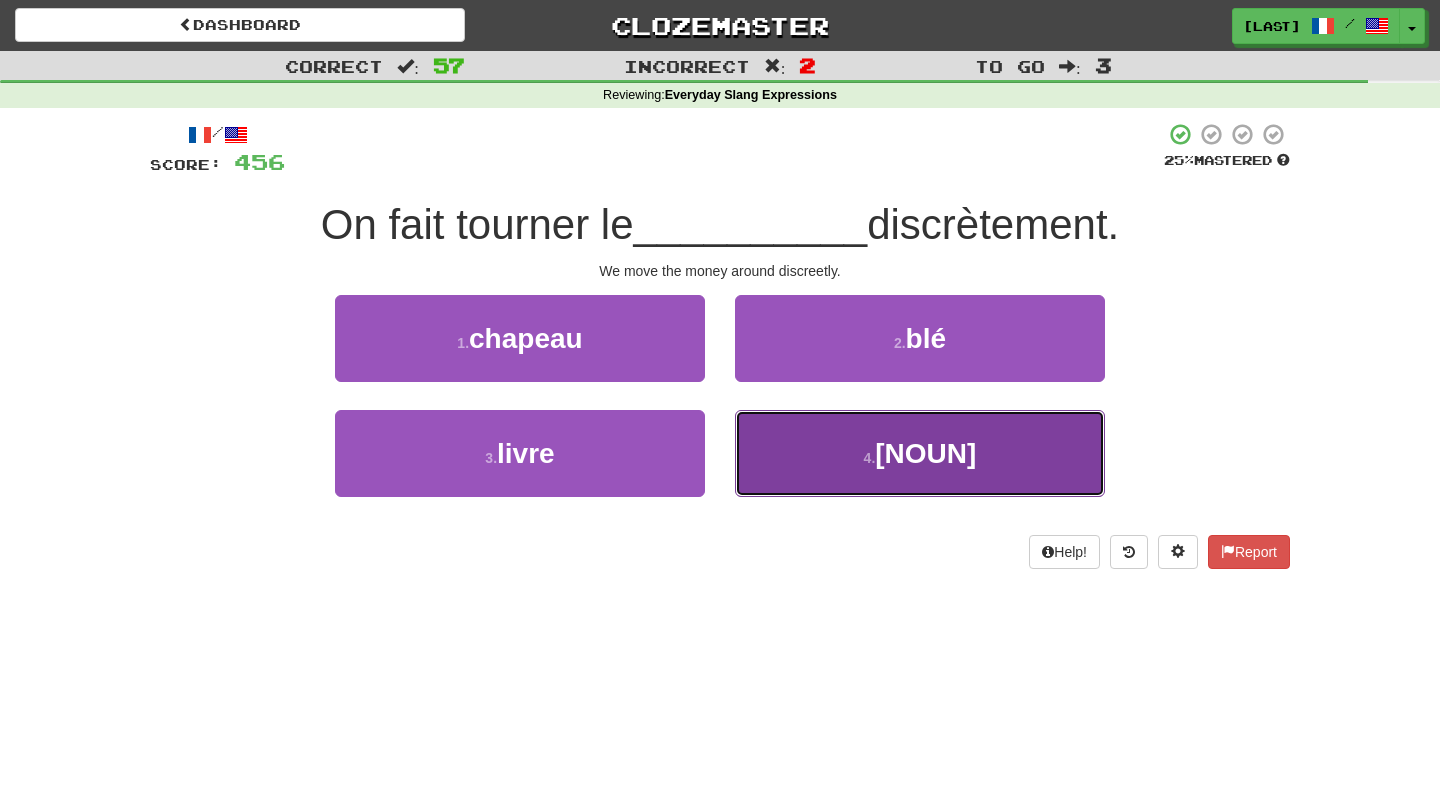 click on "4 .  rouleau" at bounding box center [920, 453] 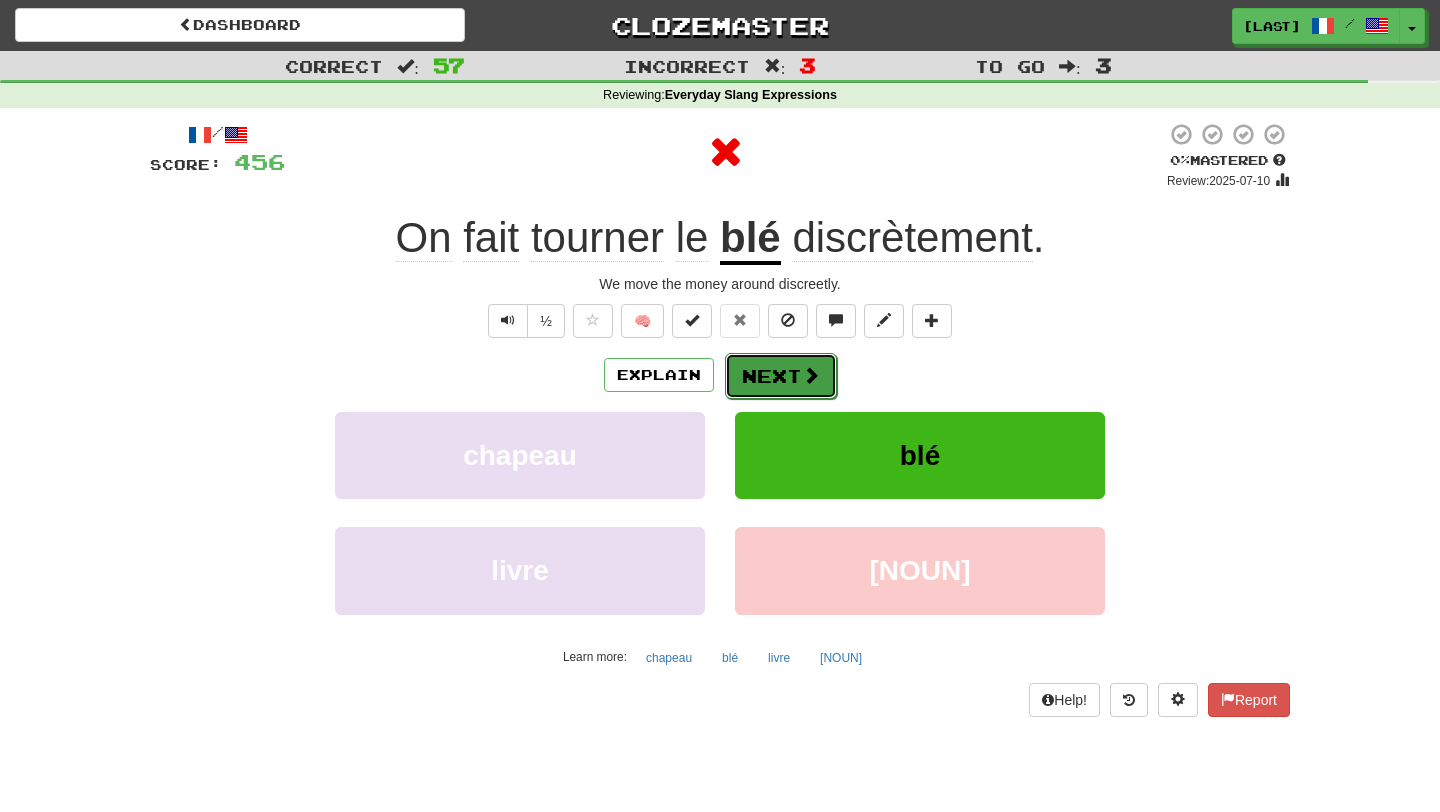 click on "Next" at bounding box center [781, 376] 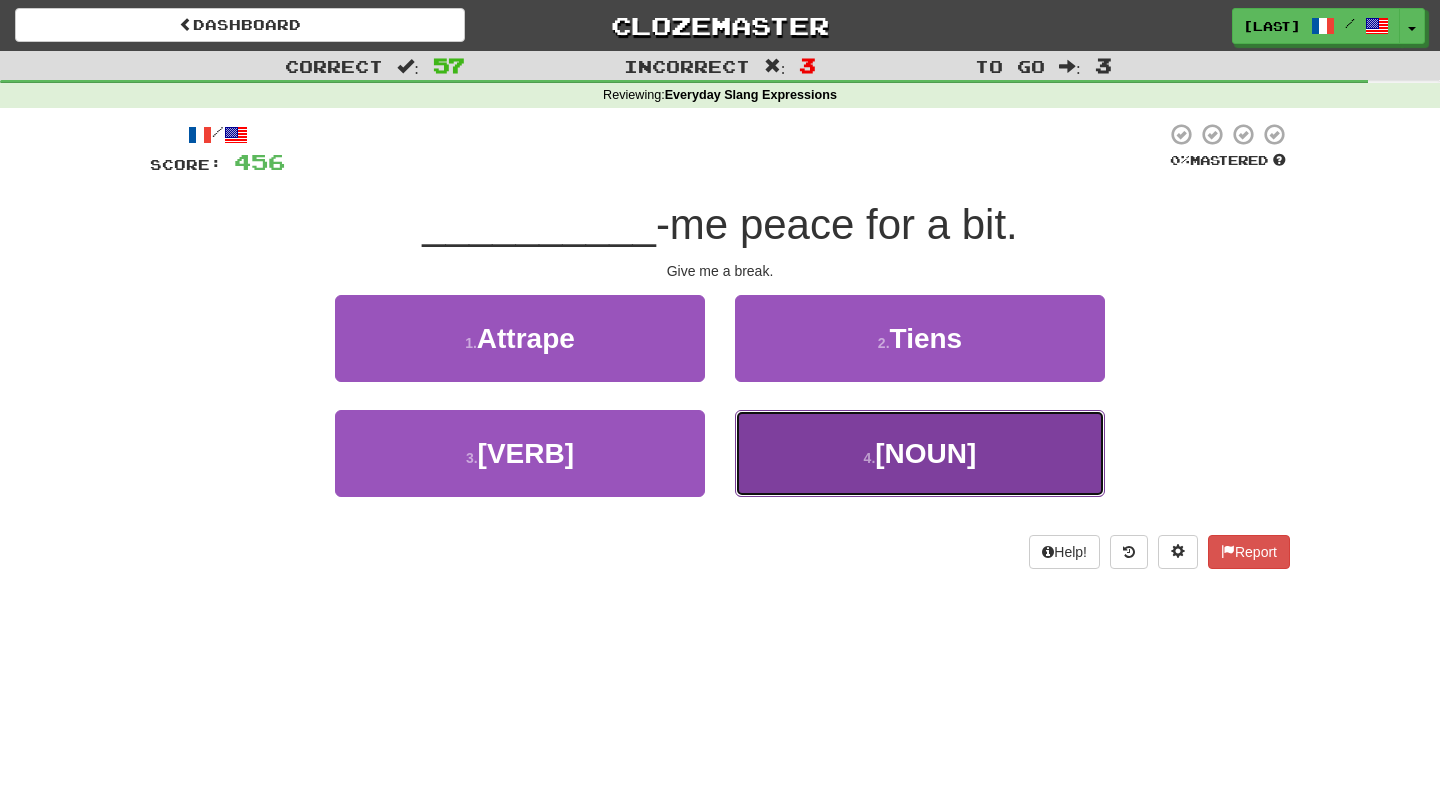 click on "4 .  Fous" at bounding box center [920, 453] 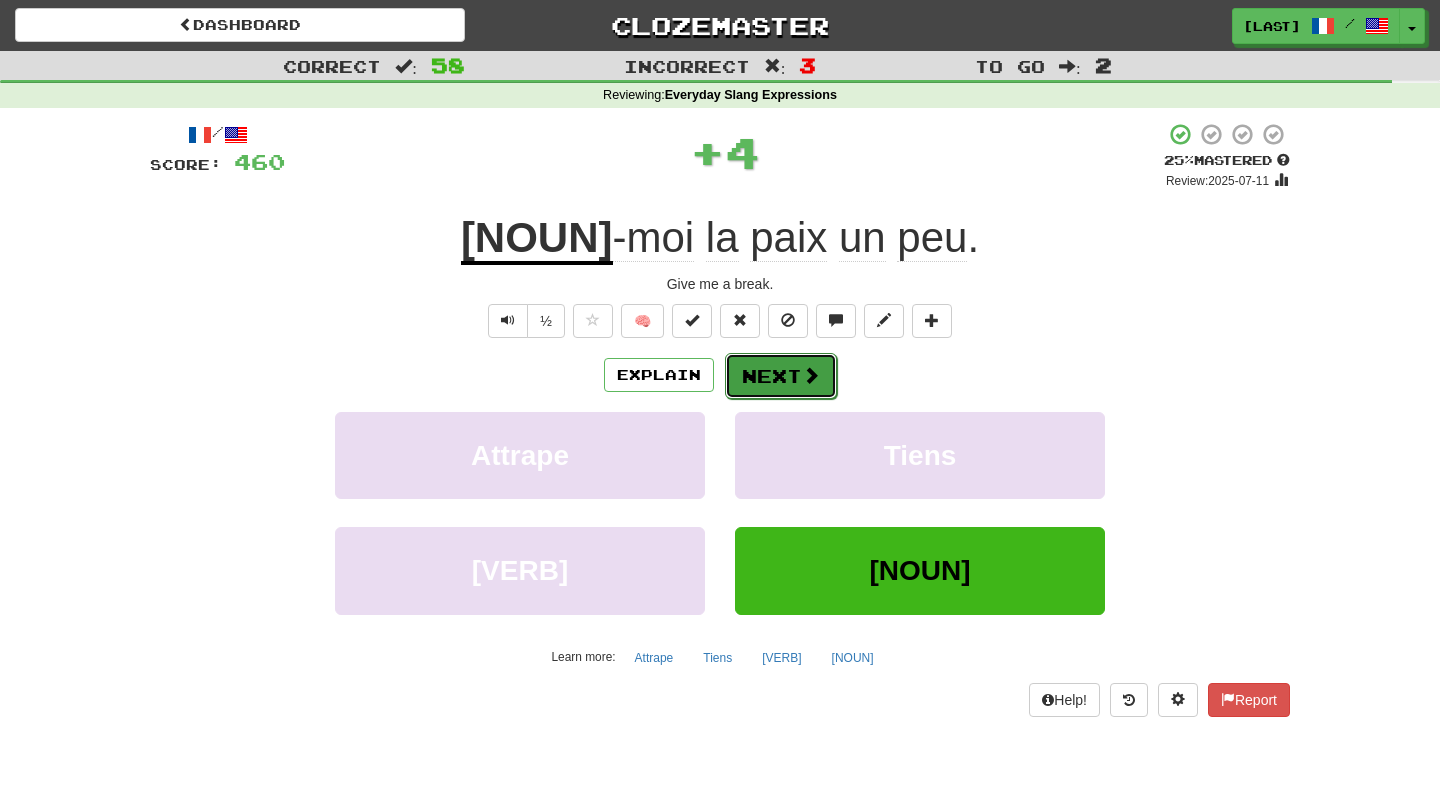 click on "Next" at bounding box center (781, 376) 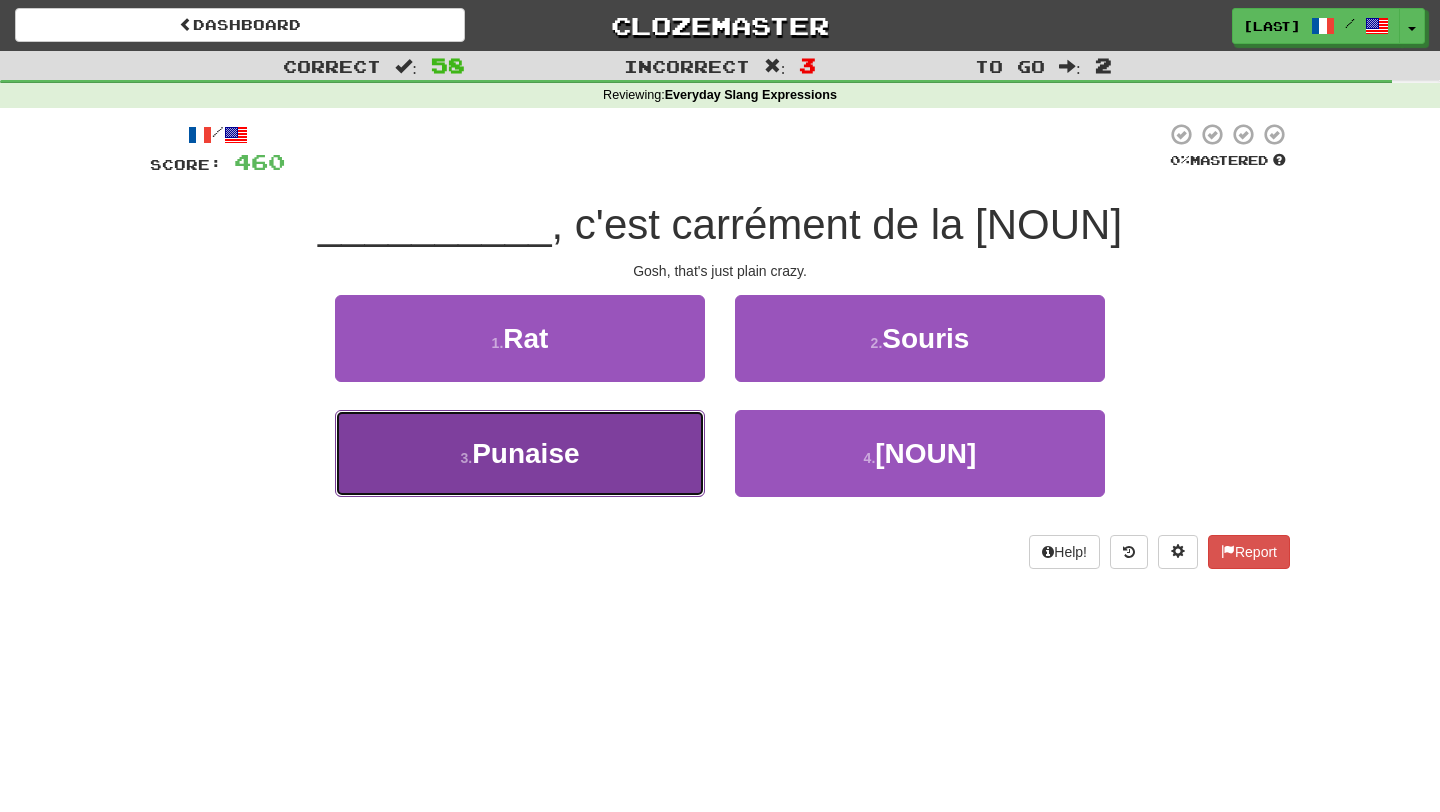 click on "3 .  Punaise" at bounding box center [520, 453] 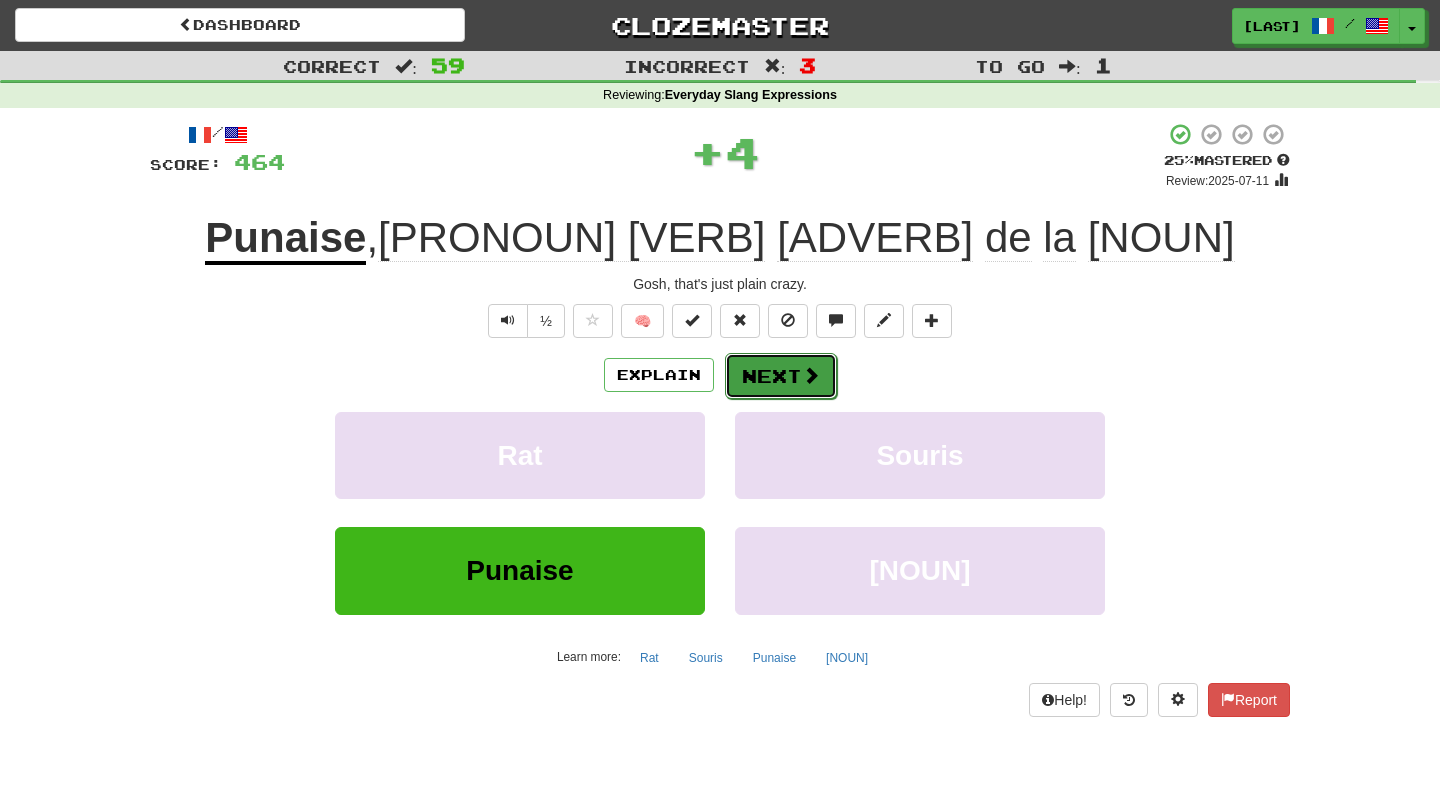 click on "Next" at bounding box center (781, 376) 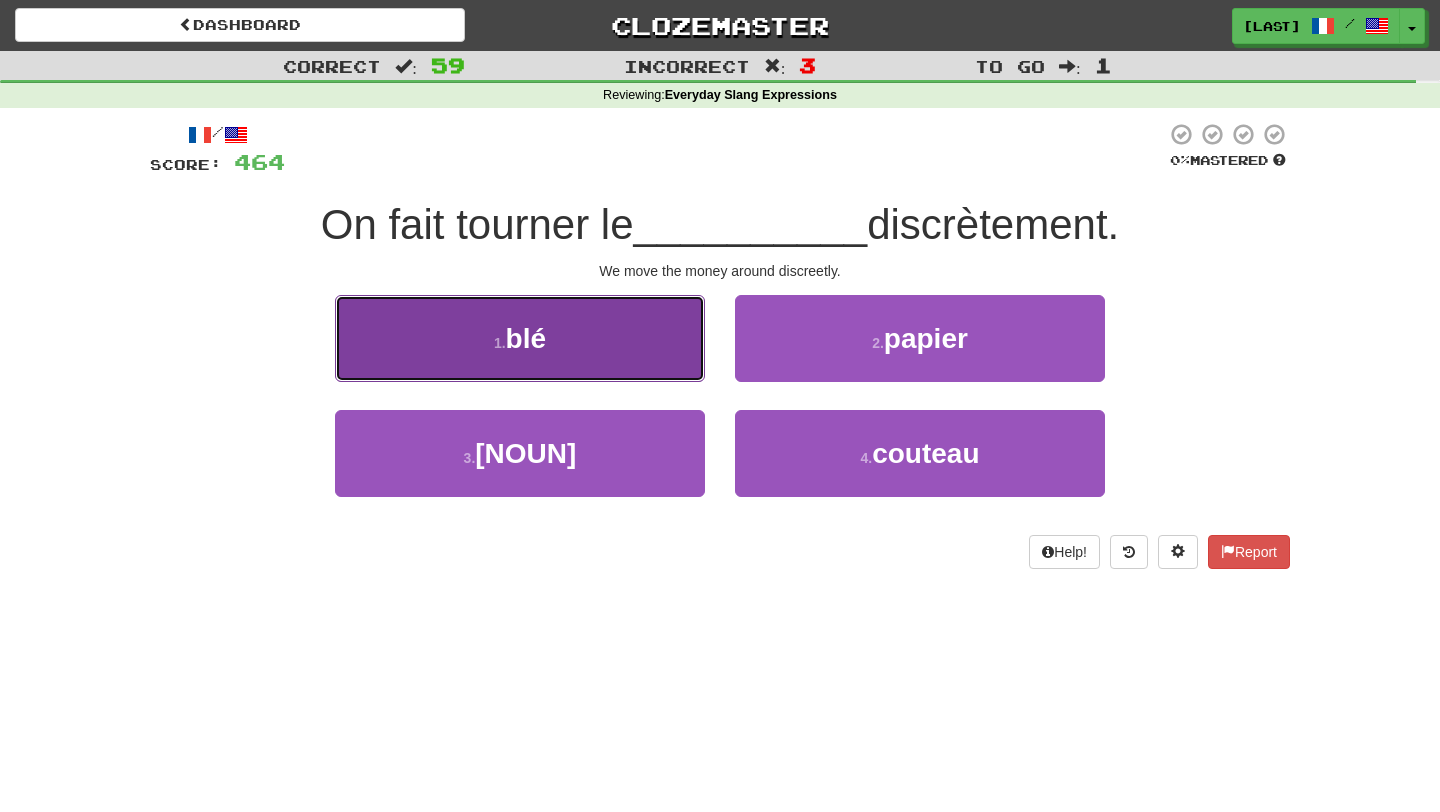 click on "1 .  blé" at bounding box center [520, 338] 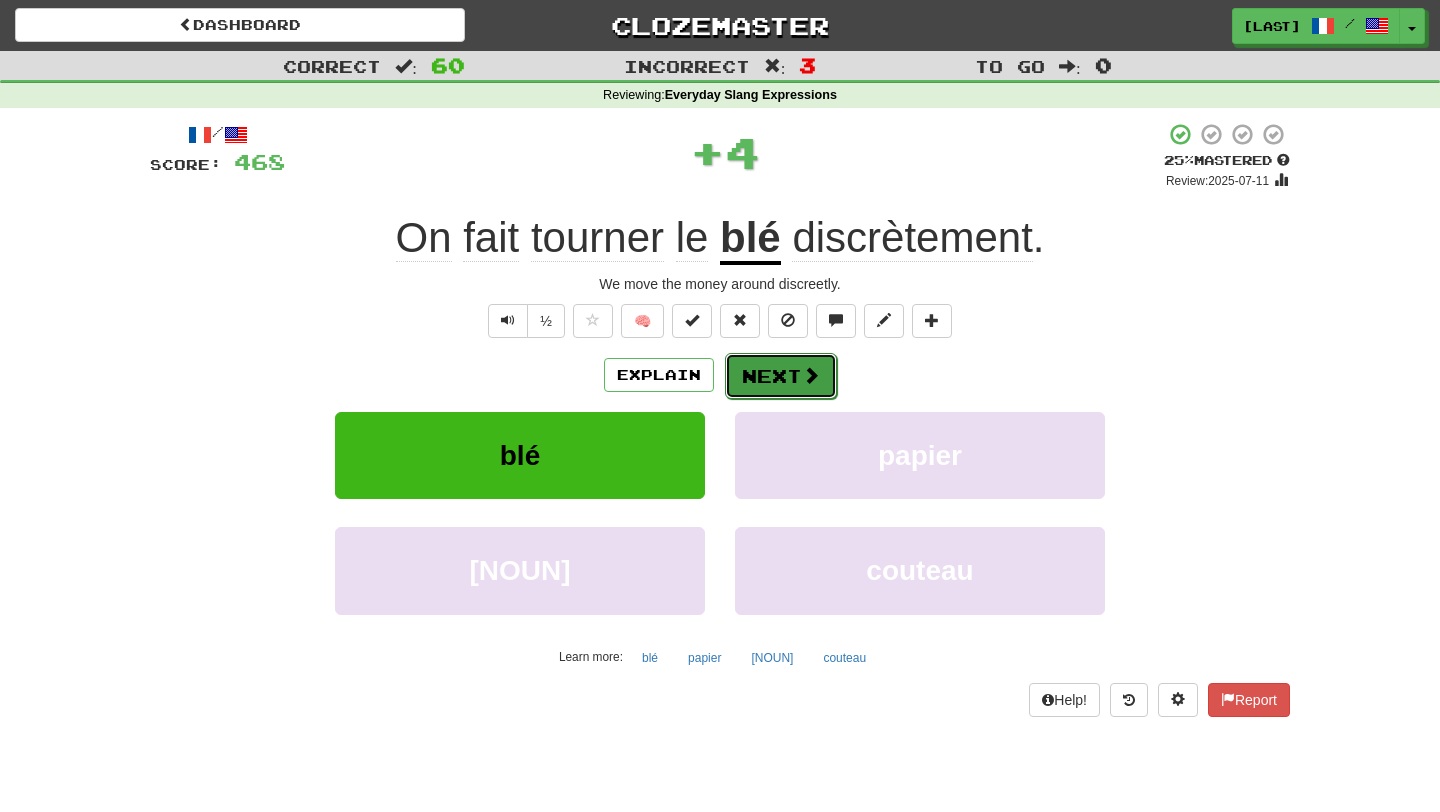 click on "Next" at bounding box center (781, 376) 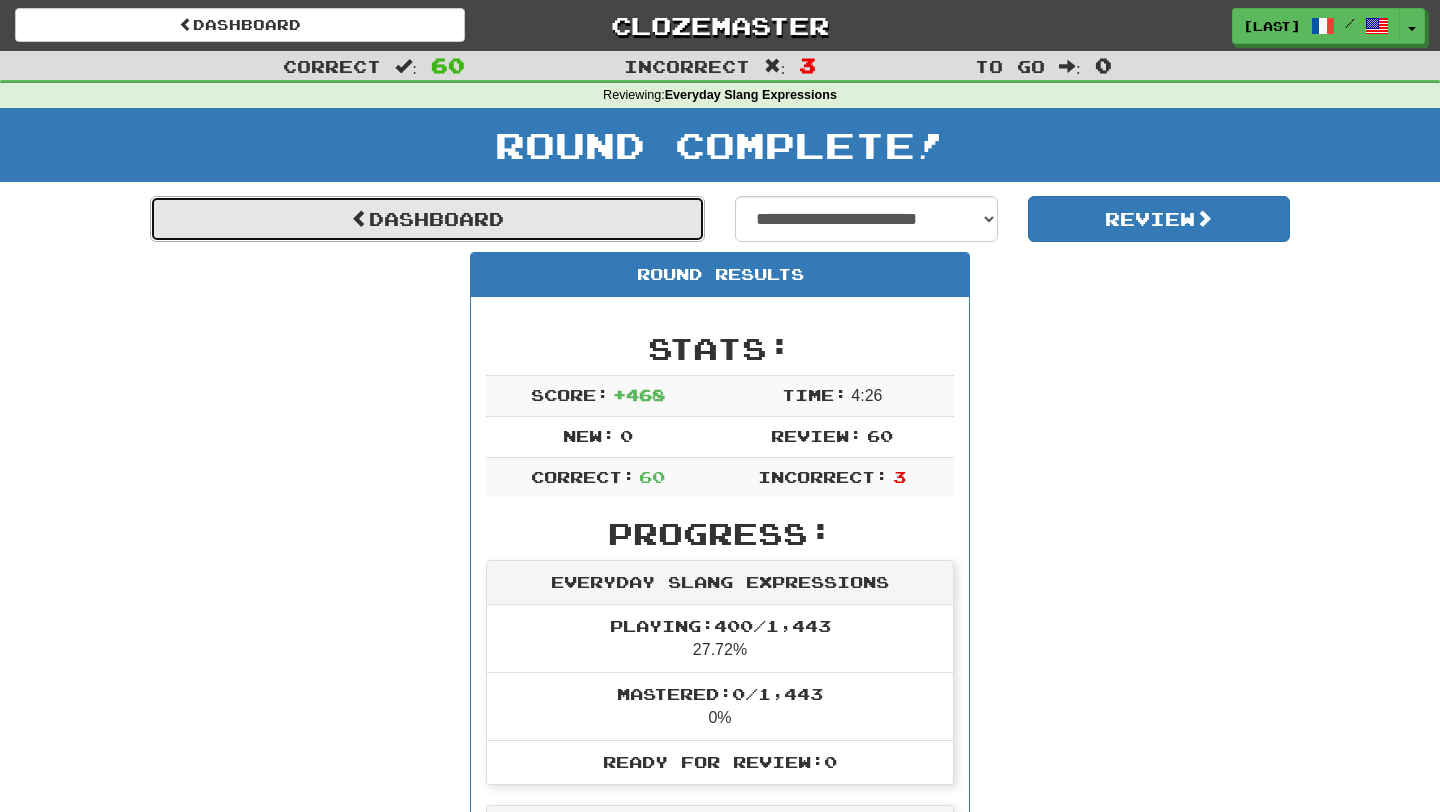 click on "Dashboard" at bounding box center (427, 219) 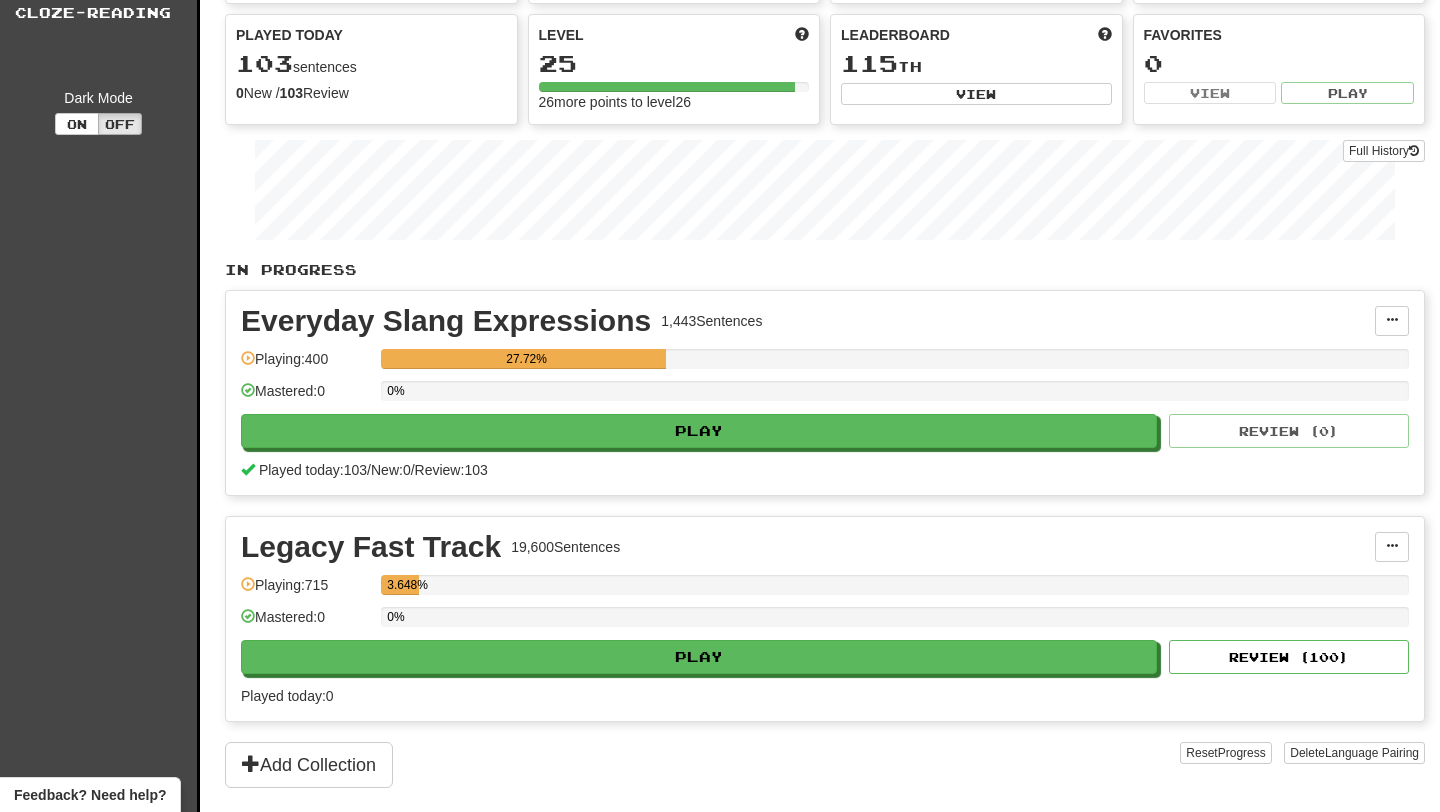 scroll, scrollTop: 173, scrollLeft: 0, axis: vertical 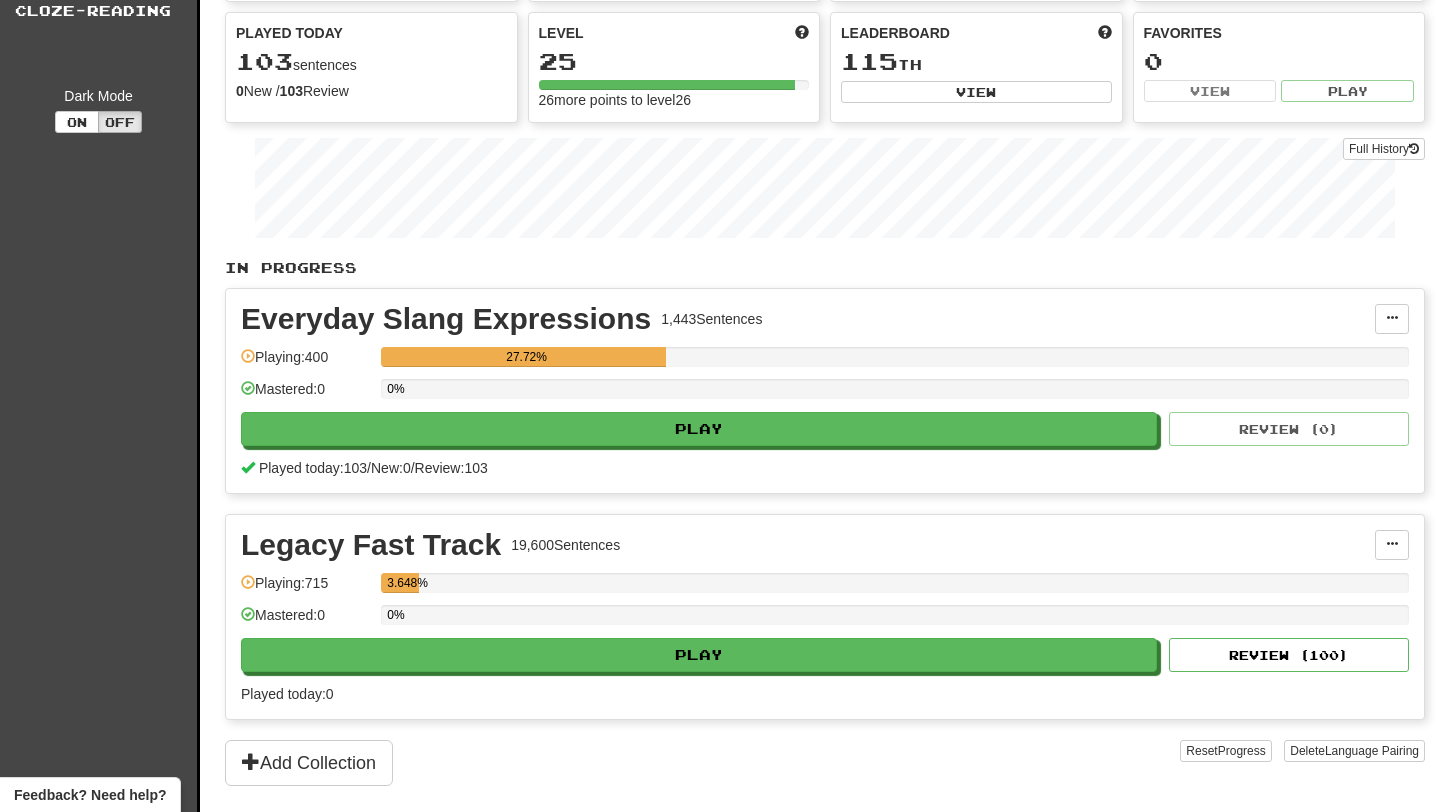 click on "Everyday Slang Expressions 1,443  Sentences Manage Sentences Unpin from Dashboard  Playing:  400 27.72%  Mastered:  0 0% Play Review ( 0 )   Played today:  103  /  New:  0  /  Review:  103" at bounding box center [825, 391] 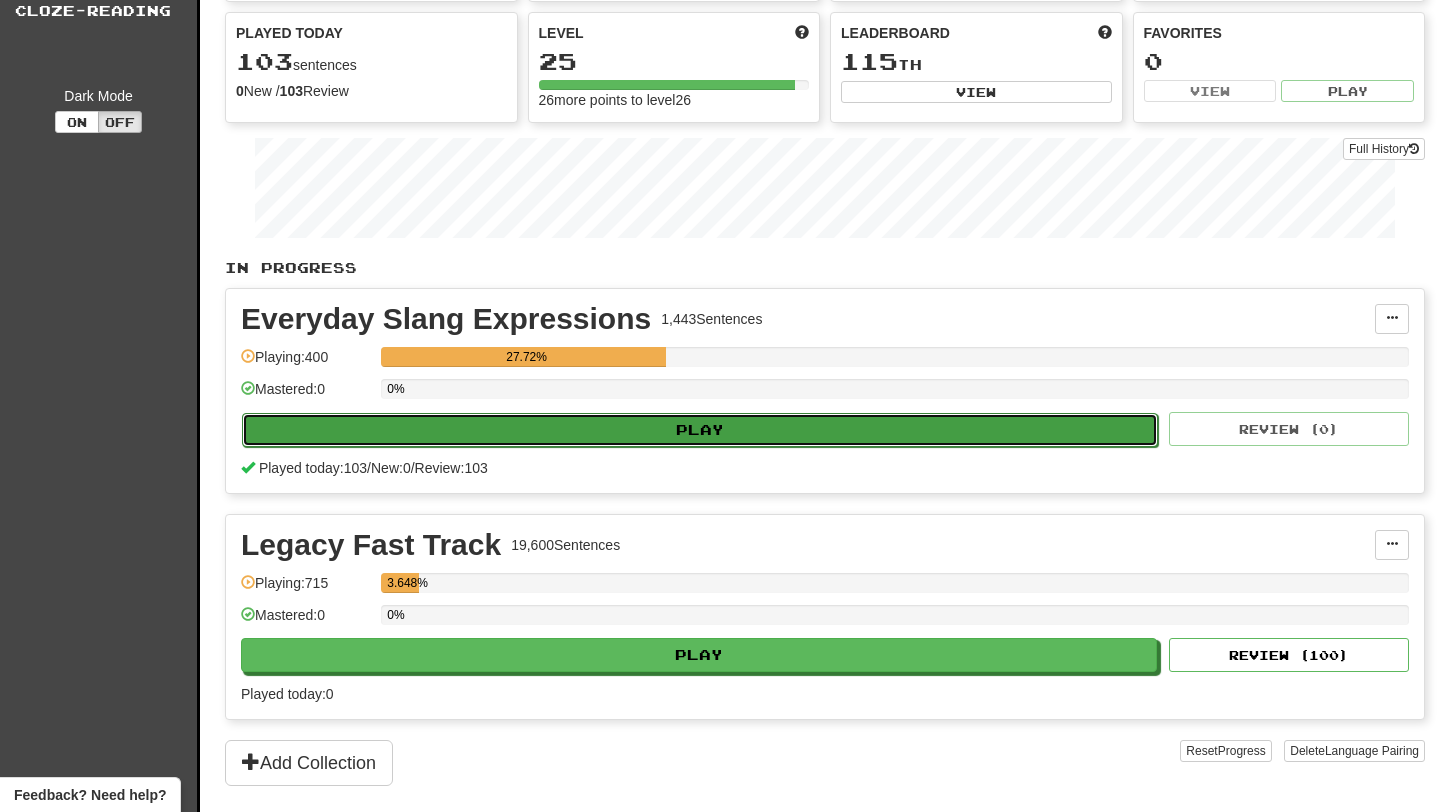 click on "Play" at bounding box center (700, 430) 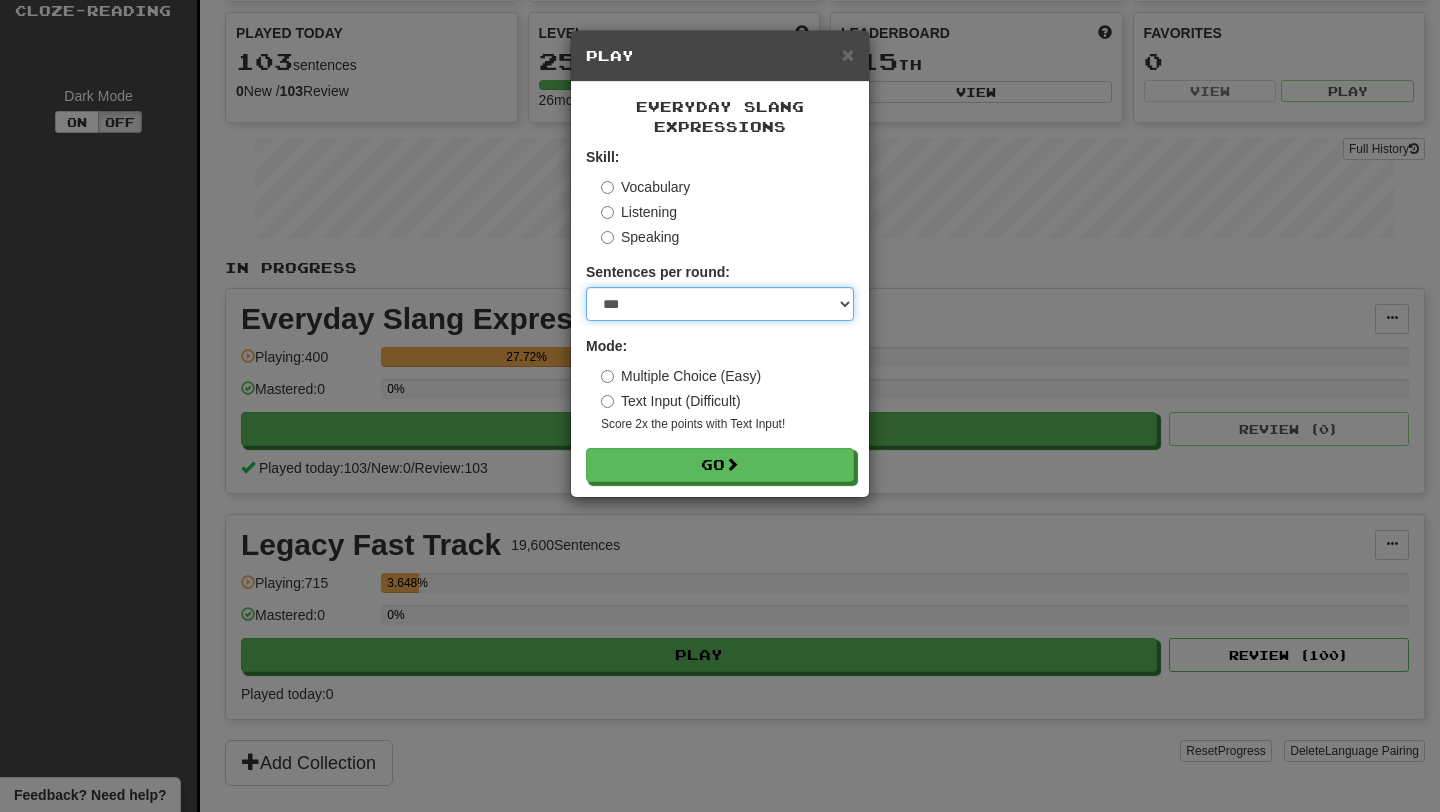 click on "* ** ** ** ** ** *** ********" at bounding box center [720, 304] 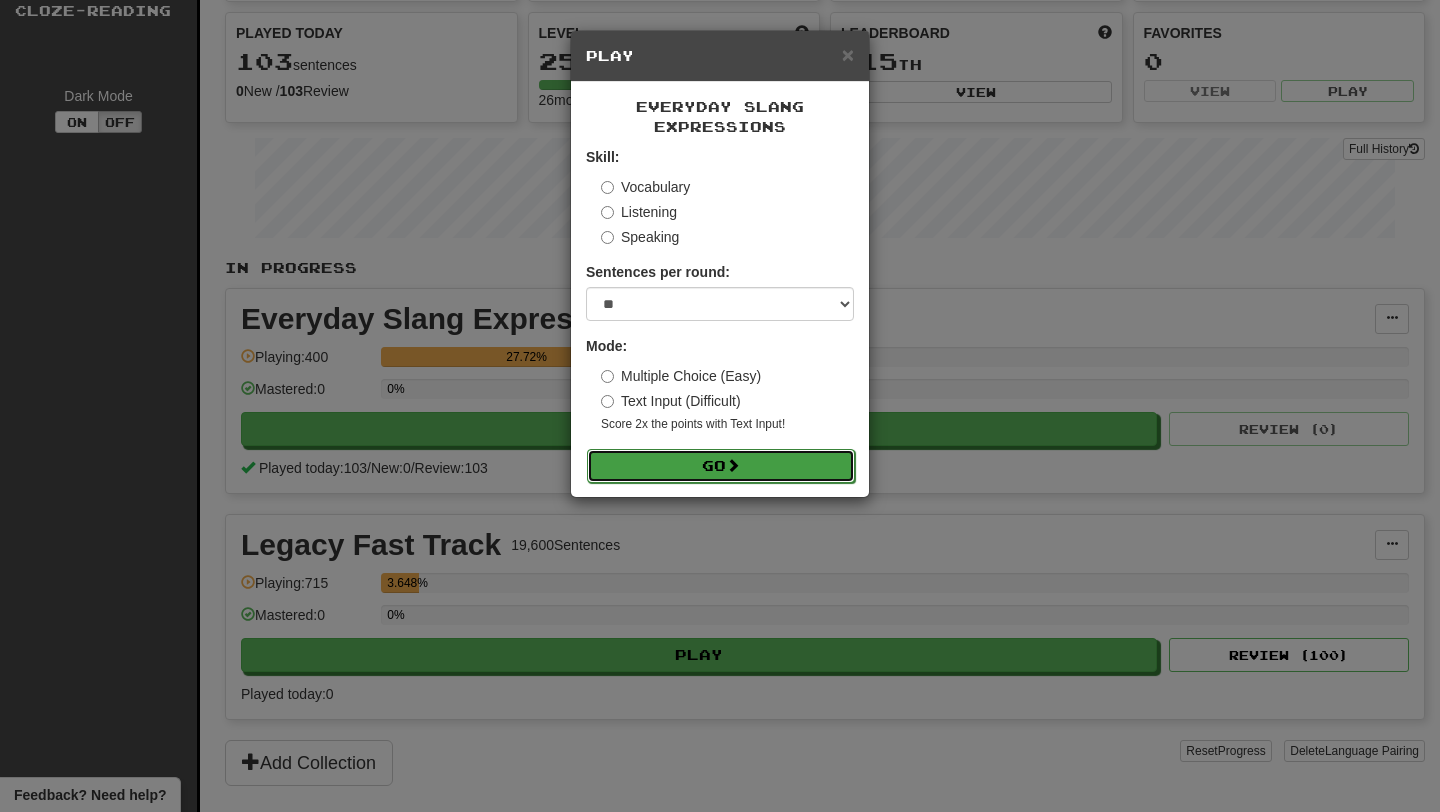 click on "Go" at bounding box center (721, 466) 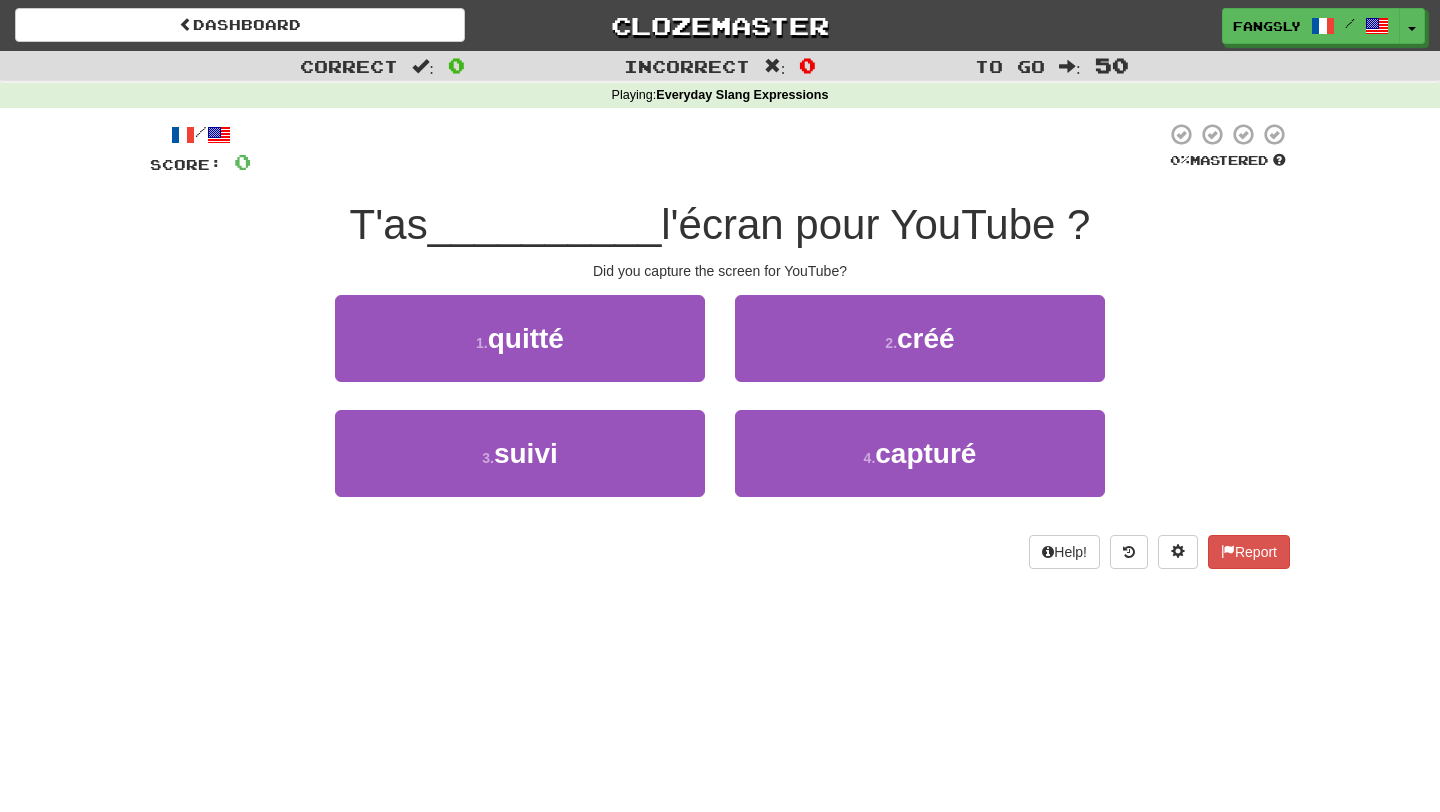 scroll, scrollTop: 0, scrollLeft: 0, axis: both 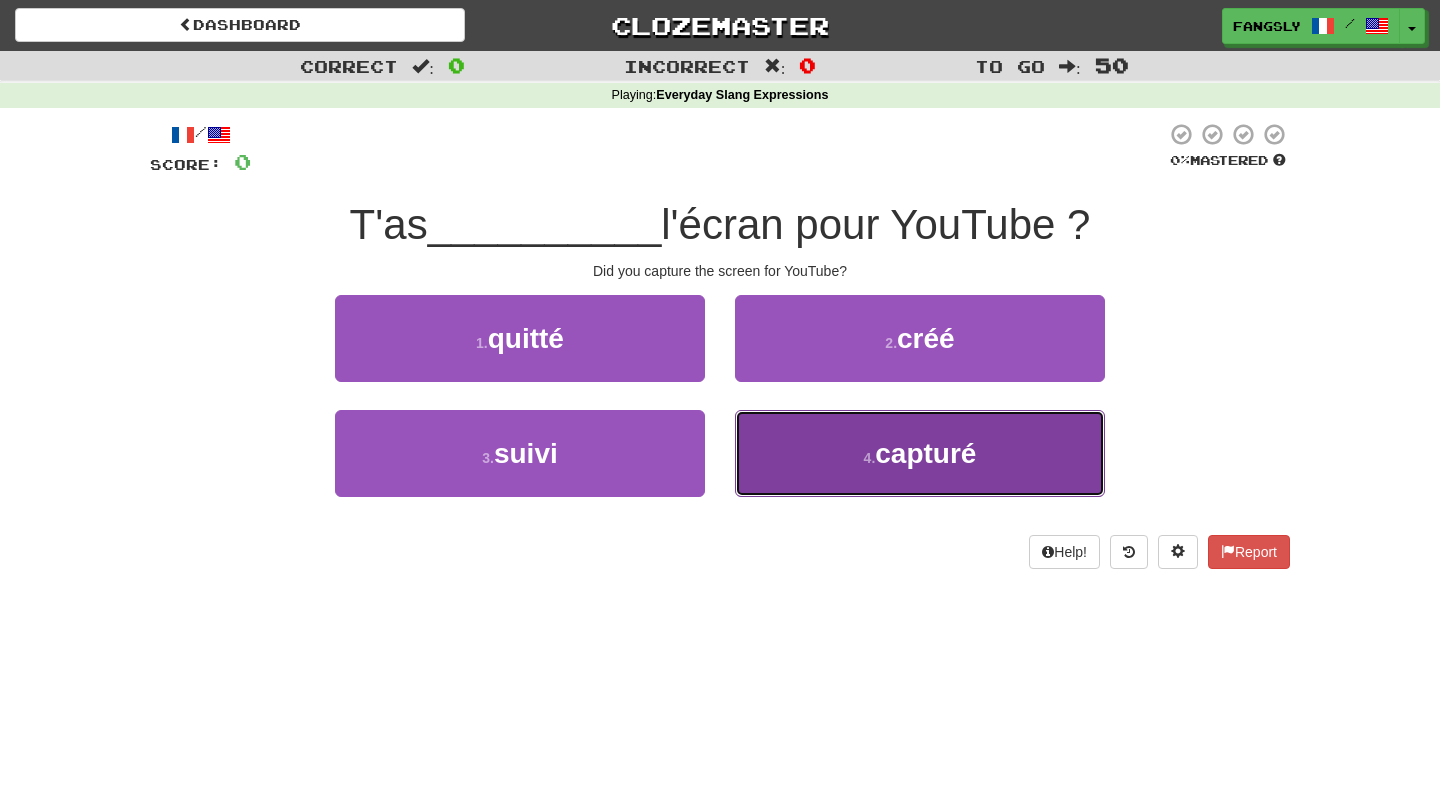 click on "4 .  capturé" at bounding box center [920, 453] 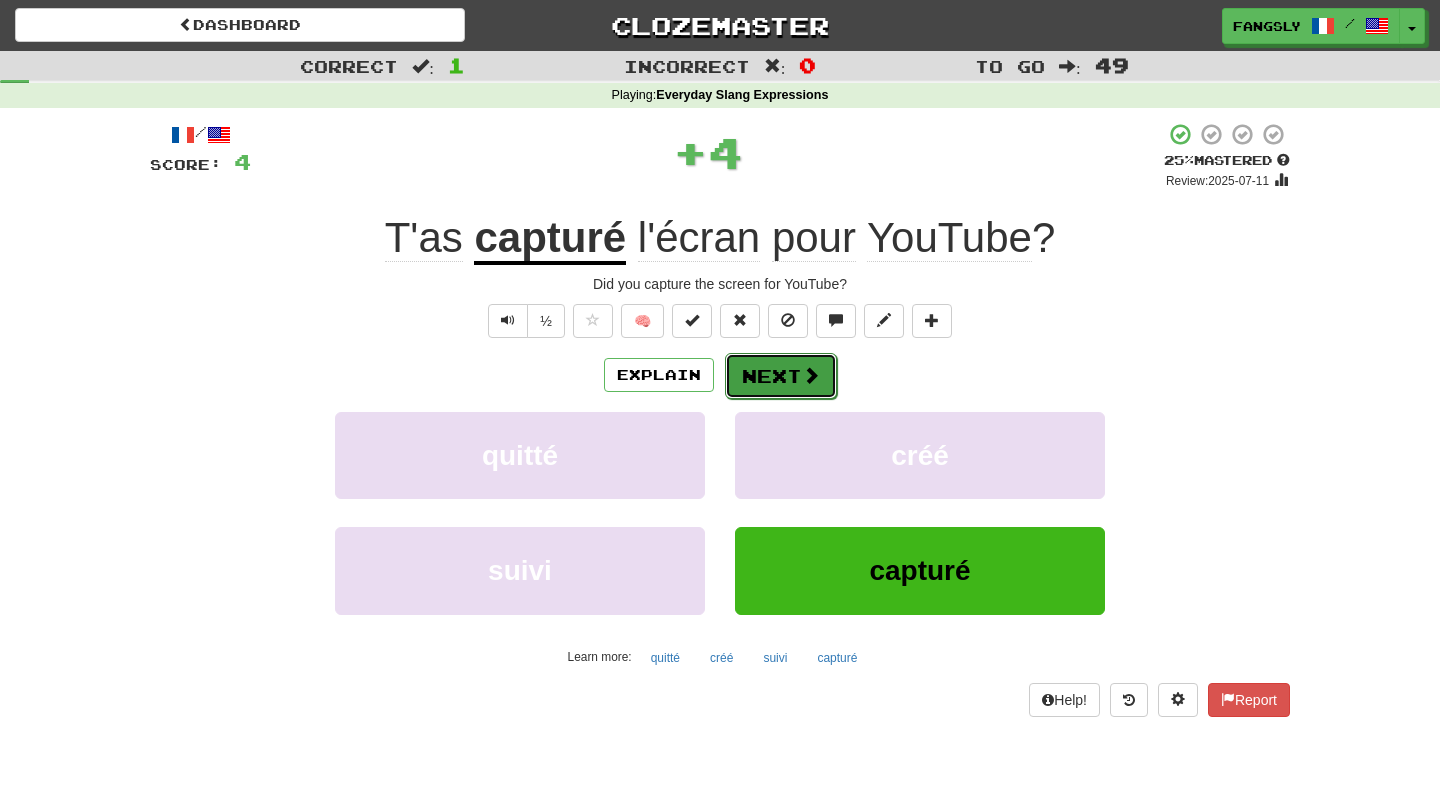 click on "Next" at bounding box center [781, 376] 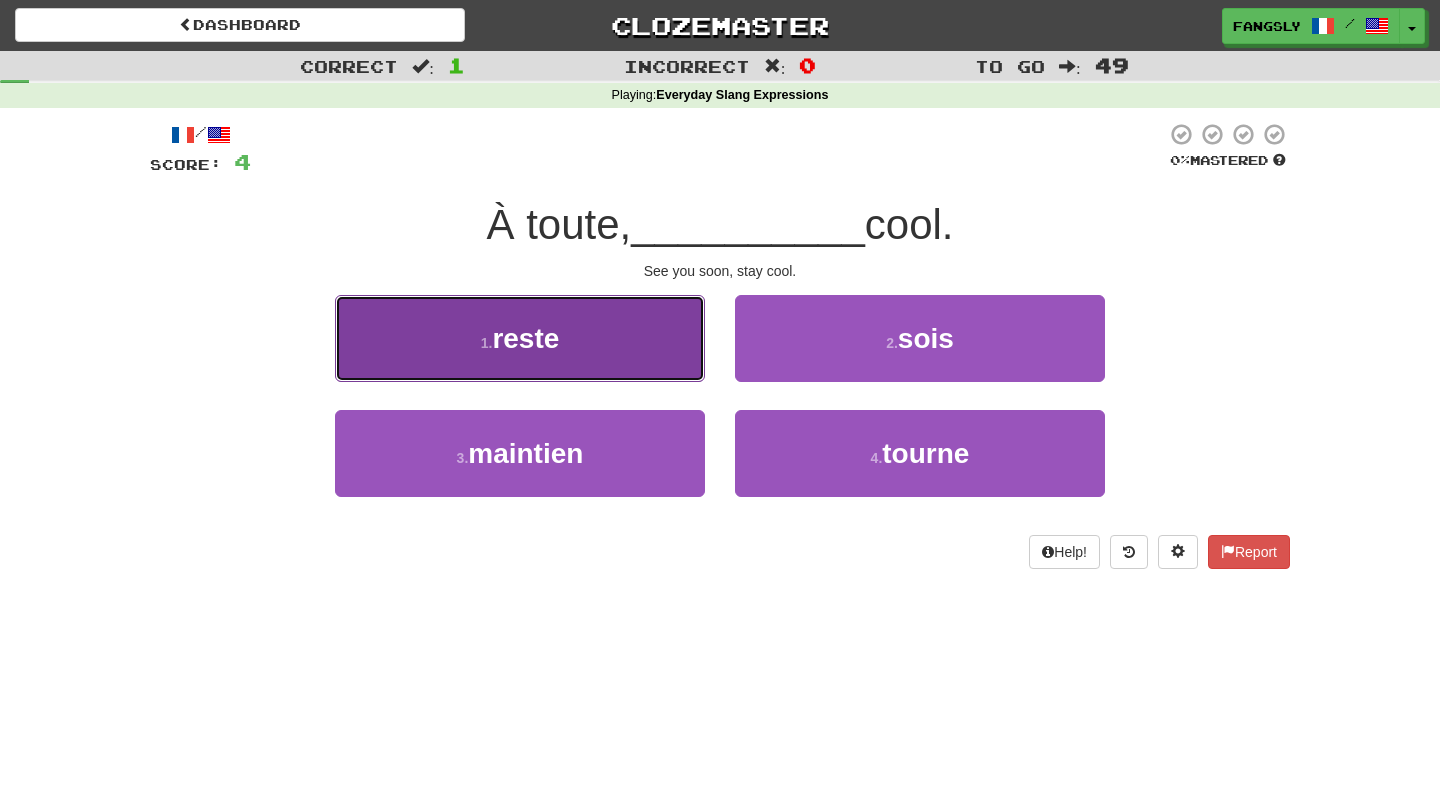 click on "1 .  reste" at bounding box center (520, 338) 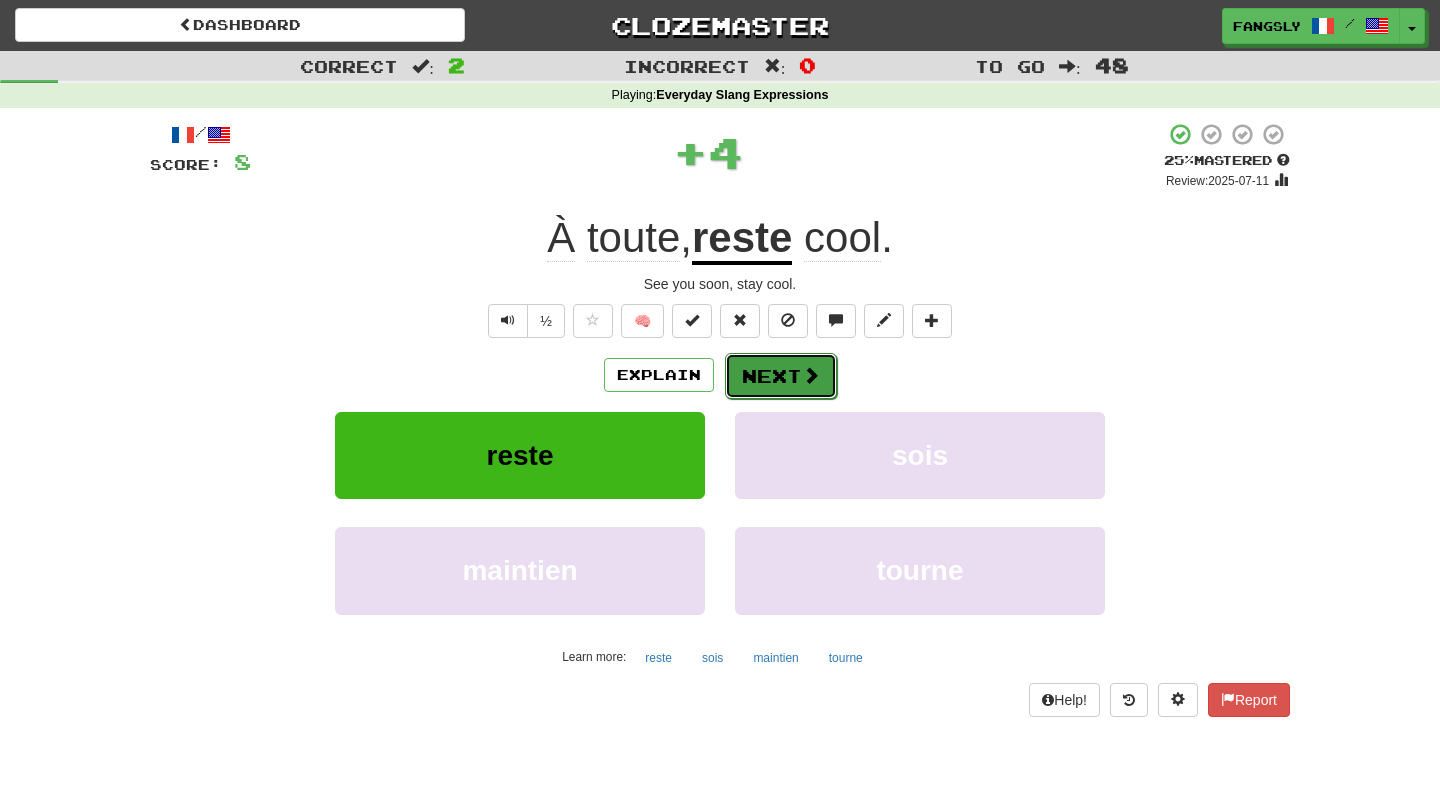 click on "Next" at bounding box center [781, 376] 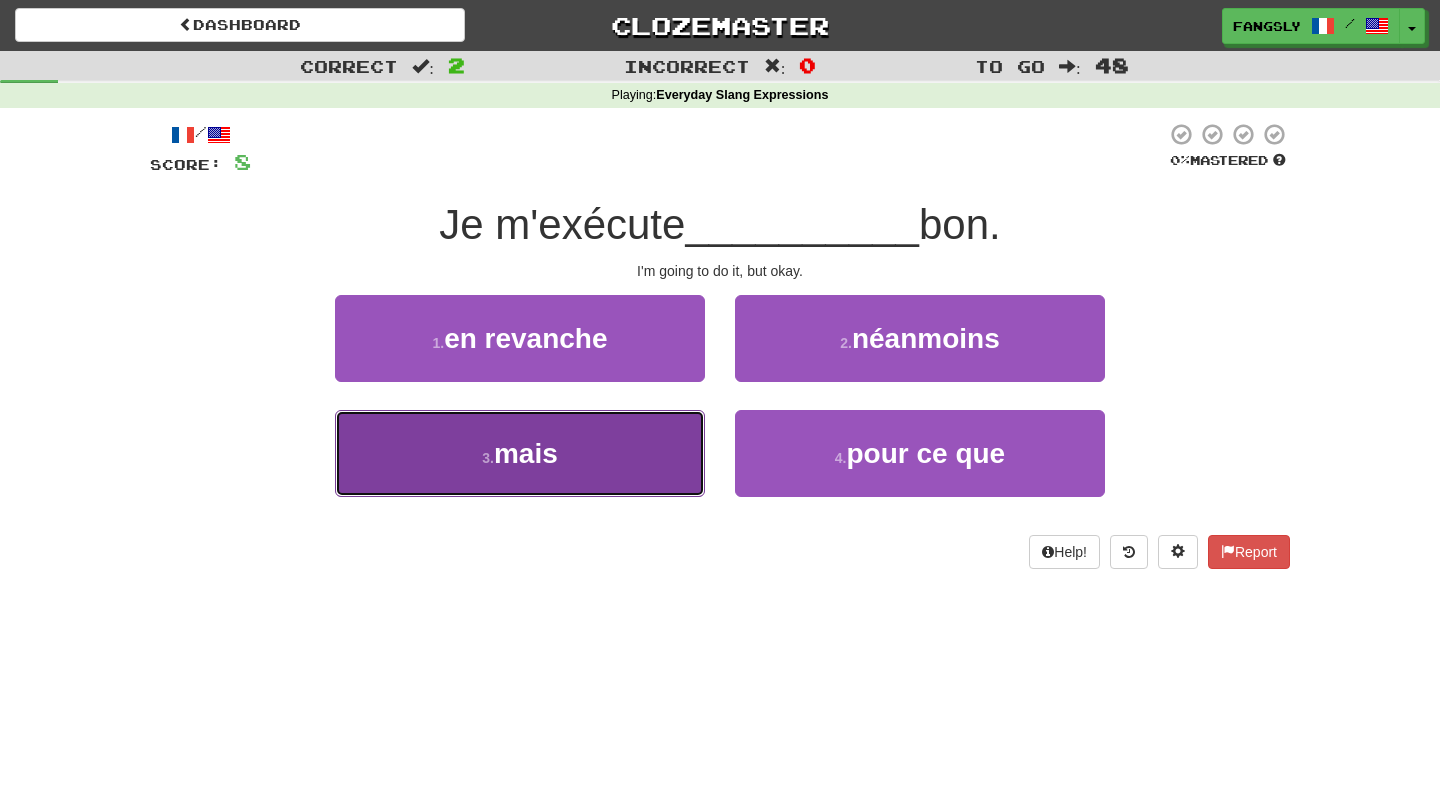 click on "3 .  mais" at bounding box center [520, 453] 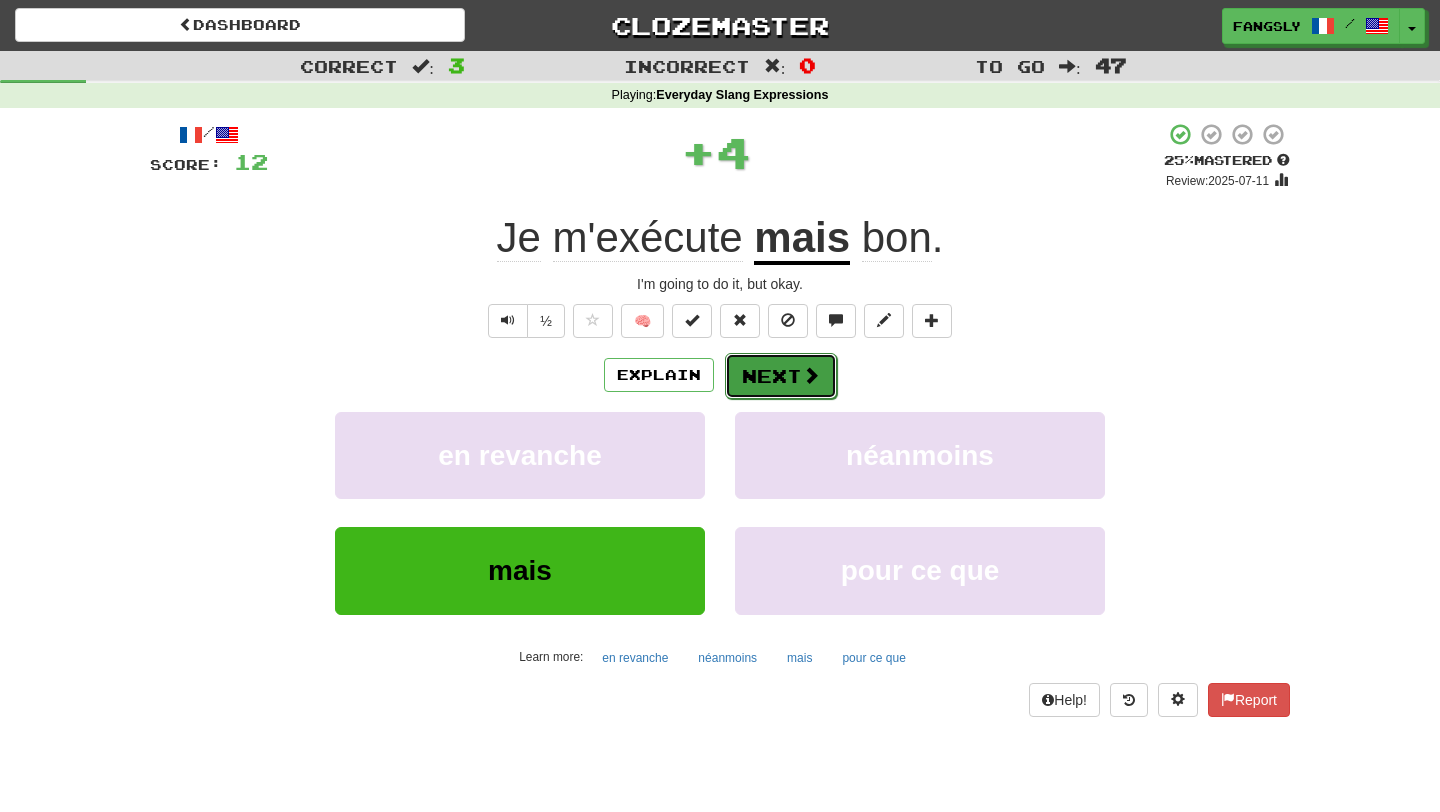 click on "Next" at bounding box center [781, 376] 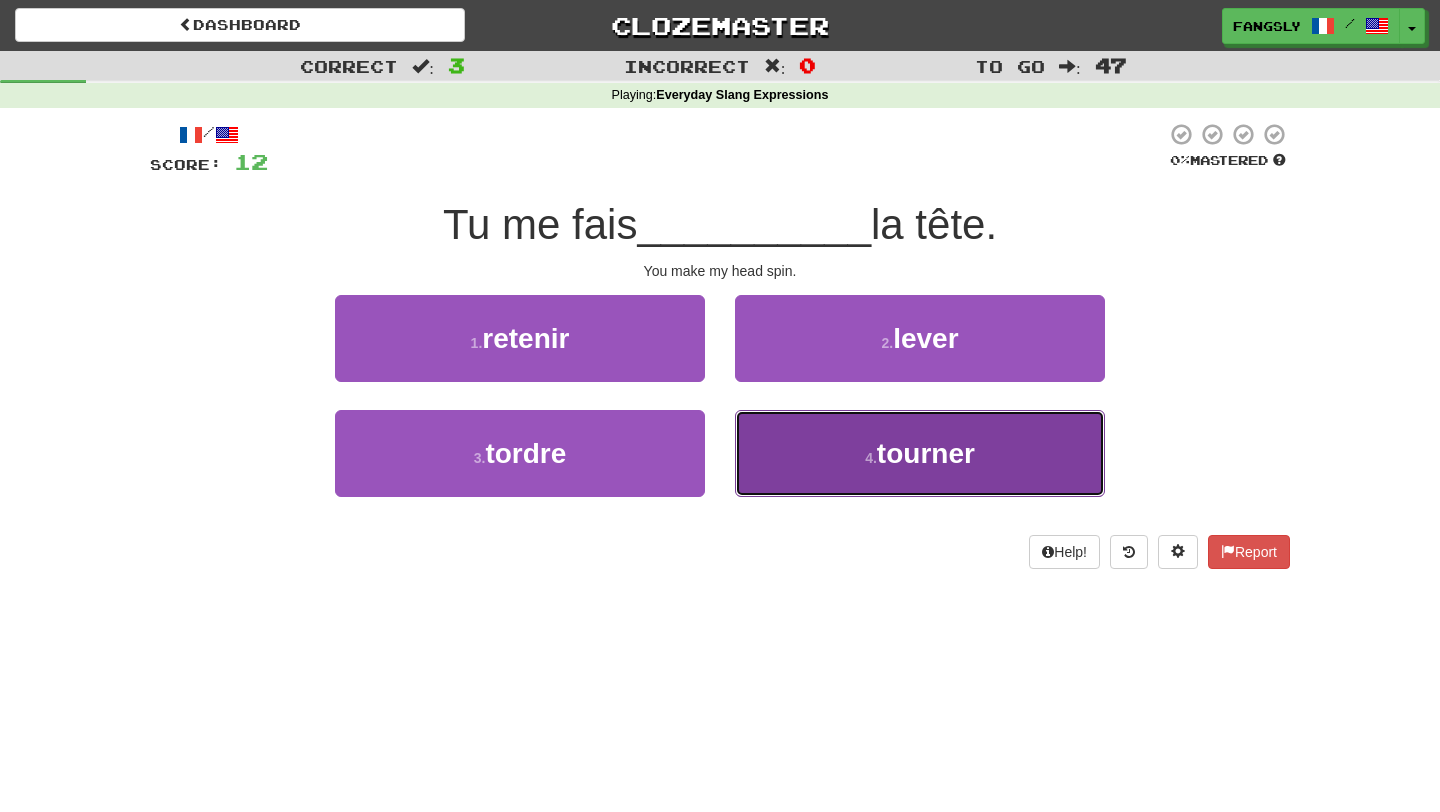 click on "4 .  tourner" at bounding box center (920, 453) 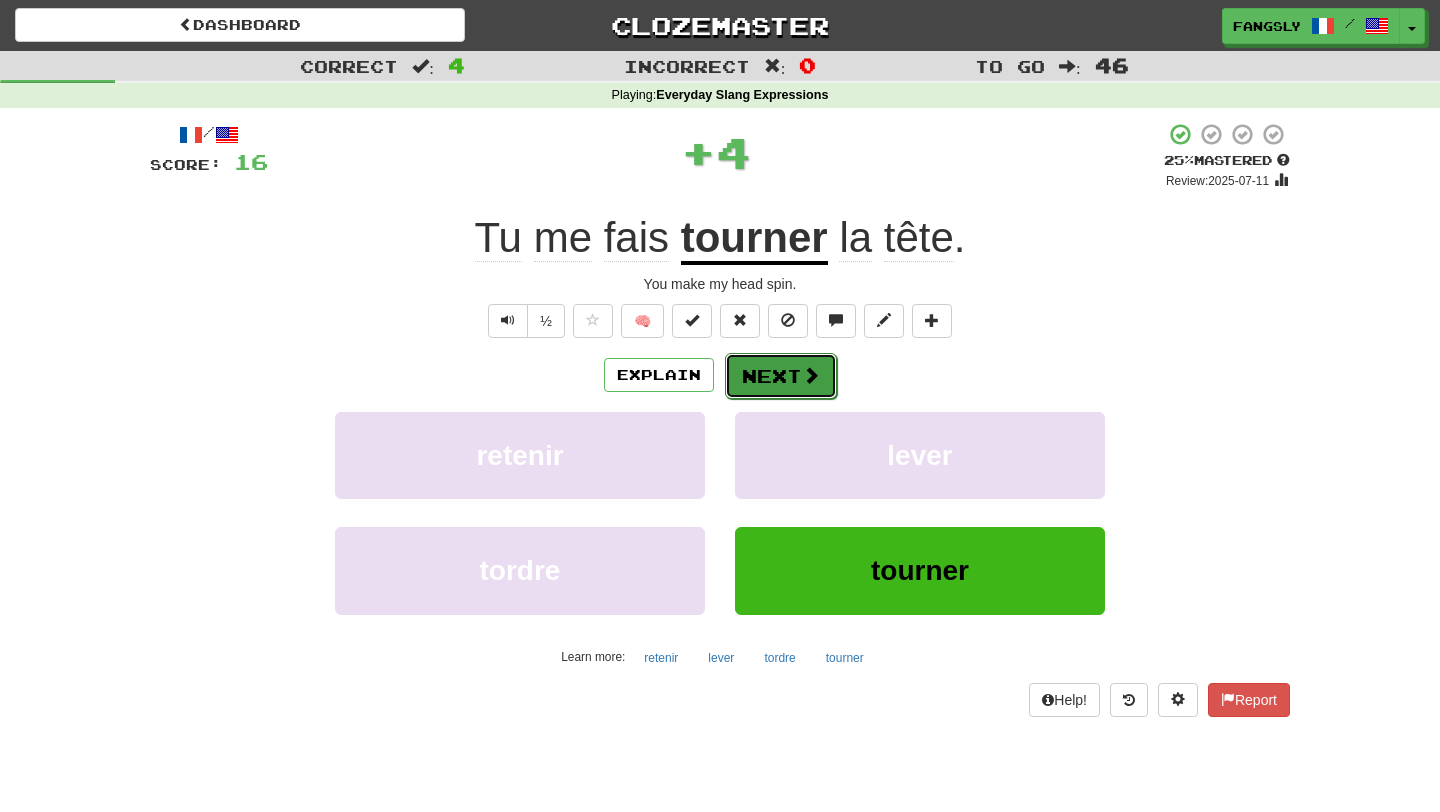 click on "Next" at bounding box center [781, 376] 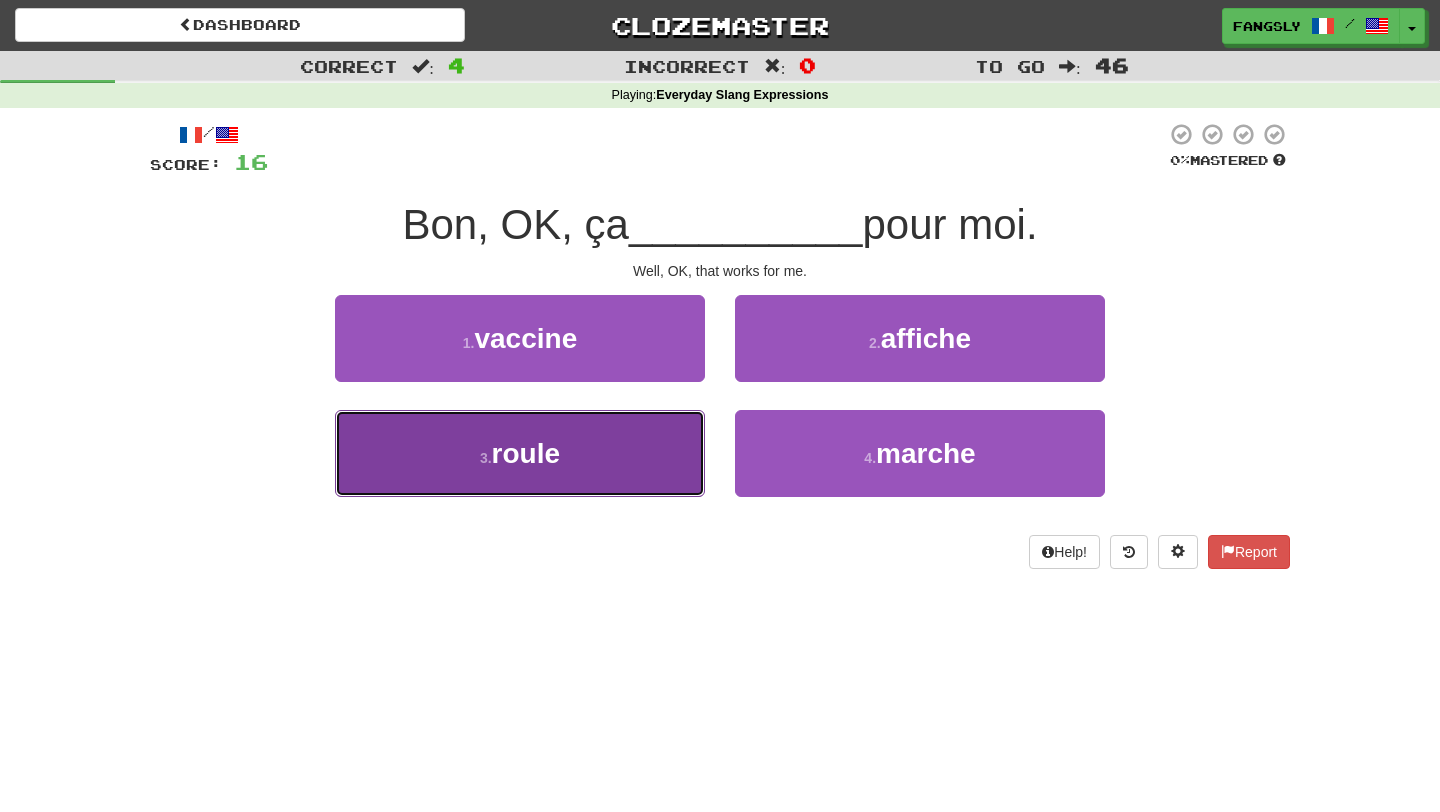 click on "3 .  roule" at bounding box center (520, 453) 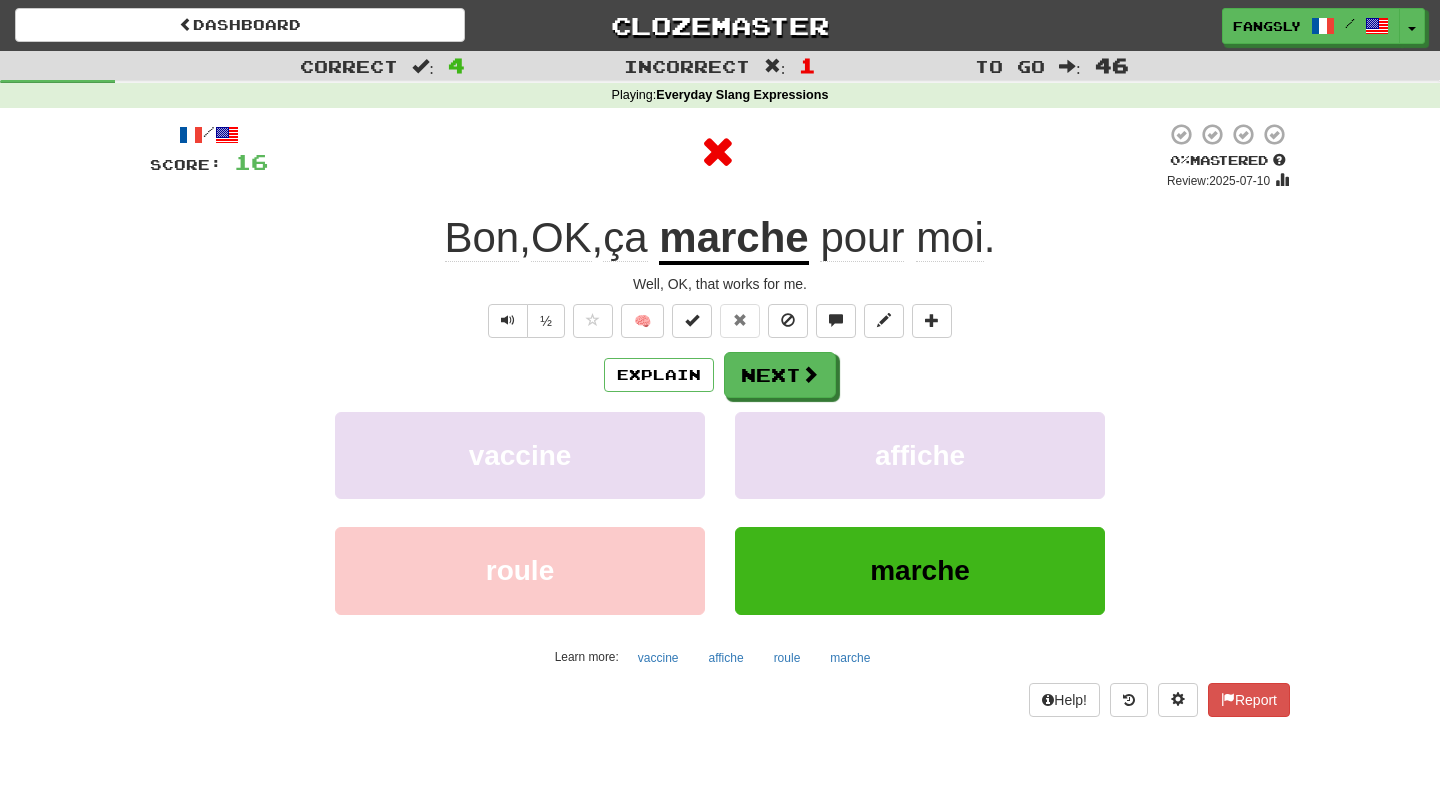 click on "Explain Next vaccine affiche roule marche Learn more: vaccine affiche roule marche" at bounding box center [720, 512] 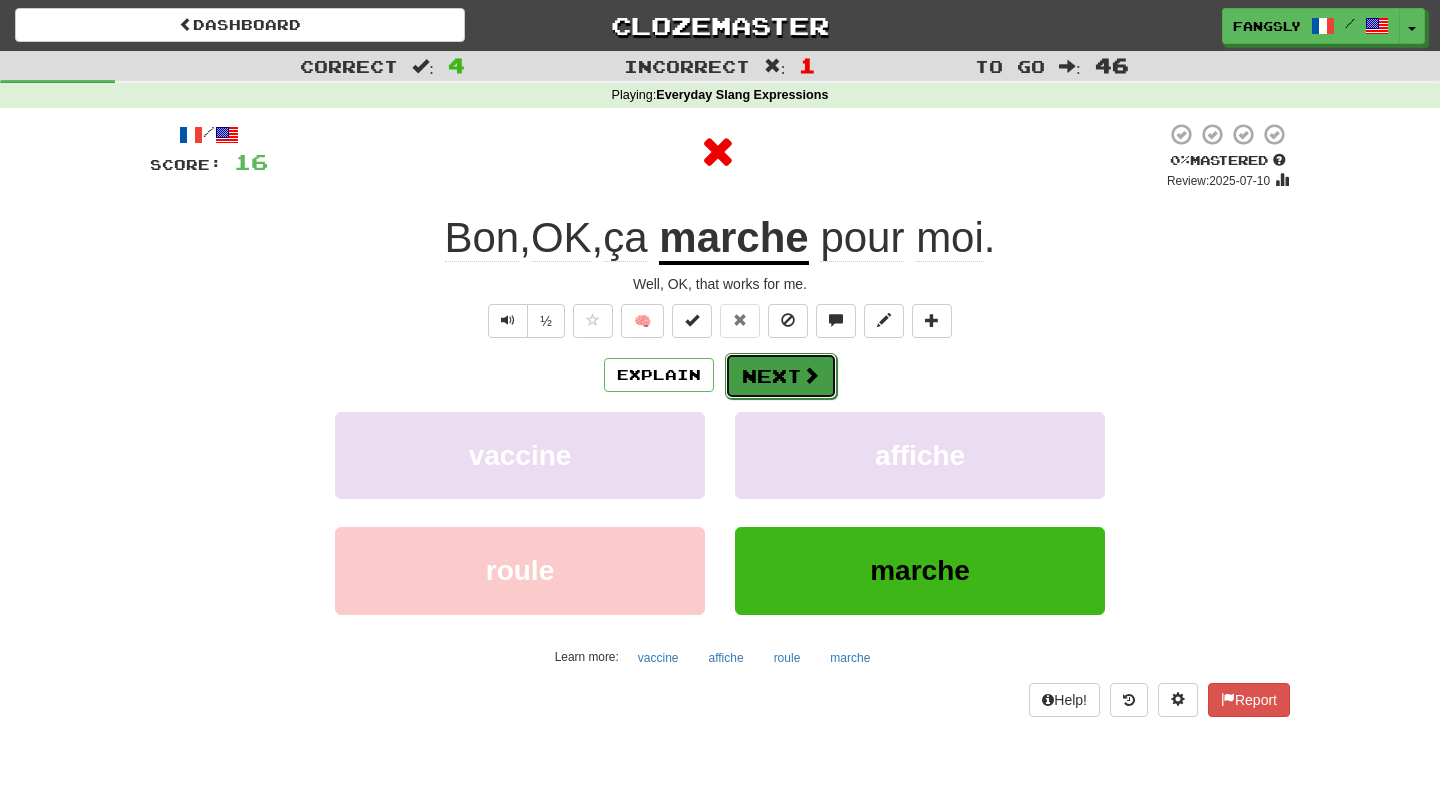 click on "Next" at bounding box center [781, 376] 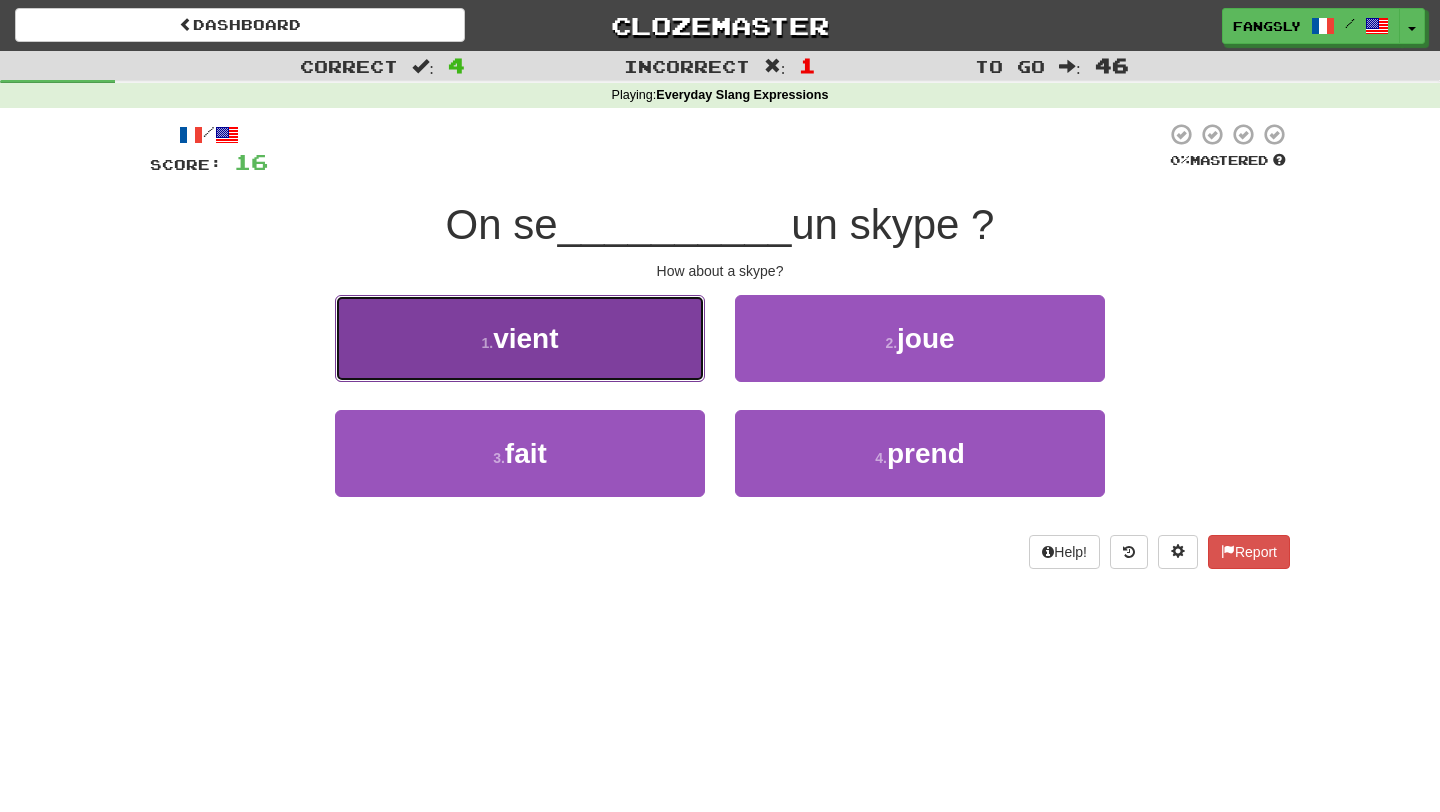 click on "1 .  vient" at bounding box center [520, 338] 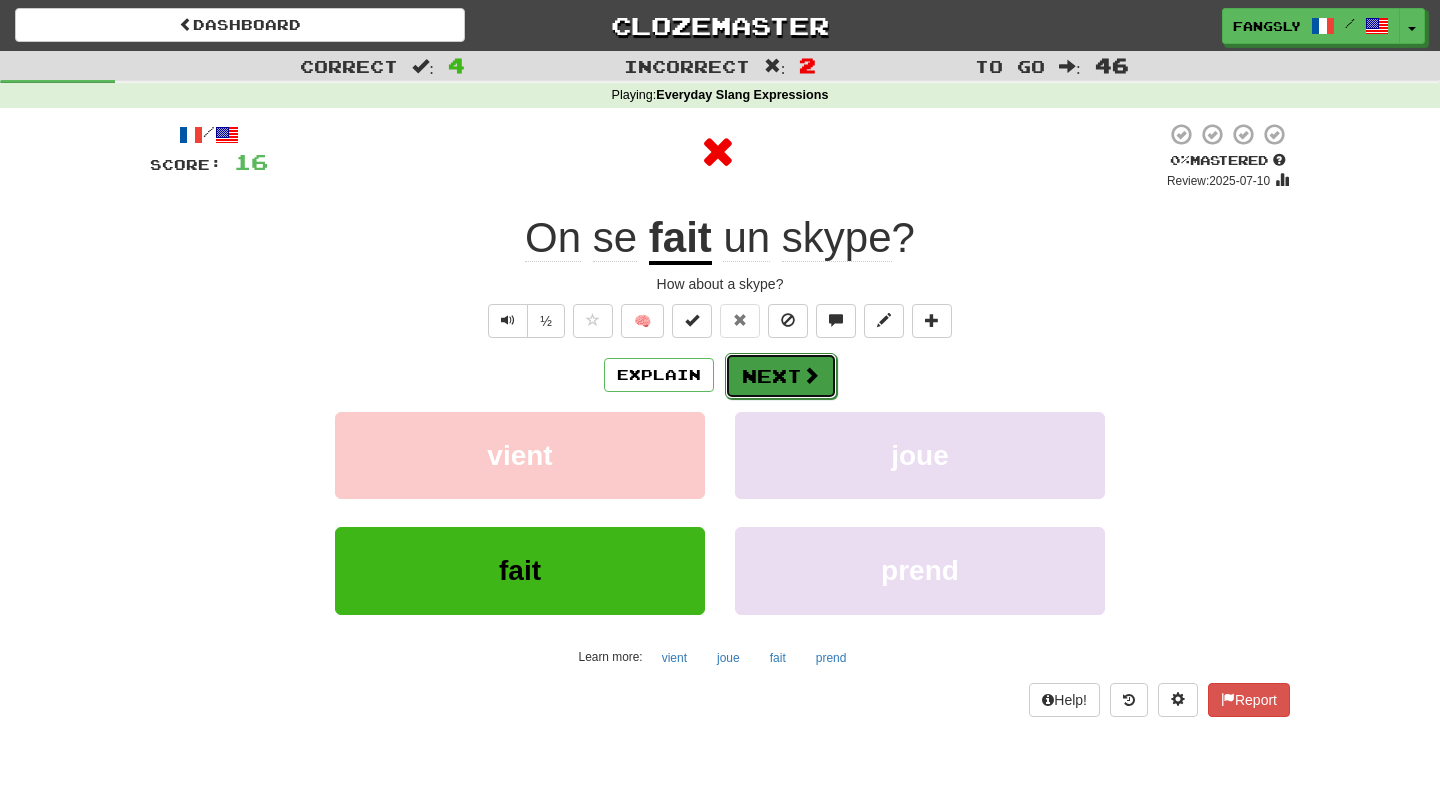 click on "Next" at bounding box center [781, 376] 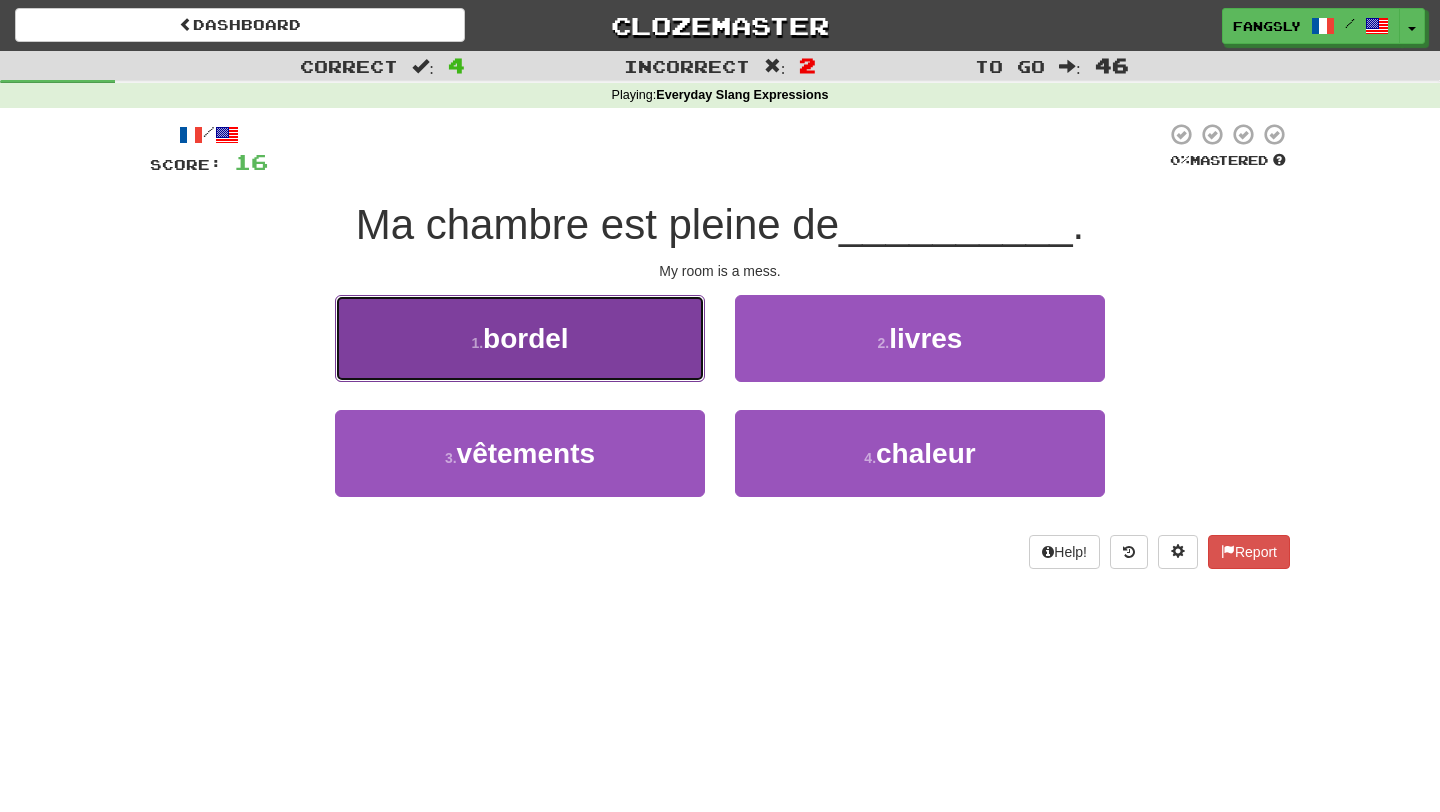 click on "1 .  bordel" at bounding box center (520, 338) 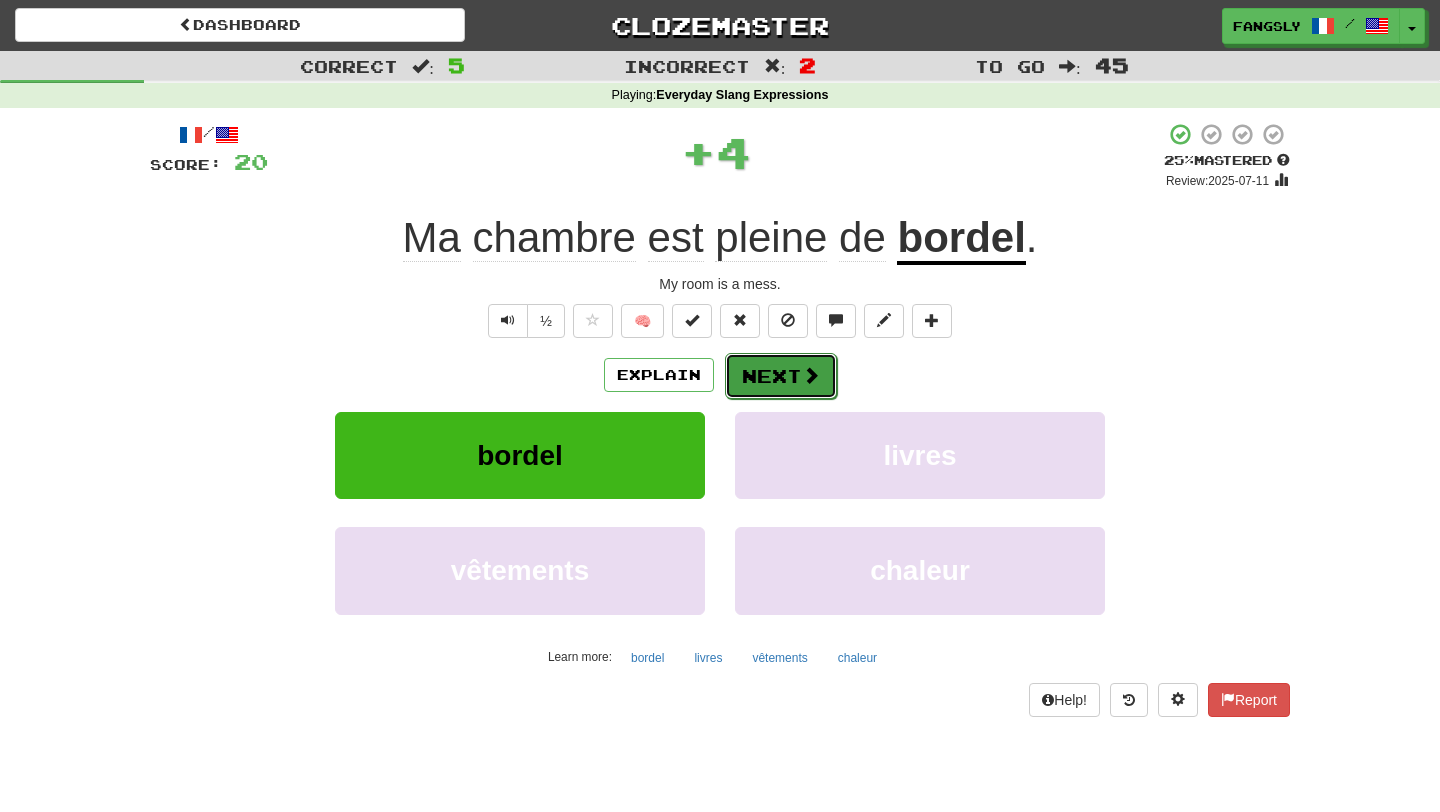 click on "Next" at bounding box center (781, 376) 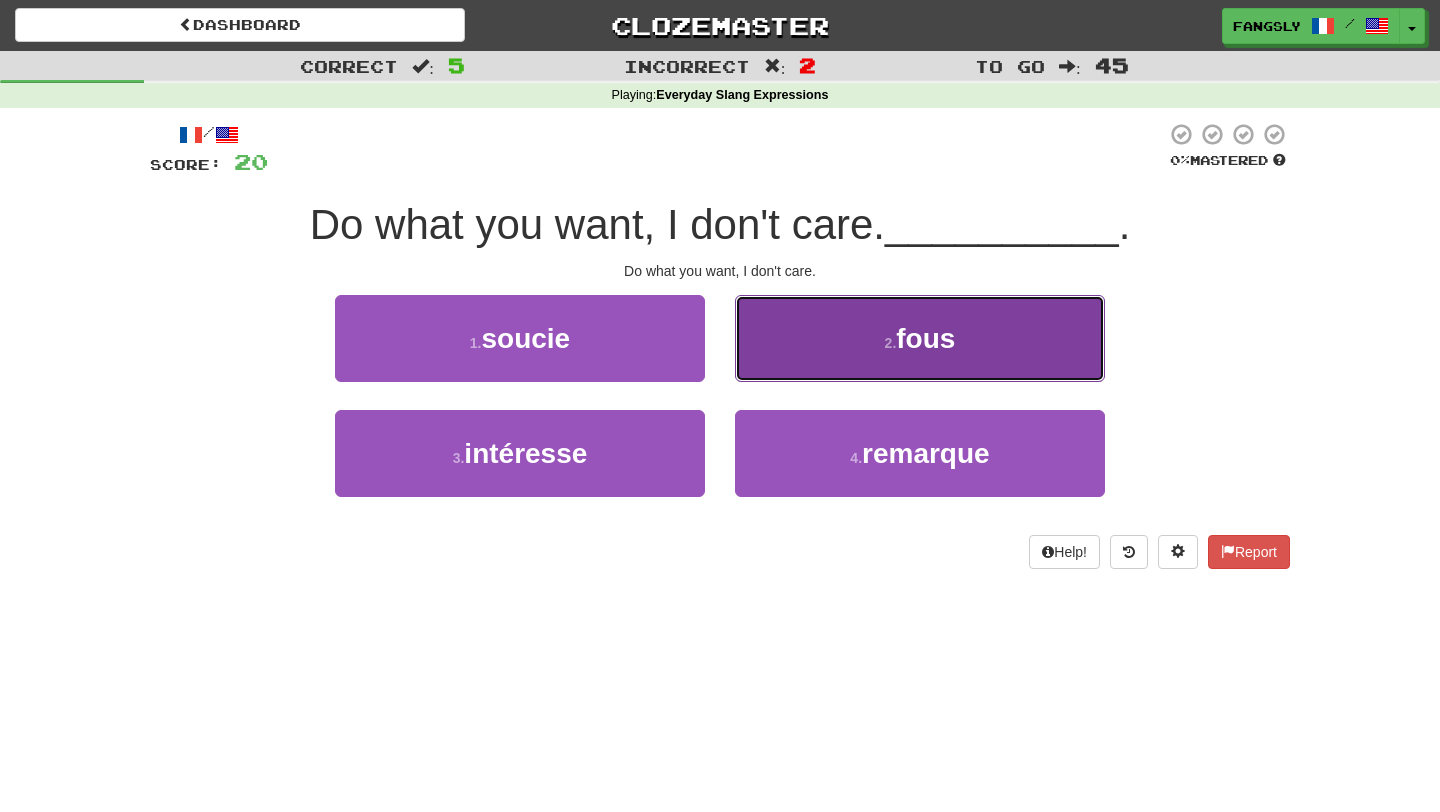 click on "2 .  fous" at bounding box center (920, 338) 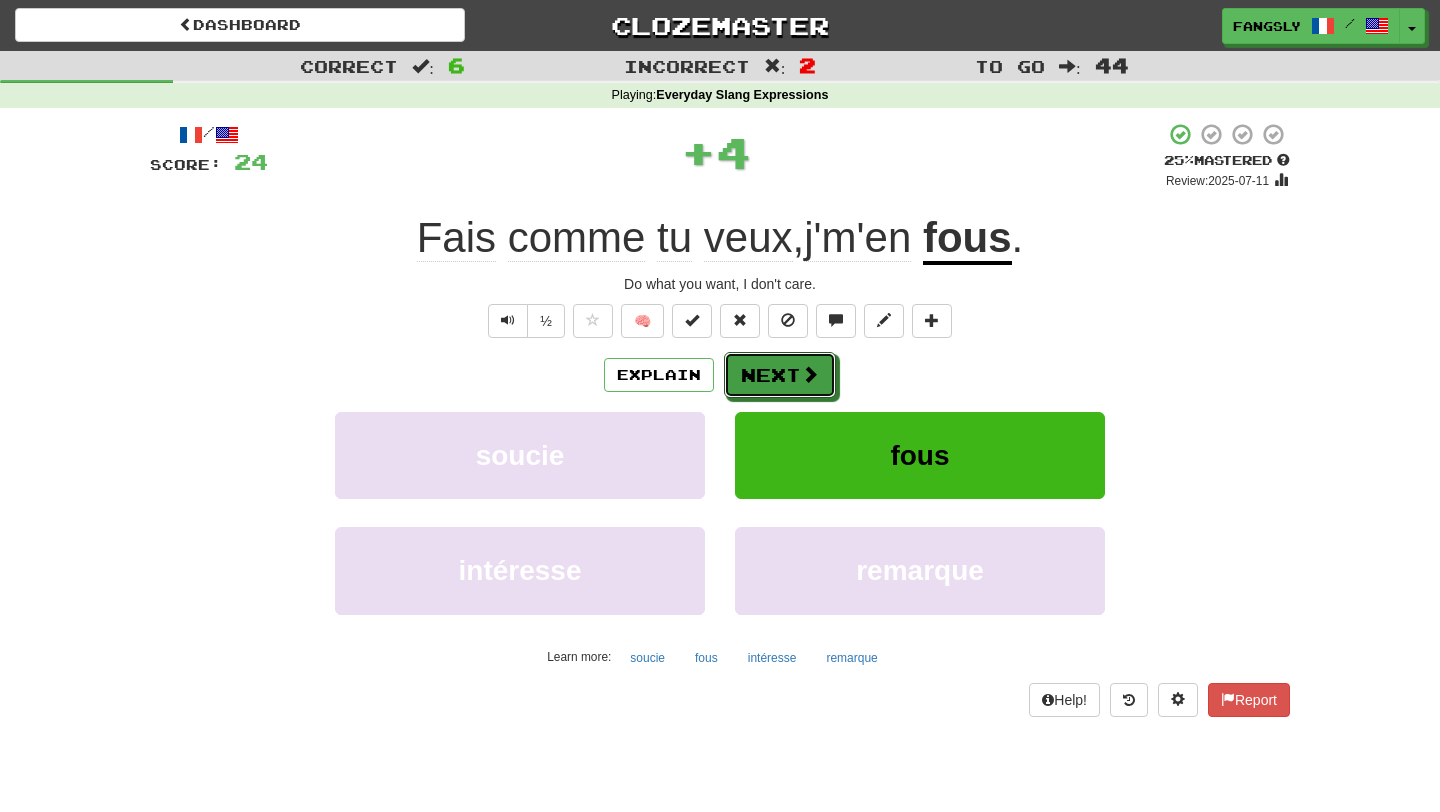 click on "Next" at bounding box center [780, 375] 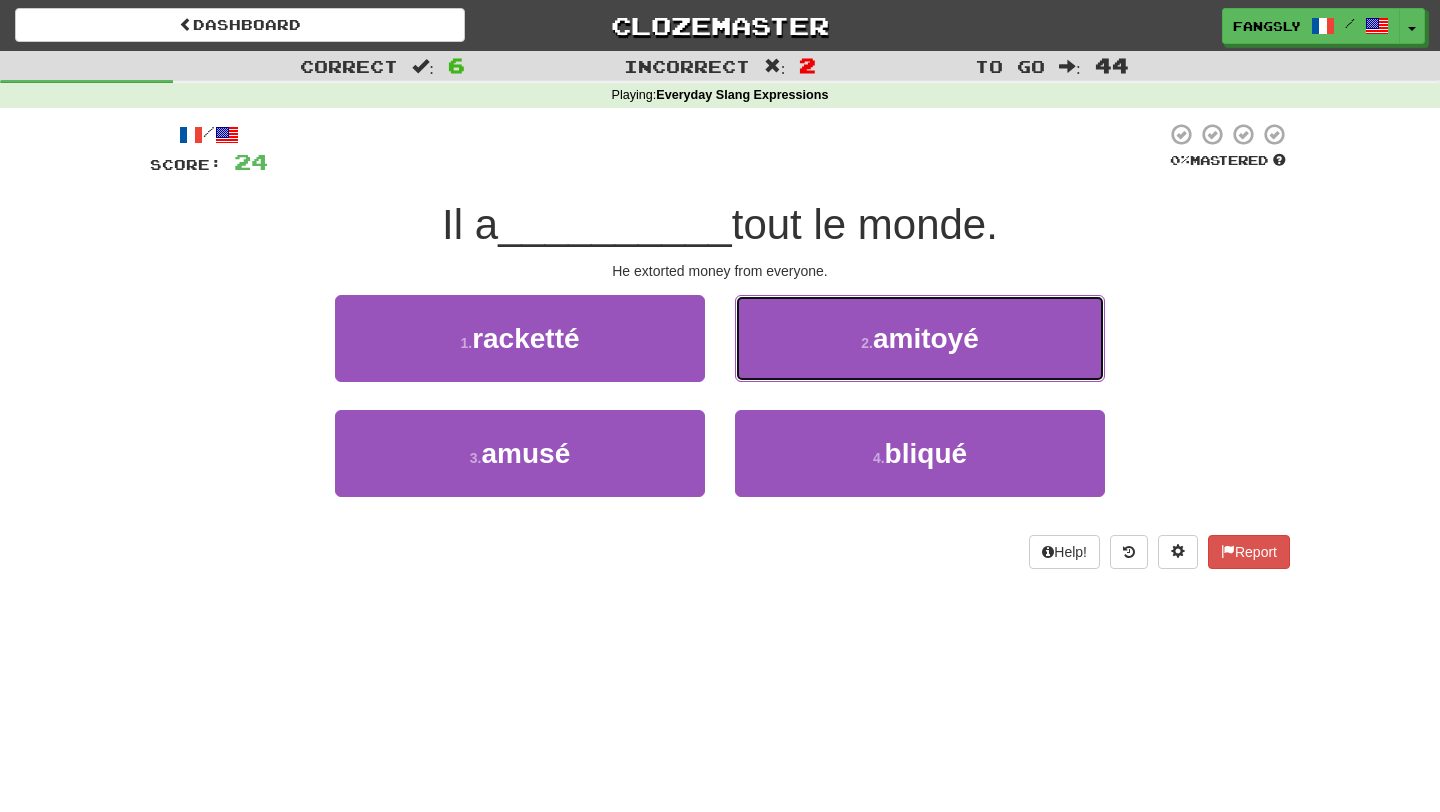 click on "2 .  amitoyé" at bounding box center [920, 338] 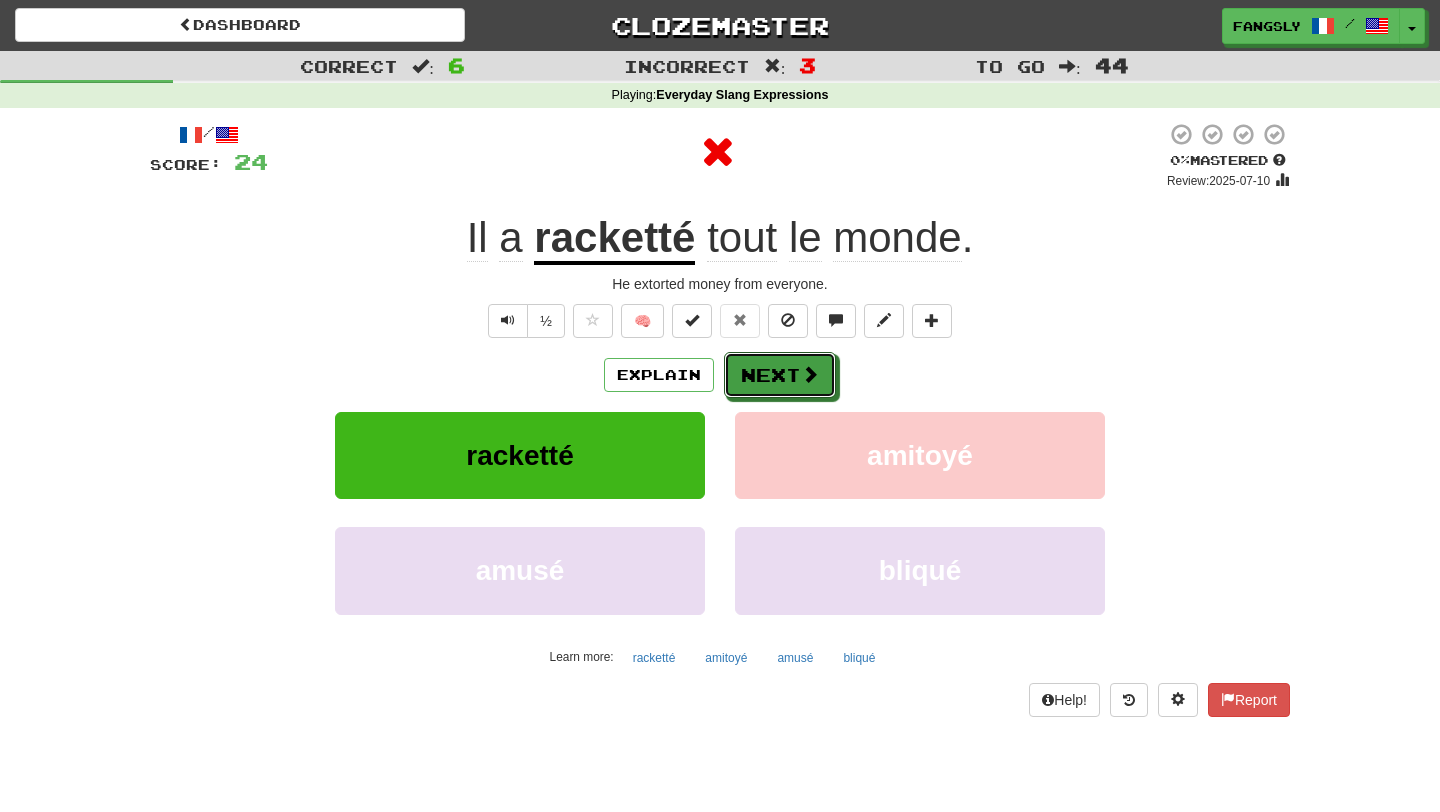 click on "Next" at bounding box center [780, 375] 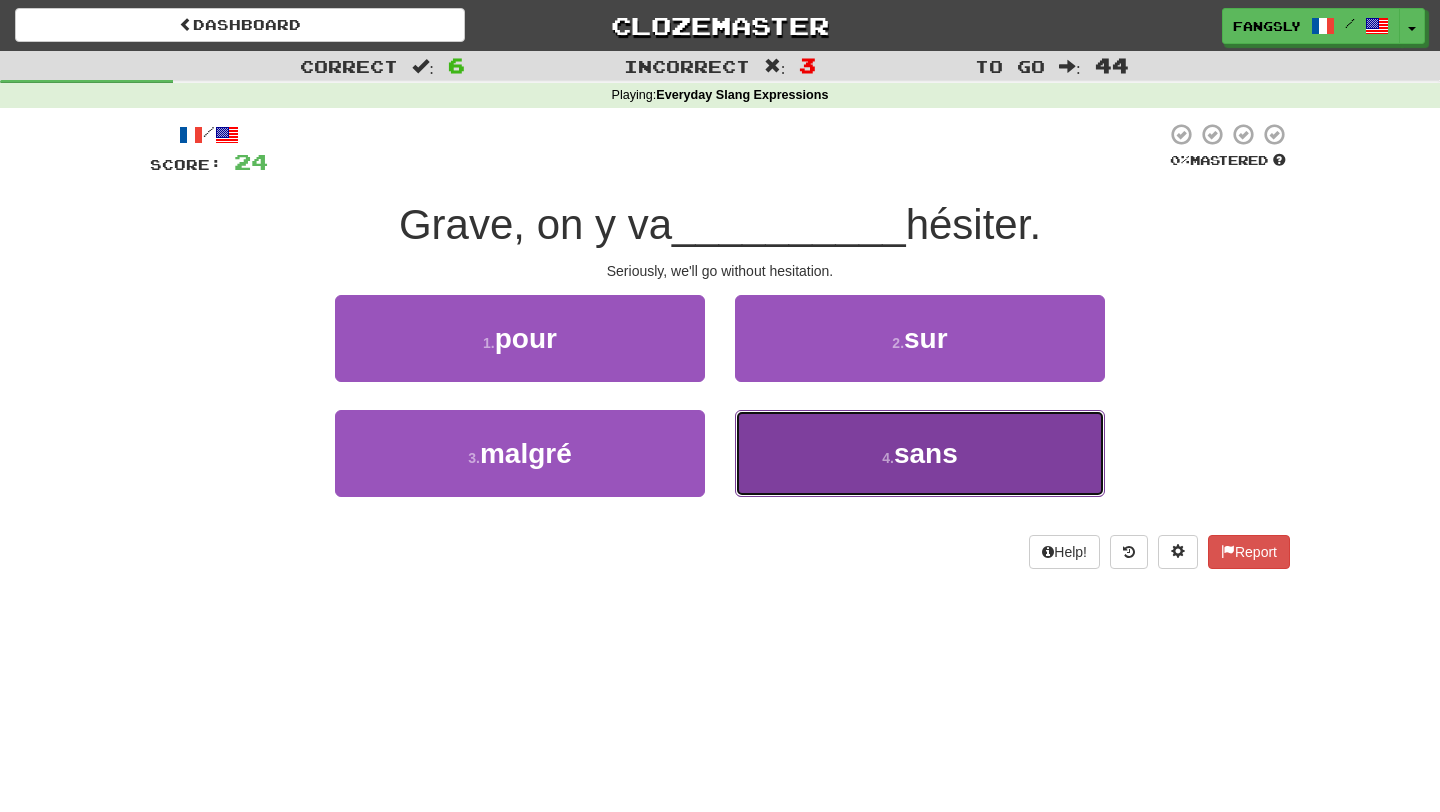 click on "4 .  sans" at bounding box center (920, 453) 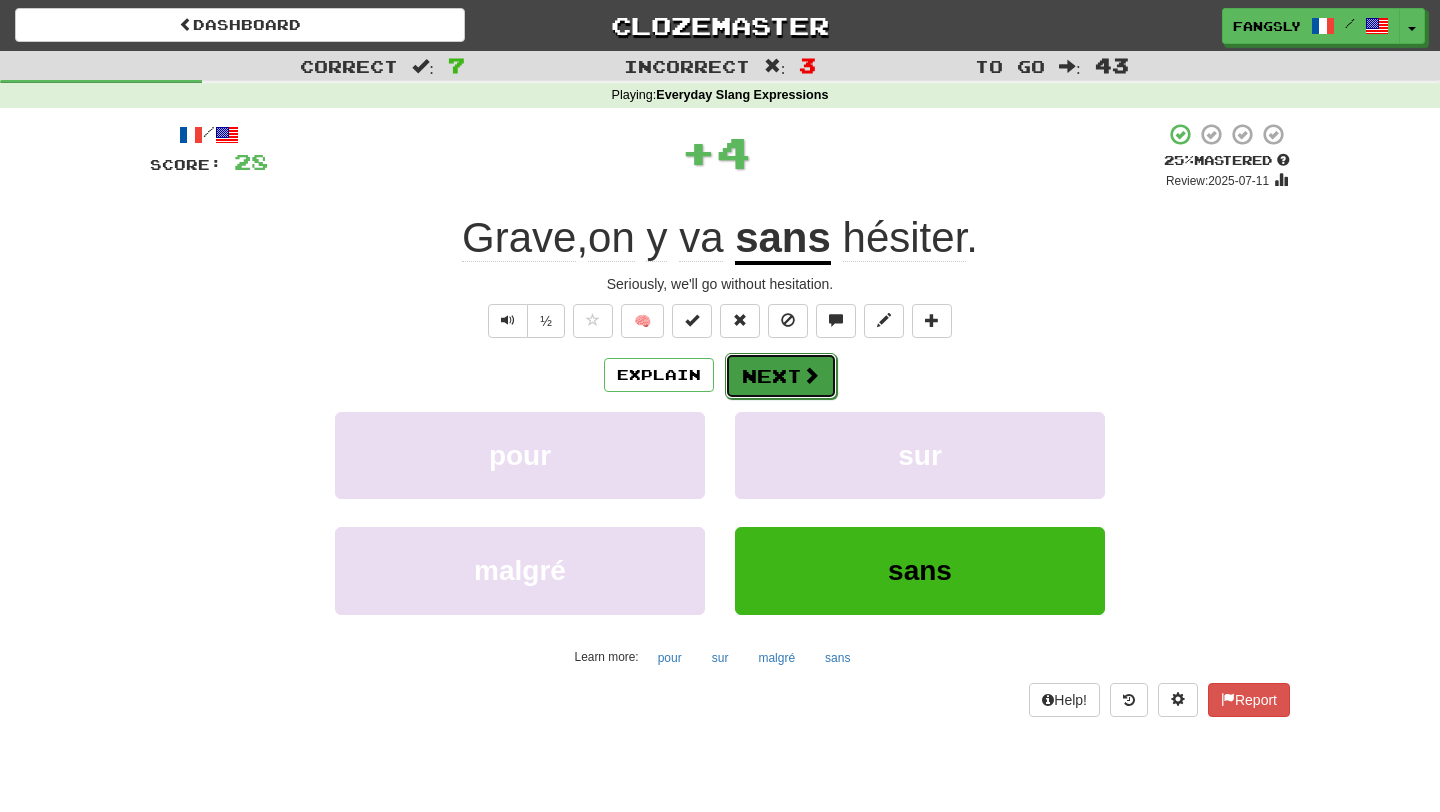click on "Next" at bounding box center (781, 376) 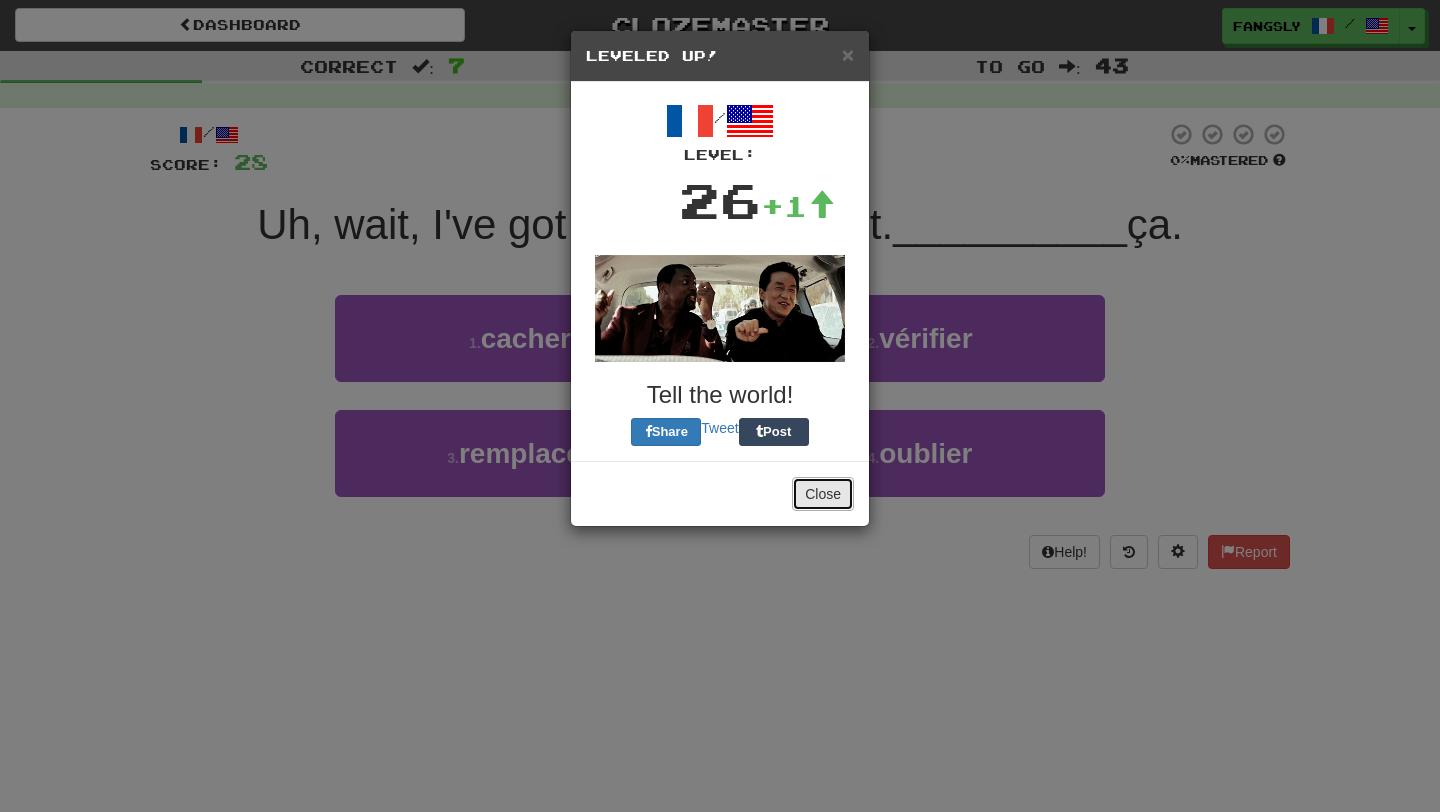 click on "Close" at bounding box center (823, 494) 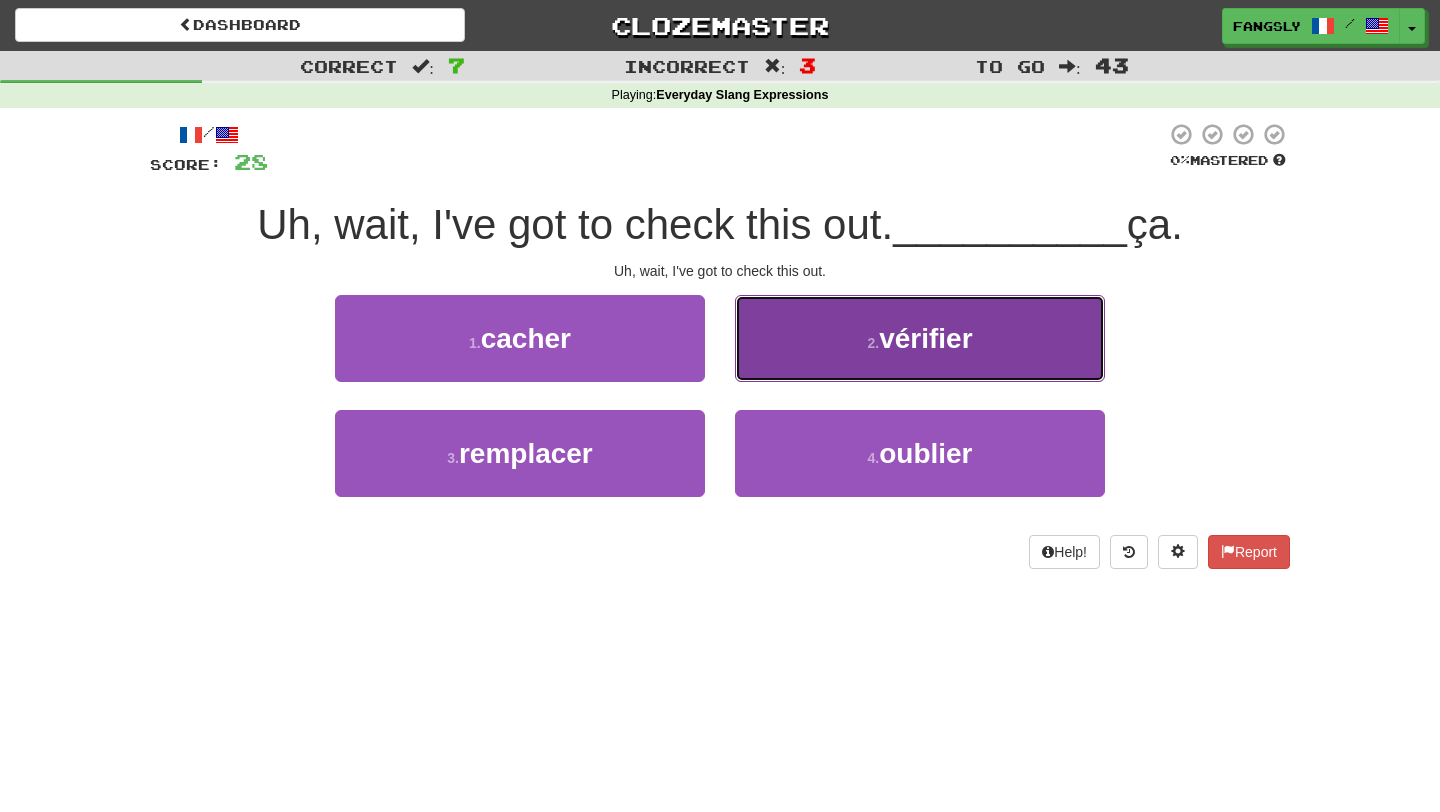 click on "2 .  vérifier" at bounding box center [920, 338] 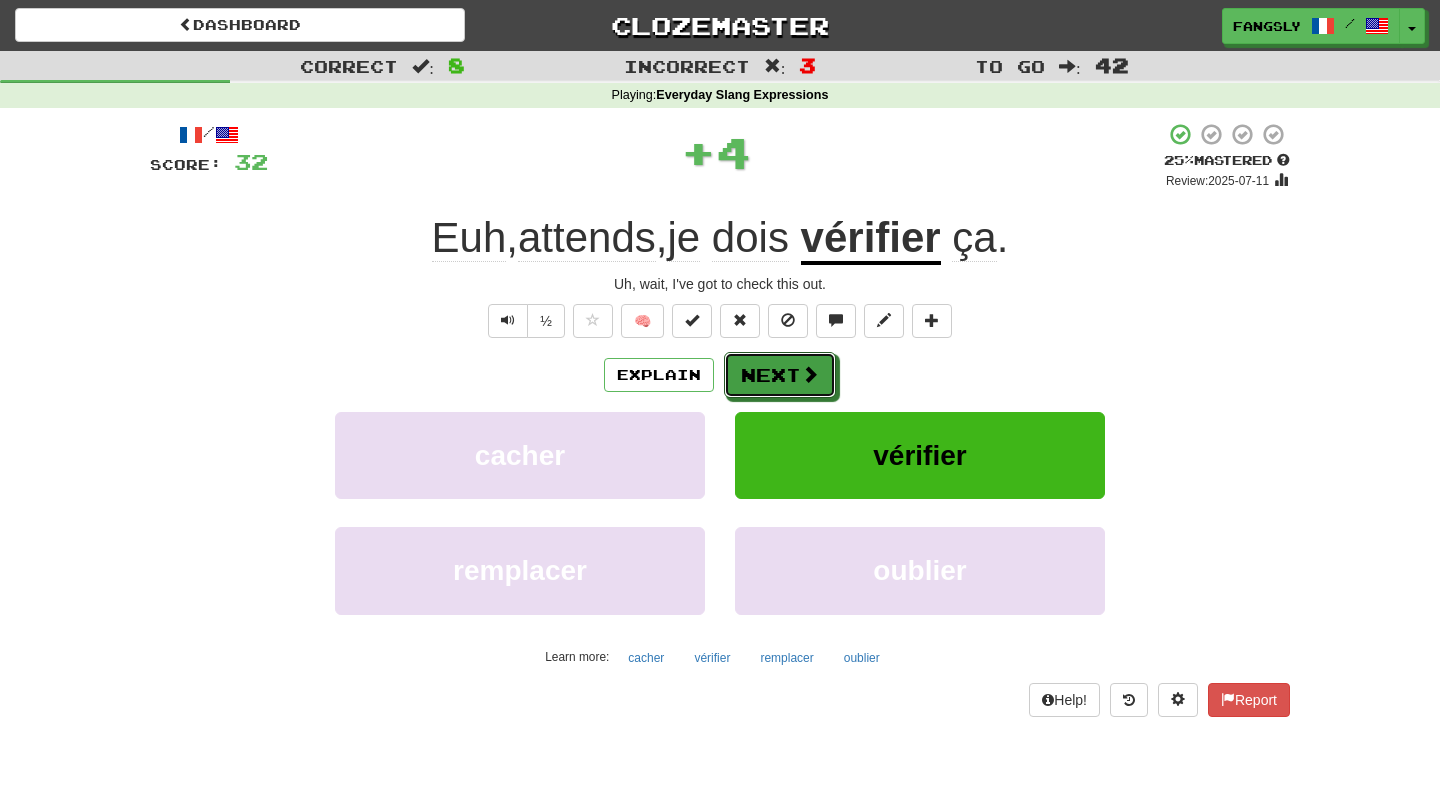click on "Next" at bounding box center [780, 375] 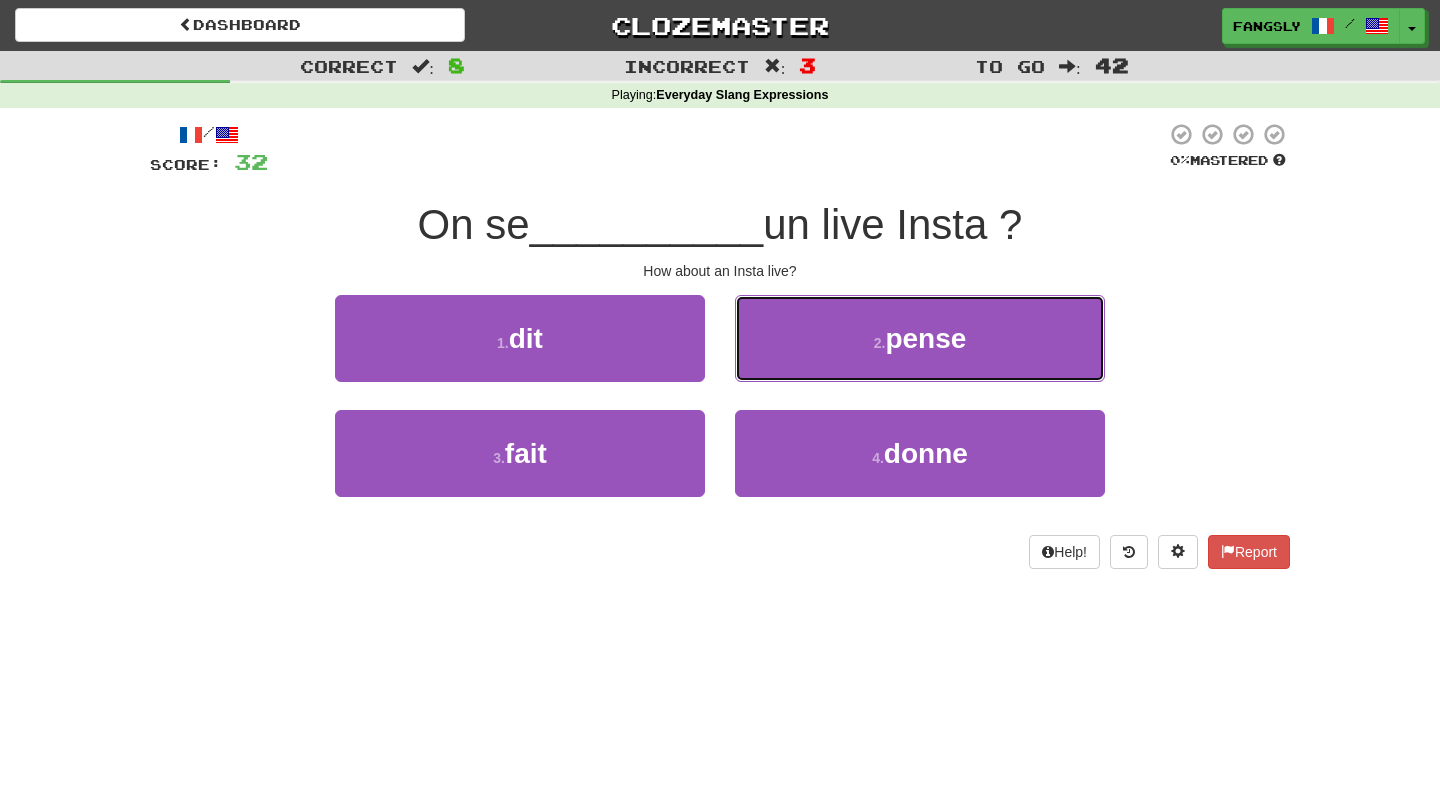 click on "2 .  pense" at bounding box center (920, 338) 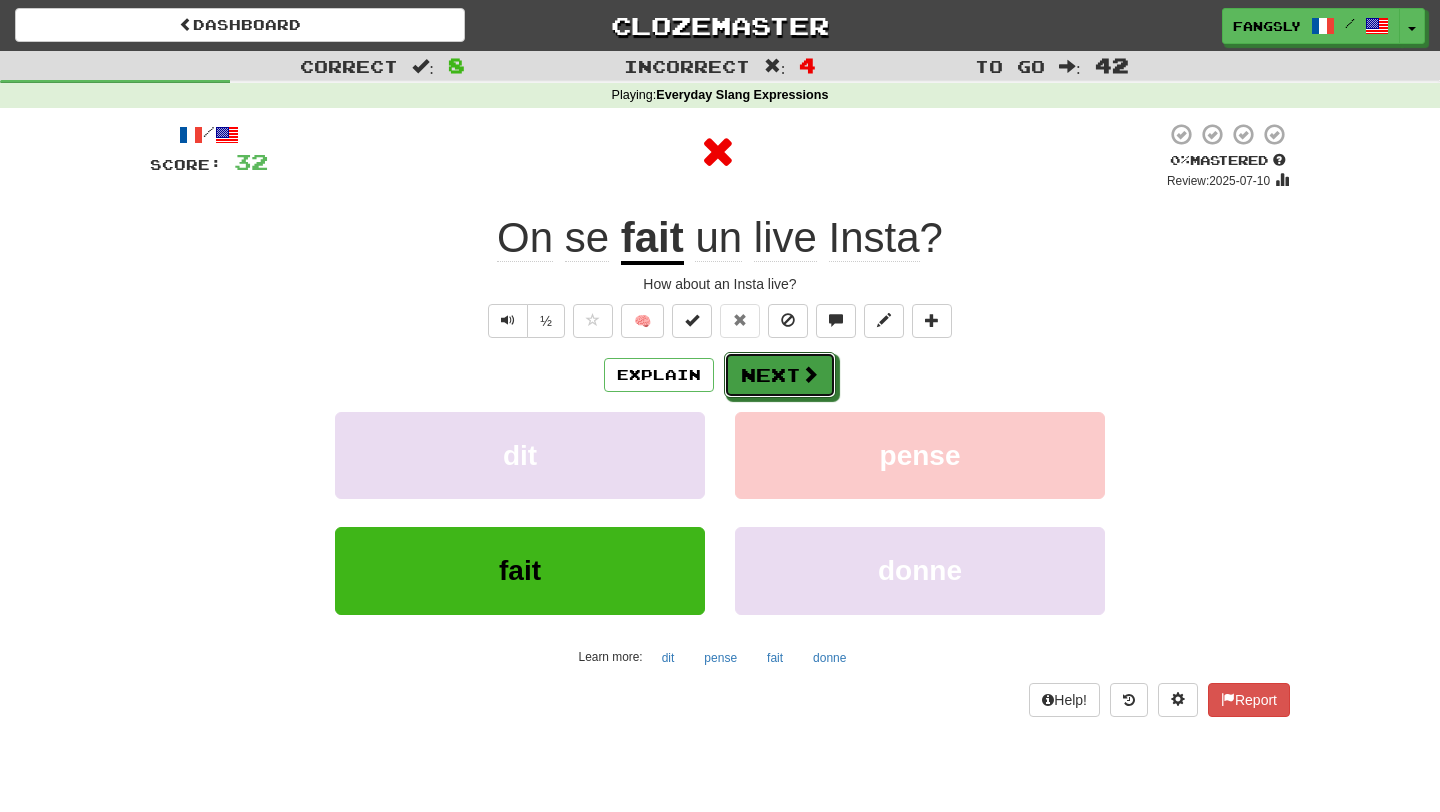 click on "Next" at bounding box center [780, 375] 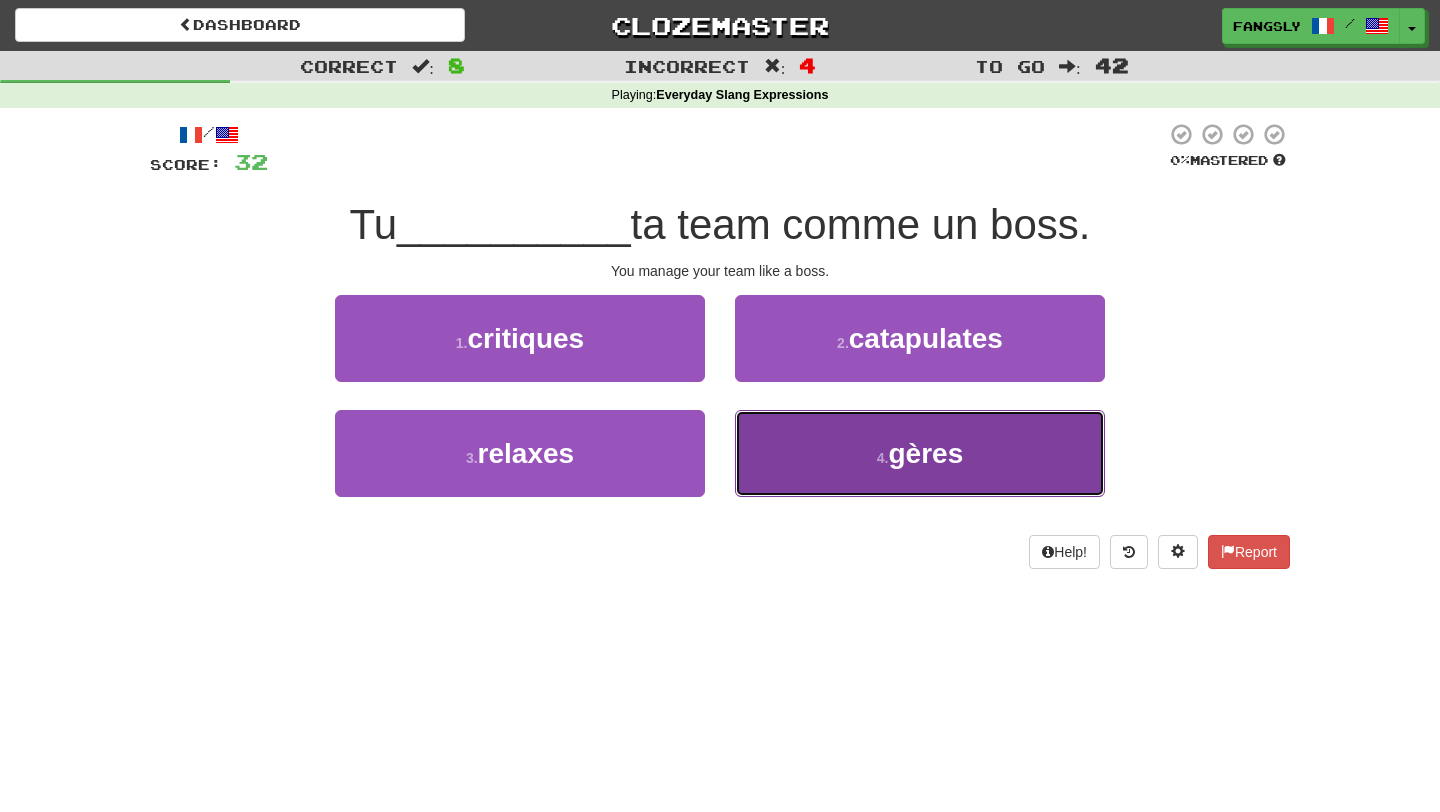 click on "4 .  gères" at bounding box center (920, 453) 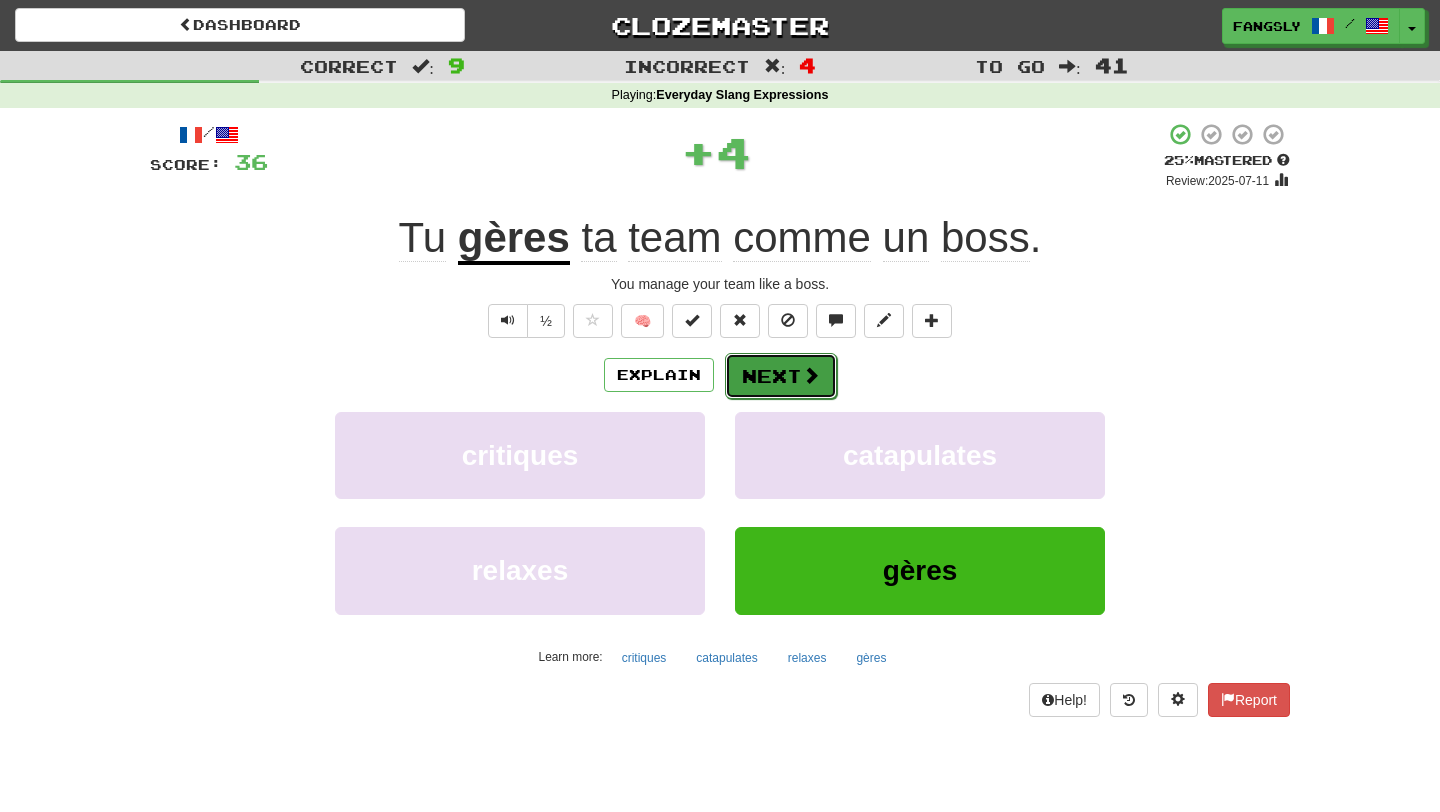 click on "Next" at bounding box center [781, 376] 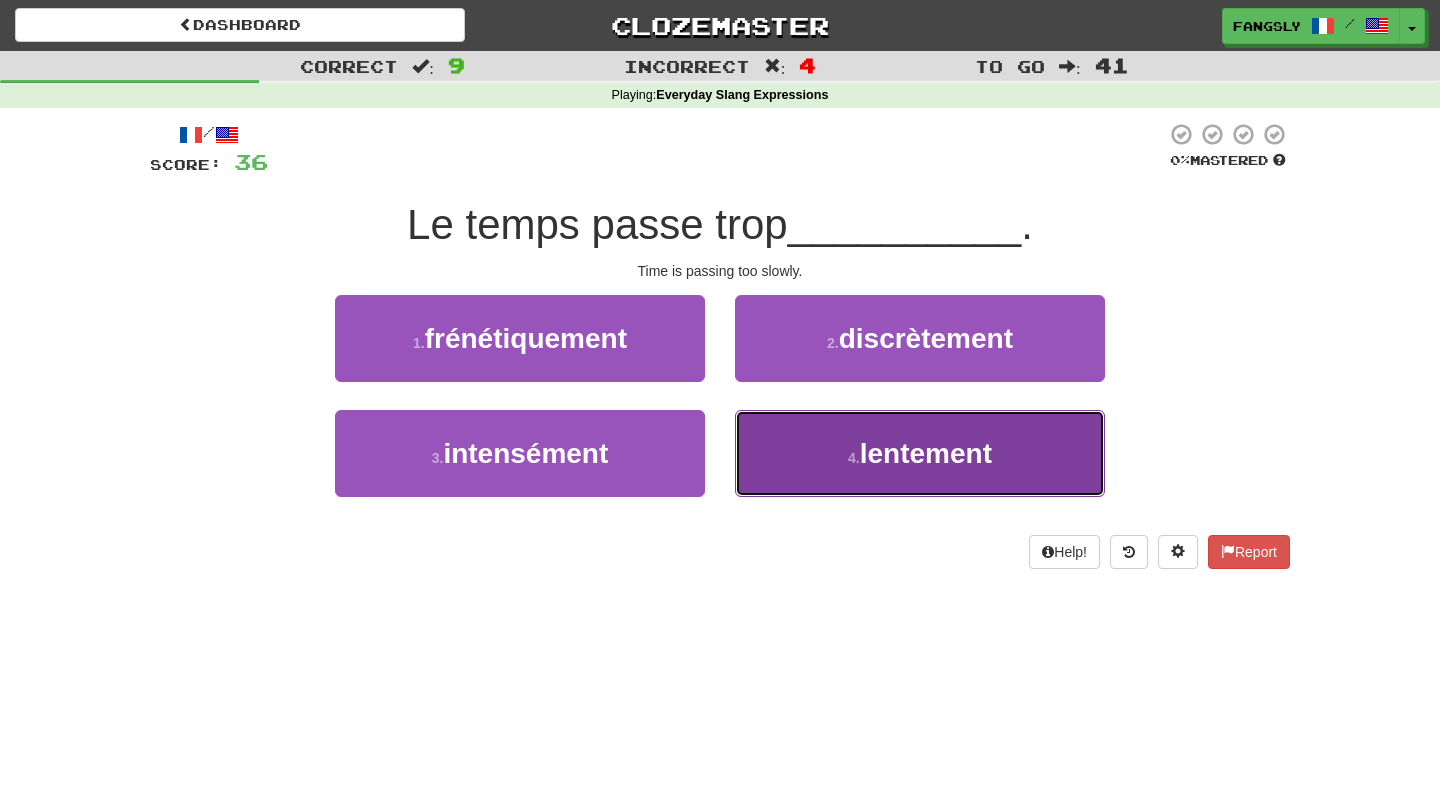 click on "4 .  lentement" at bounding box center (920, 453) 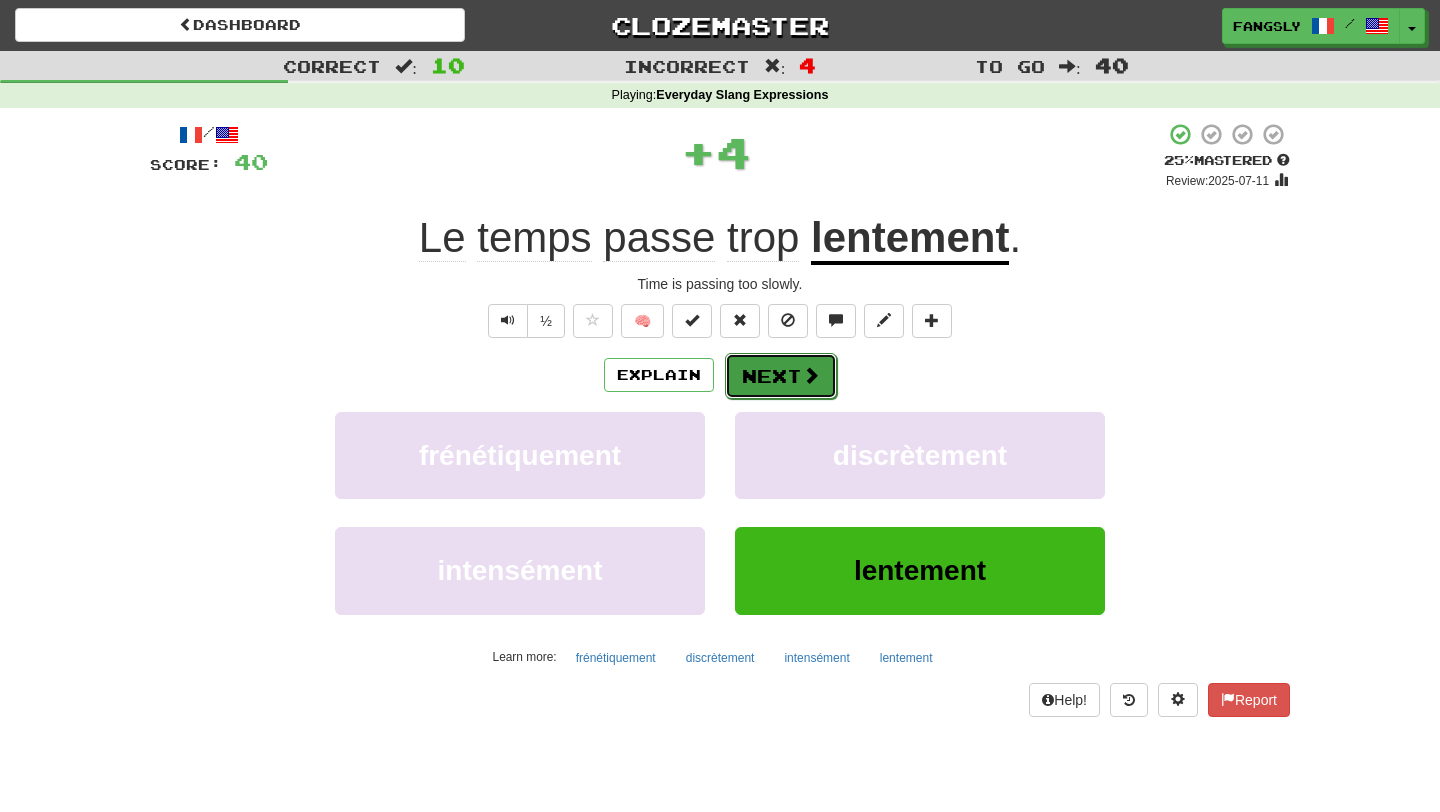 click on "Next" at bounding box center [781, 376] 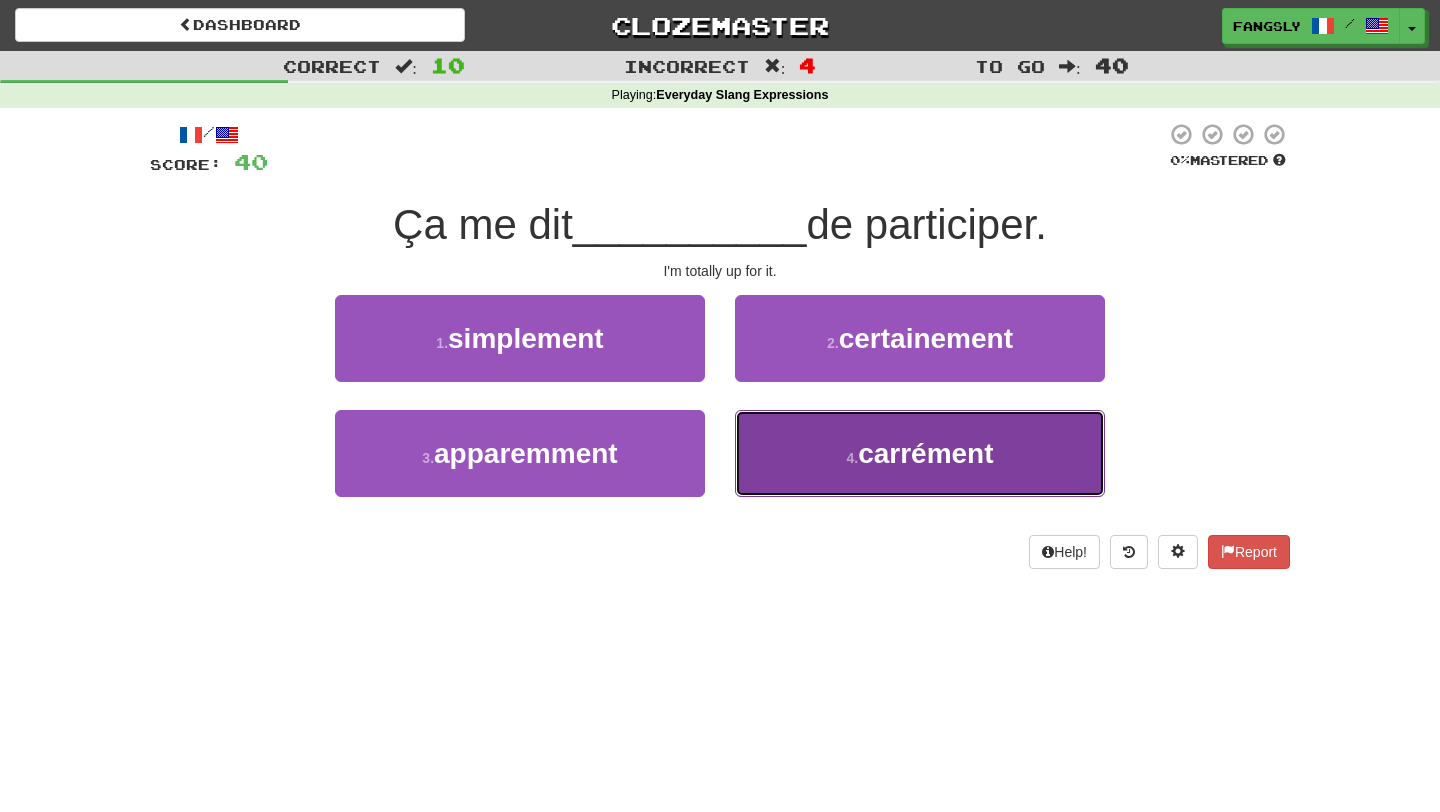 click on "4 .  carrément" at bounding box center (920, 453) 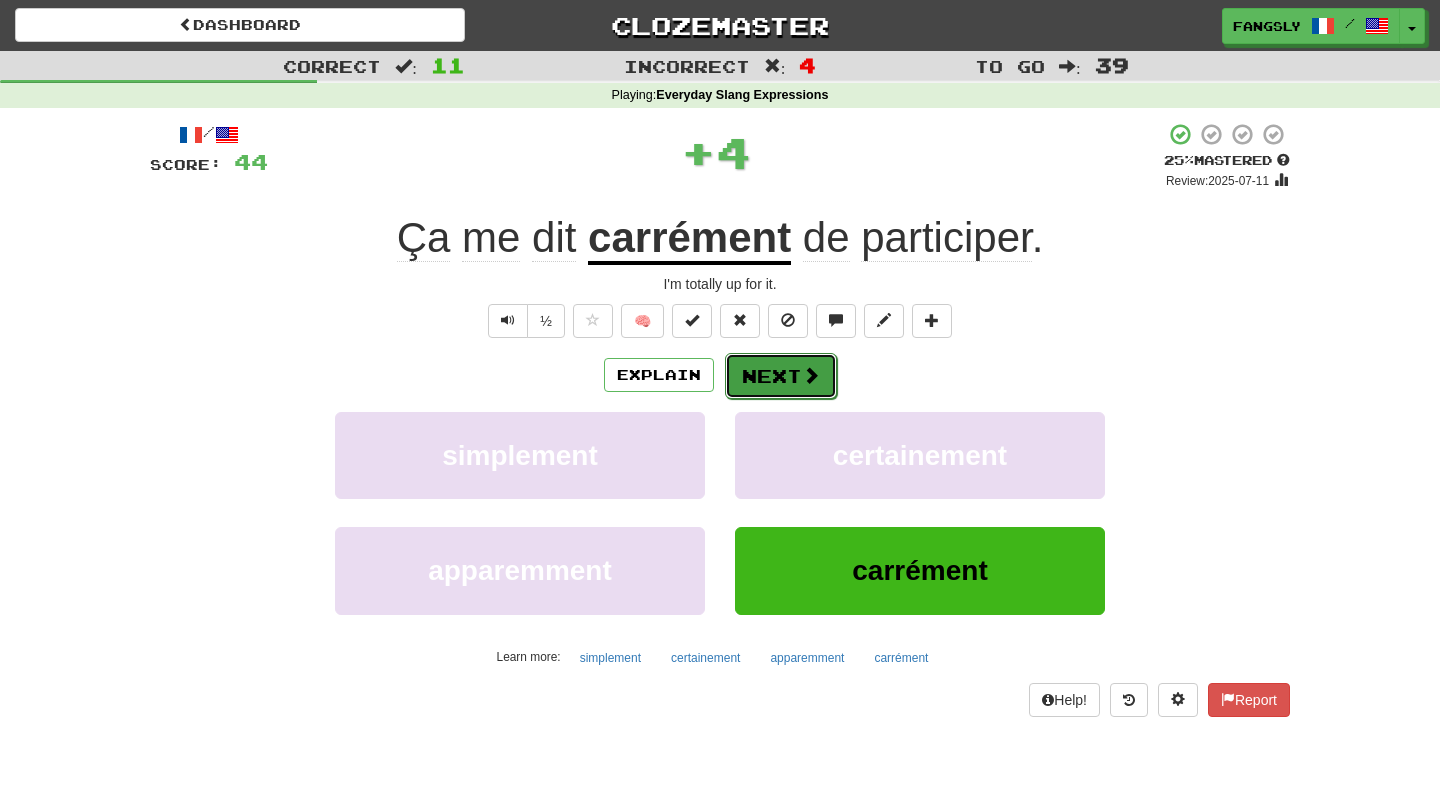 click on "Next" at bounding box center (781, 376) 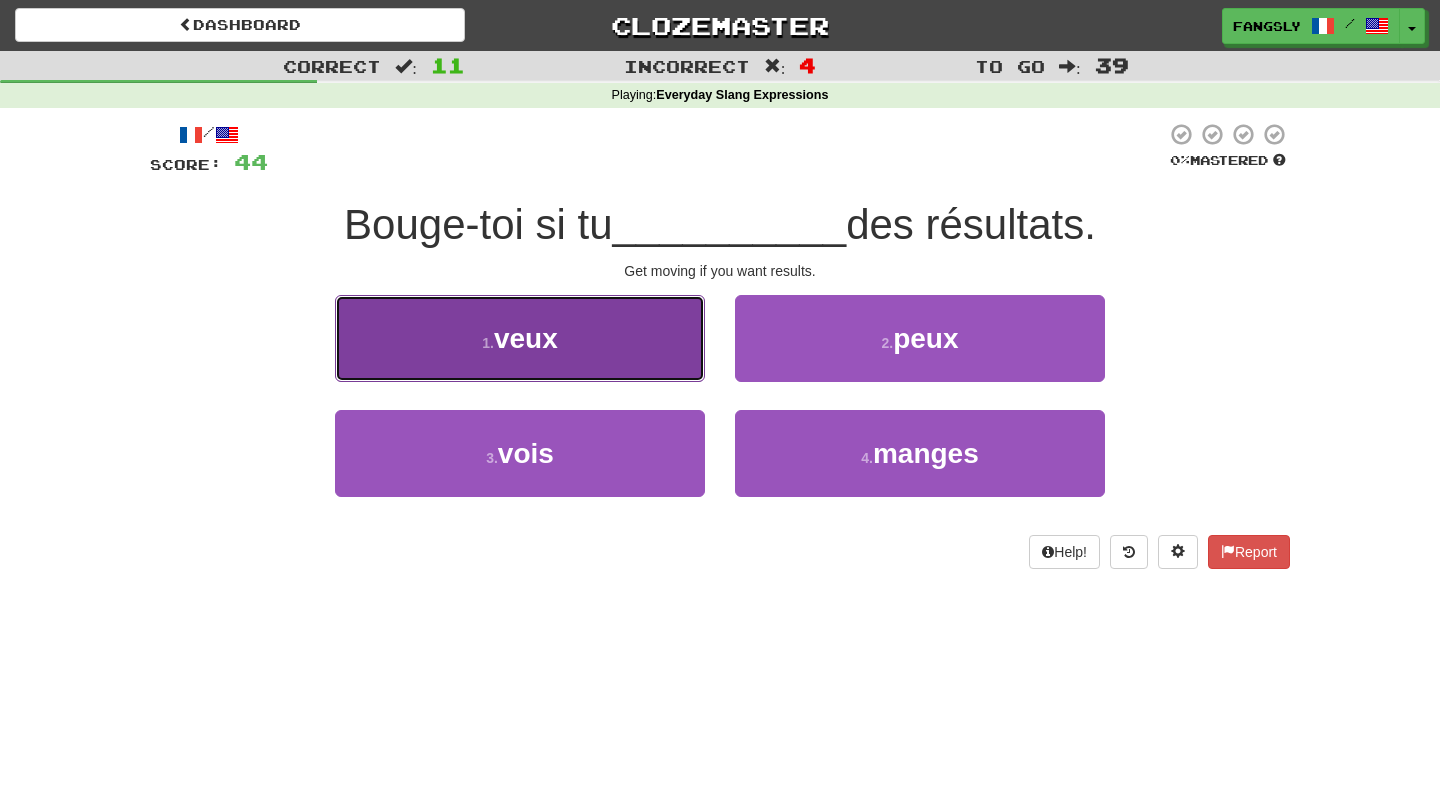 click on "1 .  veux" at bounding box center [520, 338] 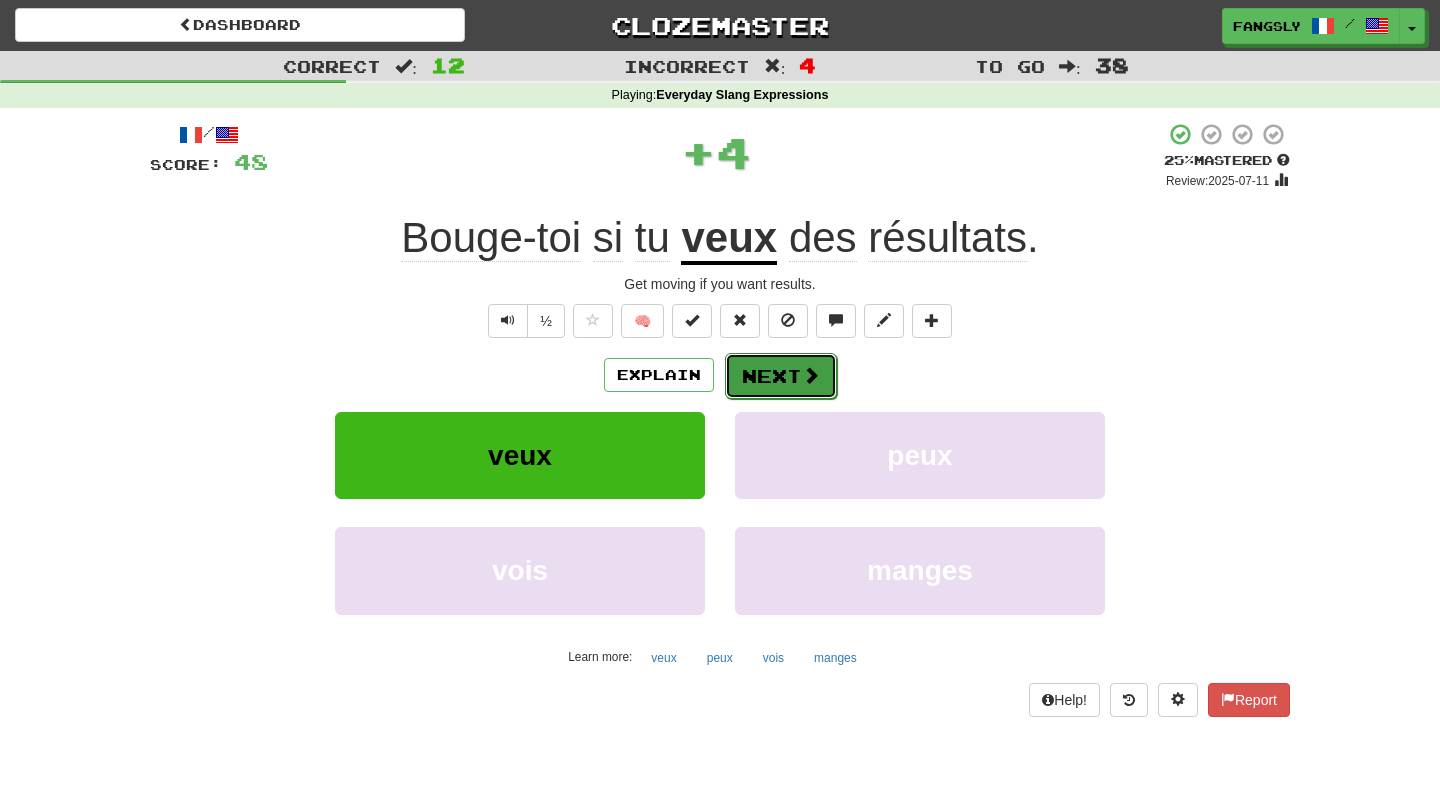 click on "Next" at bounding box center [781, 376] 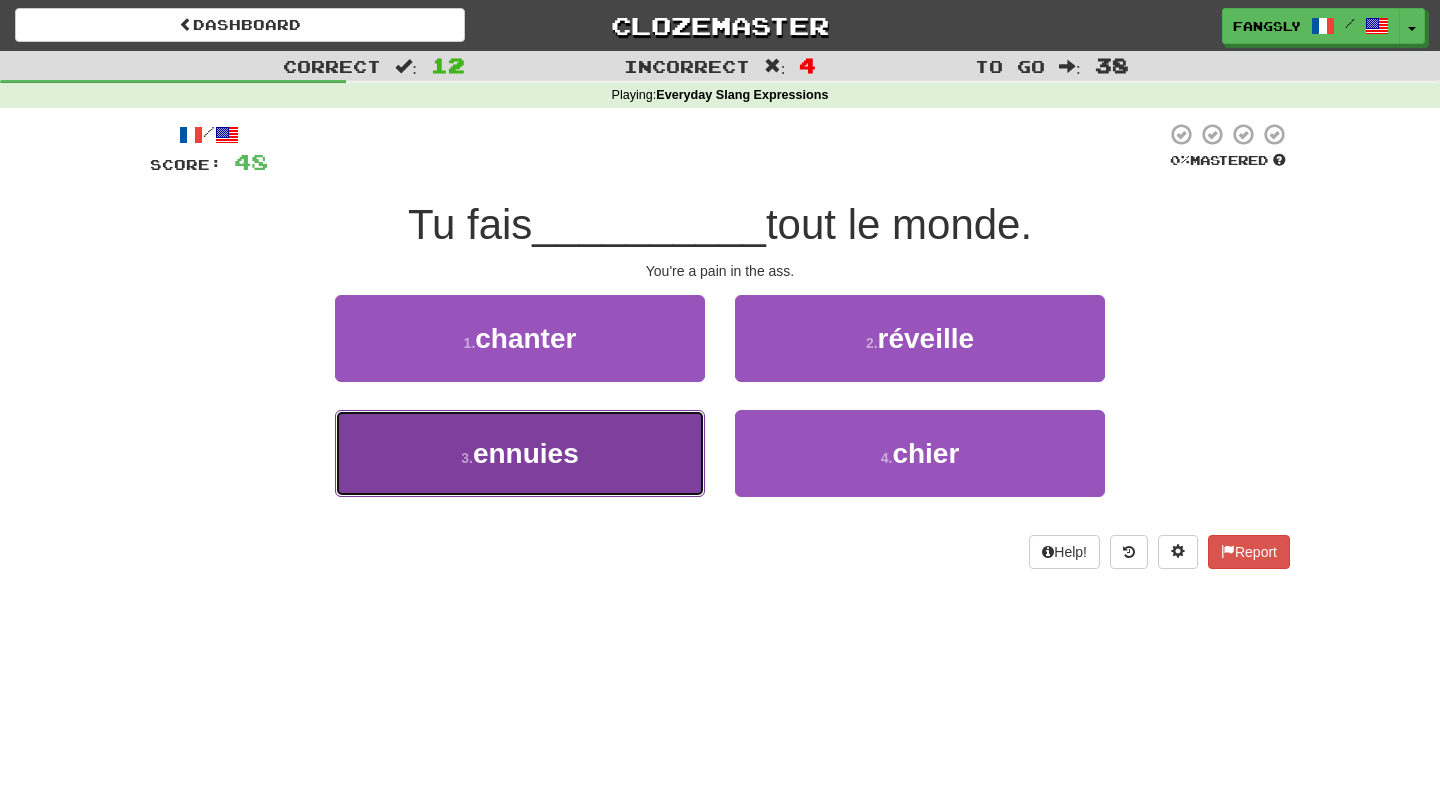 click on "3 .  ennuies" at bounding box center [520, 453] 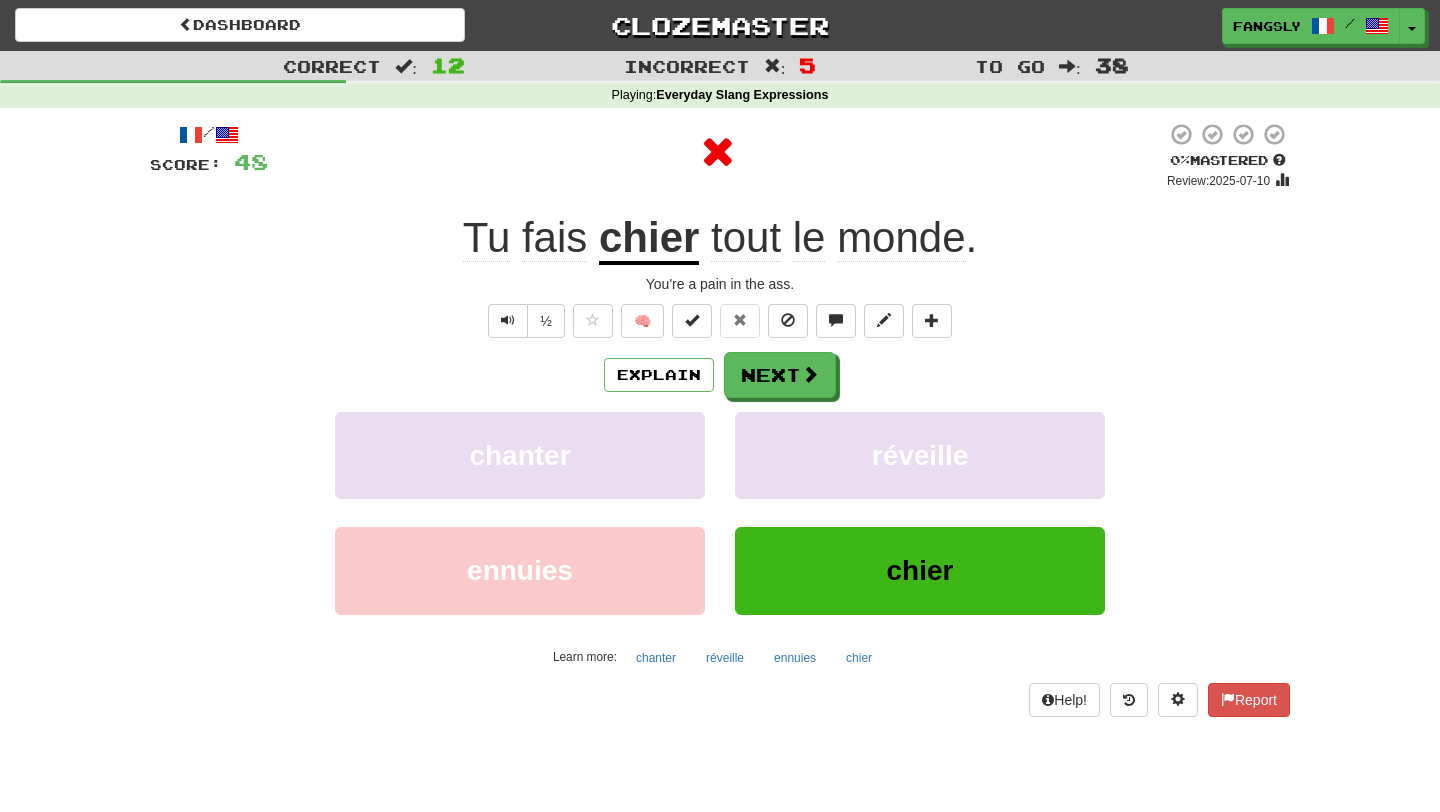 click on "Explain Next chanter réveille ennuies chier Learn more: chanter réveille ennuies chier" at bounding box center (720, 512) 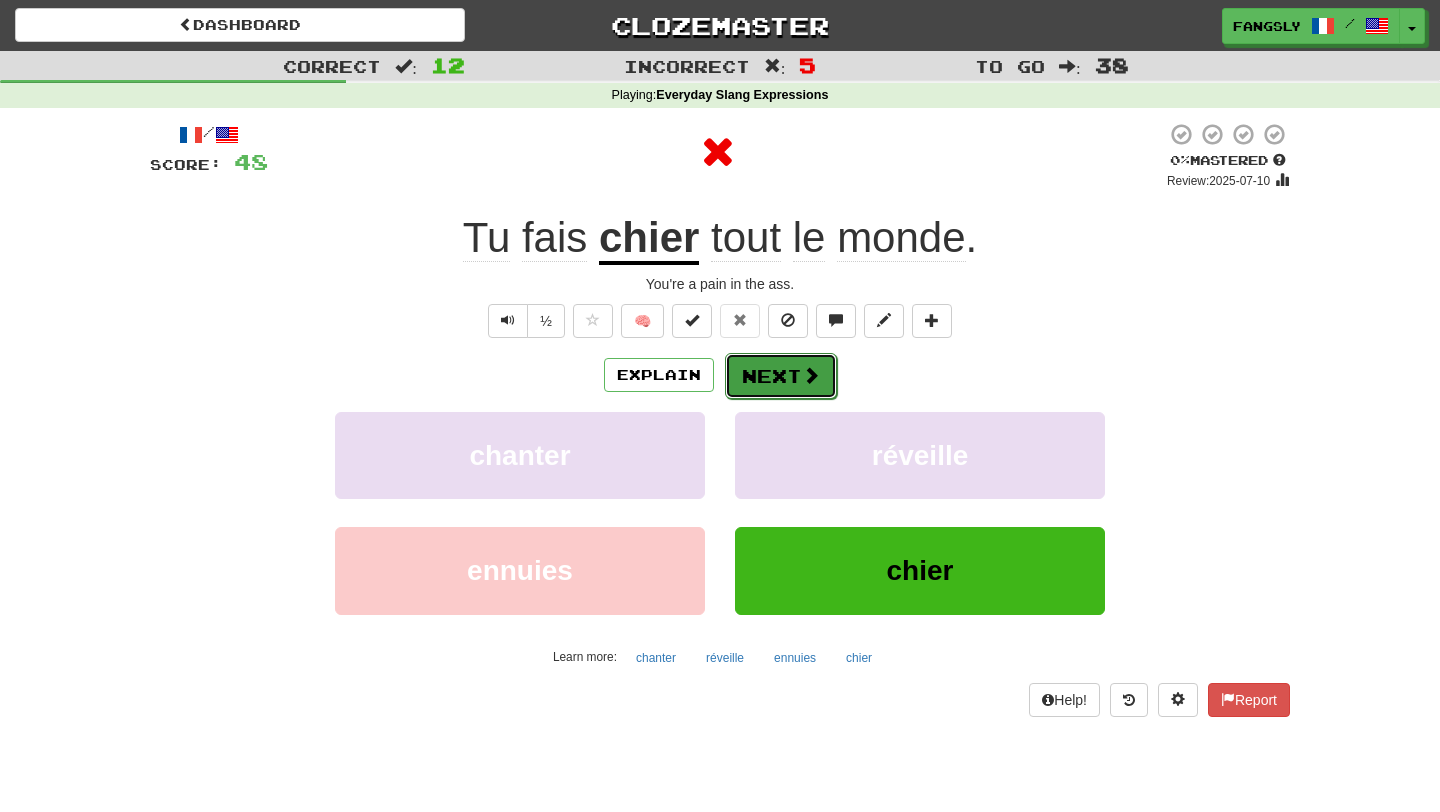 click on "Next" at bounding box center (781, 376) 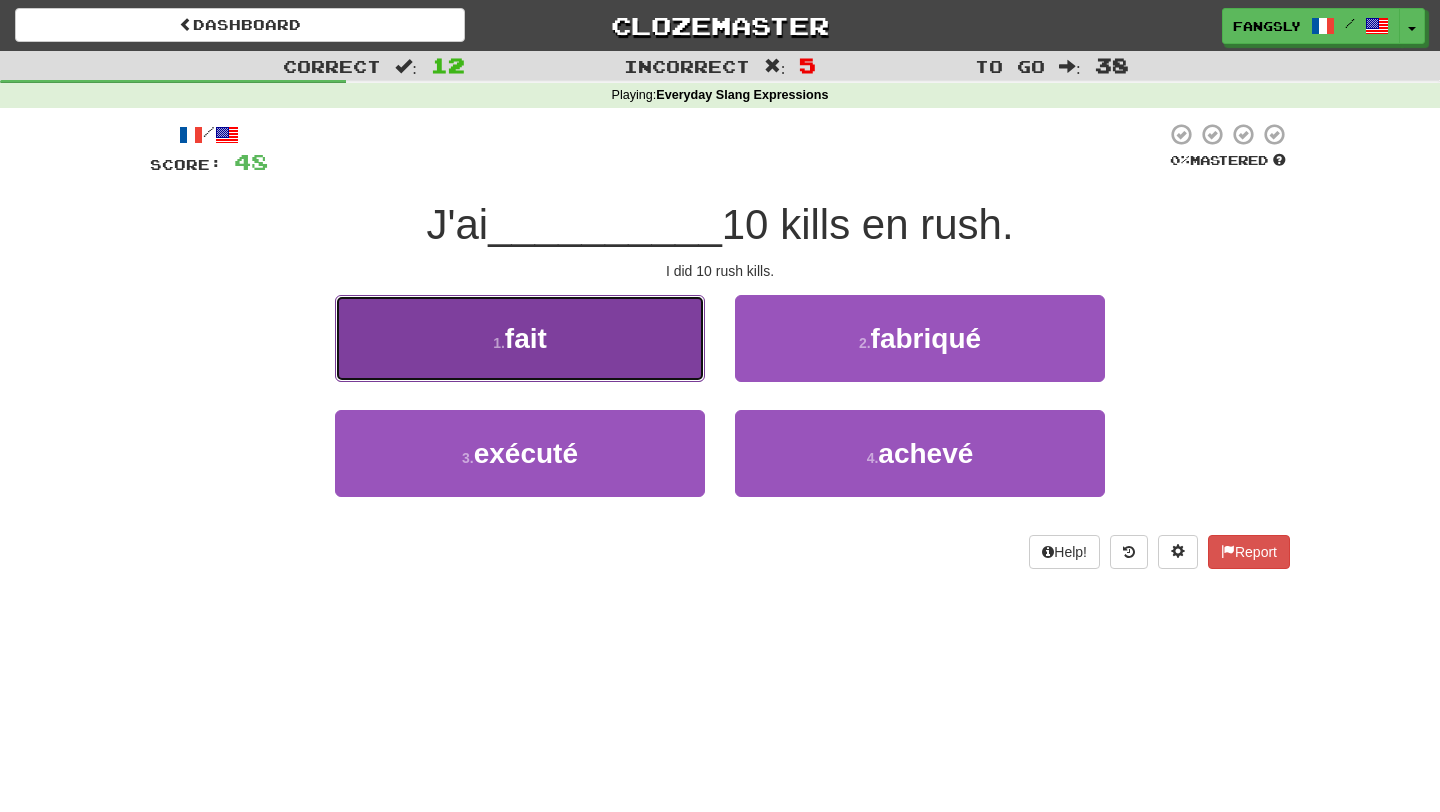 click on "1 .  fait" at bounding box center (520, 338) 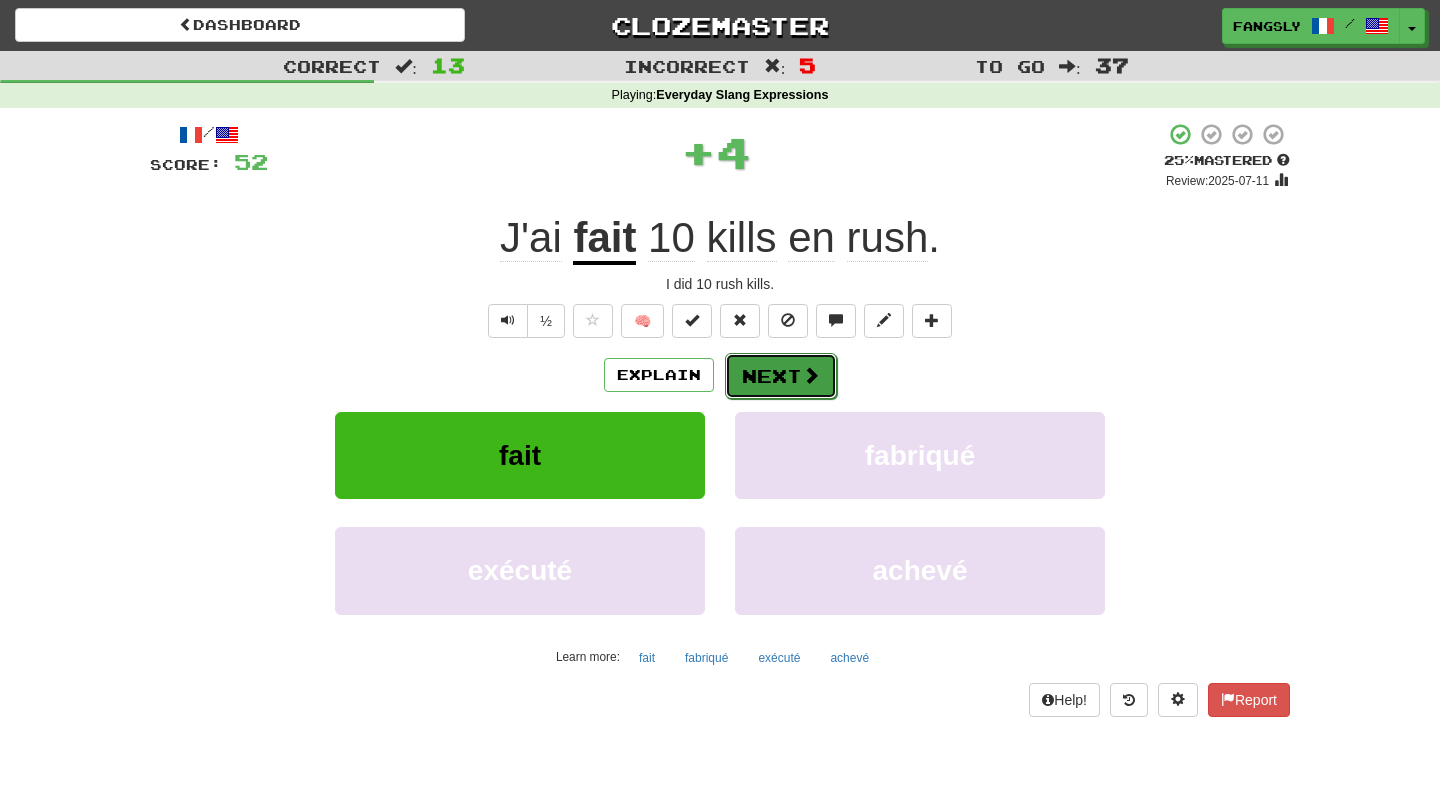 click on "Next" at bounding box center [781, 376] 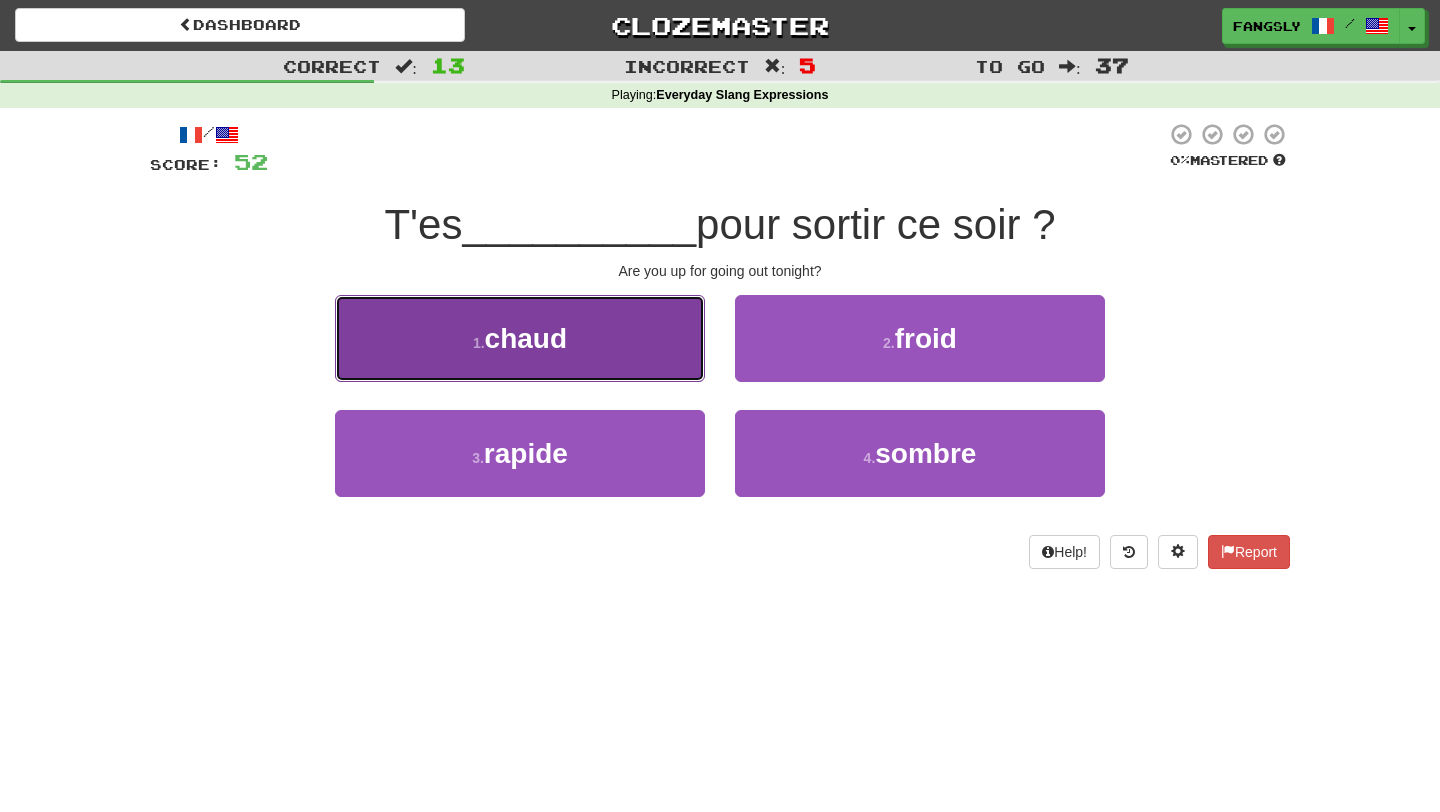 click on "1 .  chaud" at bounding box center [520, 338] 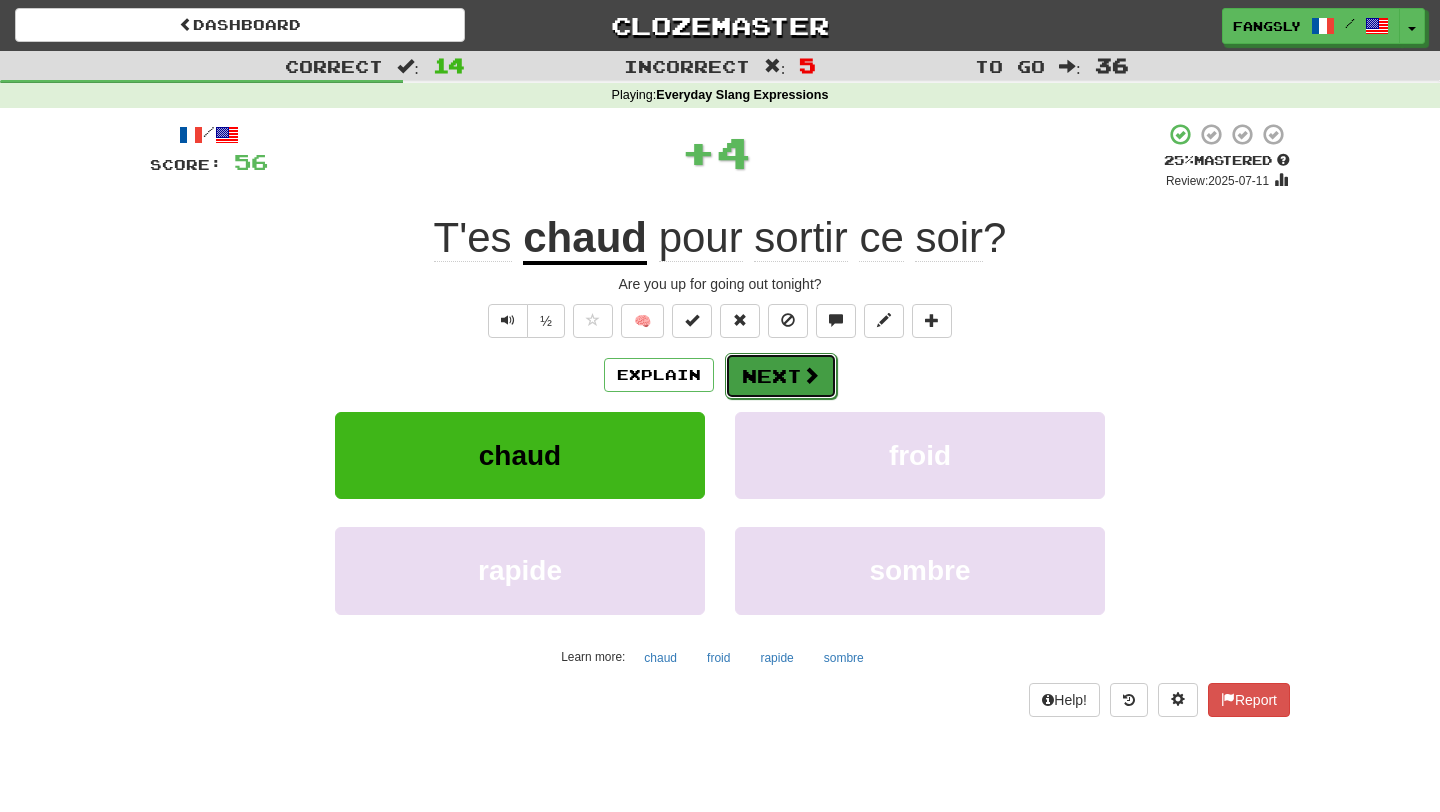 click at bounding box center [811, 375] 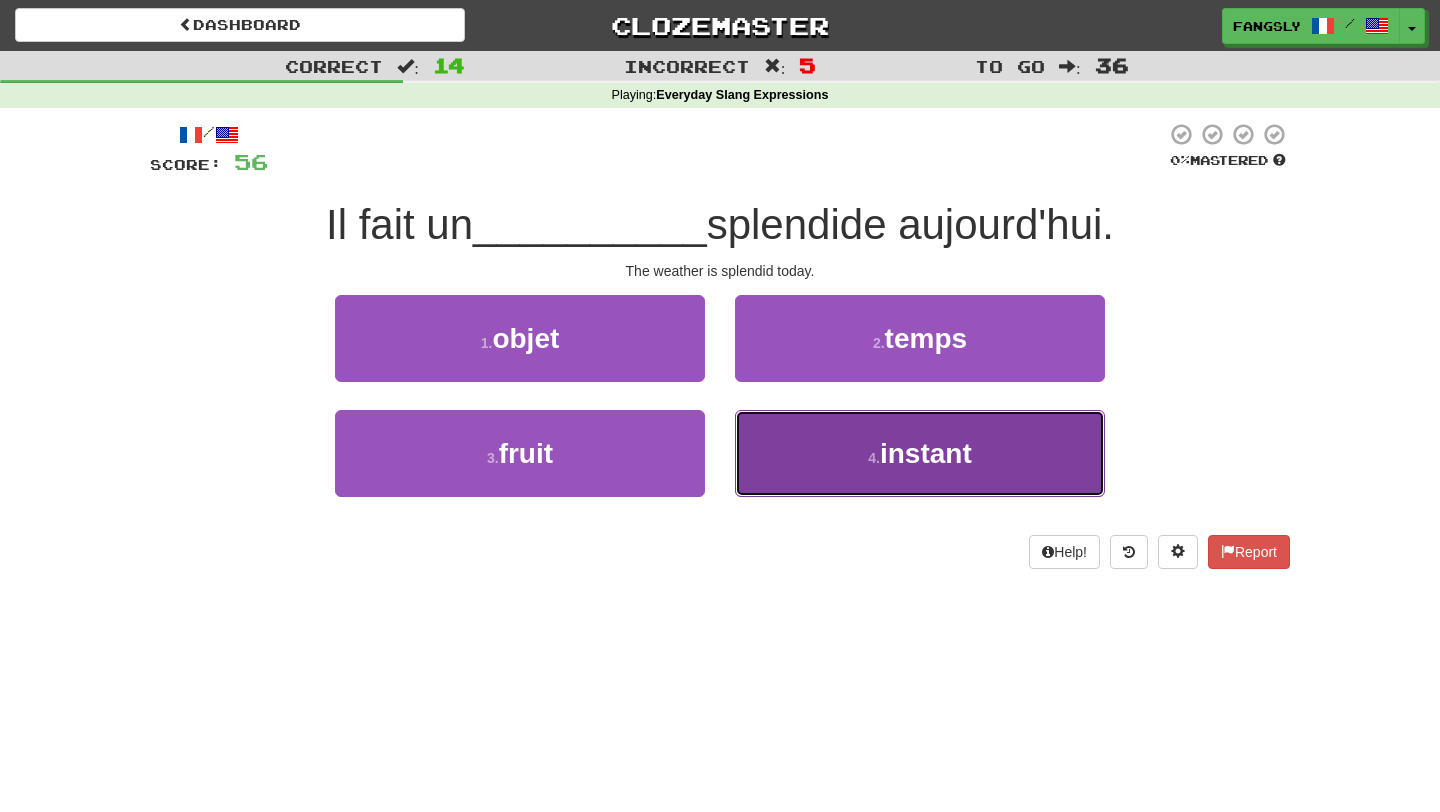 click on "4 .  instant" at bounding box center (920, 453) 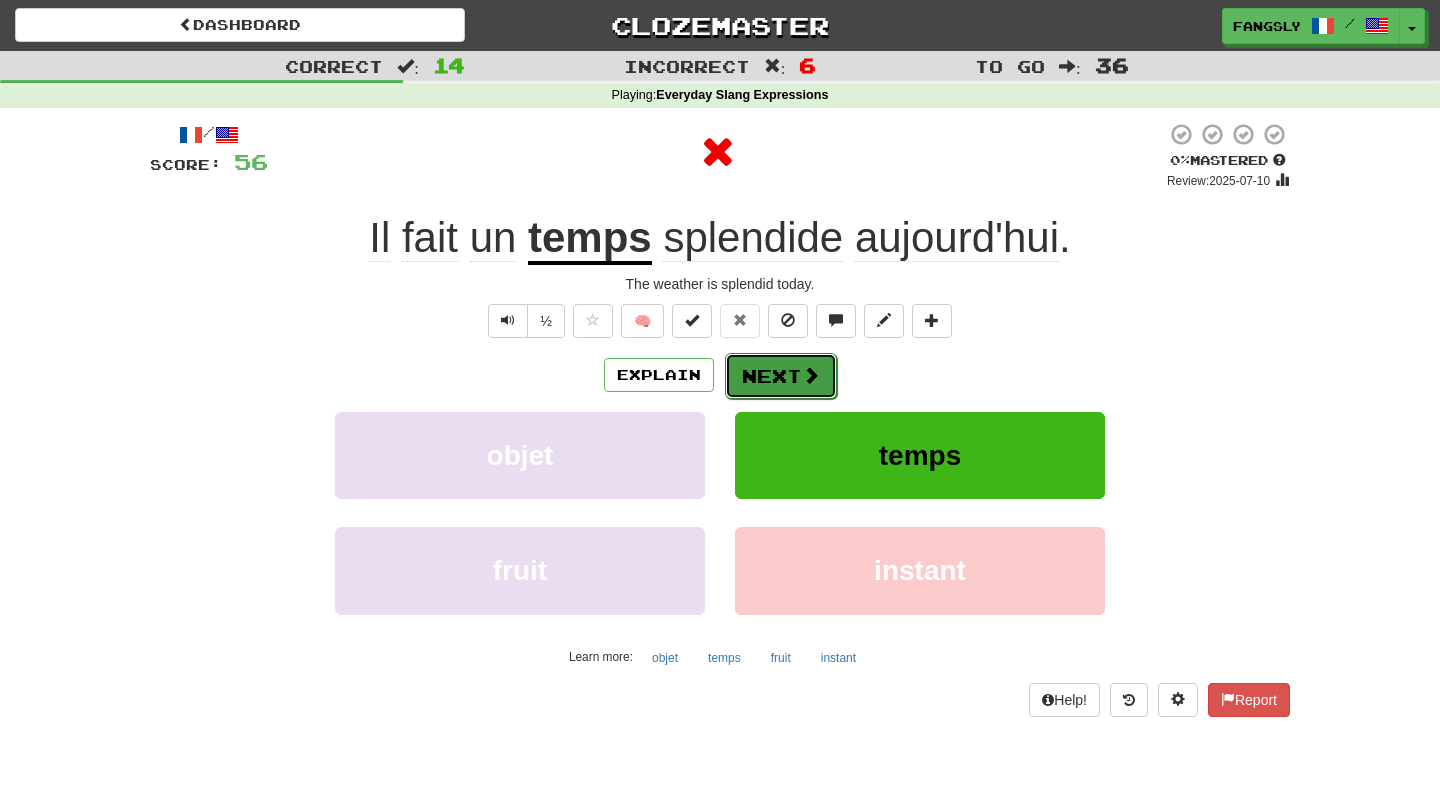 click on "Next" at bounding box center [781, 376] 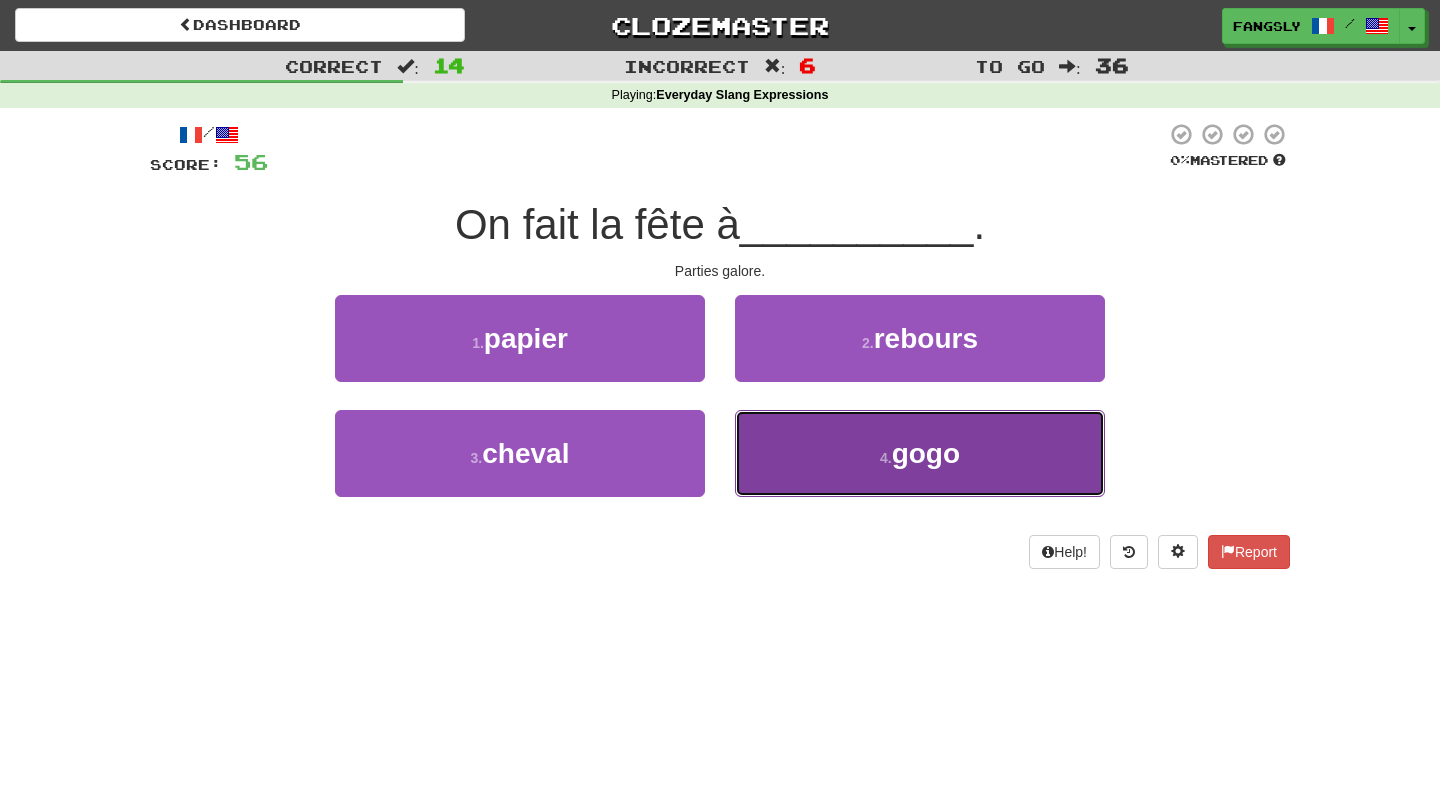 click on "4 .  gogo" at bounding box center [920, 453] 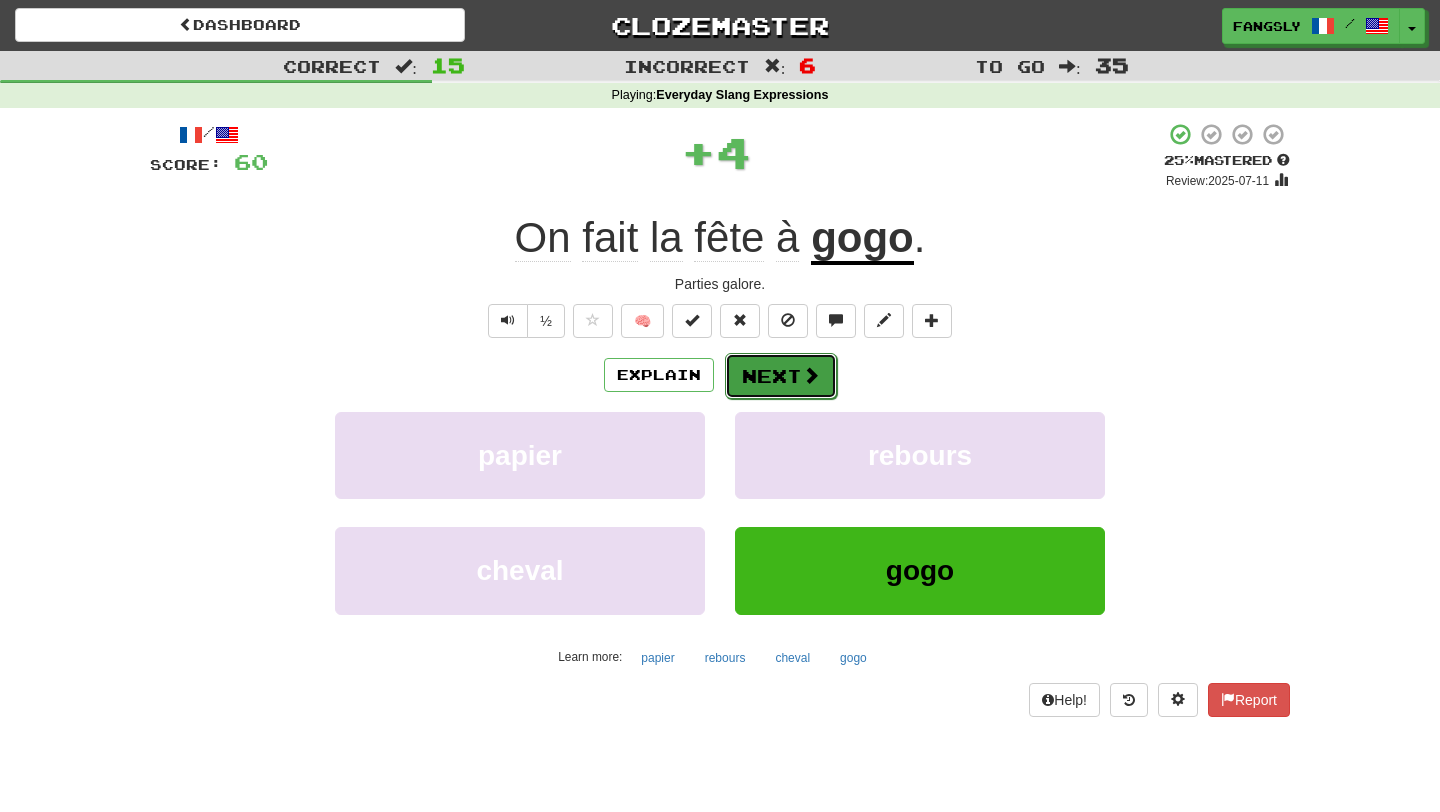 click on "Next" at bounding box center [781, 376] 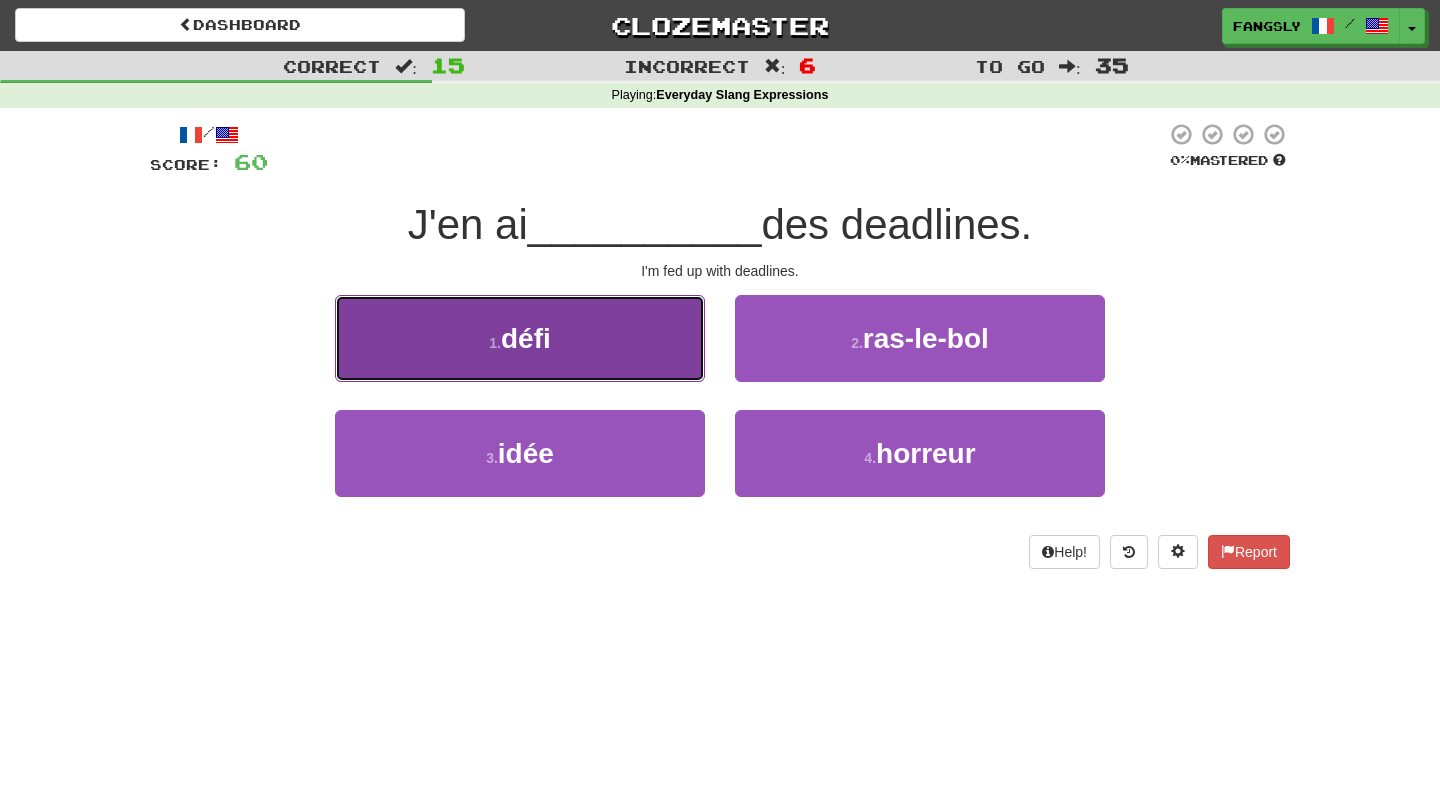 click on "1 .  défi" at bounding box center [520, 338] 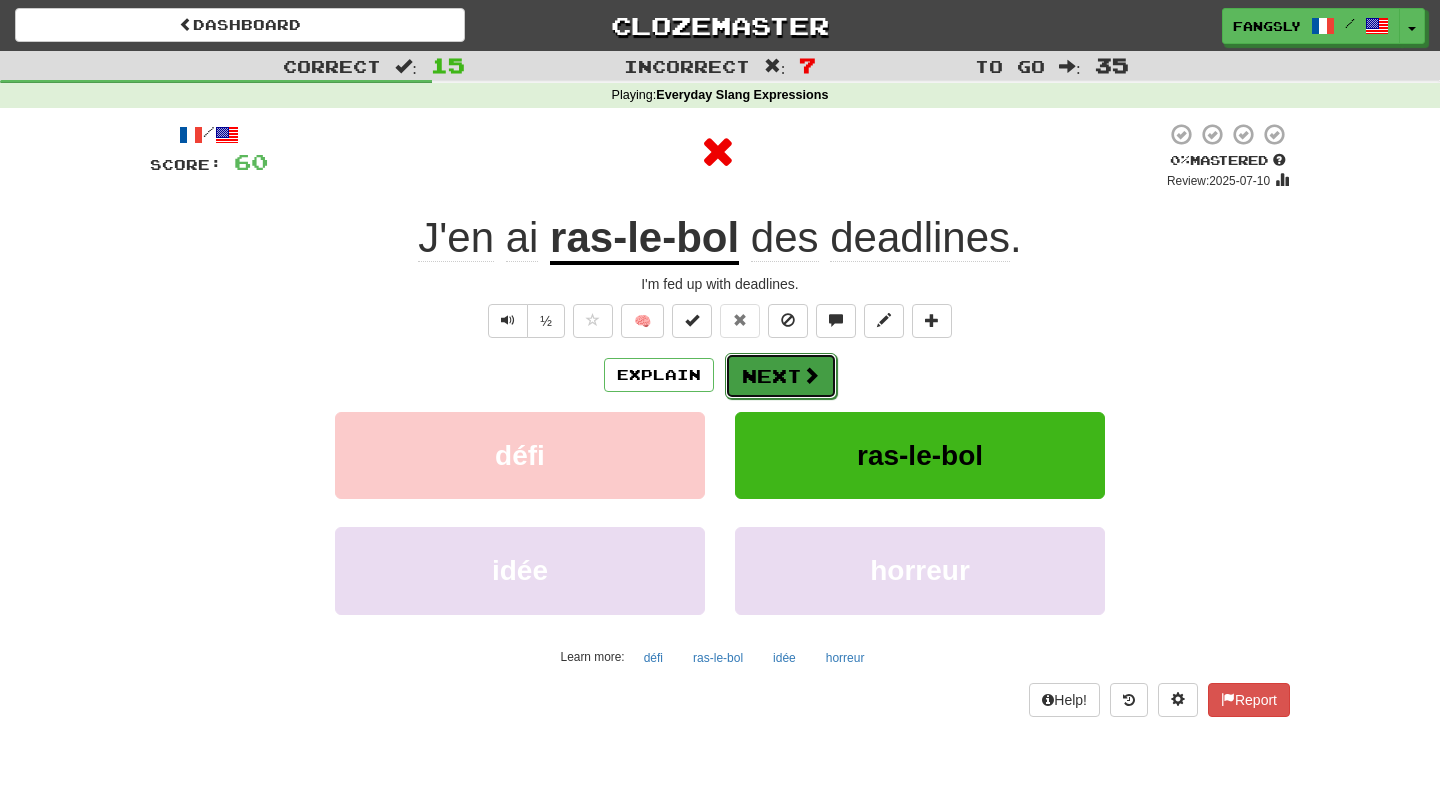 click on "Next" at bounding box center [781, 376] 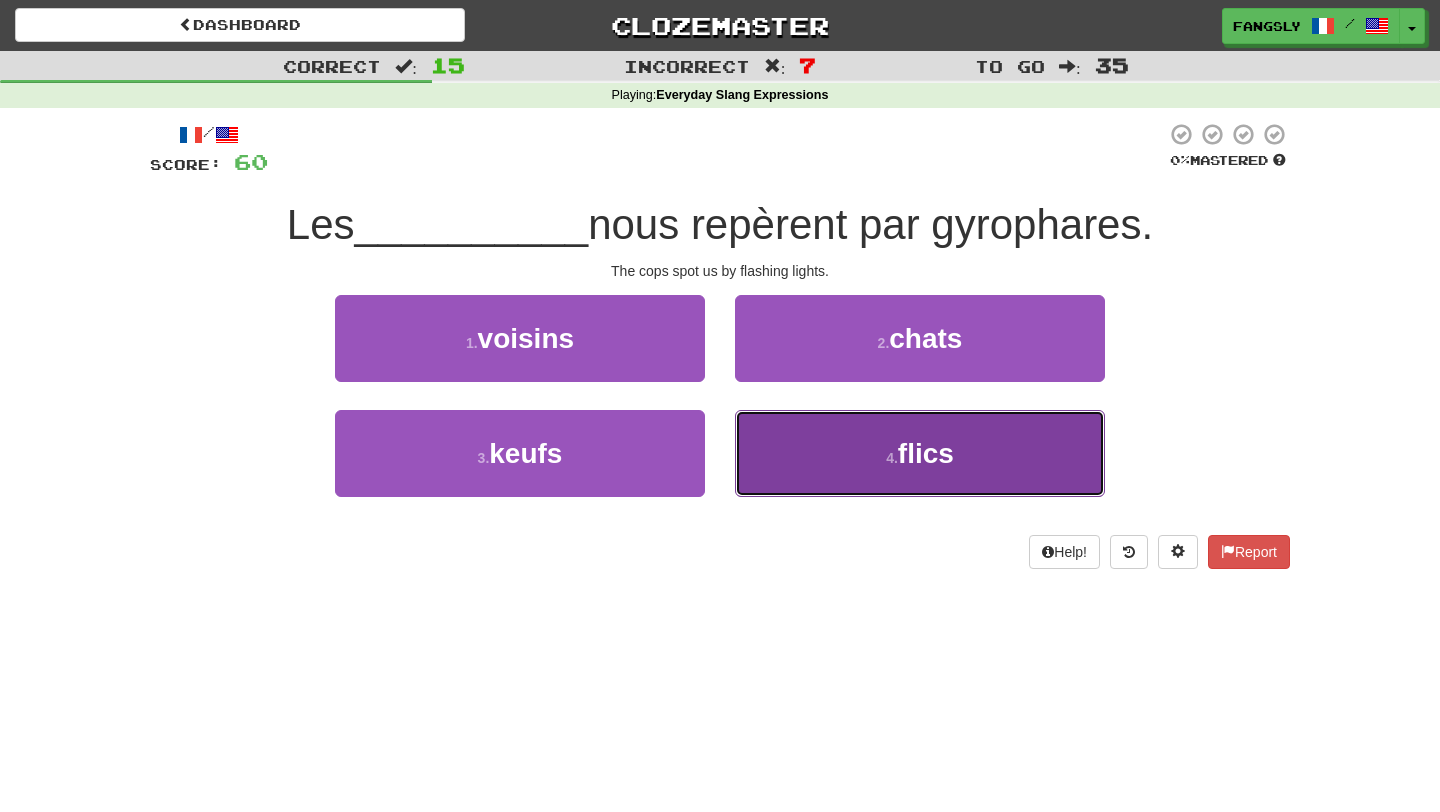 click on "4 .  flics" at bounding box center (920, 453) 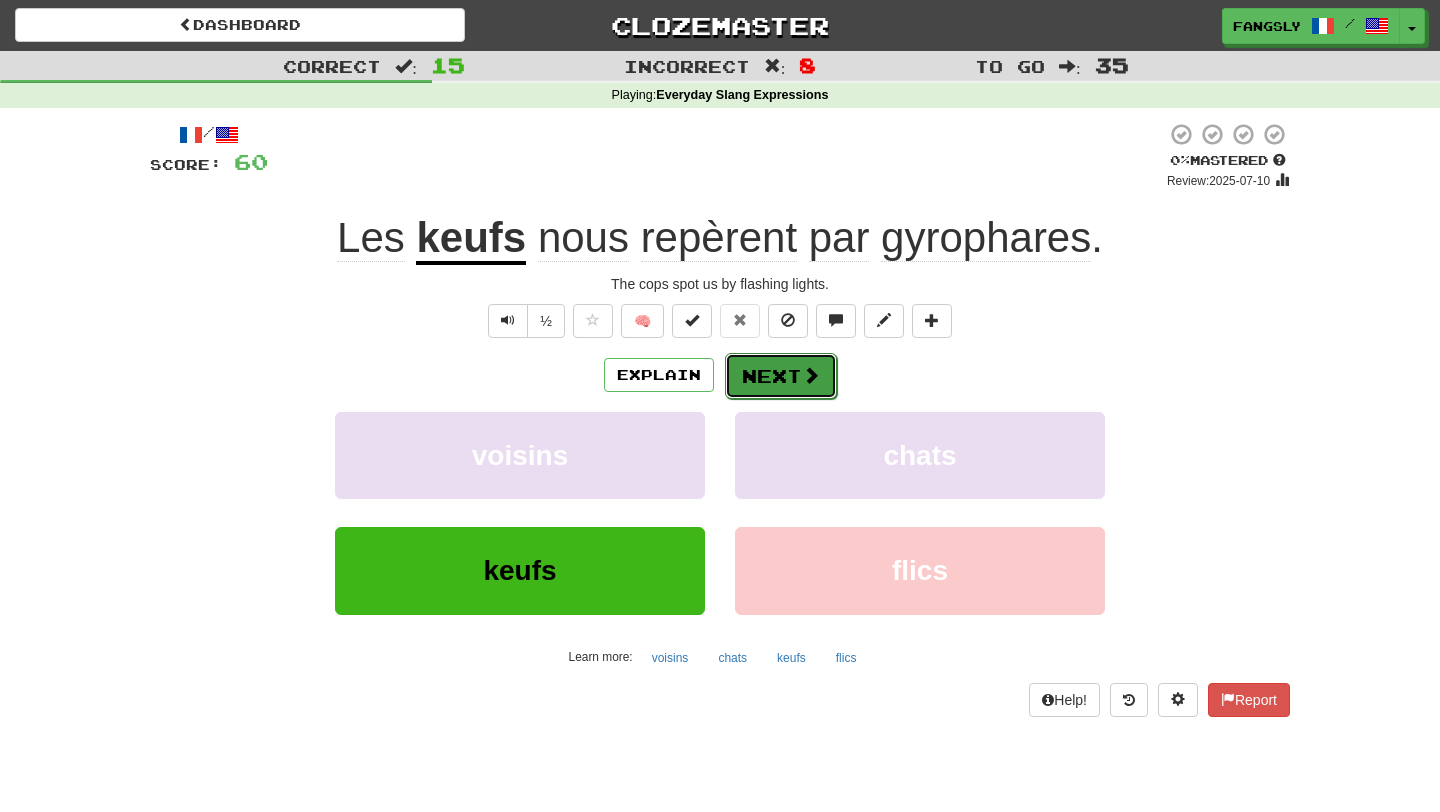 click on "Next" at bounding box center [781, 376] 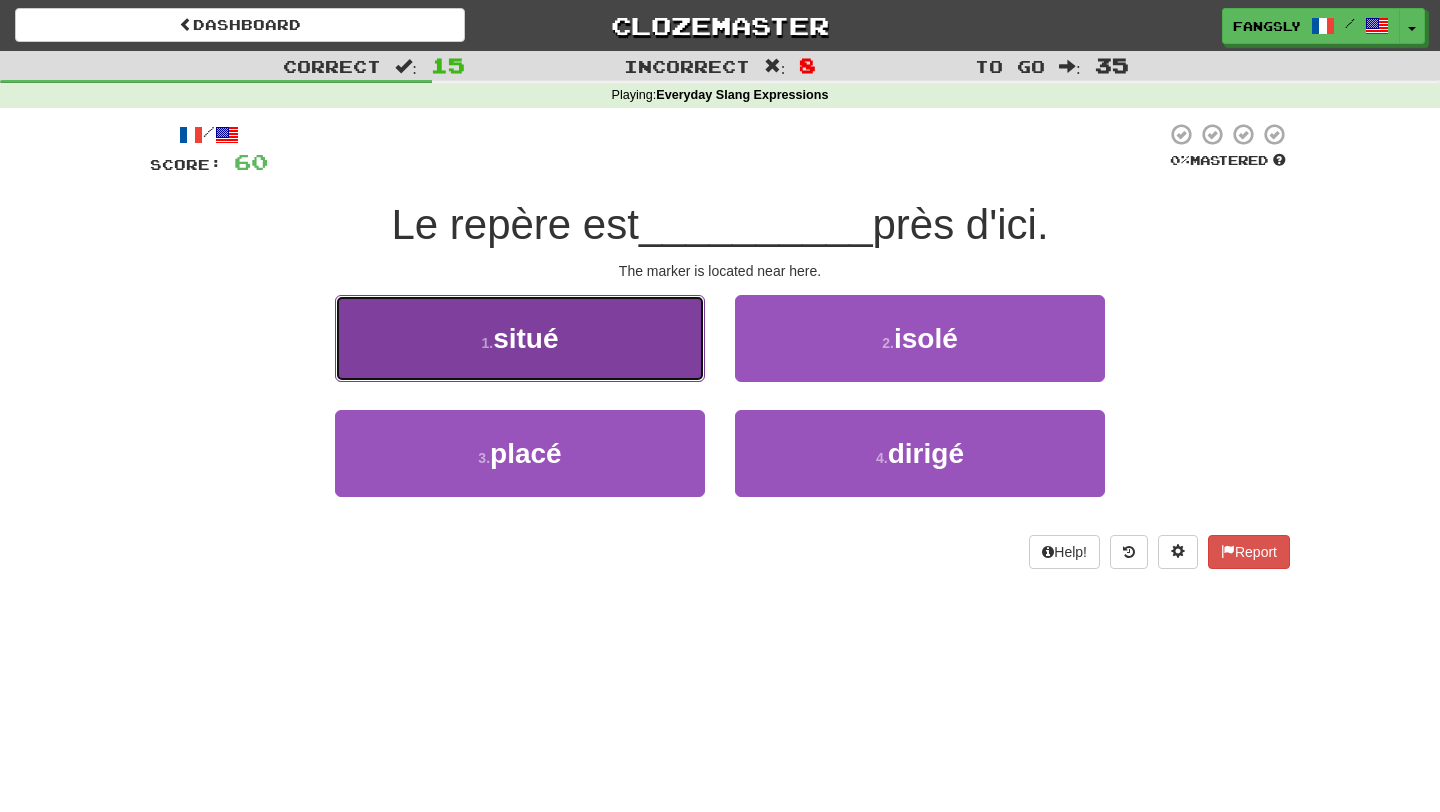 click on "1 .  situé" at bounding box center (520, 338) 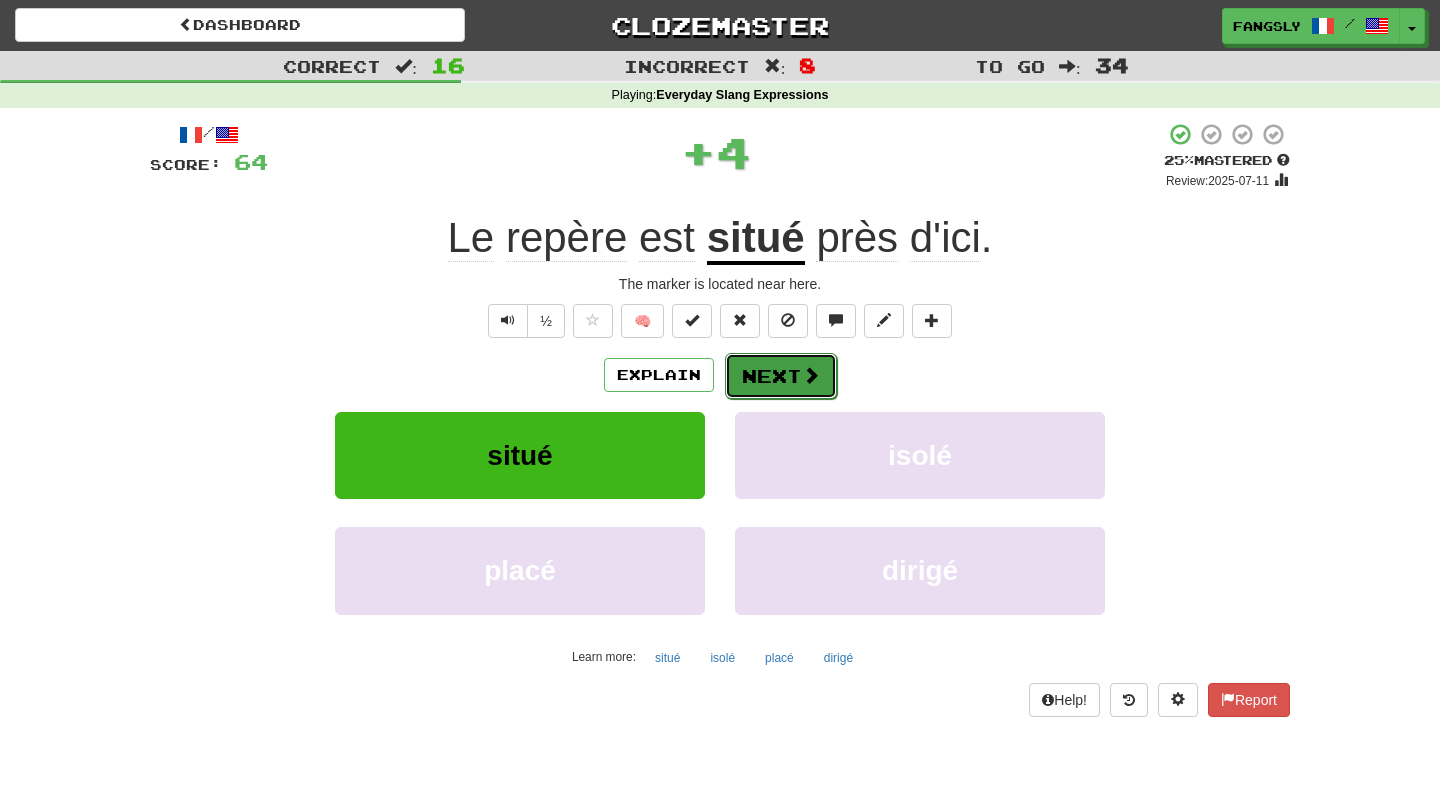 click on "Next" at bounding box center [781, 376] 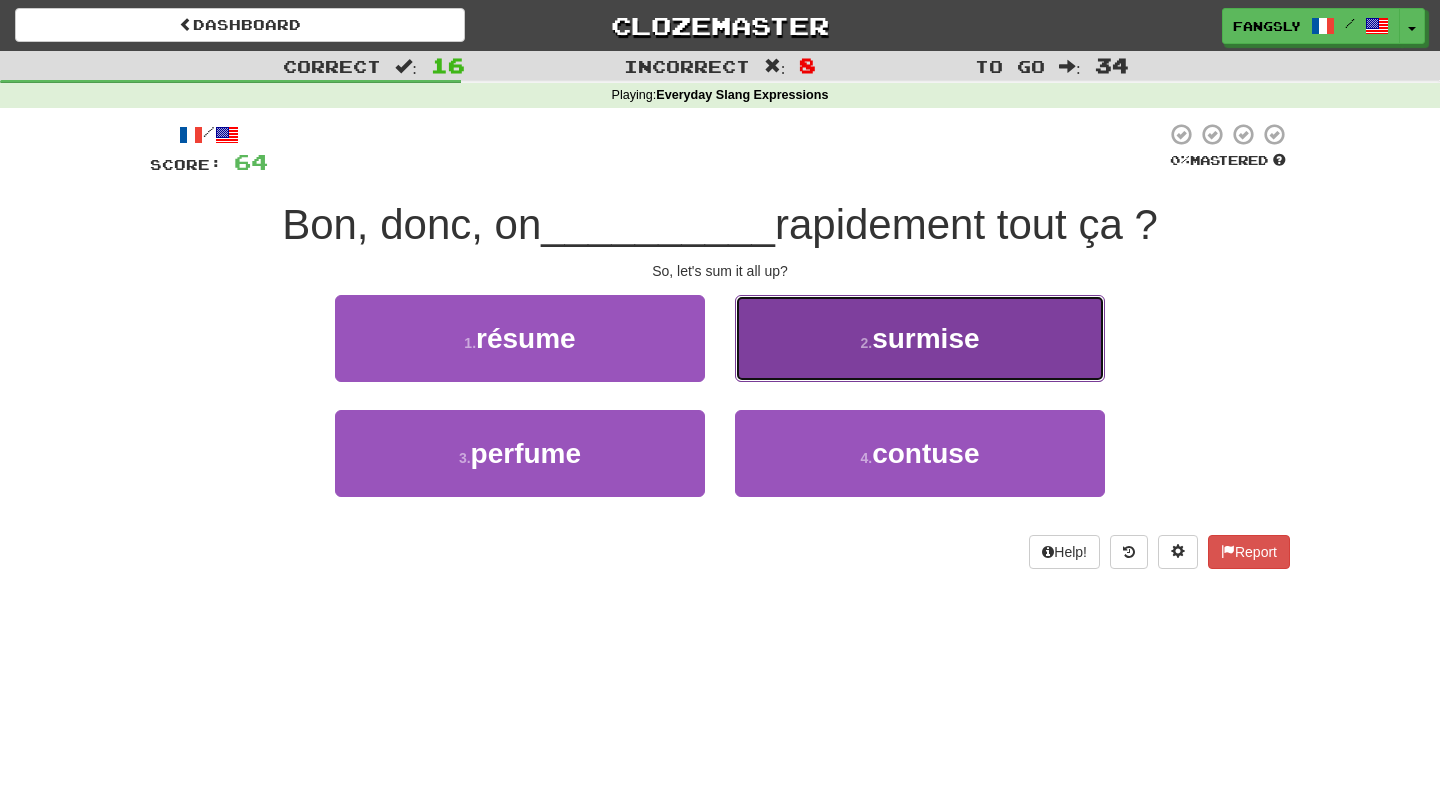 click on "2 .  surmise" at bounding box center (920, 338) 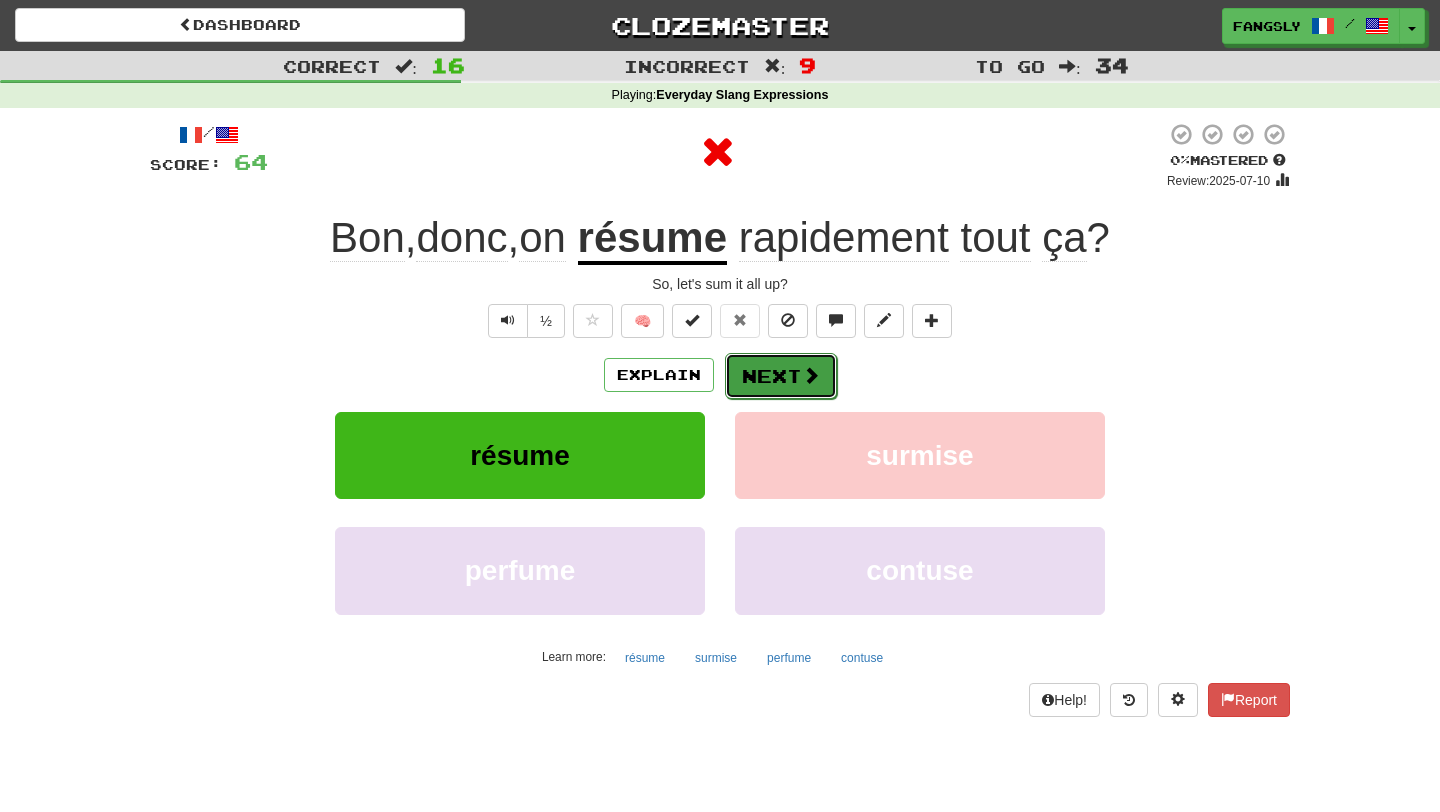 click on "Next" at bounding box center [781, 376] 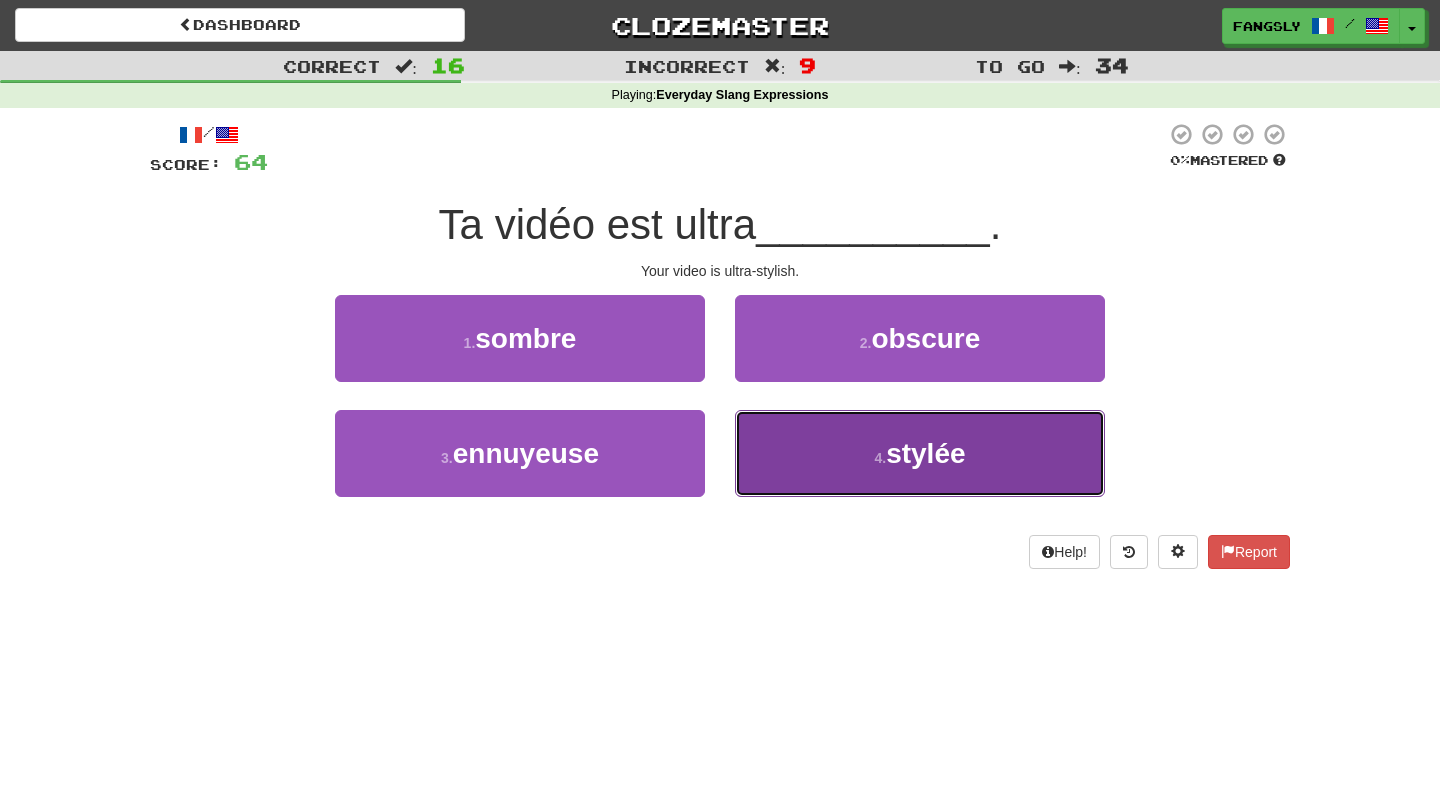 click on "4 .  stylée" at bounding box center [920, 453] 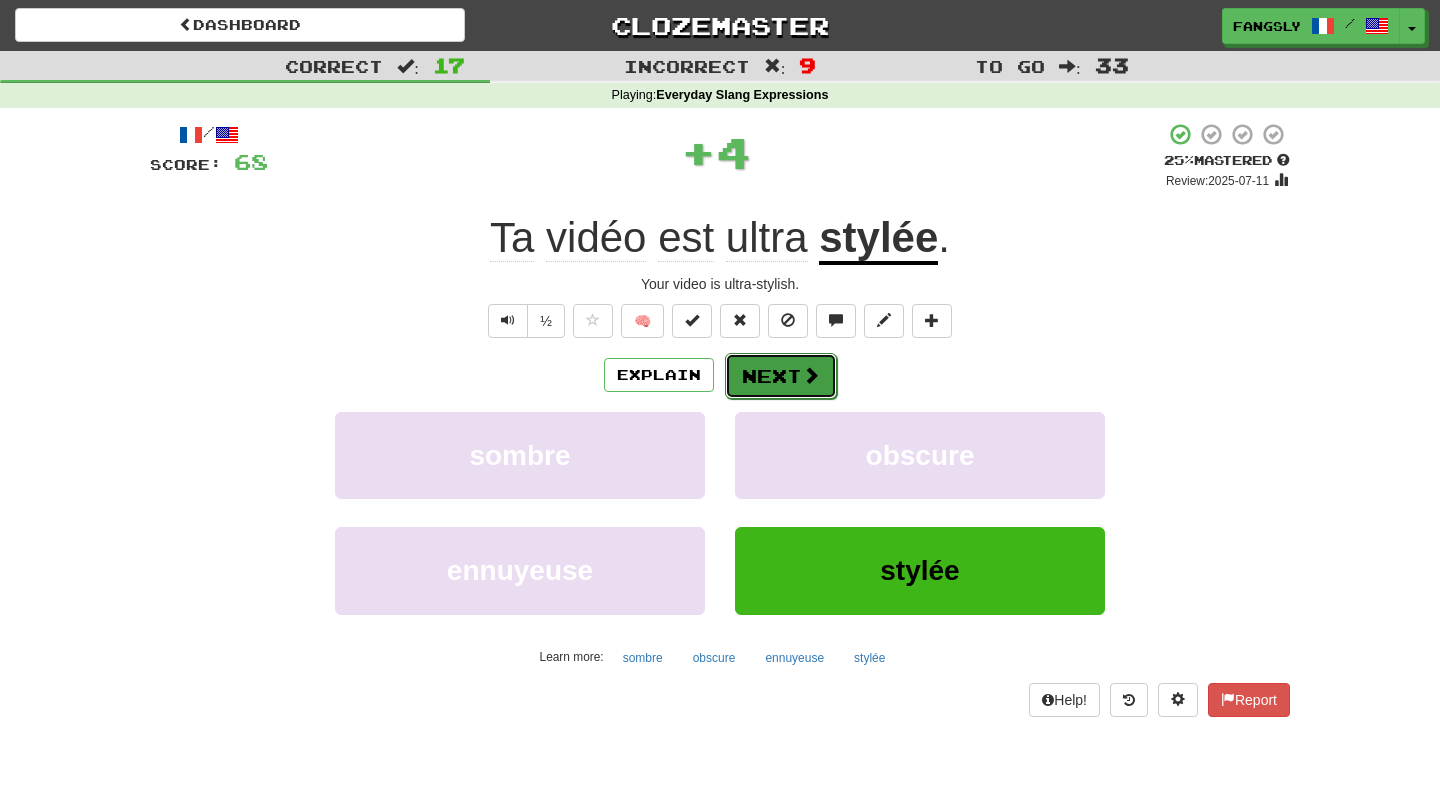 click on "Next" at bounding box center (781, 376) 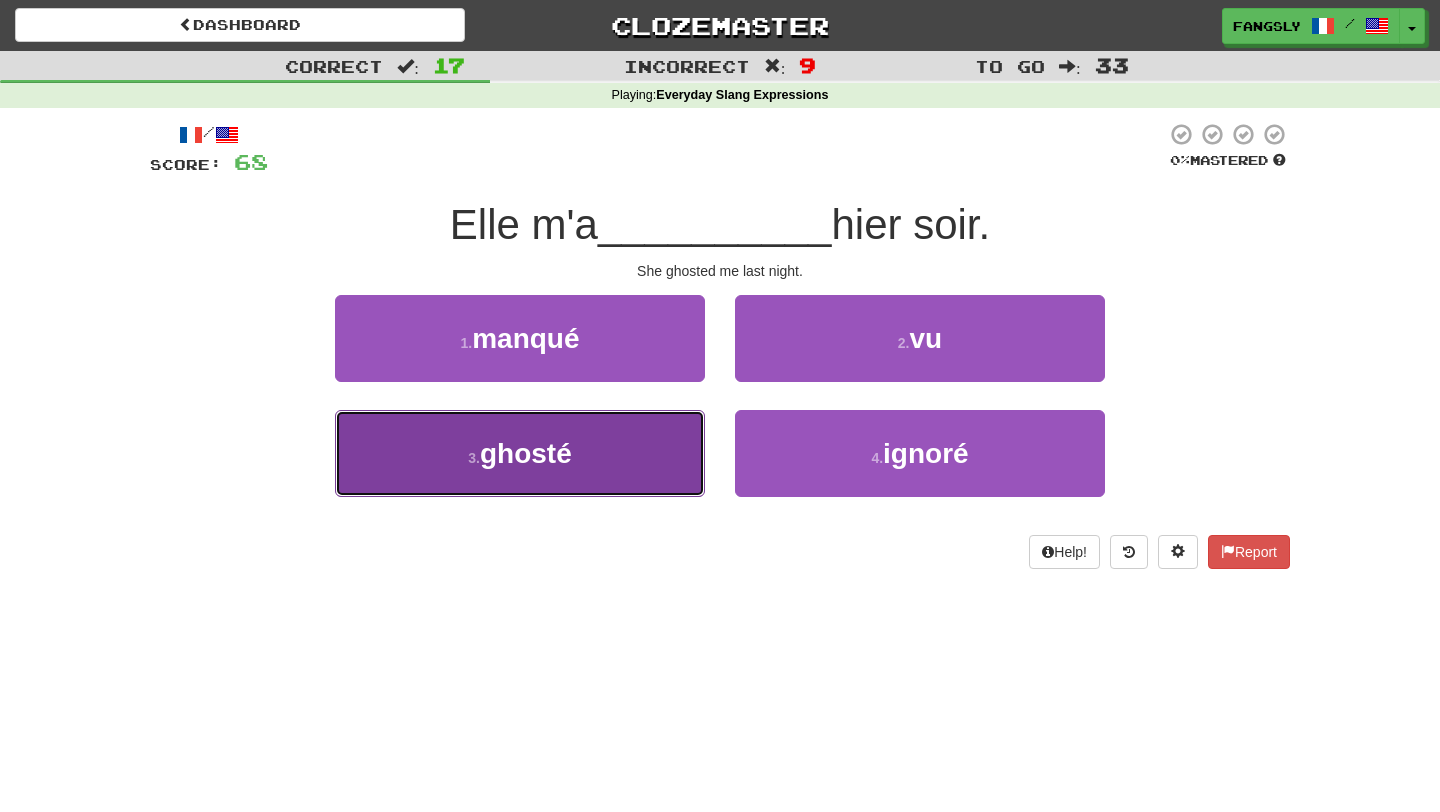 click on "3 .  ghosté" at bounding box center (520, 453) 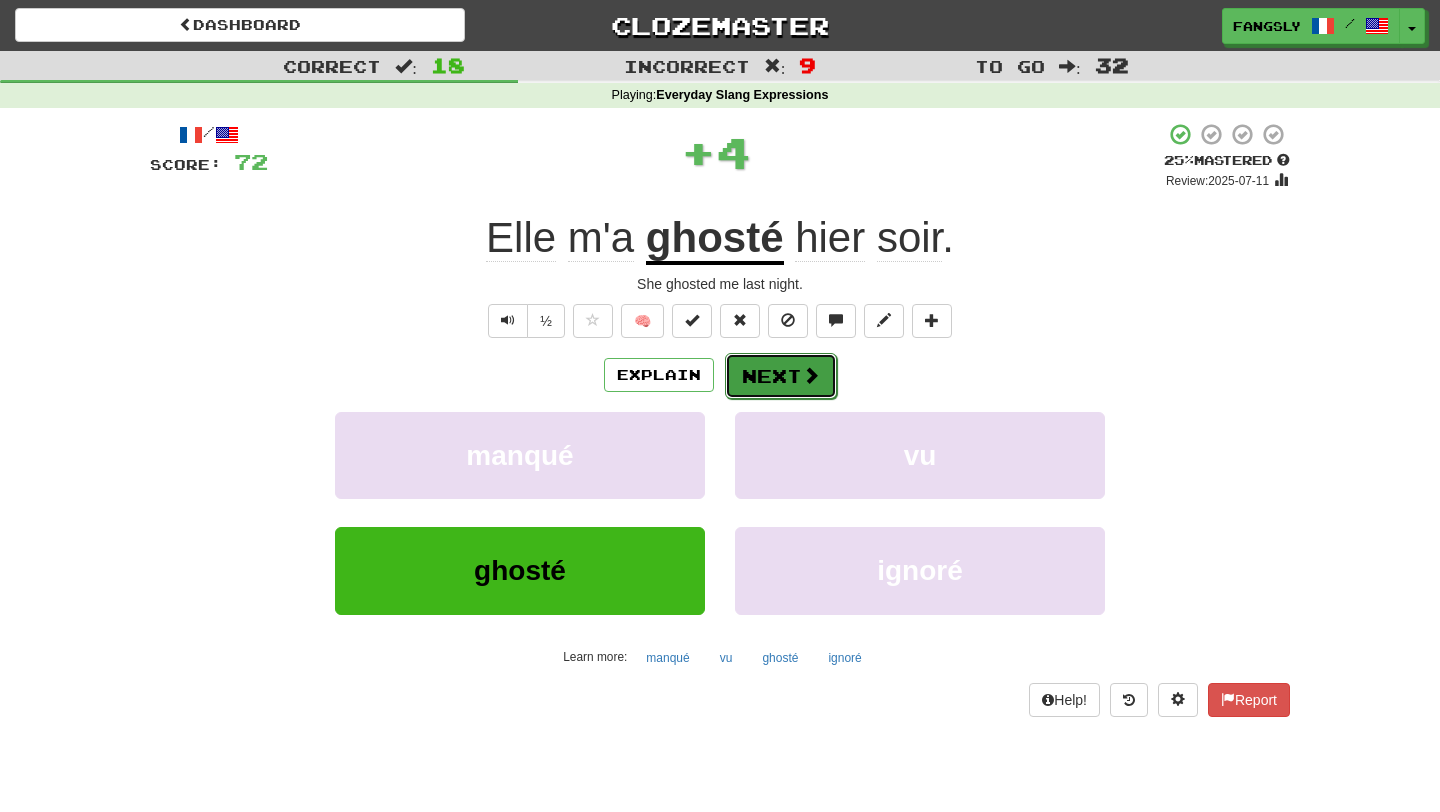 click on "Next" at bounding box center [781, 376] 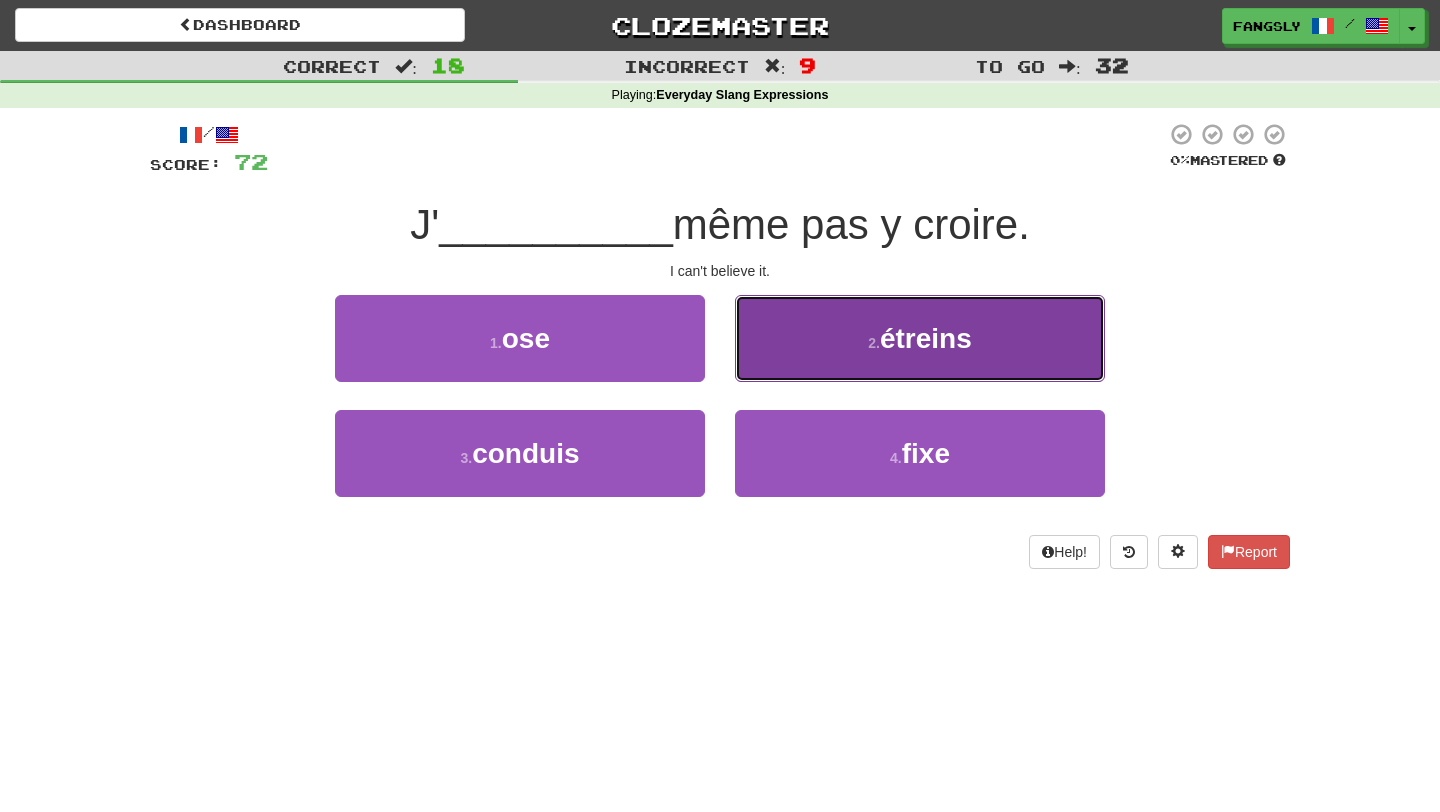 click on "2 .  étreins" at bounding box center (920, 338) 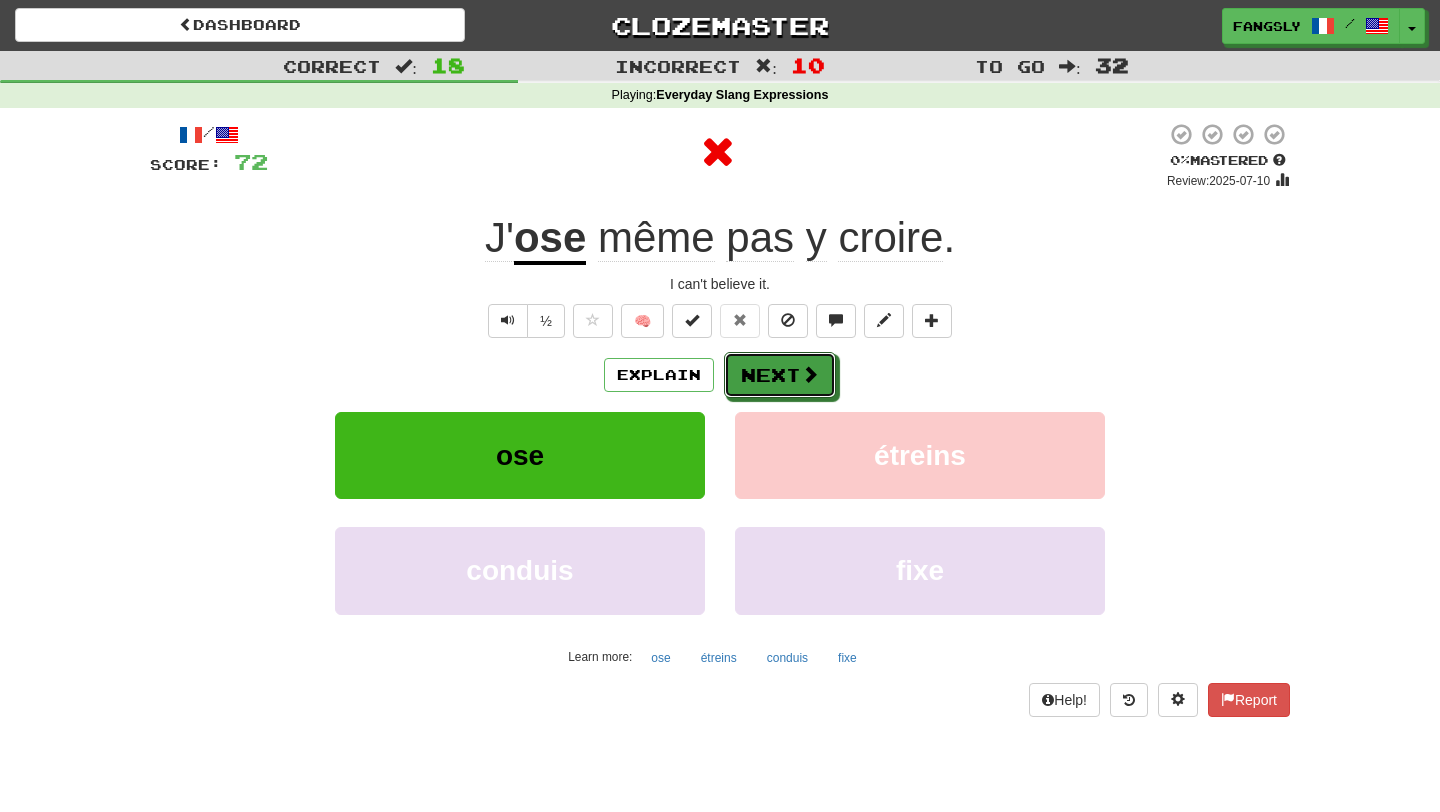 click on "Next" at bounding box center (780, 375) 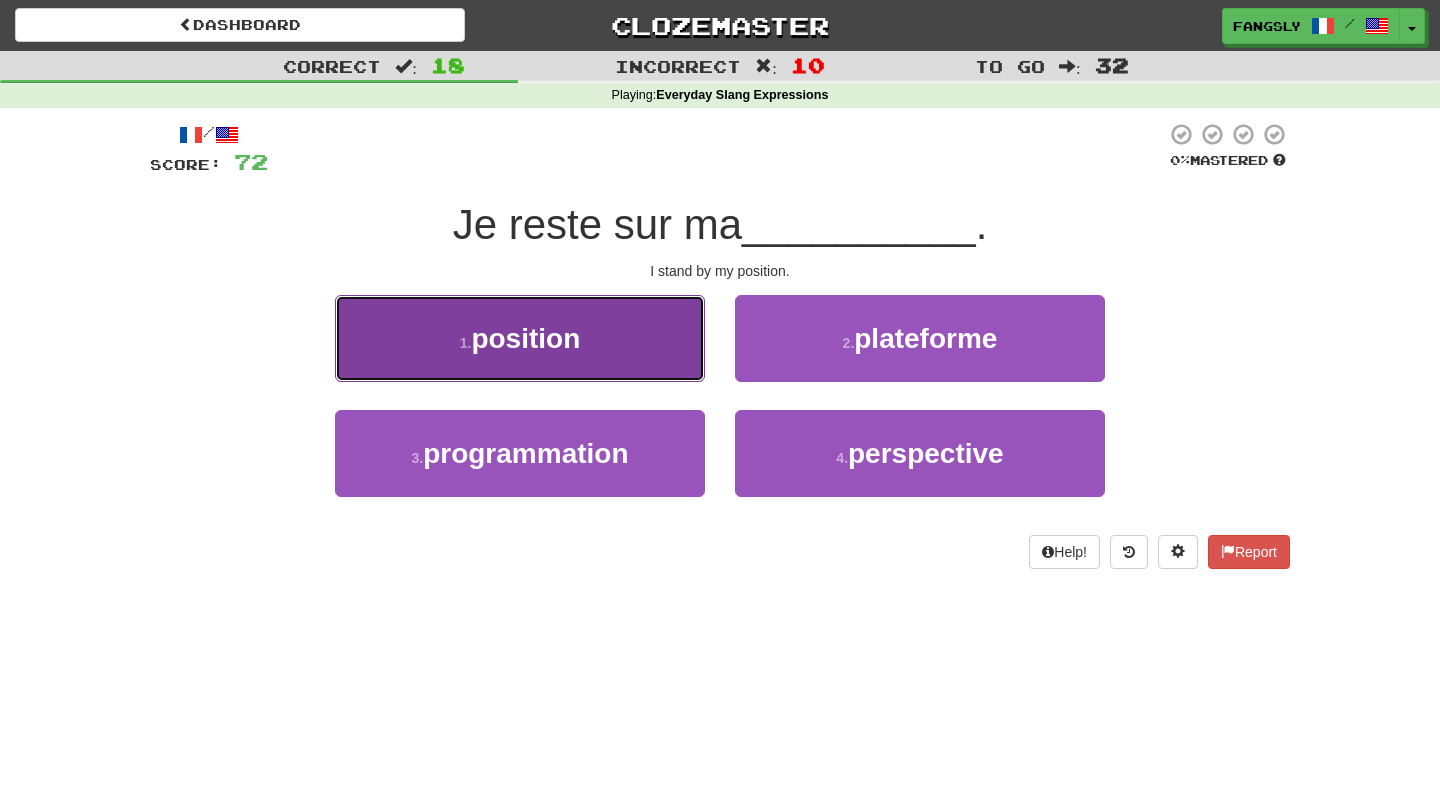 click on "1 .  position" at bounding box center (520, 338) 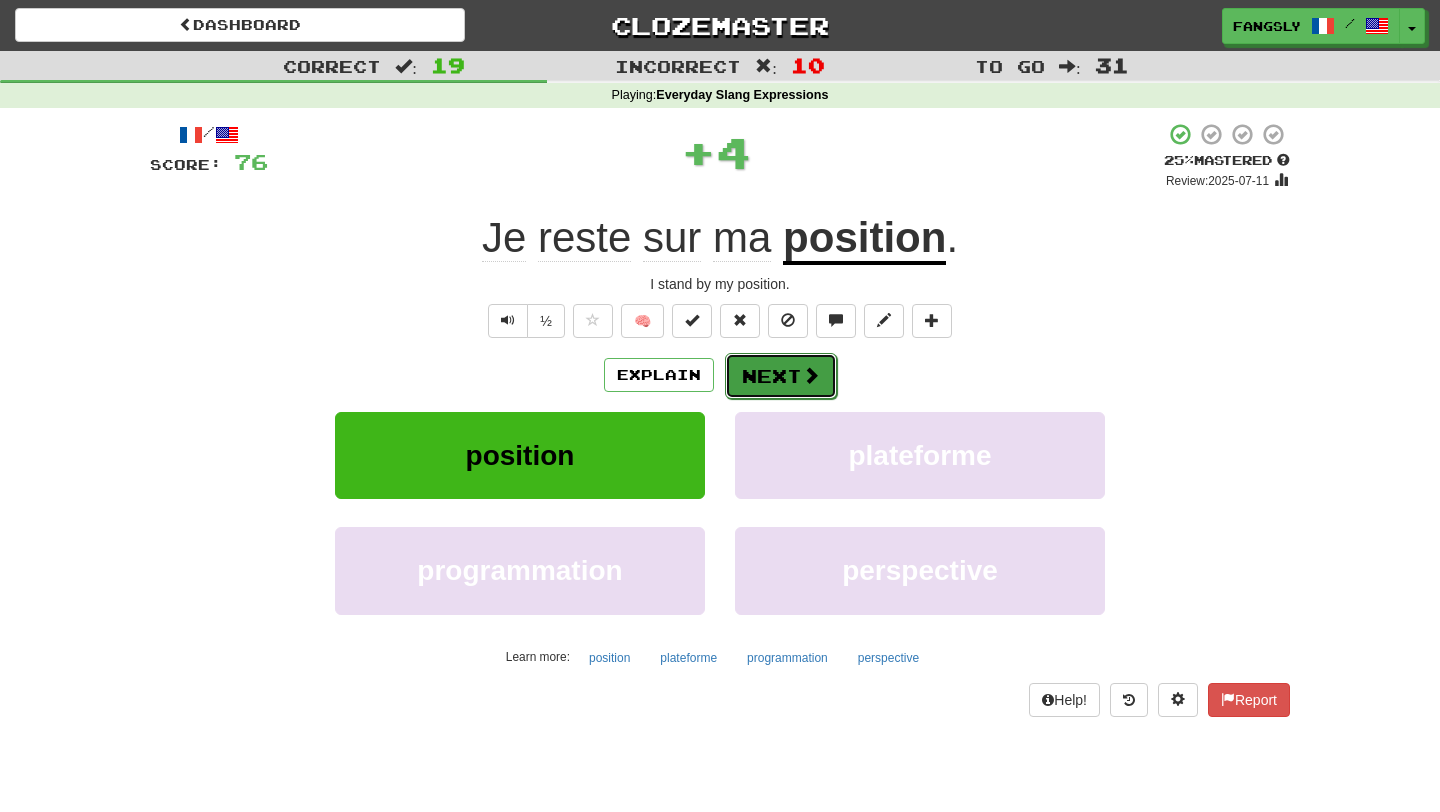 click on "Next" at bounding box center (781, 376) 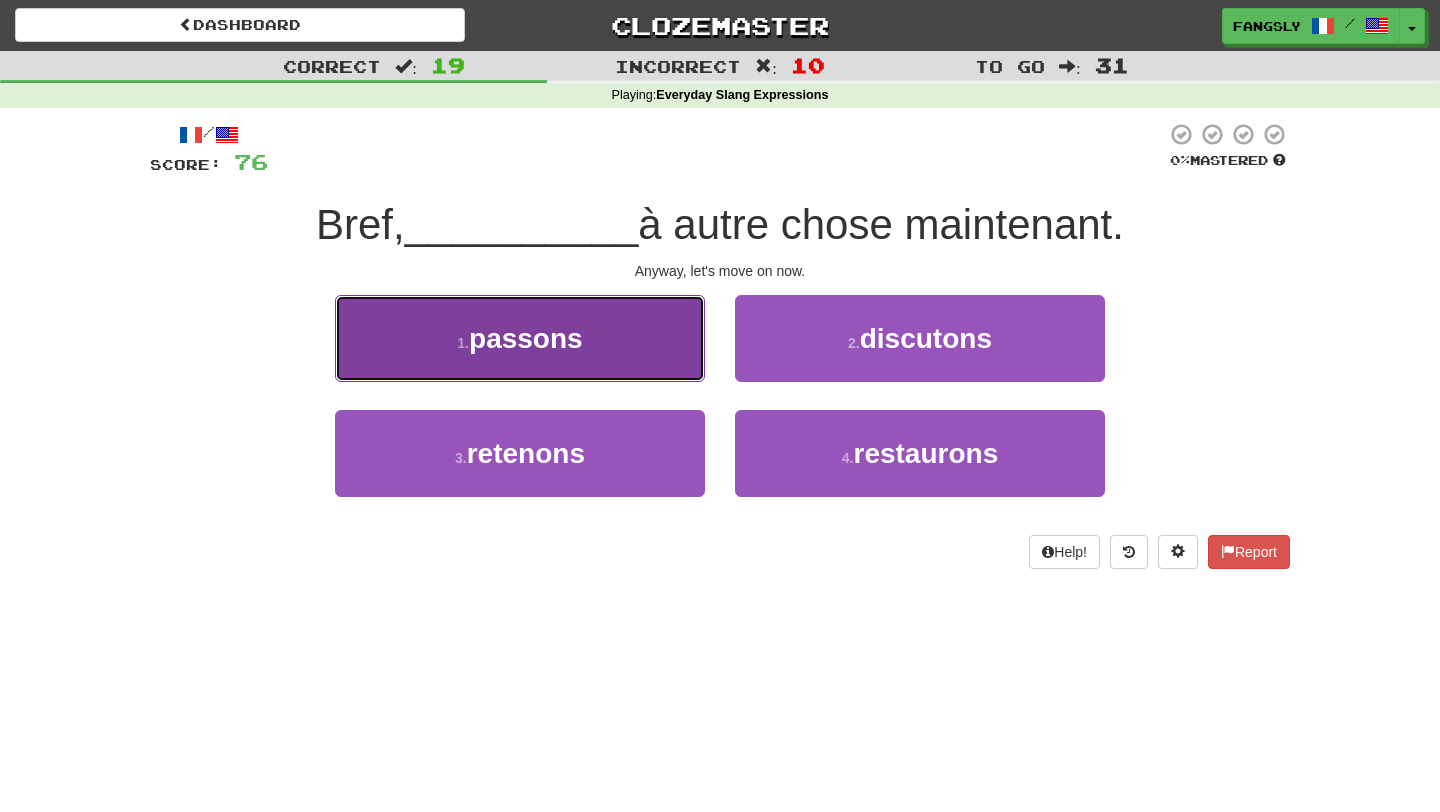 click on "1 .  passons" at bounding box center [520, 338] 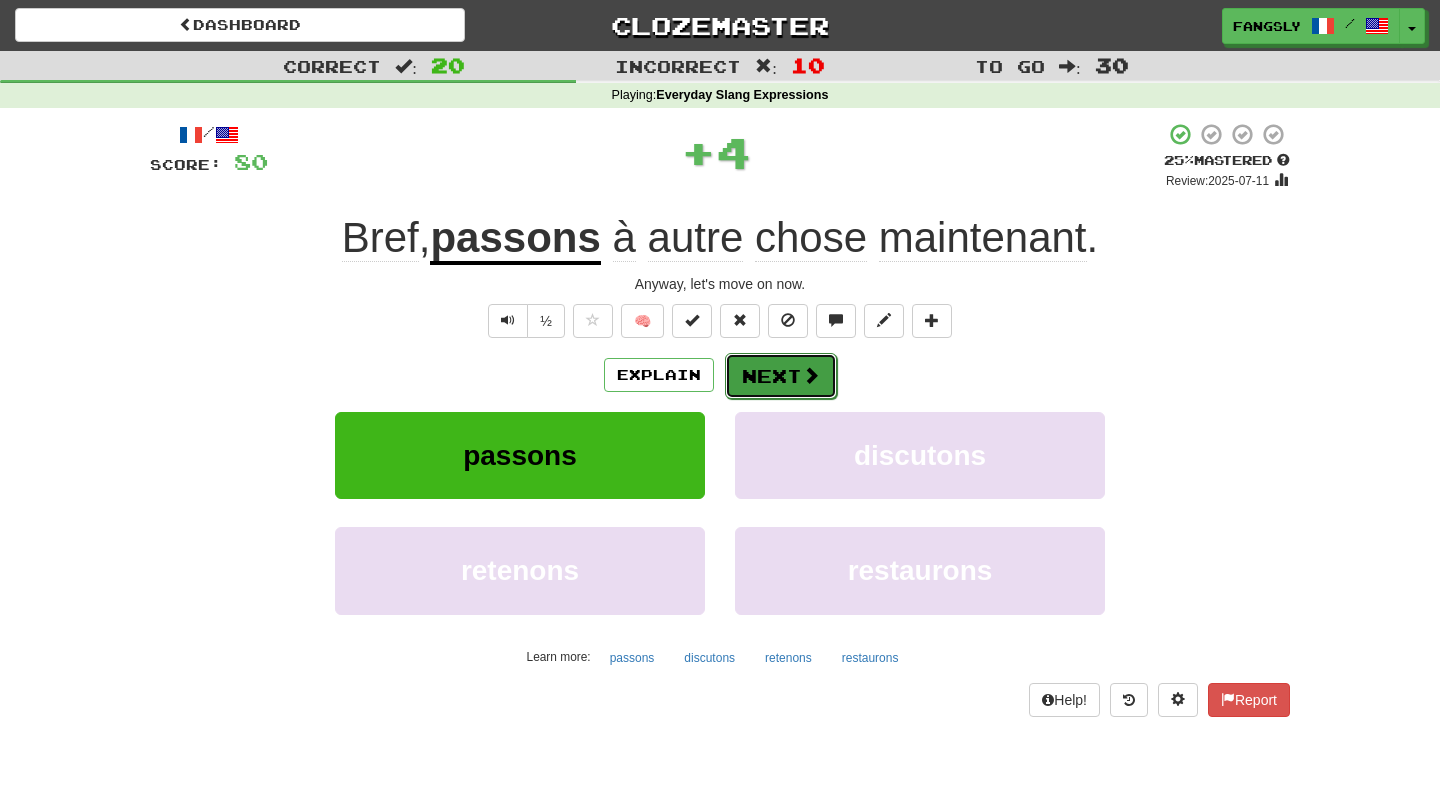 click on "Next" at bounding box center [781, 376] 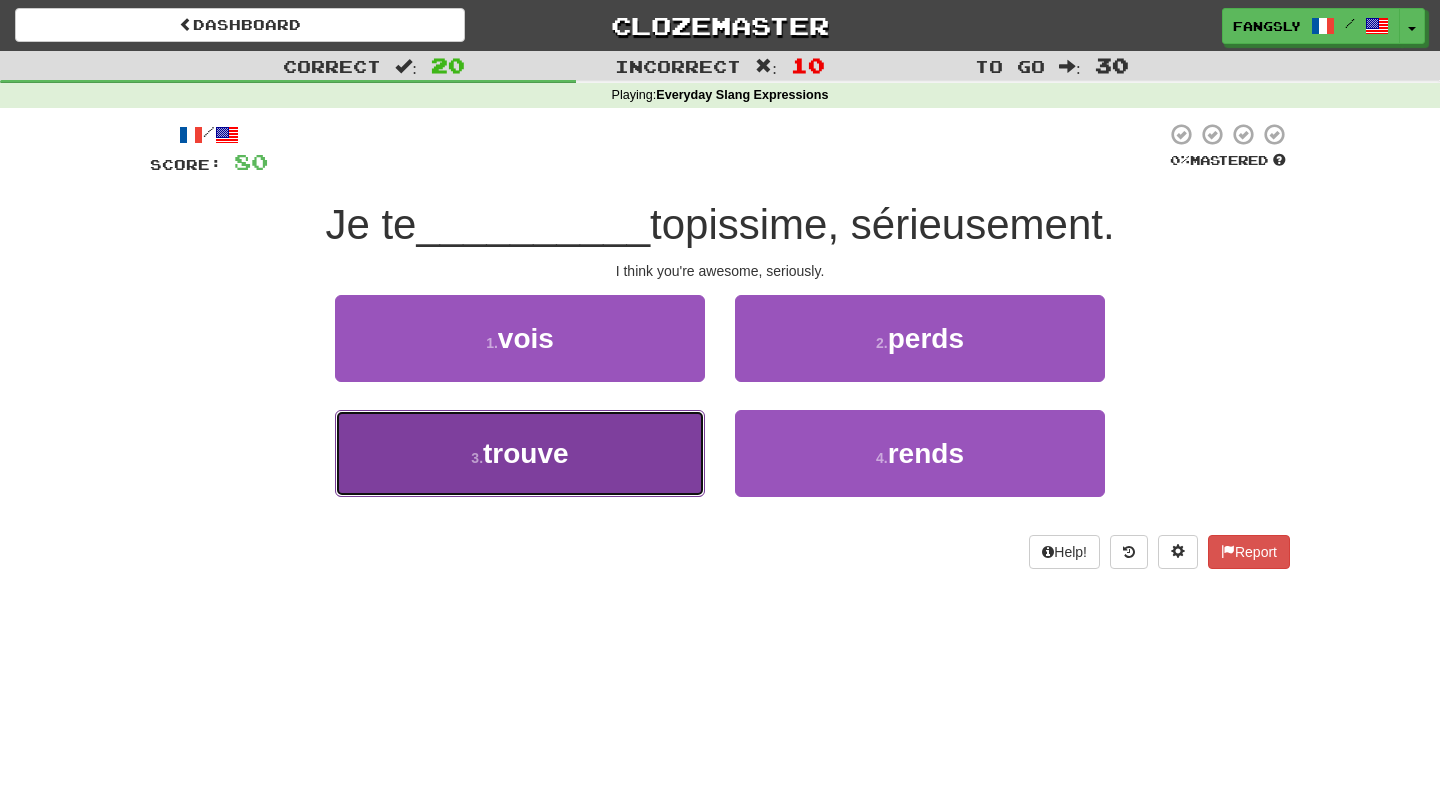 click on "3 .  trouve" at bounding box center (520, 453) 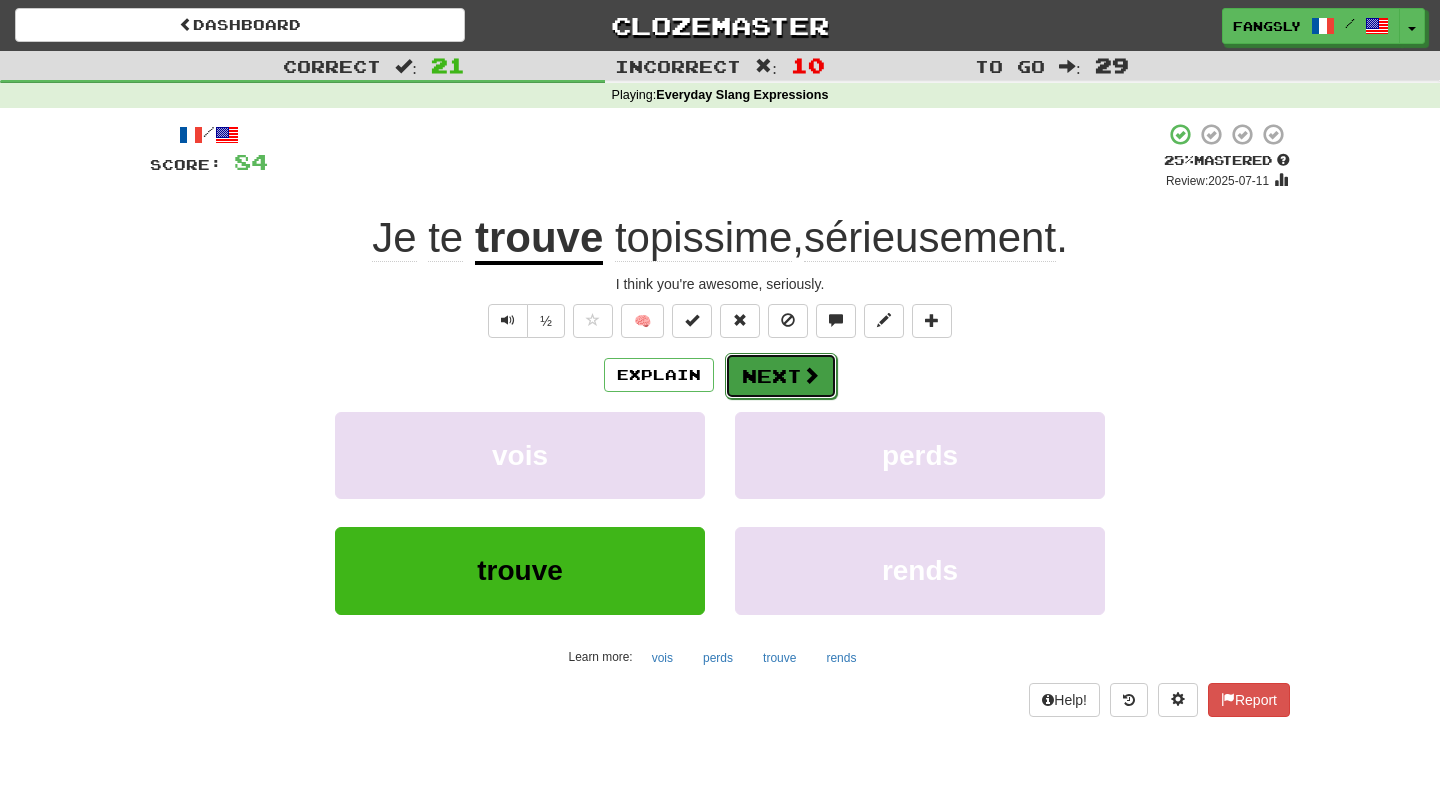 click on "Next" at bounding box center (781, 376) 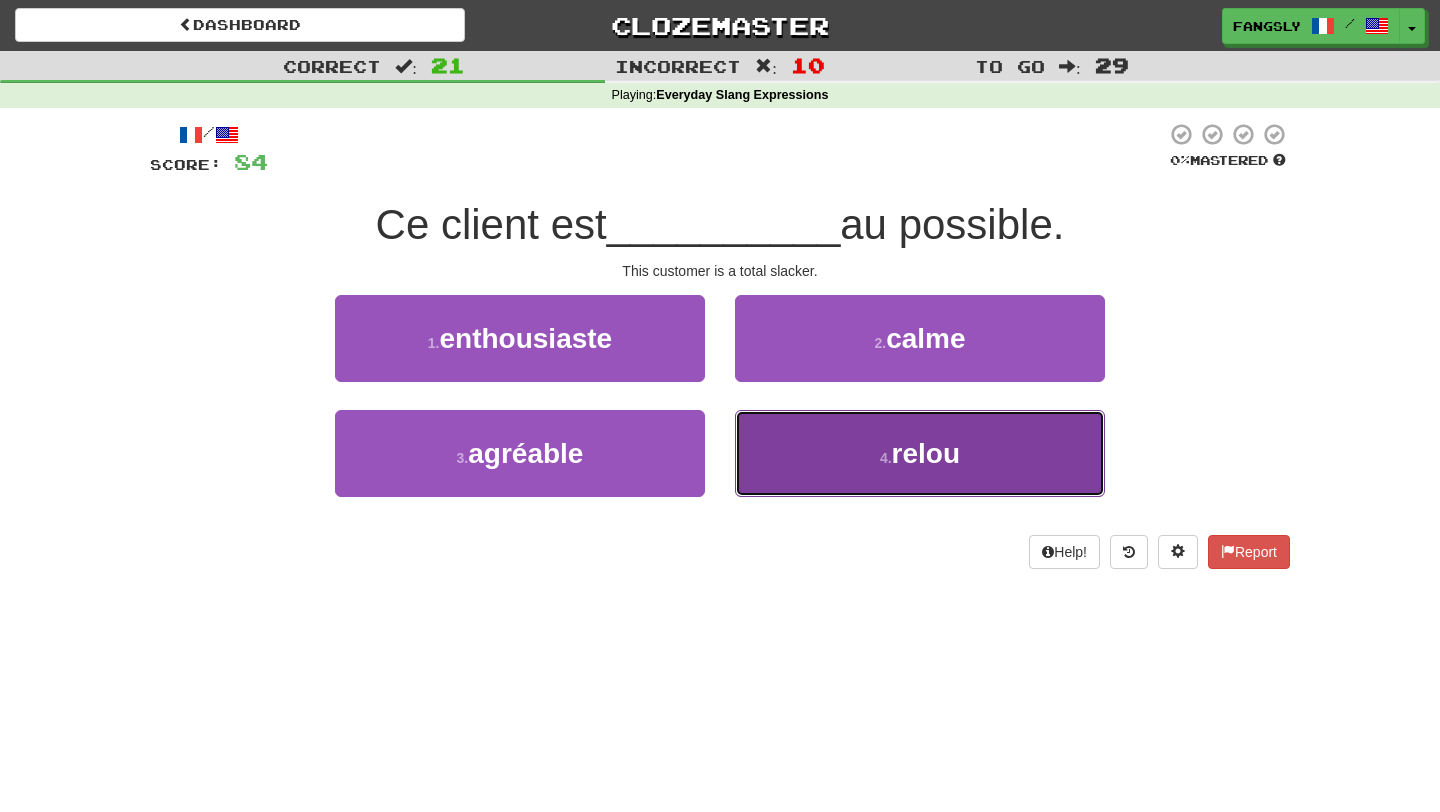 click on "4 .  relou" at bounding box center [920, 453] 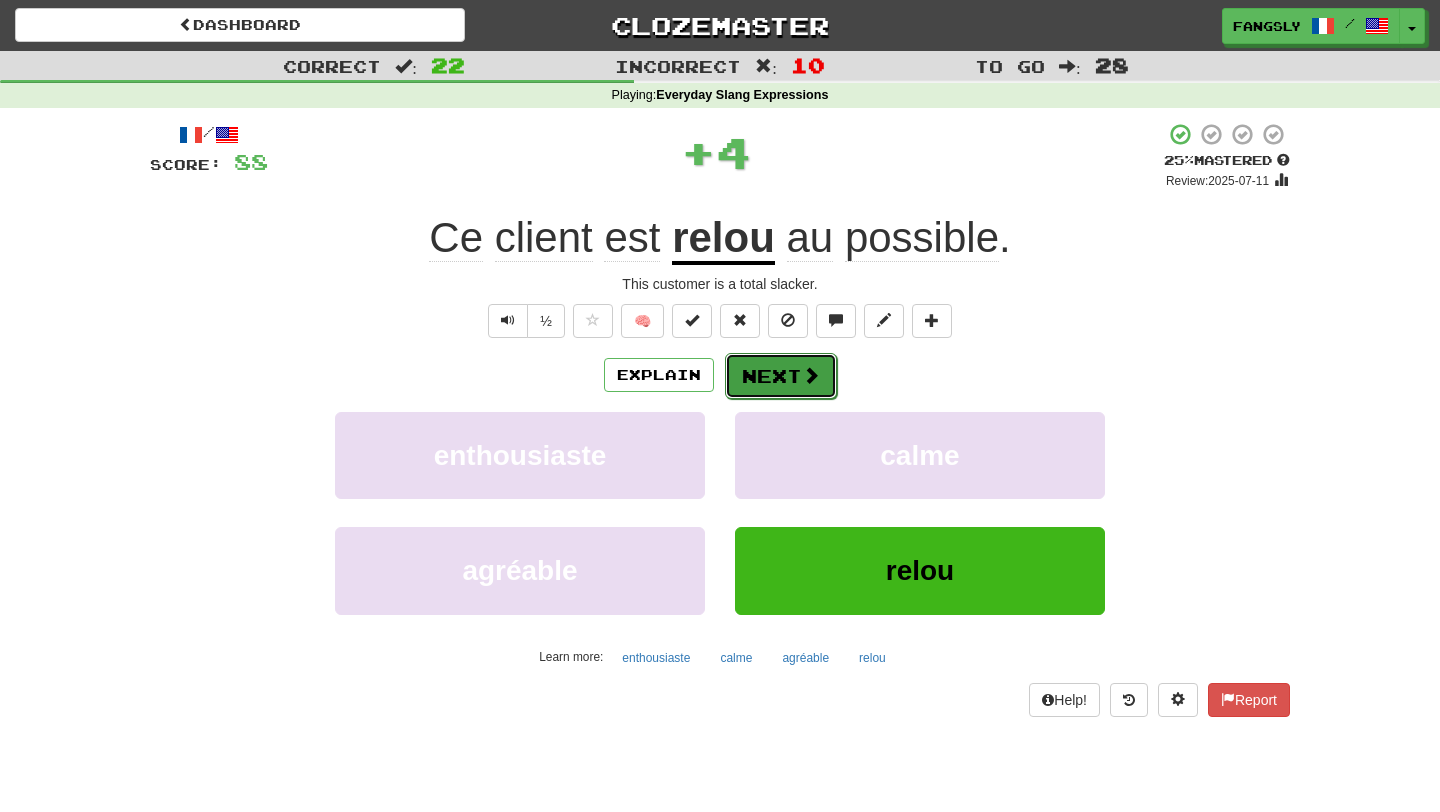 click on "Next" at bounding box center [781, 376] 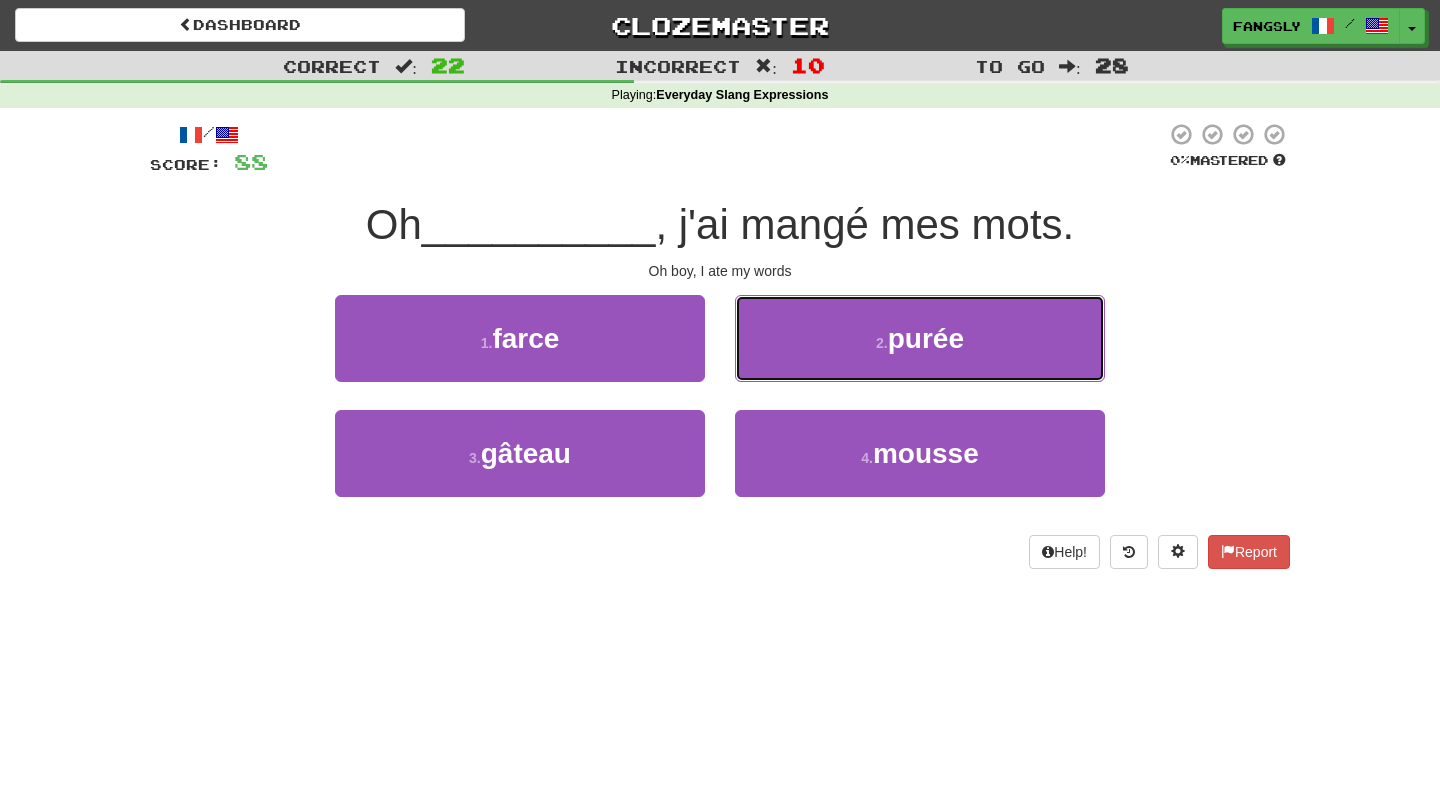 click on "2 .  purée" at bounding box center [920, 338] 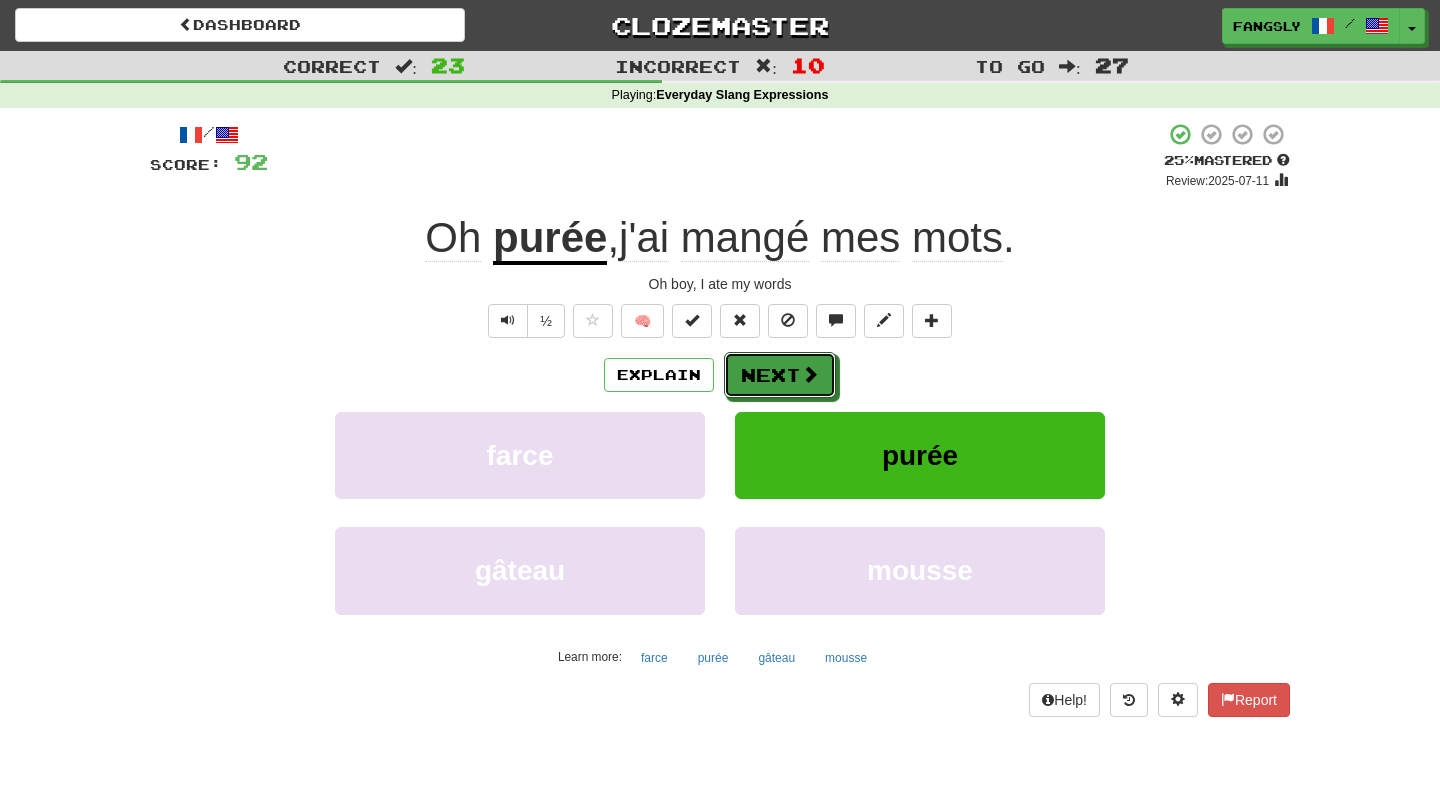 click on "Next" at bounding box center (780, 375) 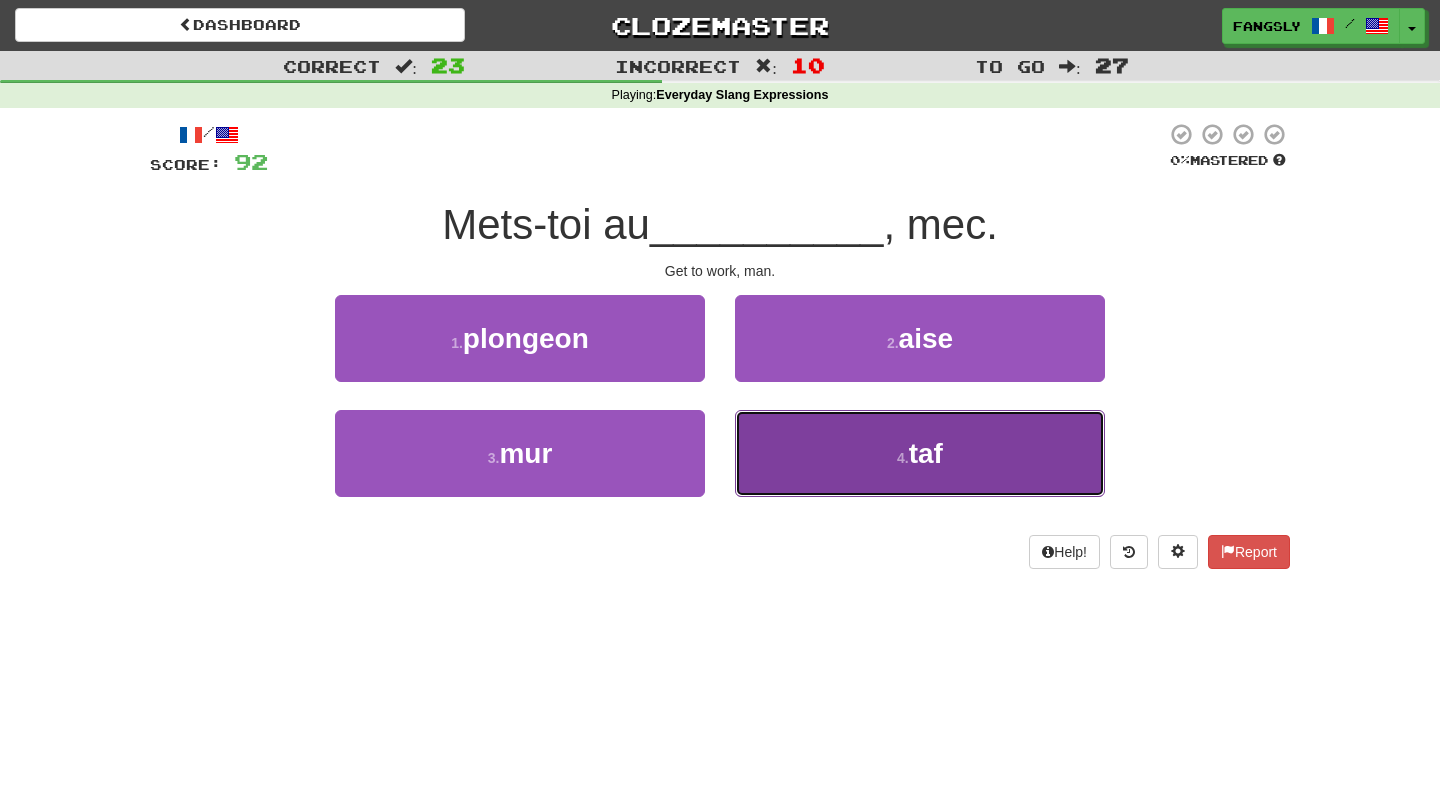 click on "4 .  taf" at bounding box center [920, 453] 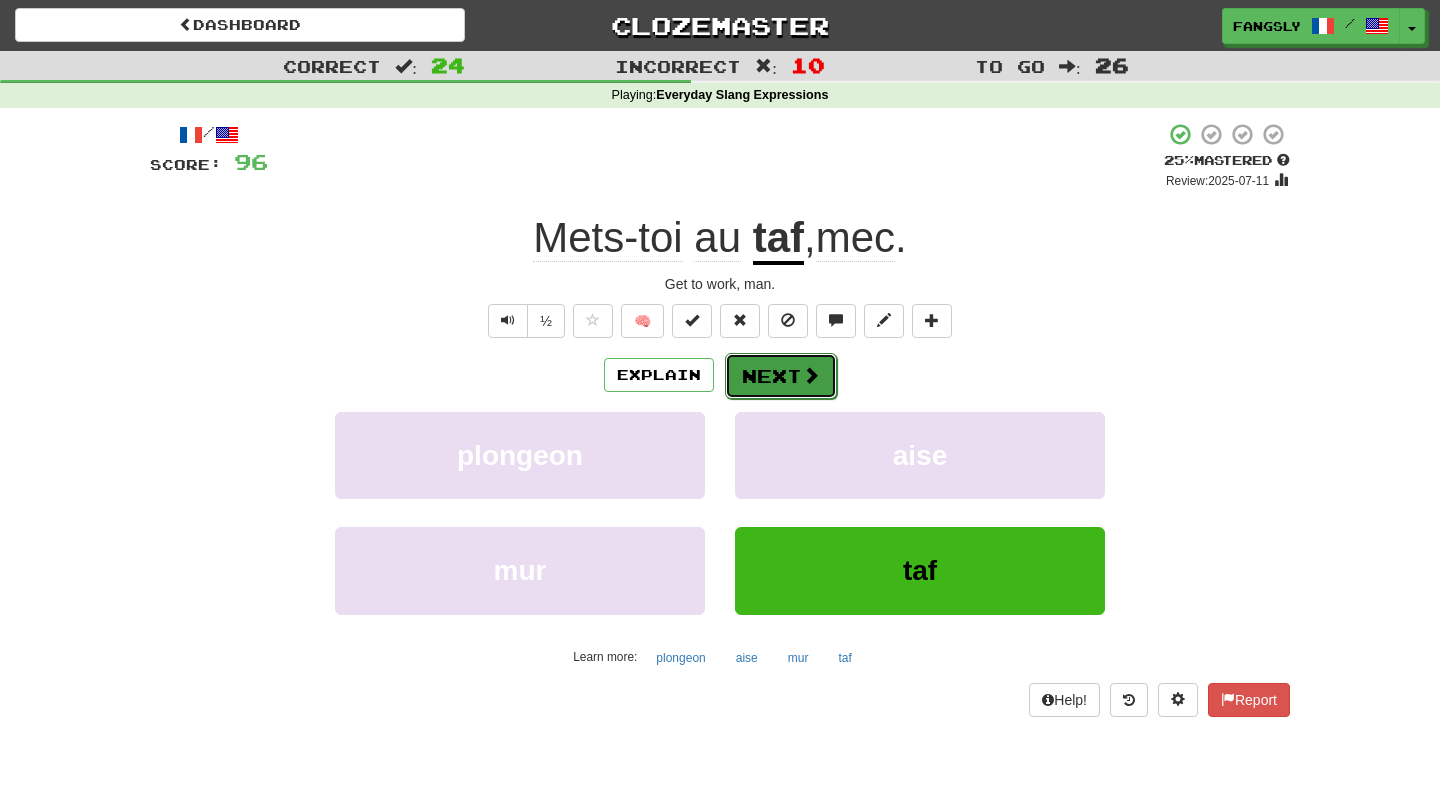 click on "Next" at bounding box center [781, 376] 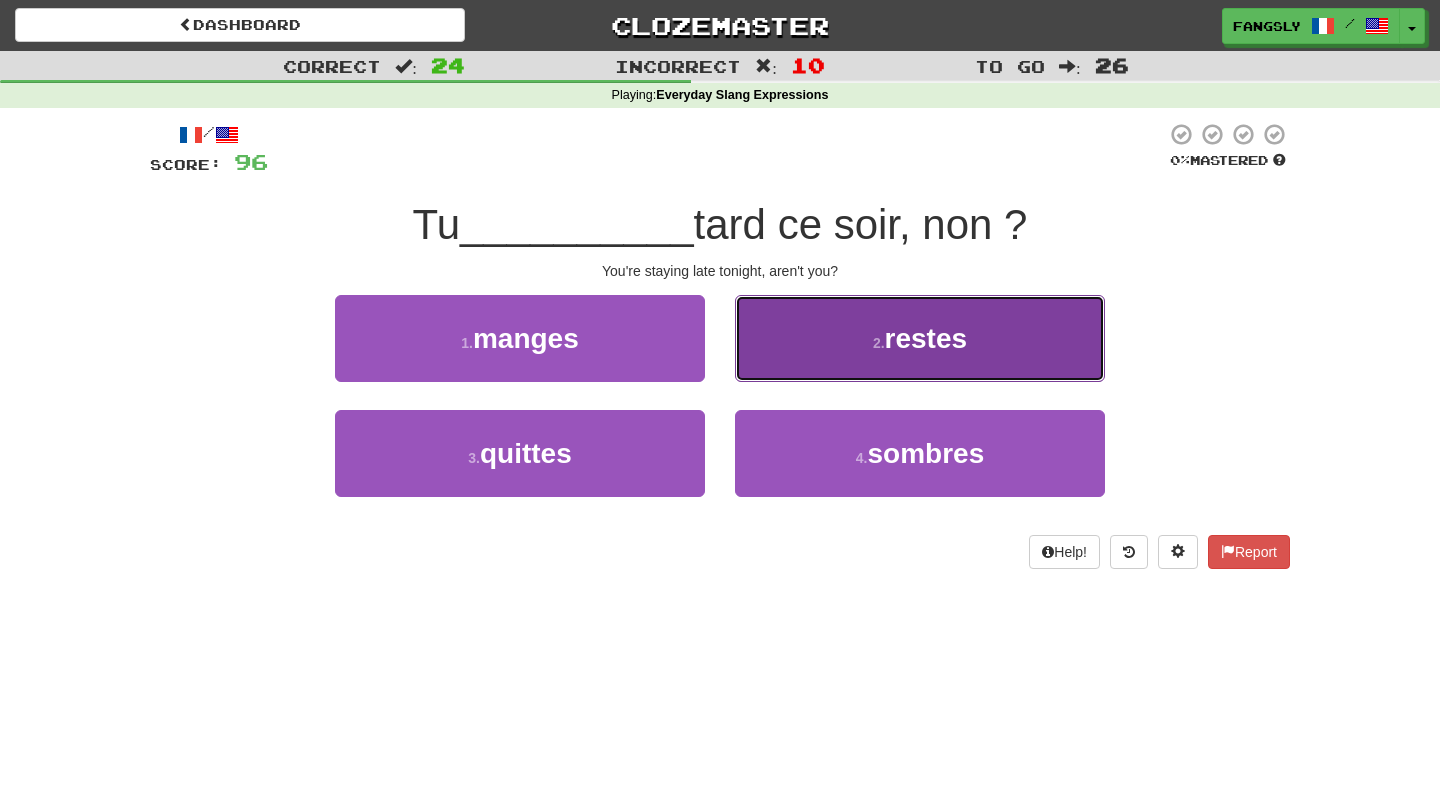 click on "2 .  restes" at bounding box center [920, 338] 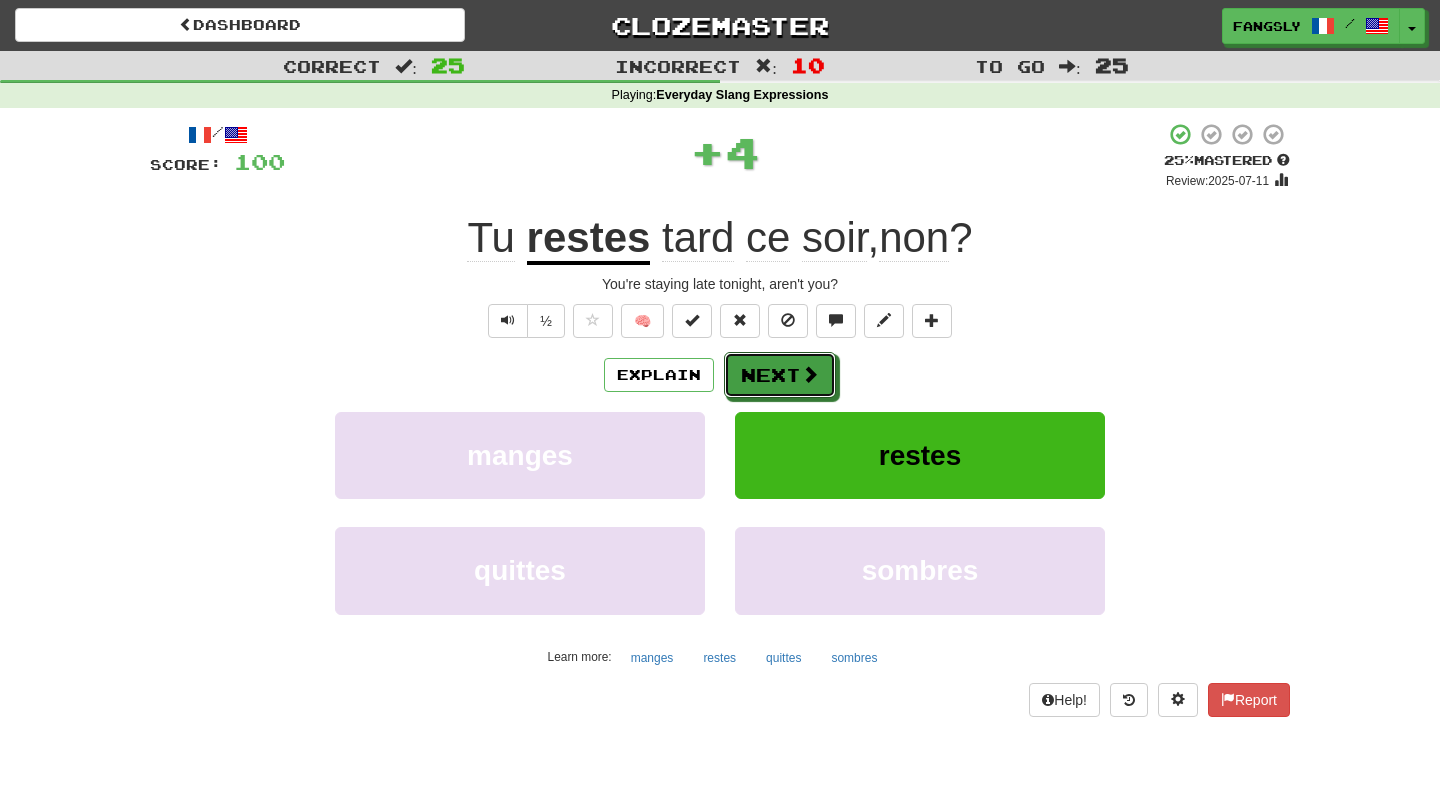click on "Next" at bounding box center (780, 375) 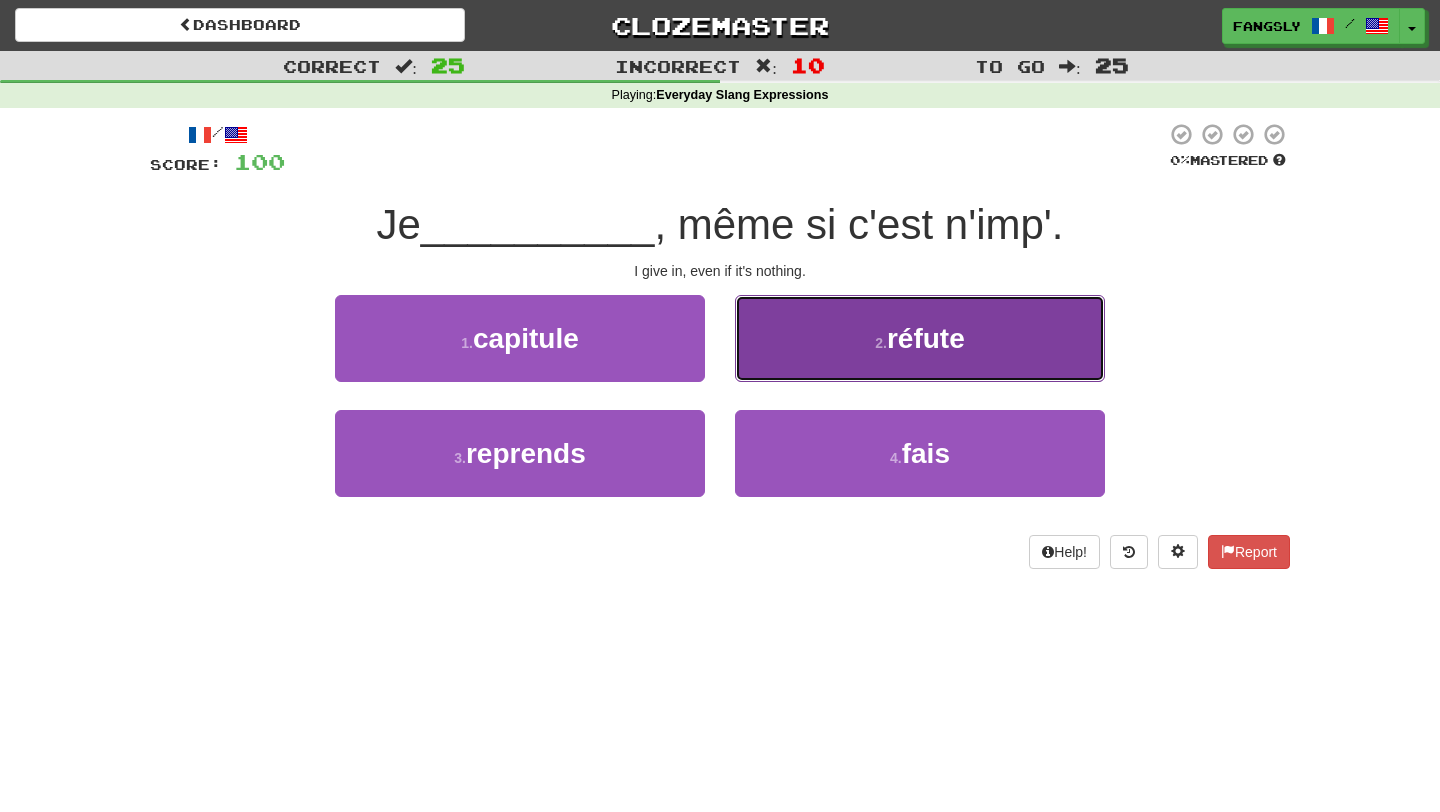 click on "2 .  réfute" at bounding box center [920, 338] 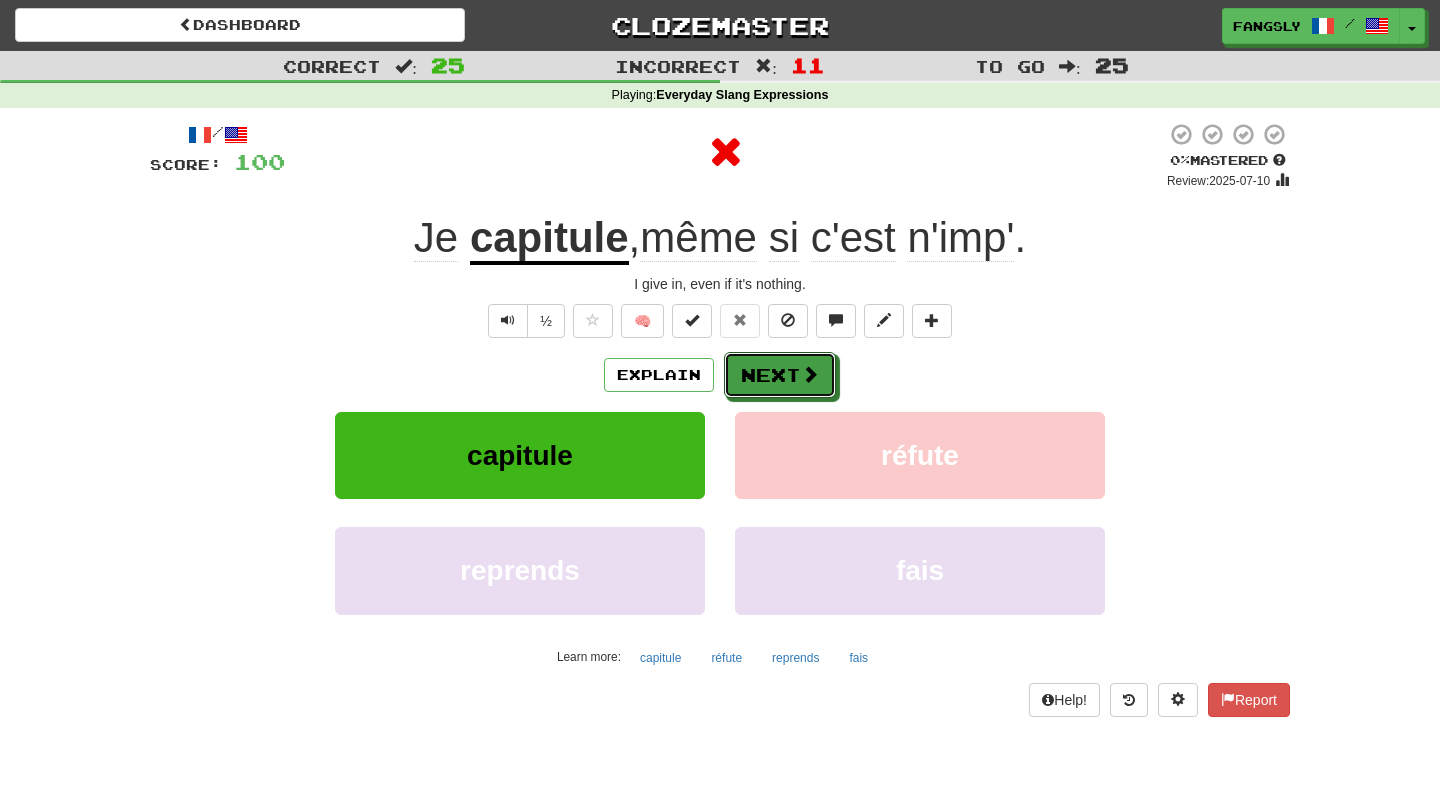 click on "Next" at bounding box center [780, 375] 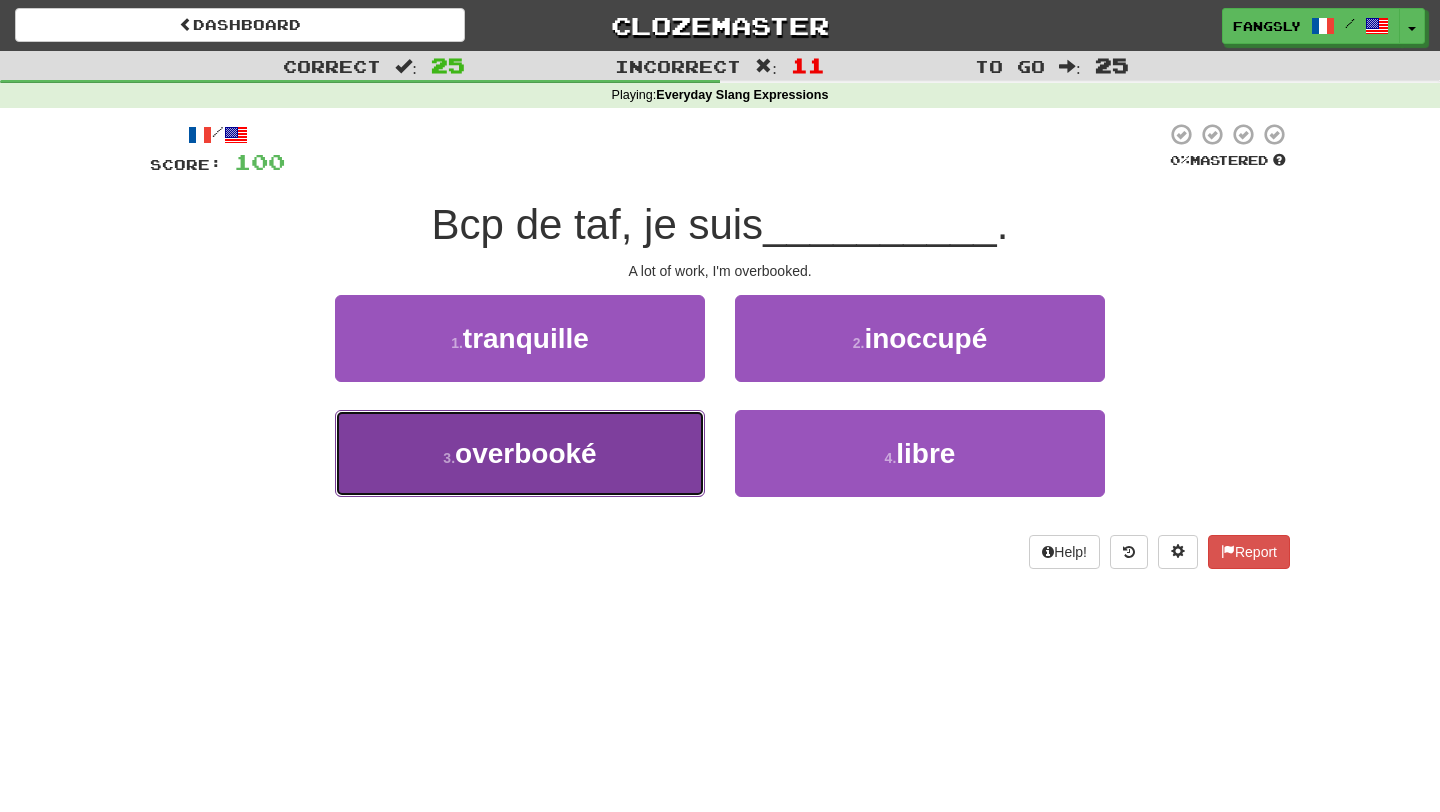 click on "3 .  overbooké" at bounding box center (520, 453) 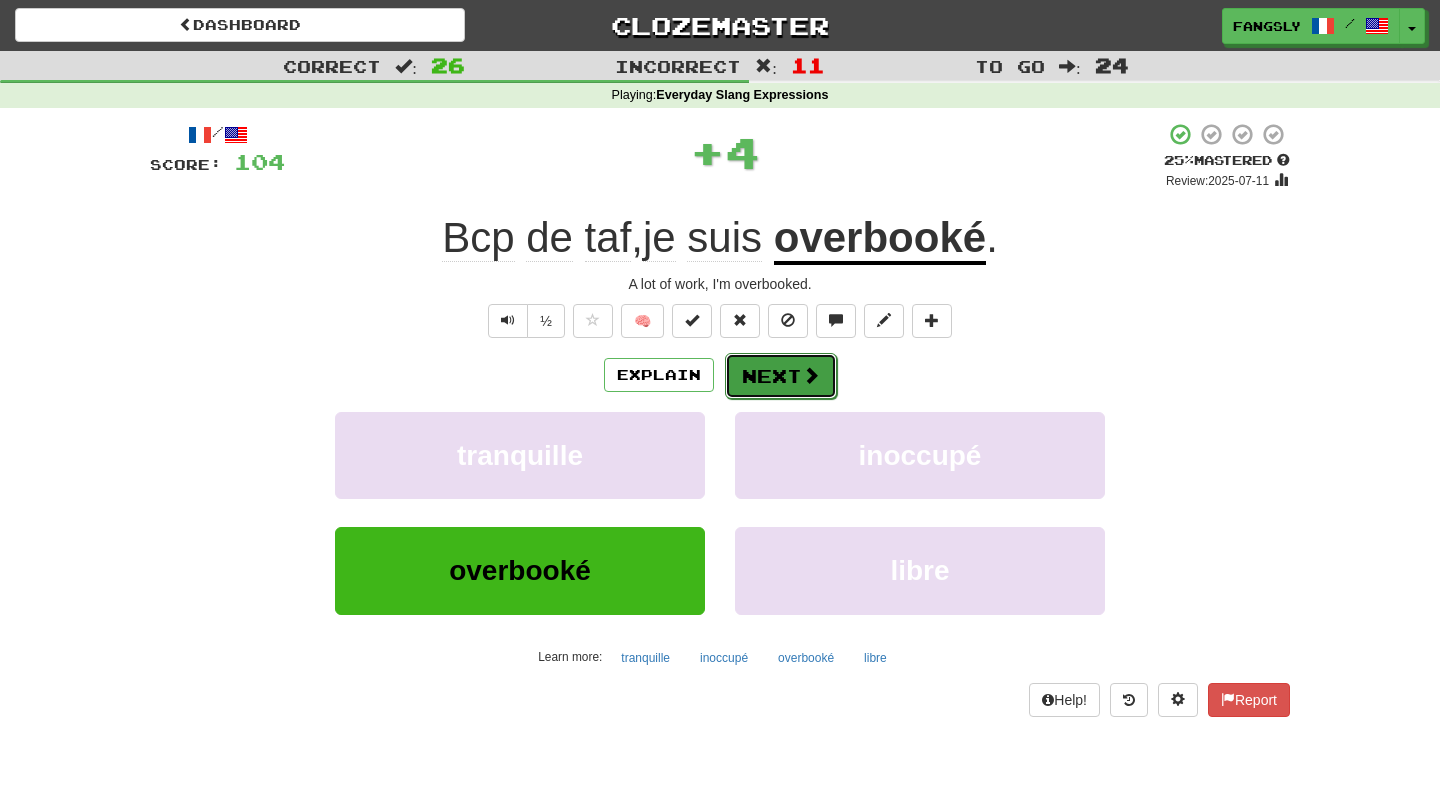 click on "Next" at bounding box center (781, 376) 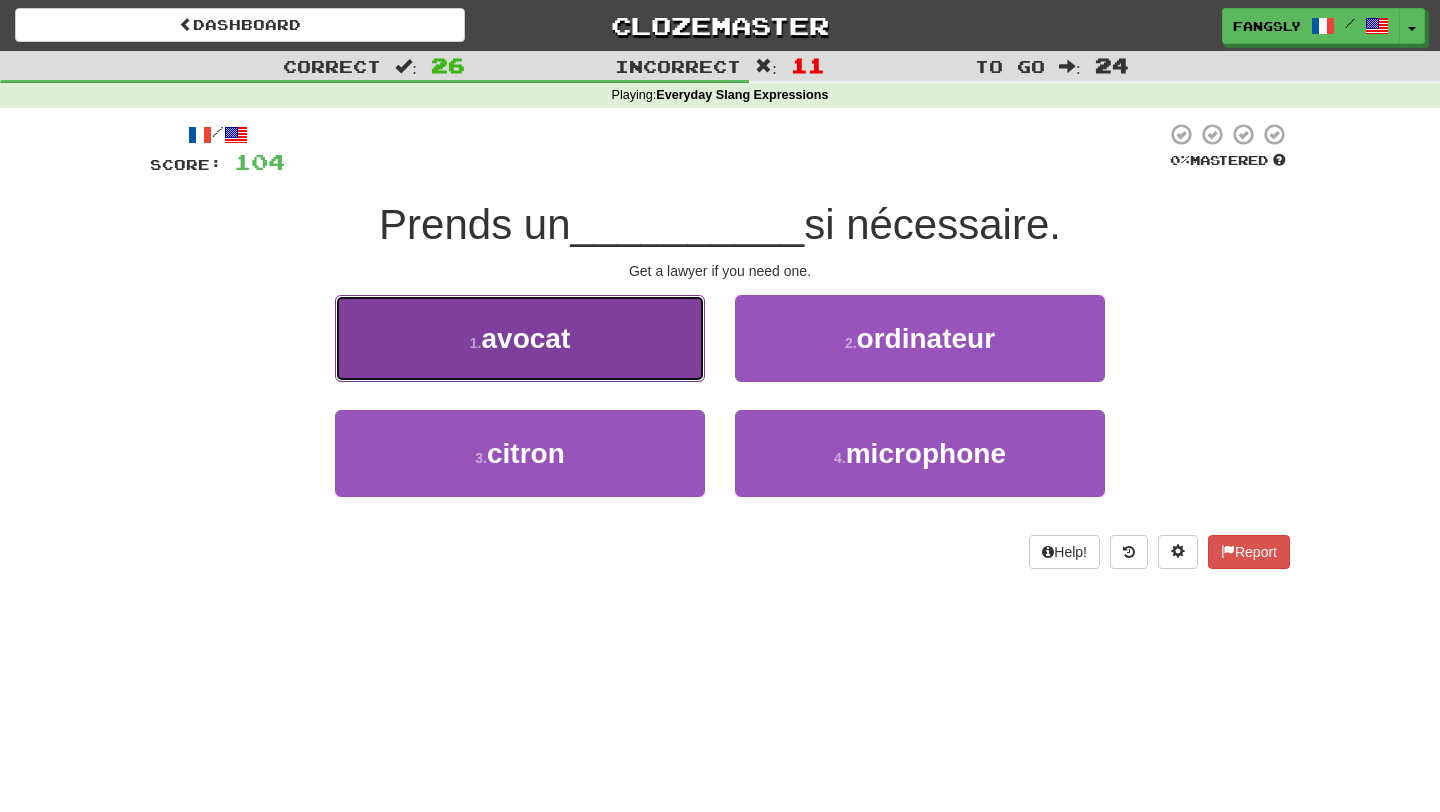 click on "1 .  avocat" at bounding box center [520, 338] 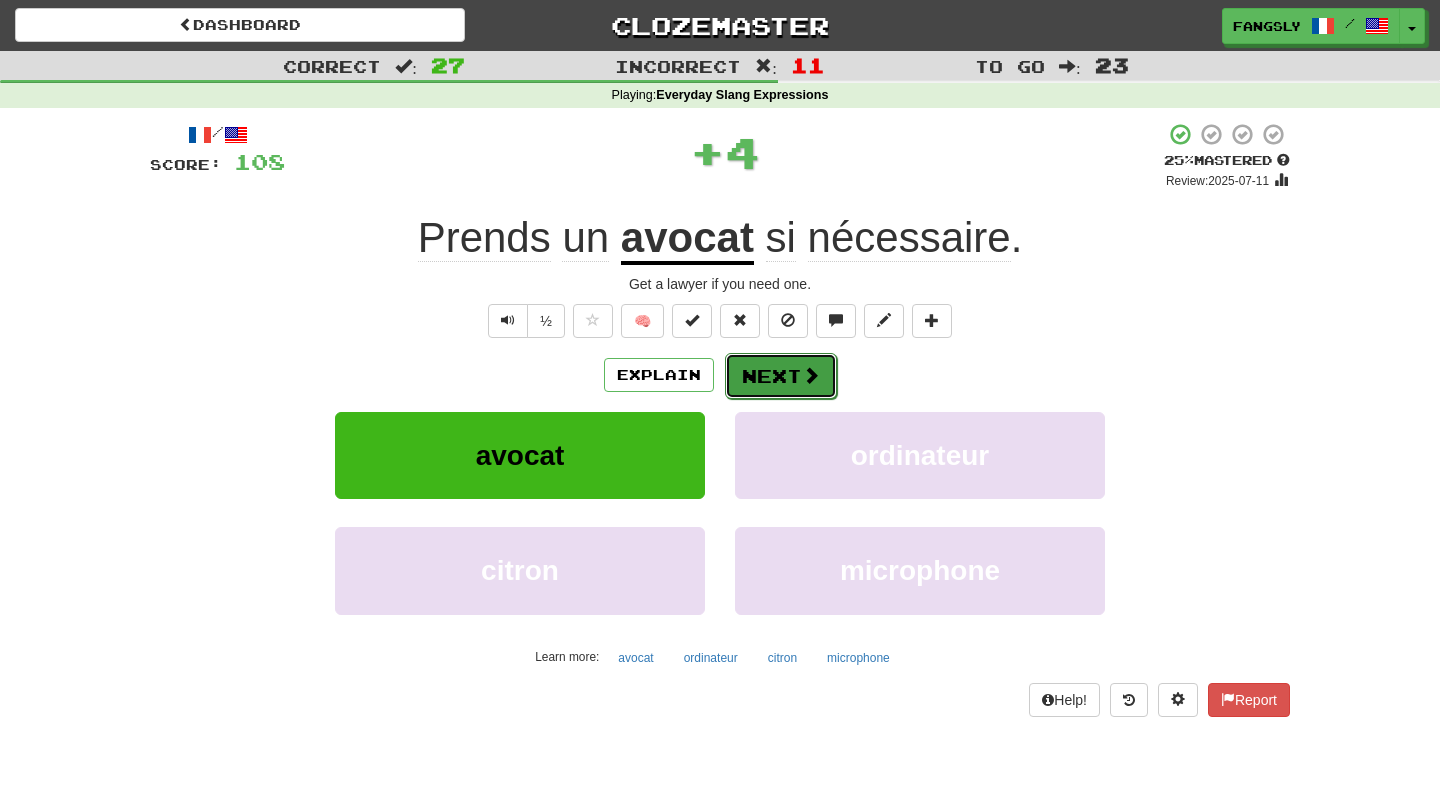click on "Next" at bounding box center [781, 376] 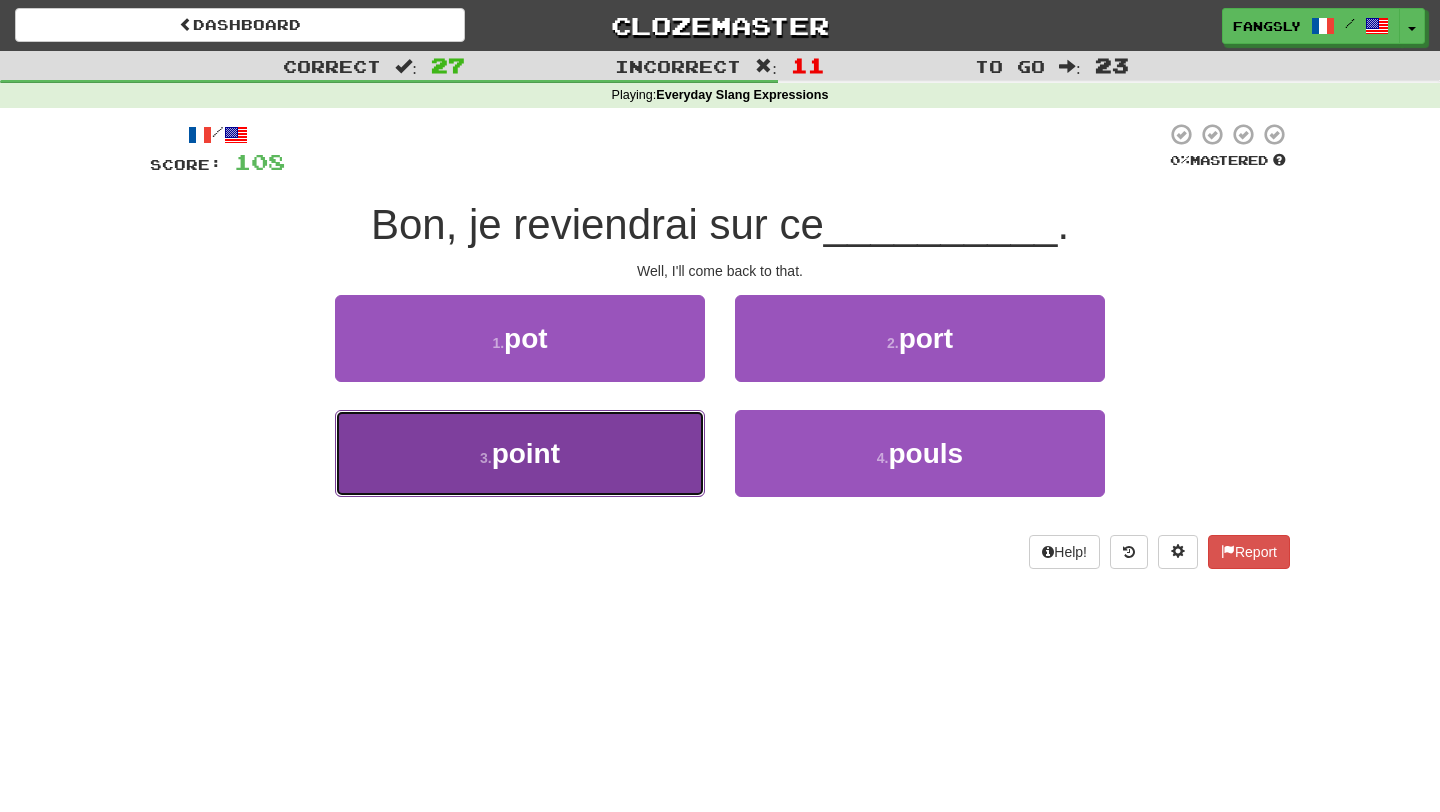 click on "3 .  point" at bounding box center (520, 453) 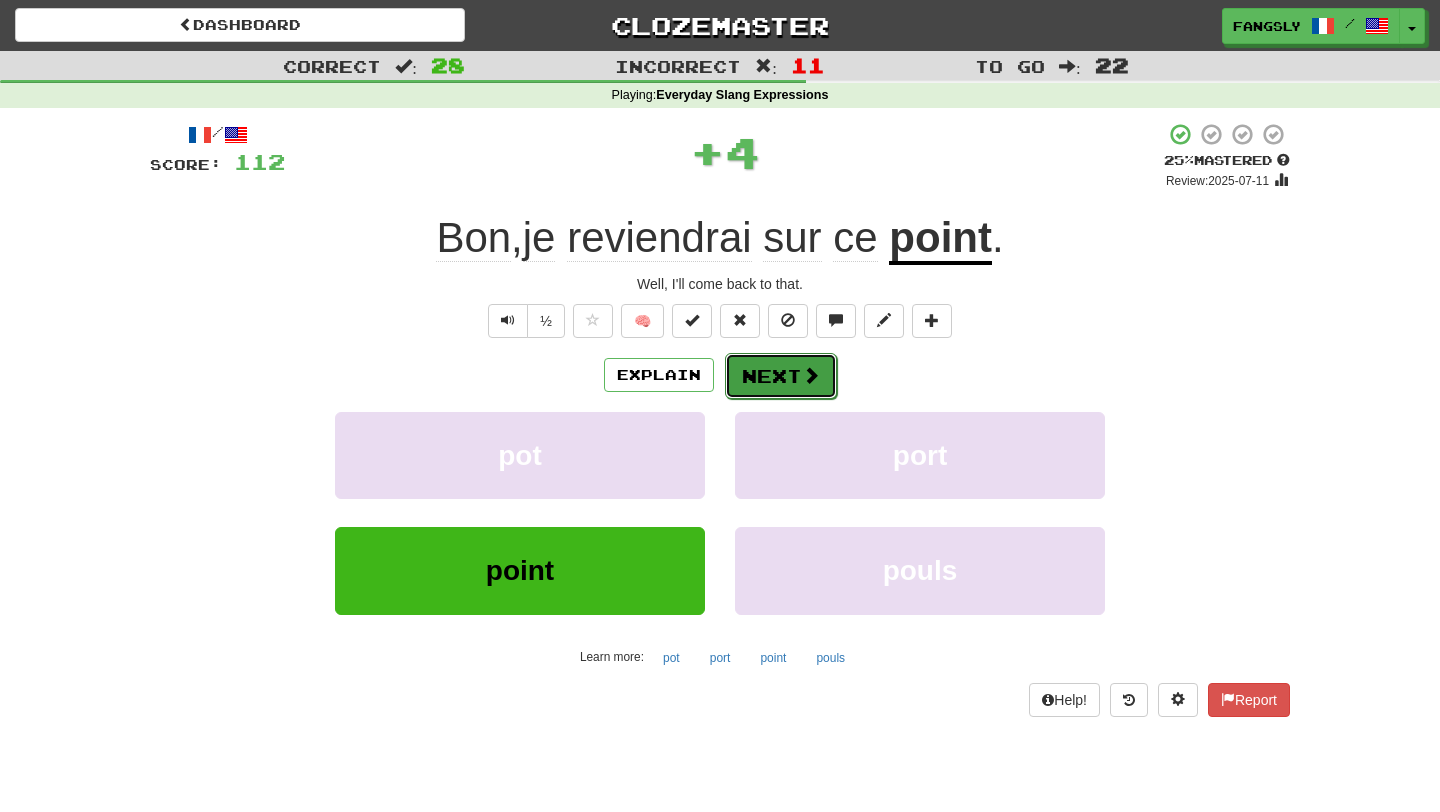 click on "Next" at bounding box center (781, 376) 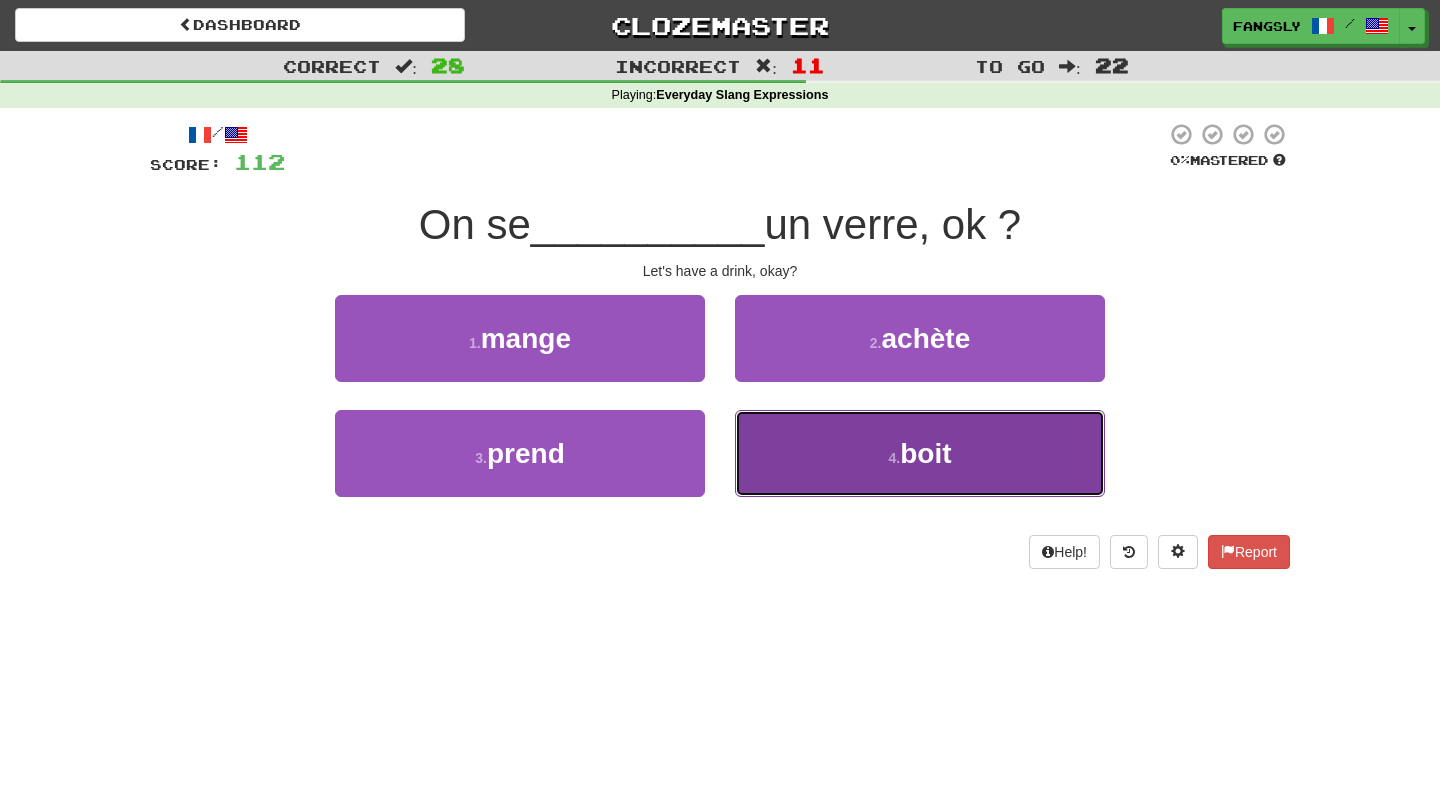 click on "4 .  boit" at bounding box center [920, 453] 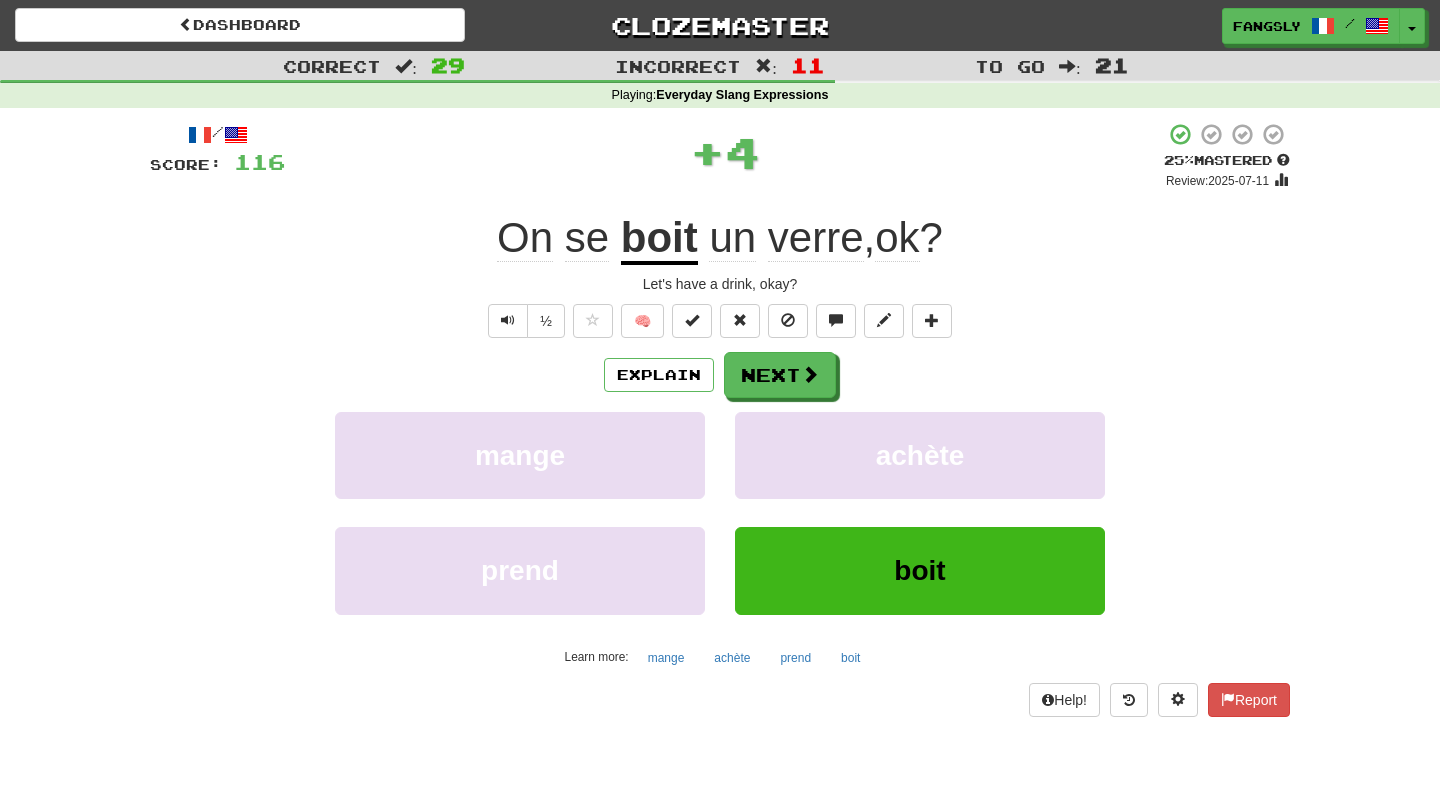 click on "Explain Next mange achète prend boit Learn more: mange achète prend boit" at bounding box center [720, 512] 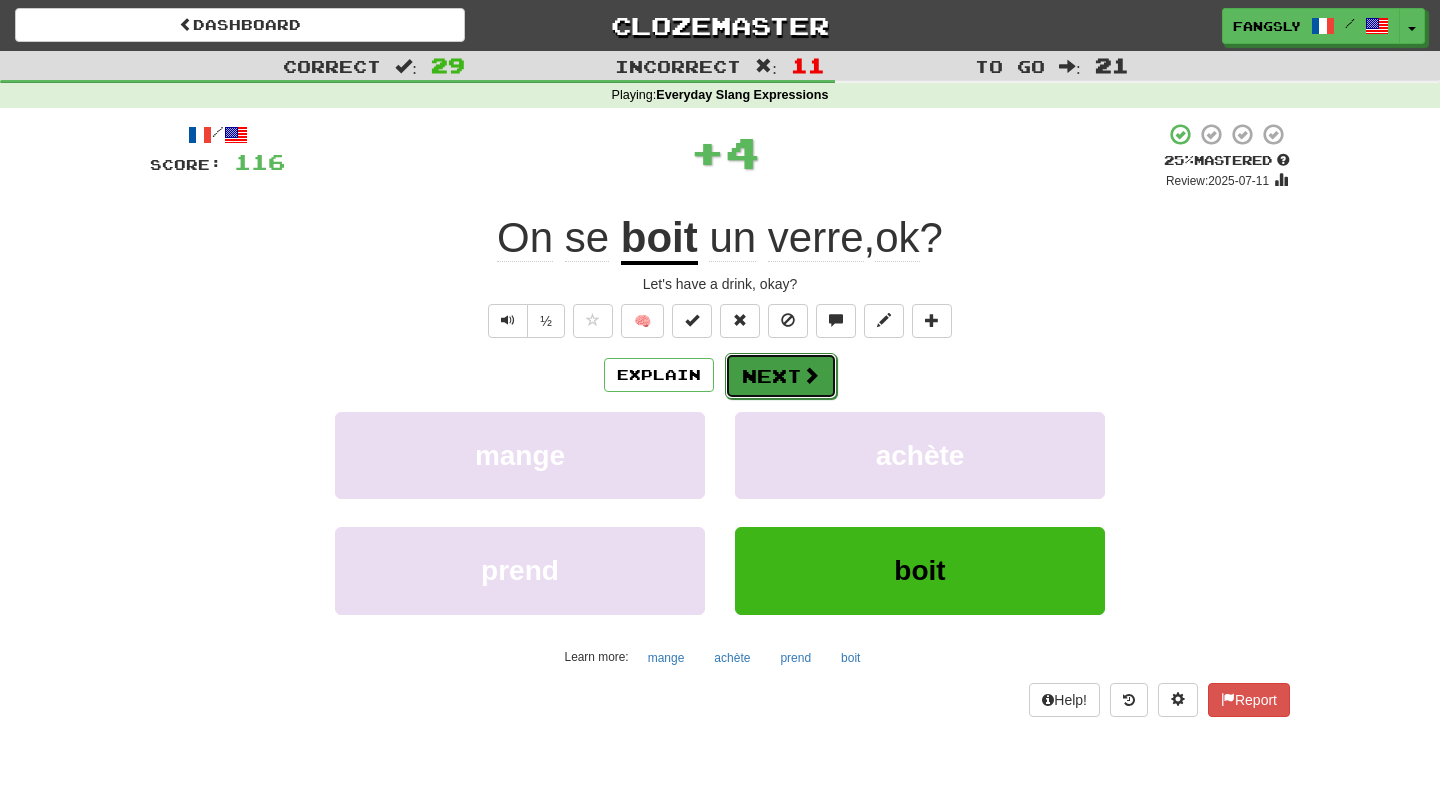click on "Next" at bounding box center (781, 376) 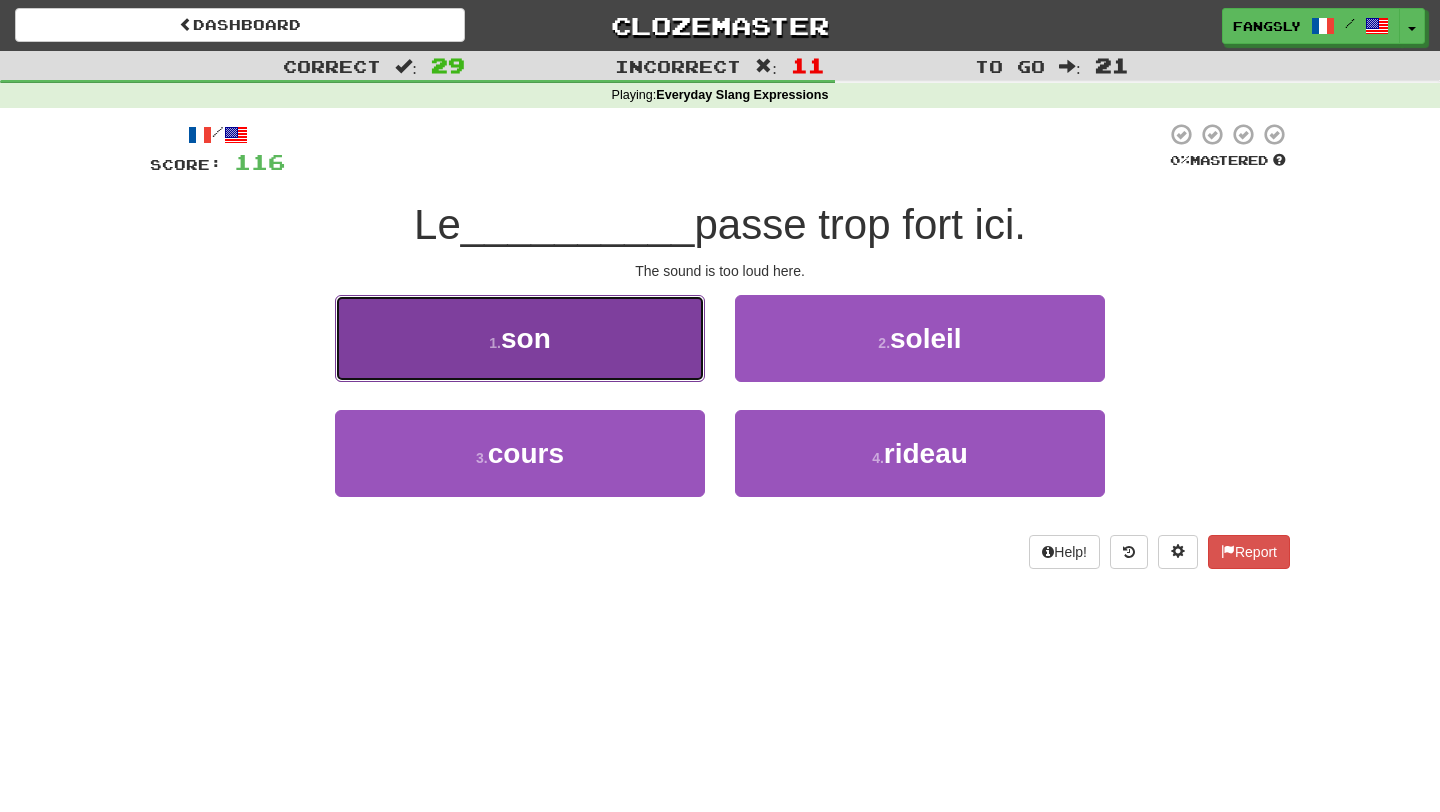 click on "1 .  son" at bounding box center [520, 338] 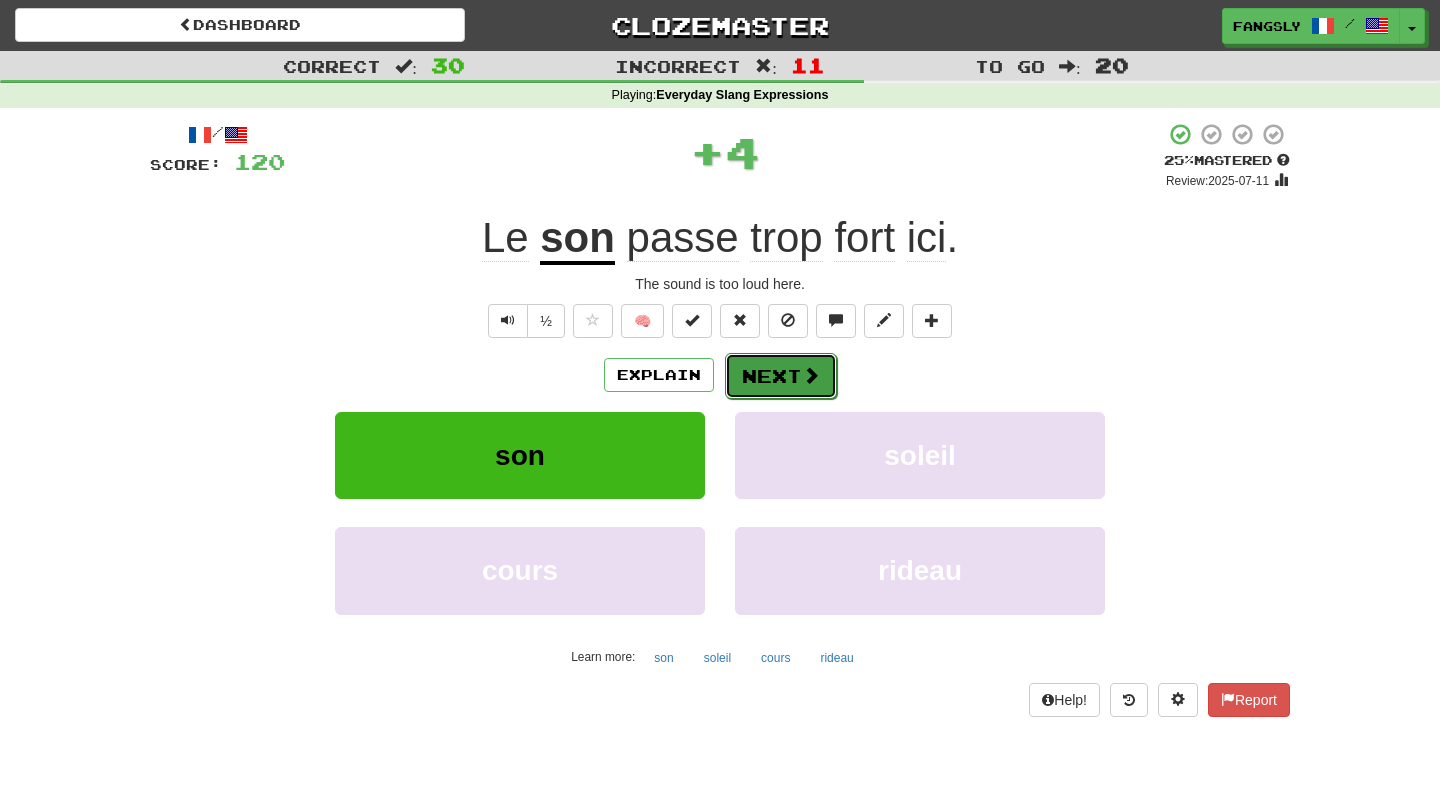 click on "Next" at bounding box center (781, 376) 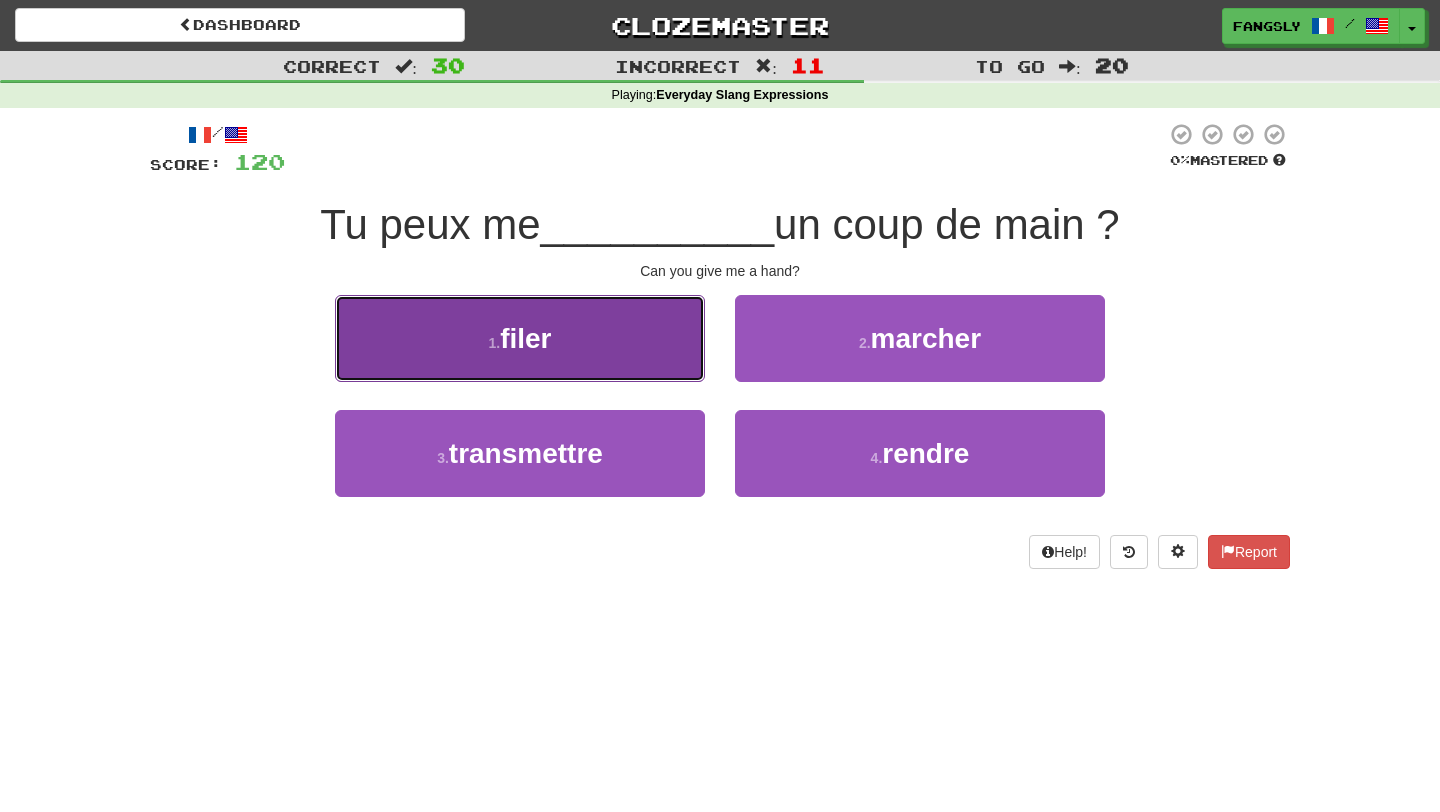 click on "1 .  filer" at bounding box center [520, 338] 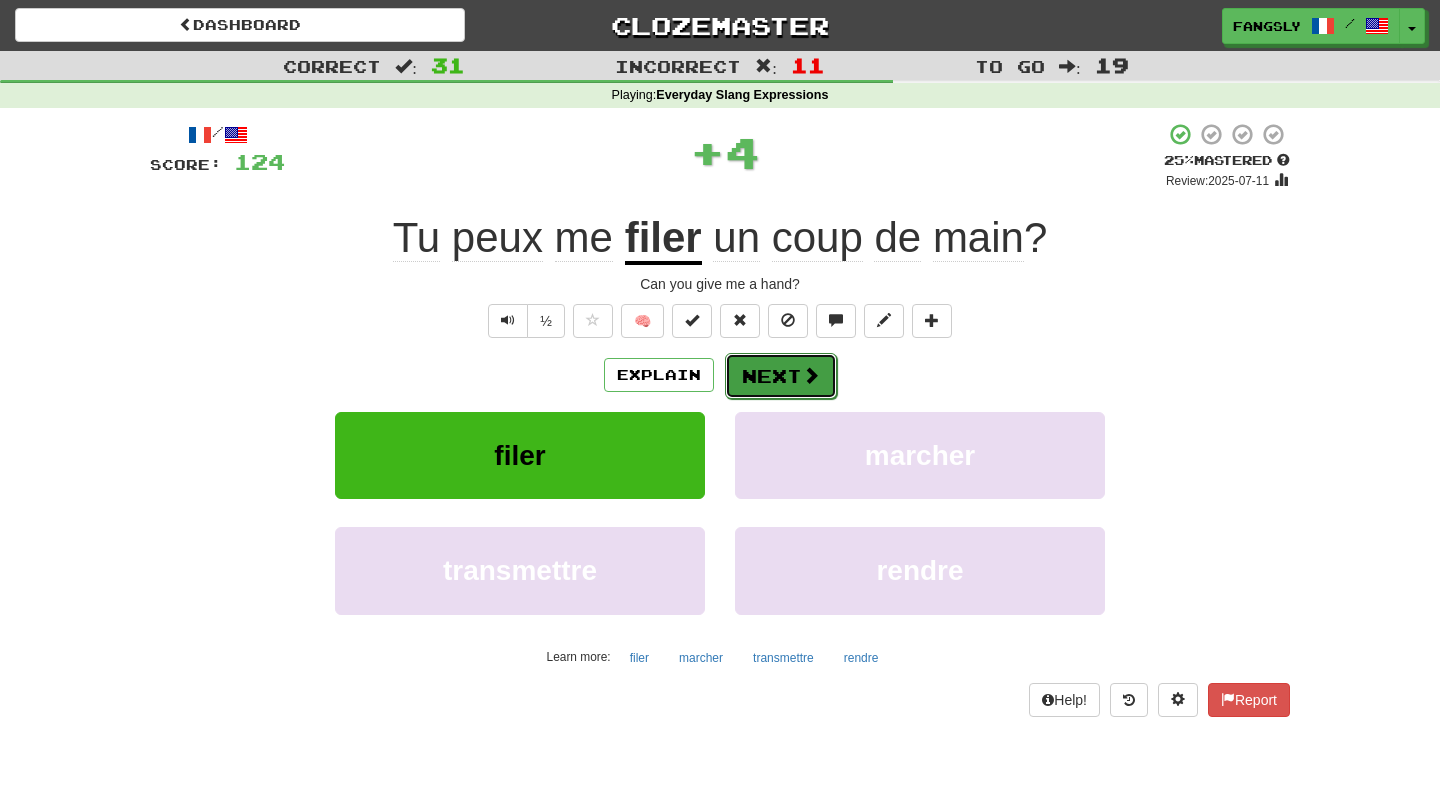 click at bounding box center [811, 375] 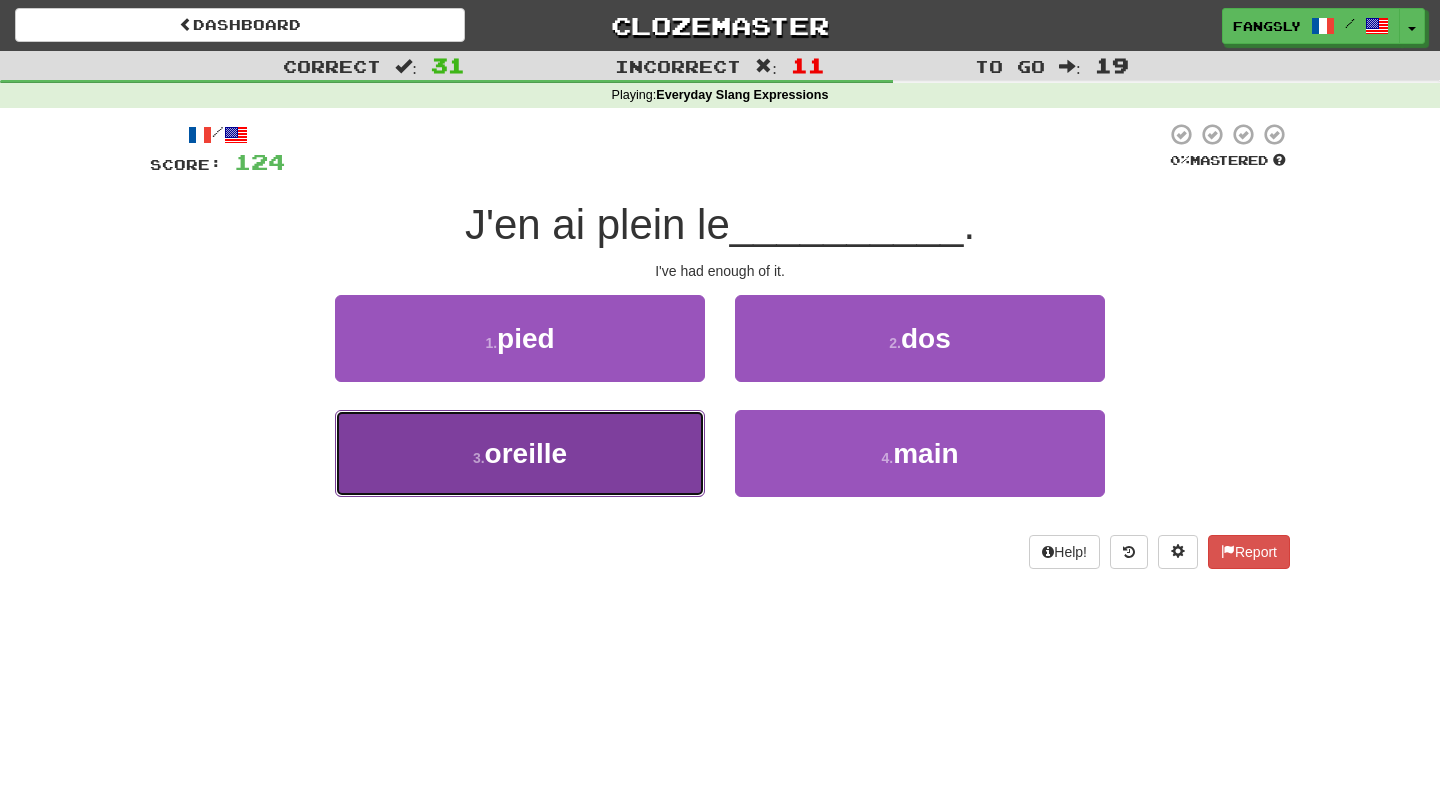 click on "3 .  oreille" at bounding box center (520, 453) 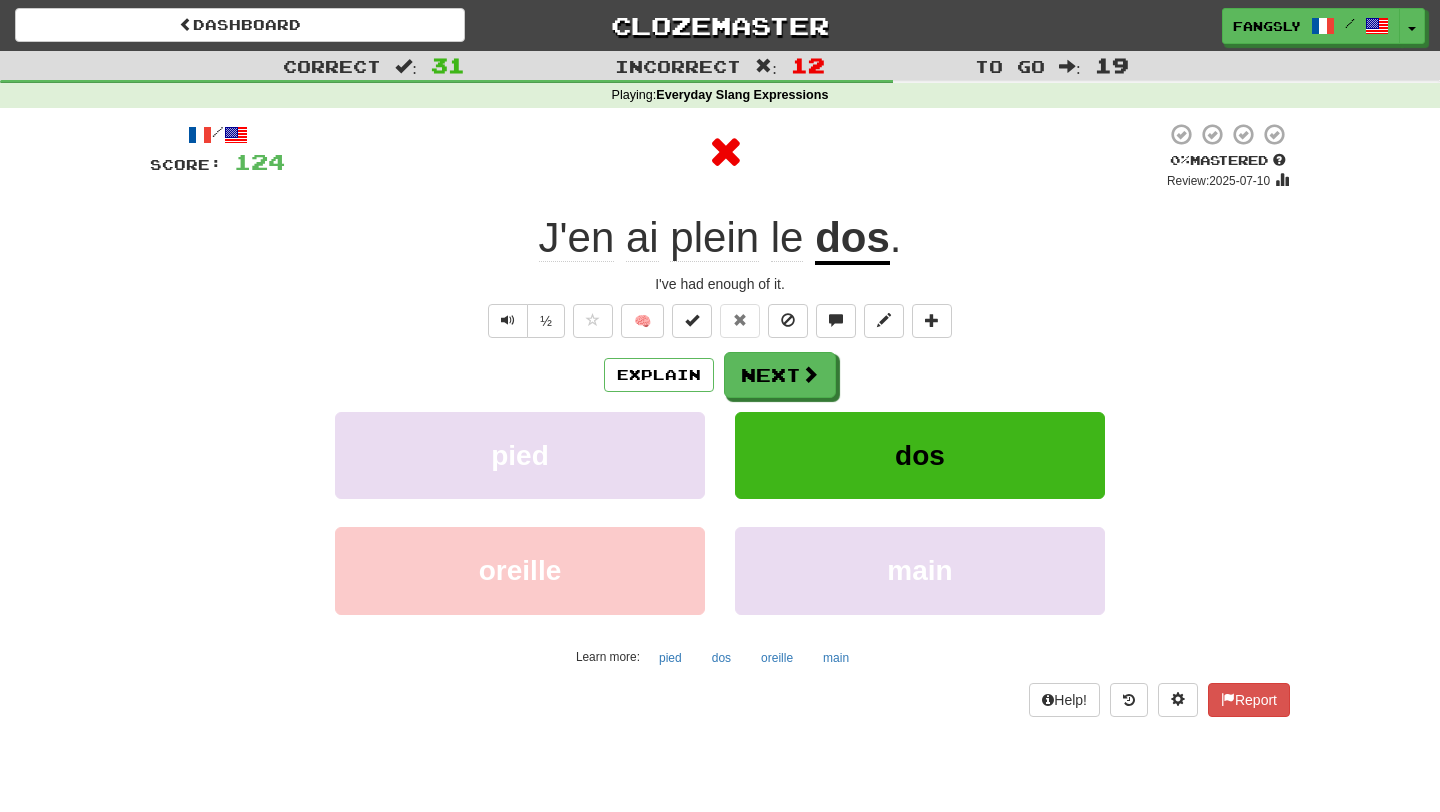 click on "Explain Next" at bounding box center [720, 375] 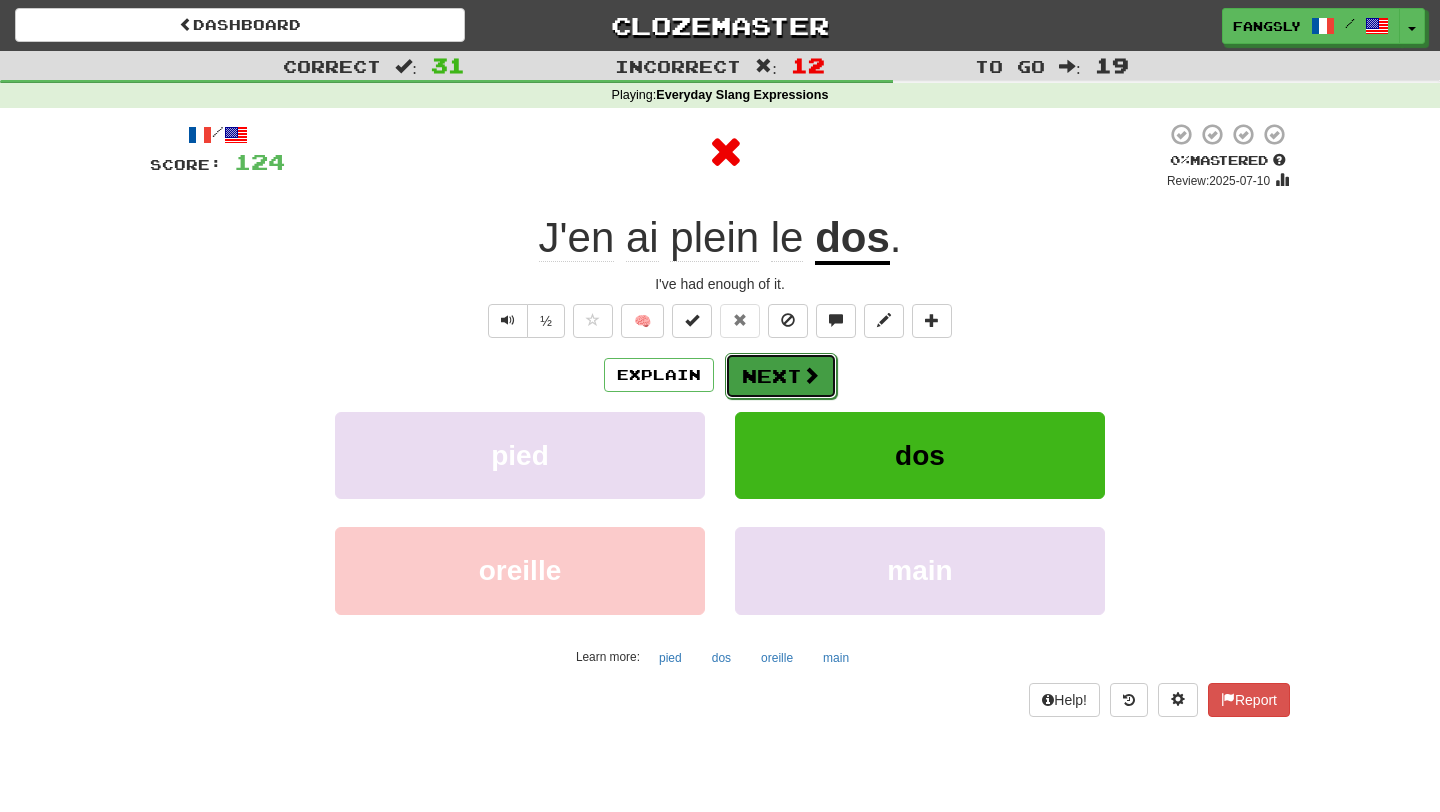 click at bounding box center [811, 375] 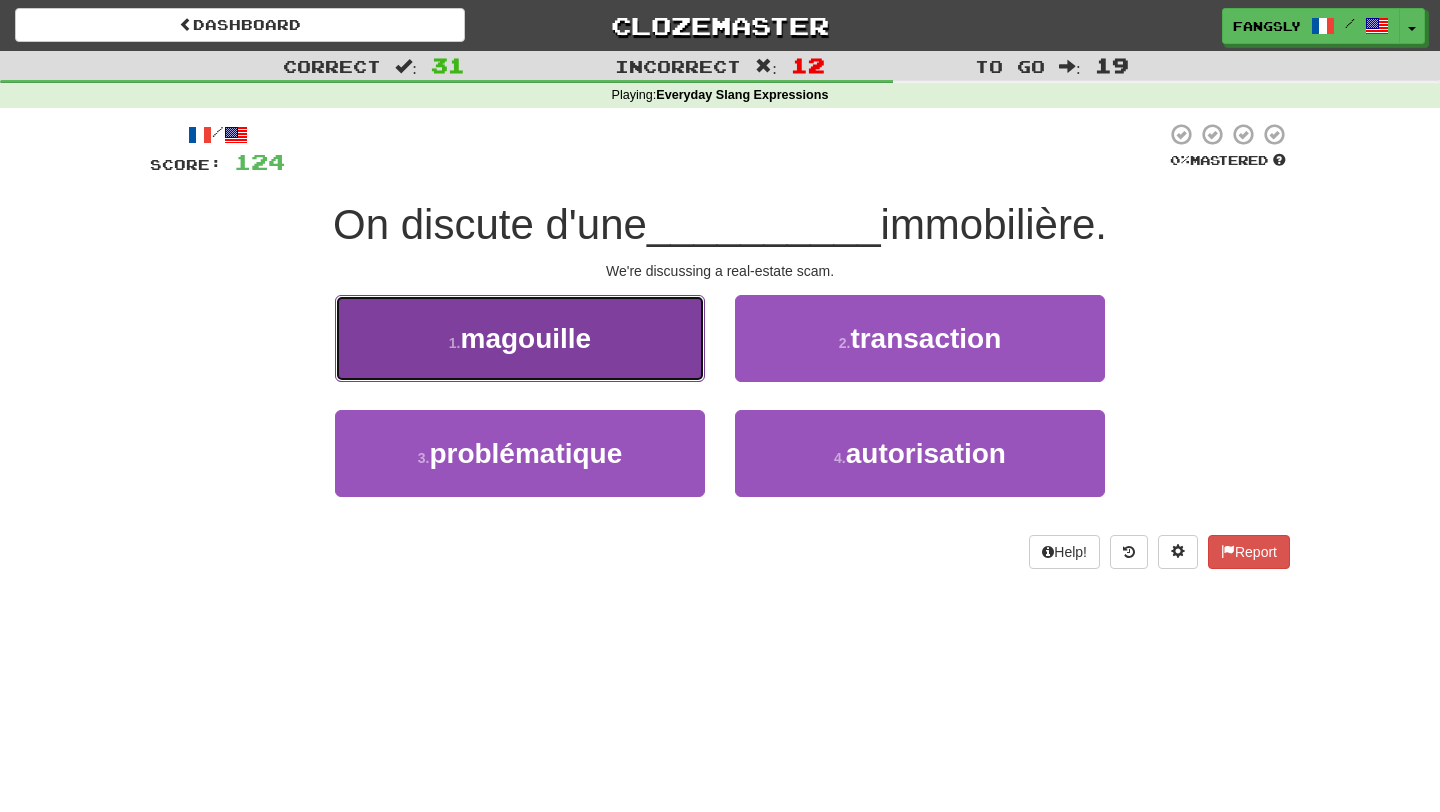 click on "1 .  magouille" at bounding box center [520, 338] 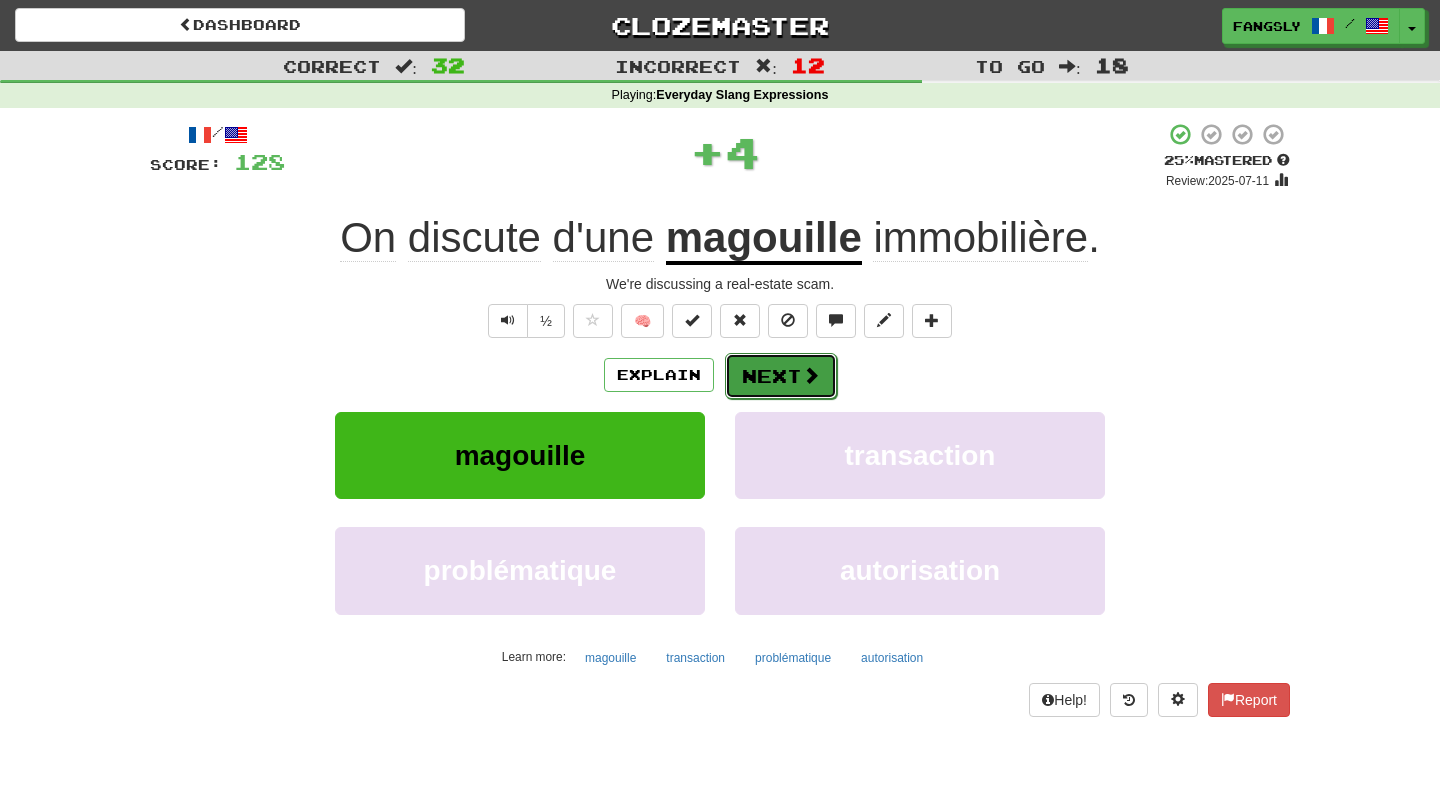 click on "Next" at bounding box center [781, 376] 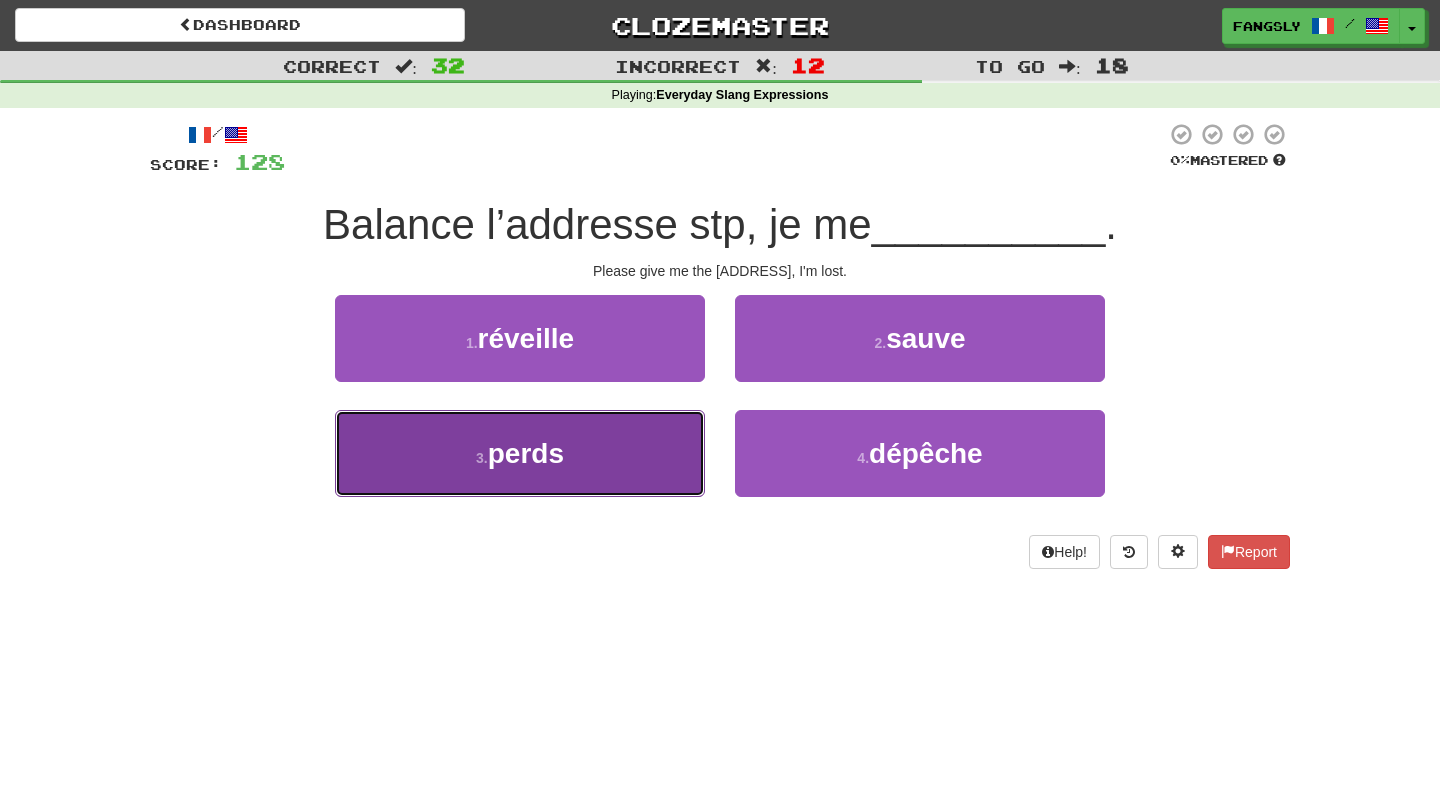 click on "3 .  perds" at bounding box center (520, 453) 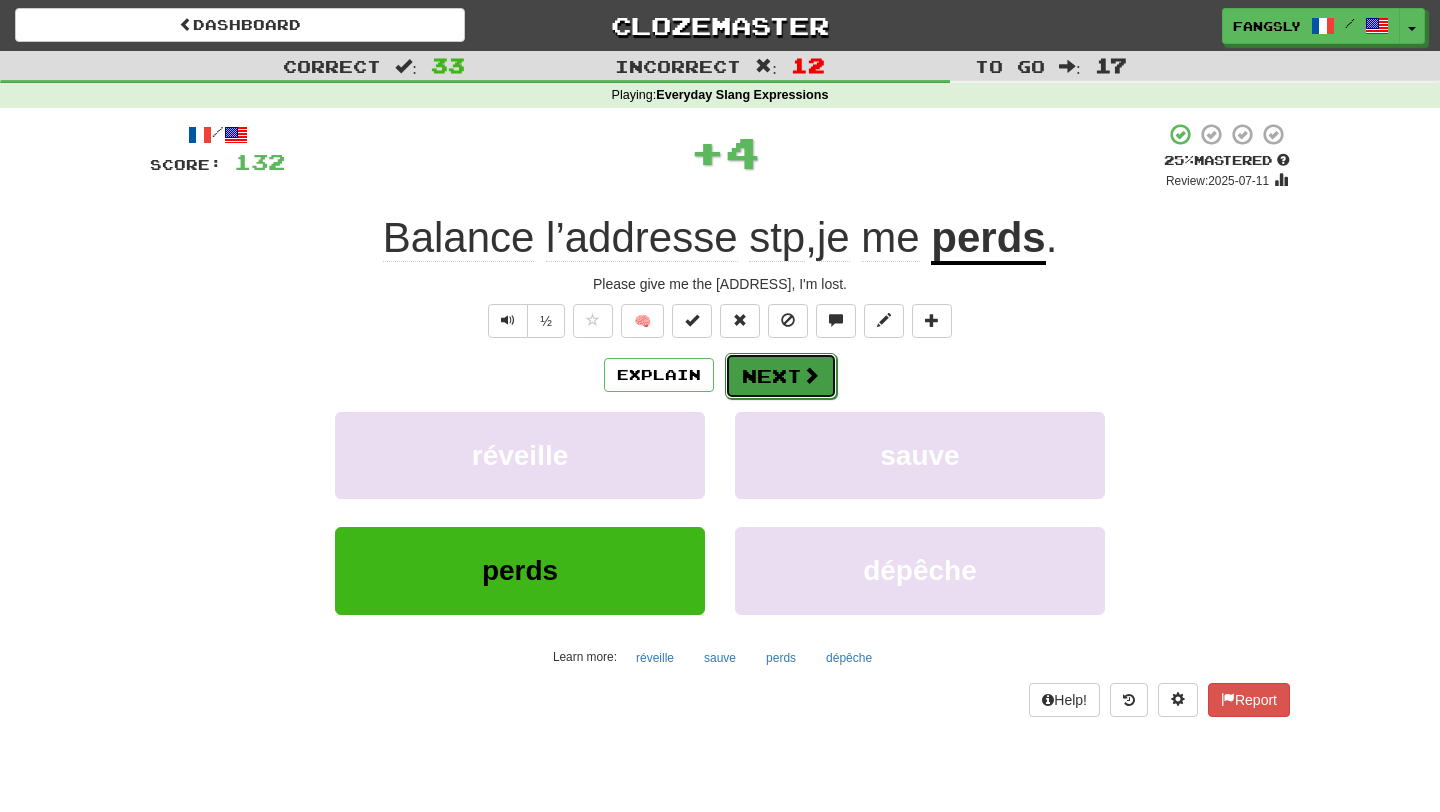 click on "Next" at bounding box center [781, 376] 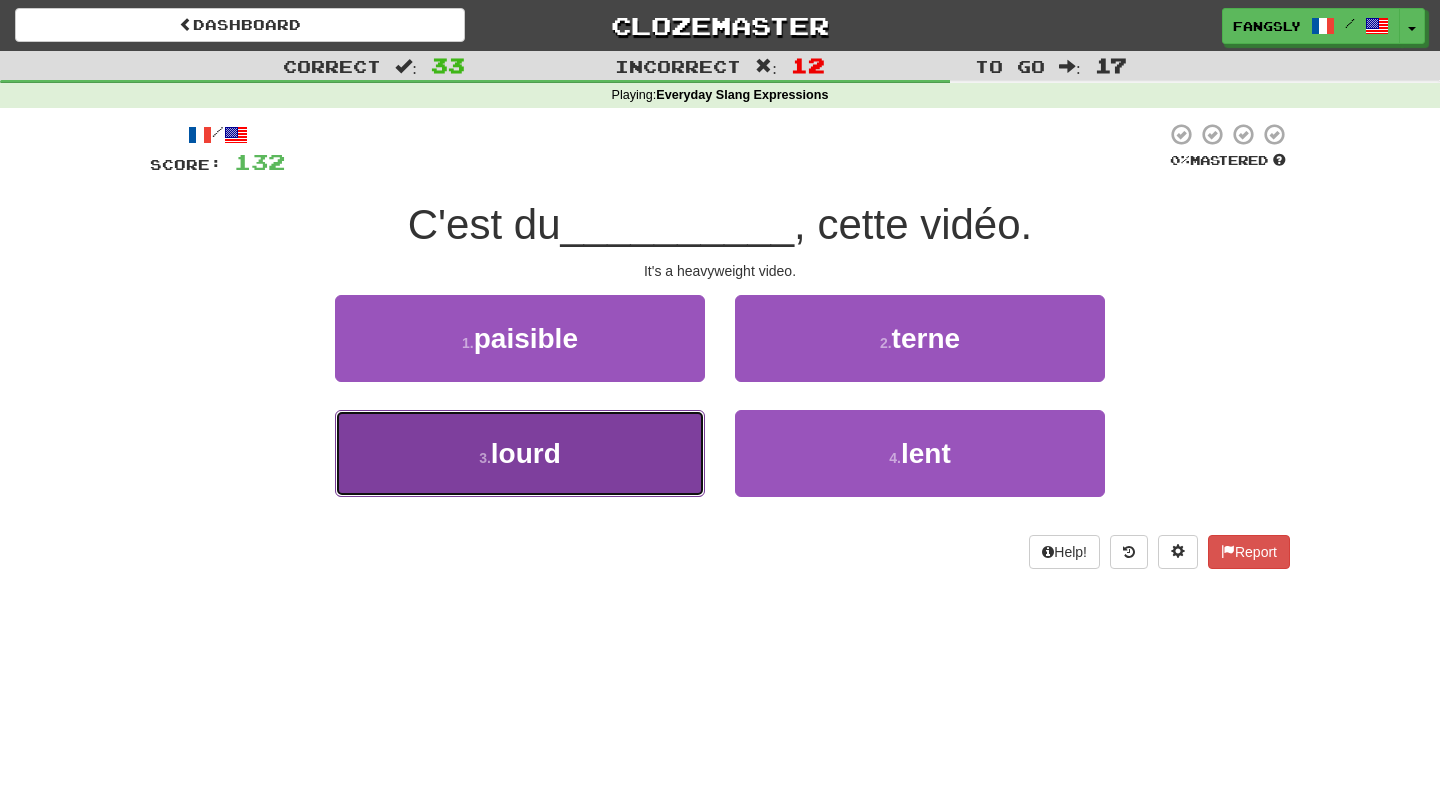 click on "3 .  lourd" at bounding box center (520, 453) 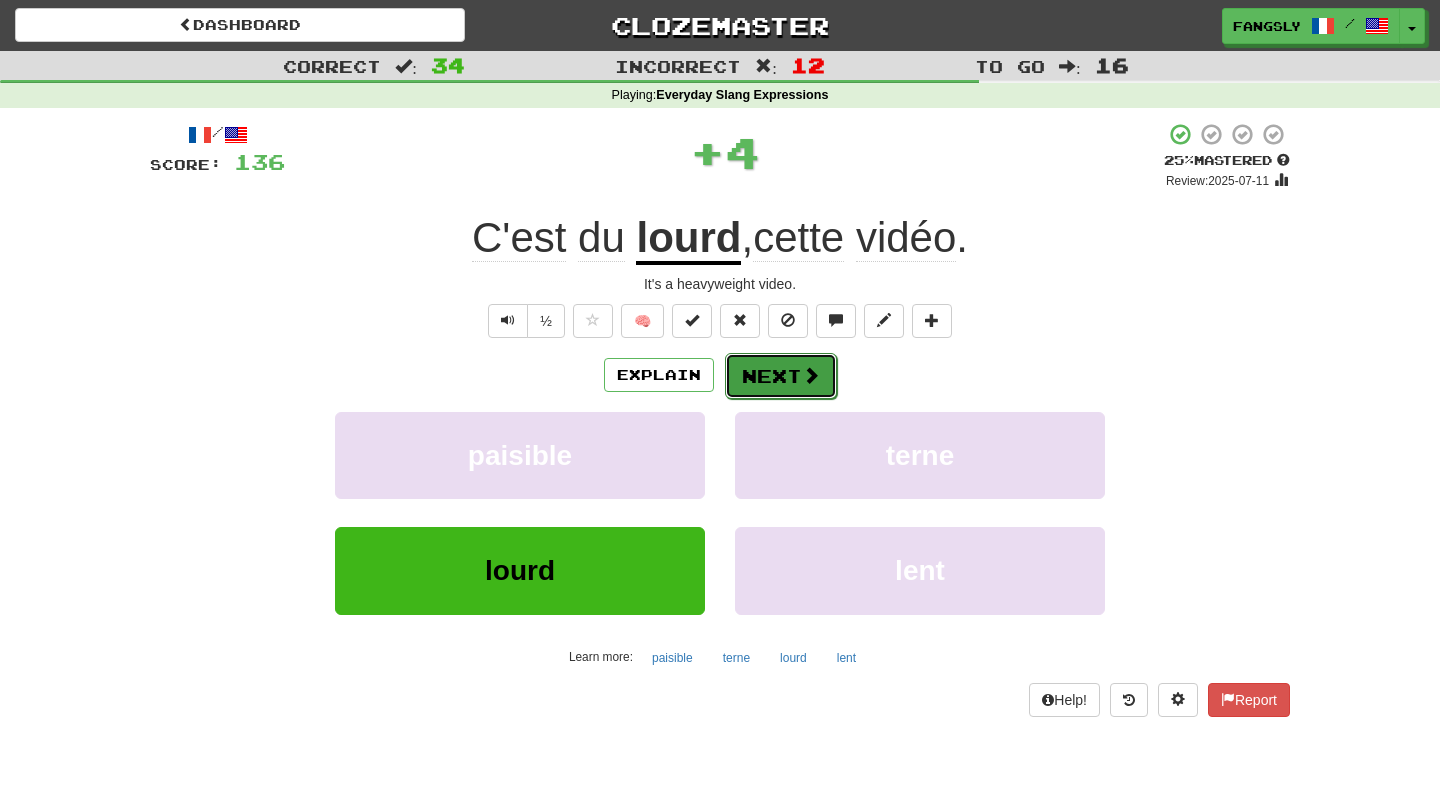 click on "Next" at bounding box center [781, 376] 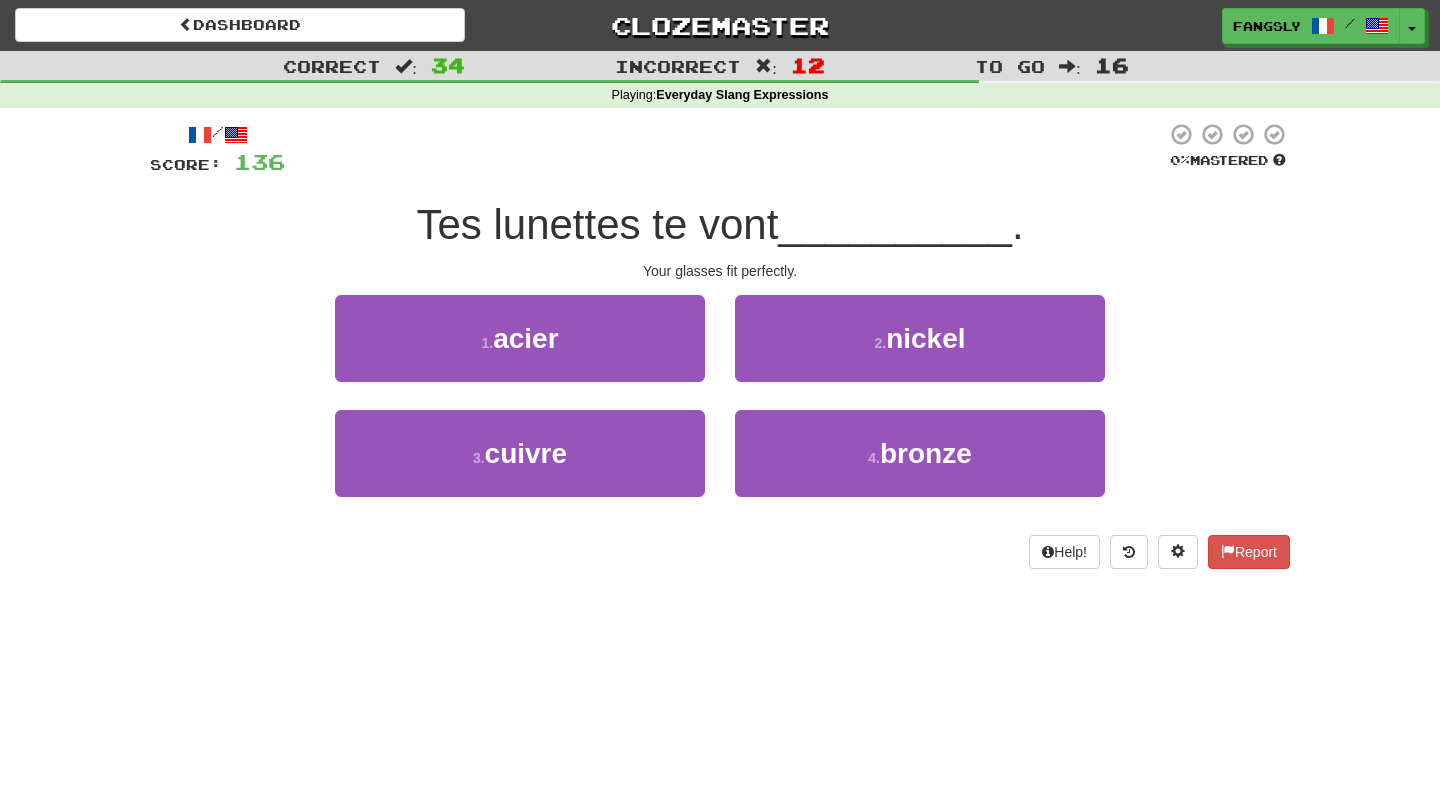 click on "2 .  nickel" at bounding box center (920, 352) 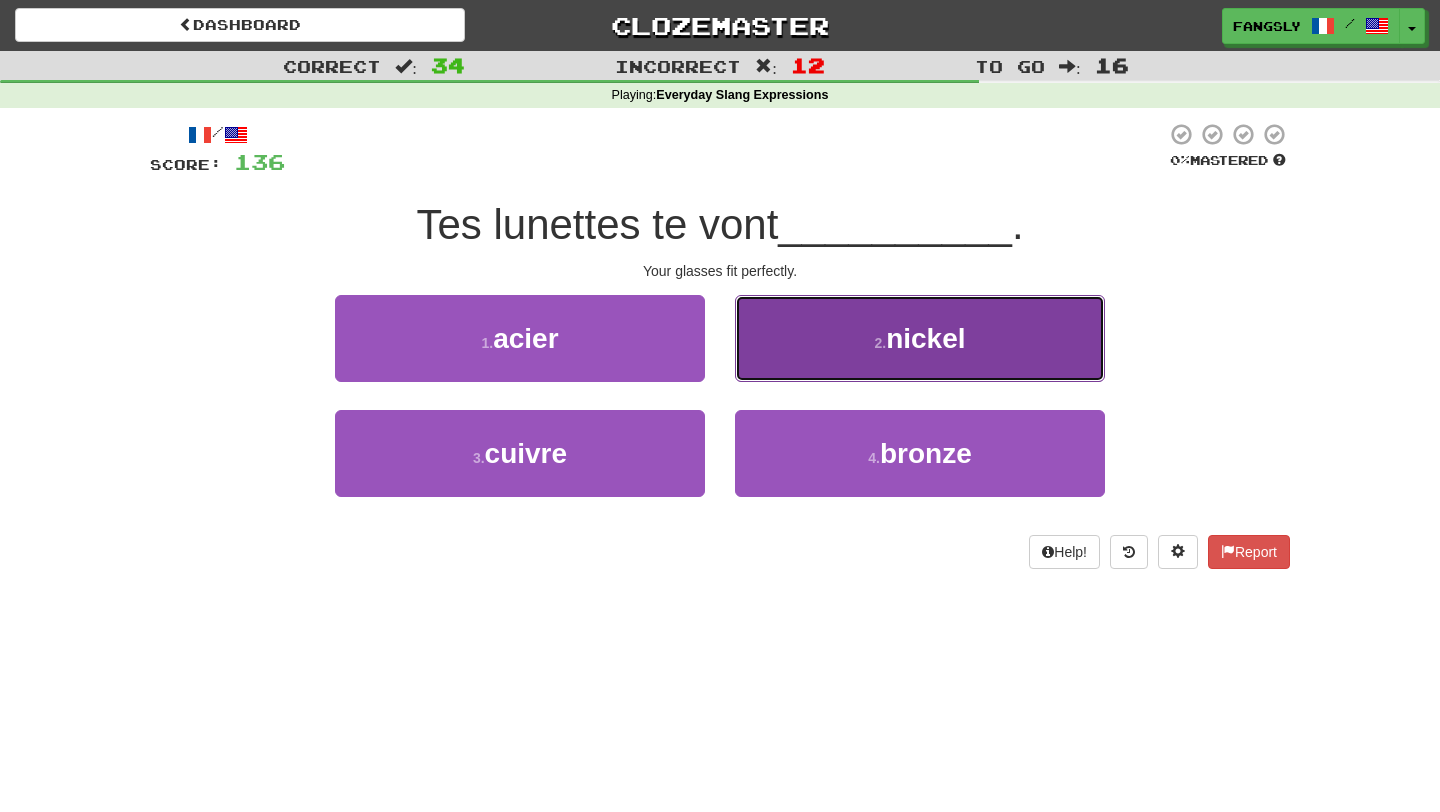 click on "2 .  nickel" at bounding box center (920, 338) 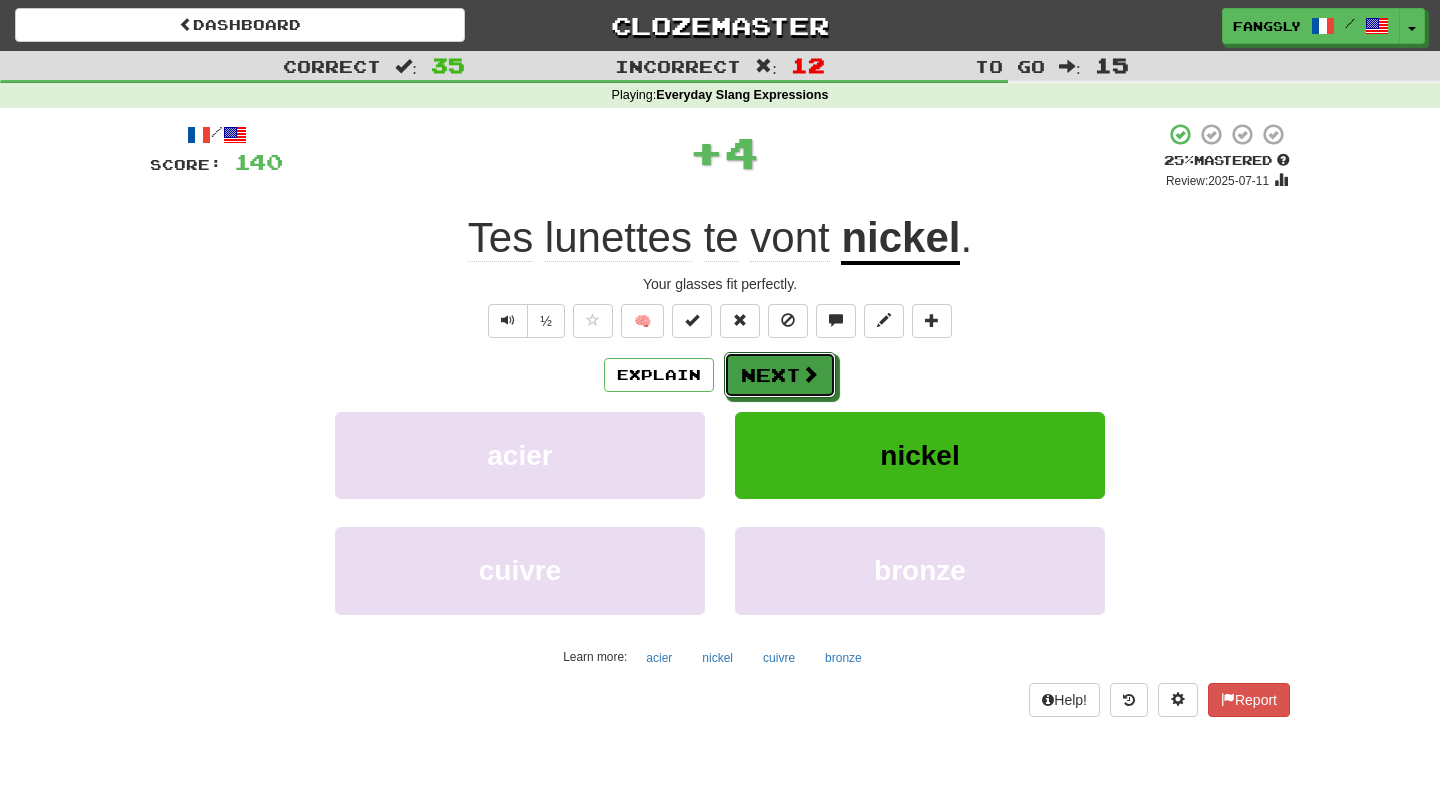 click on "Next" at bounding box center (780, 375) 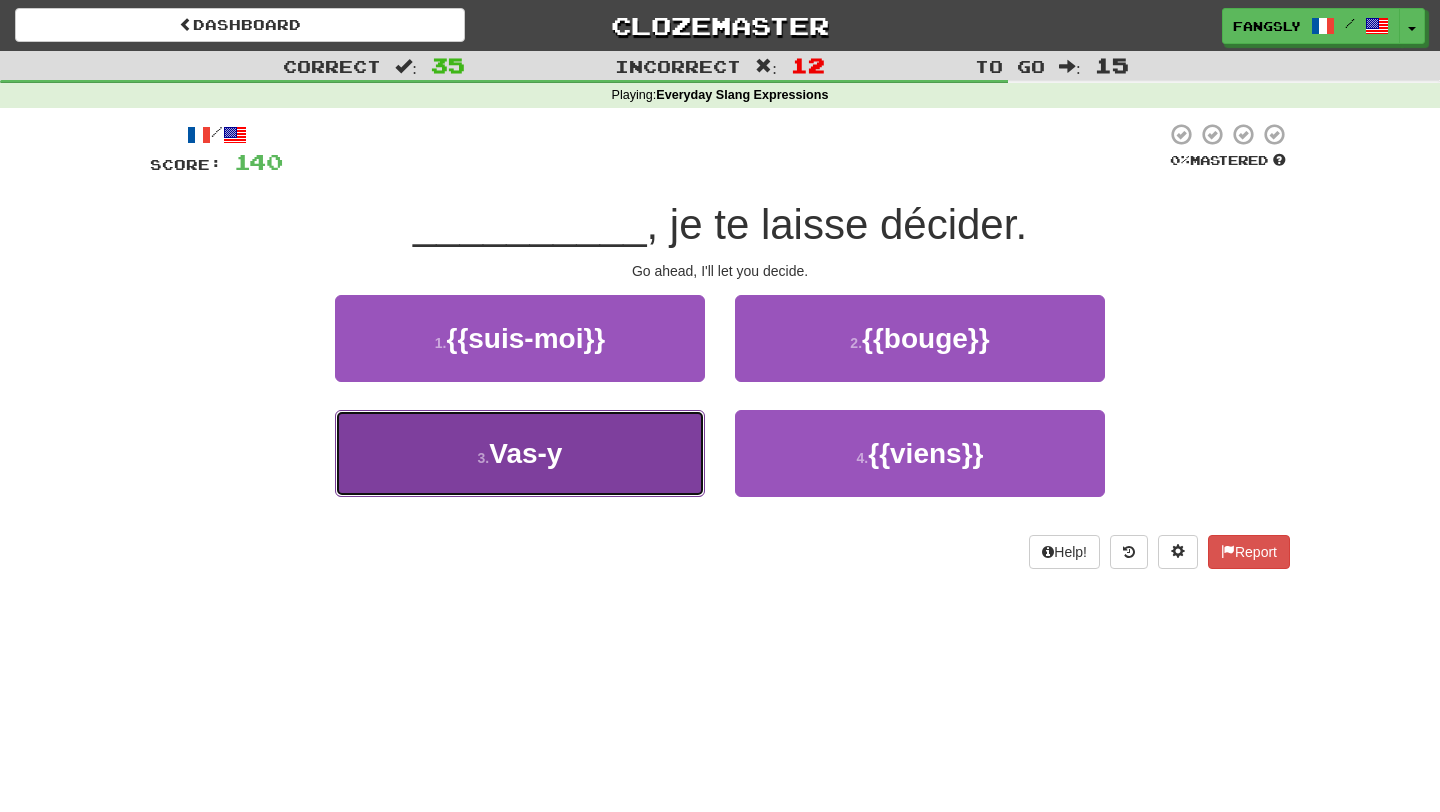 click on "3 .  Vas-y" at bounding box center [520, 453] 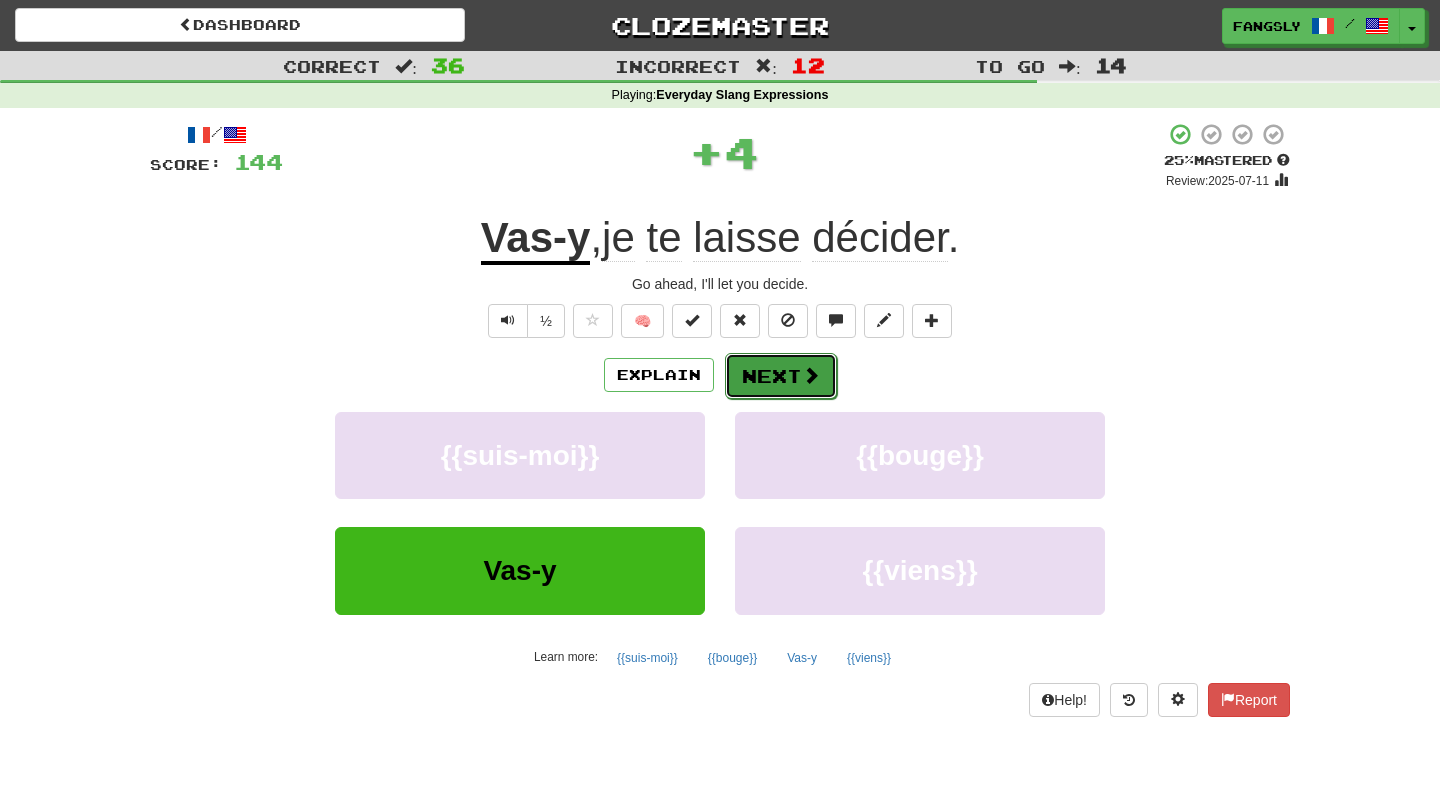 click on "Next" at bounding box center [781, 376] 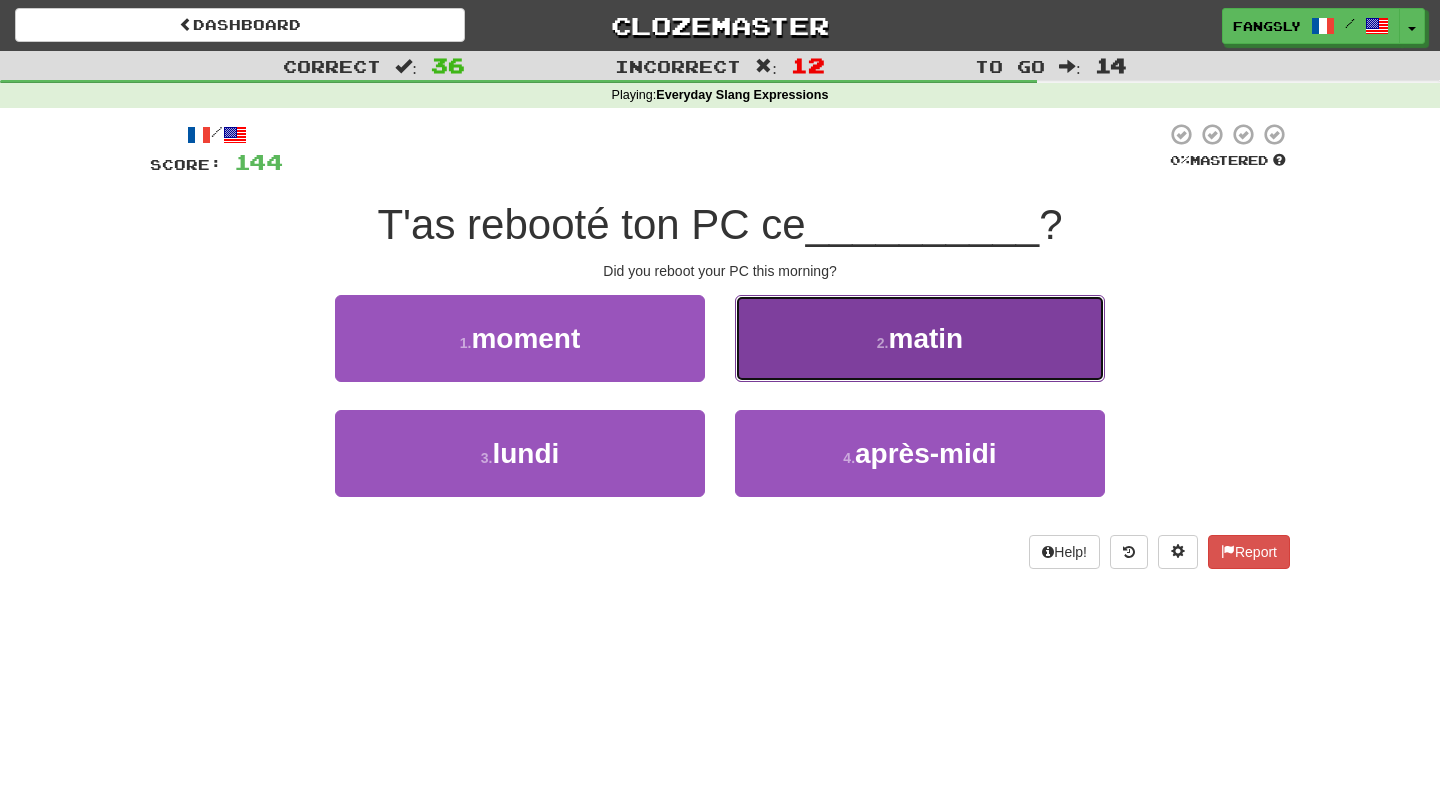 click on "2 .  matin" at bounding box center [920, 338] 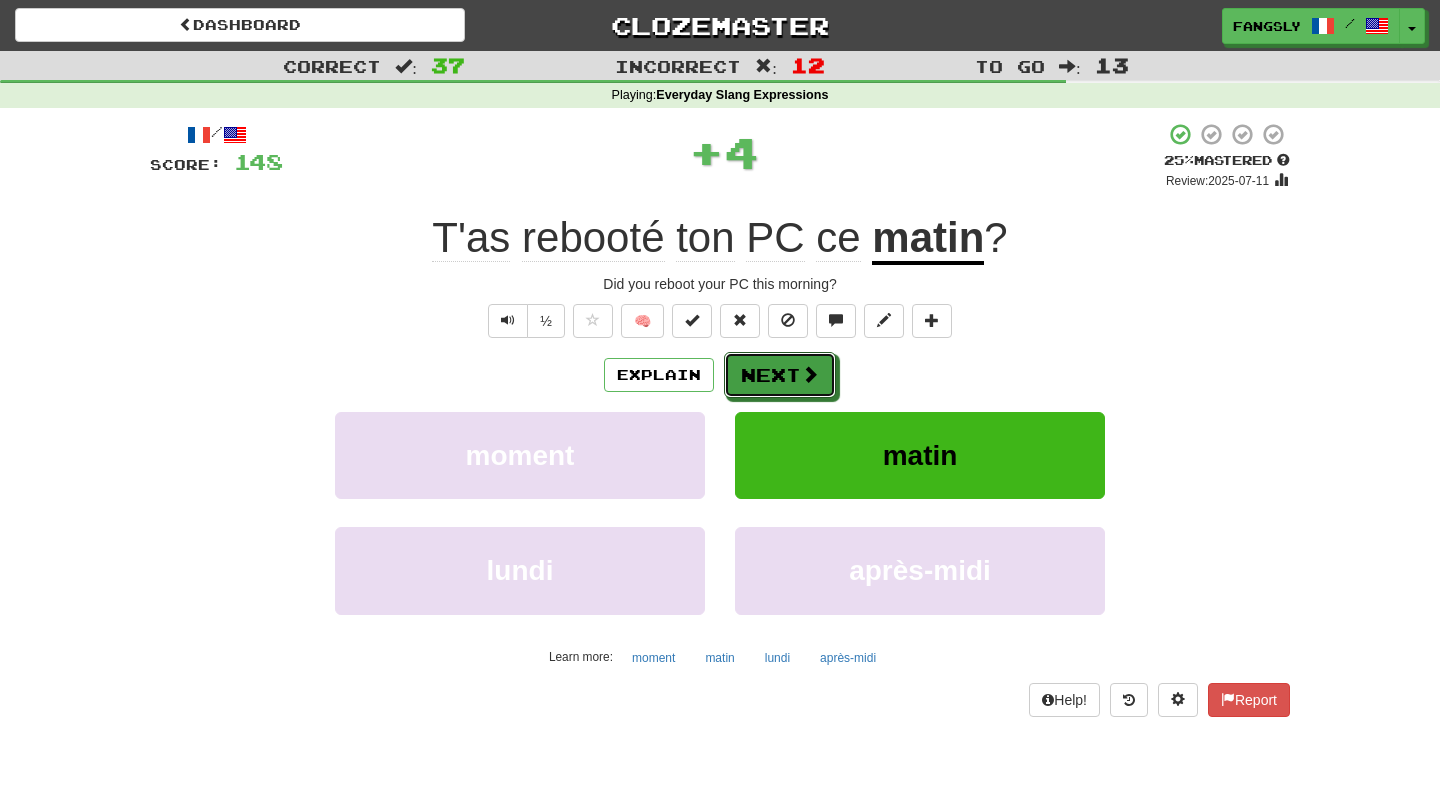 click on "Next" at bounding box center [780, 375] 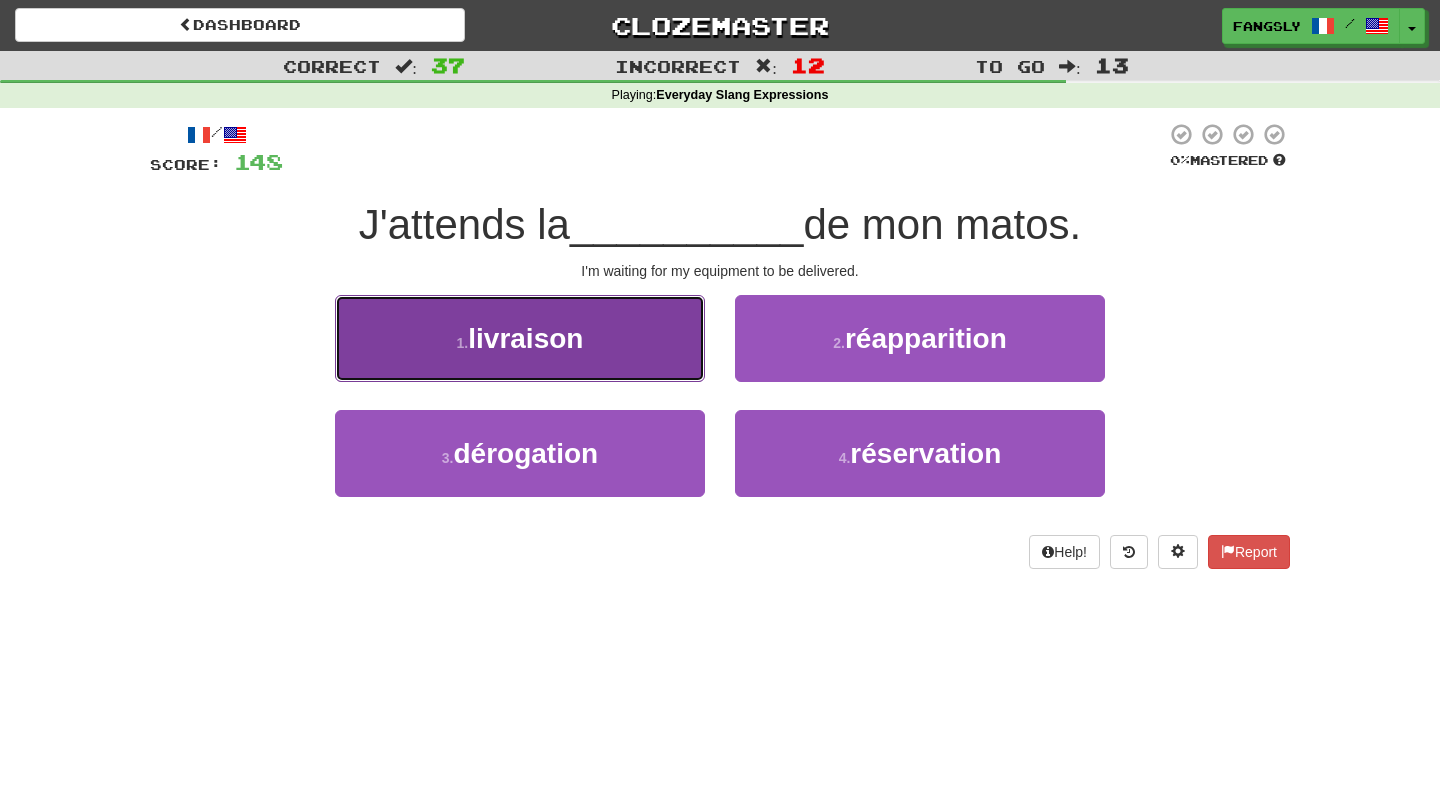click on "1 .  livraison" at bounding box center [520, 338] 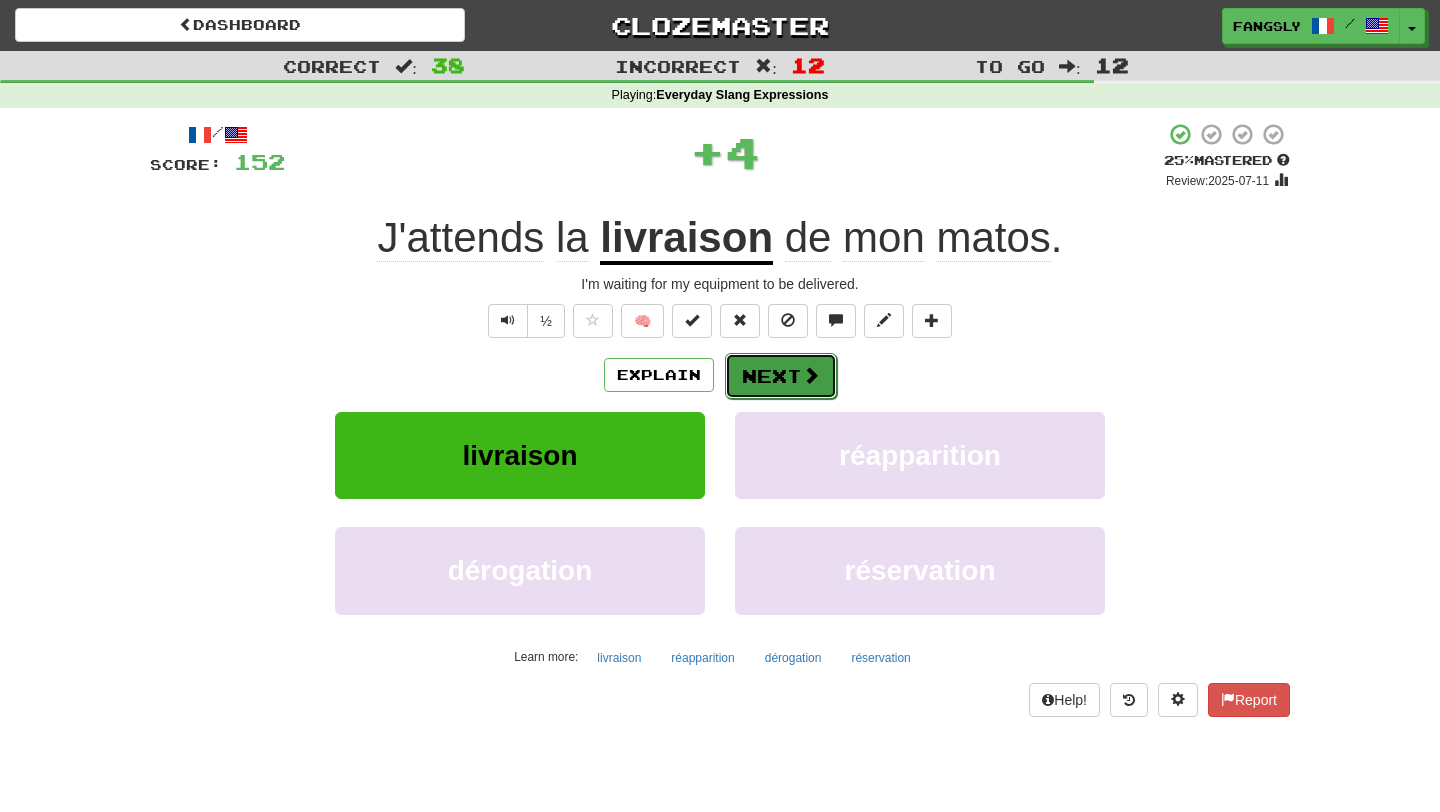 click on "Next" at bounding box center [781, 376] 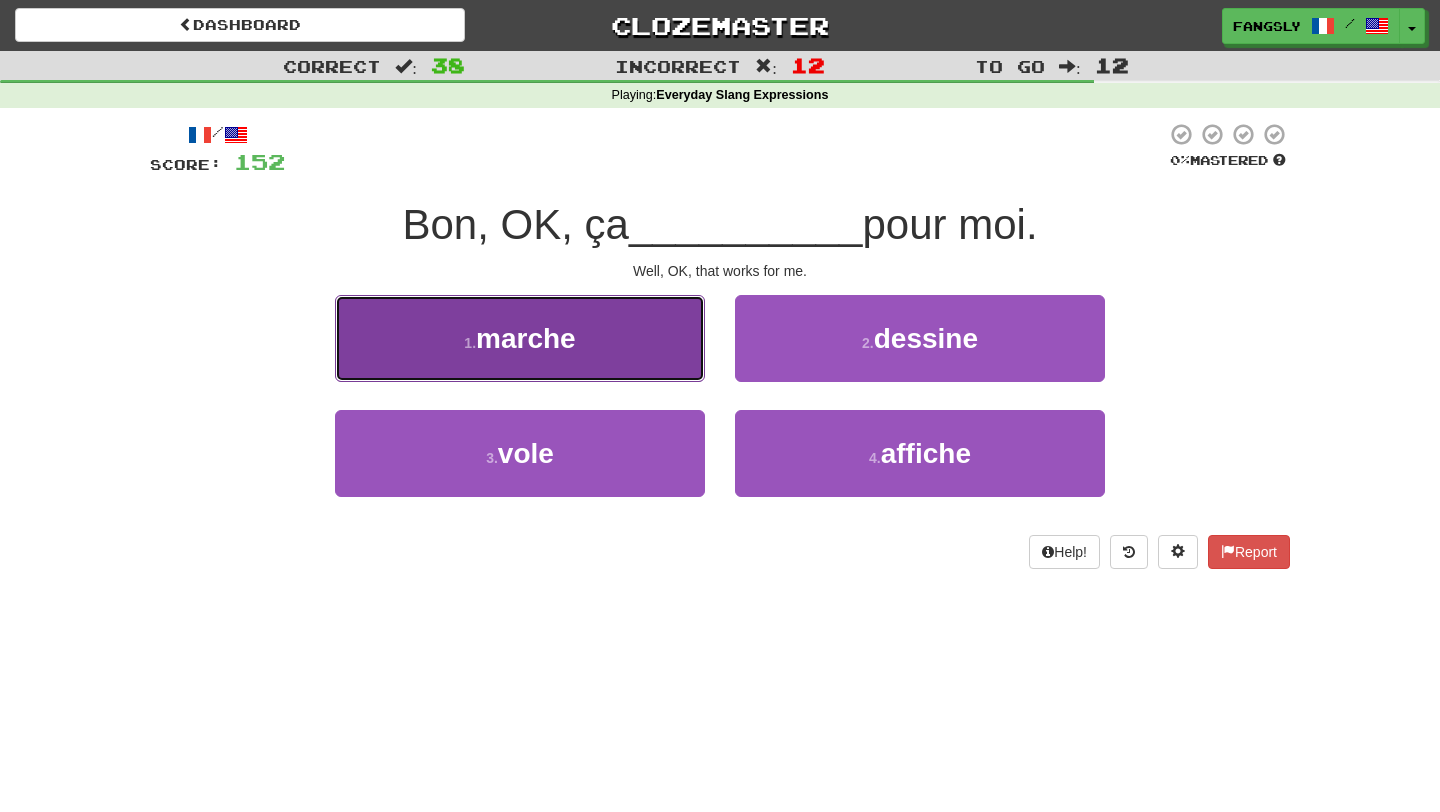 click on "1 .  marche" at bounding box center (520, 338) 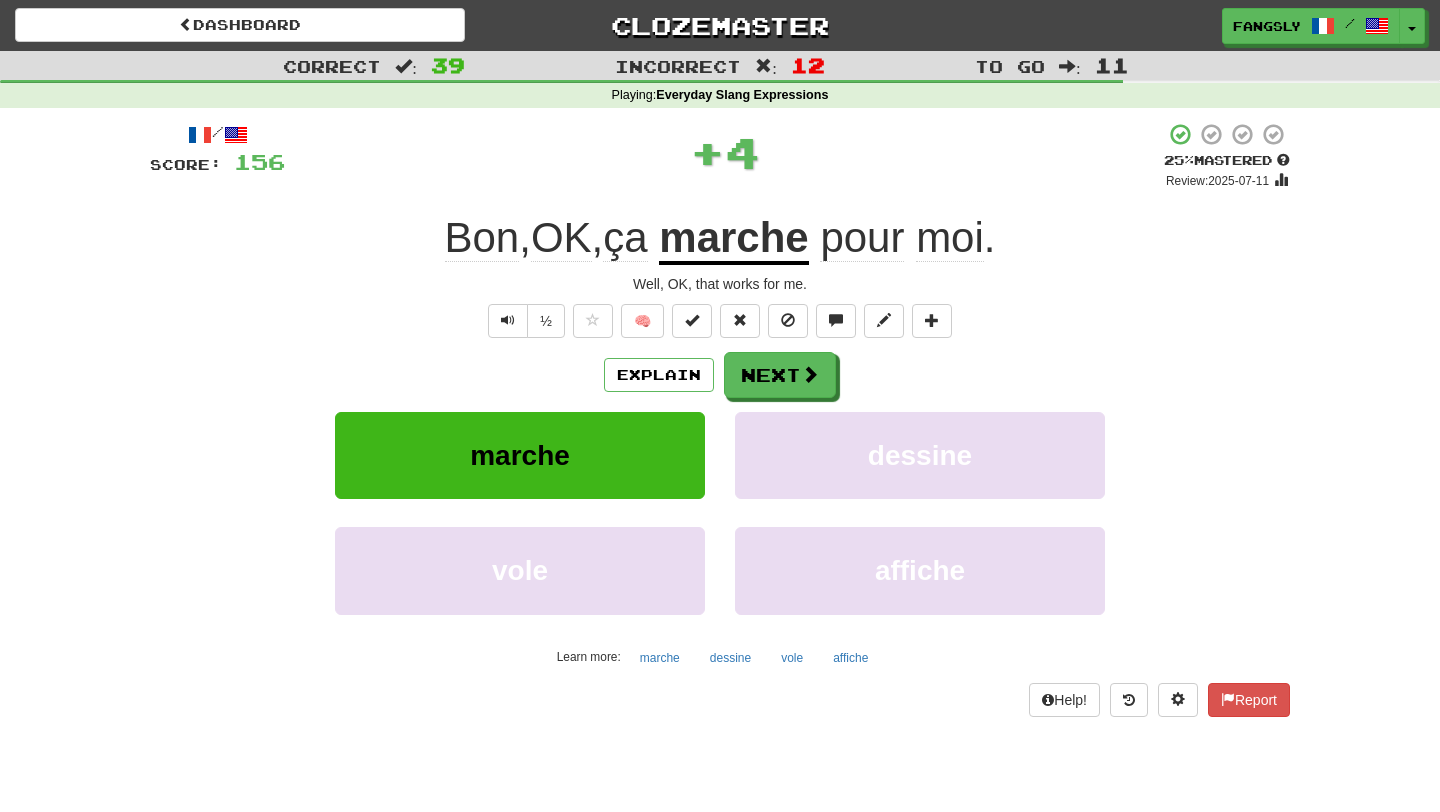 click on "Explain Next marche dessine vole affiche Learn more: marche dessine vole affiche" at bounding box center (720, 512) 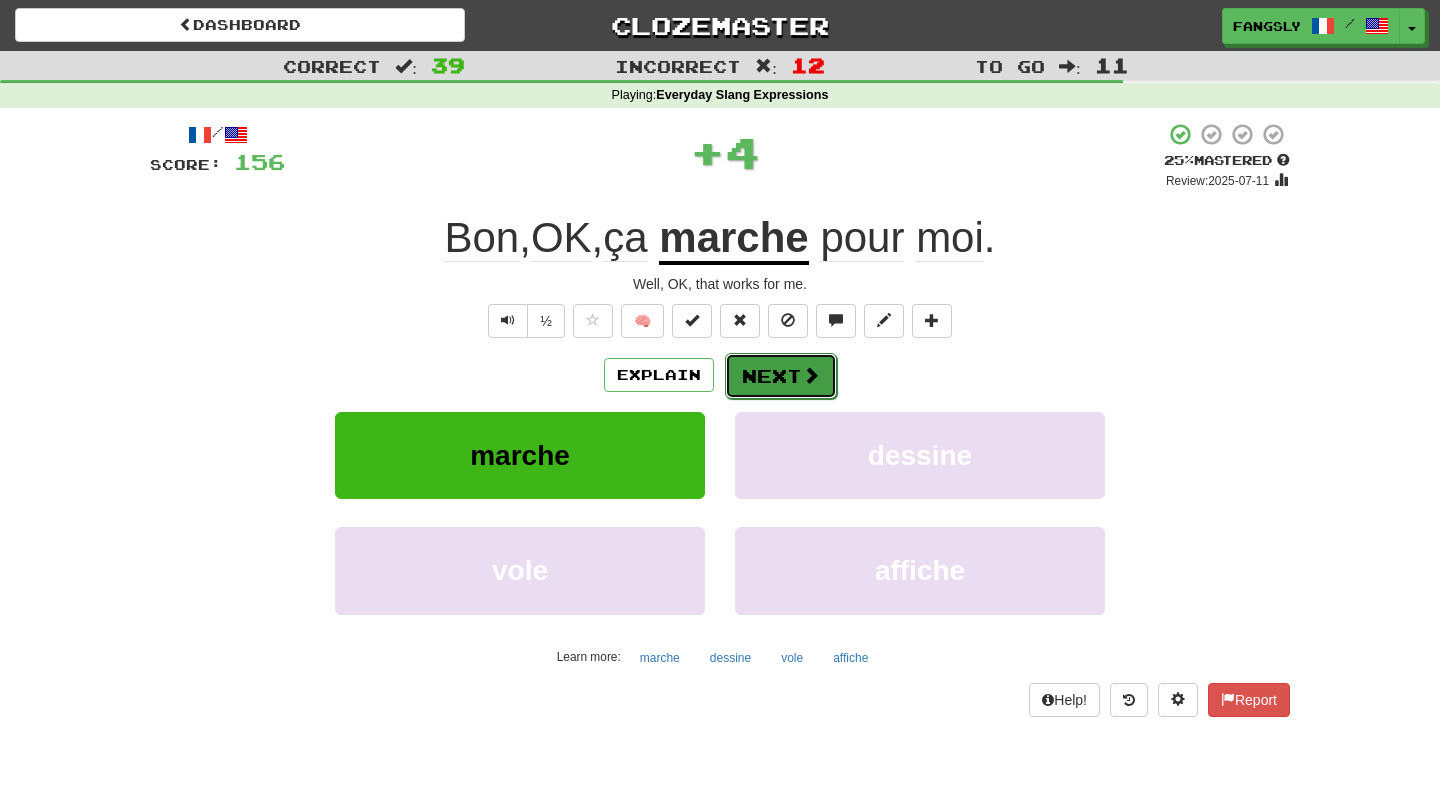 click on "Next" at bounding box center [781, 376] 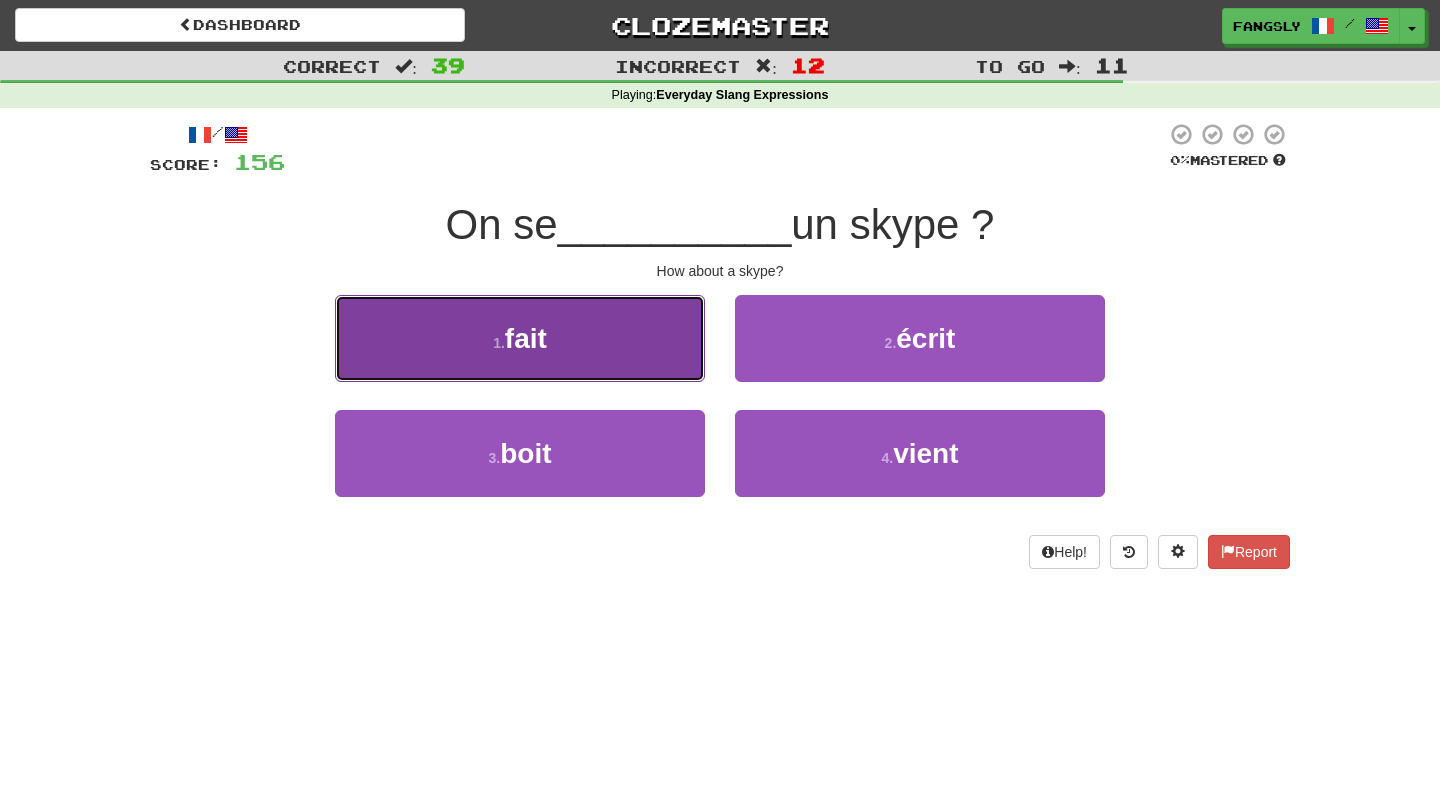 click on "1 .  fait" at bounding box center [520, 338] 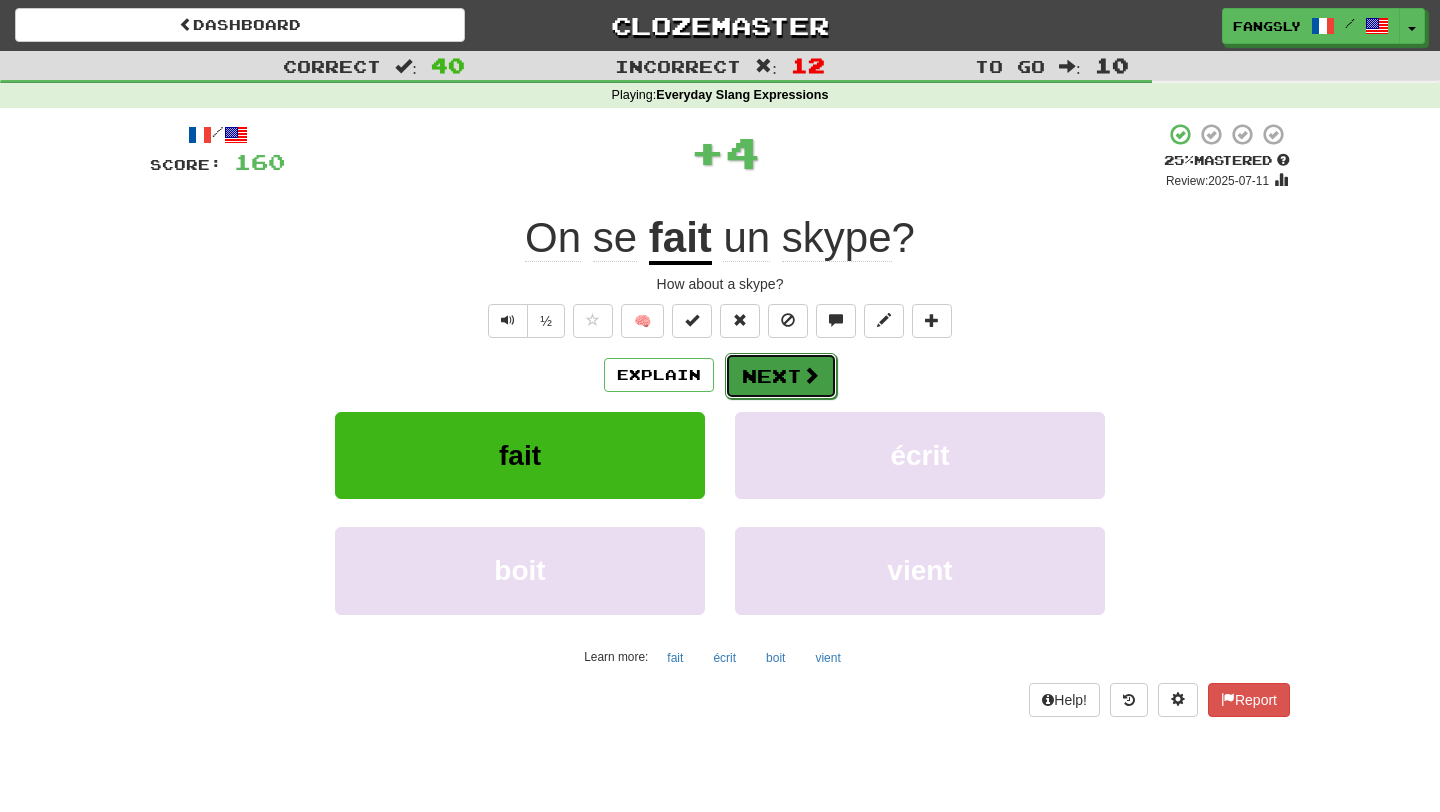 click on "Next" at bounding box center (781, 376) 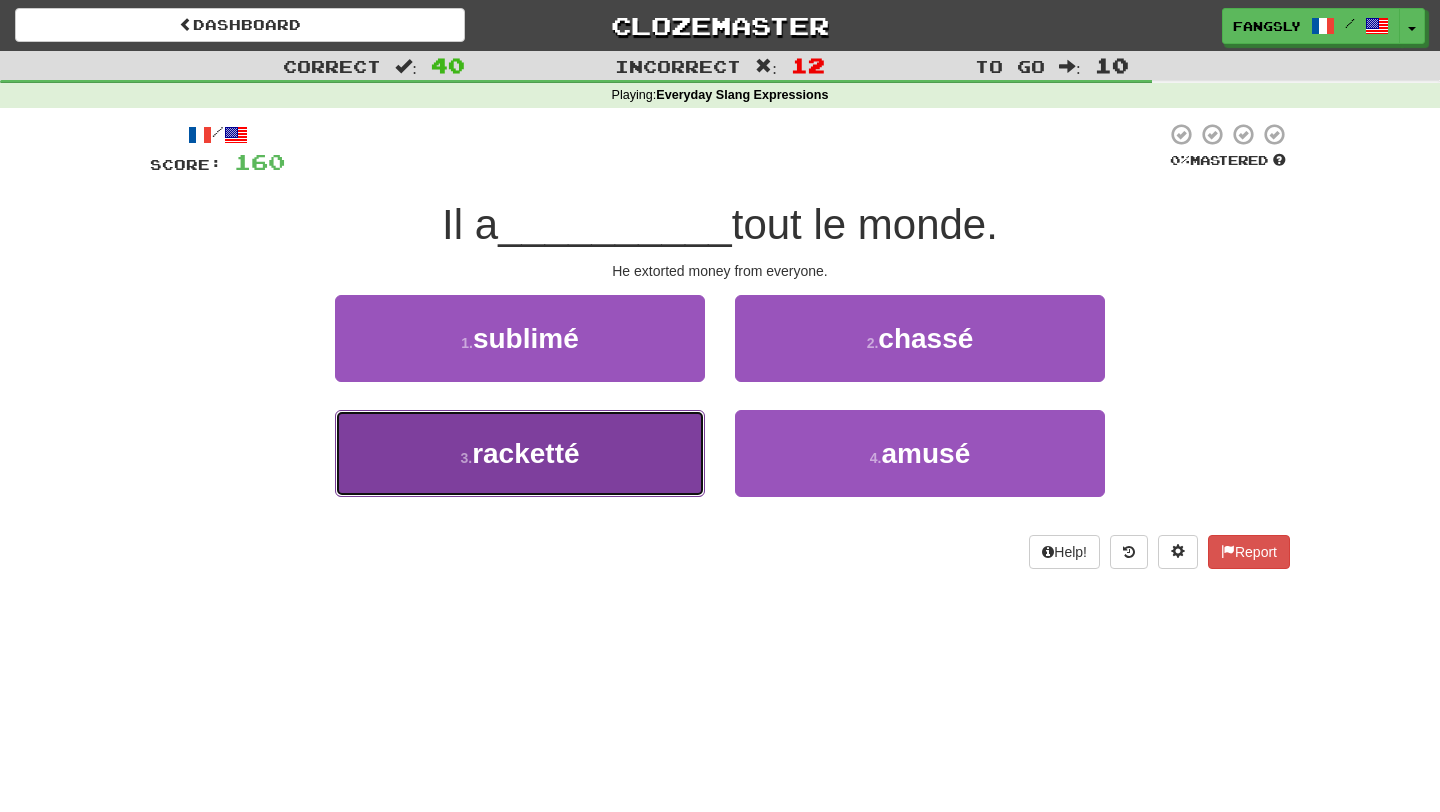click on "3 .  racketté" at bounding box center (520, 453) 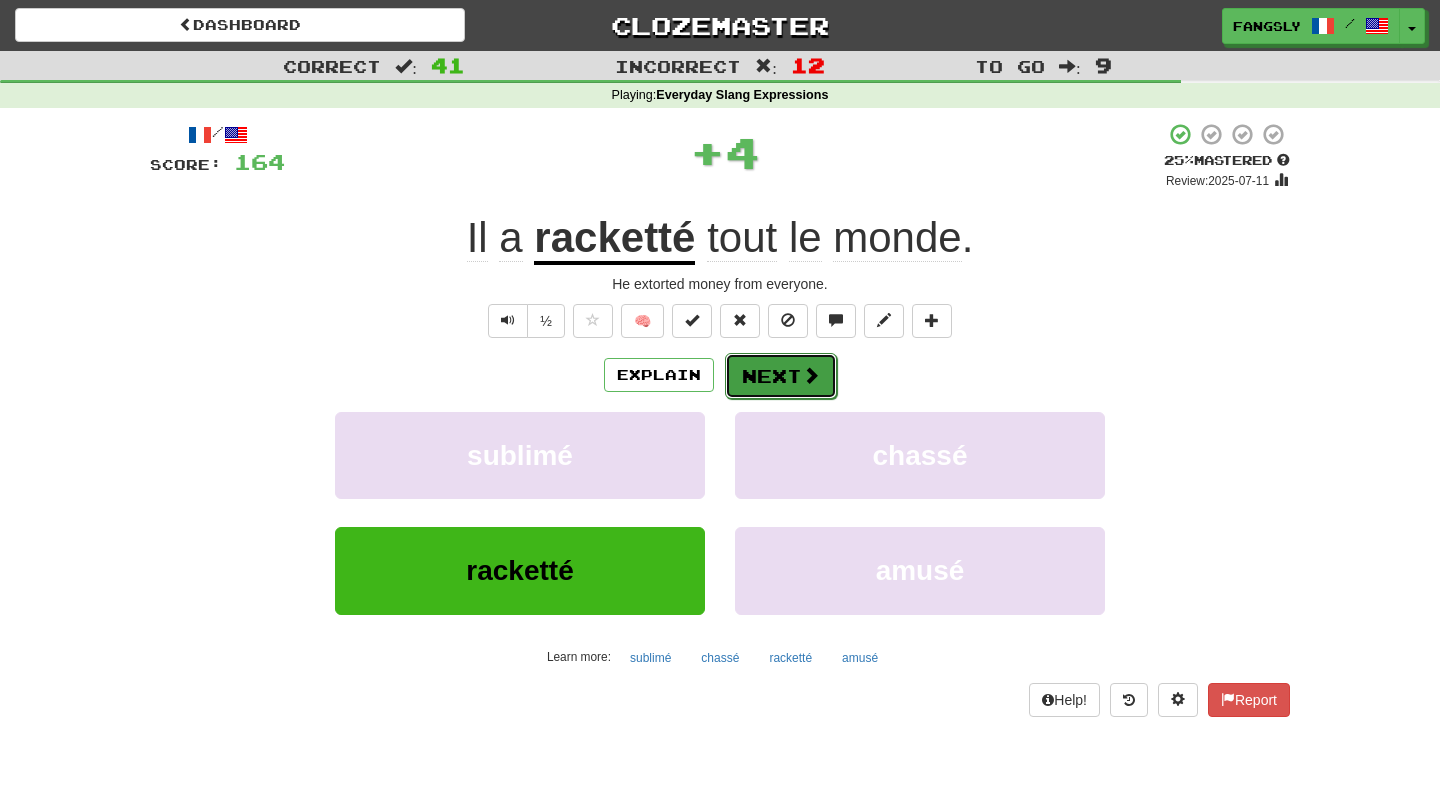 click on "Next" at bounding box center (781, 376) 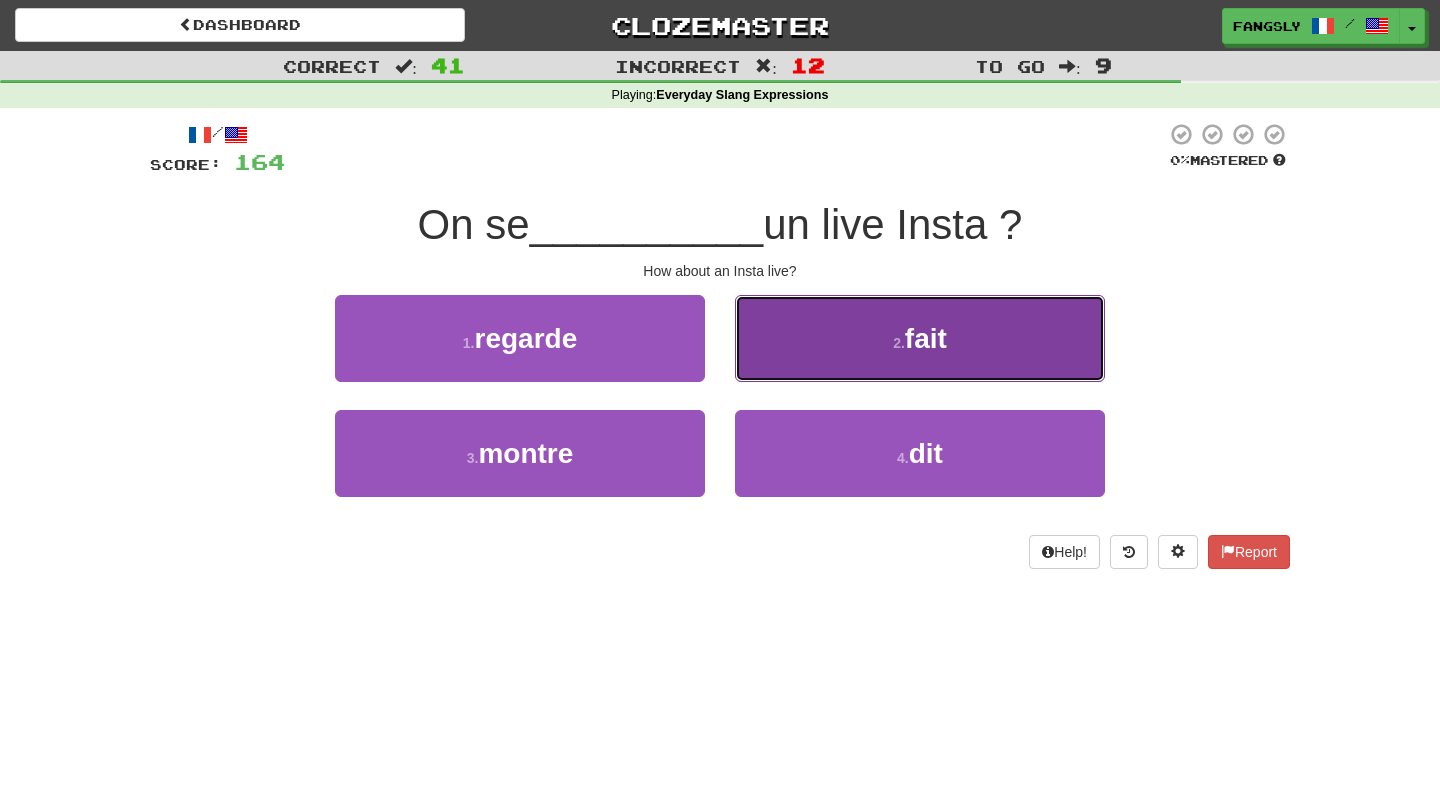 click on "2 .  fait" at bounding box center (920, 338) 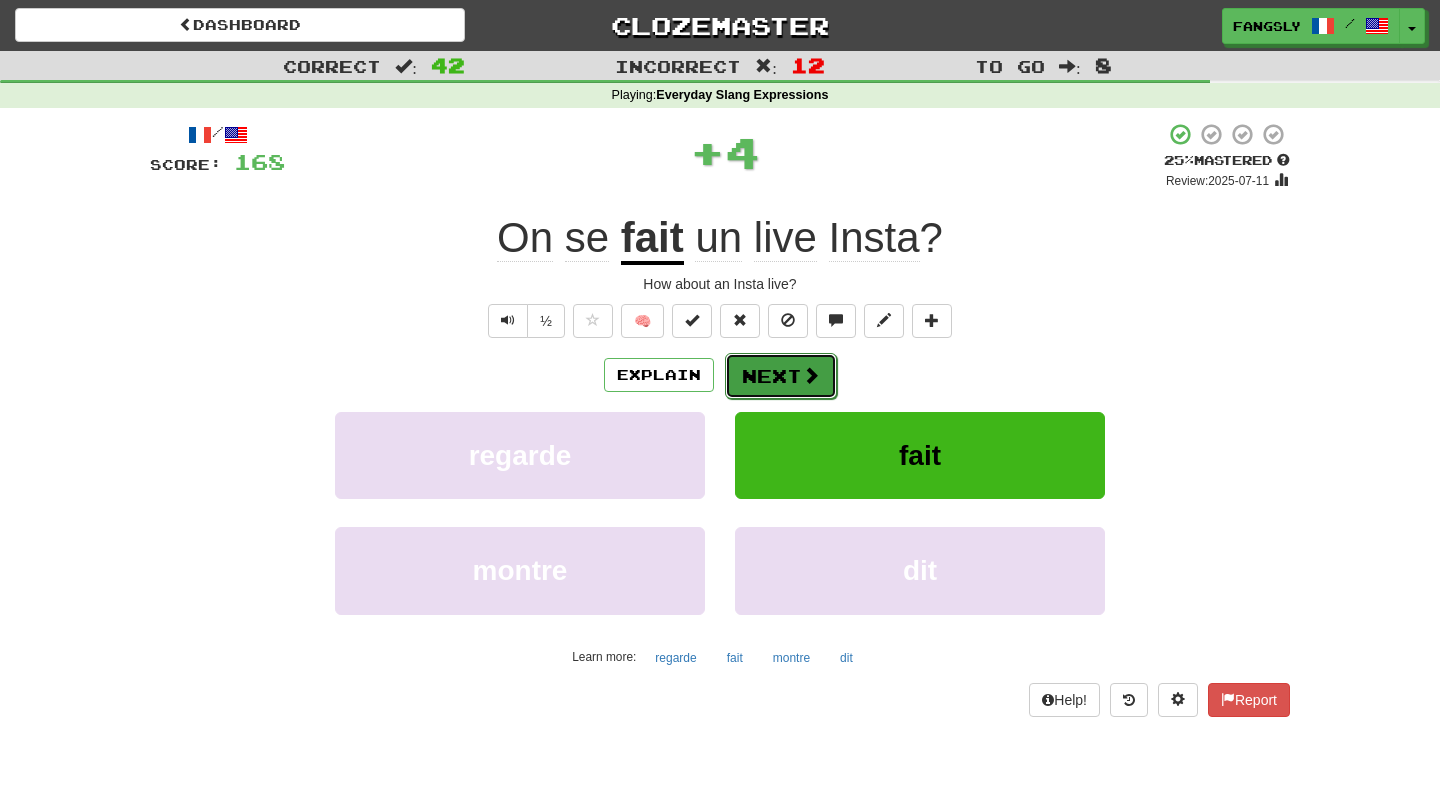click on "Next" at bounding box center (781, 376) 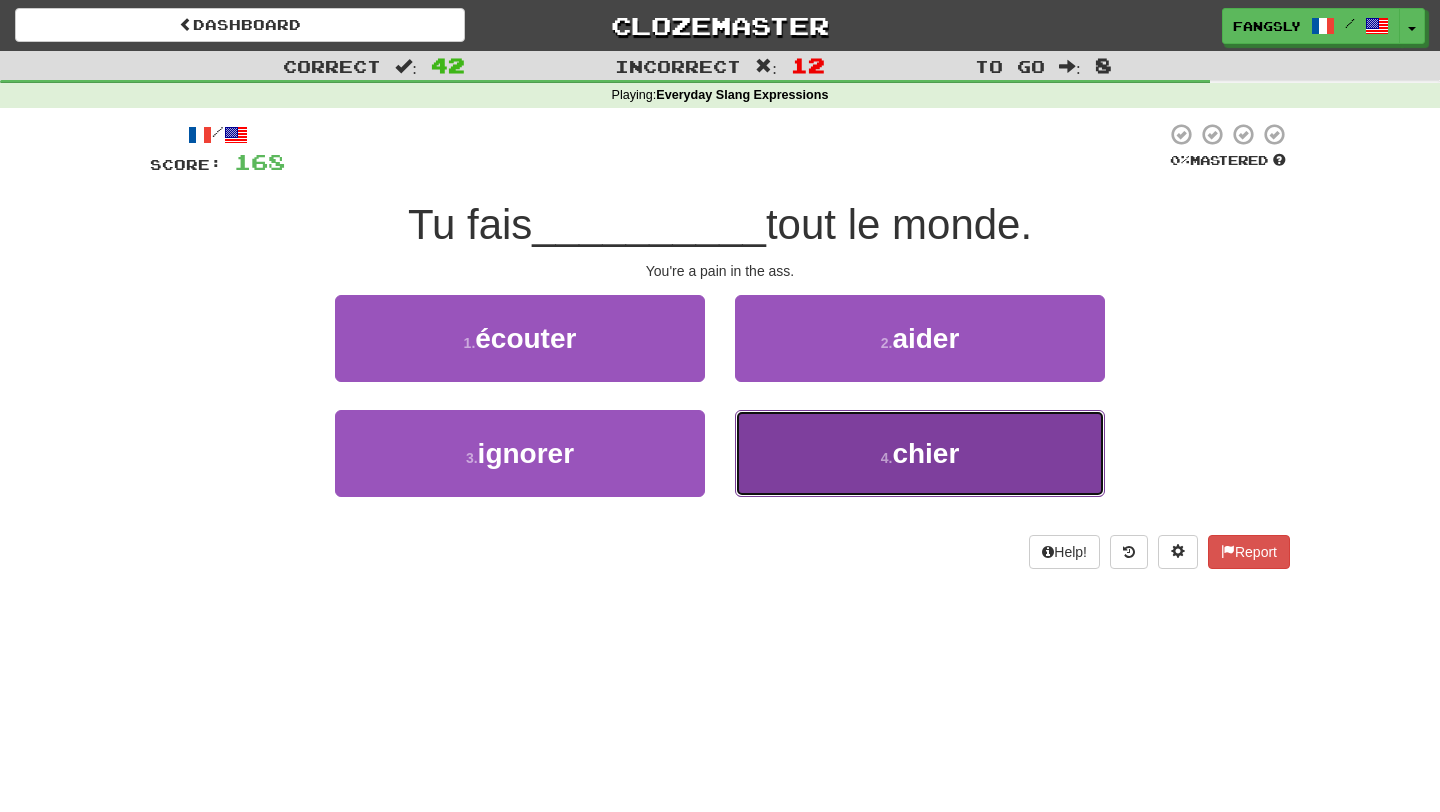 click on "4 .  chier" at bounding box center (920, 453) 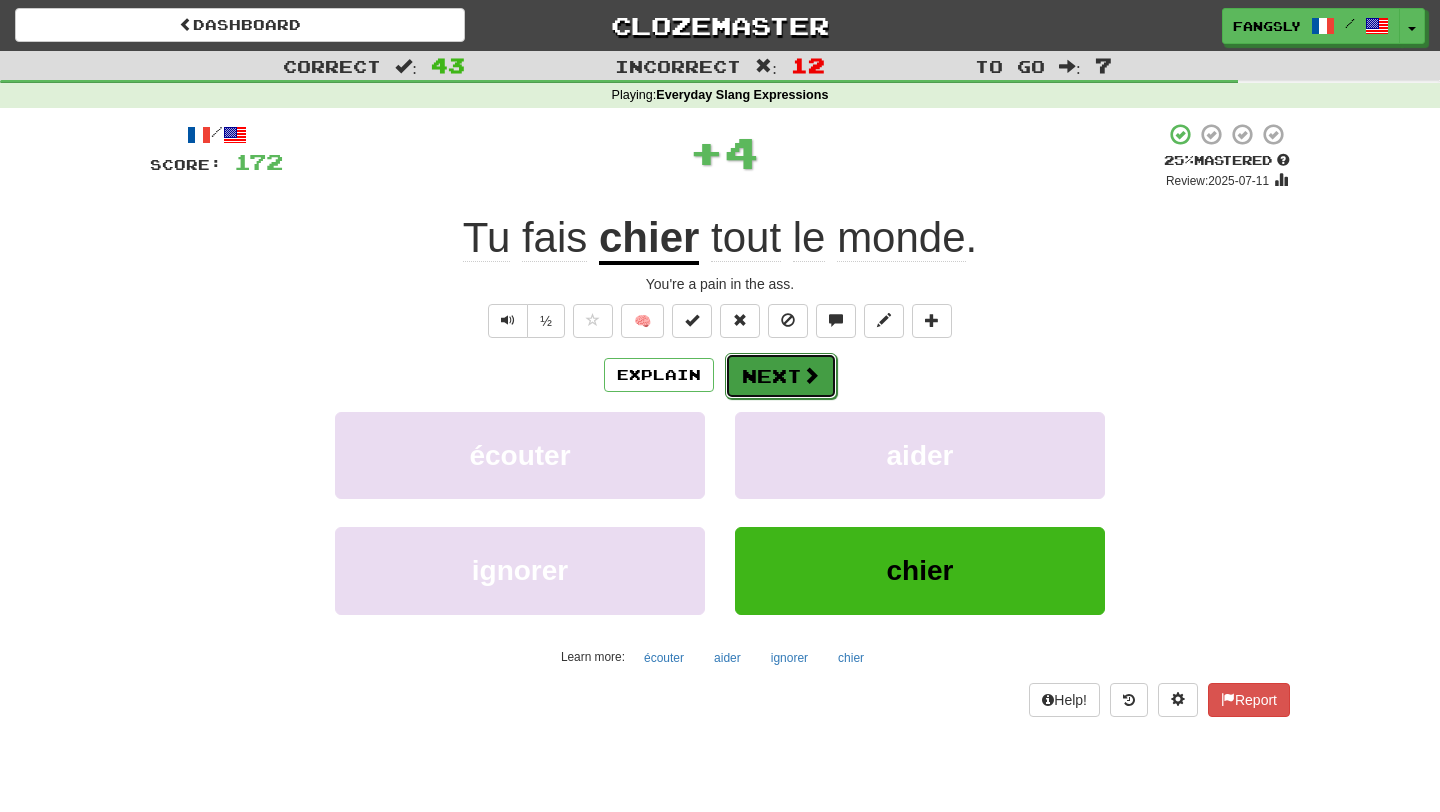 click on "Next" at bounding box center [781, 376] 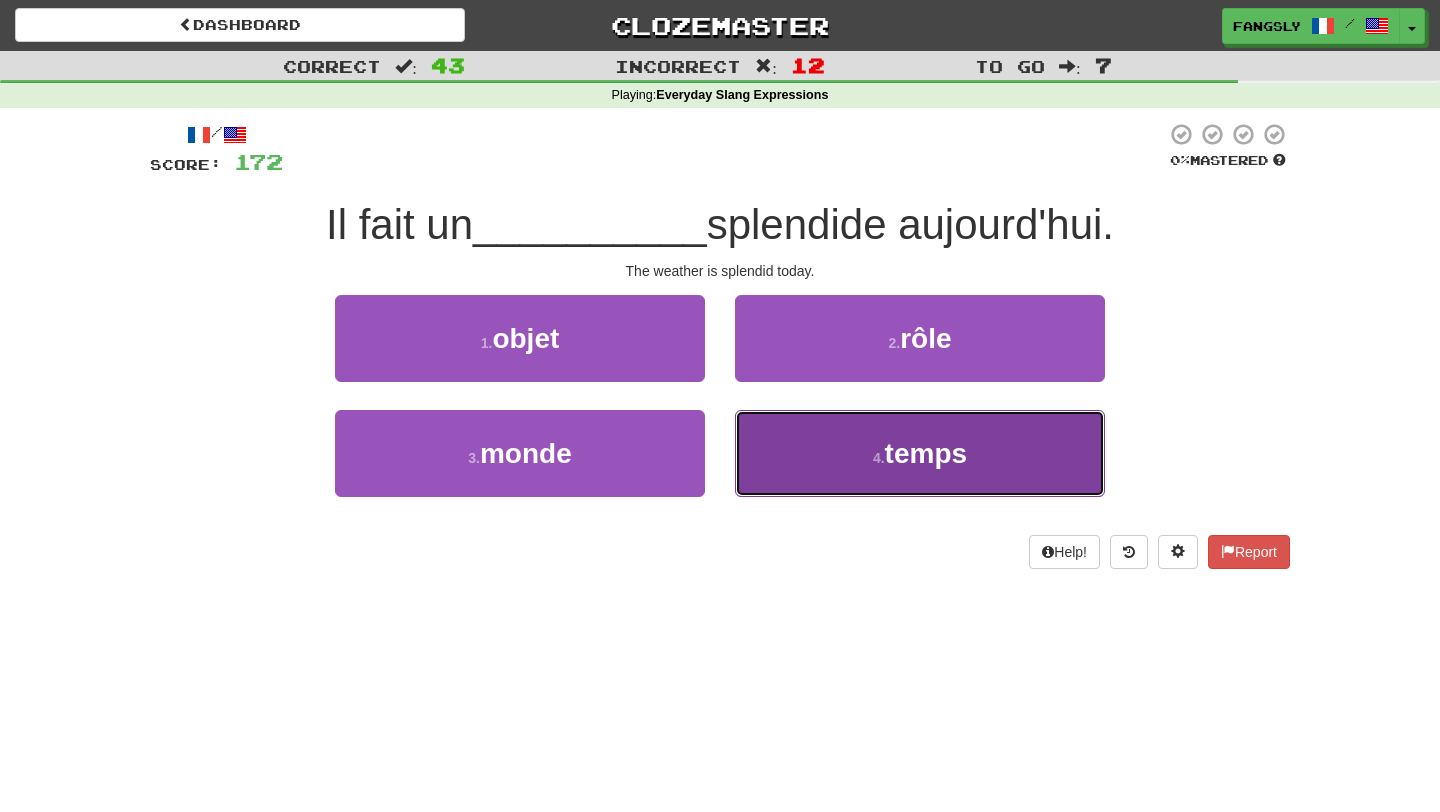 click on "4 .  temps" at bounding box center [920, 453] 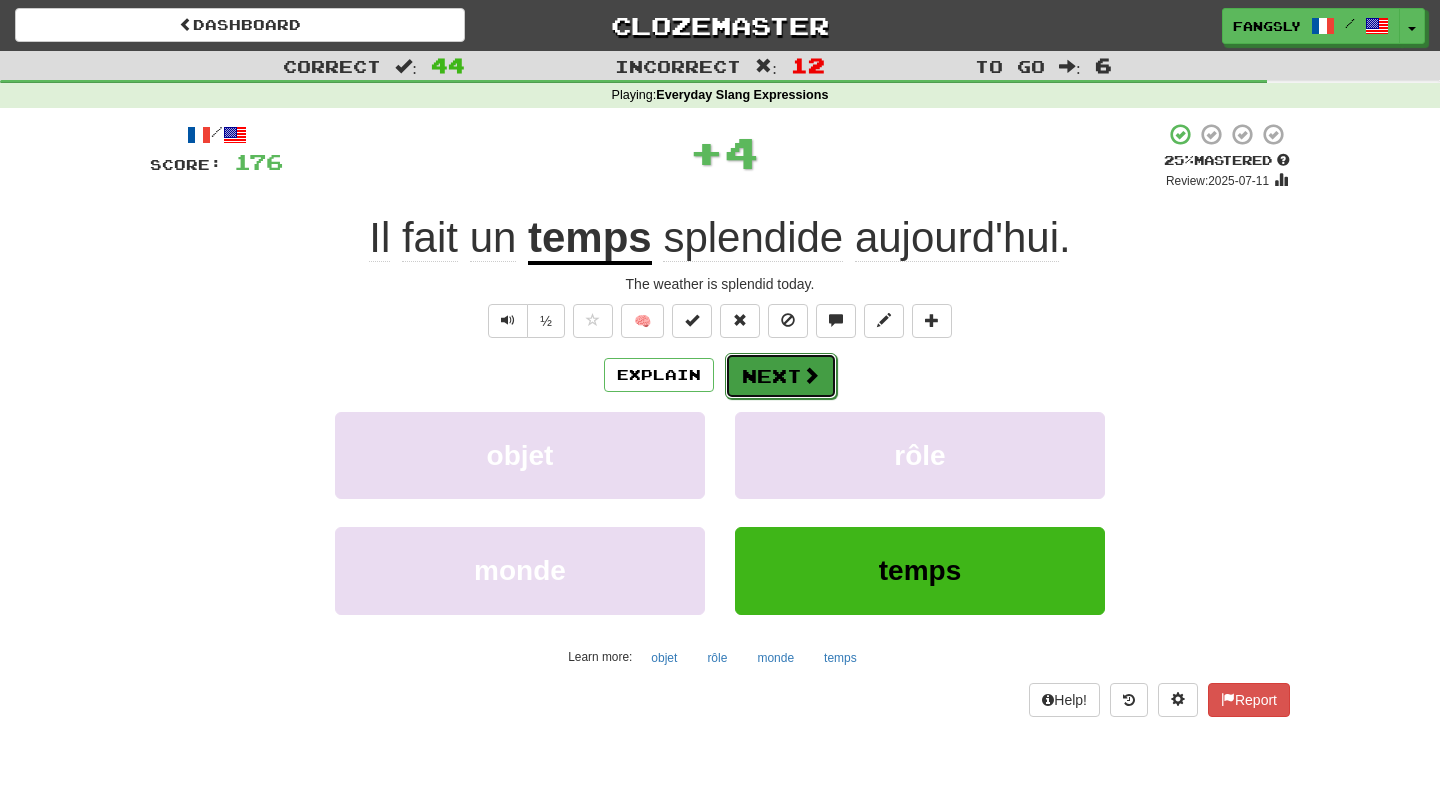 click on "Next" at bounding box center [781, 376] 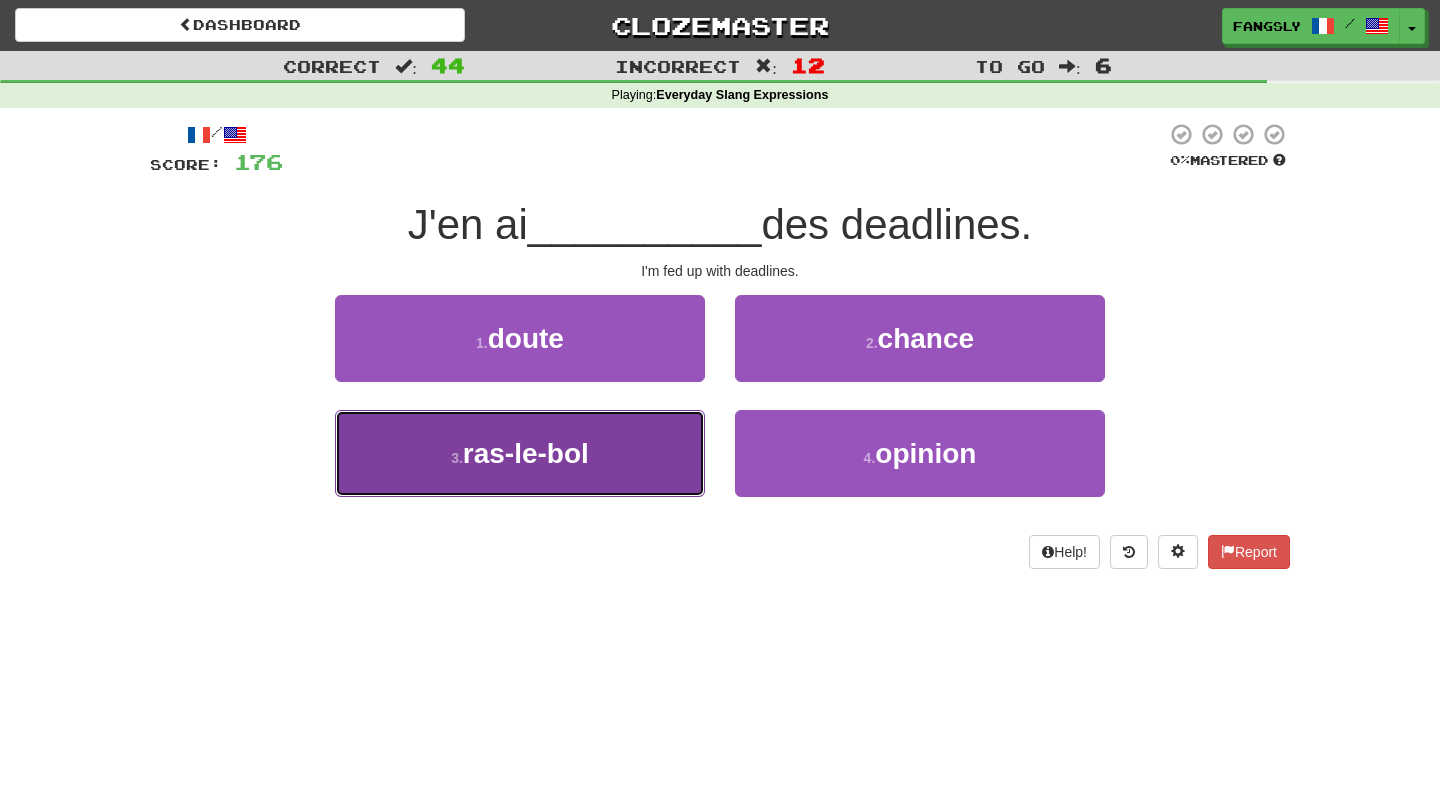 click on "3 .  ras-le-bol" at bounding box center (520, 453) 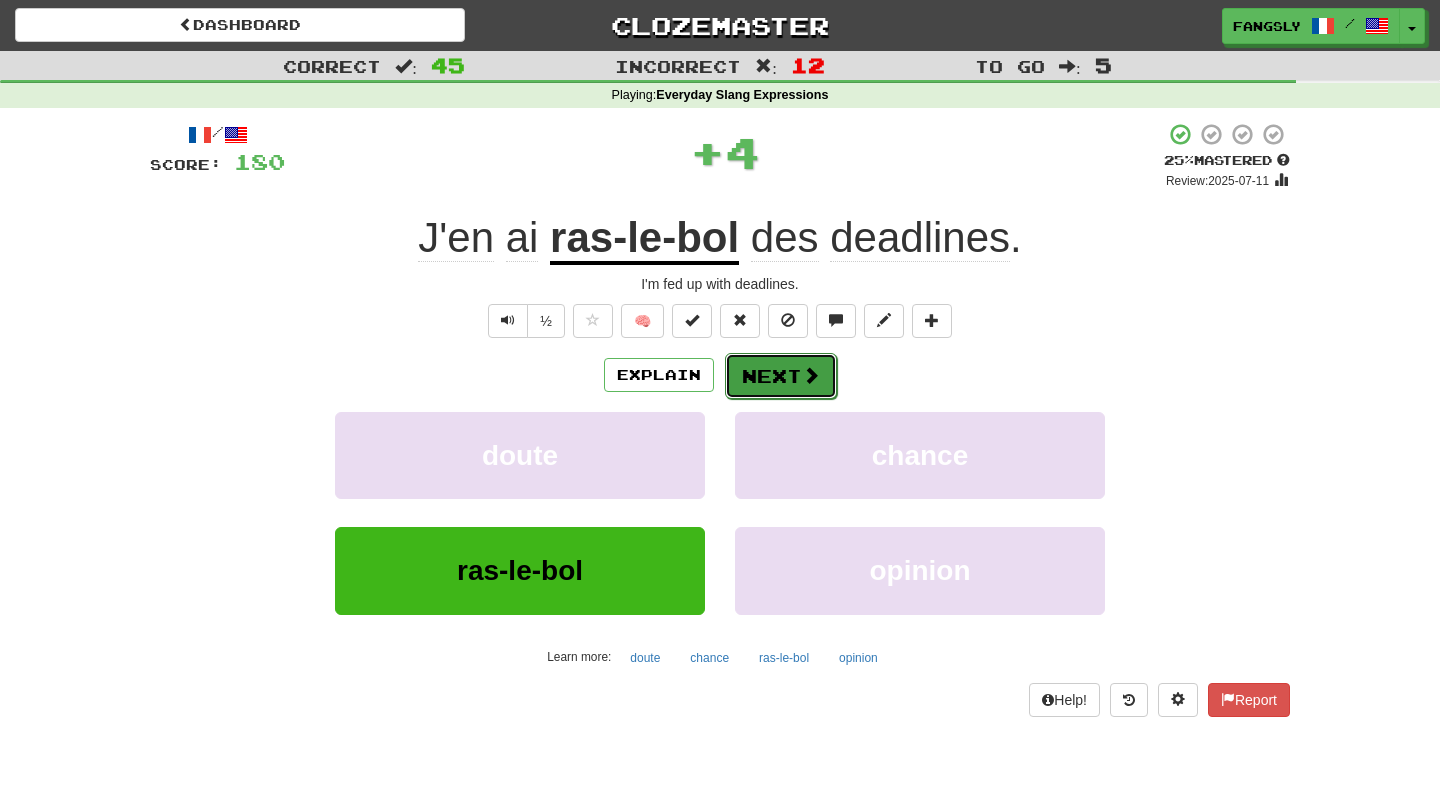 click on "Next" at bounding box center [781, 376] 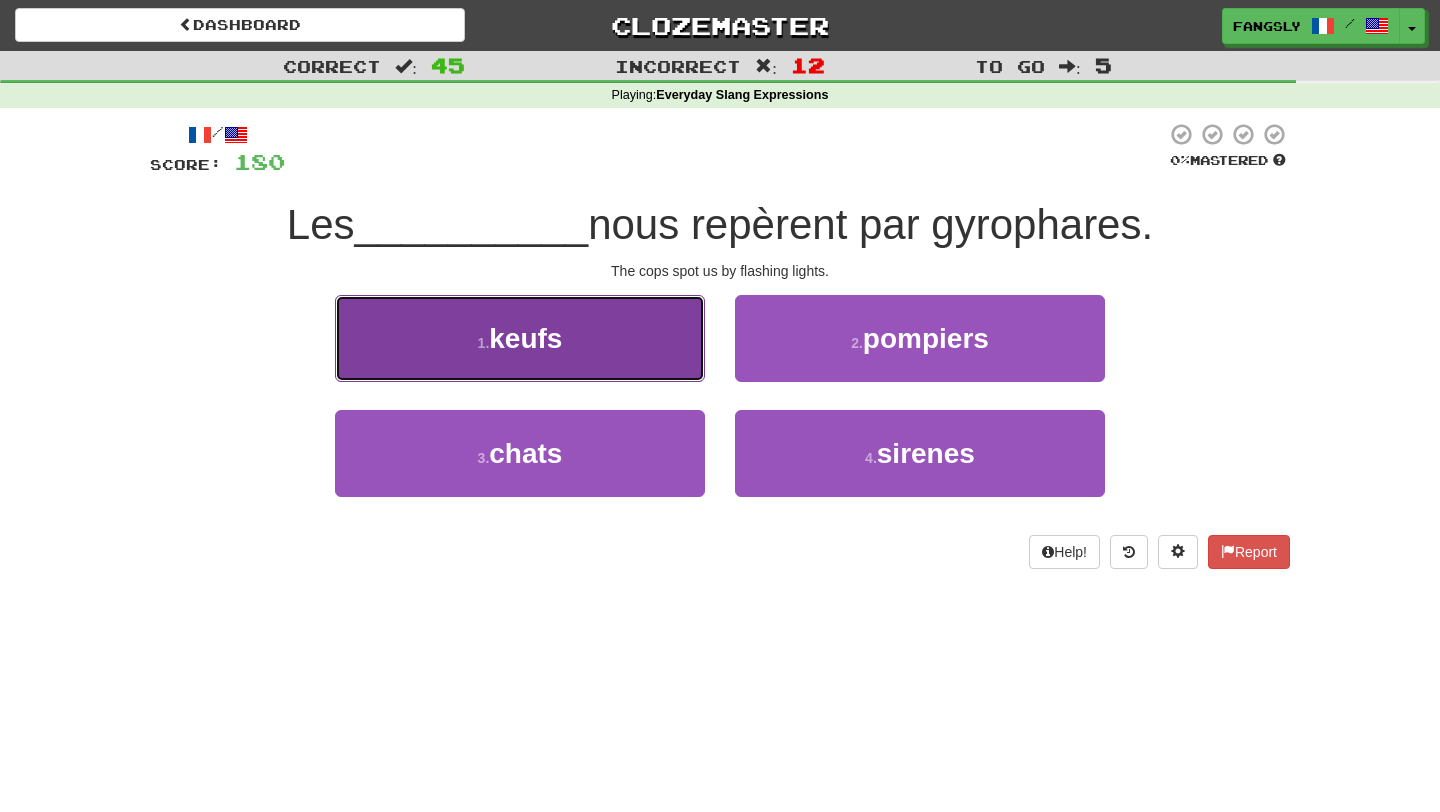 click on "1 .  keufs" at bounding box center (520, 338) 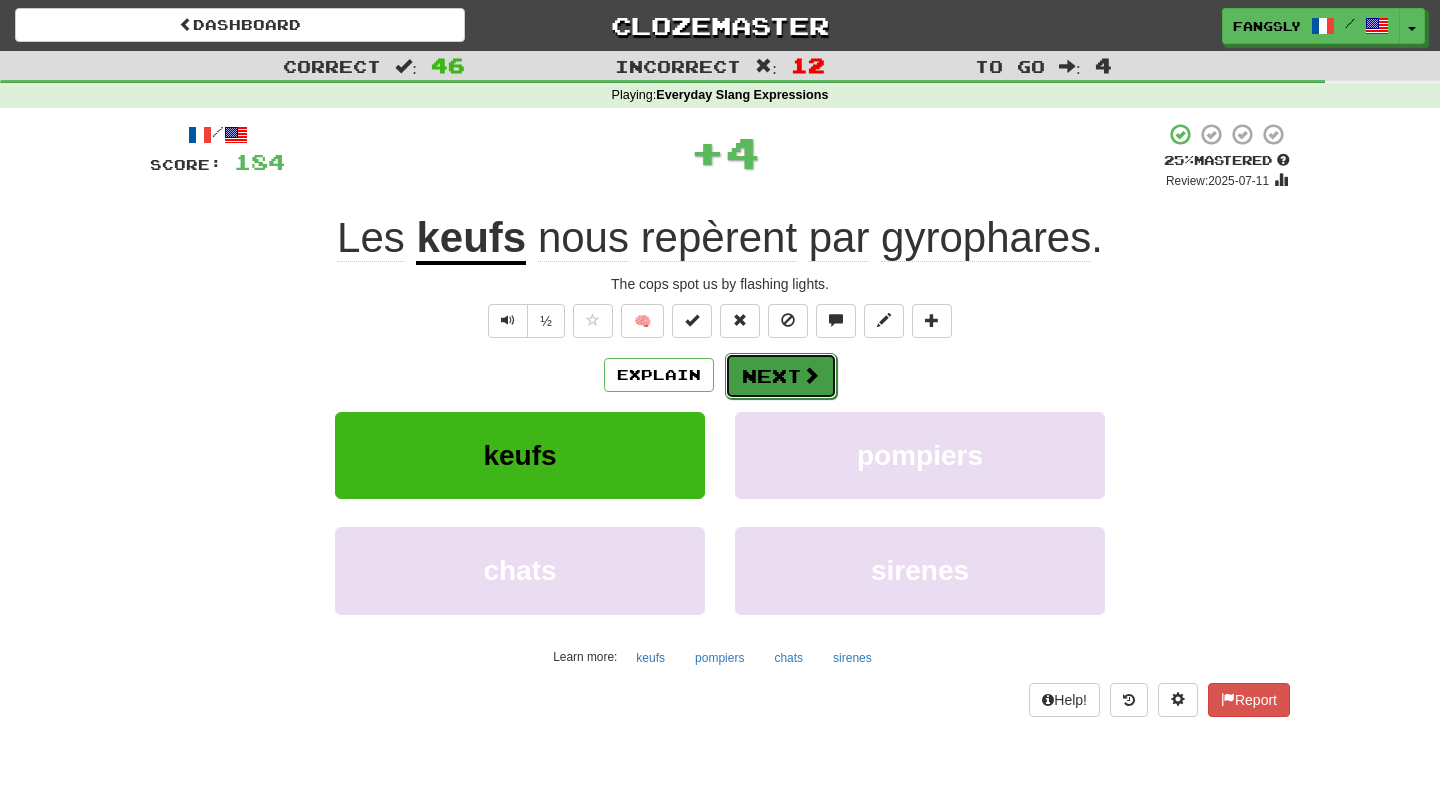 click on "Next" at bounding box center (781, 376) 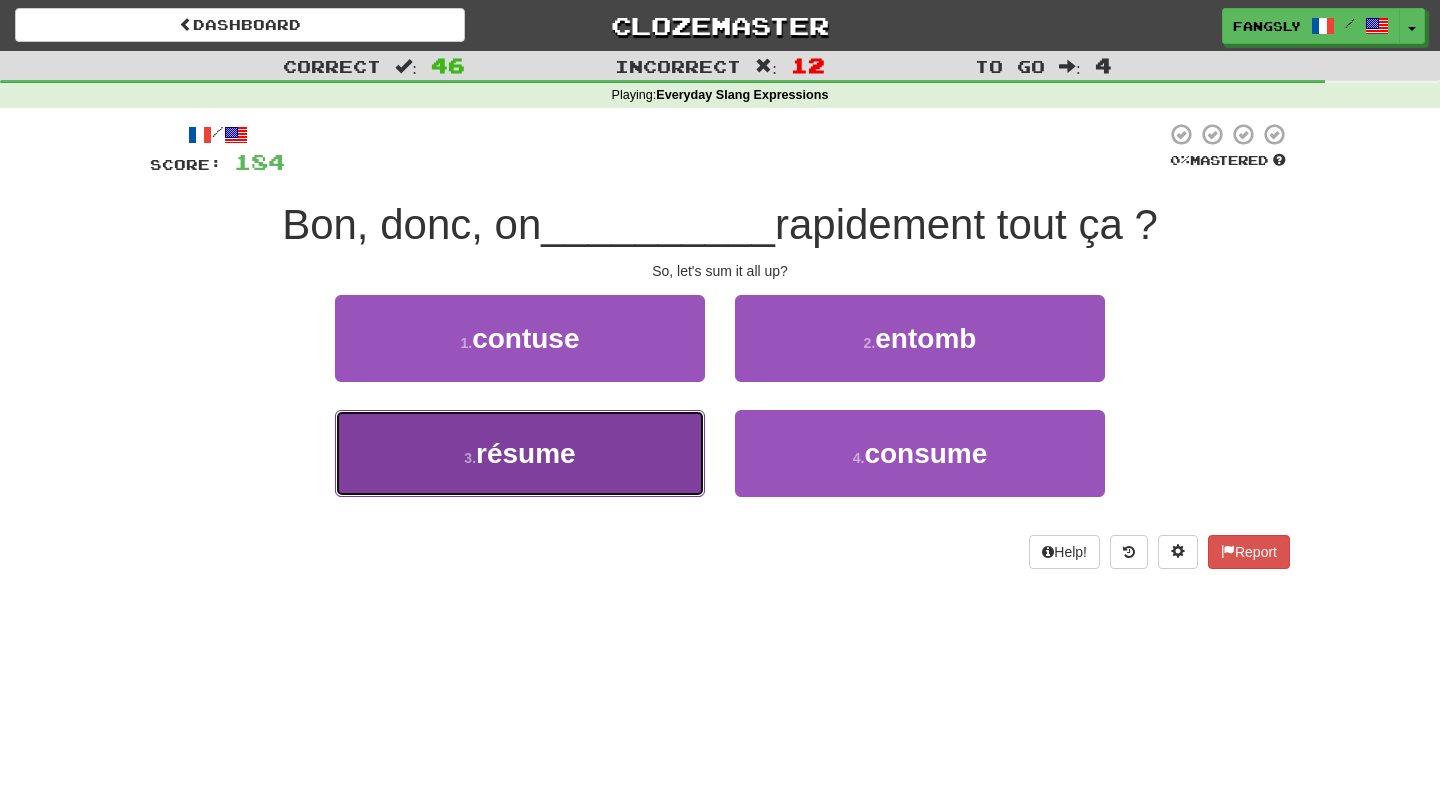 click on "3 .  résume" at bounding box center (520, 453) 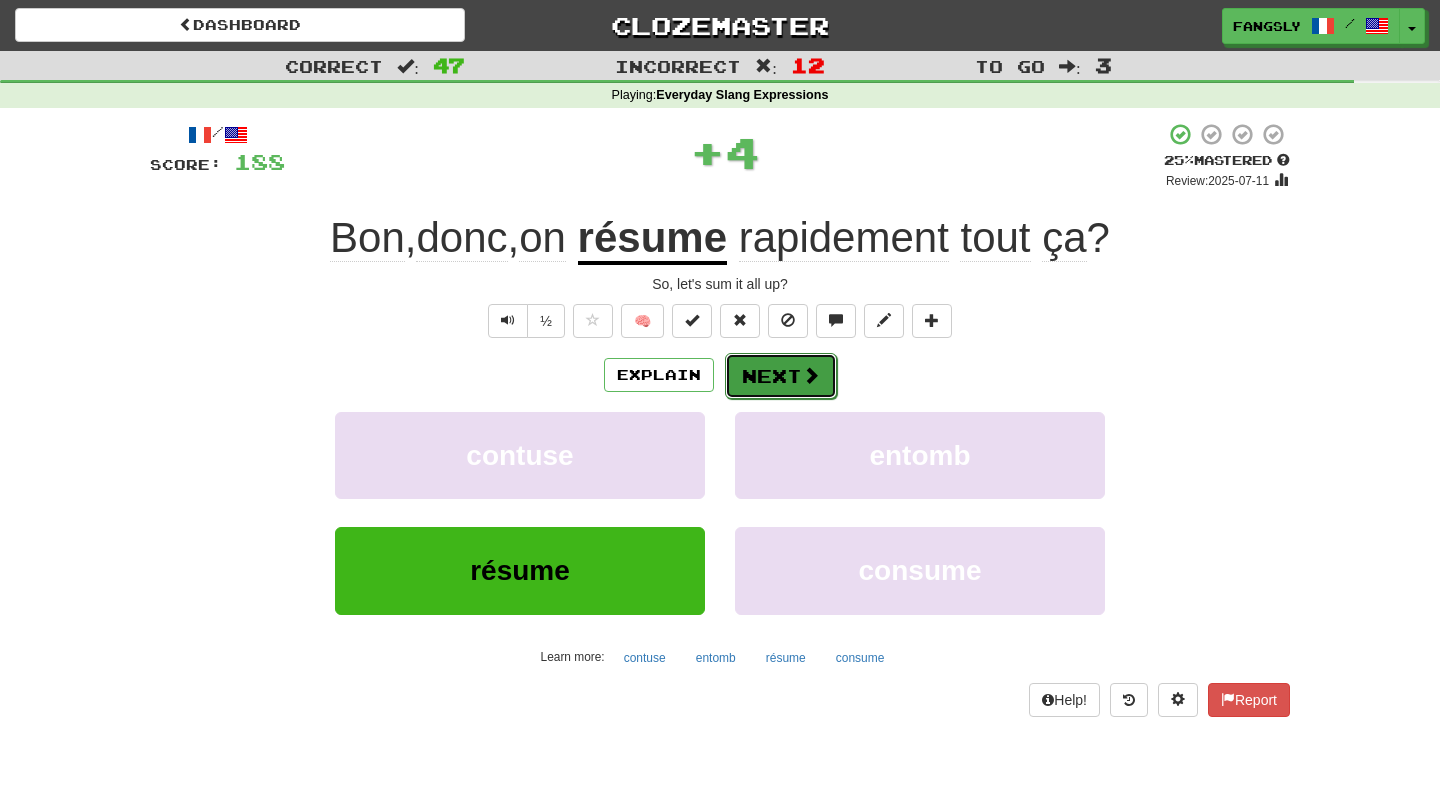 click on "Next" at bounding box center [781, 376] 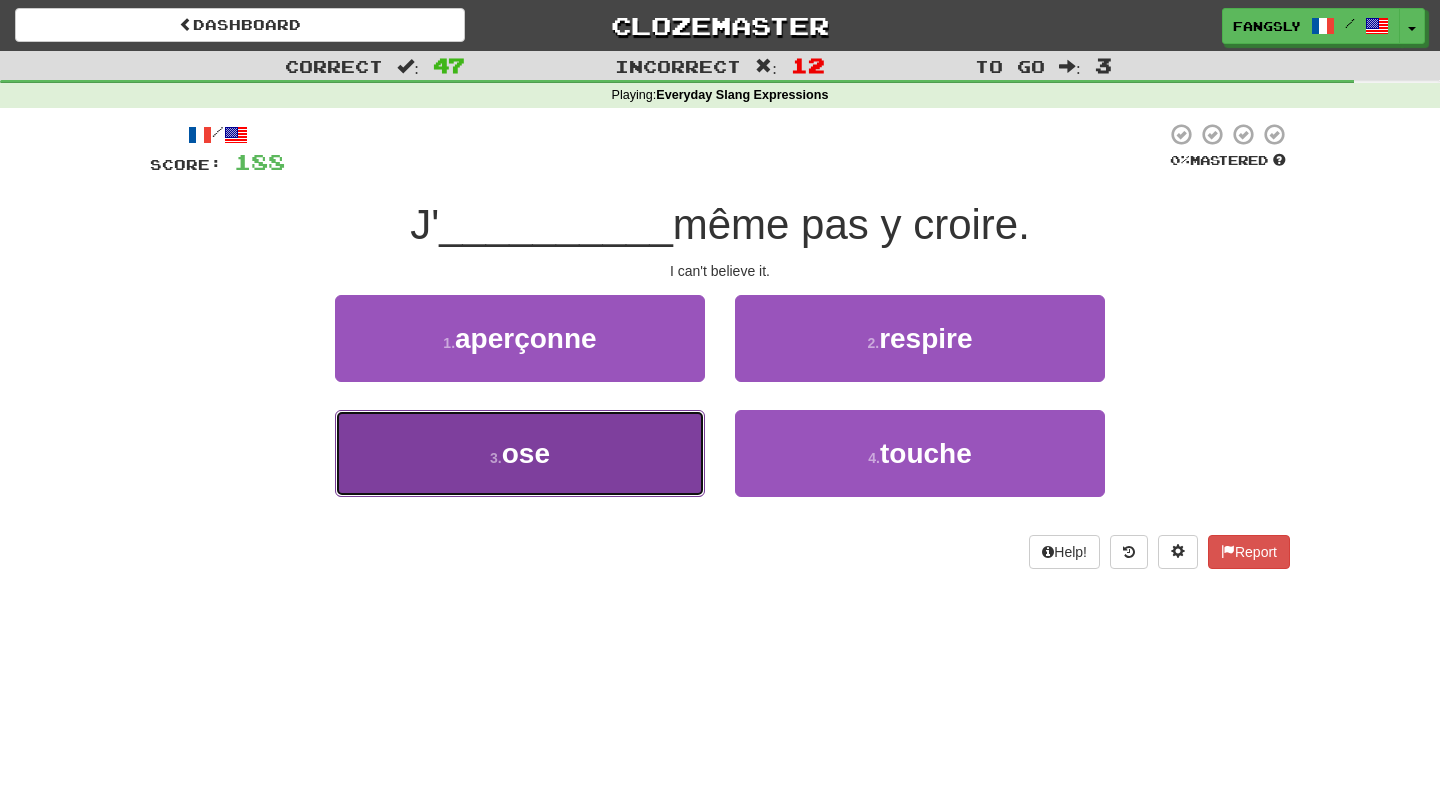 click on "3 .  ose" at bounding box center (520, 453) 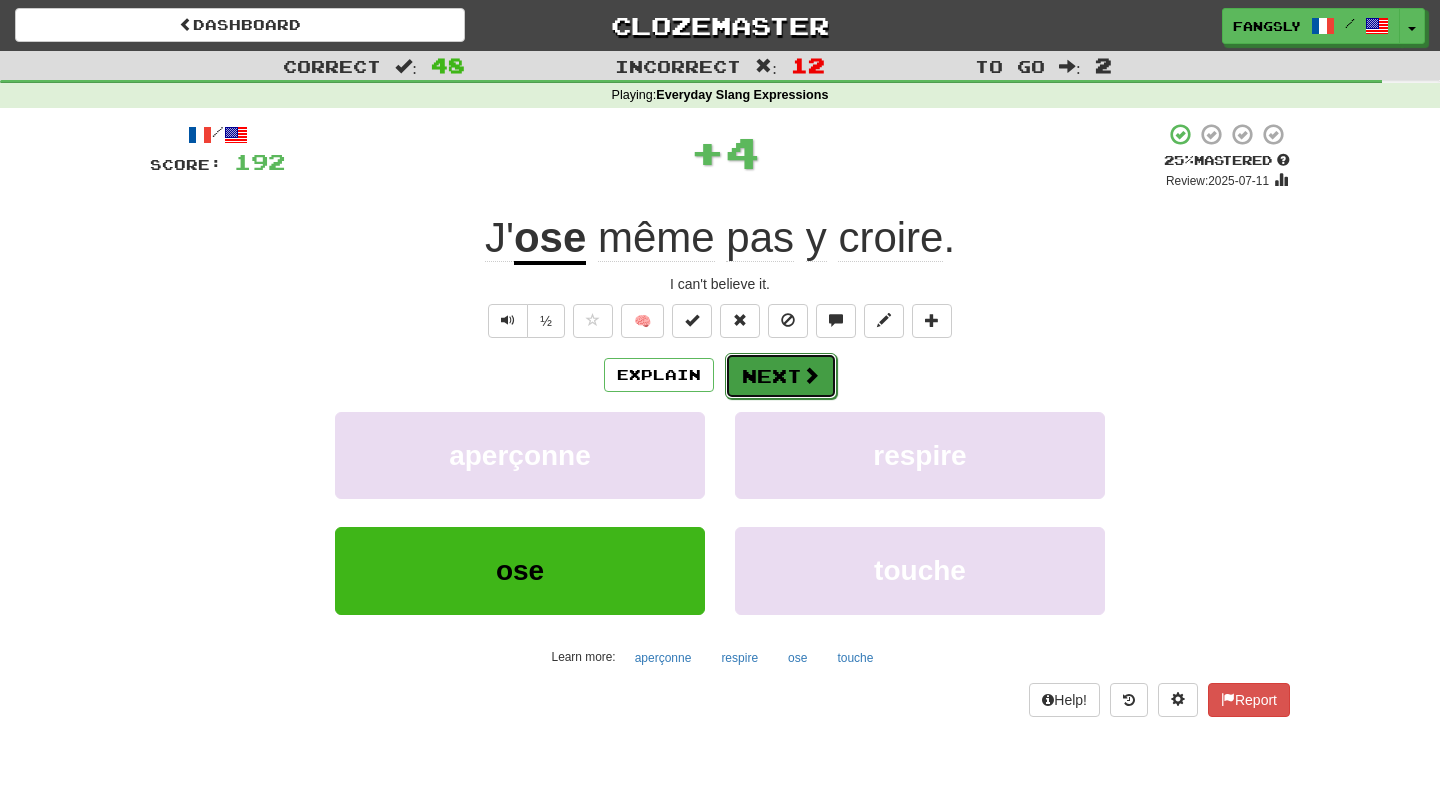 click on "Next" at bounding box center [781, 376] 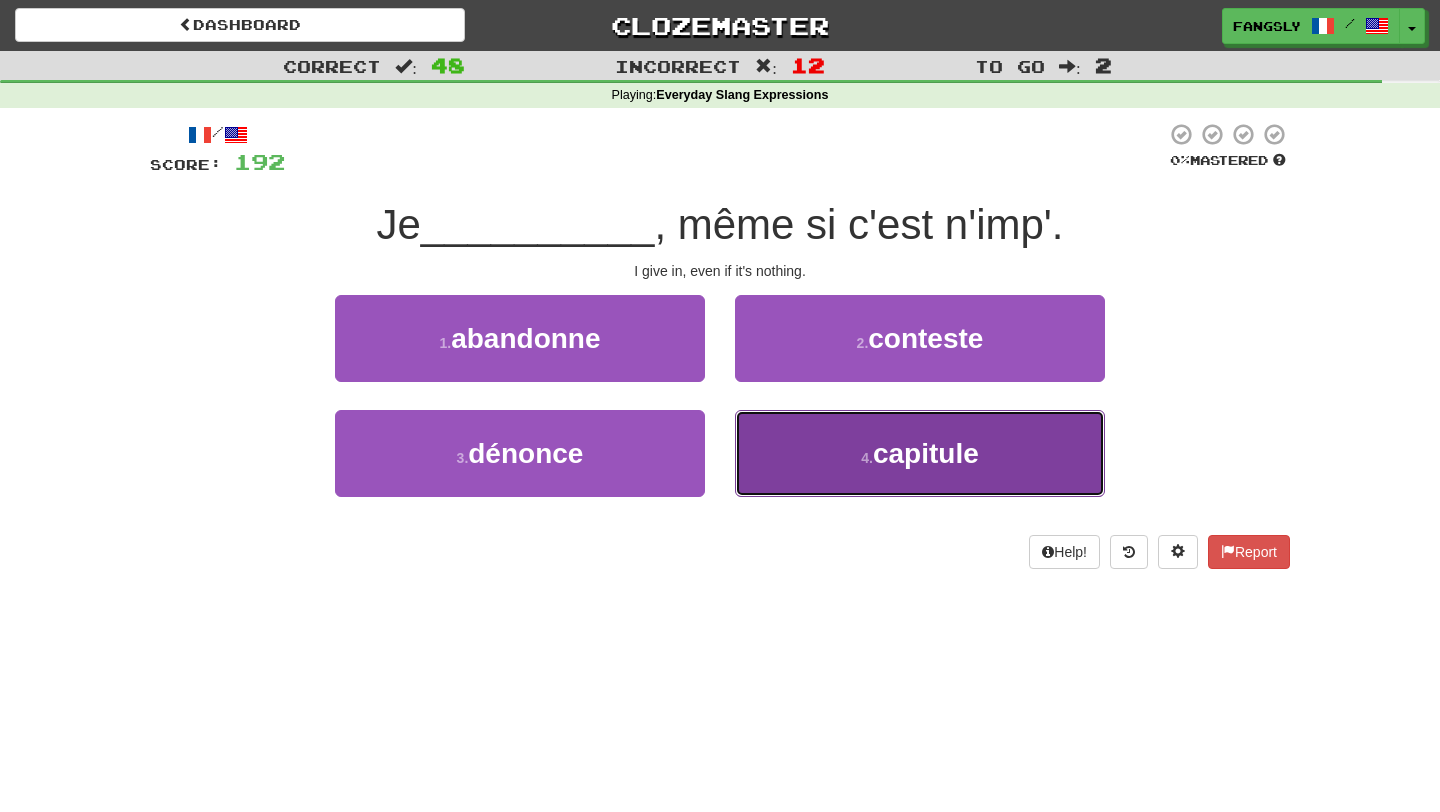 click on "4 .  capitule" at bounding box center (920, 453) 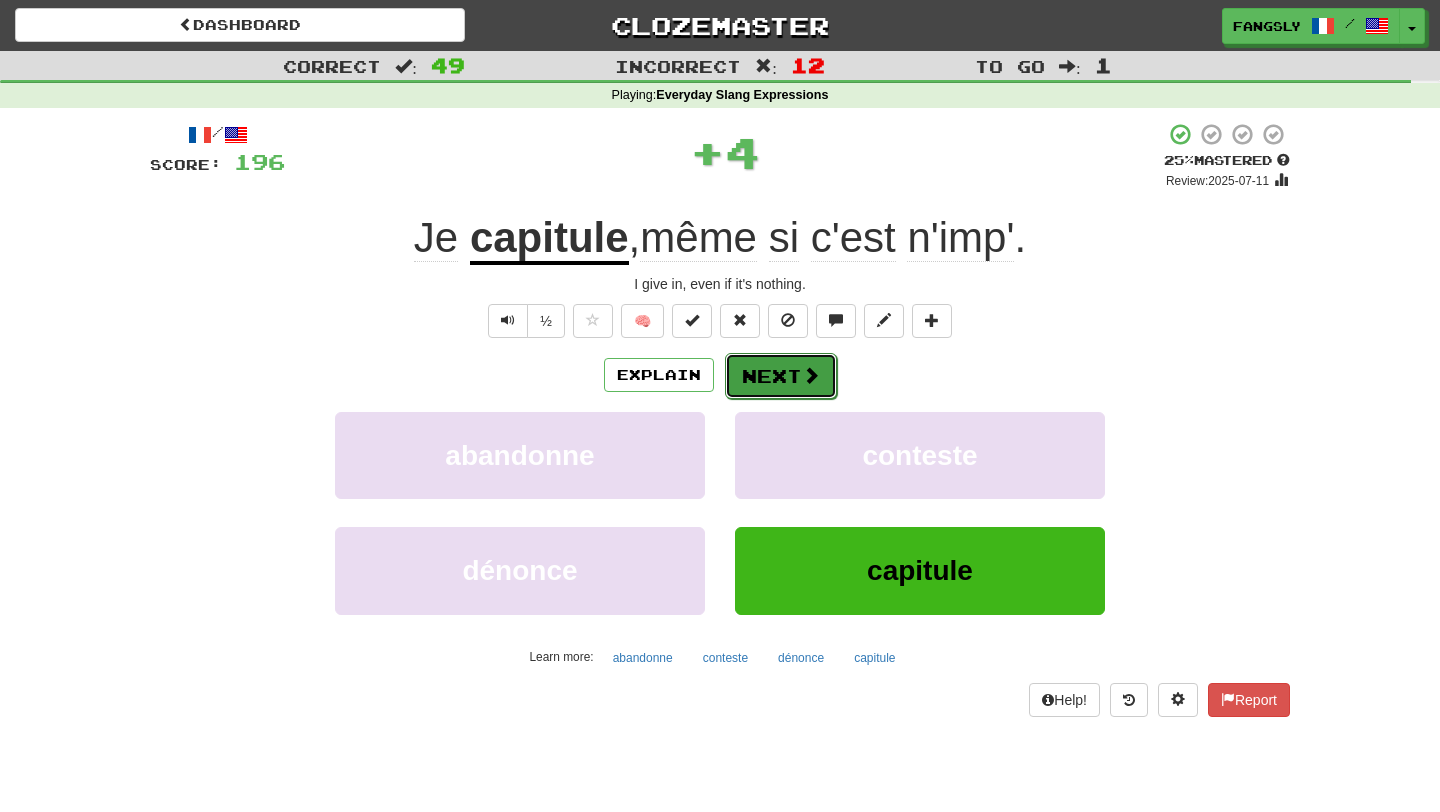 click on "Next" at bounding box center (781, 376) 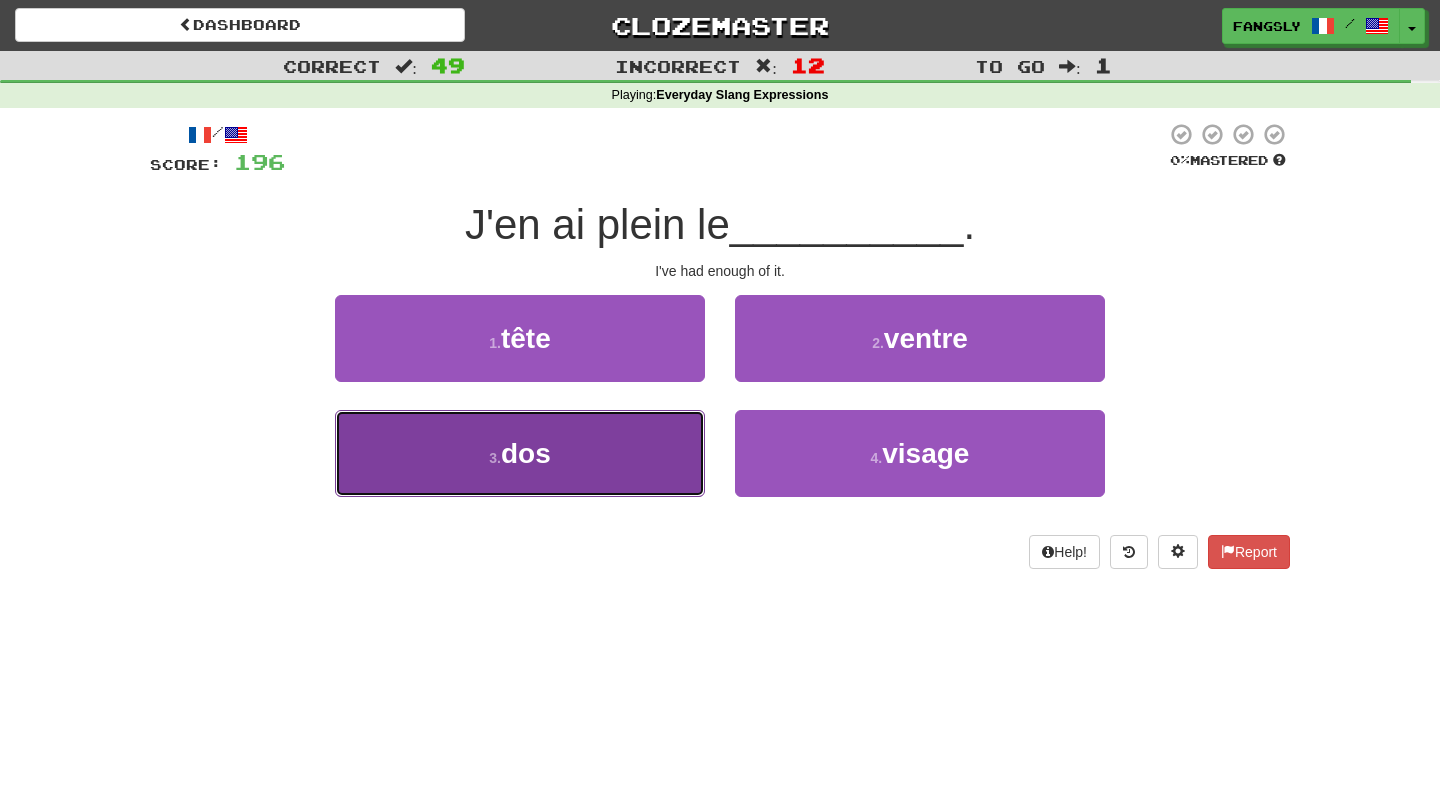 click on "3 .  dos" at bounding box center [520, 453] 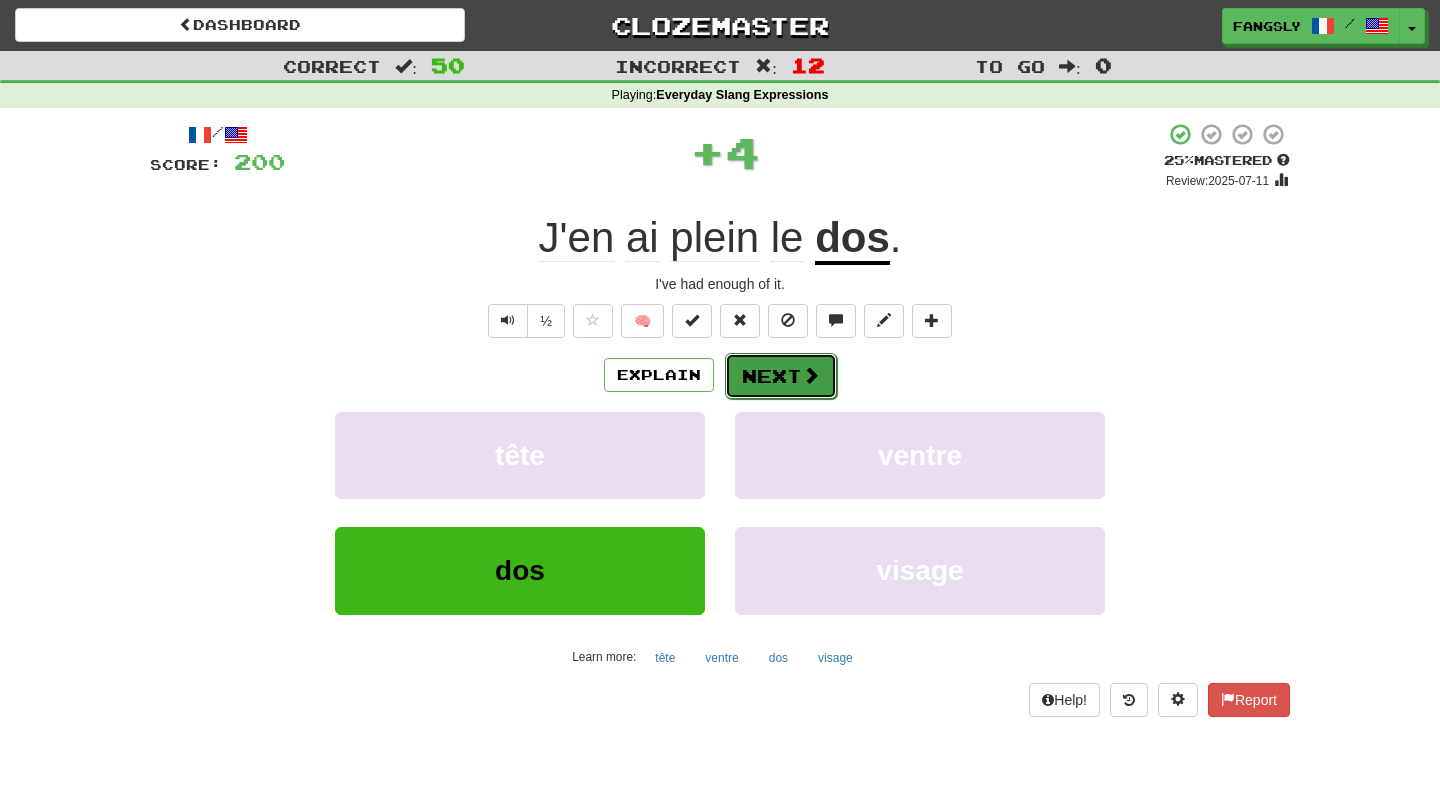 click on "Next" at bounding box center [781, 376] 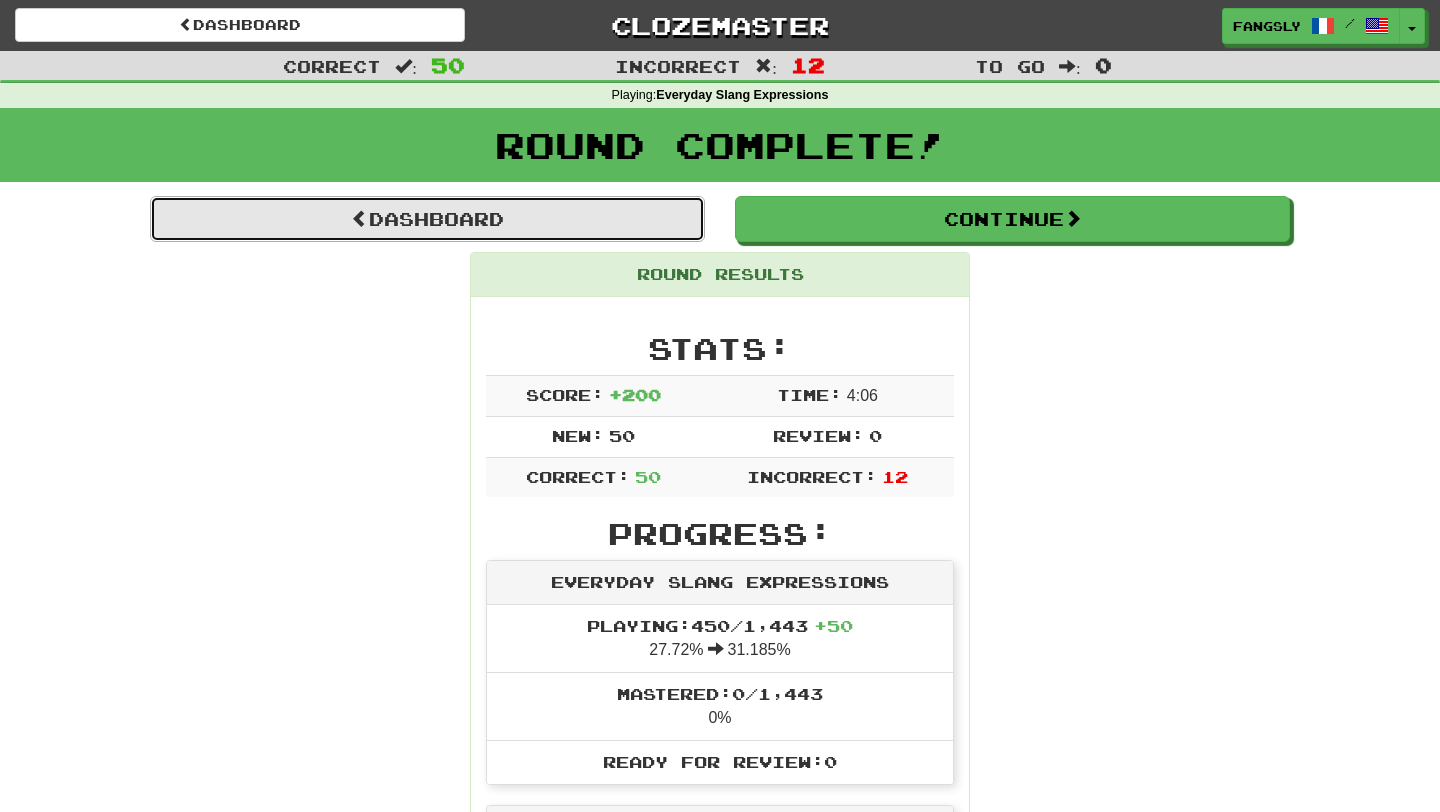 click on "Dashboard" at bounding box center [427, 219] 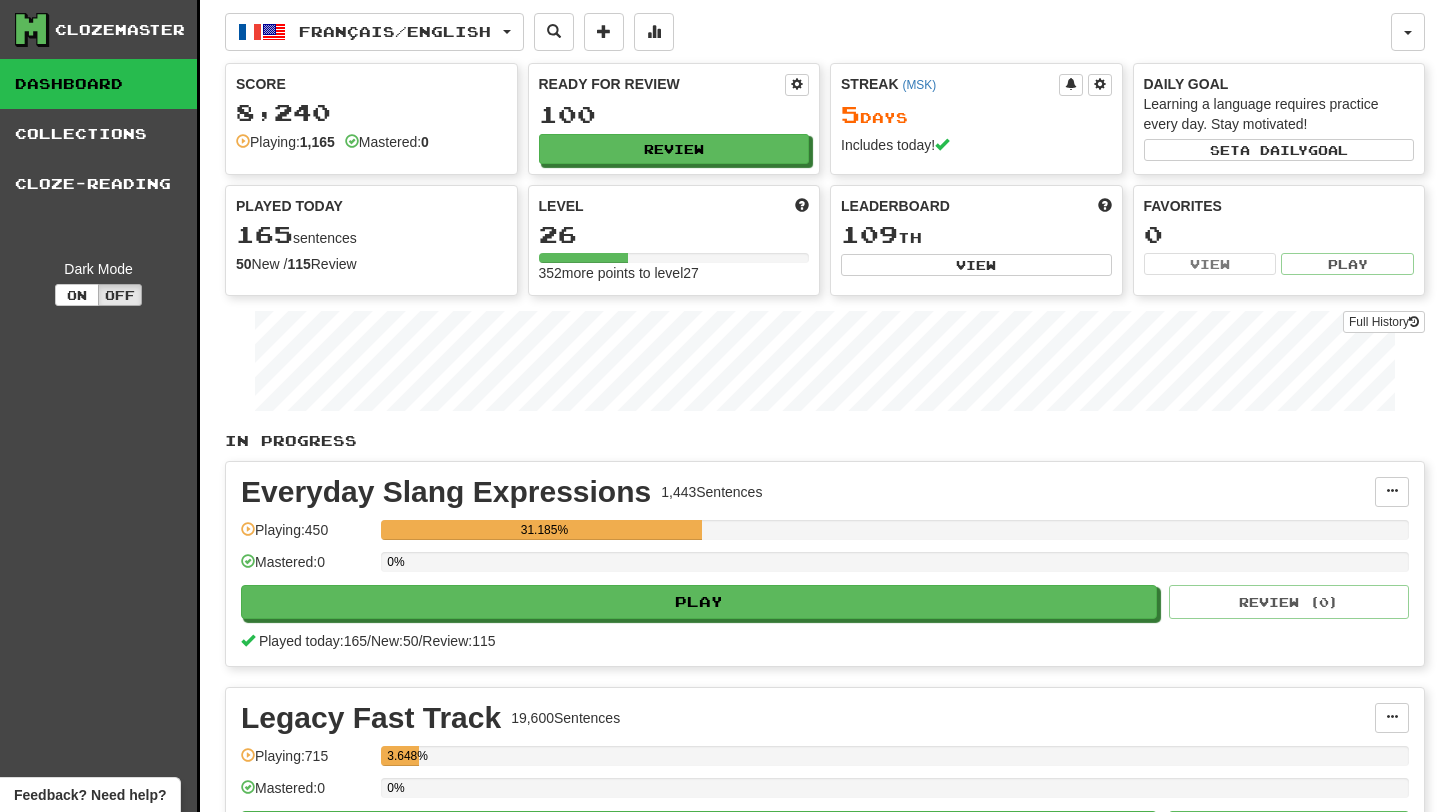 scroll, scrollTop: 0, scrollLeft: 0, axis: both 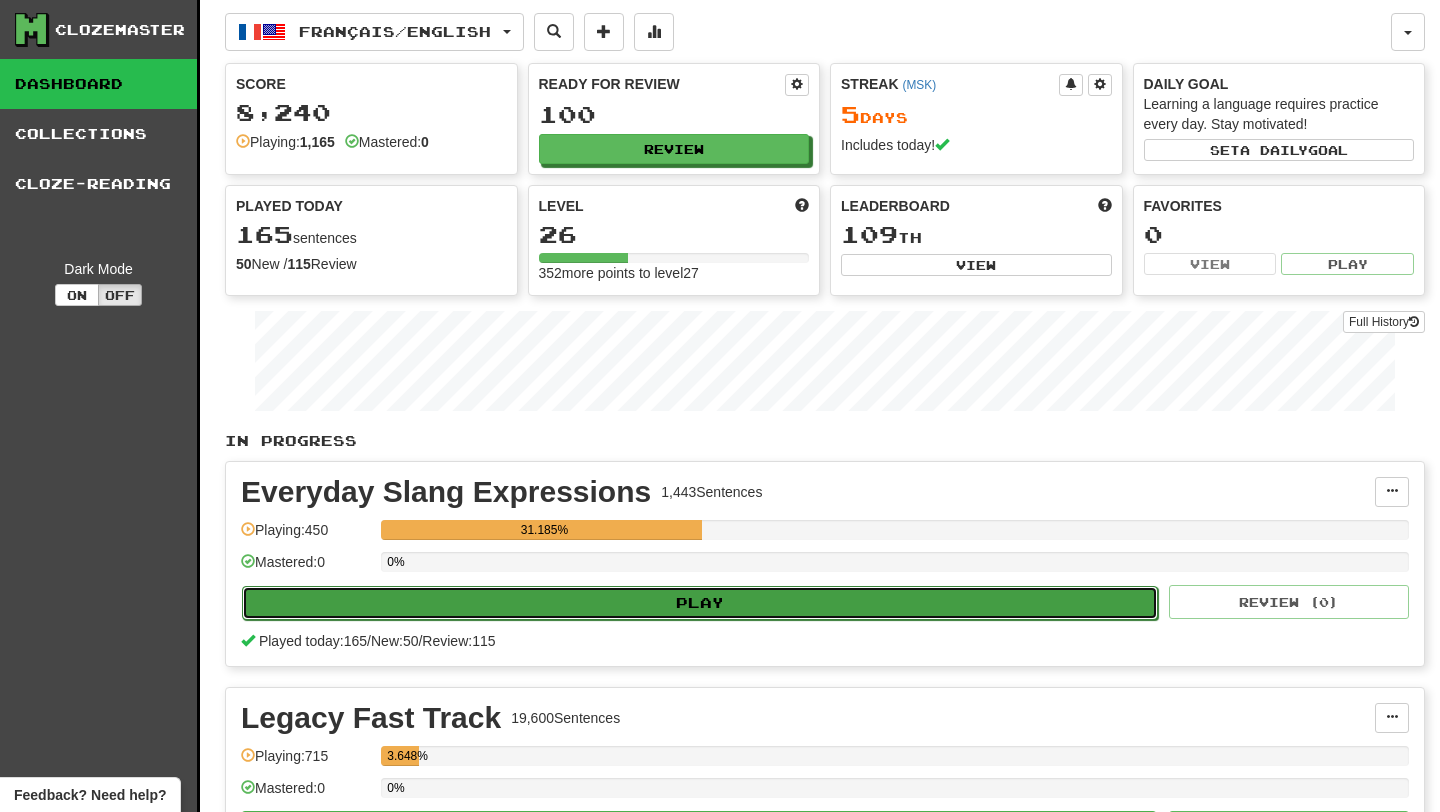 click on "Play" at bounding box center [700, 603] 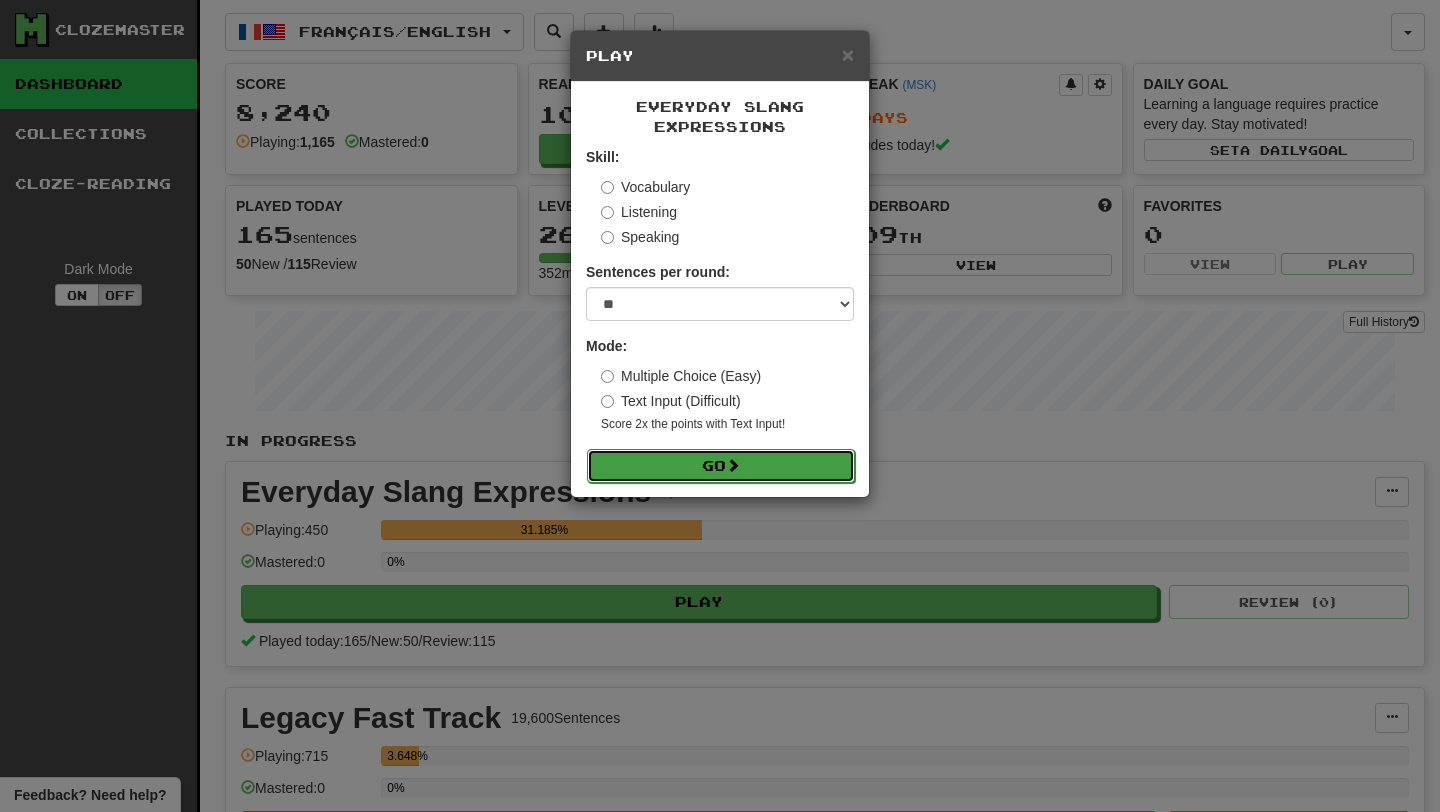 click on "Go" at bounding box center (721, 466) 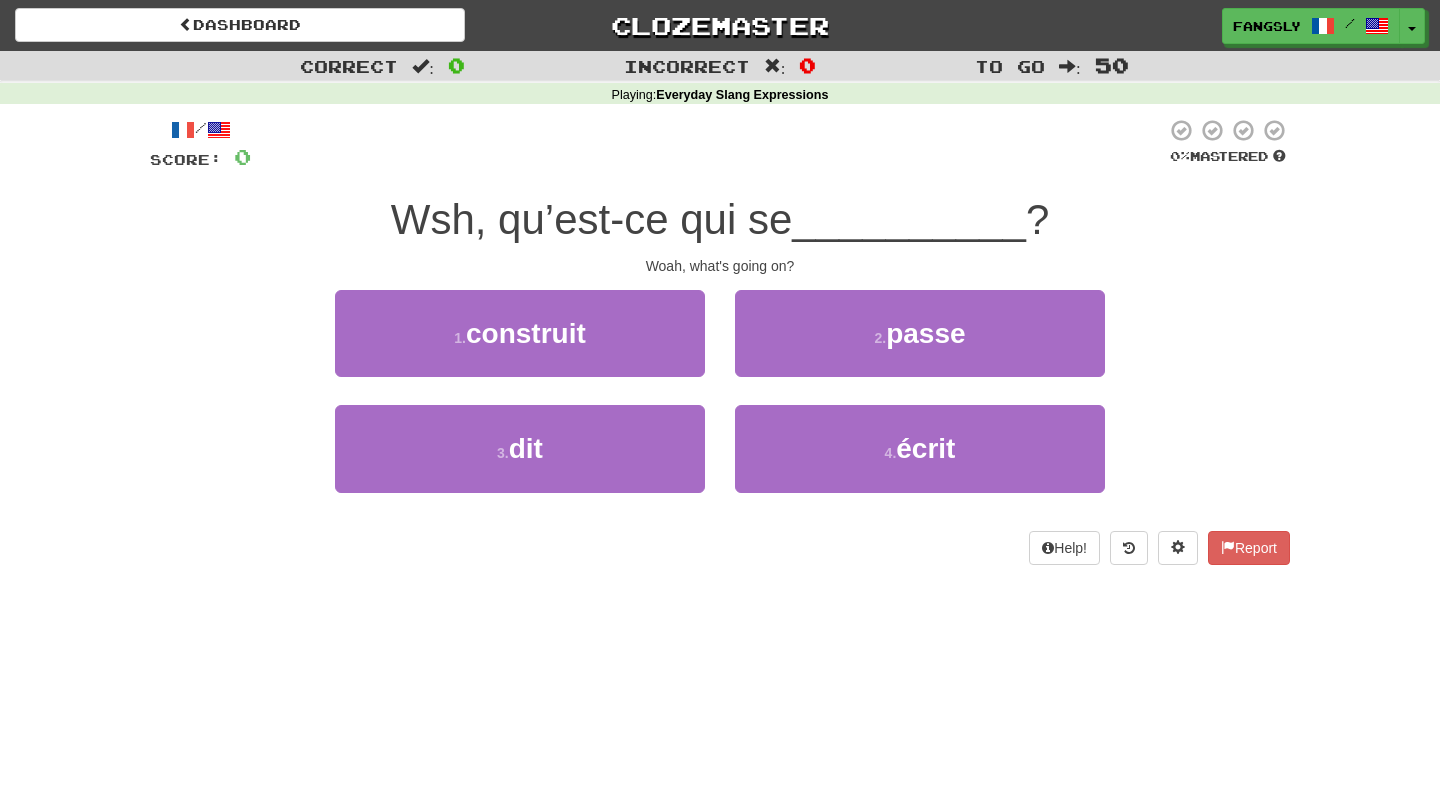 scroll, scrollTop: 0, scrollLeft: 0, axis: both 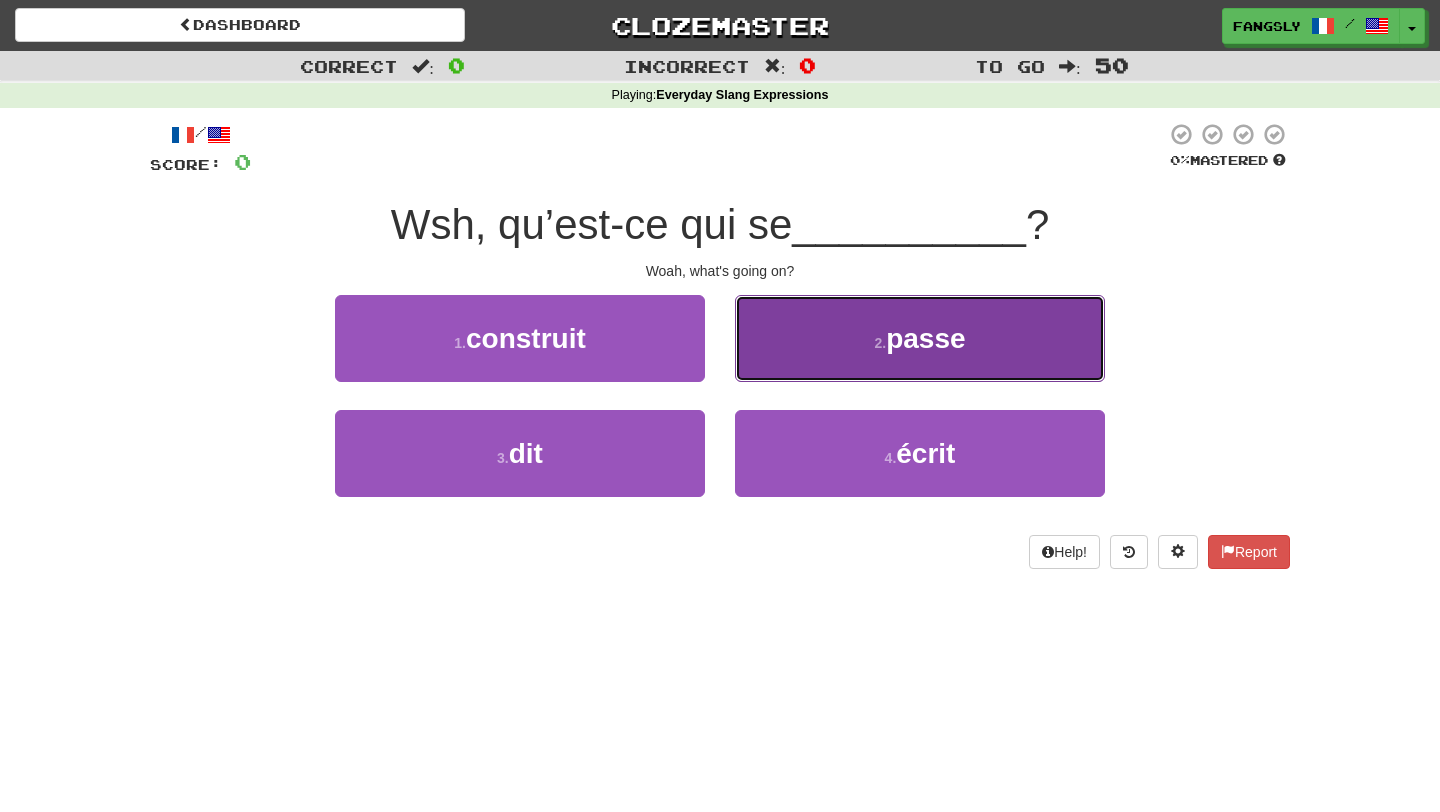 click on "2 . passe" at bounding box center [920, 338] 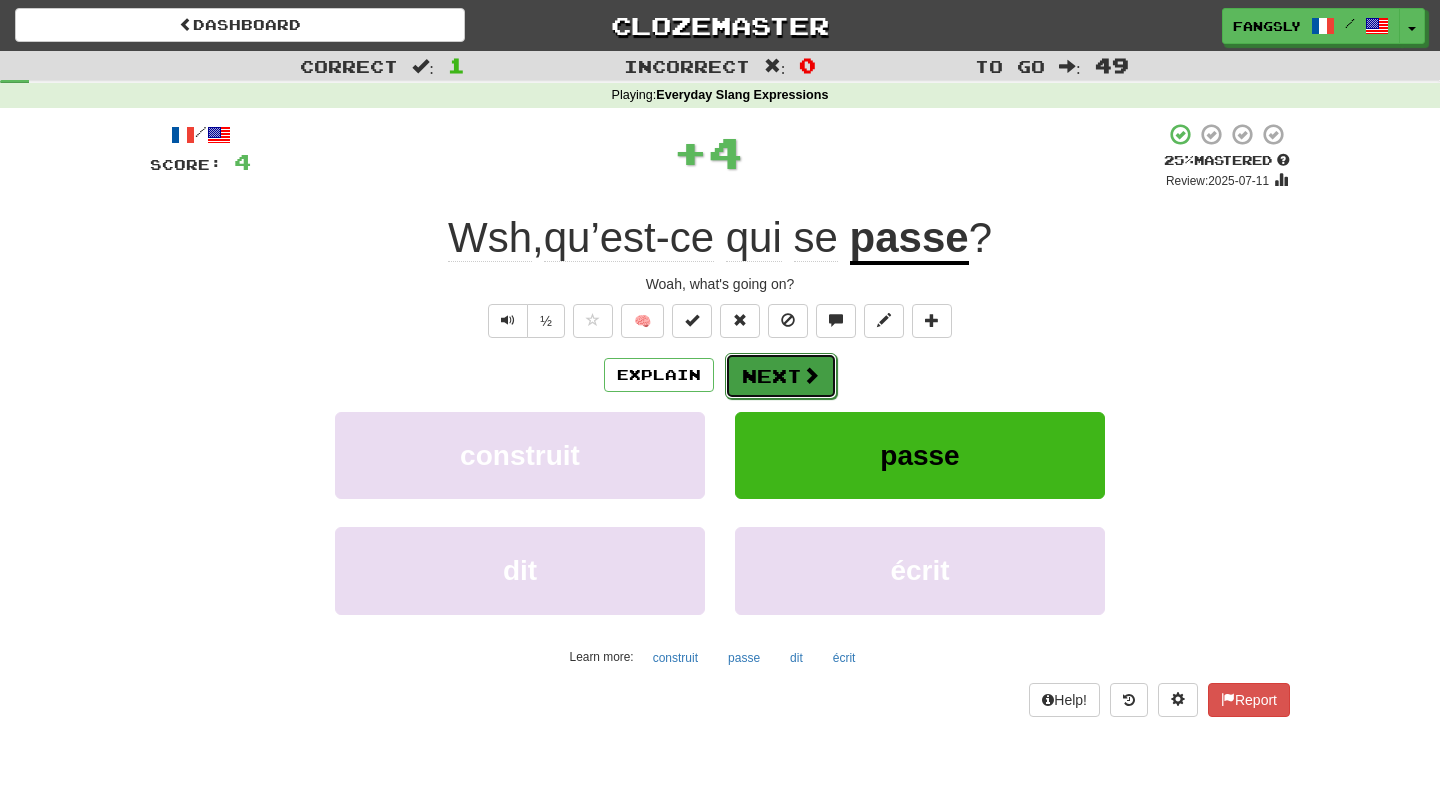 click on "Next" at bounding box center (781, 376) 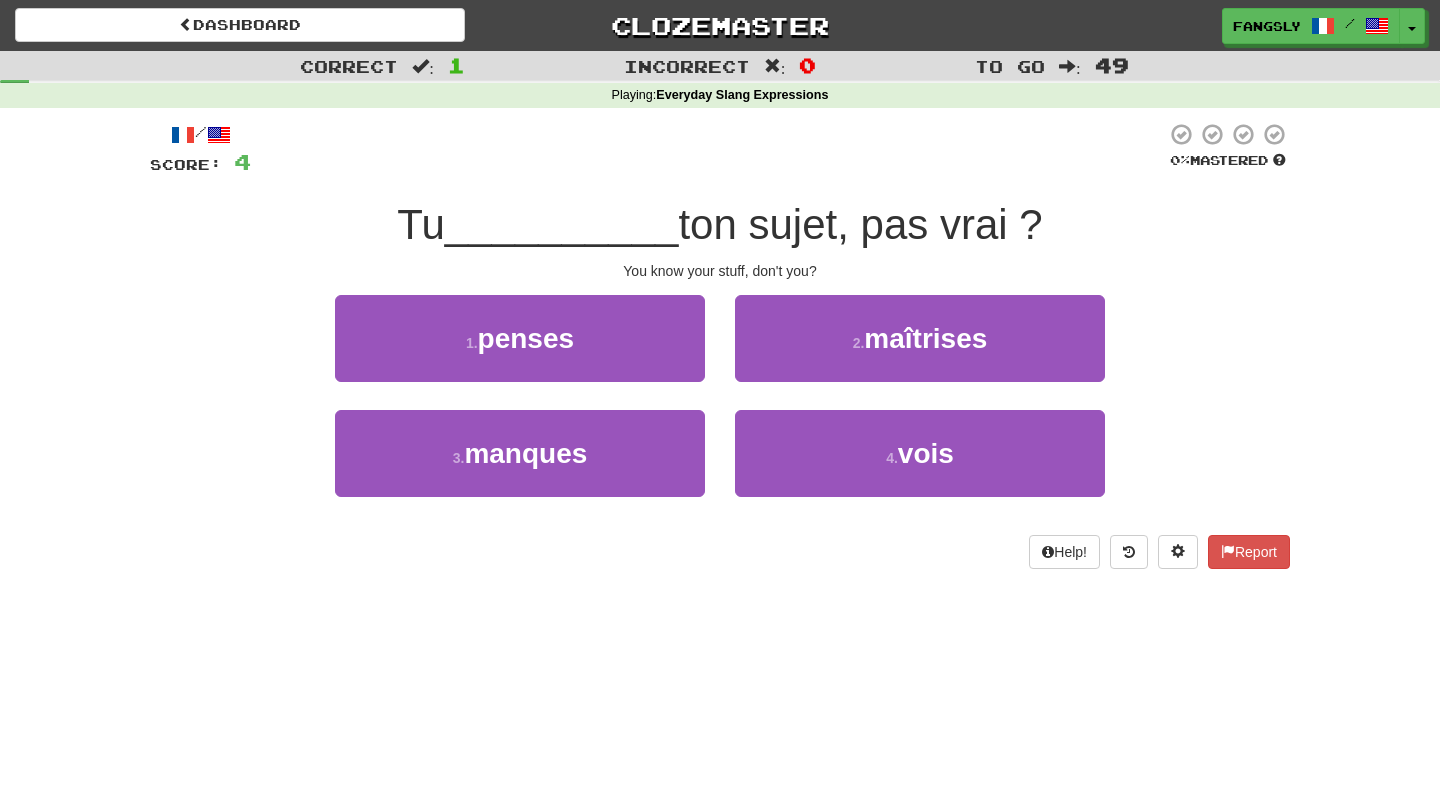 click on "2 . maîtrises" at bounding box center (920, 352) 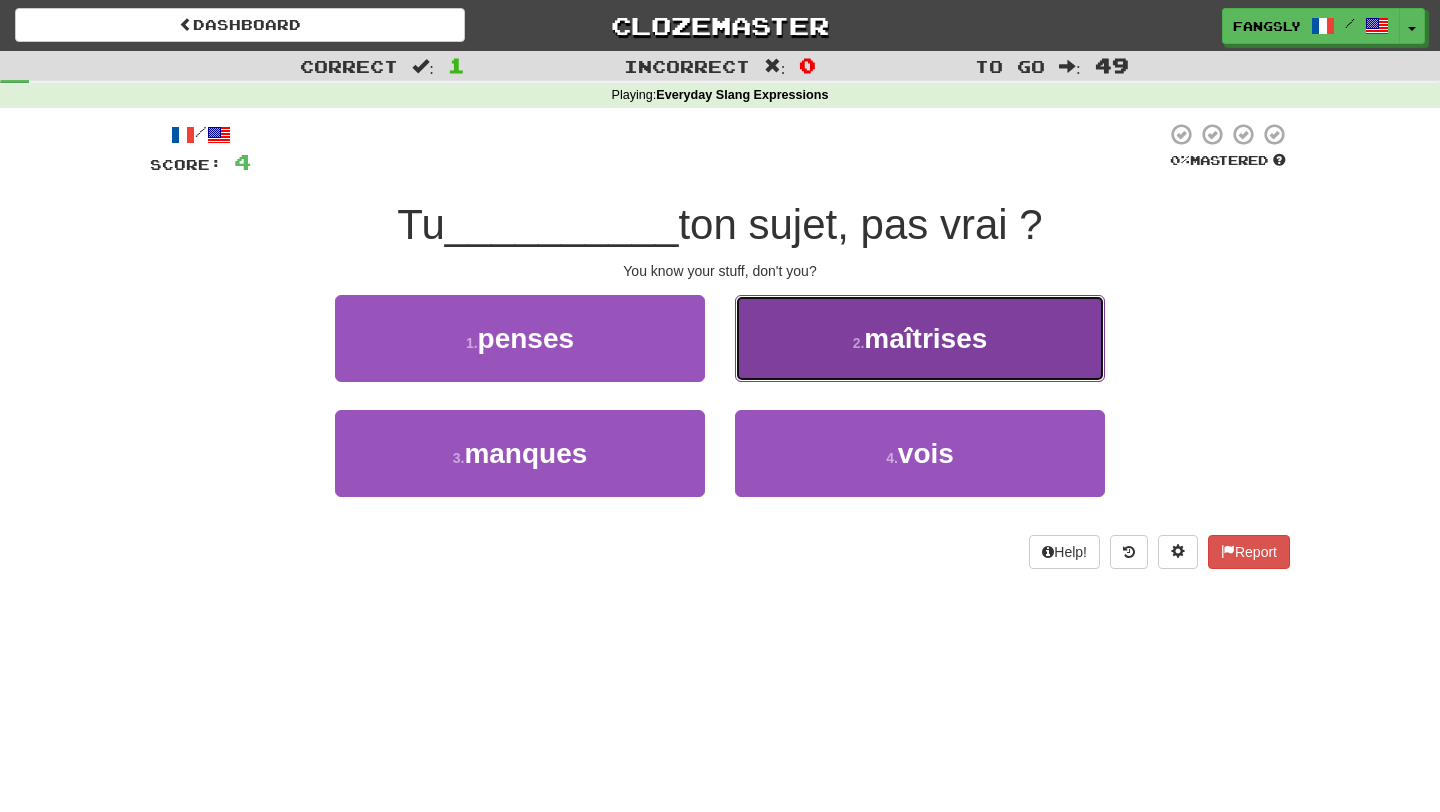 click on "2 . maîtrises" at bounding box center (920, 338) 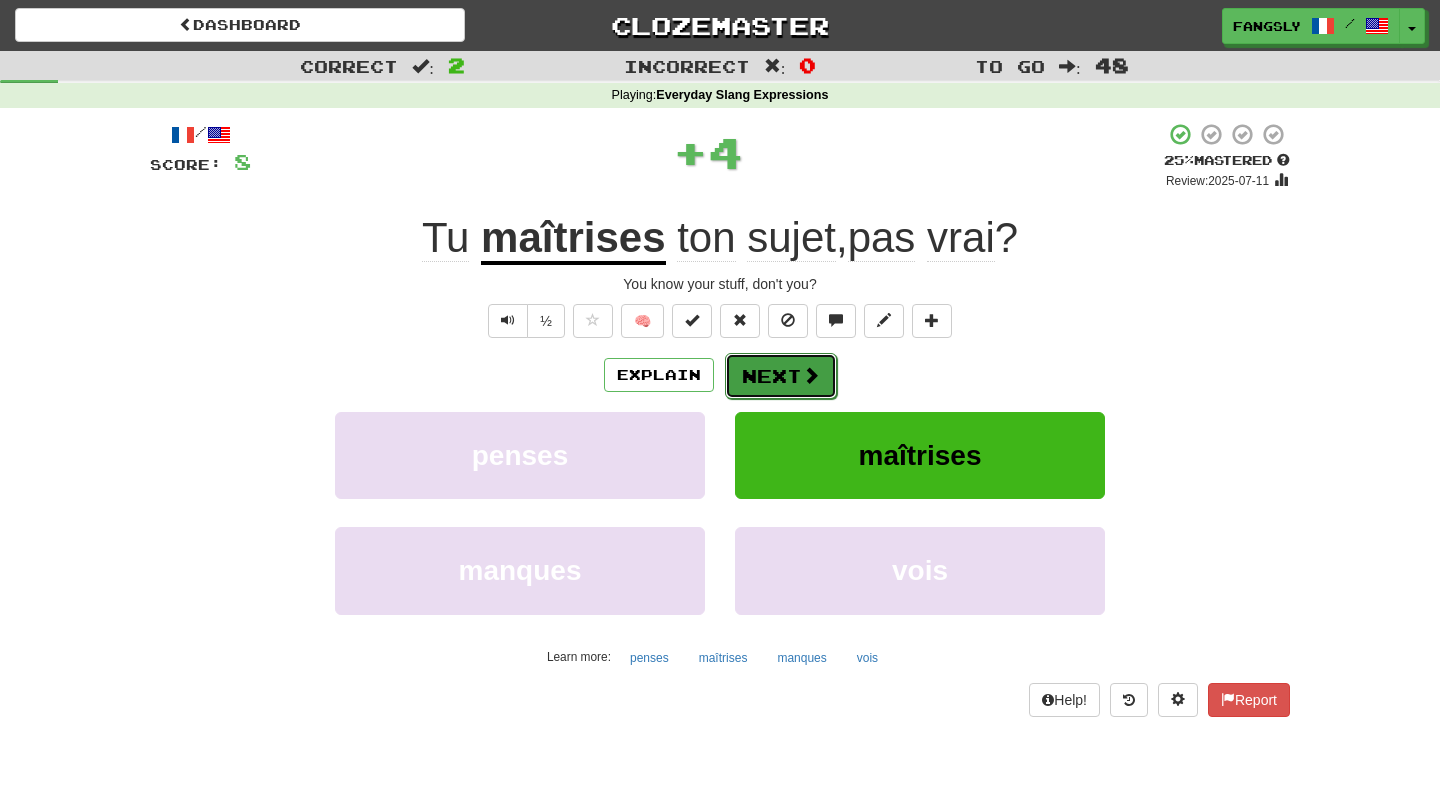 click on "Next" at bounding box center [781, 376] 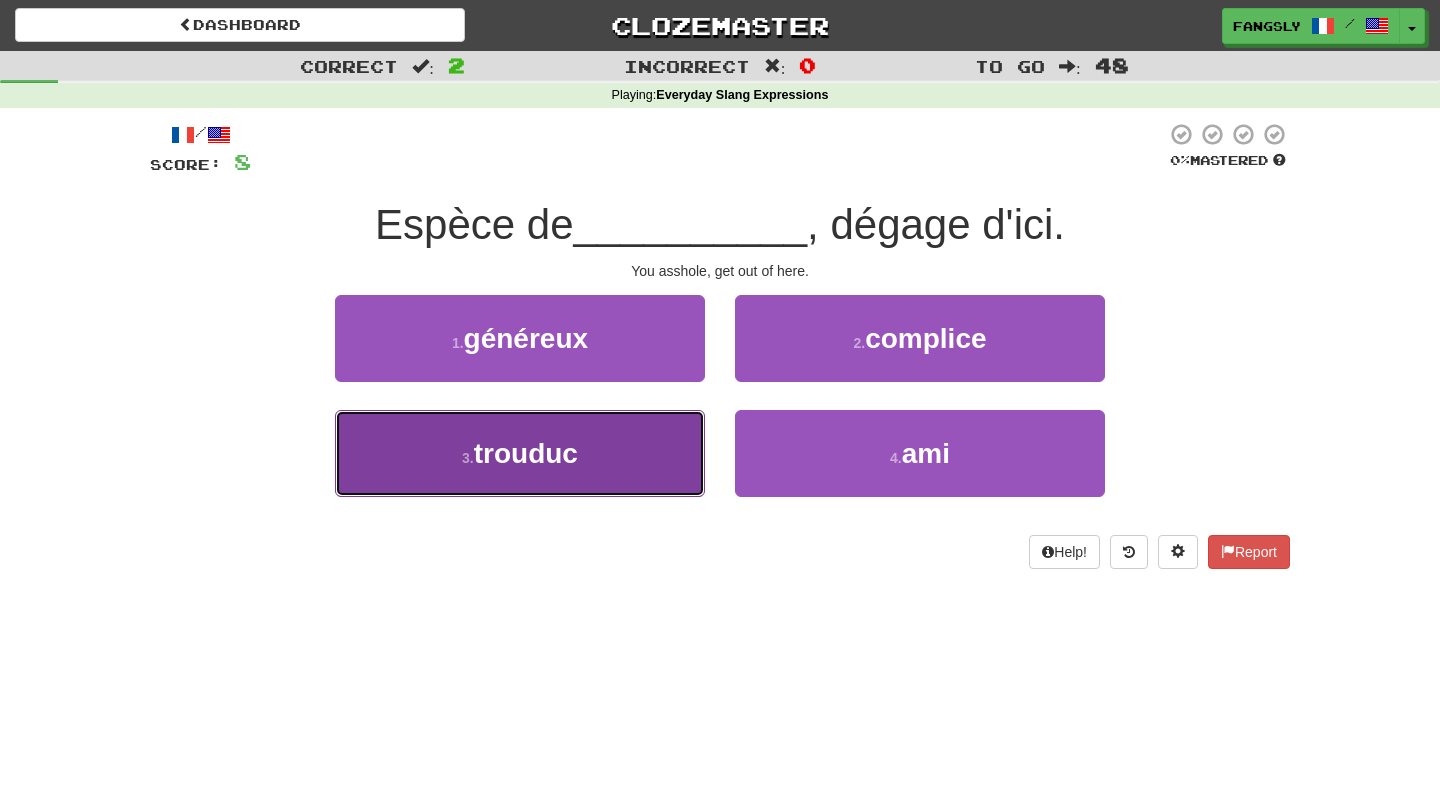 click on "3 . trouduc" at bounding box center [520, 453] 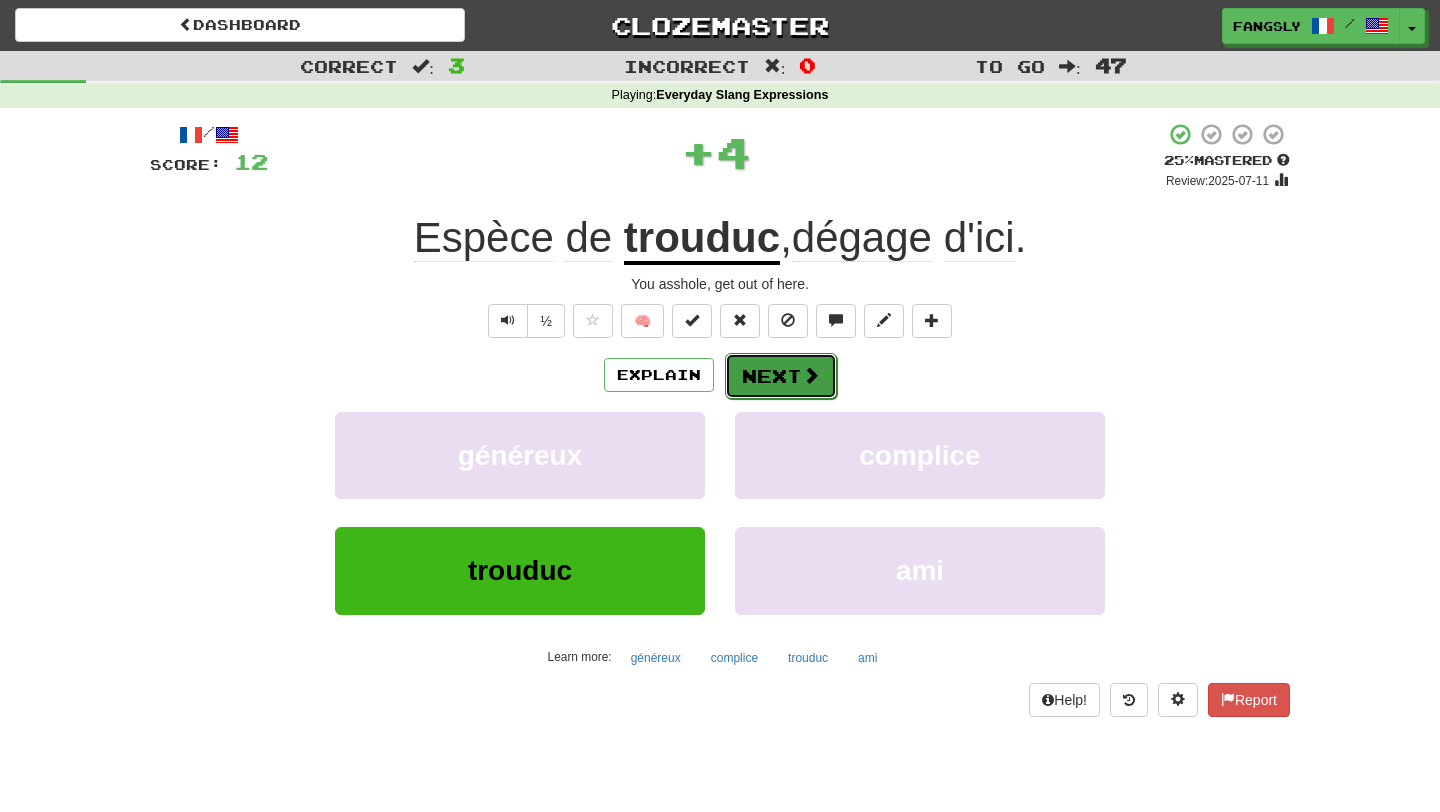 click on "Next" at bounding box center (781, 376) 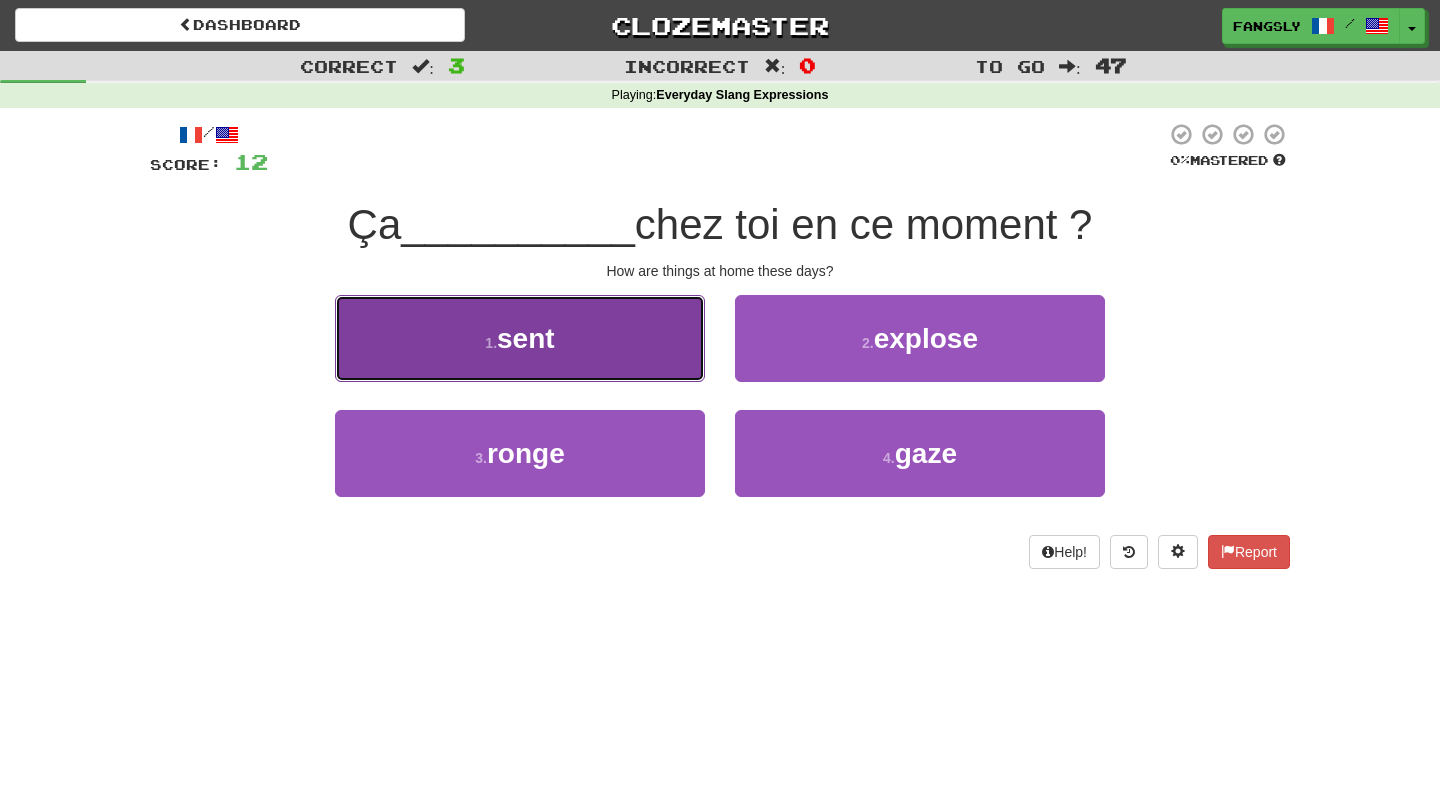 click on "1 . sent" at bounding box center [520, 338] 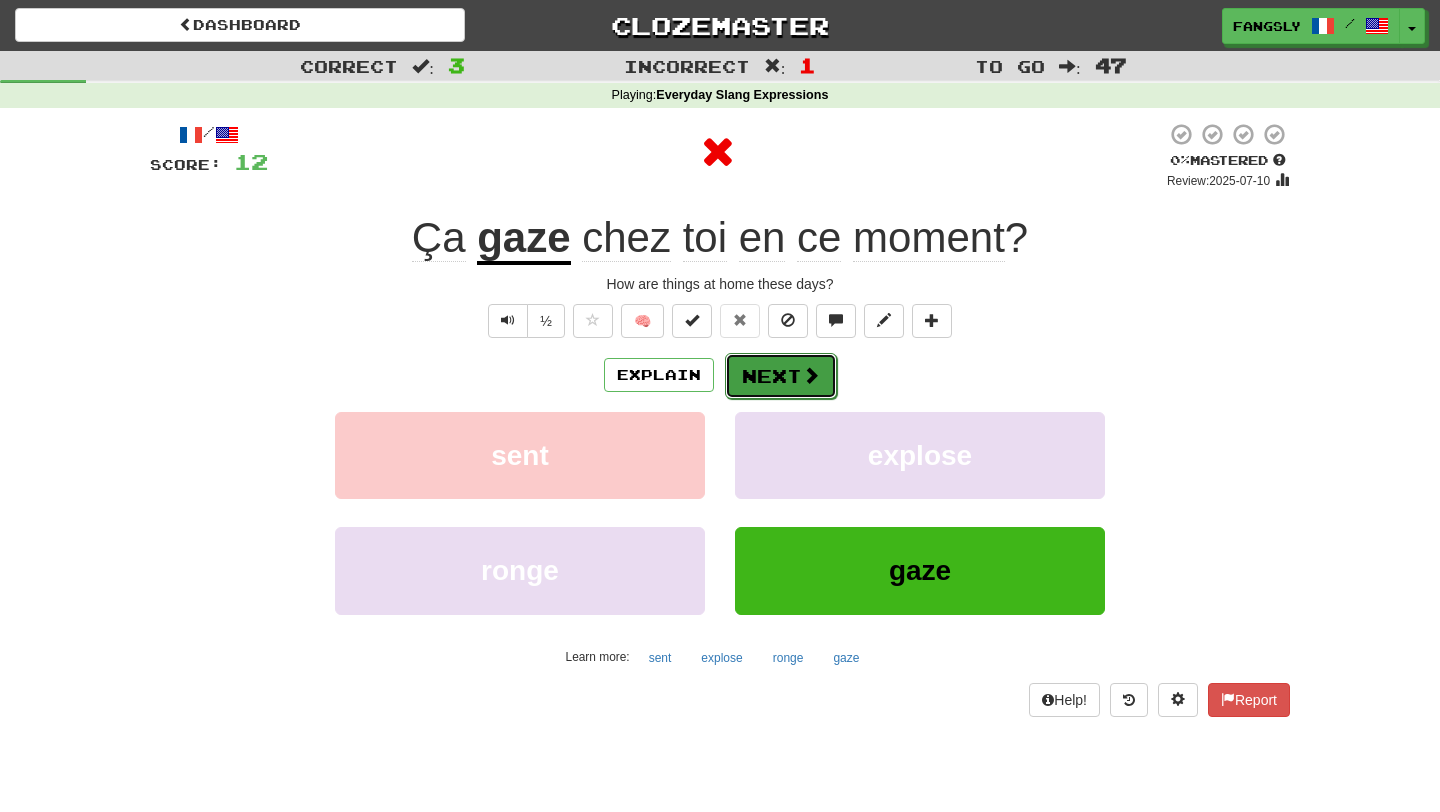 click on "Next" at bounding box center [781, 376] 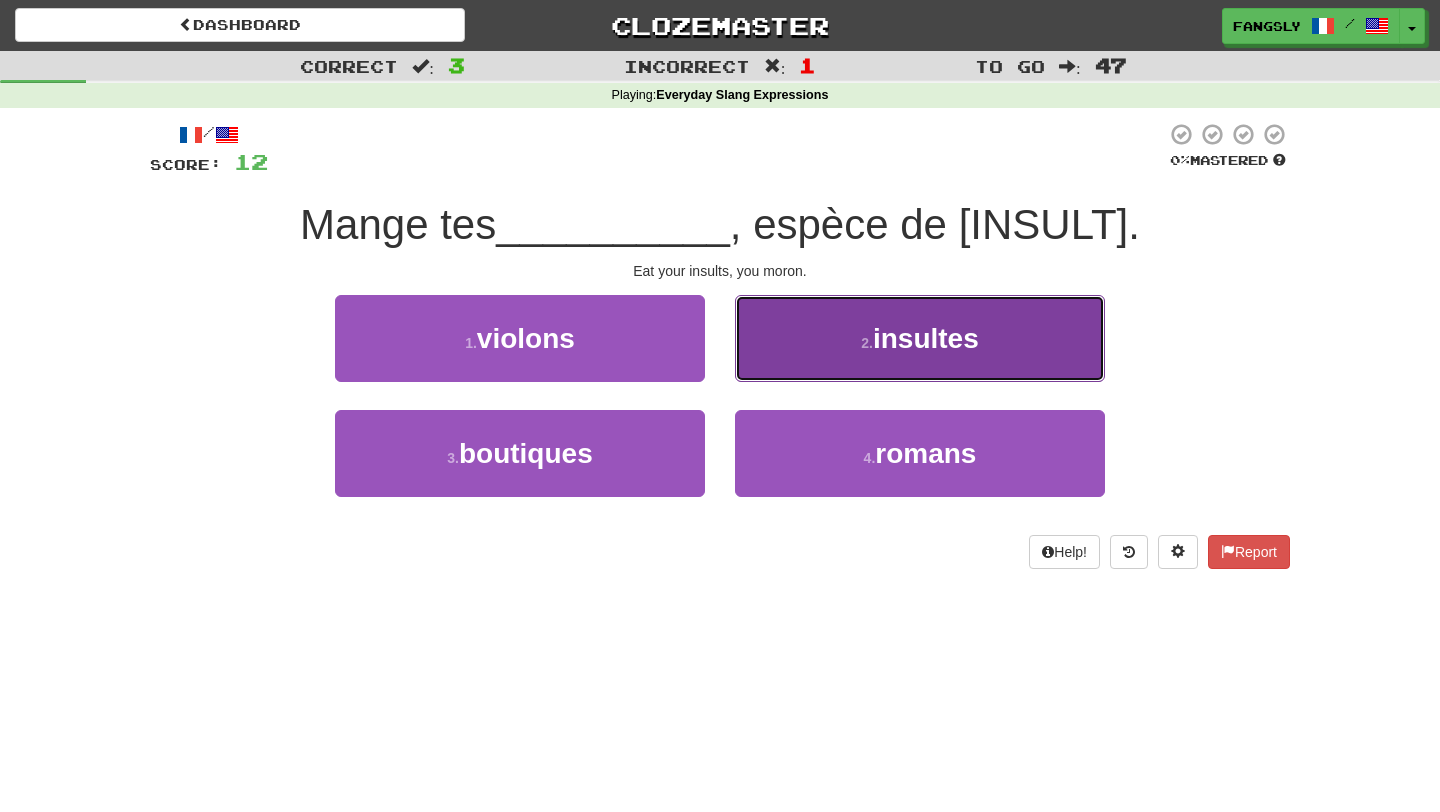 click on "2 . insultes" at bounding box center (920, 338) 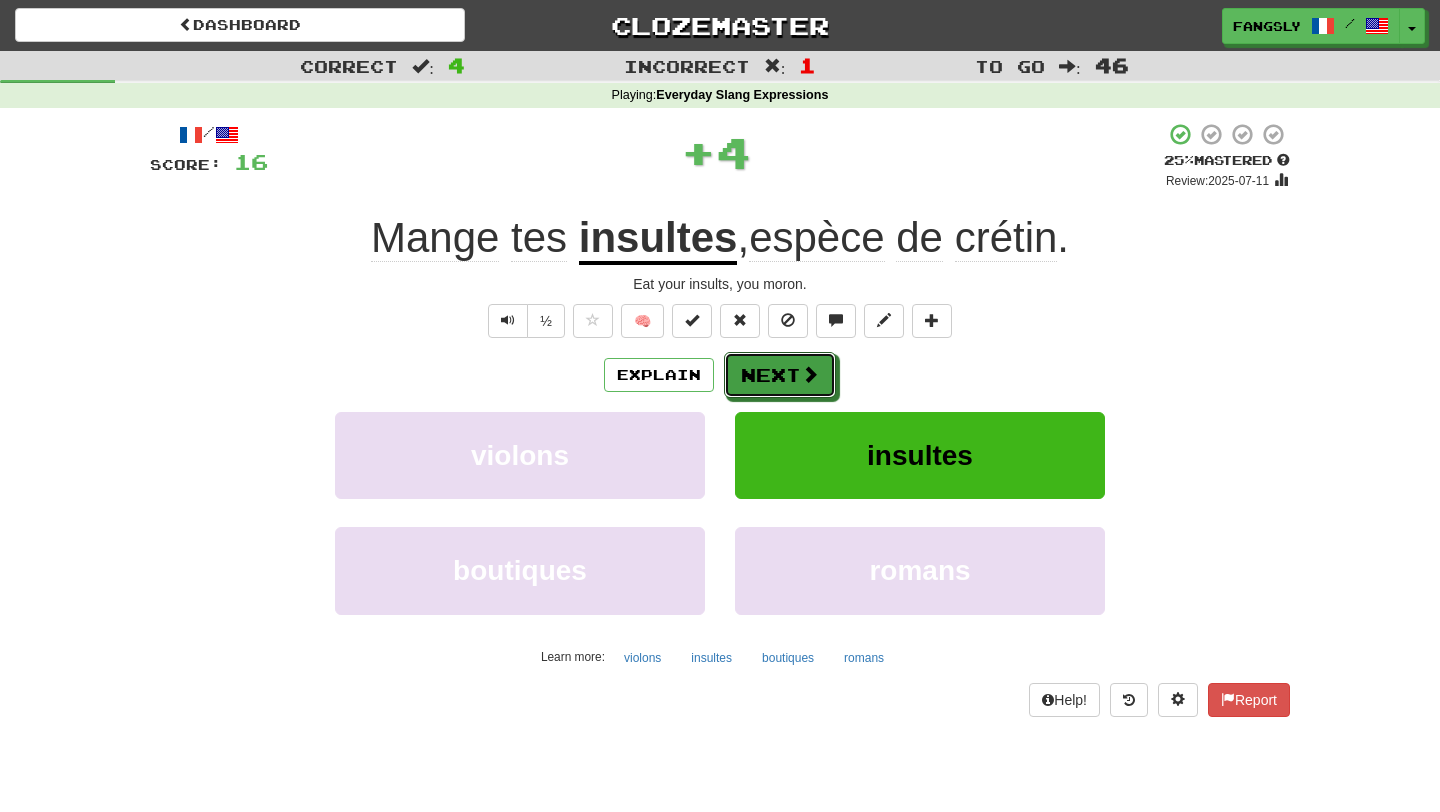 click on "Next" at bounding box center [780, 375] 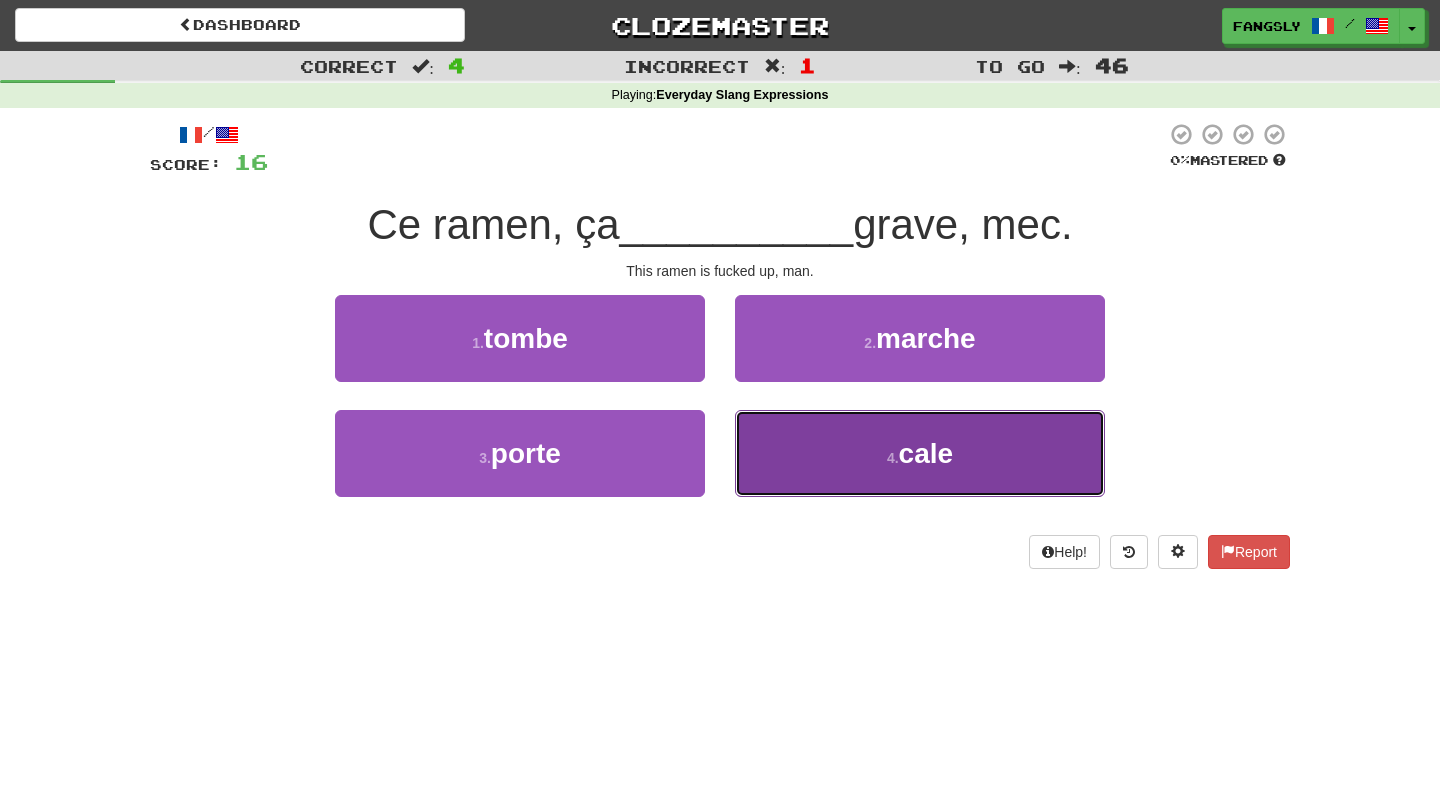 click on "4 . cale" at bounding box center (920, 453) 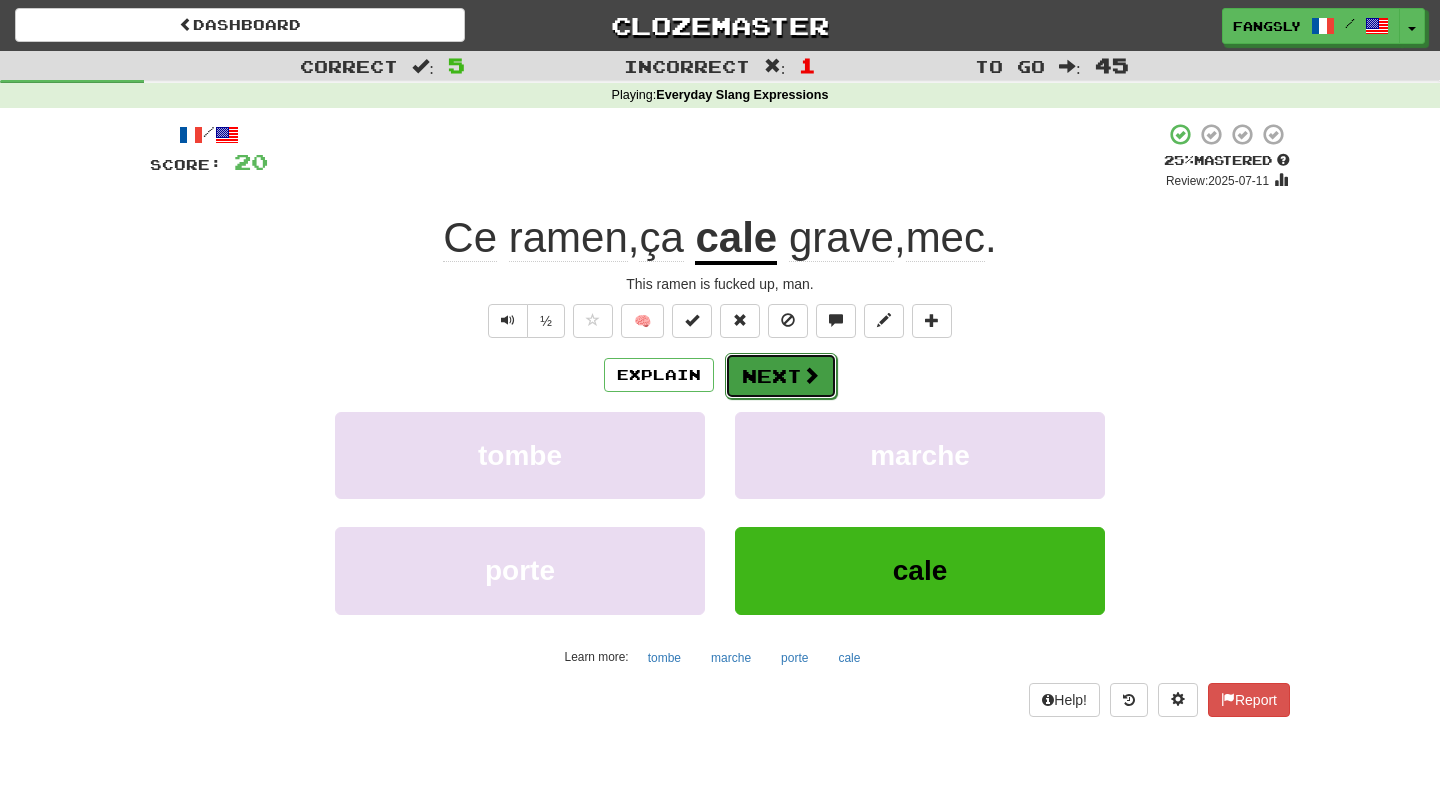 click on "Next" at bounding box center [781, 376] 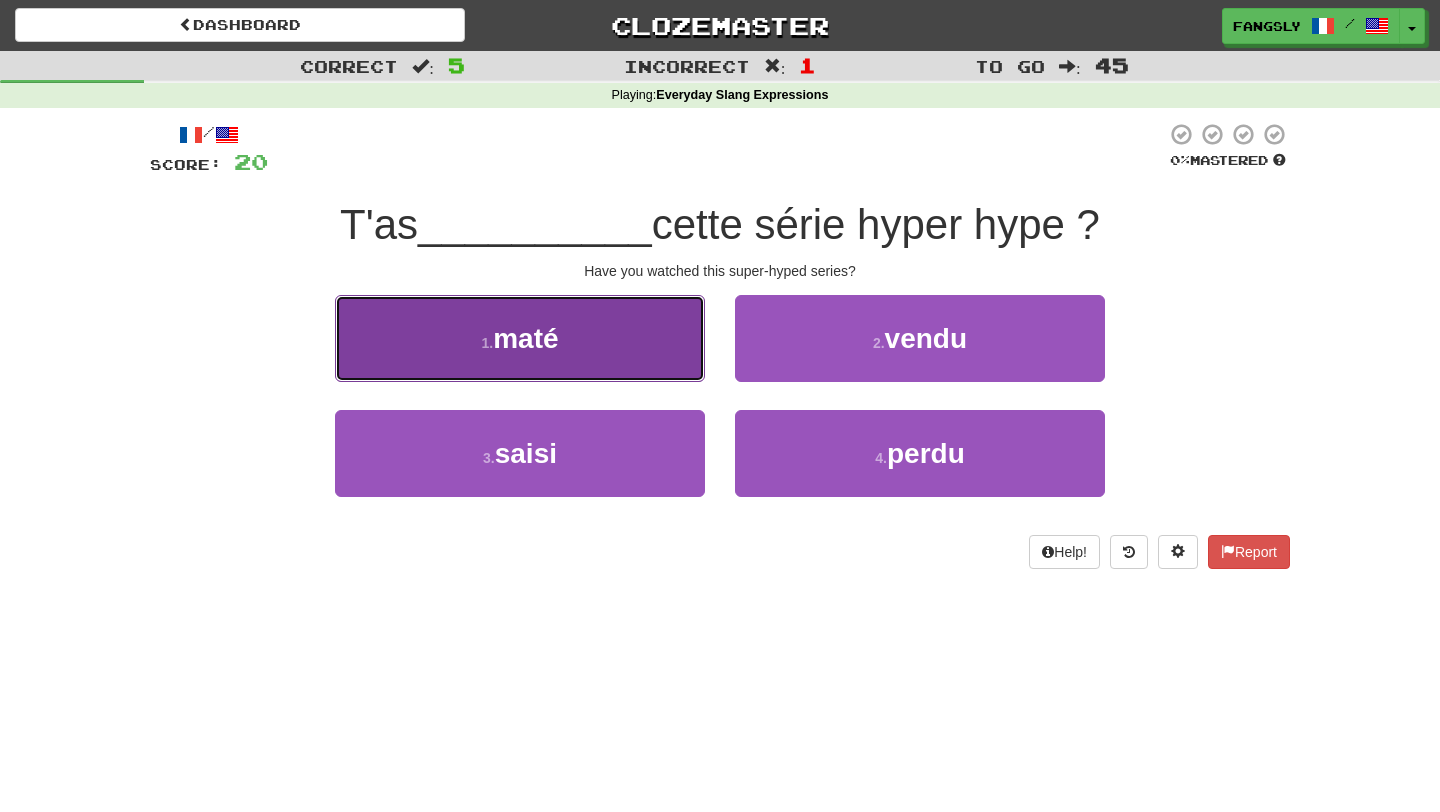 click on "1 . maté" at bounding box center (520, 338) 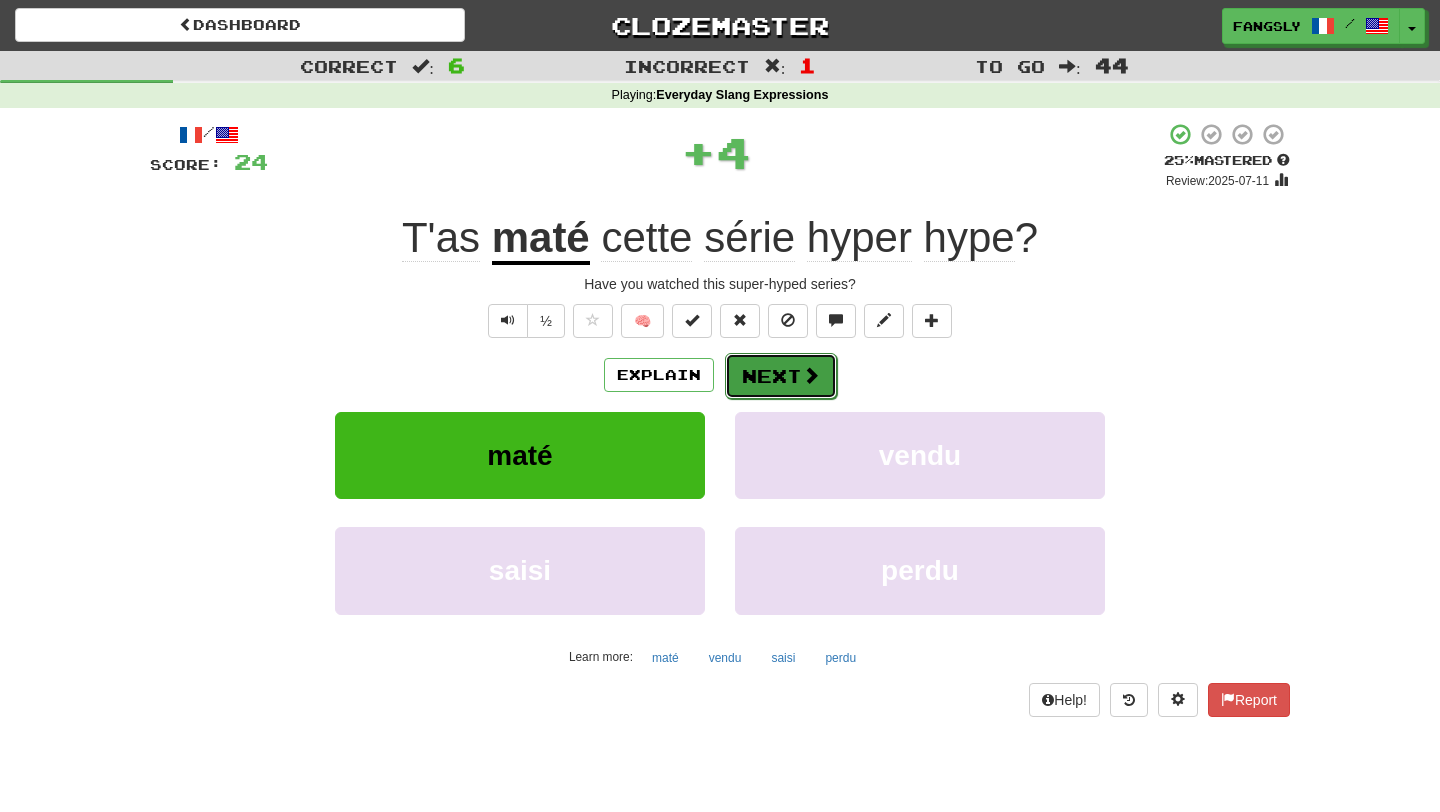 click on "Next" at bounding box center [781, 376] 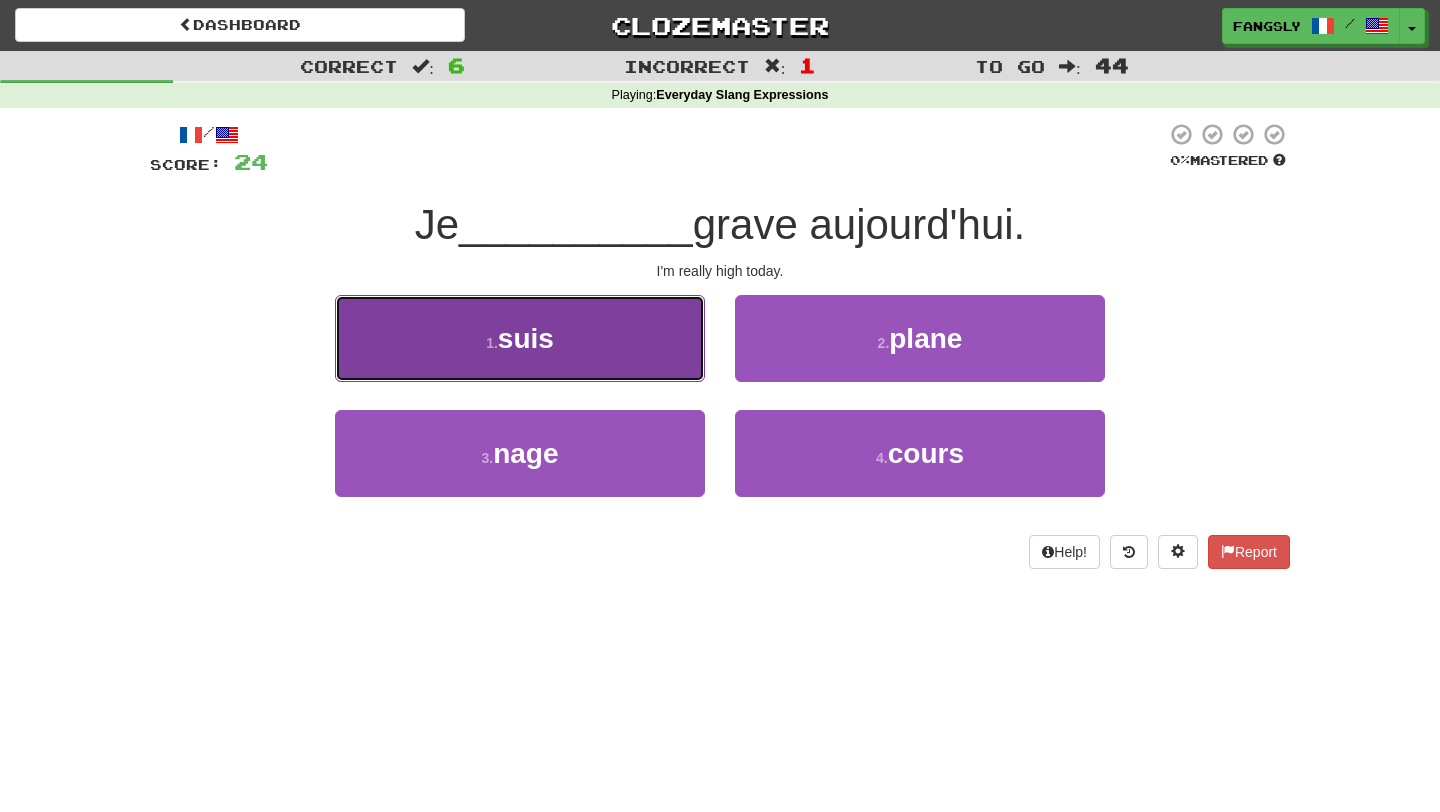 click on "1 .  suis" at bounding box center (520, 338) 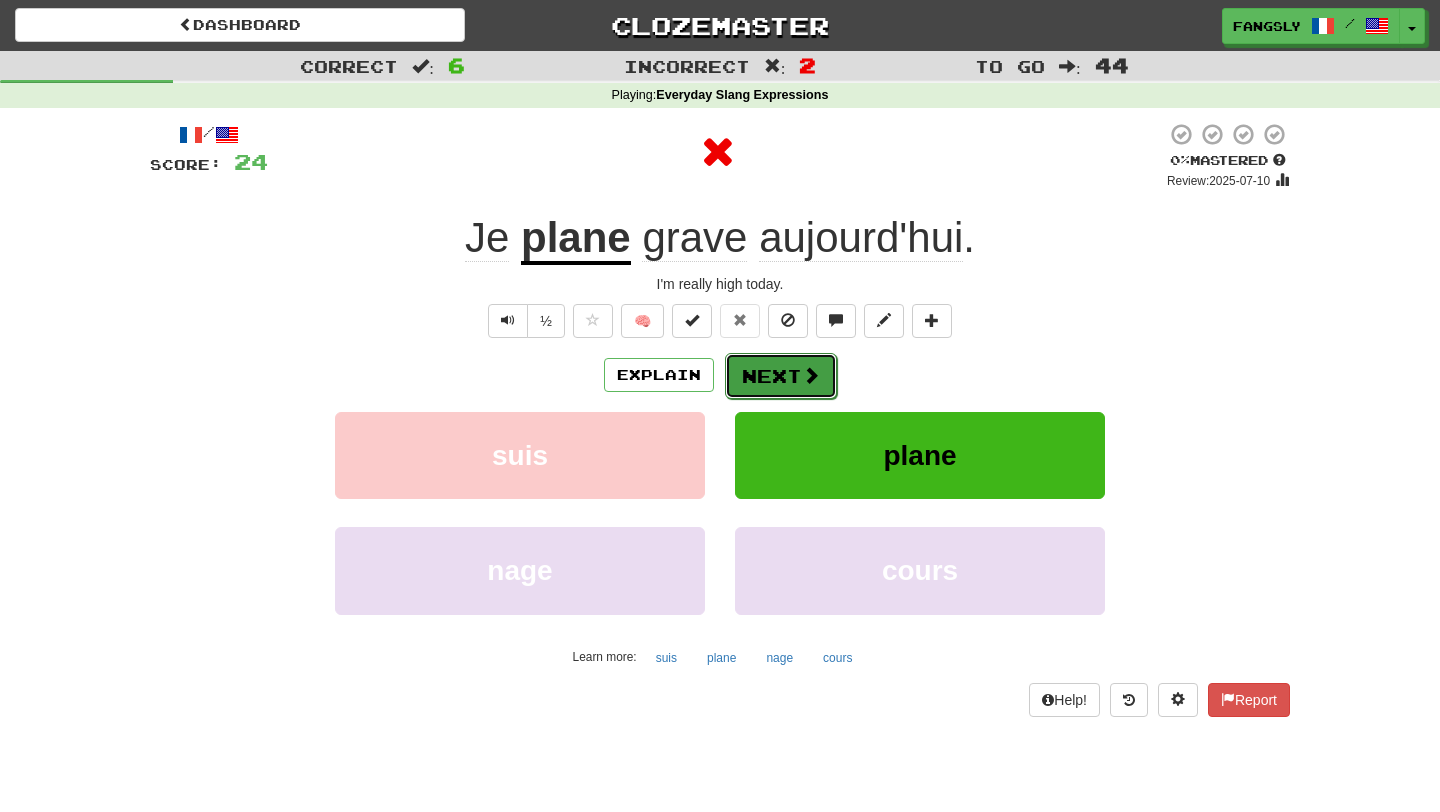 click on "Next" at bounding box center [781, 376] 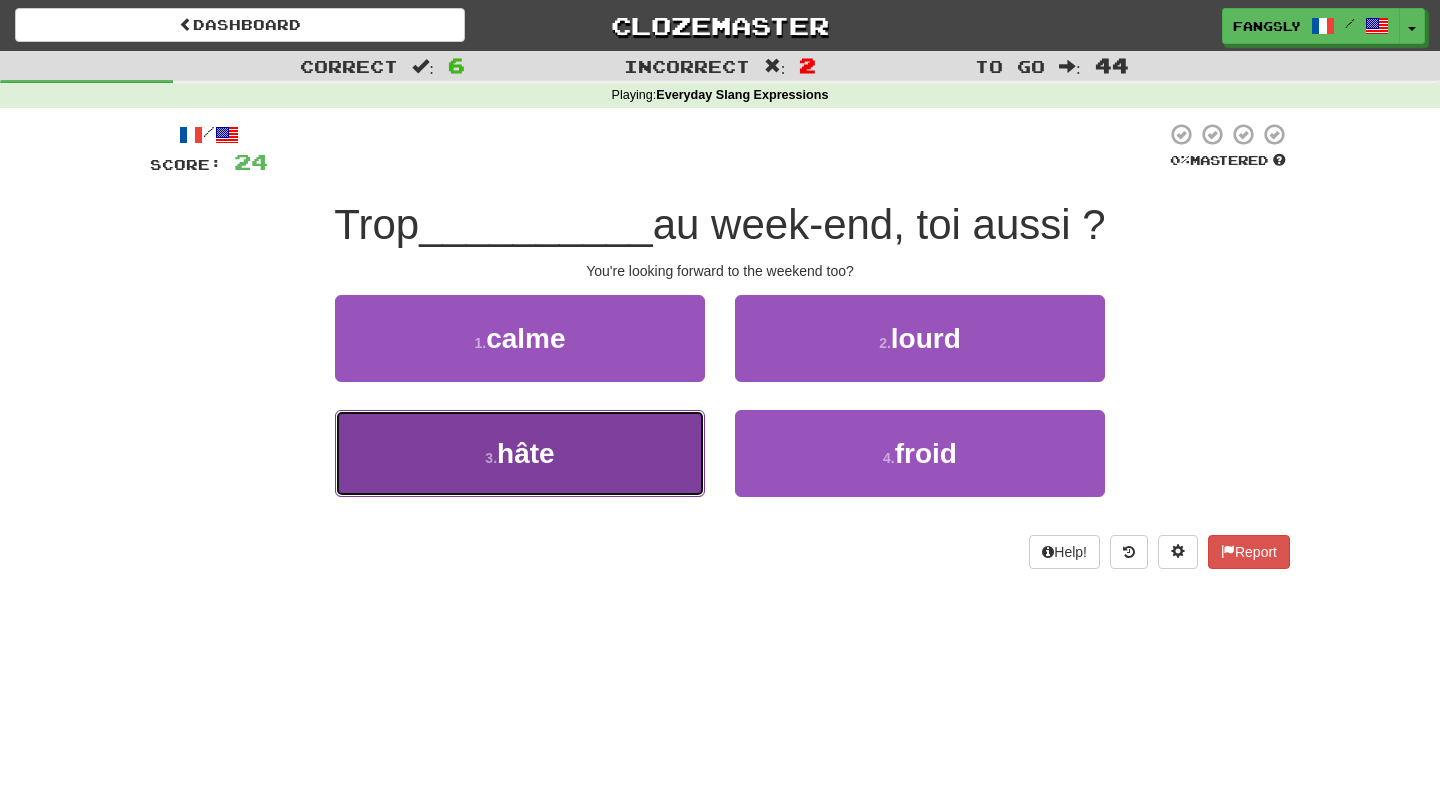 click on "3 . hâte" at bounding box center (520, 453) 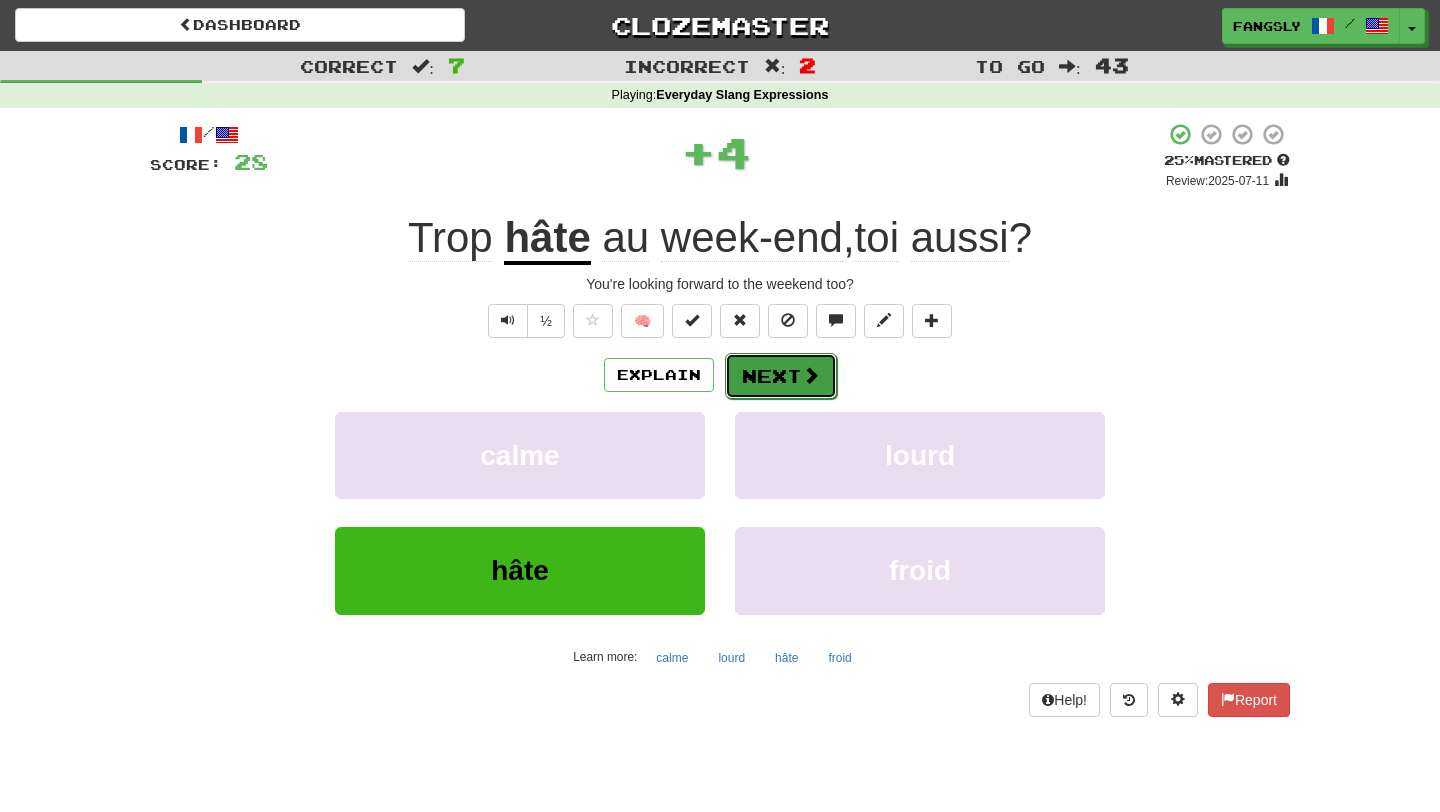 click on "Next" at bounding box center (781, 376) 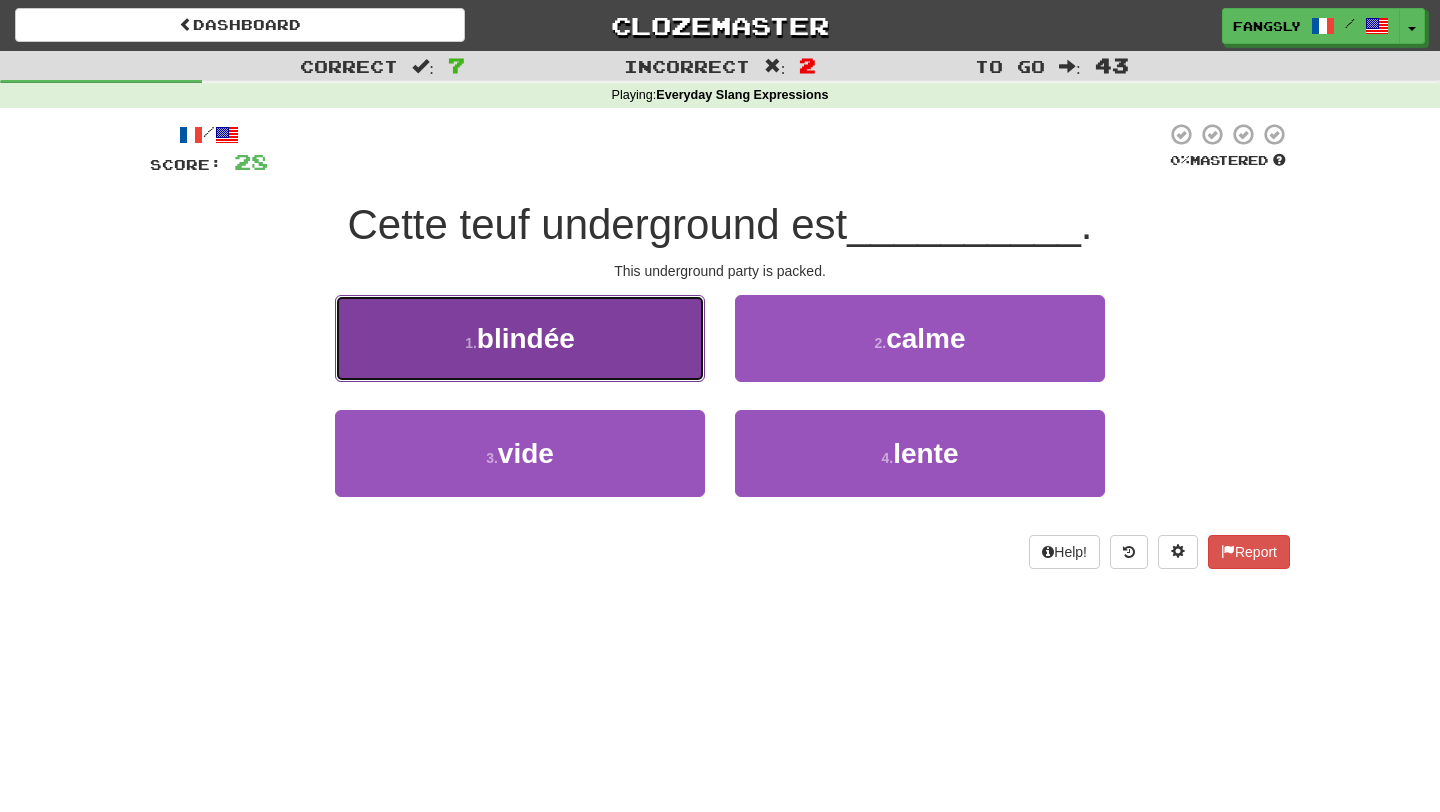 click on "1 . blindée" at bounding box center (520, 338) 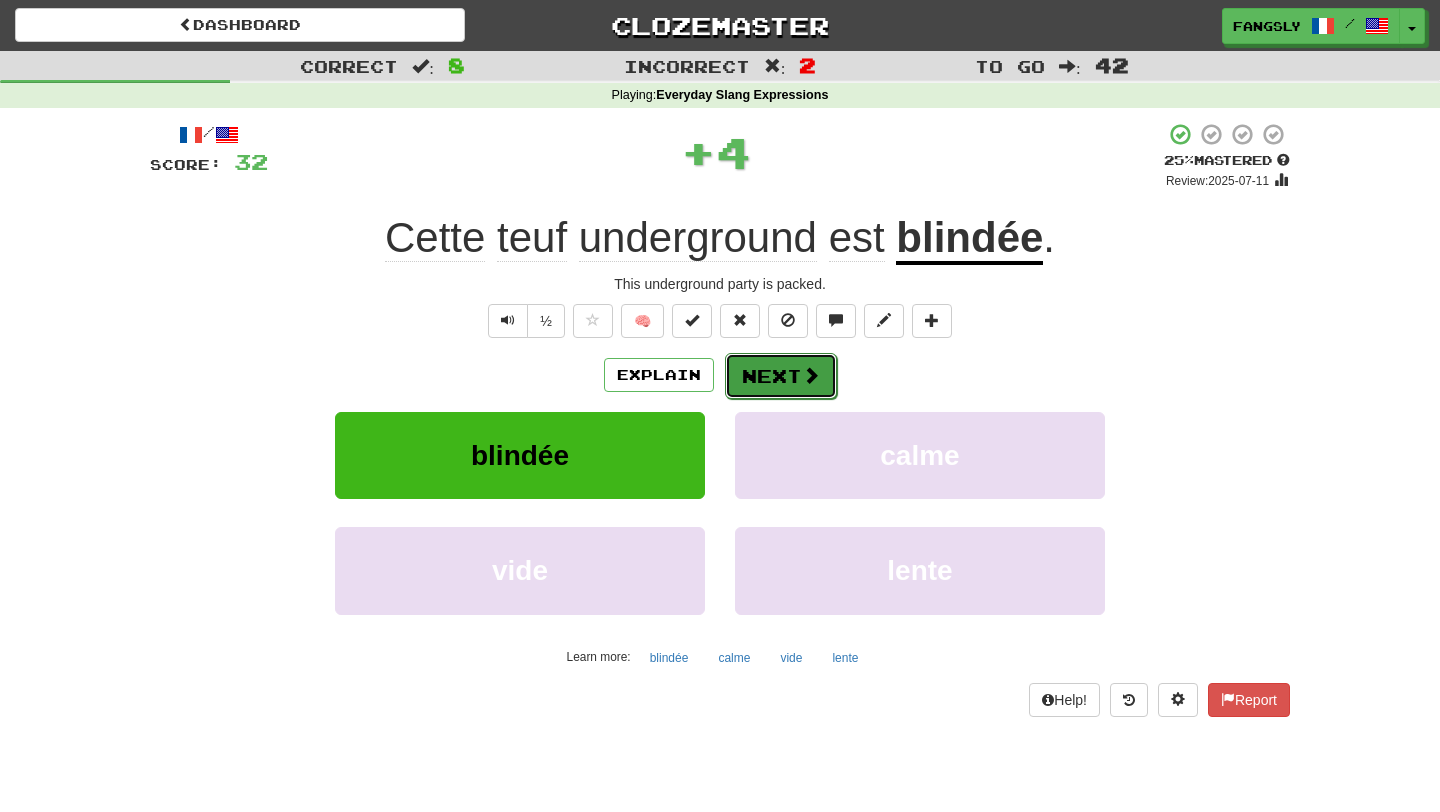 click on "Next" at bounding box center (781, 376) 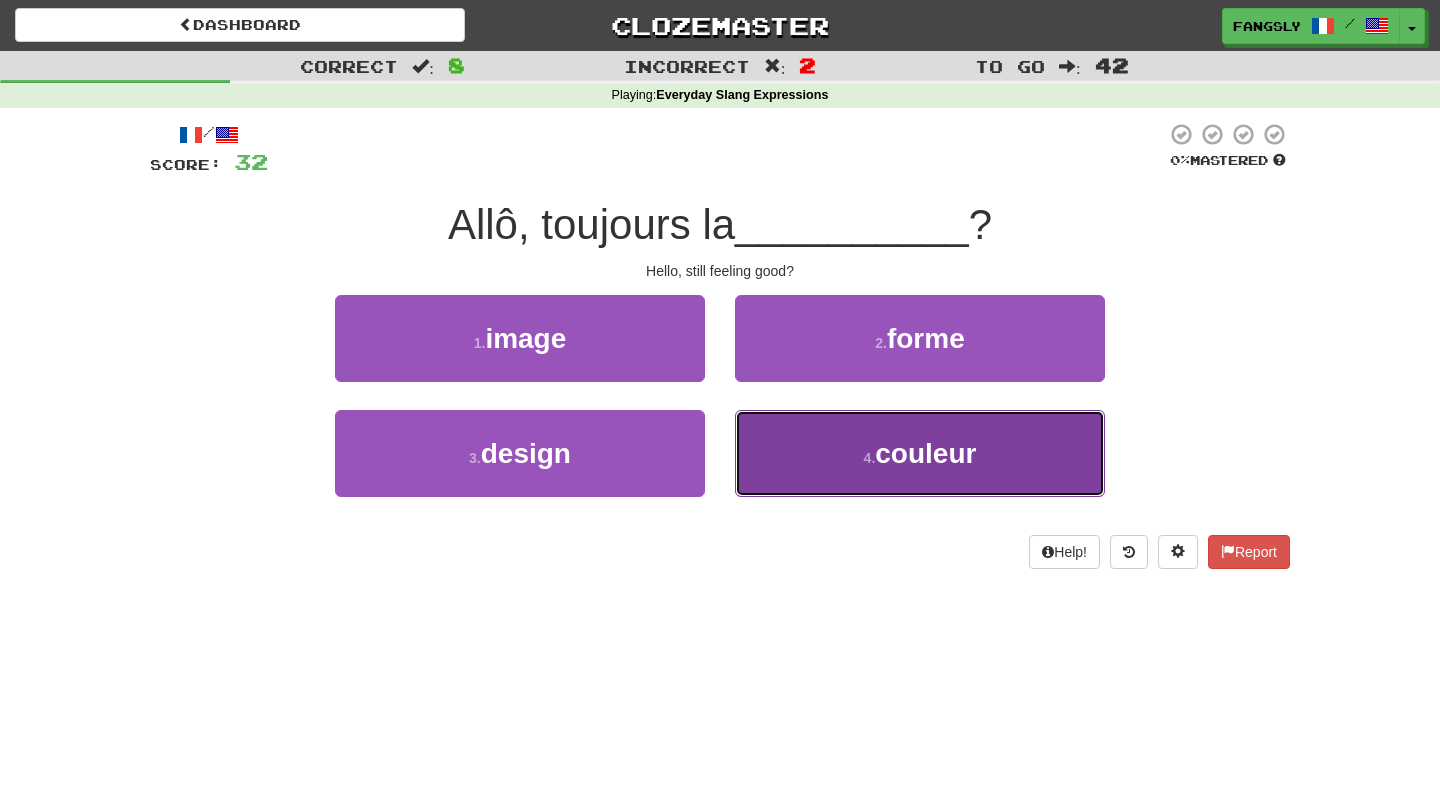click on "4 .  couleur" at bounding box center [920, 453] 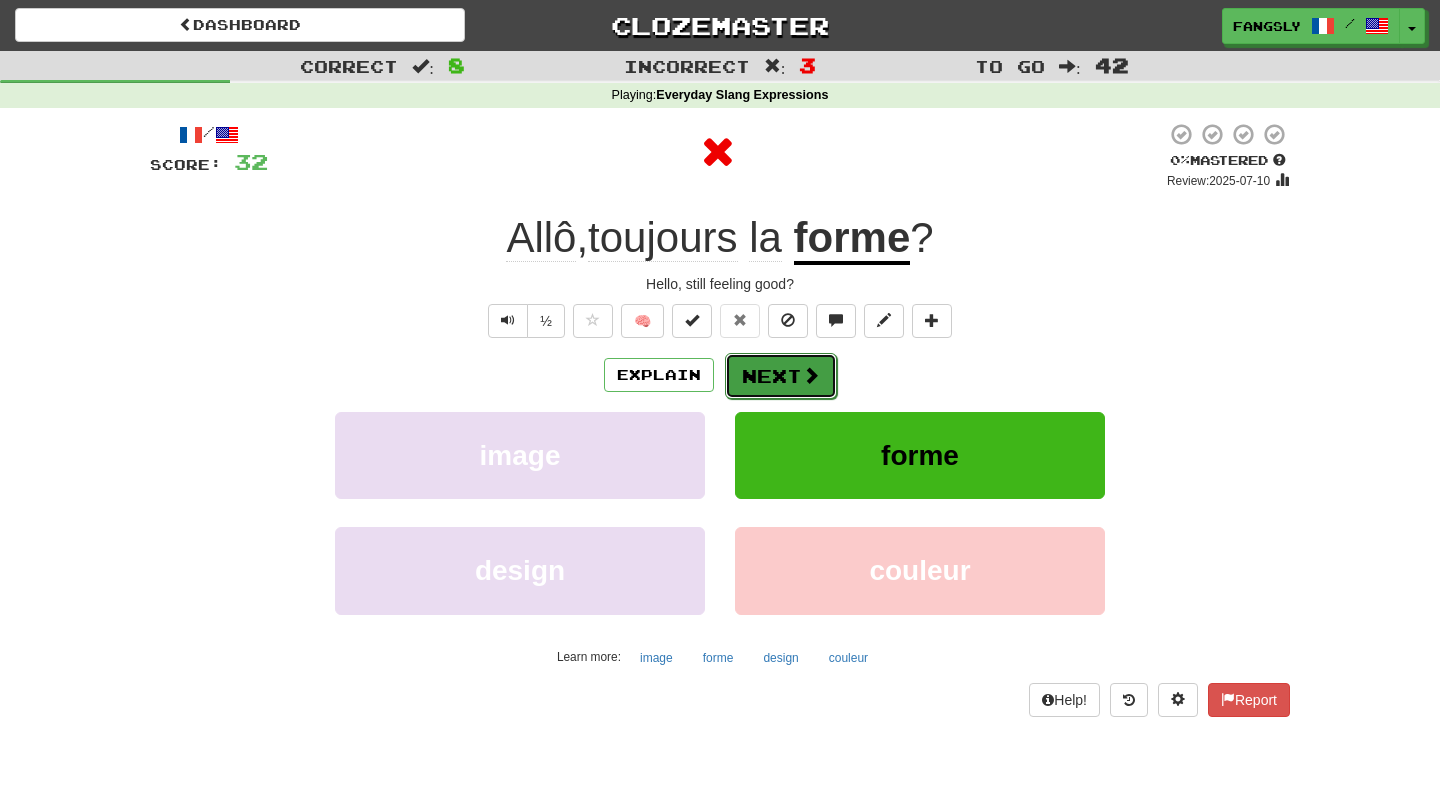 click on "Next" at bounding box center [781, 376] 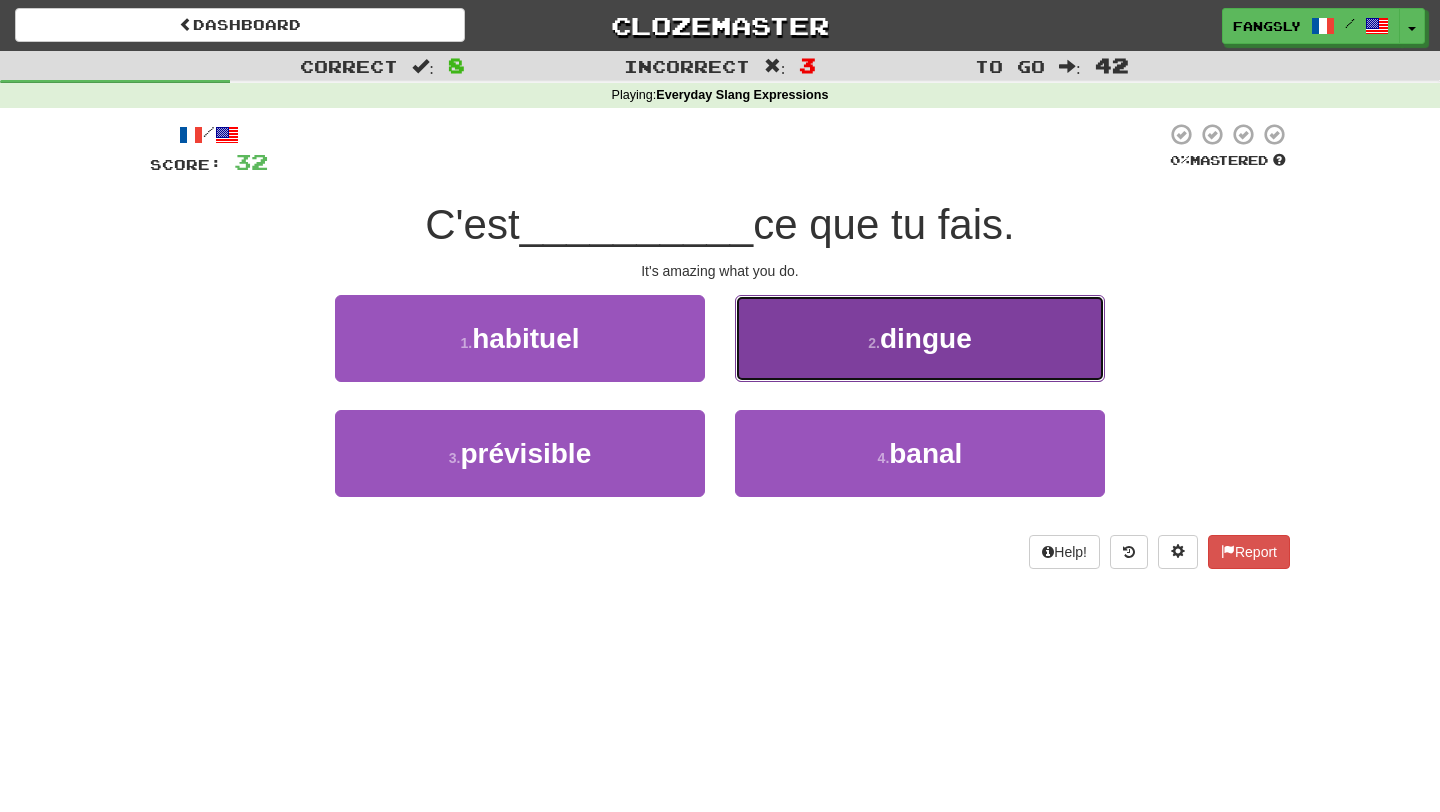 click on "2 . dingue" at bounding box center [920, 338] 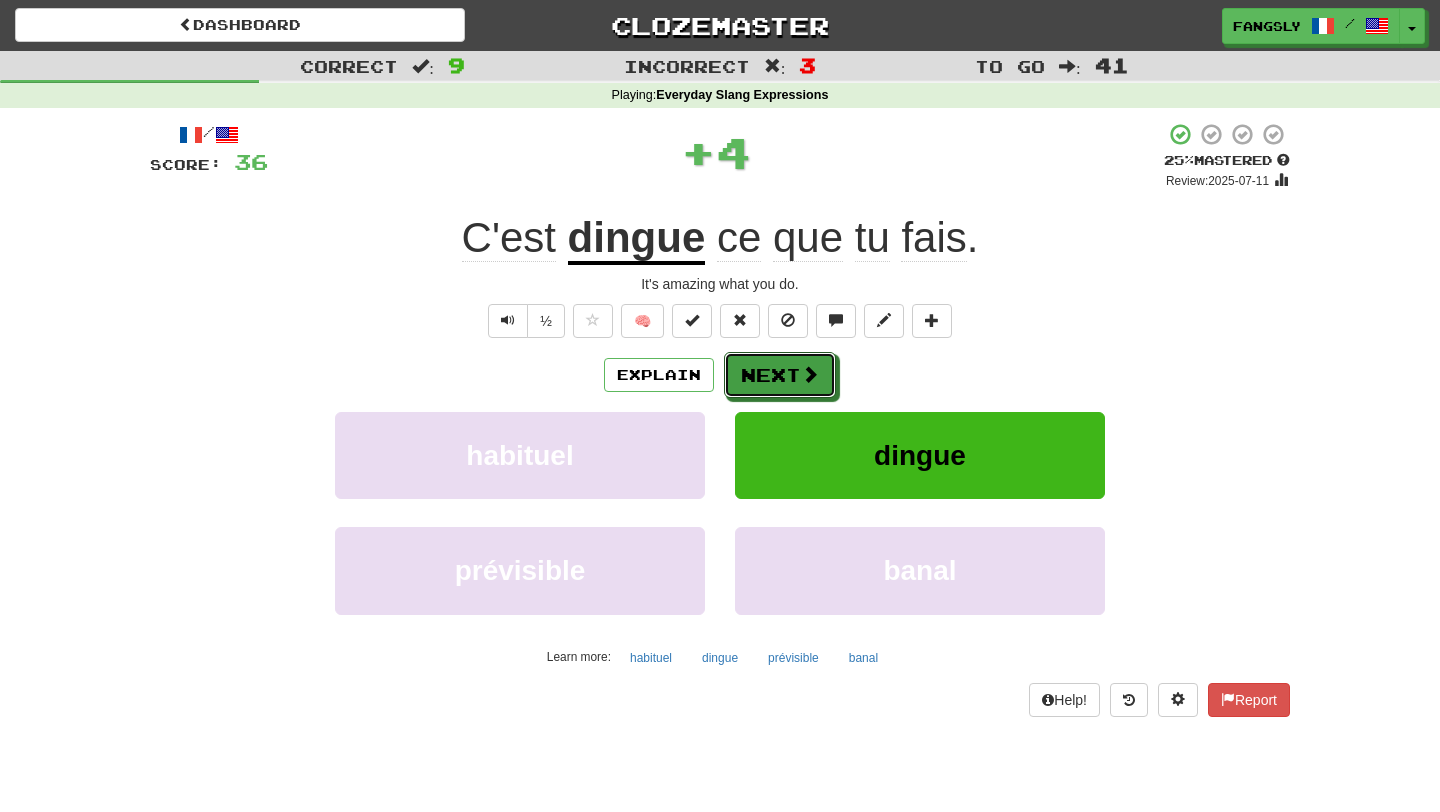 click on "Next" at bounding box center [780, 375] 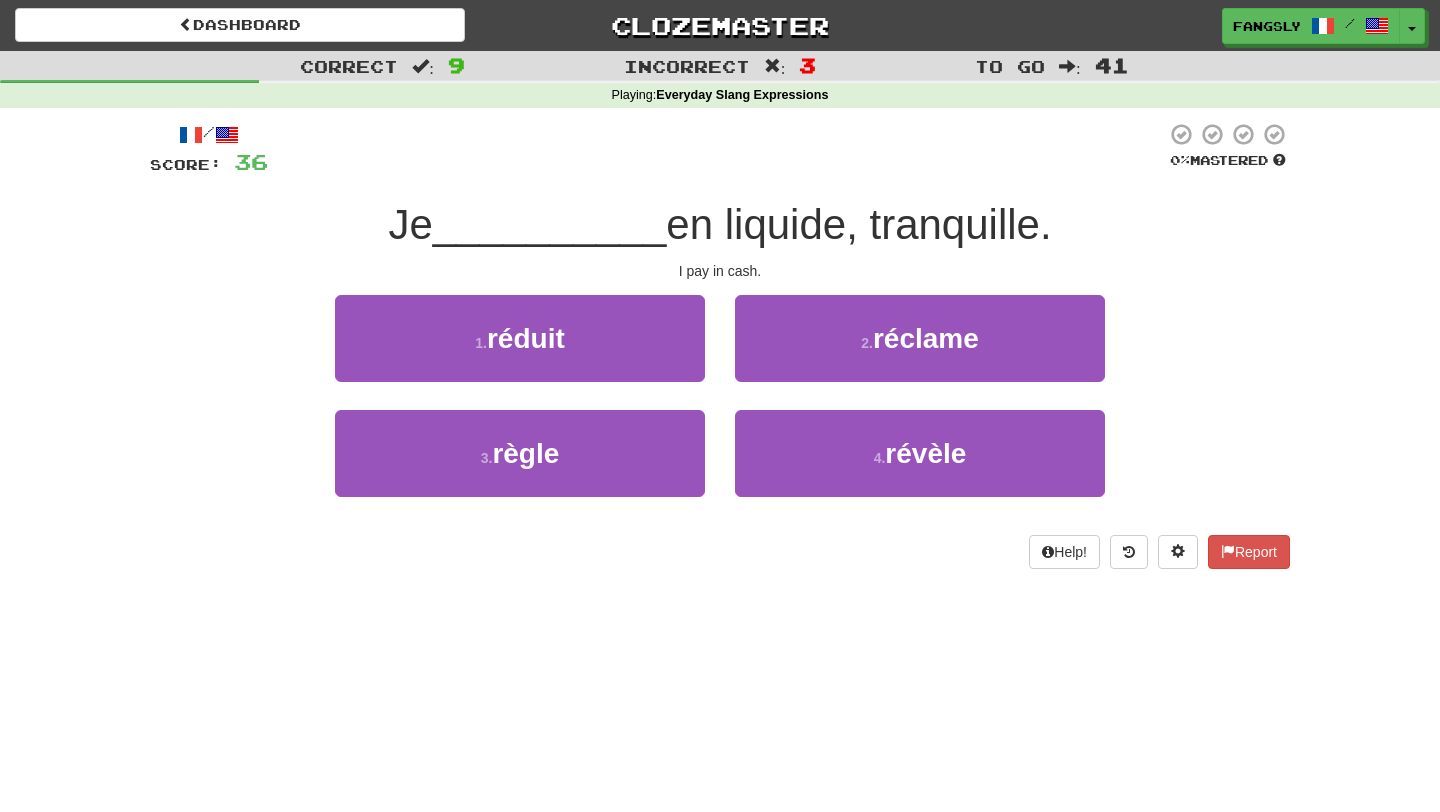 click on "4 . révèle" at bounding box center [920, 467] 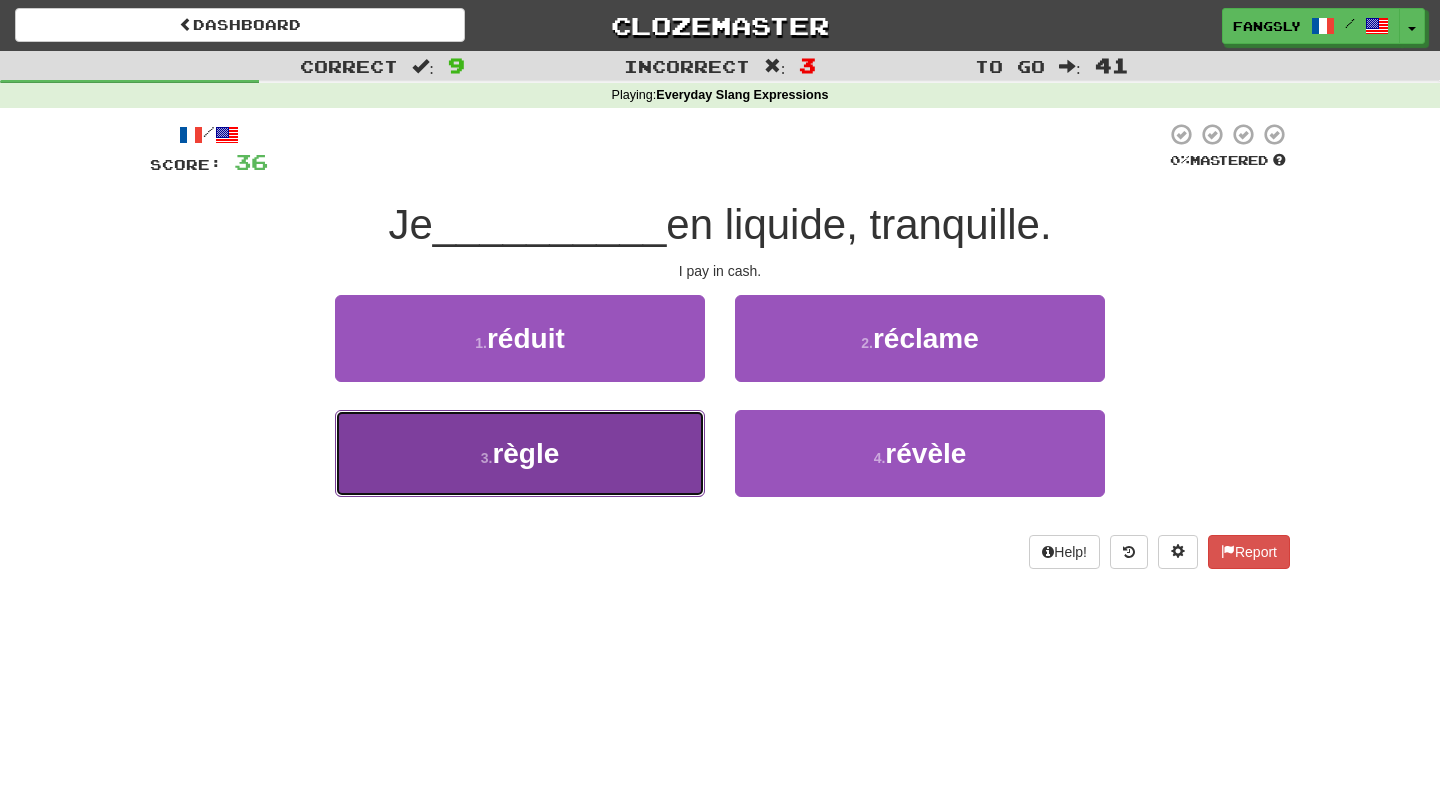 click on "3 . règle" at bounding box center (520, 453) 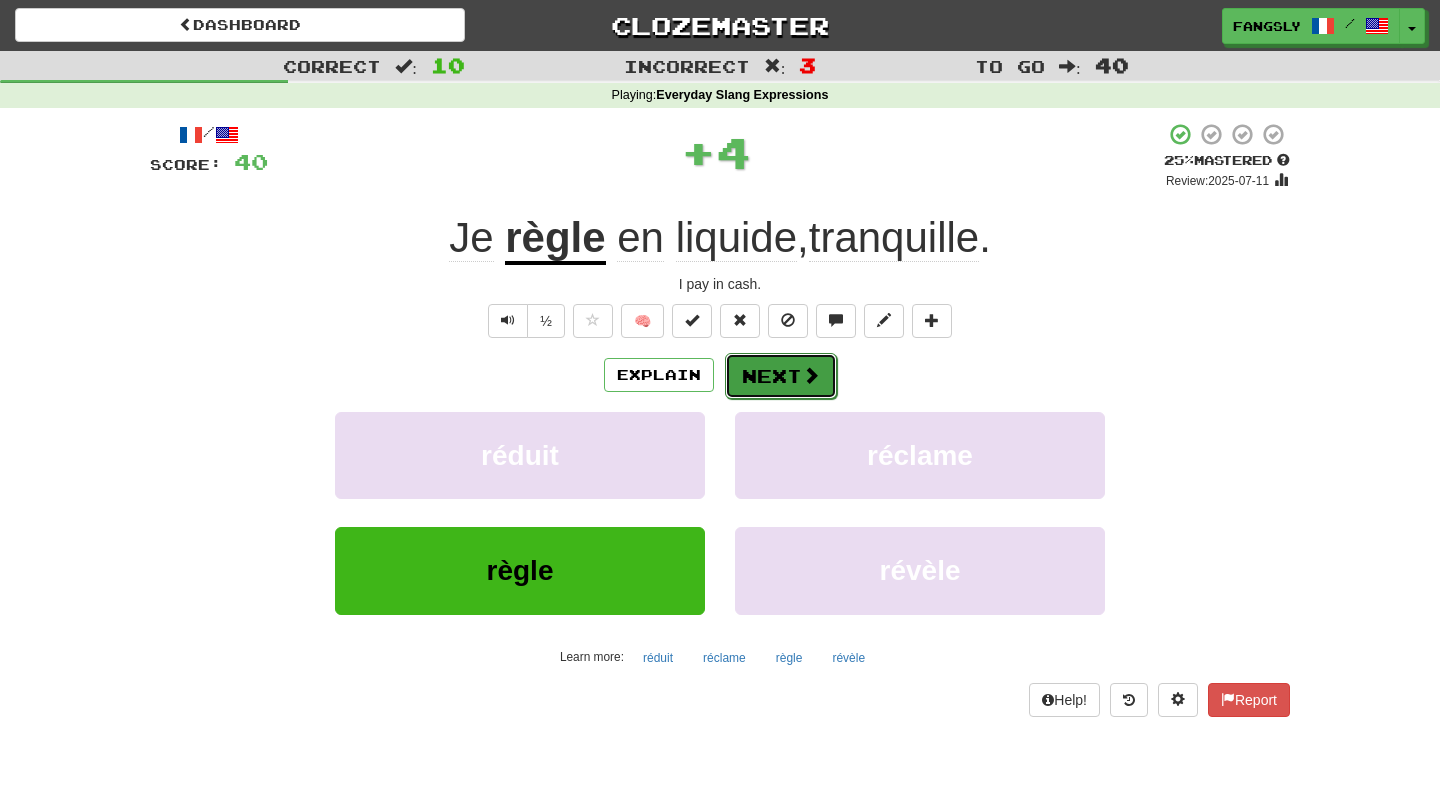 click on "Next" at bounding box center (781, 376) 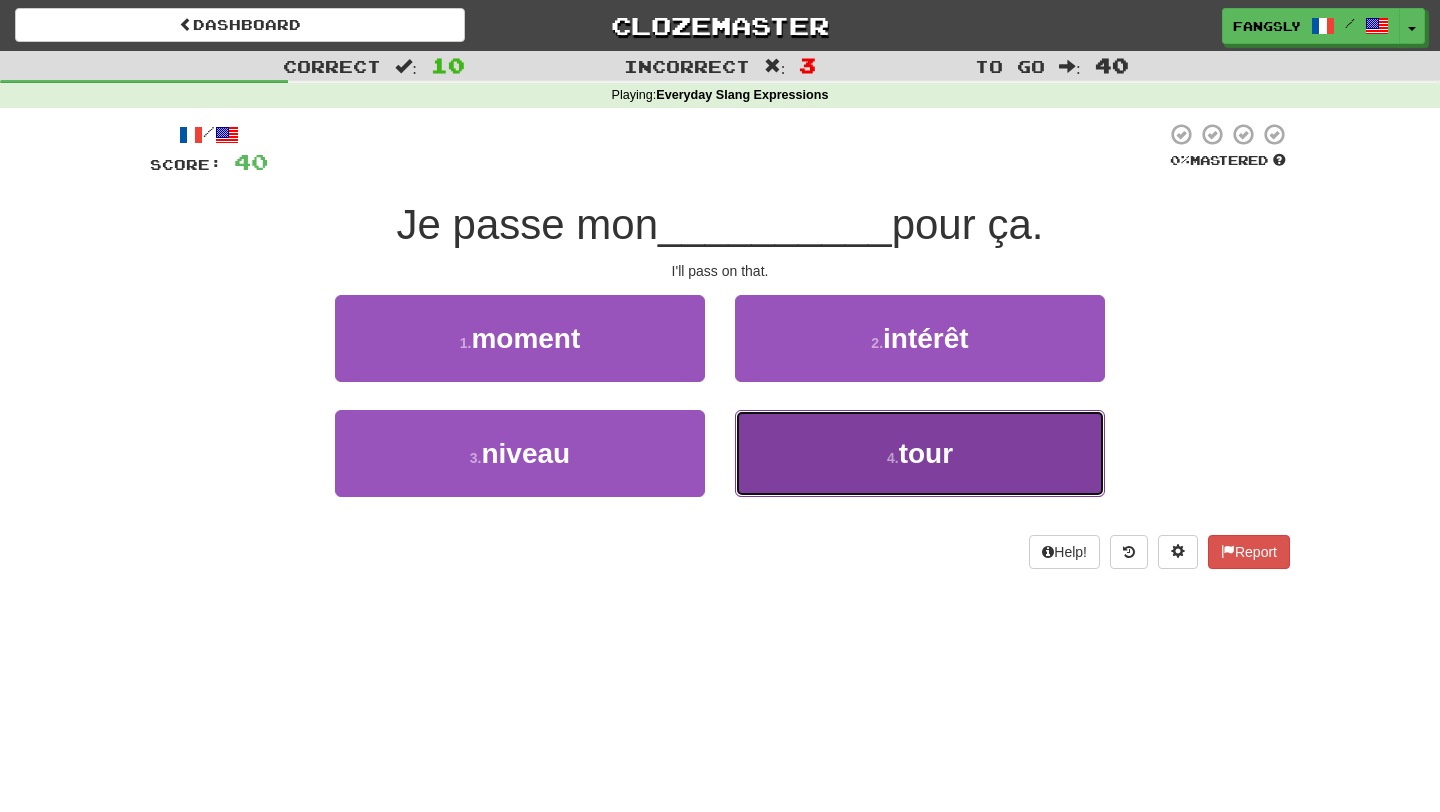 click on "4 . tour" at bounding box center (920, 453) 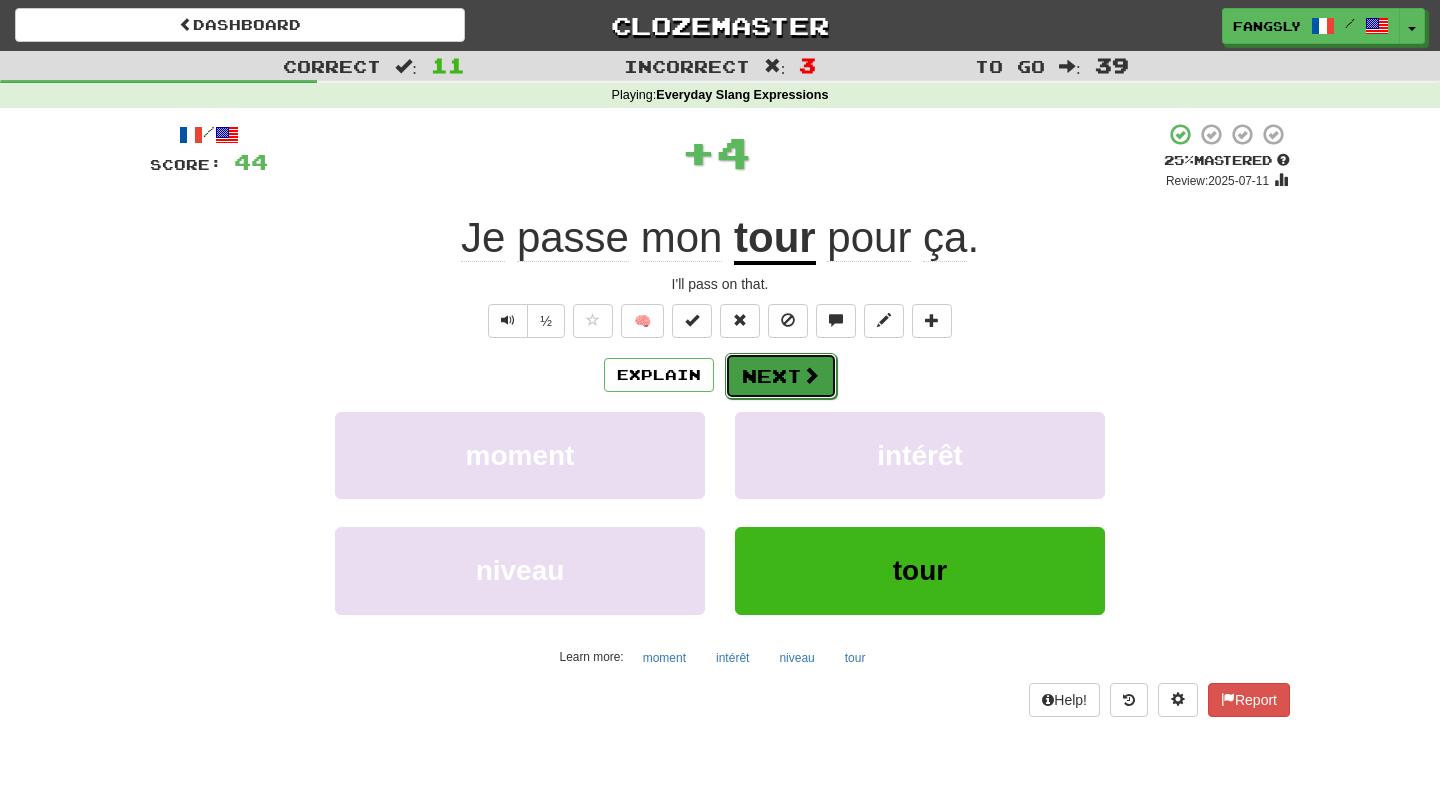 click on "Next" at bounding box center [781, 376] 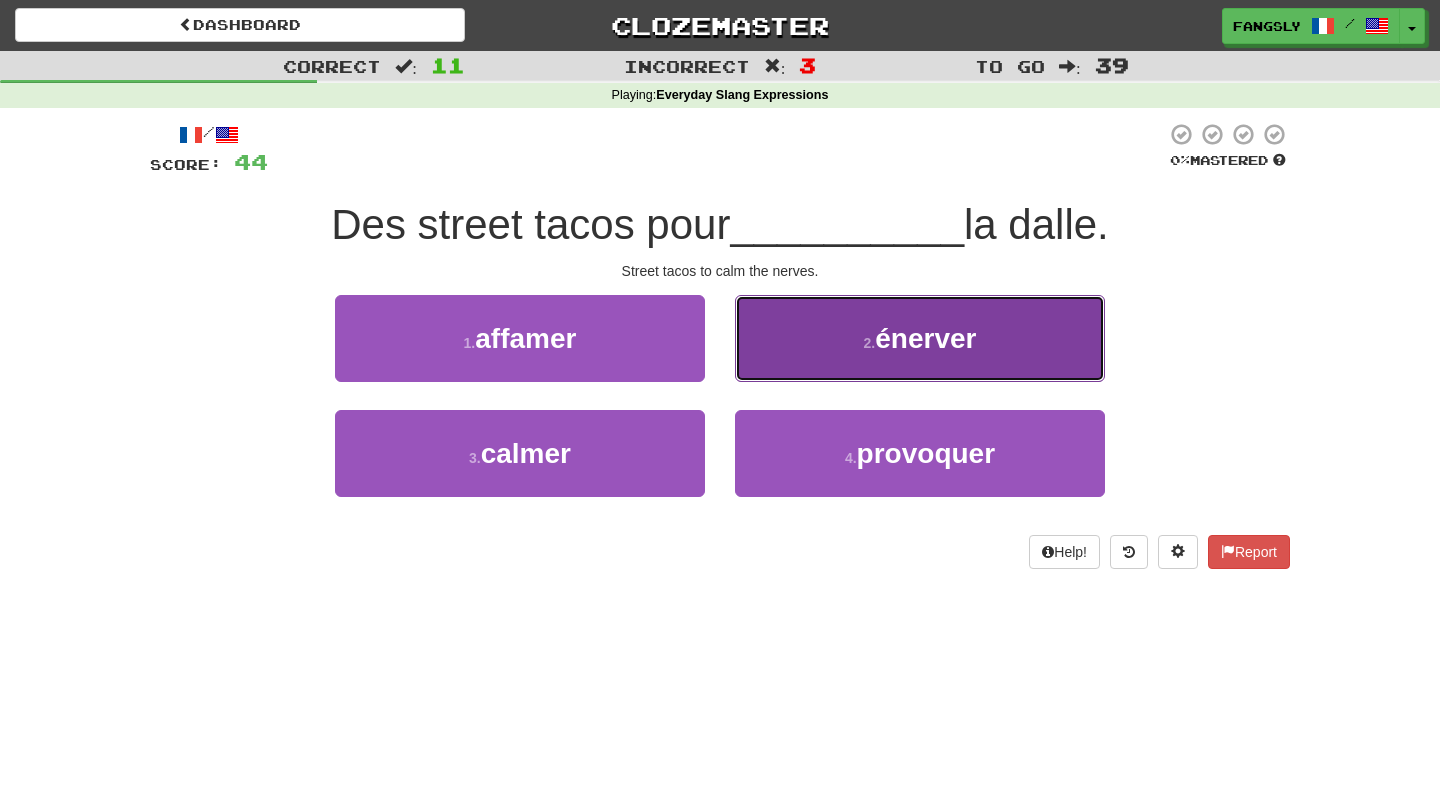click on "2 .  énerver" at bounding box center [920, 338] 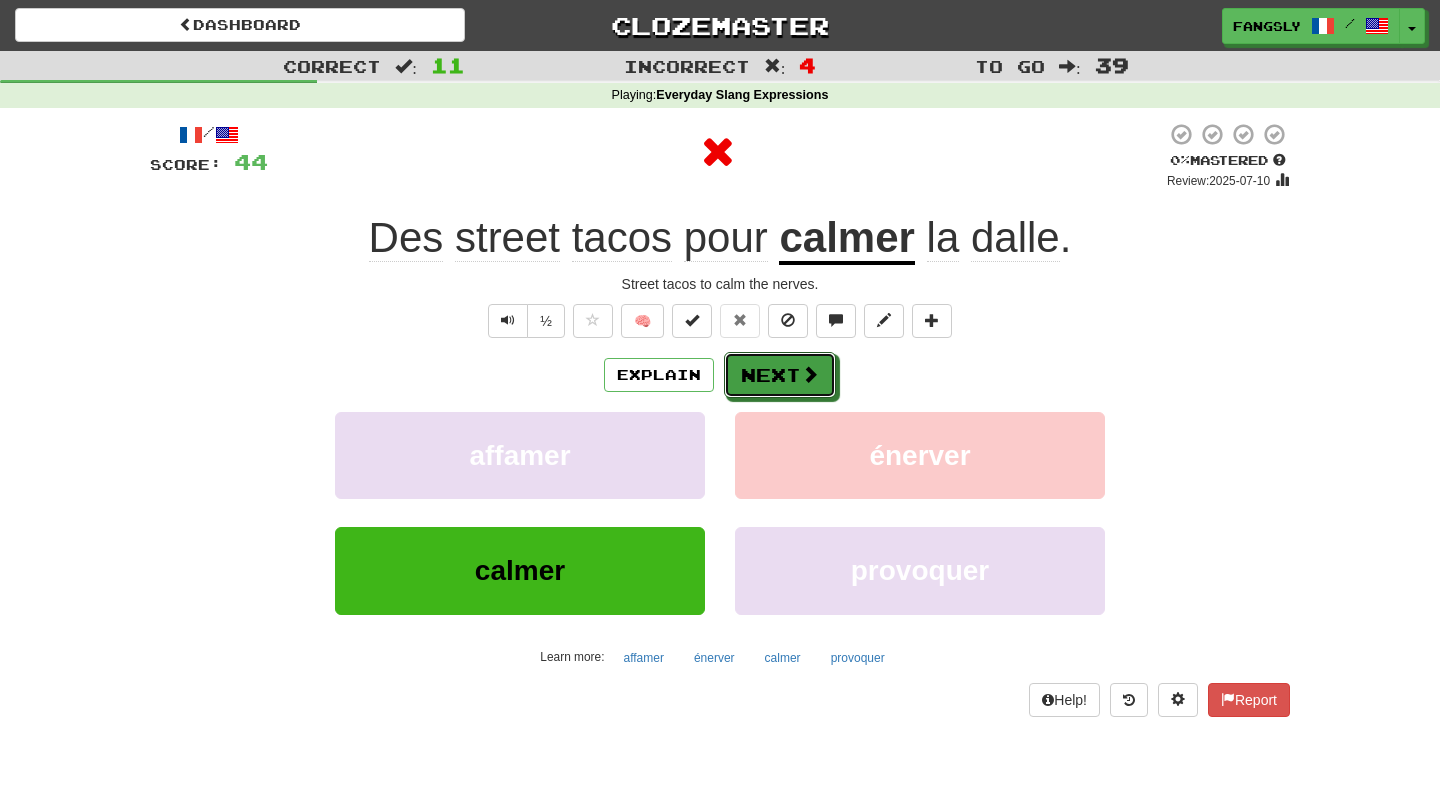click on "Next" at bounding box center [780, 375] 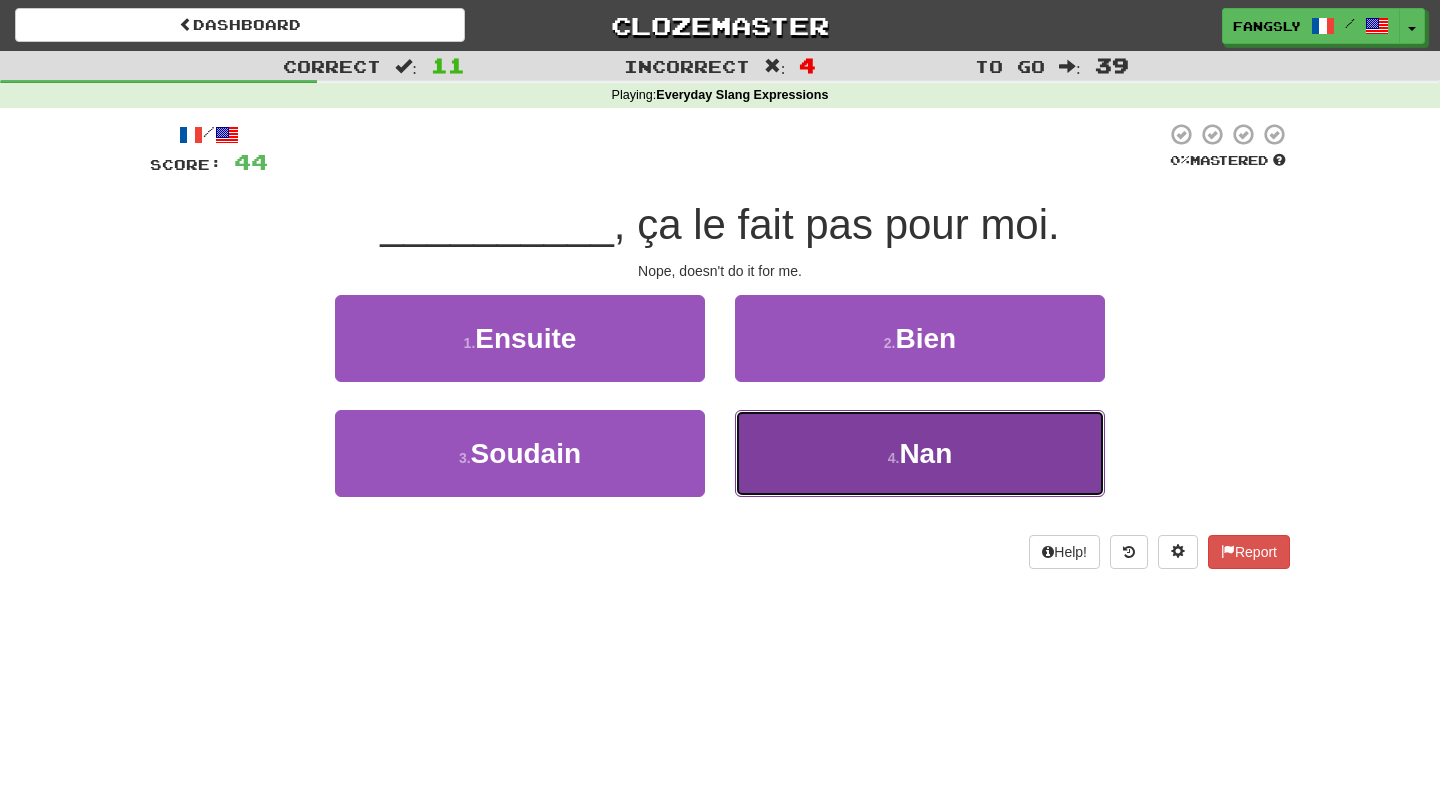 click on "4 .  Nan" at bounding box center (920, 453) 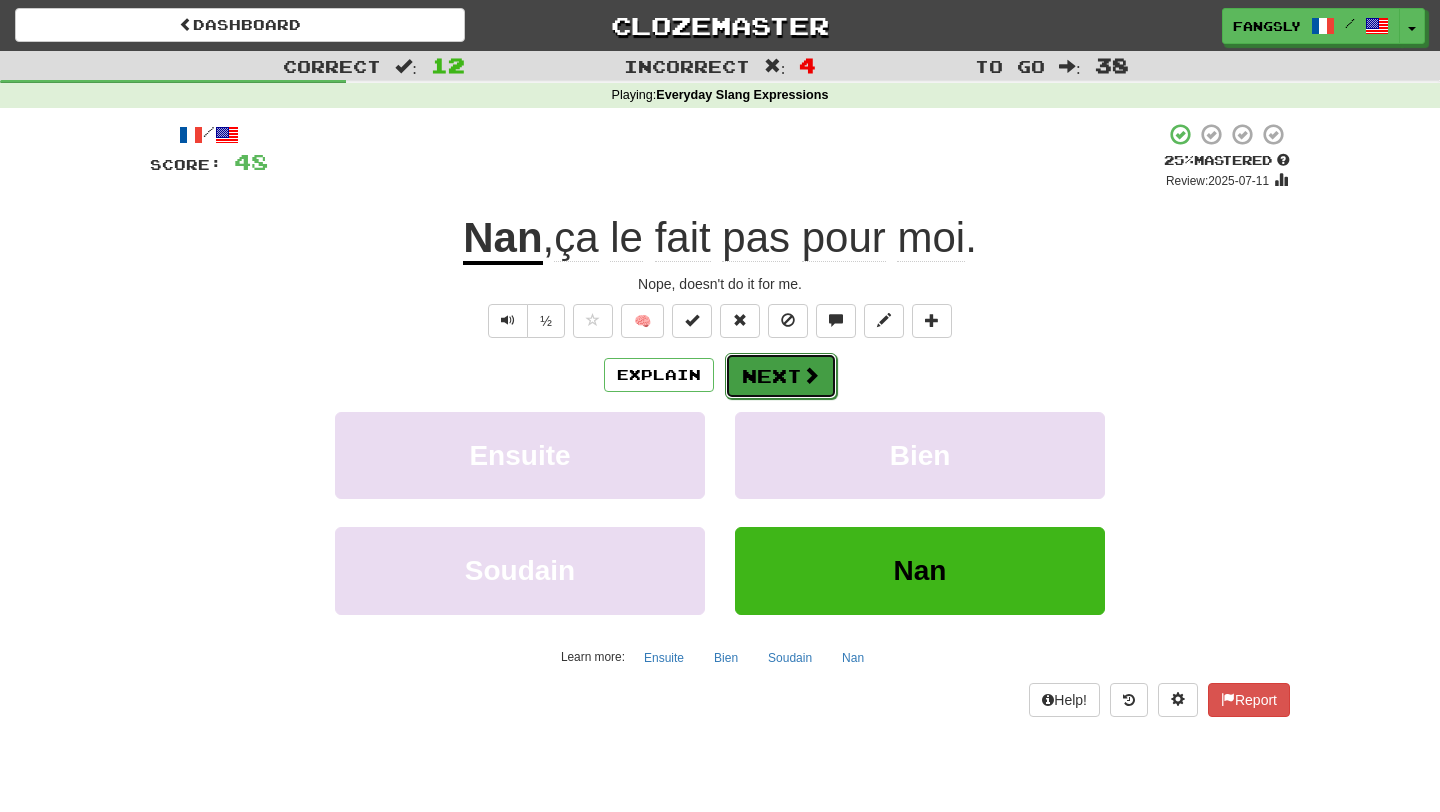 click on "Next" at bounding box center [781, 376] 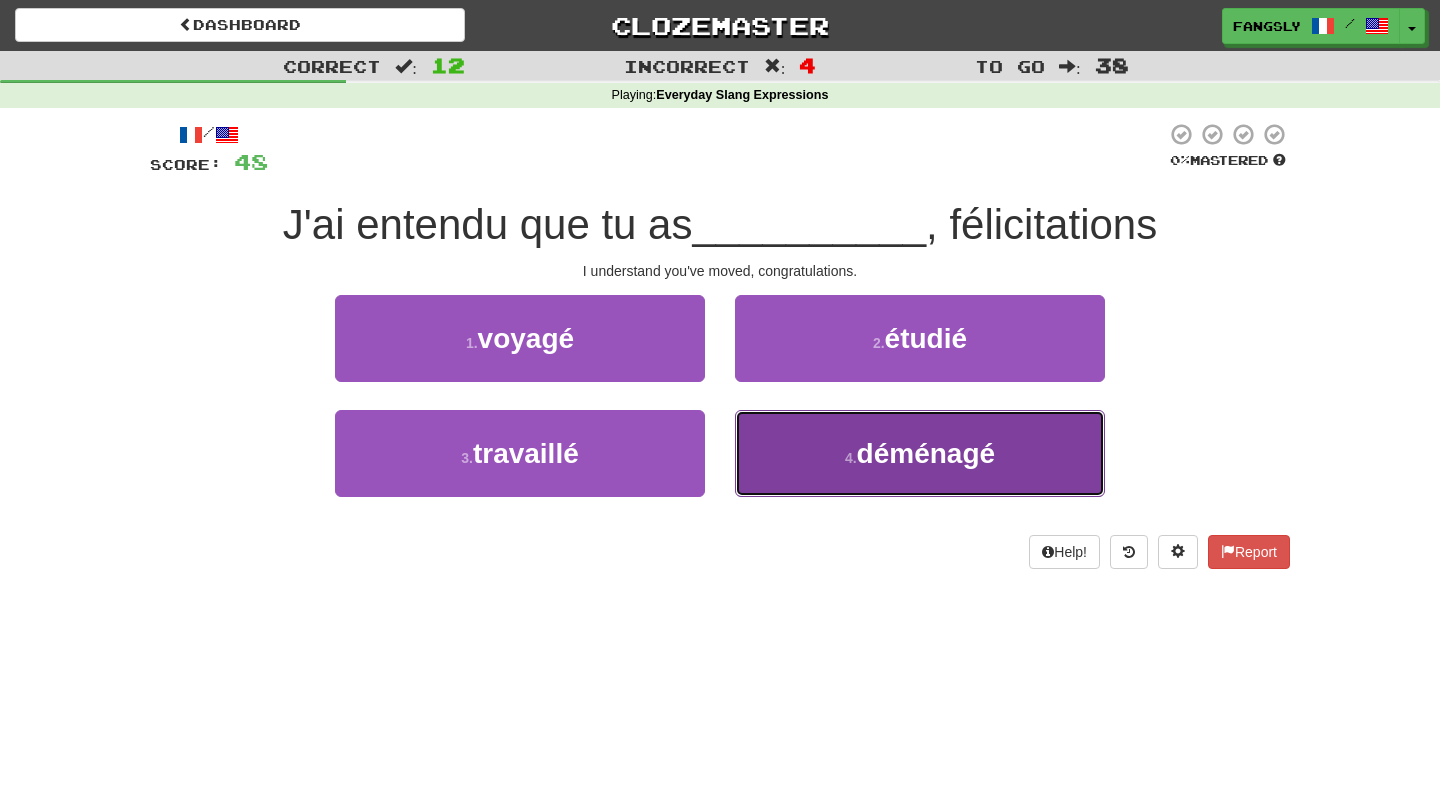 click on "4 .  déménagé" at bounding box center [920, 453] 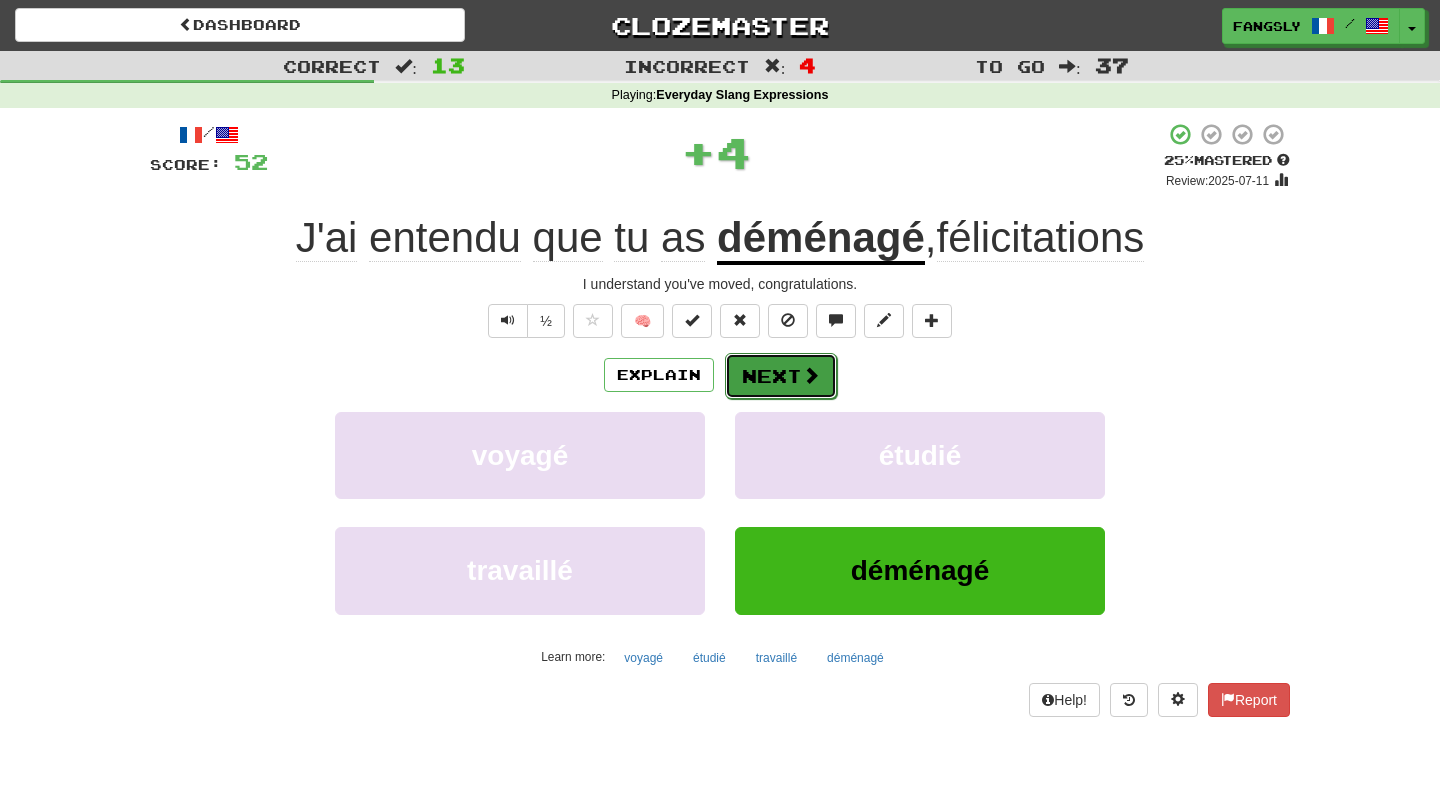 click on "Next" at bounding box center (781, 376) 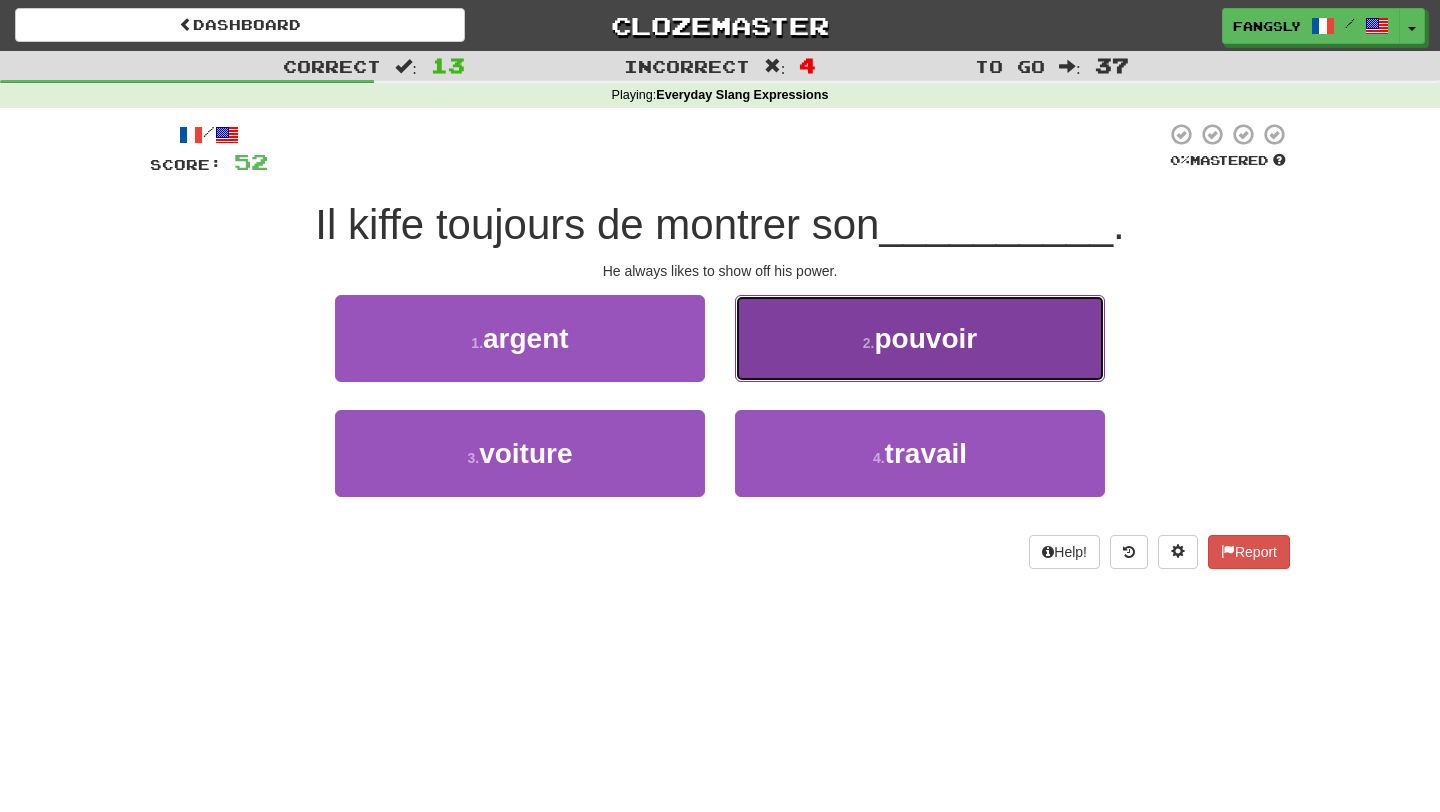 click on "2 .  pouvoir" at bounding box center (920, 338) 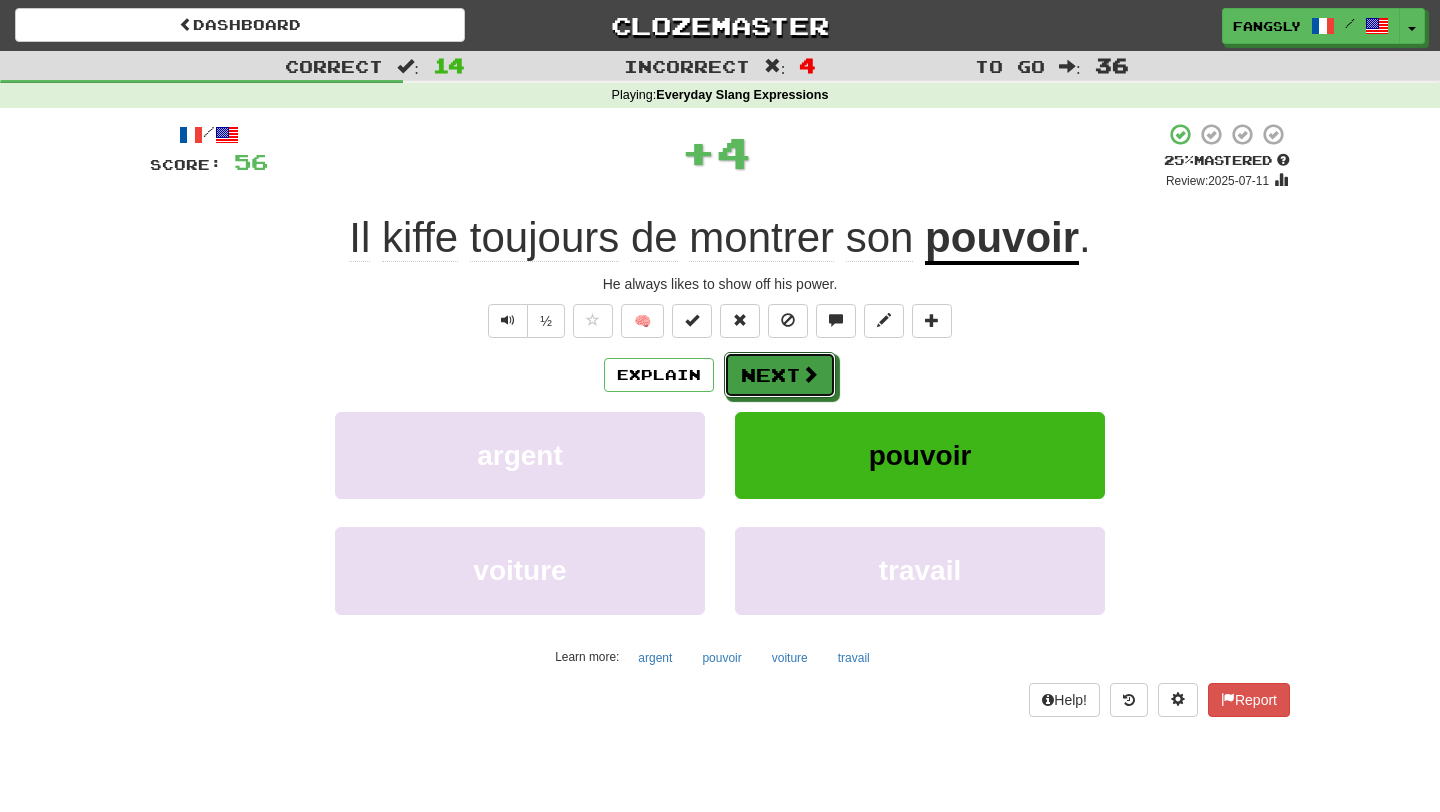 click on "Next" at bounding box center (780, 375) 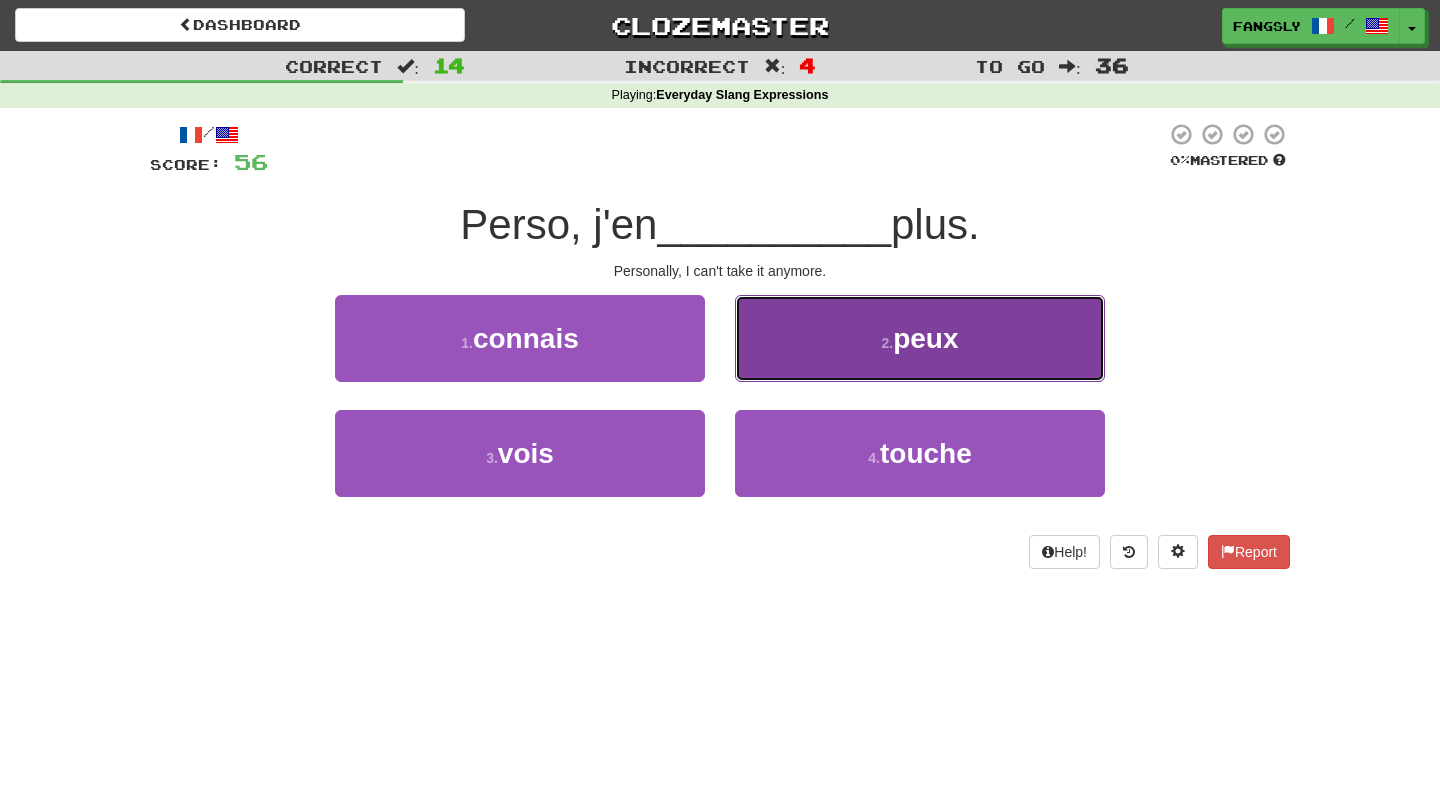 click on "2 .  peux" at bounding box center (920, 338) 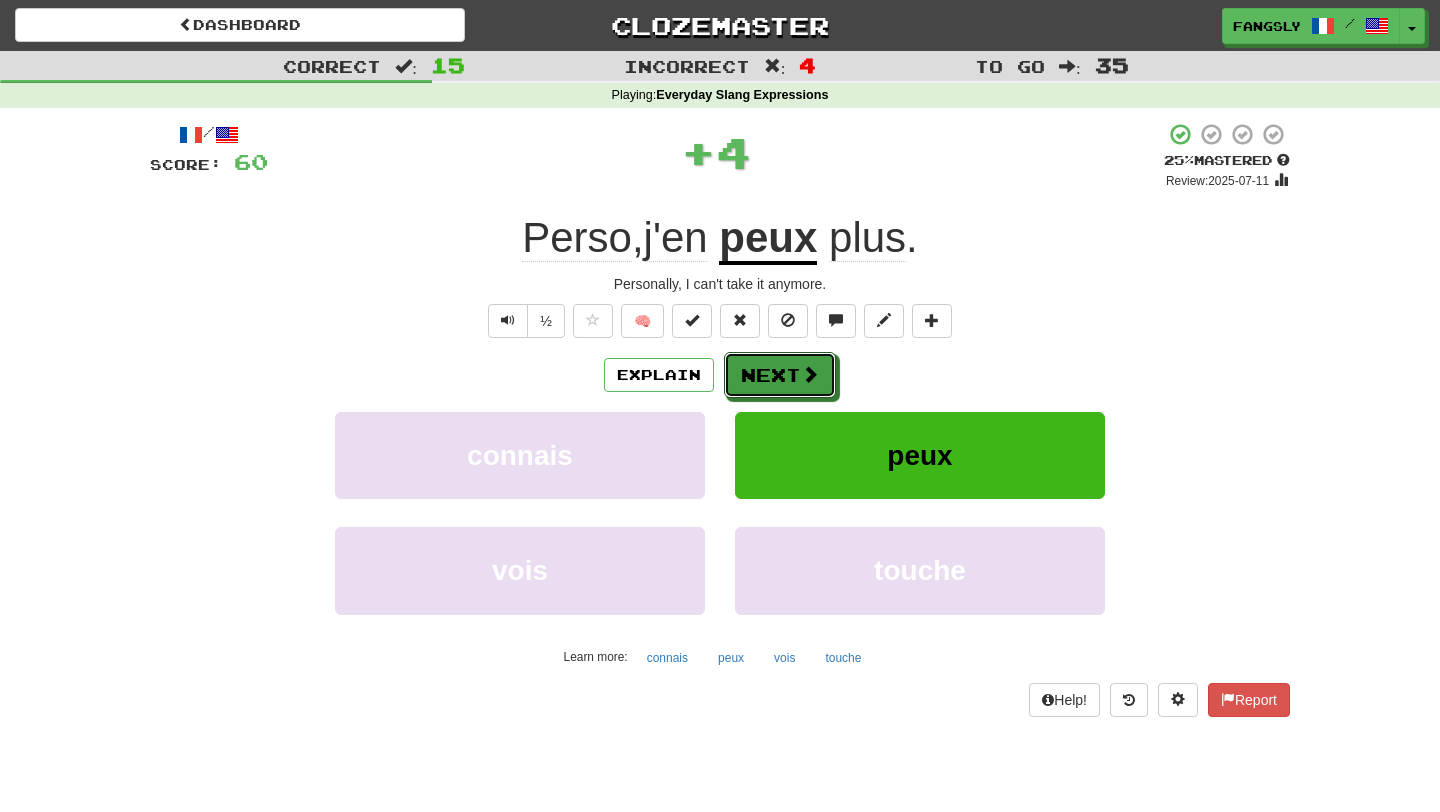 click on "Next" at bounding box center [780, 375] 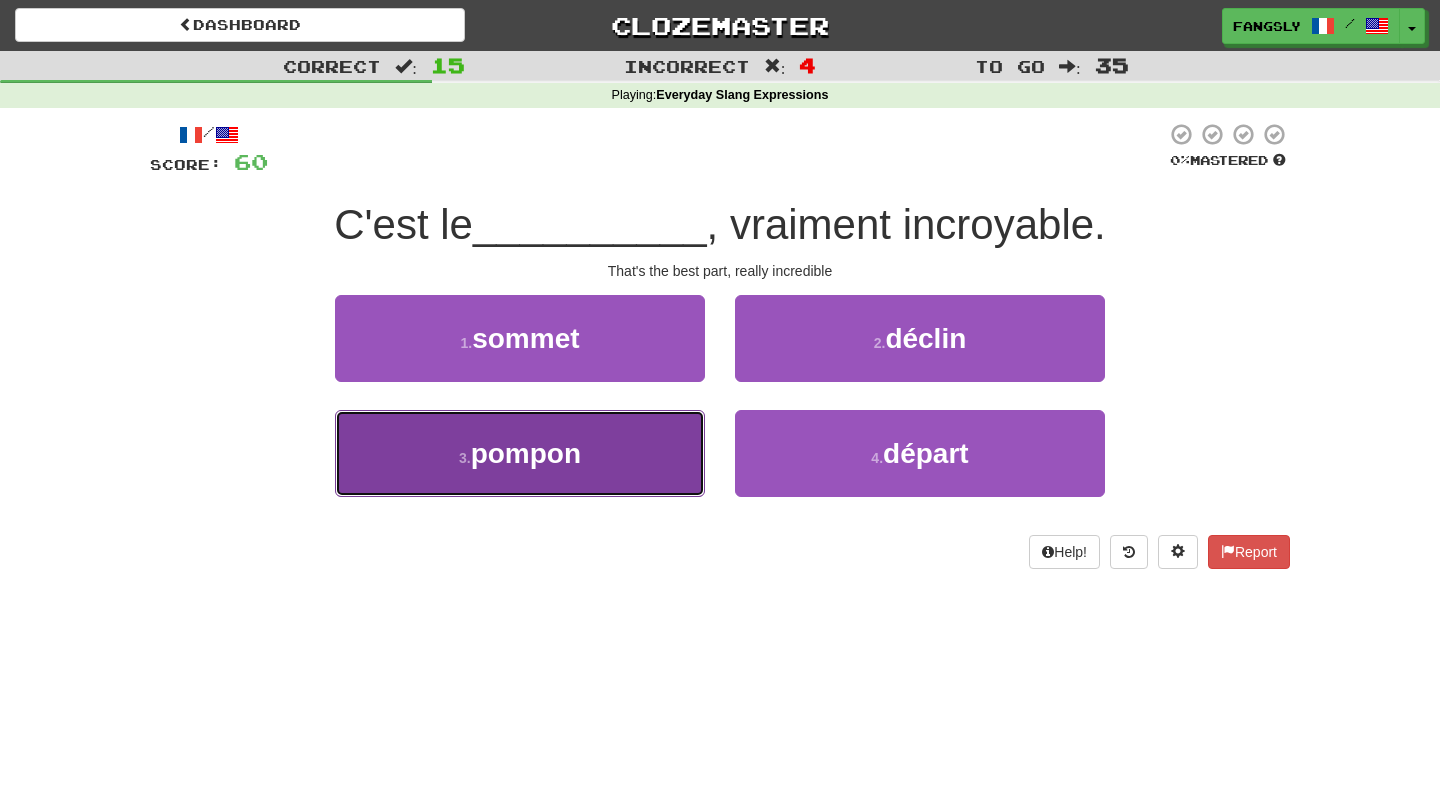 click on "3 .  pompon" at bounding box center [520, 453] 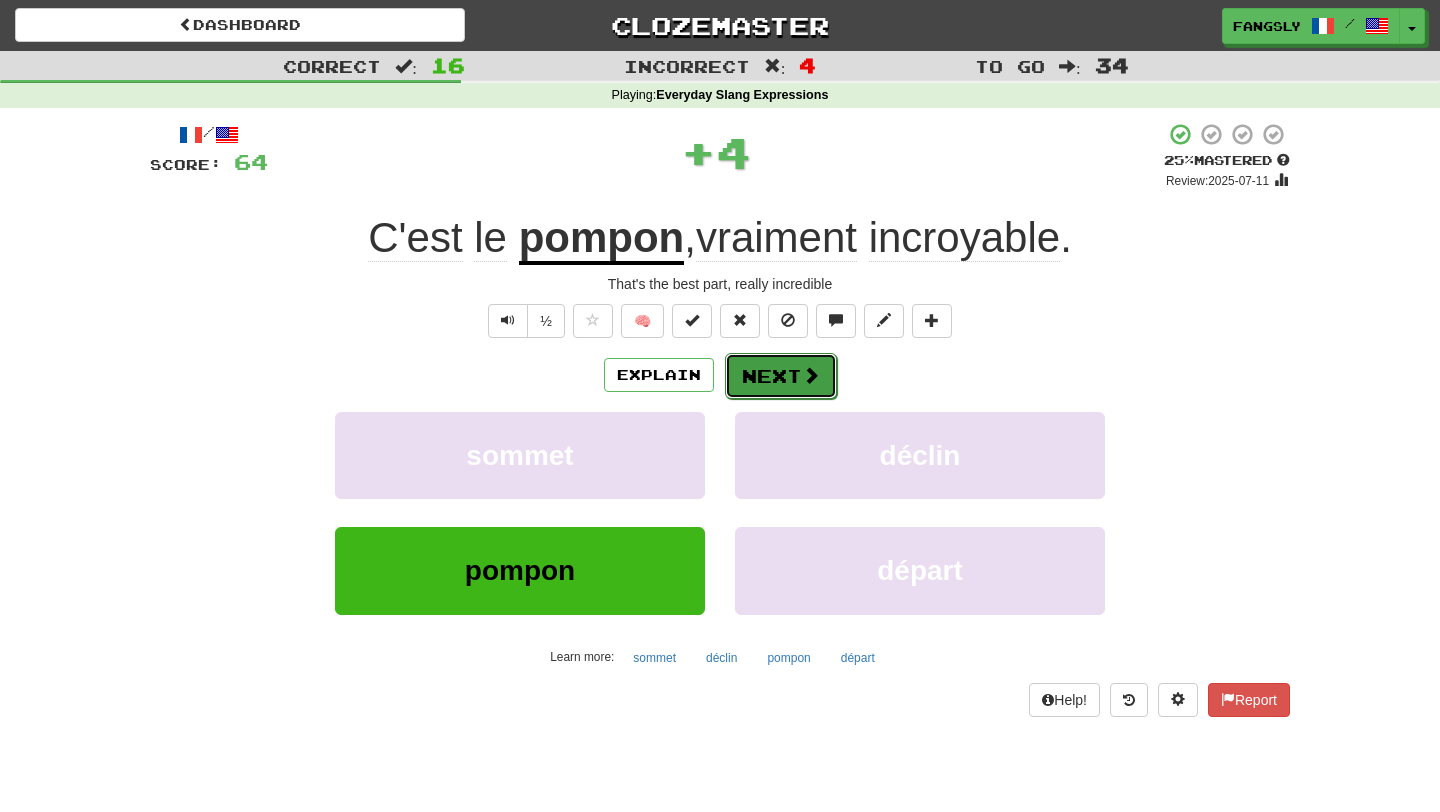 click on "Next" at bounding box center (781, 376) 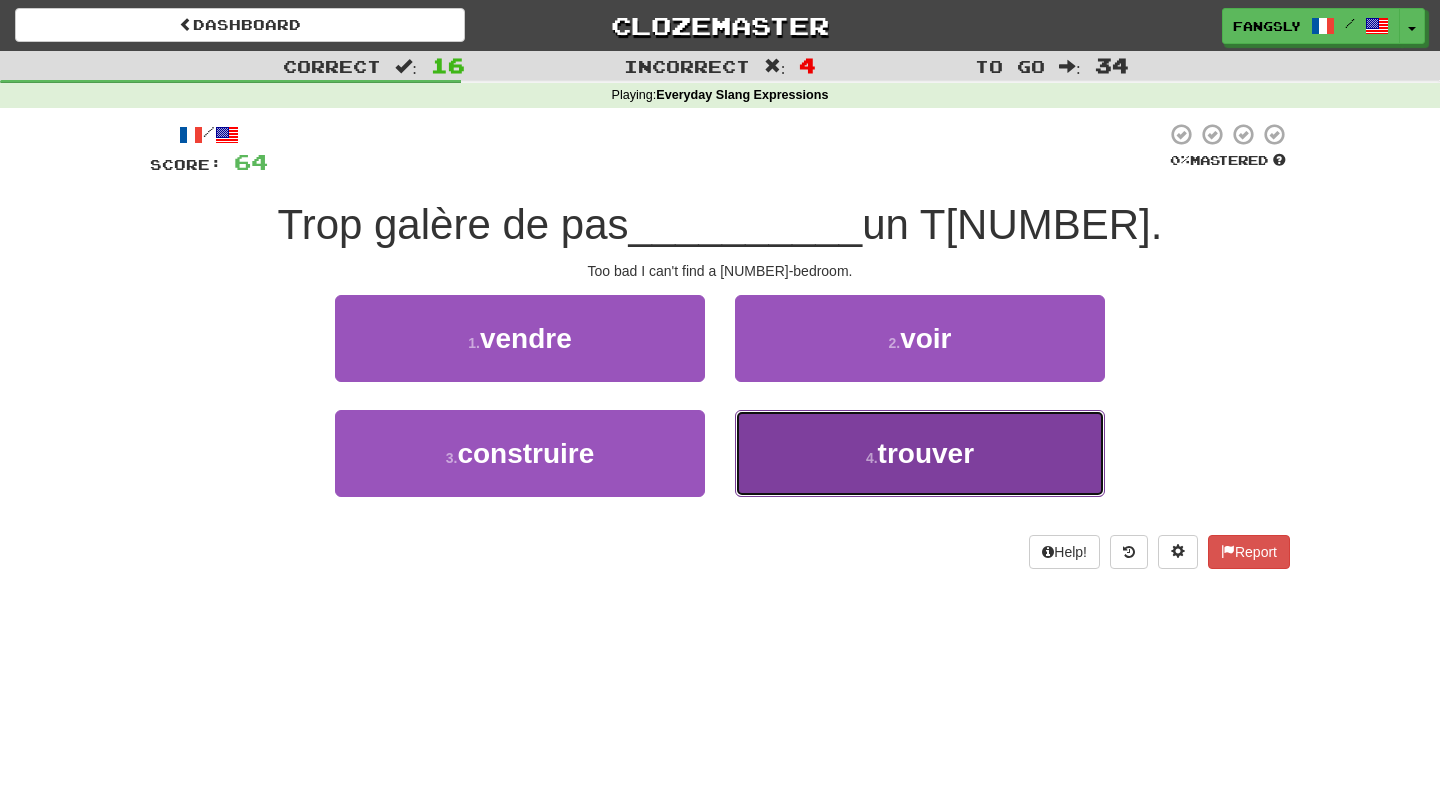 click on "4 .  trouver" at bounding box center (920, 453) 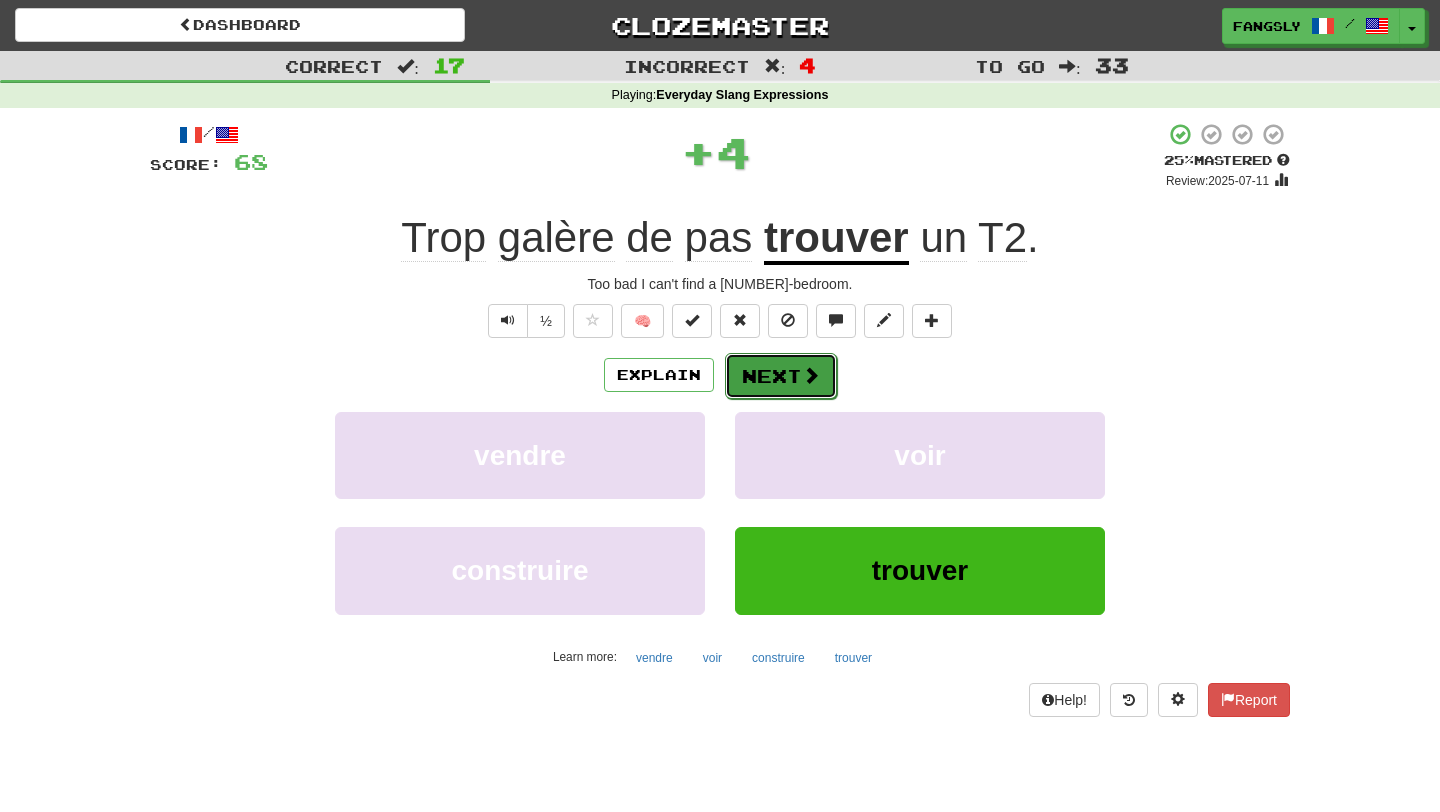 click on "Next" at bounding box center [781, 376] 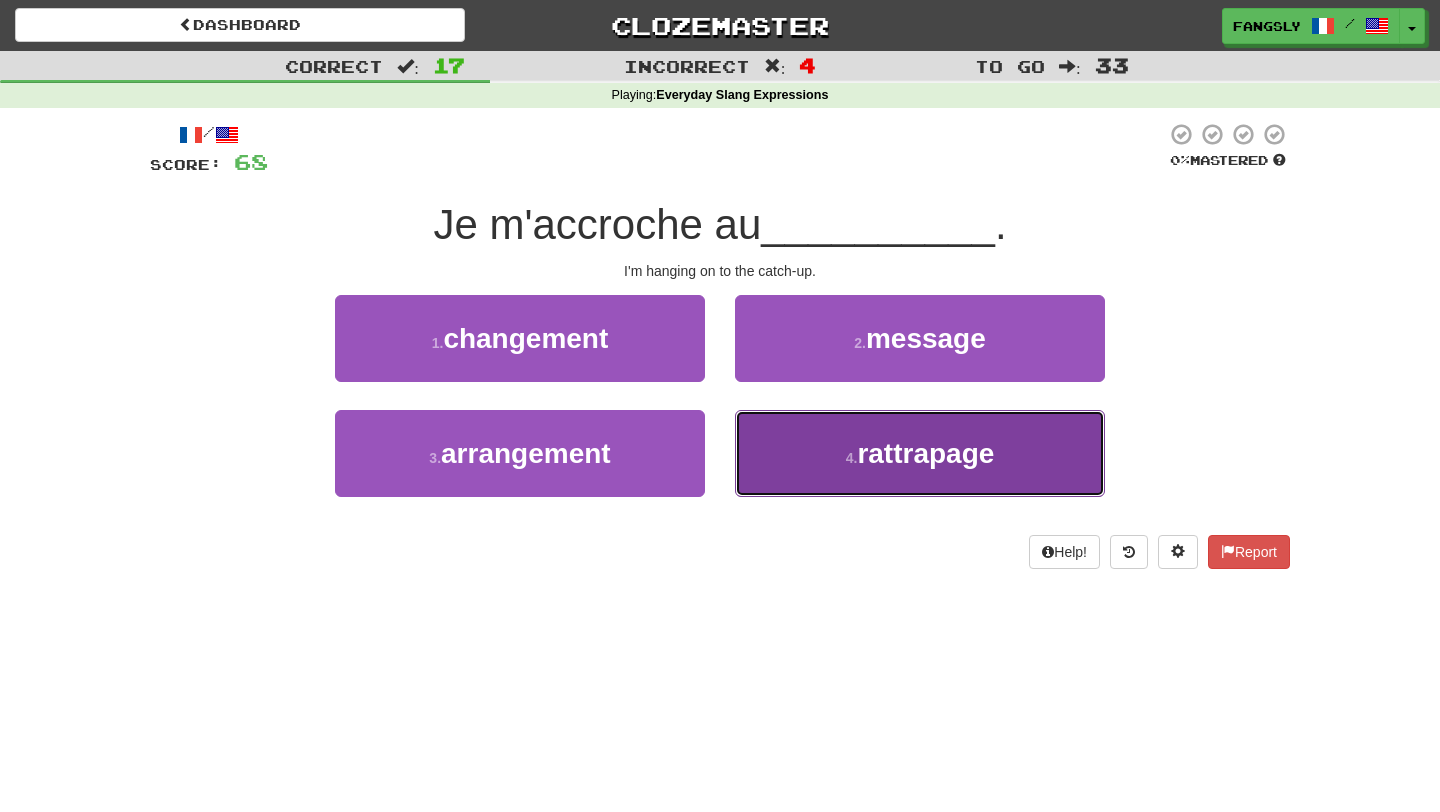click on "4 .  rattrapage" at bounding box center (920, 453) 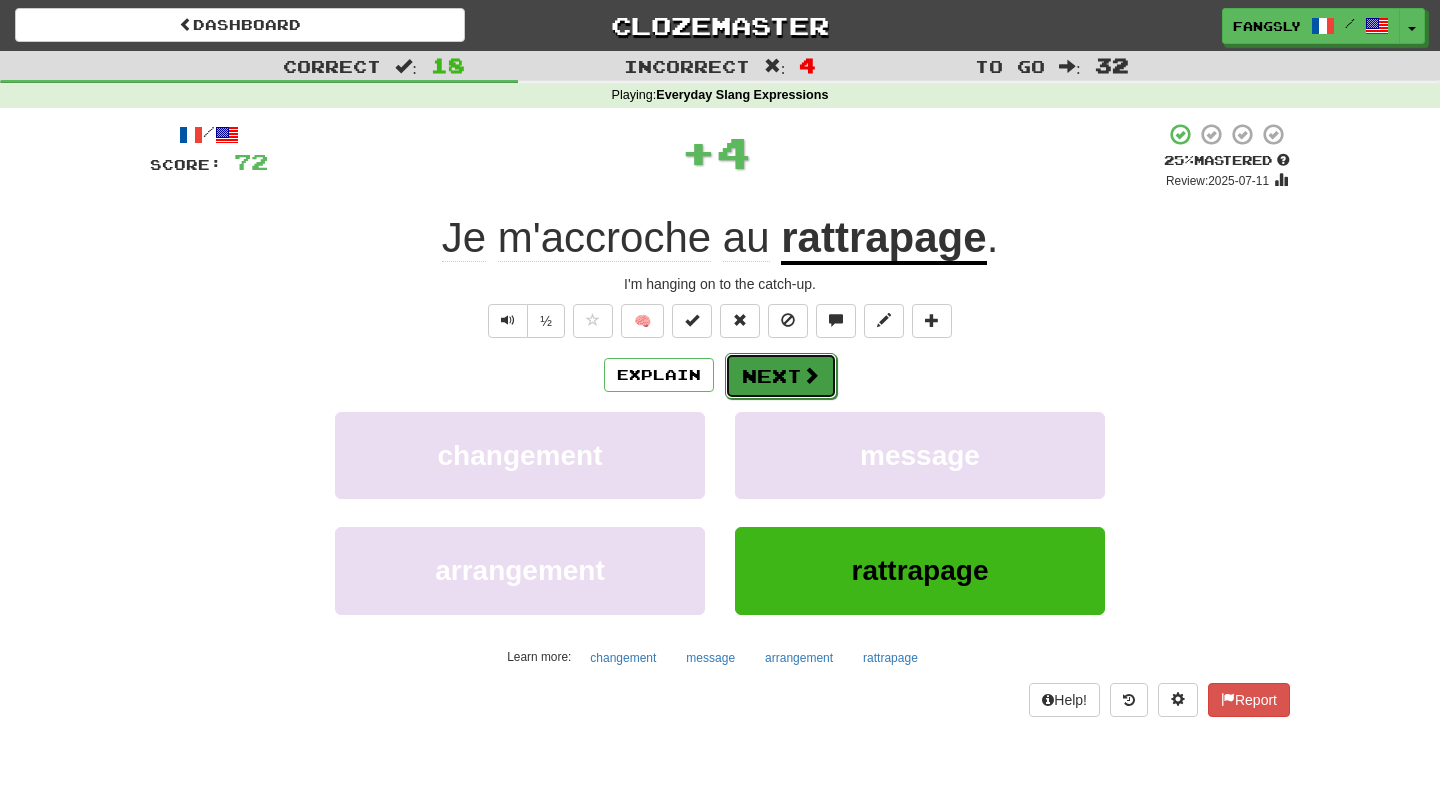 click on "Next" at bounding box center [781, 376] 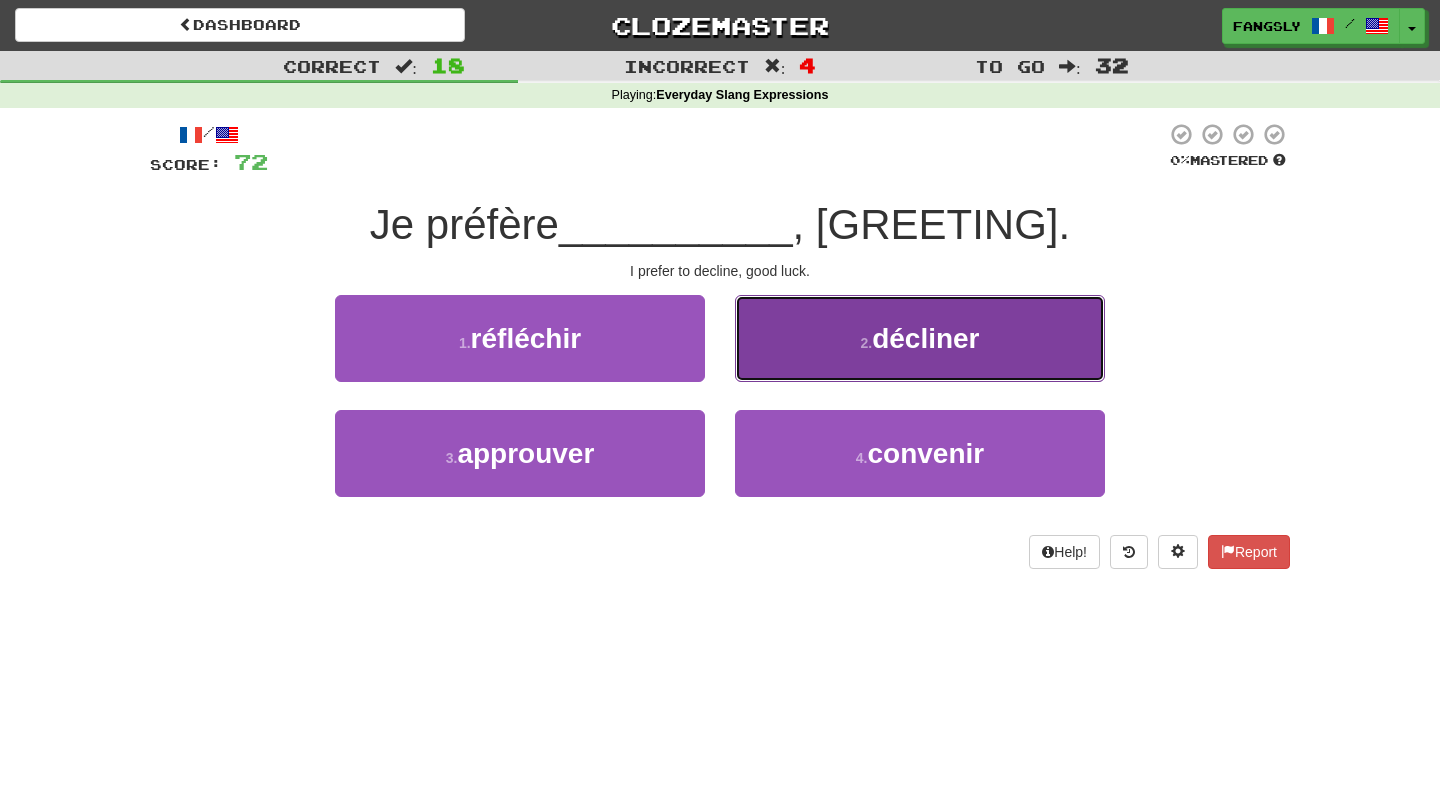 click on "2 .  décliner" at bounding box center (920, 338) 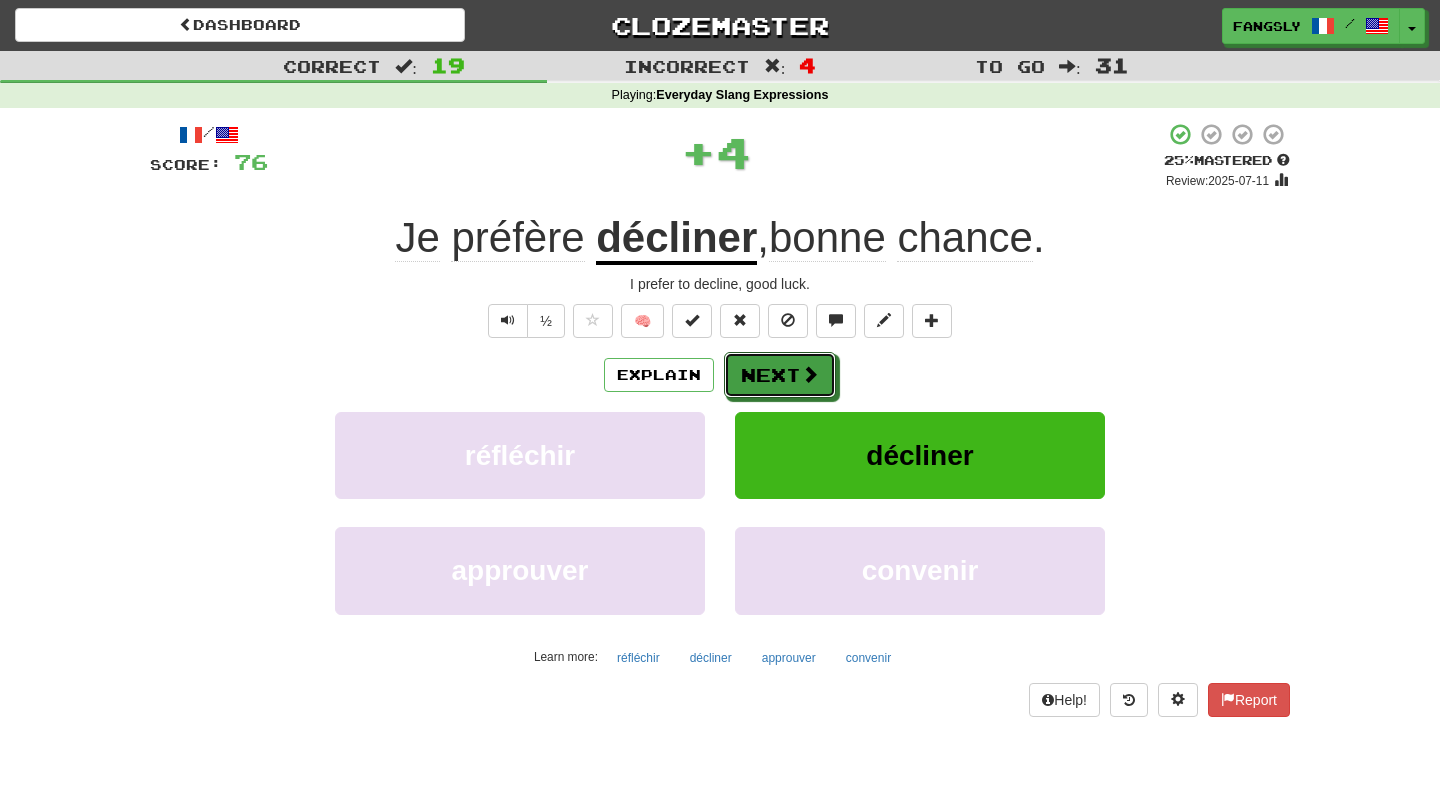 click on "Next" at bounding box center [780, 375] 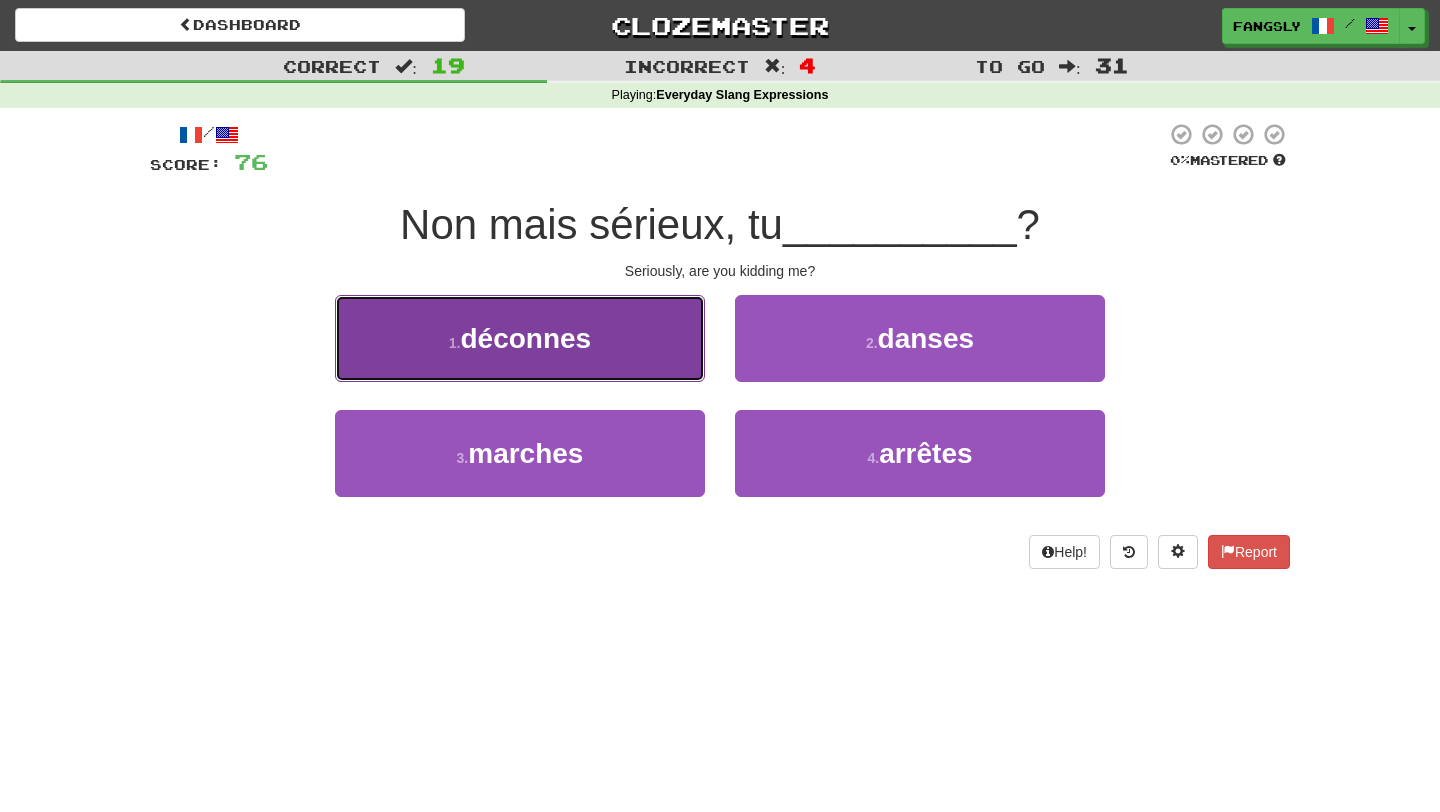 click on "1 .  déconnes" at bounding box center [520, 338] 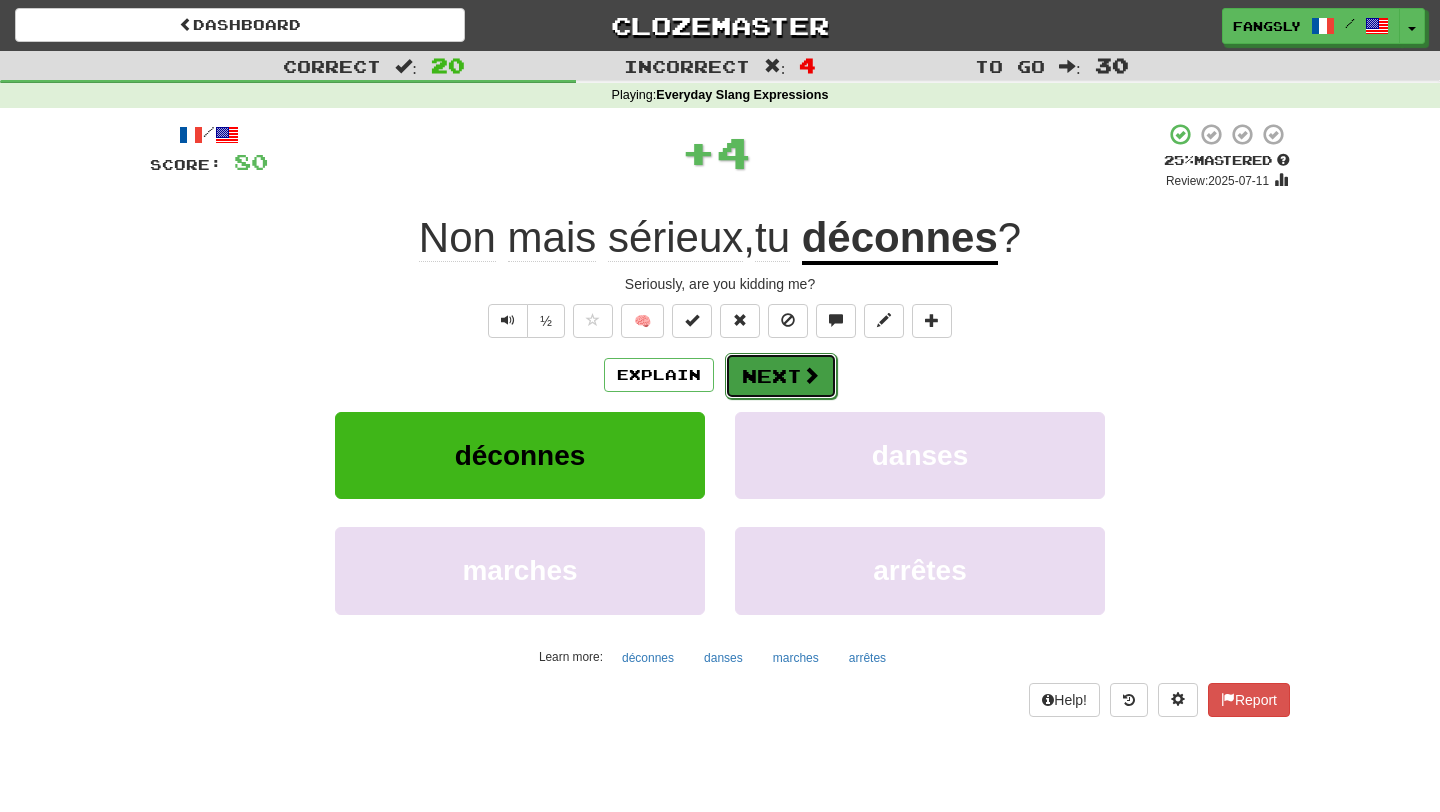 click on "Next" at bounding box center (781, 376) 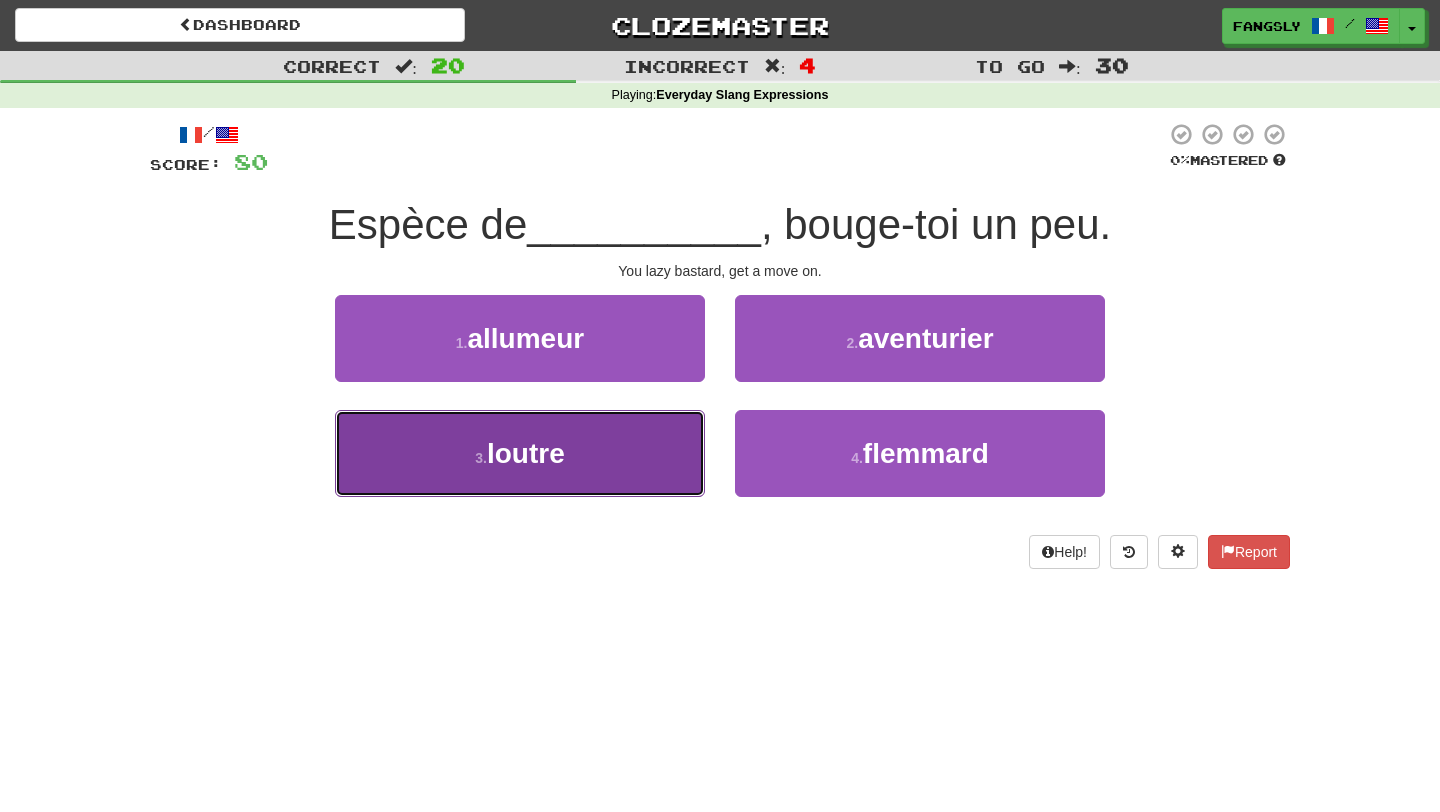 click on "3 .  loutre" at bounding box center [520, 453] 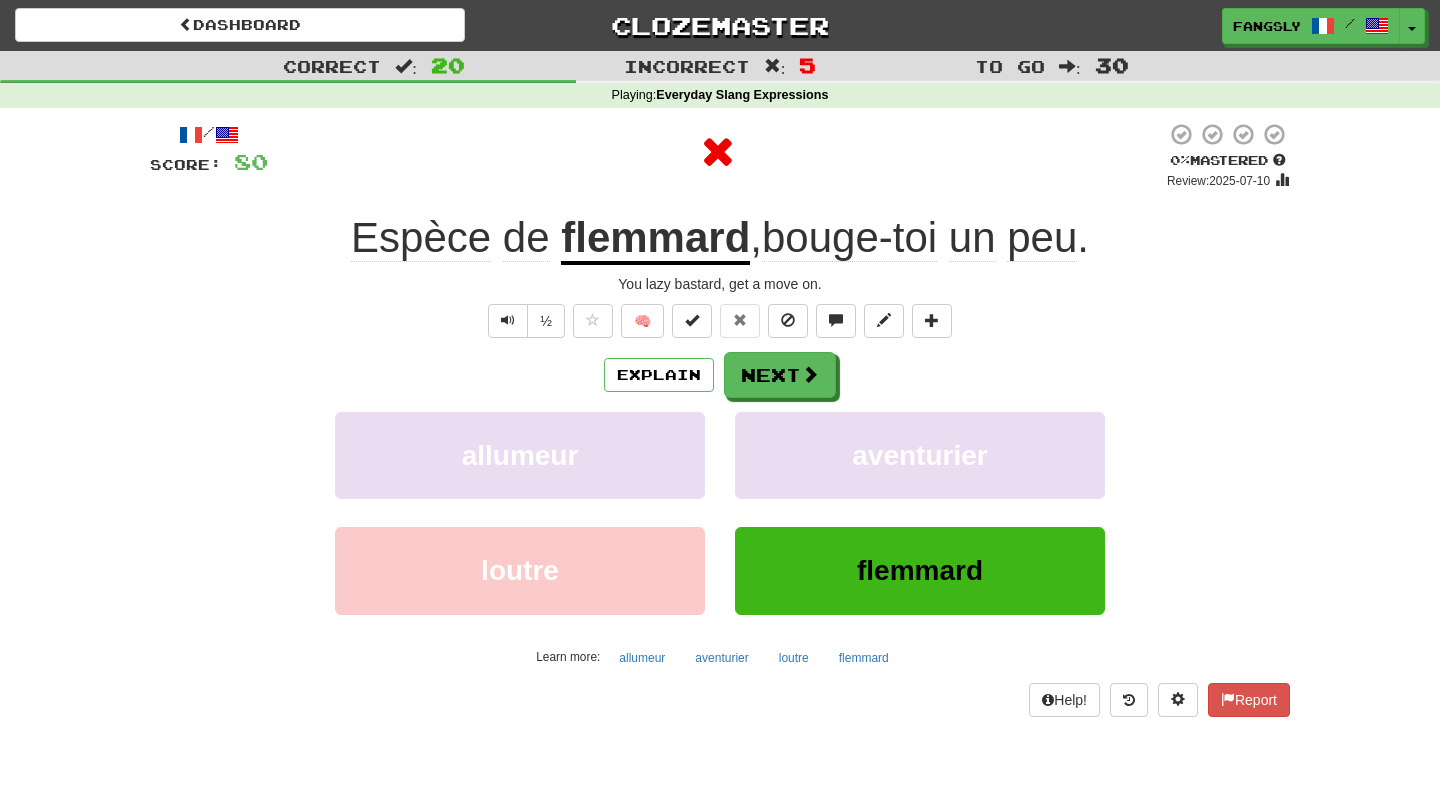 click on "Explain Next allumeur aventurier loutre flemmard Learn more: allumeur aventurier loutre flemmard" at bounding box center [720, 512] 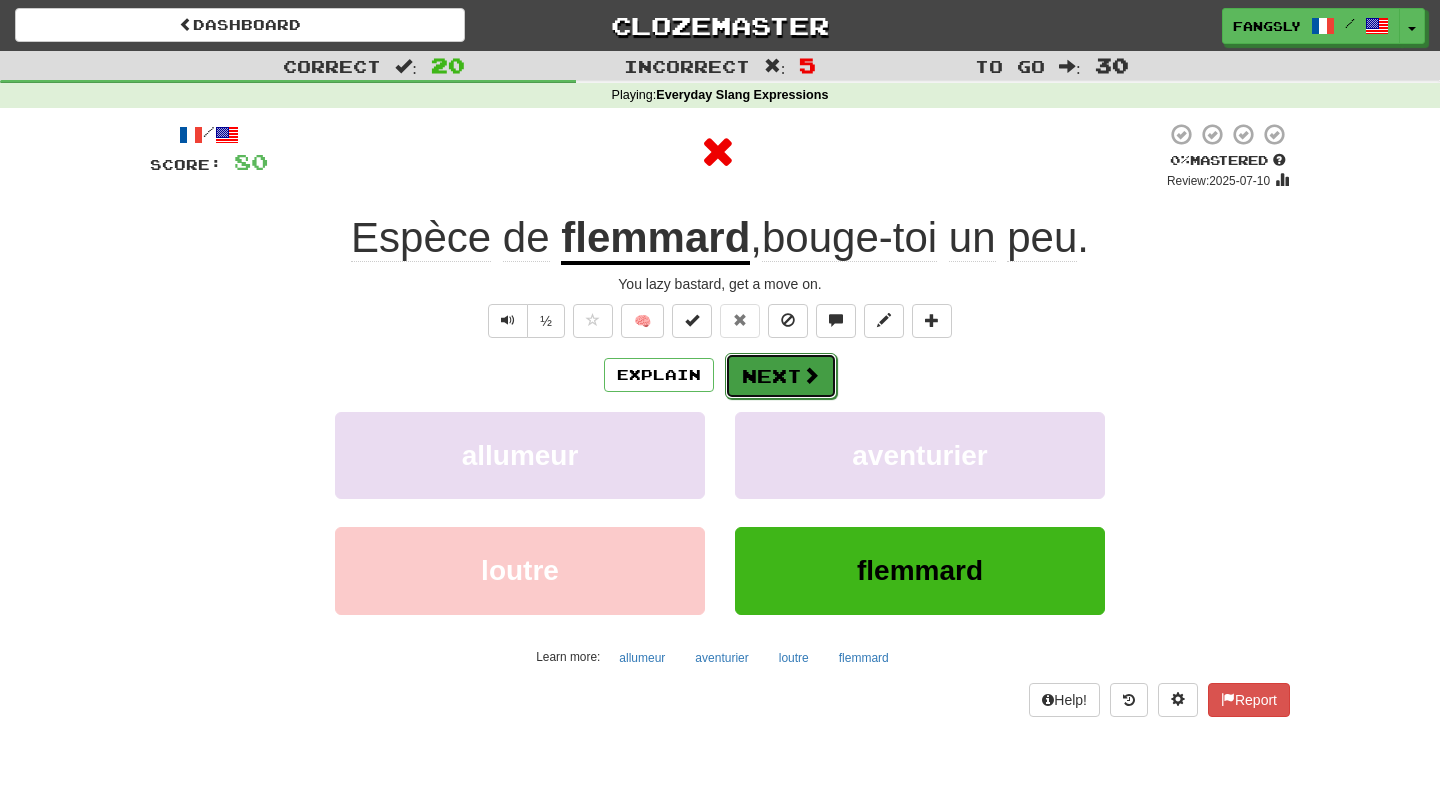 click on "Next" at bounding box center [781, 376] 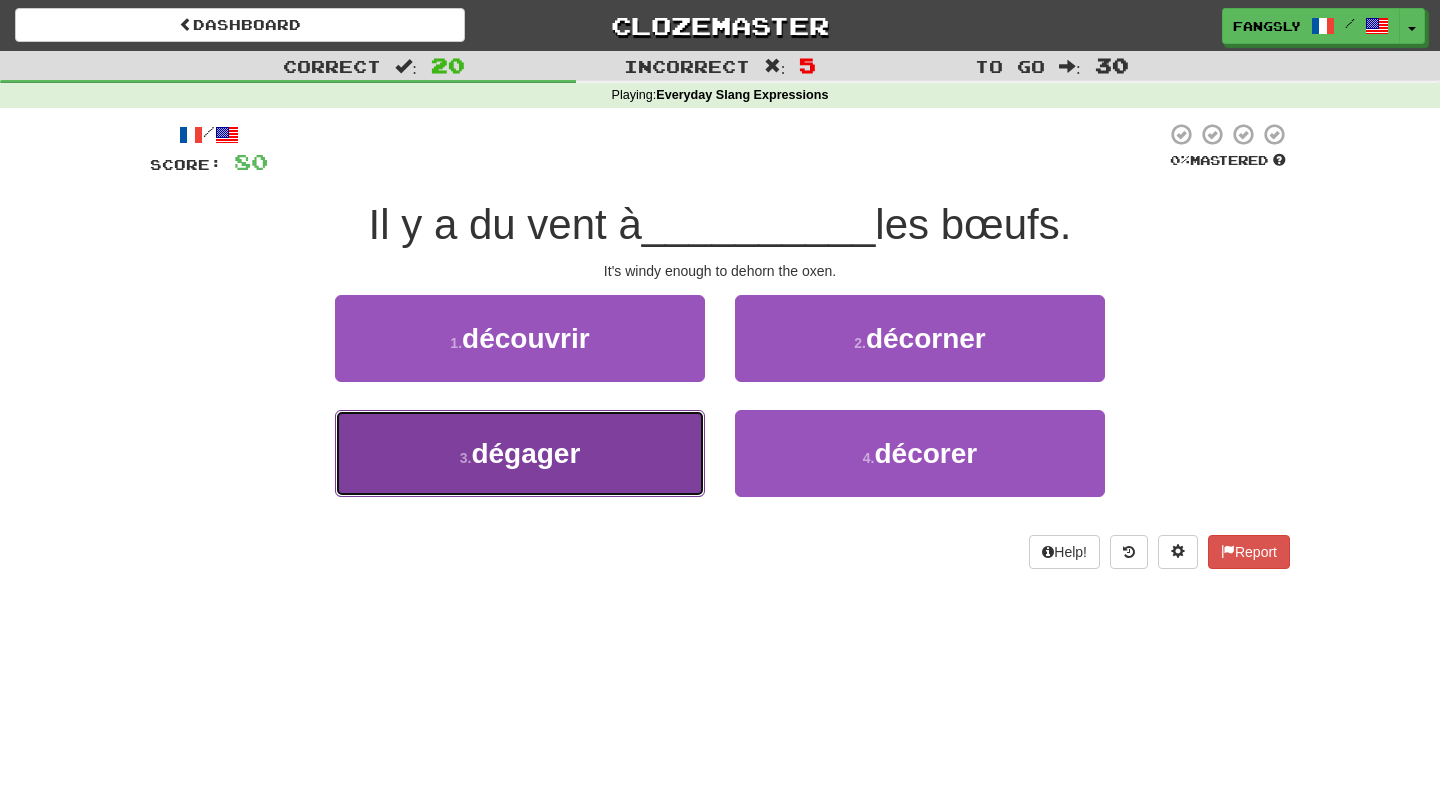 click on "3 .  dégager" at bounding box center (520, 453) 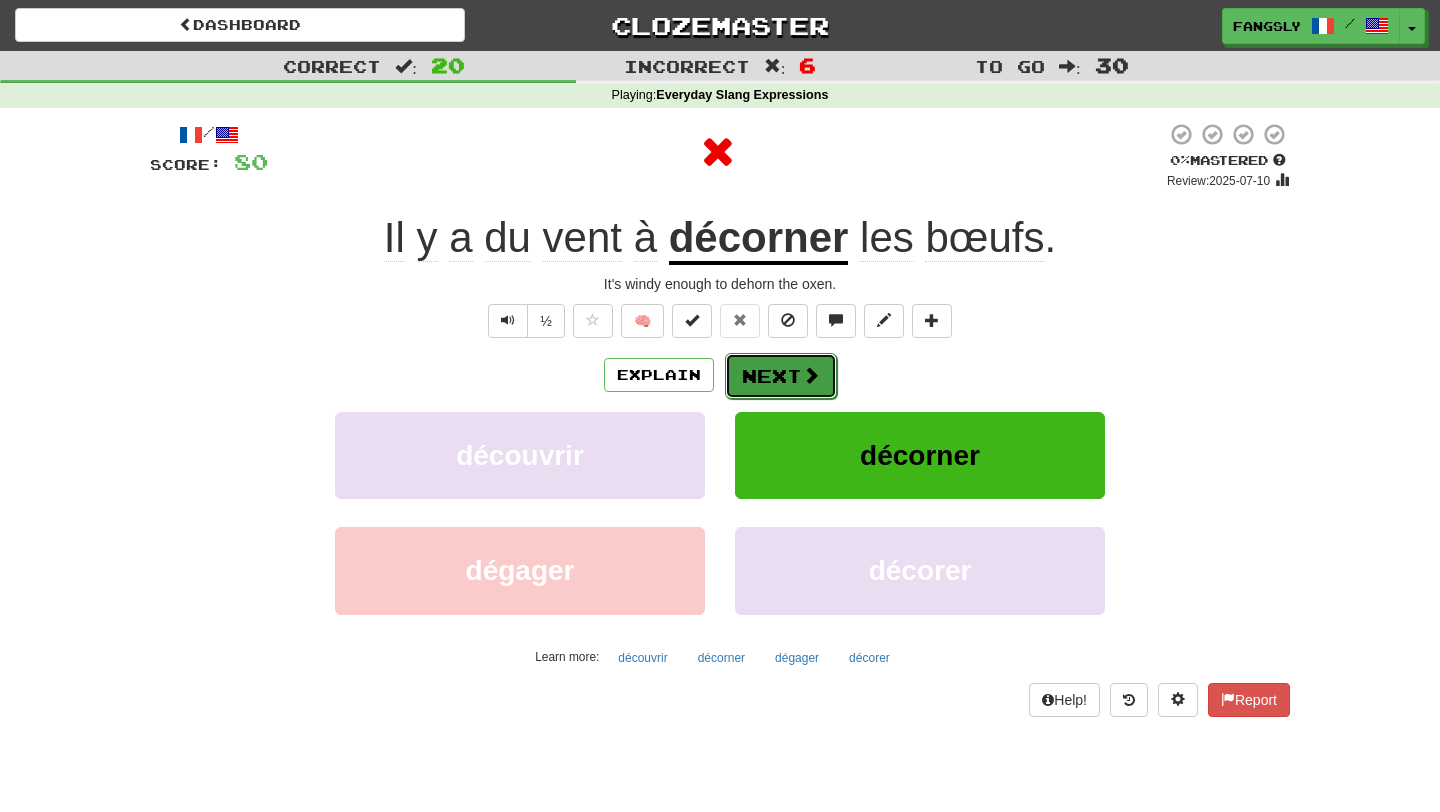 click on "Next" at bounding box center (781, 376) 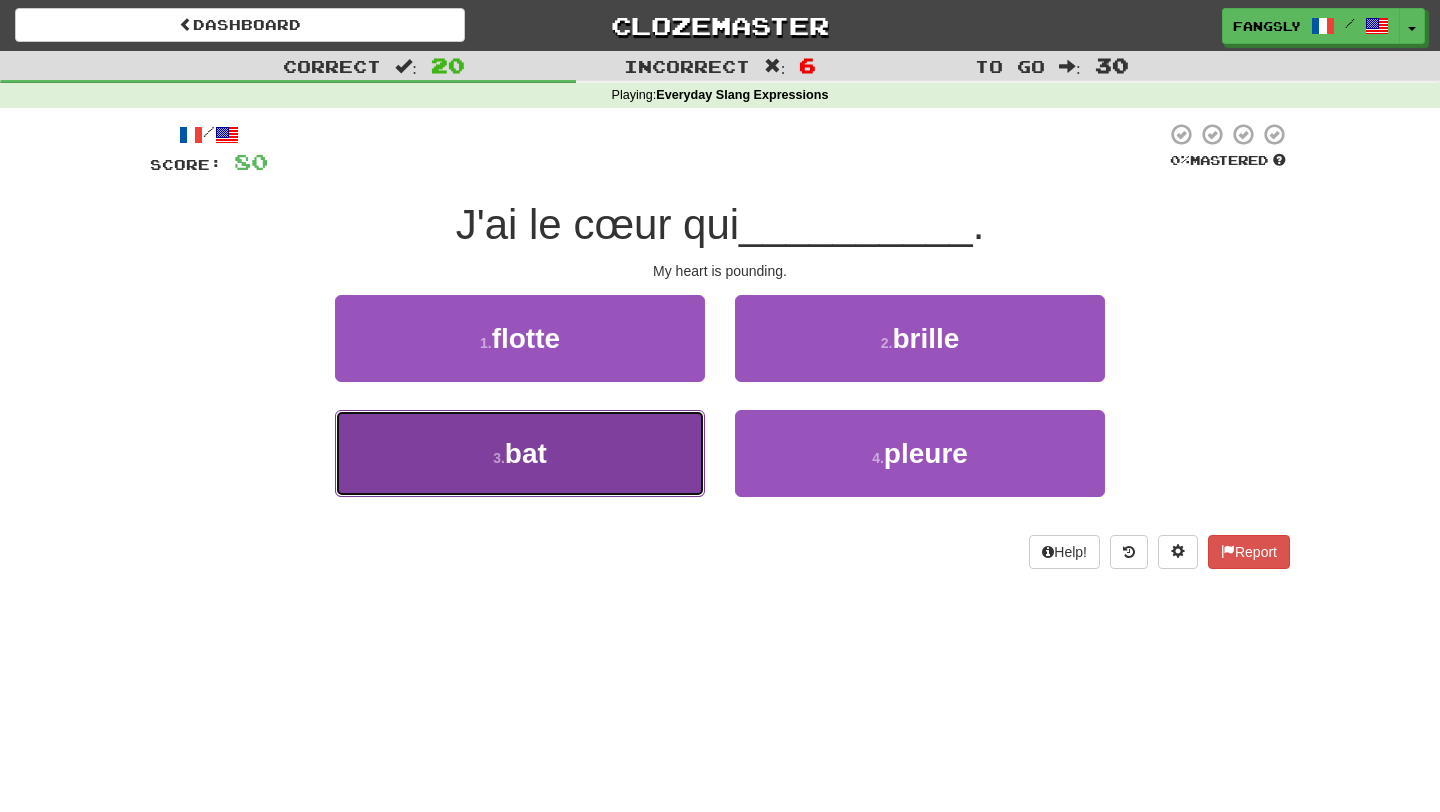 click on "3 .  bat" at bounding box center (520, 453) 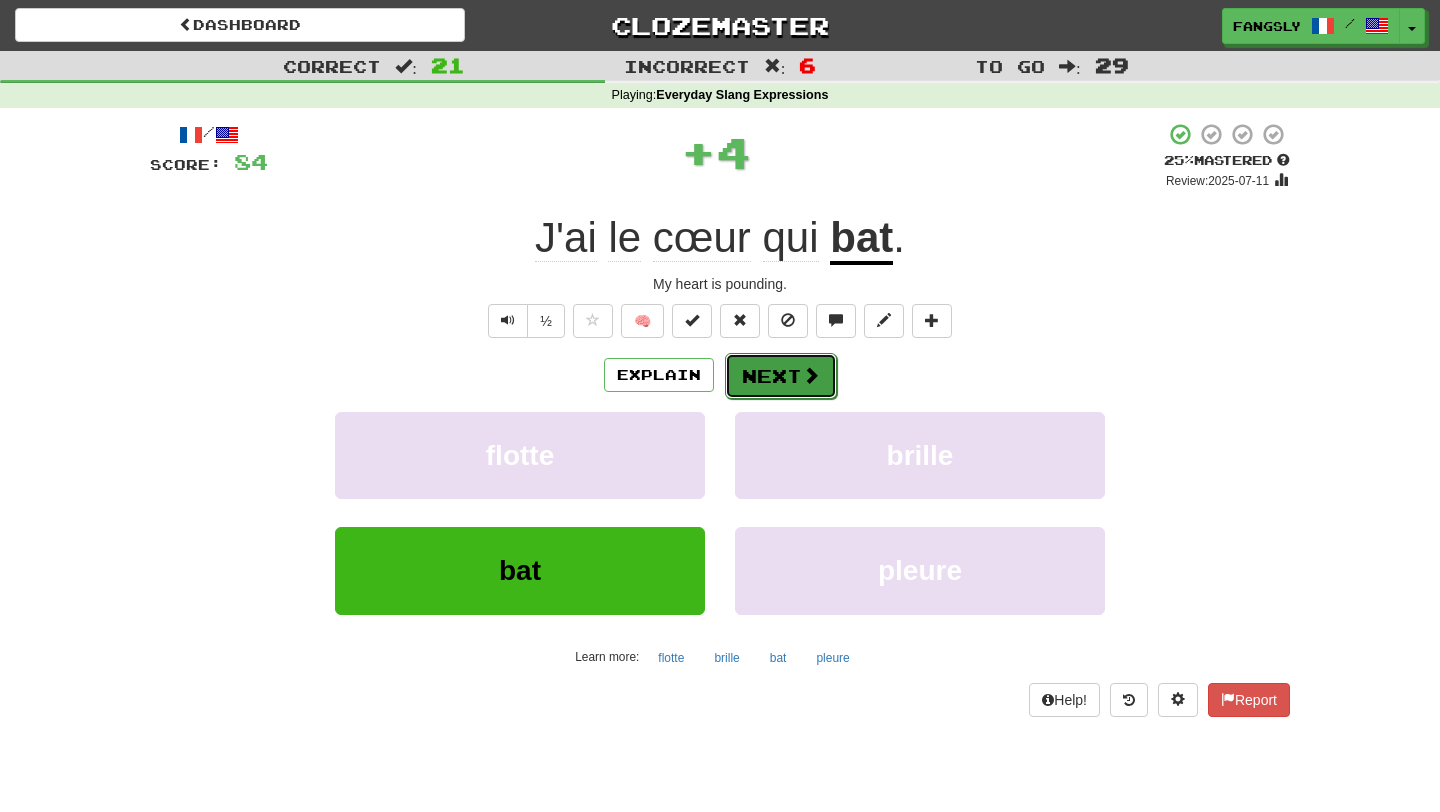 click on "Next" at bounding box center (781, 376) 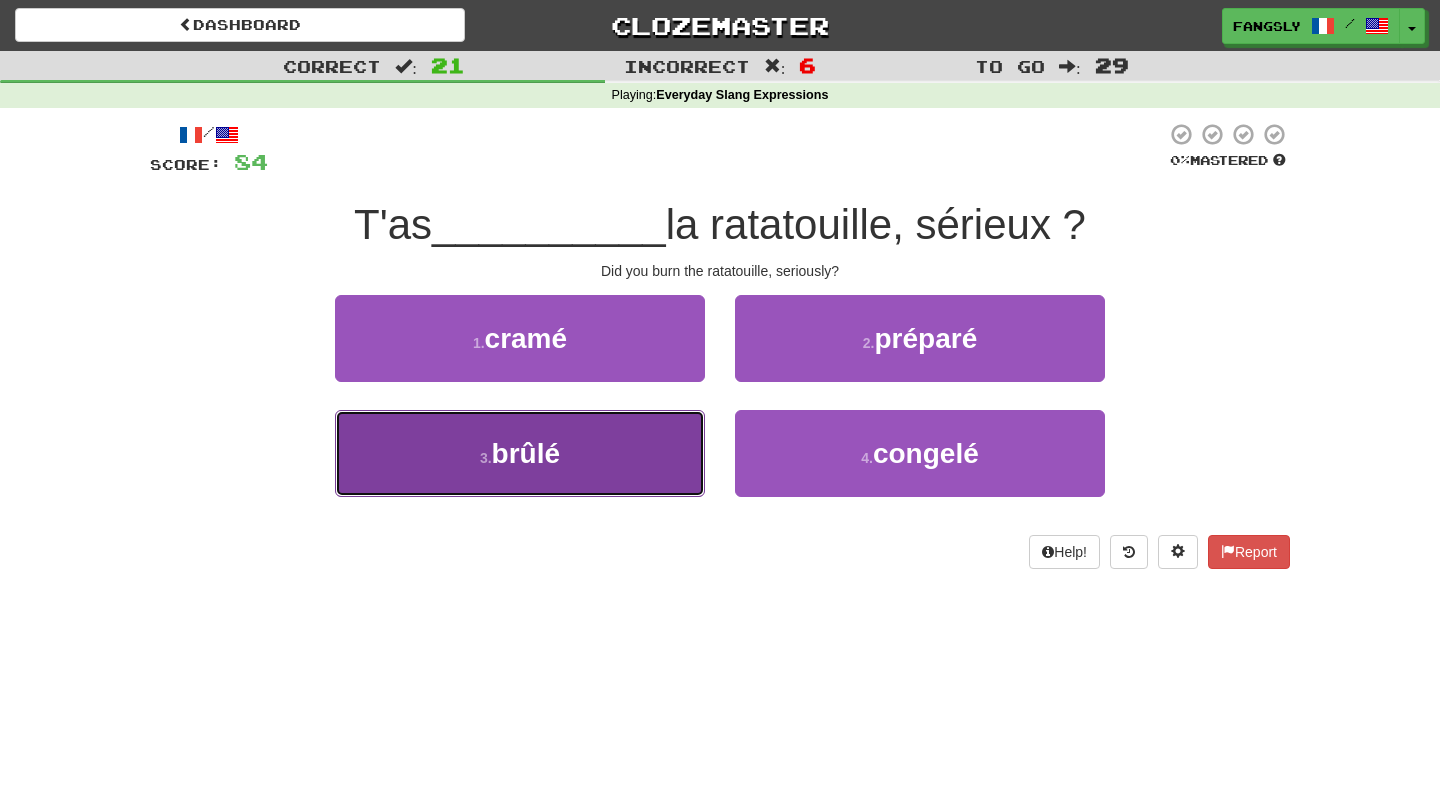 click on "3 .  brûlé" at bounding box center (520, 453) 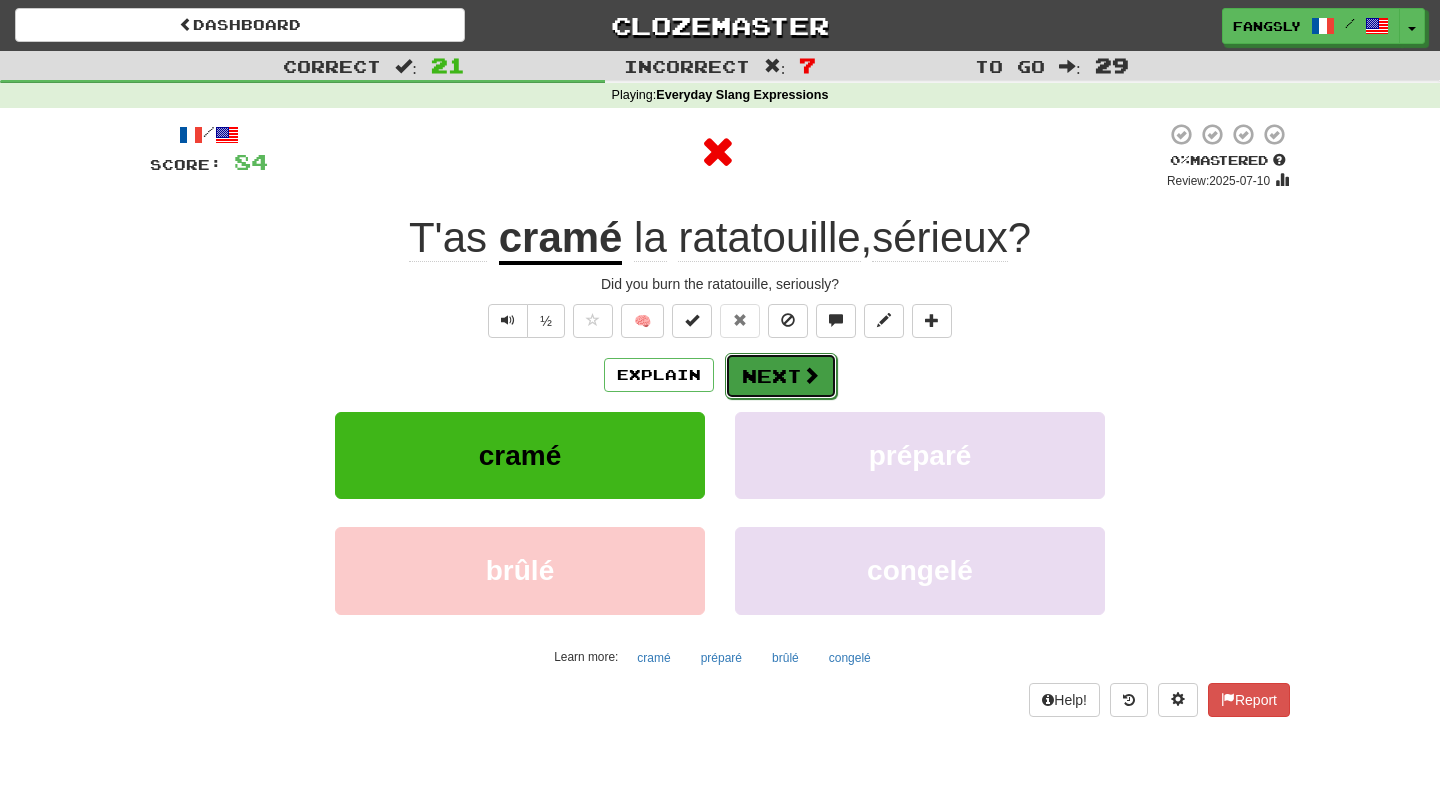 click on "Next" at bounding box center [781, 376] 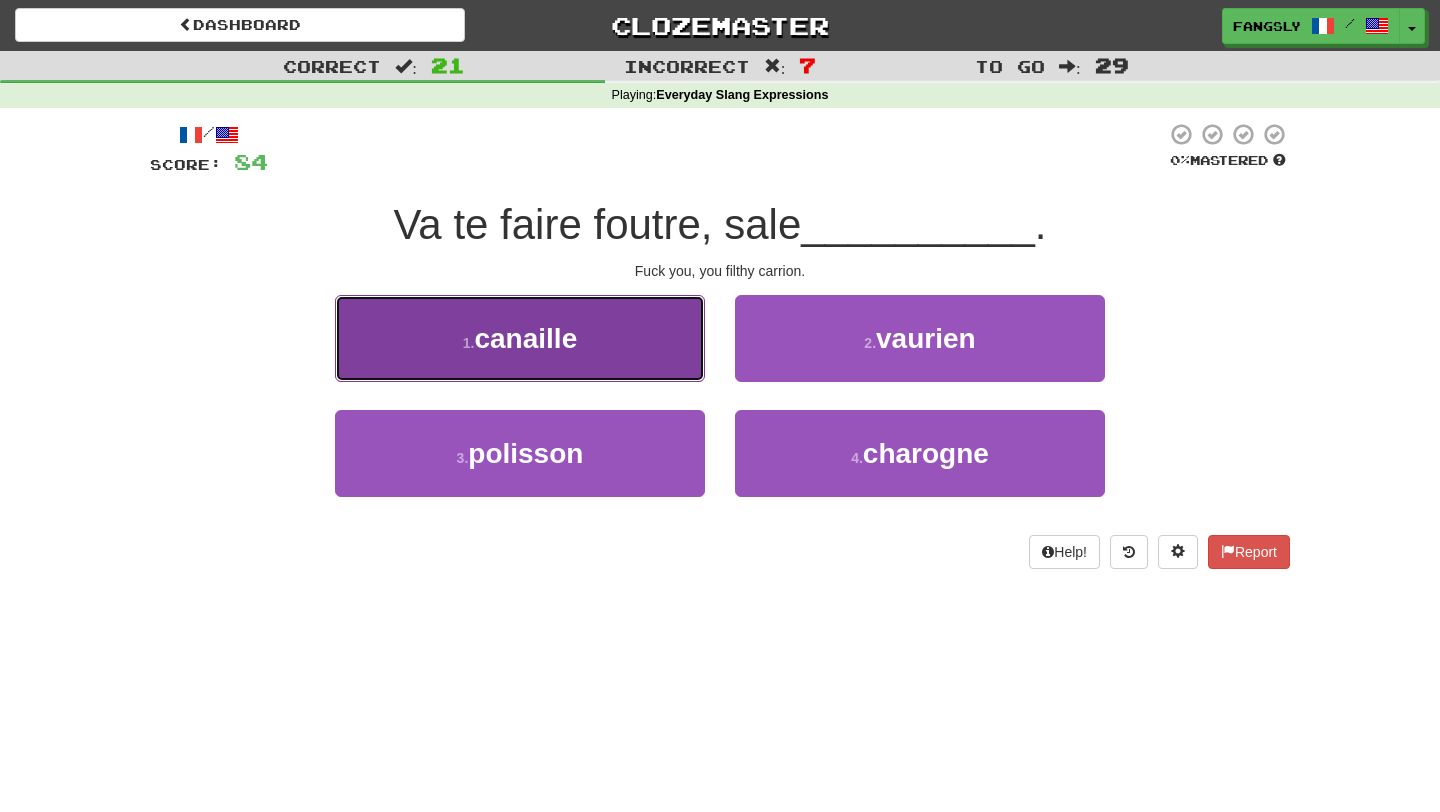 click on "1 .  canaille" at bounding box center [520, 338] 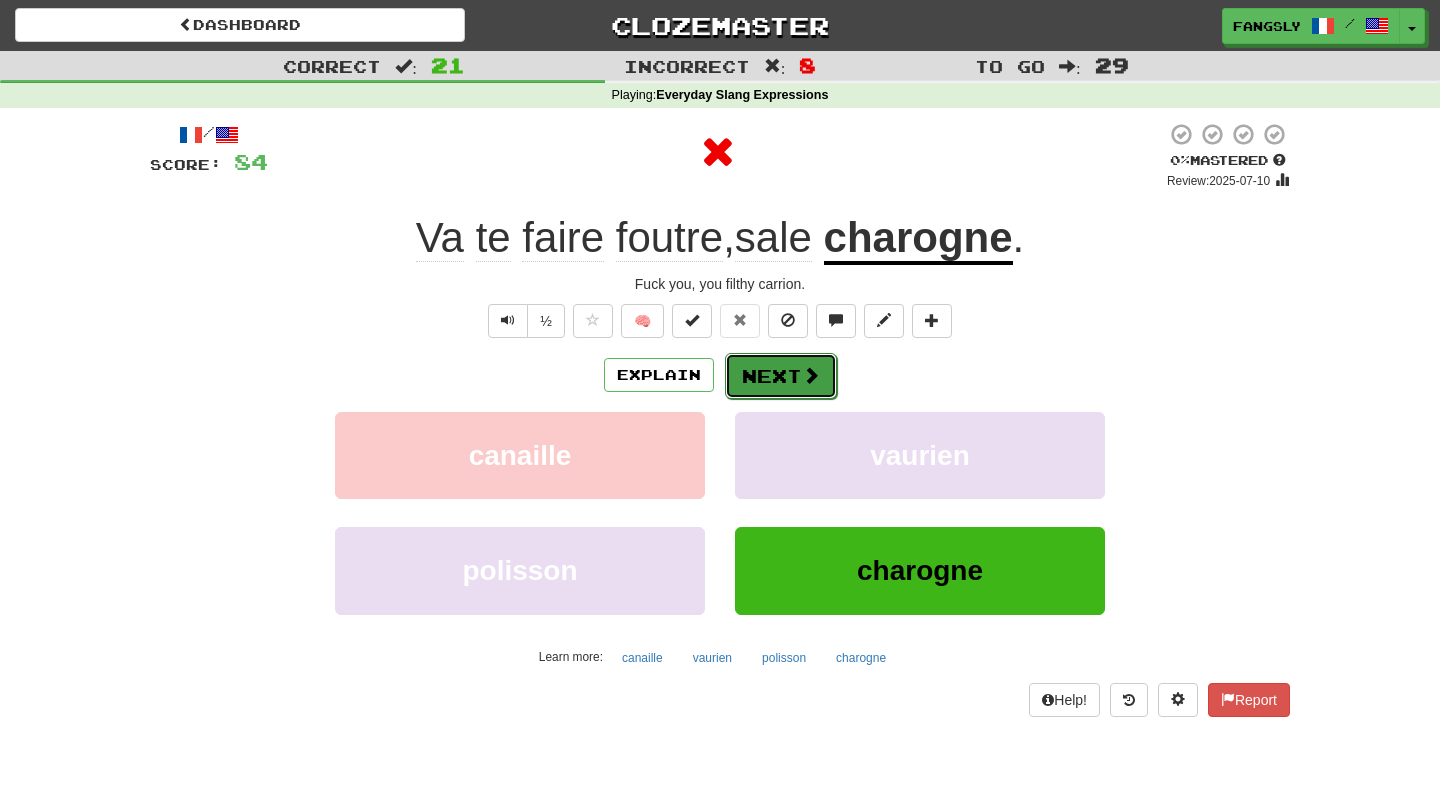 click on "Next" at bounding box center [781, 376] 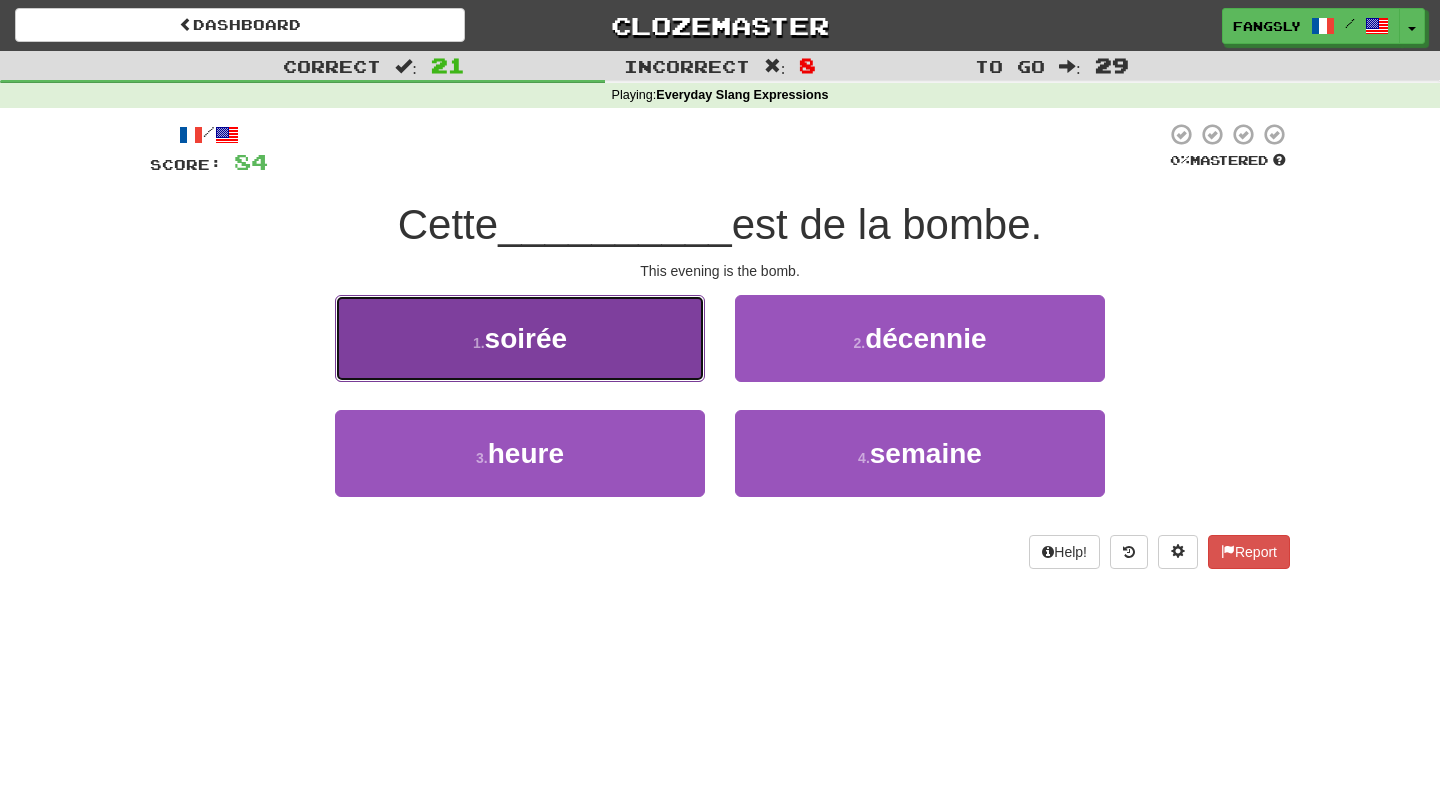 click on "1 .  soirée" at bounding box center [520, 338] 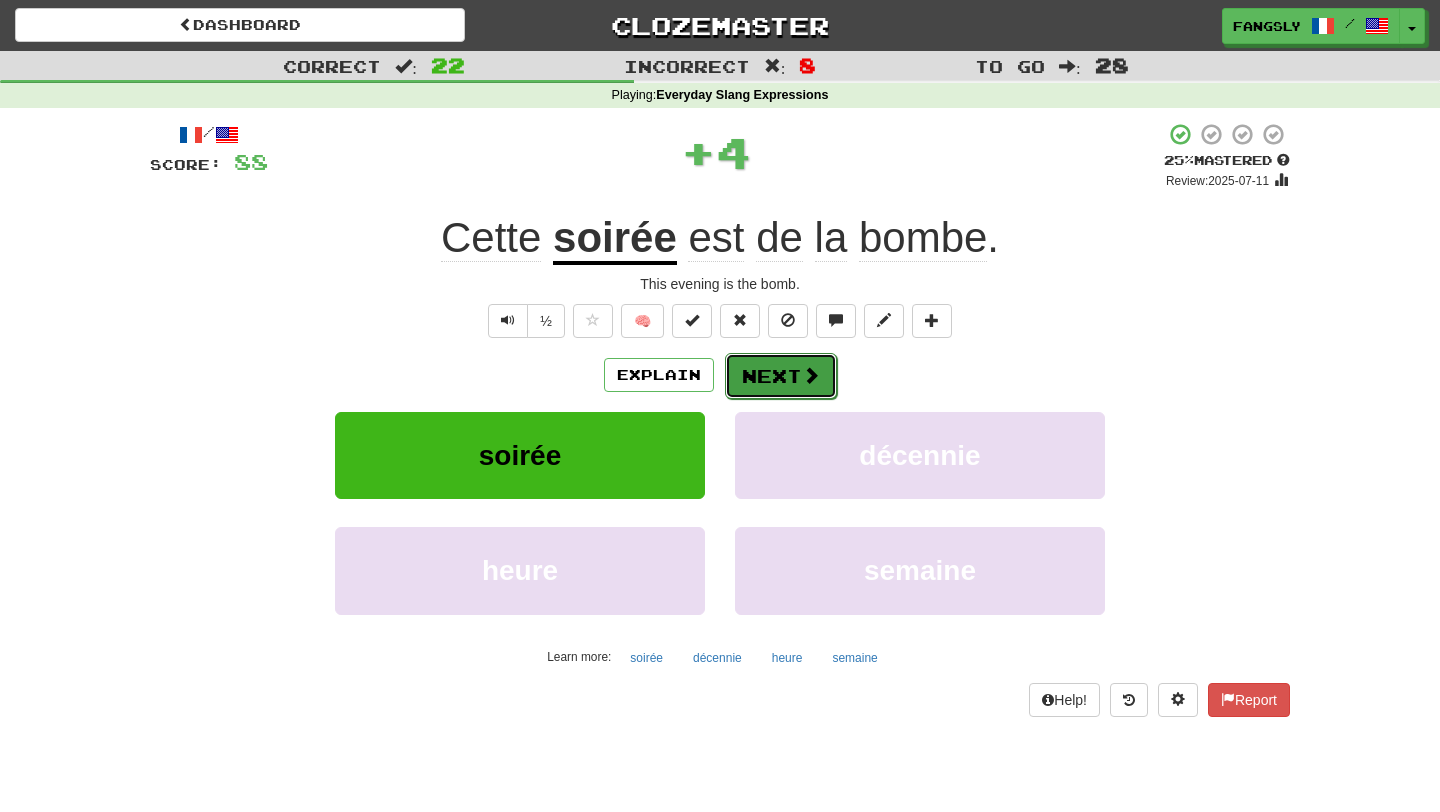 click on "Next" at bounding box center [781, 376] 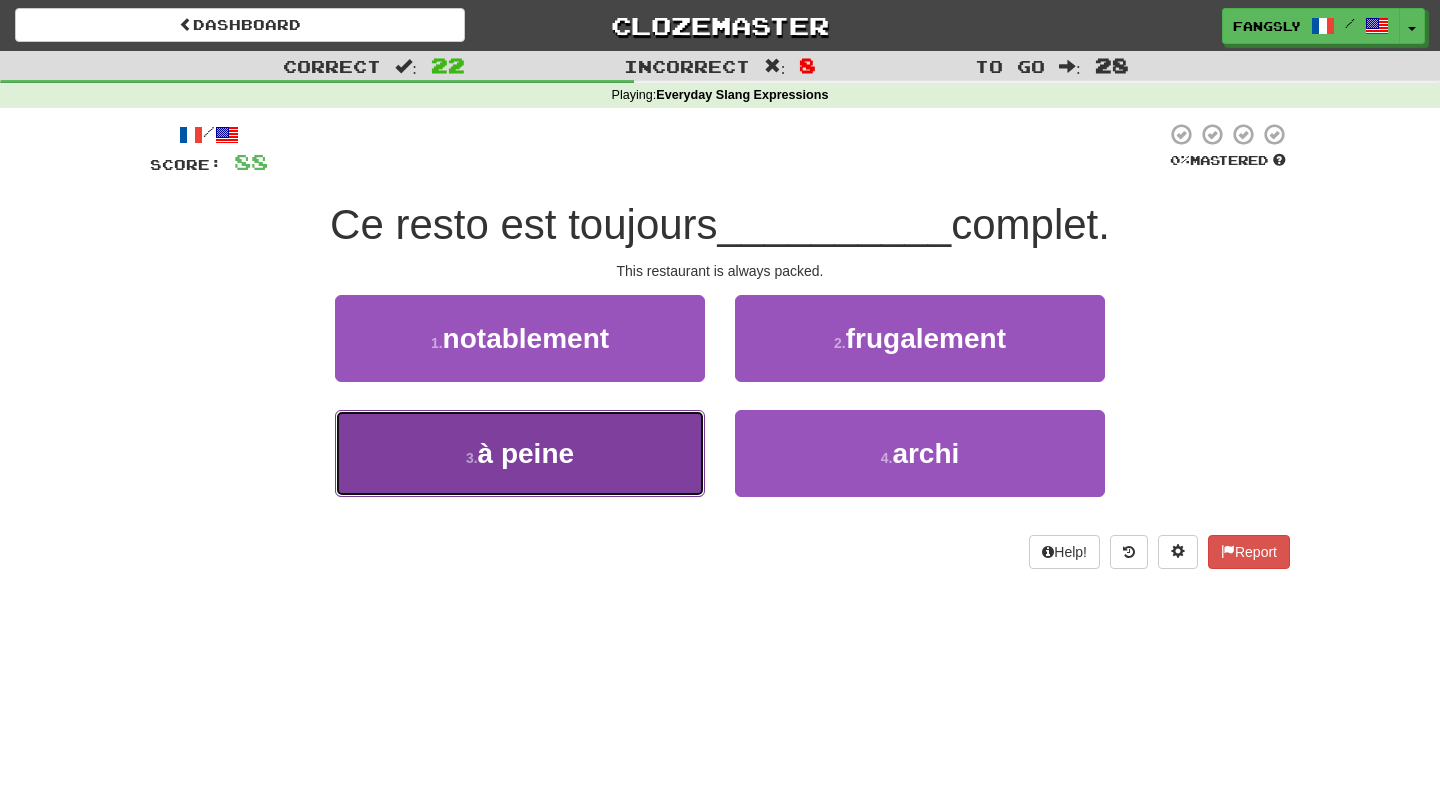 click on "3 .  à peine" at bounding box center [520, 453] 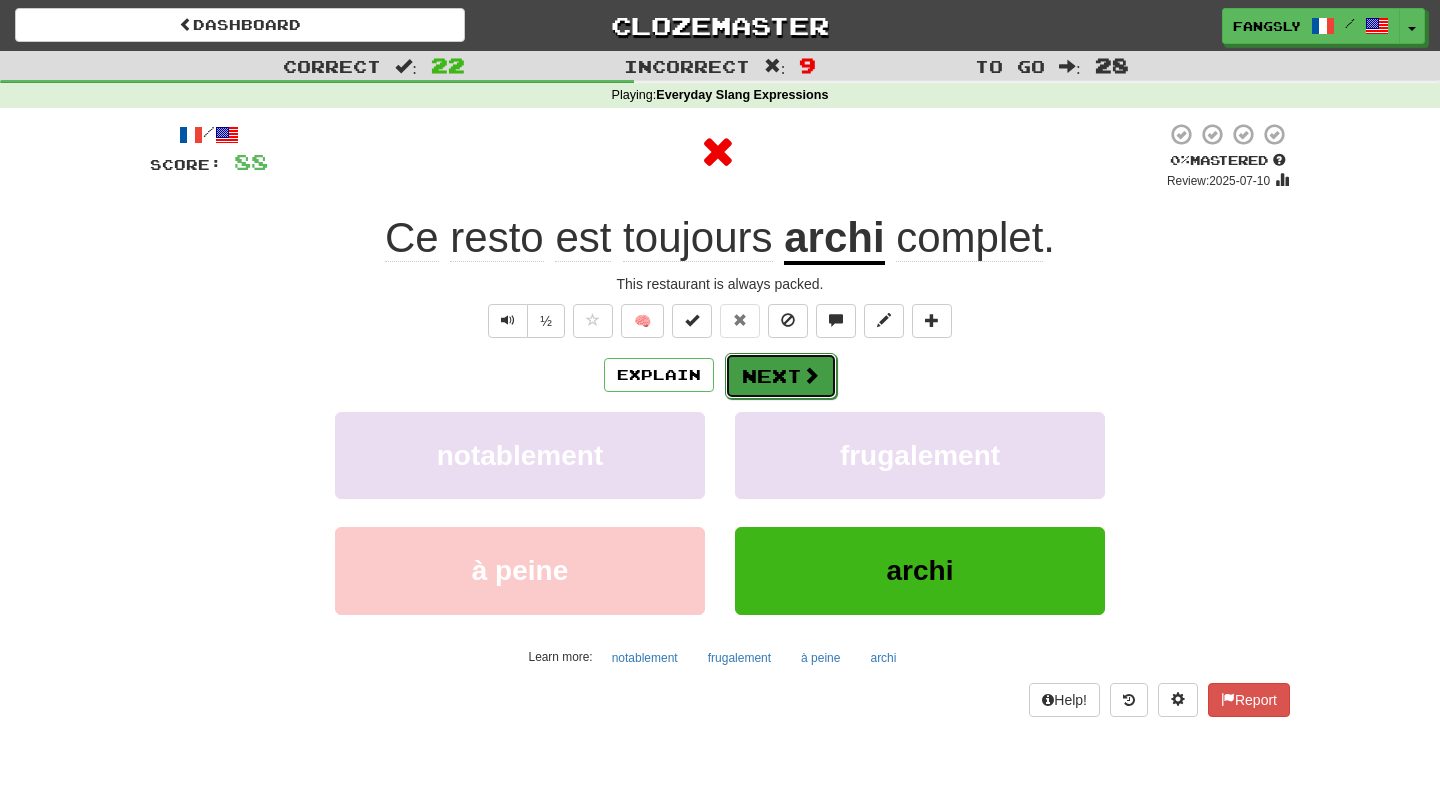 click on "Next" at bounding box center (781, 376) 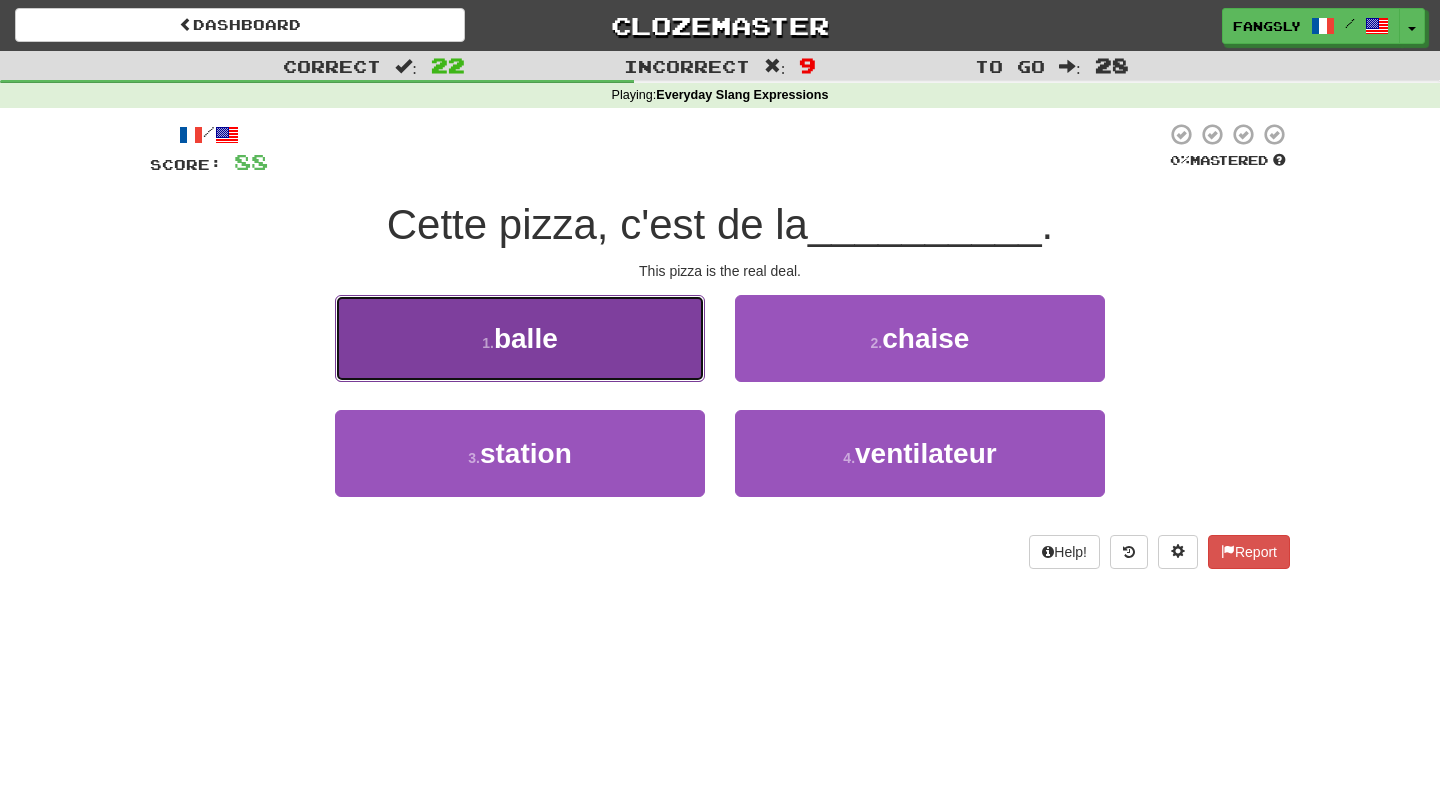 click on "1 .  balle" at bounding box center (520, 338) 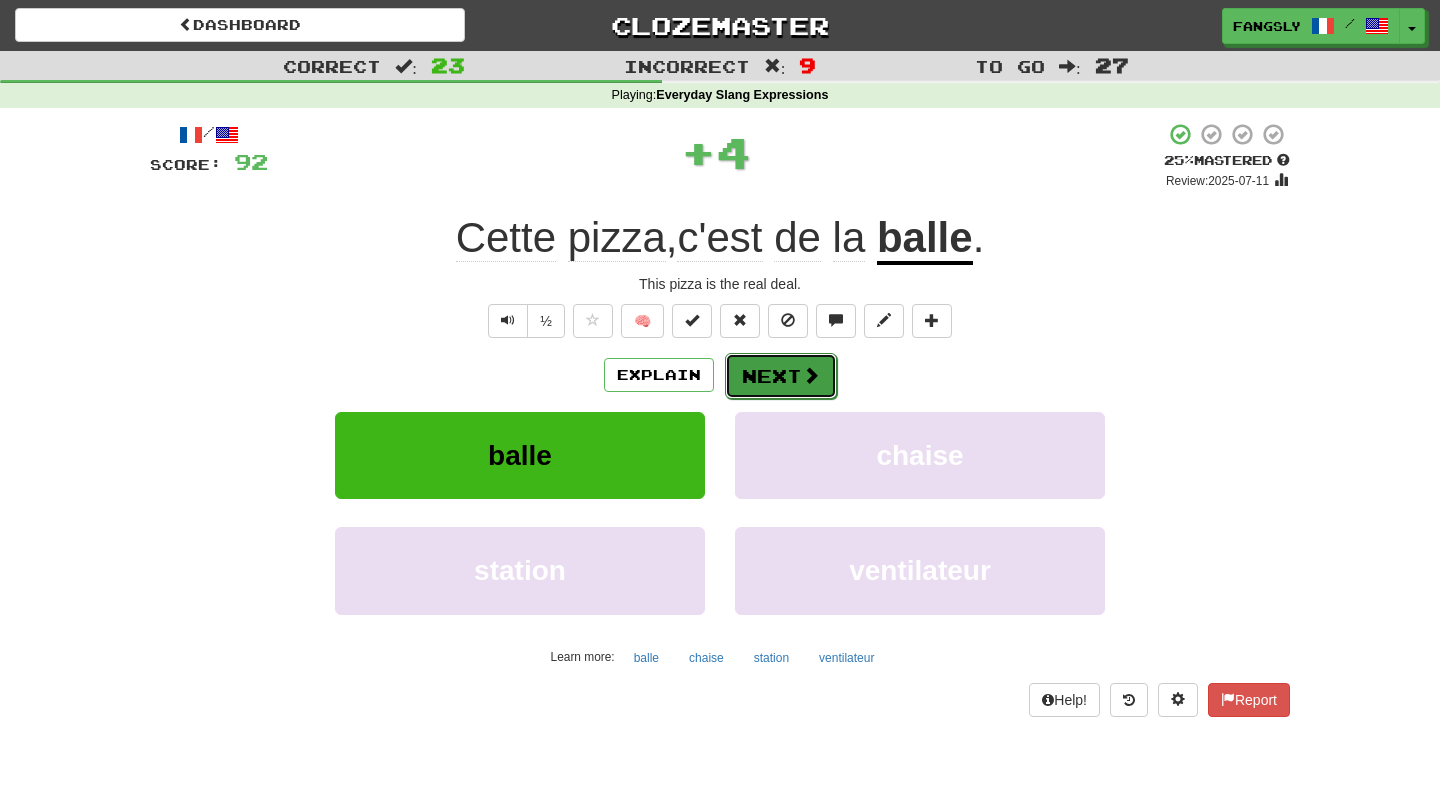 click at bounding box center [811, 375] 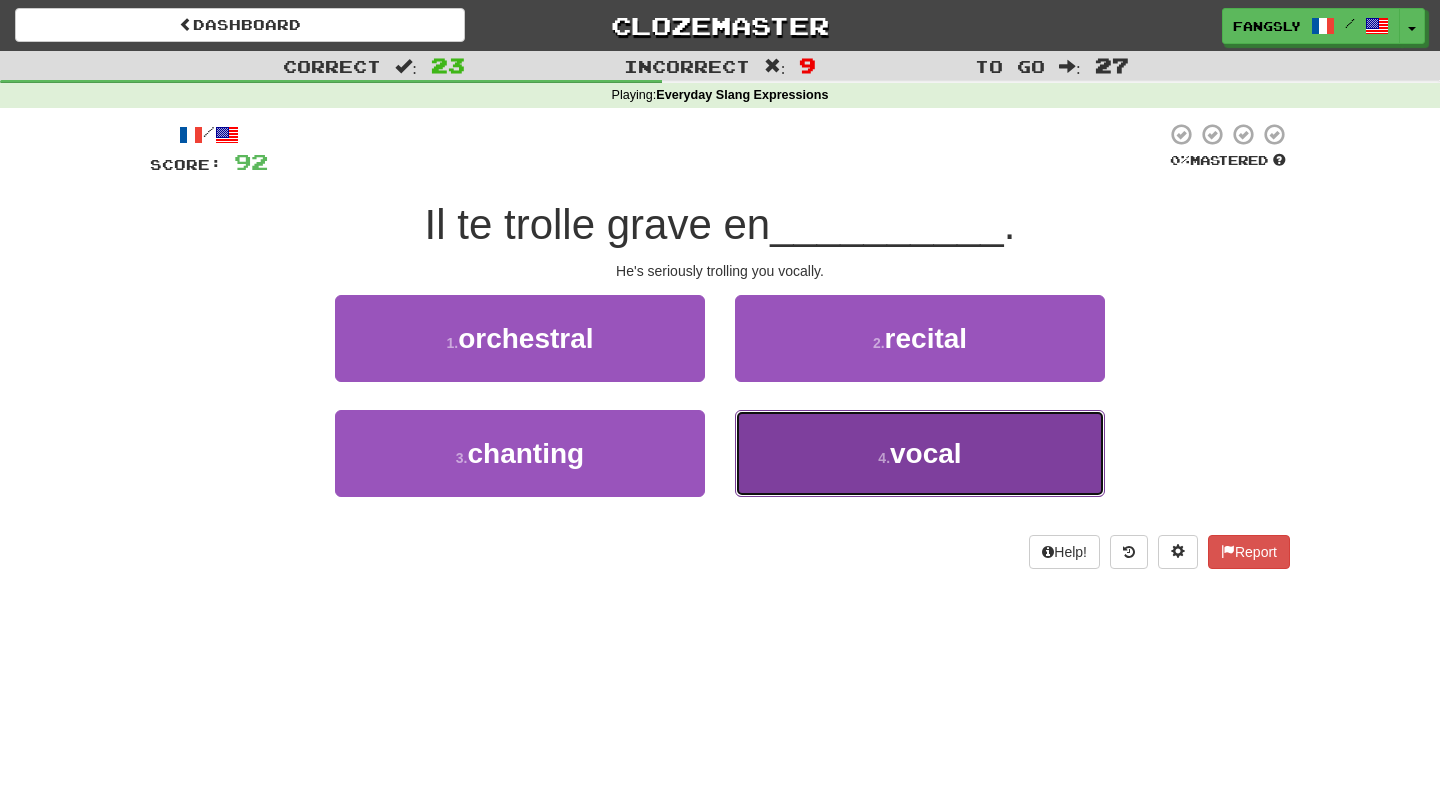 click on "4 .  vocal" at bounding box center [920, 453] 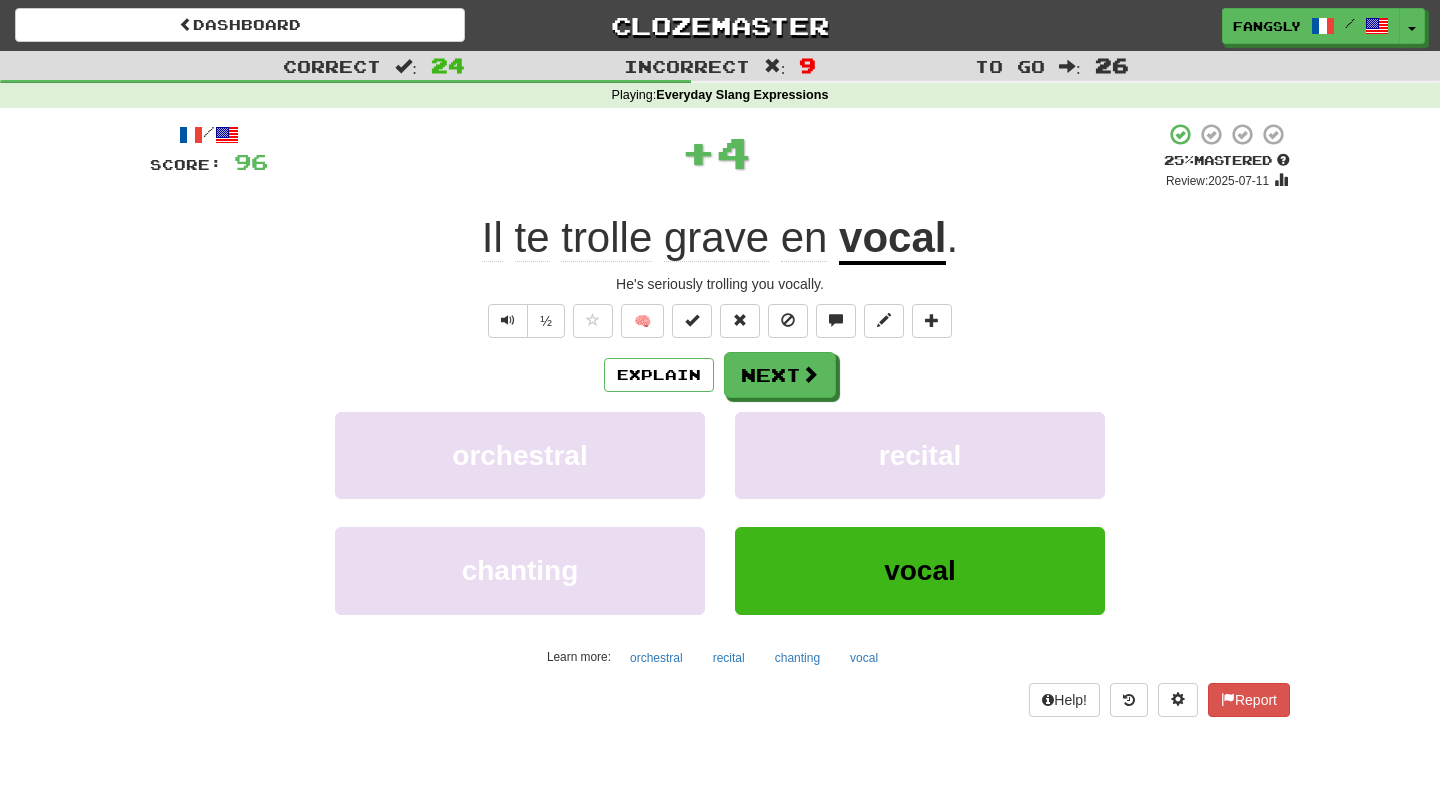 click on "/  Score:   96 + 4 25 %  Mastered Review:  2025-07-11 Il   te   trolle   grave   en   vocal . He's seriously trolling you vocally. ½ 🧠 Explain Next orchestral recital chanting vocal Learn more: orchestral recital chanting vocal  Help!  Report" at bounding box center (720, 419) 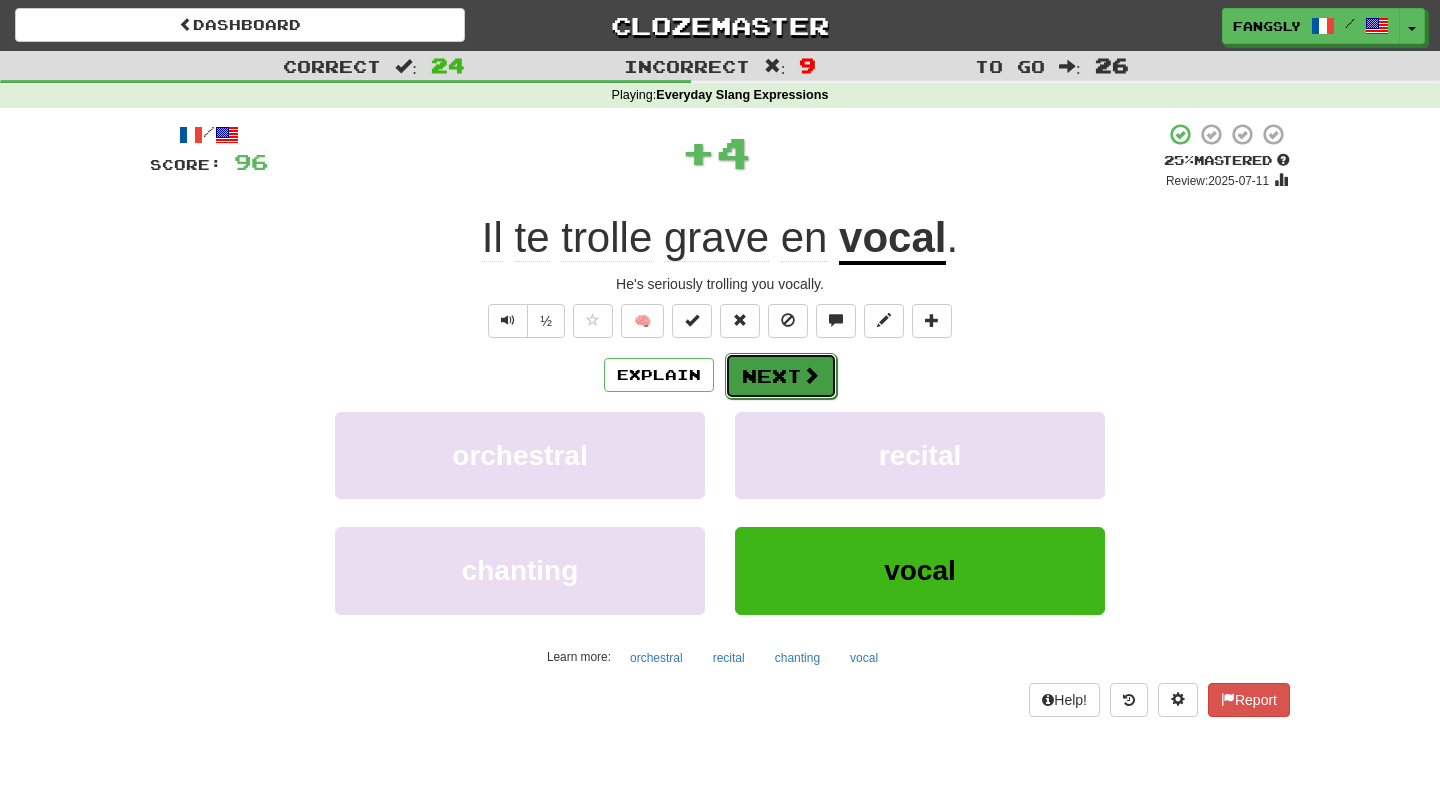 click on "Next" at bounding box center [781, 376] 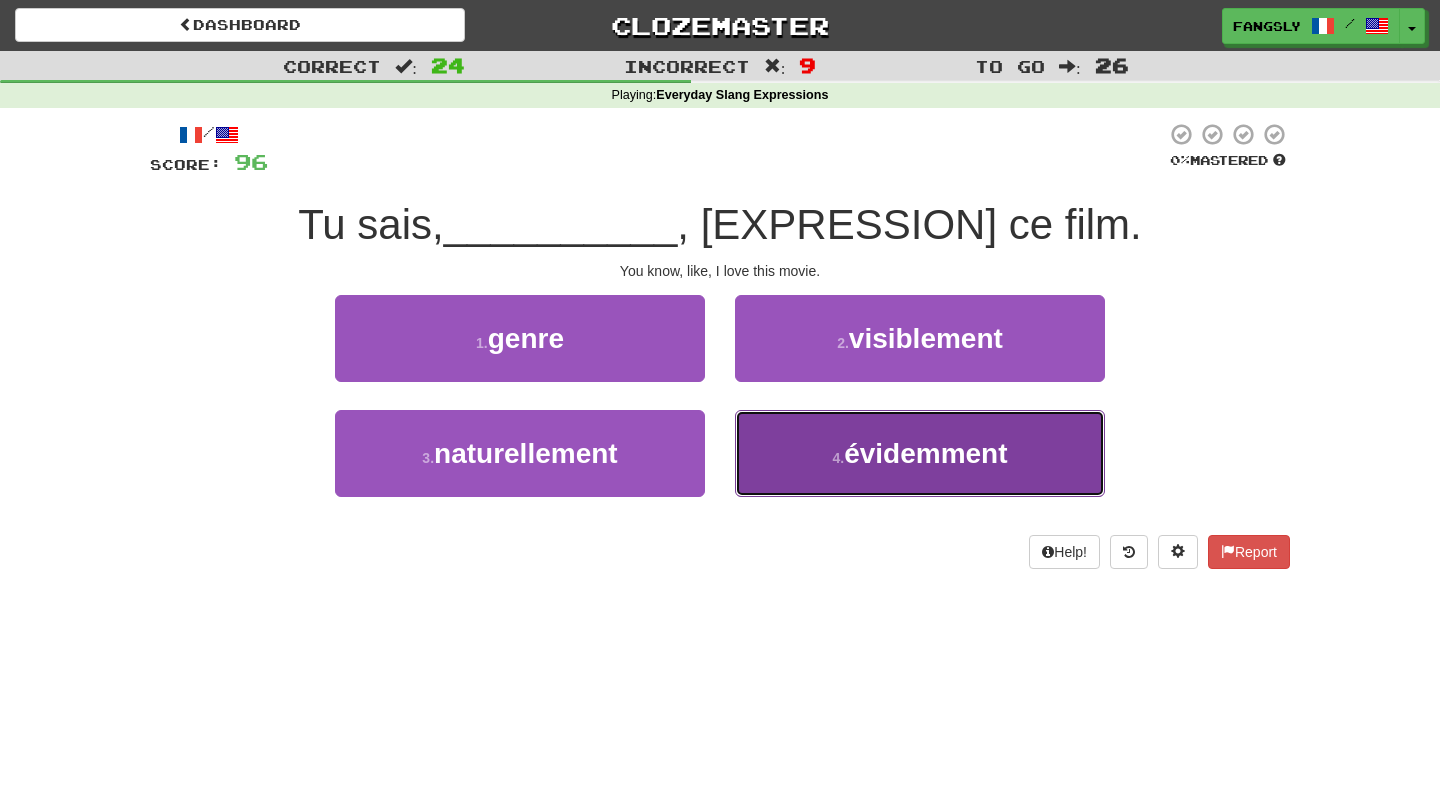 click on "4 .  évidemment" at bounding box center (920, 453) 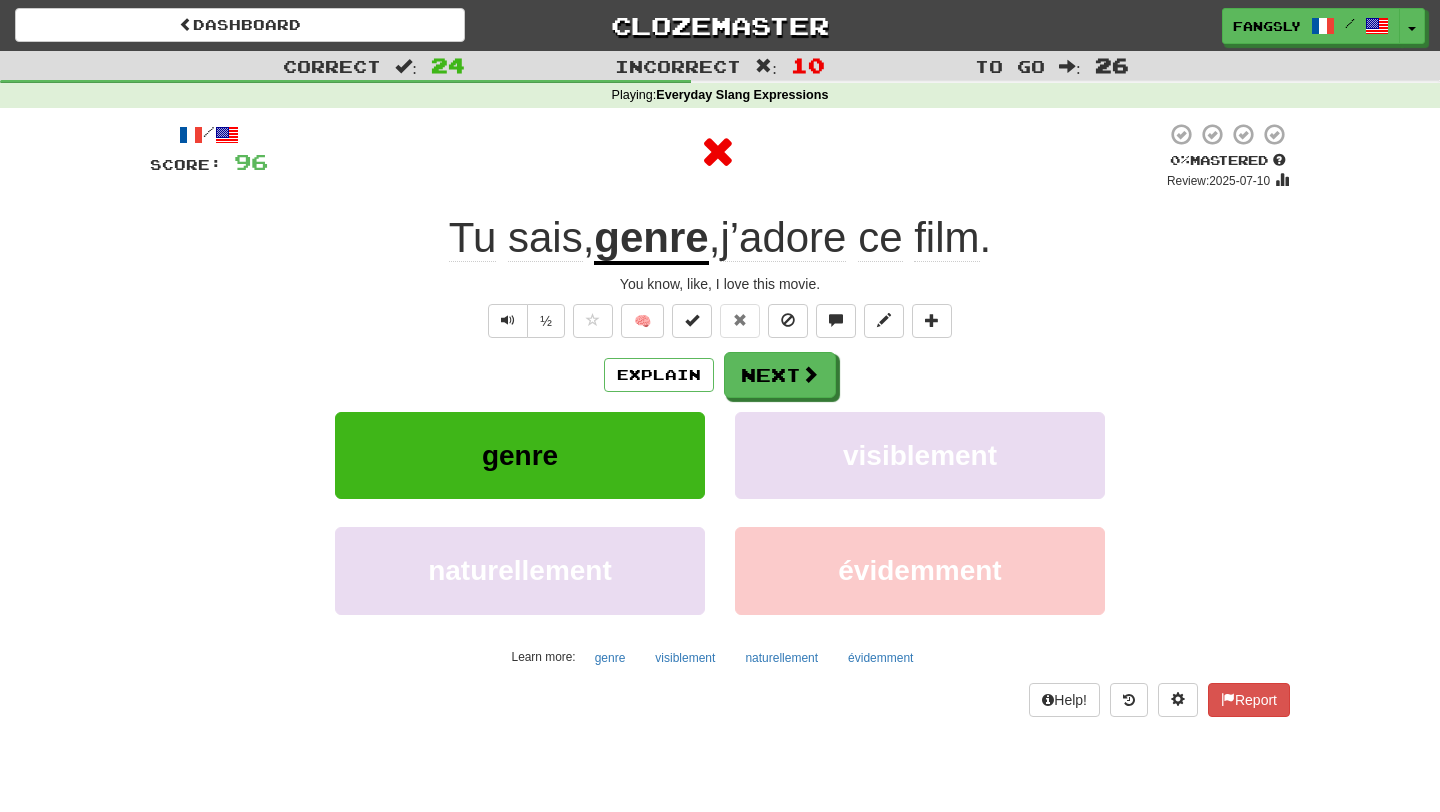 click on "Explain Next genre visiblement naturellement évidemment Learn more: genre visiblement naturellement évidemment" at bounding box center [720, 512] 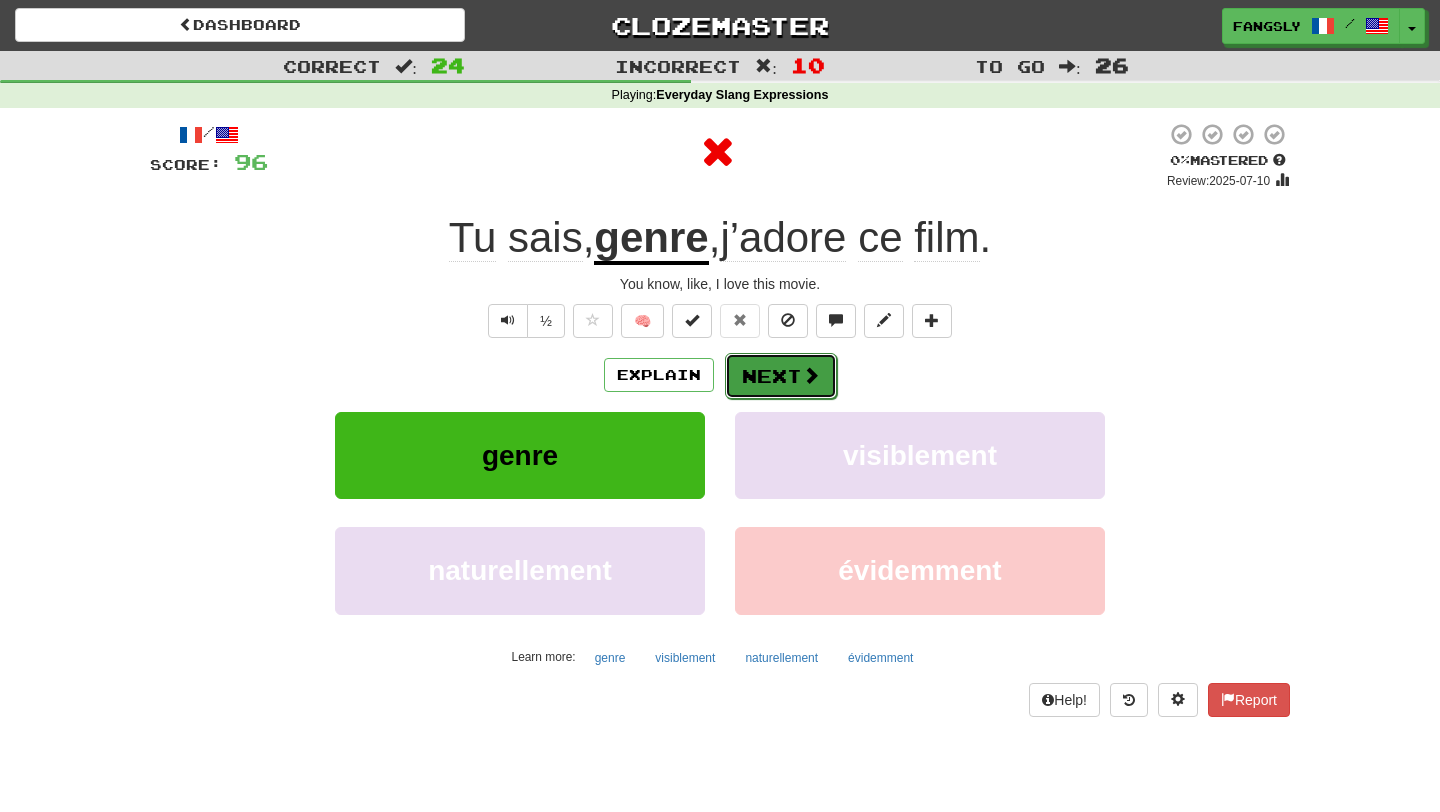click on "Next" at bounding box center [781, 376] 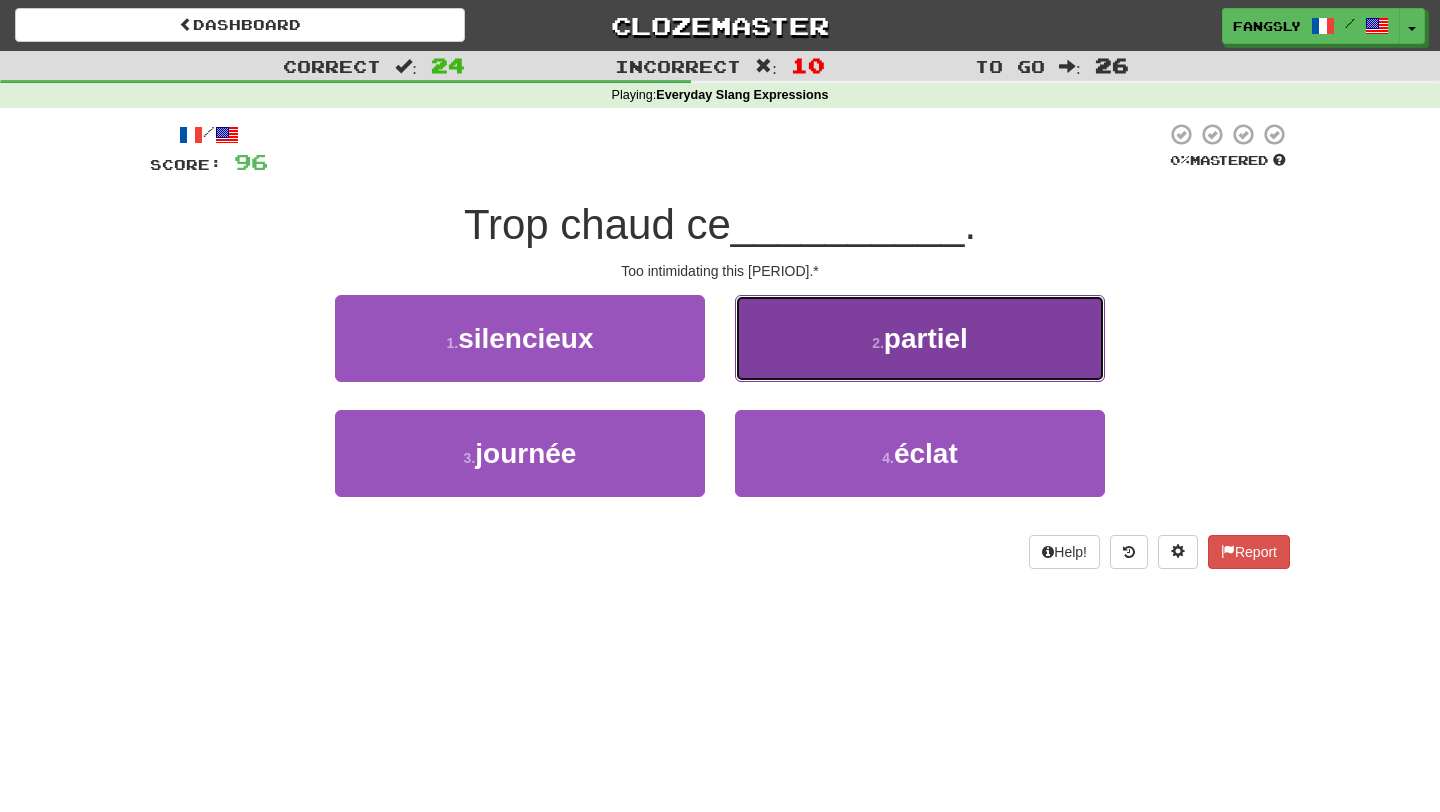 click on "2 .  partiel" at bounding box center [920, 338] 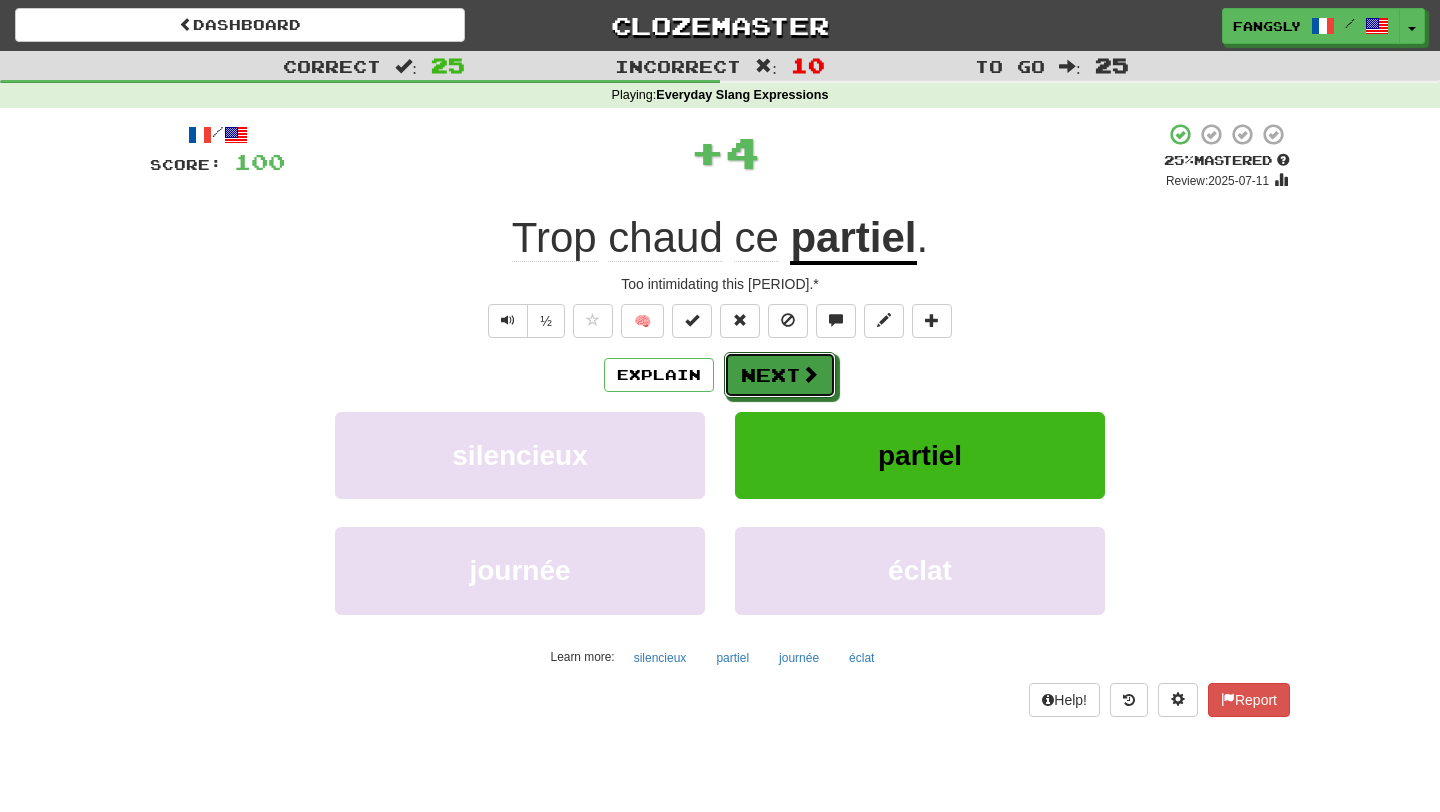 click on "Next" at bounding box center [780, 375] 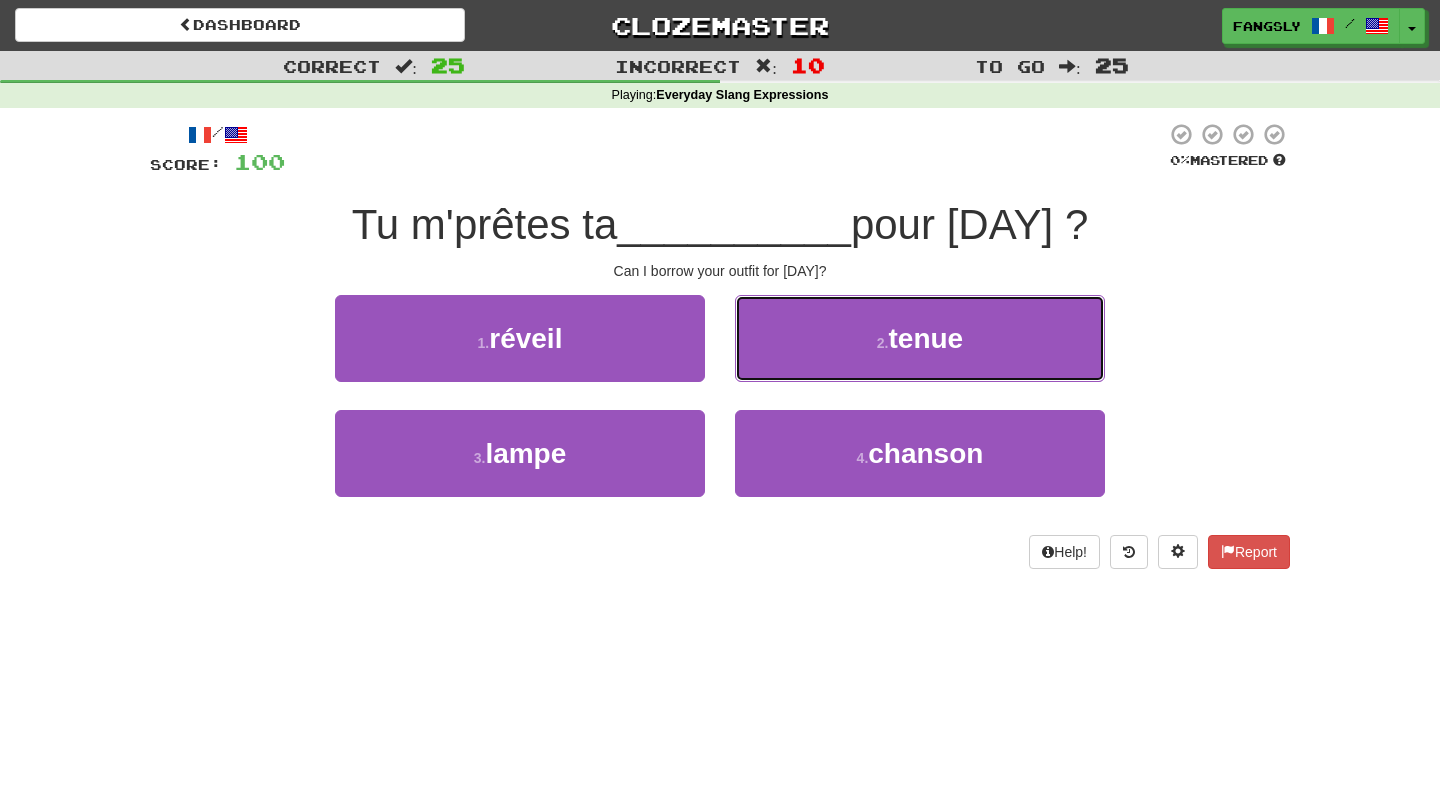 click on "2 .  tenue" at bounding box center (920, 338) 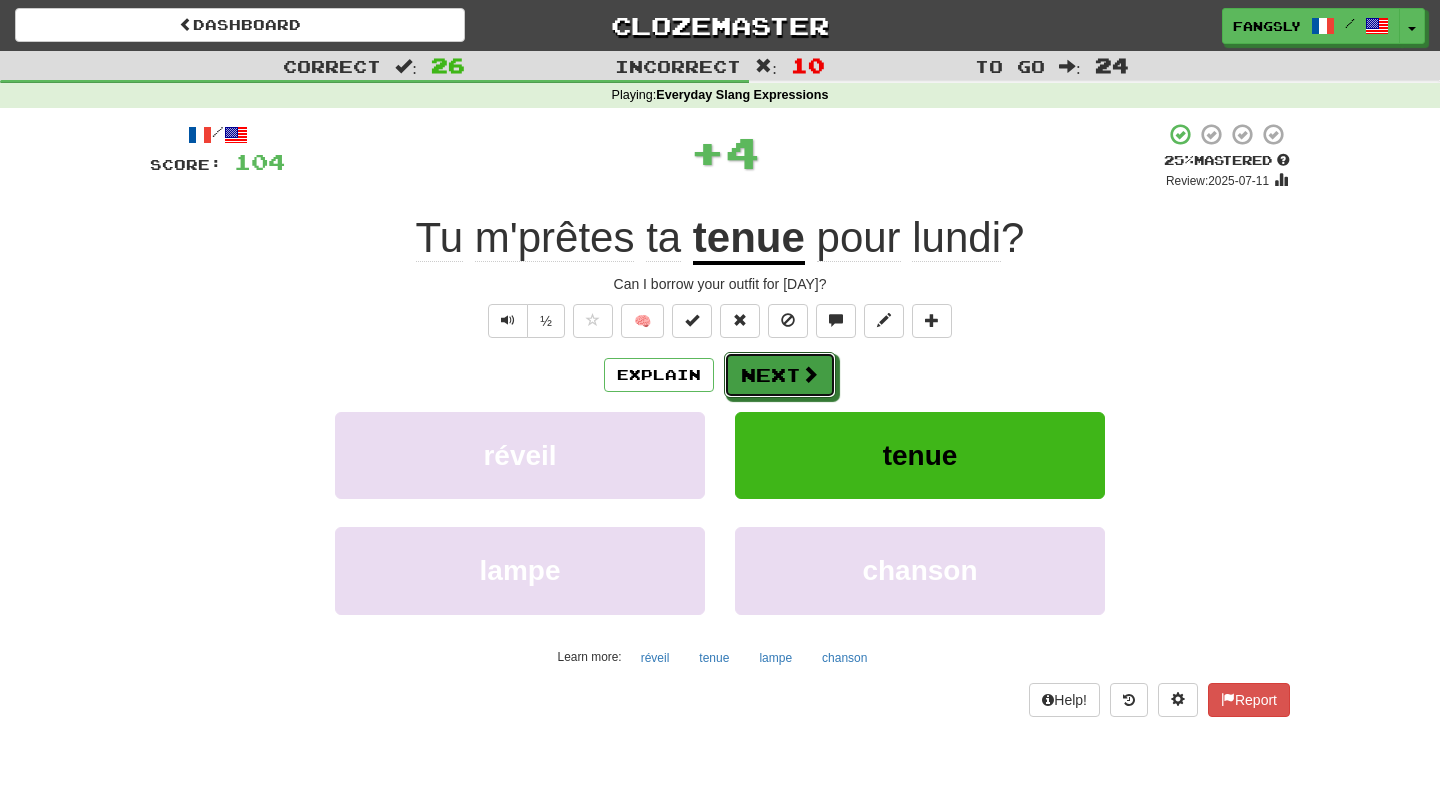 click on "Next" at bounding box center (780, 375) 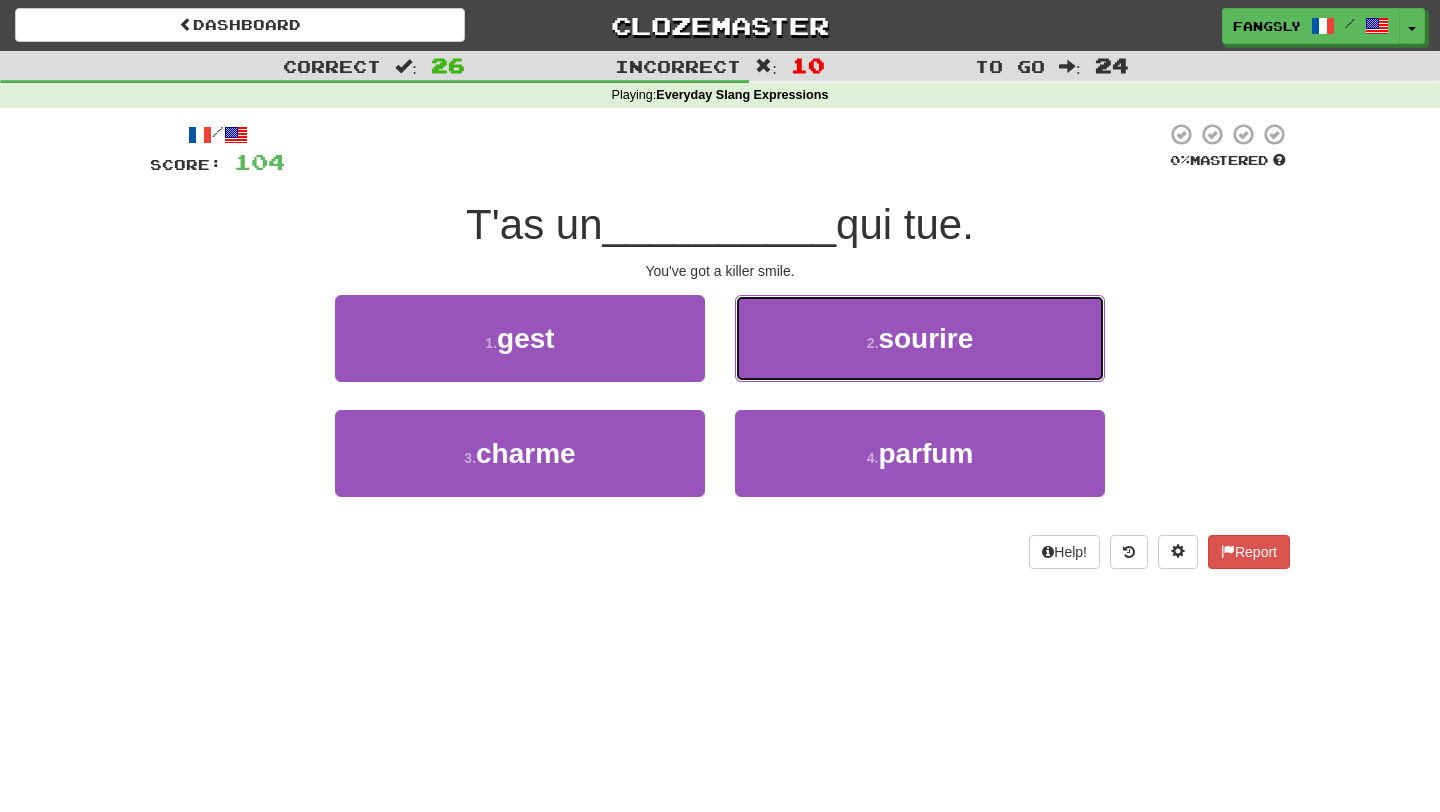 click on "2 .  sourire" at bounding box center [920, 338] 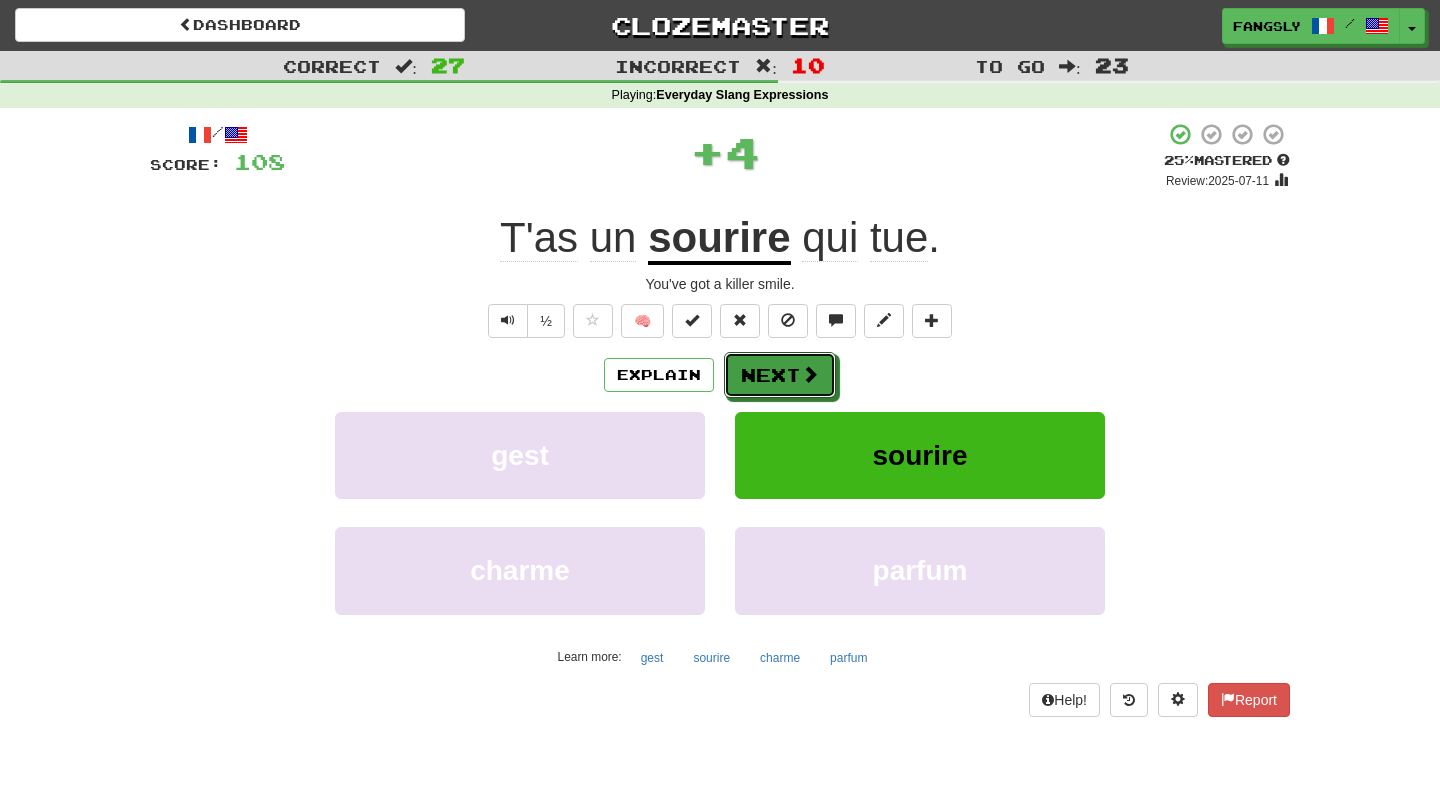 click on "Next" at bounding box center (780, 375) 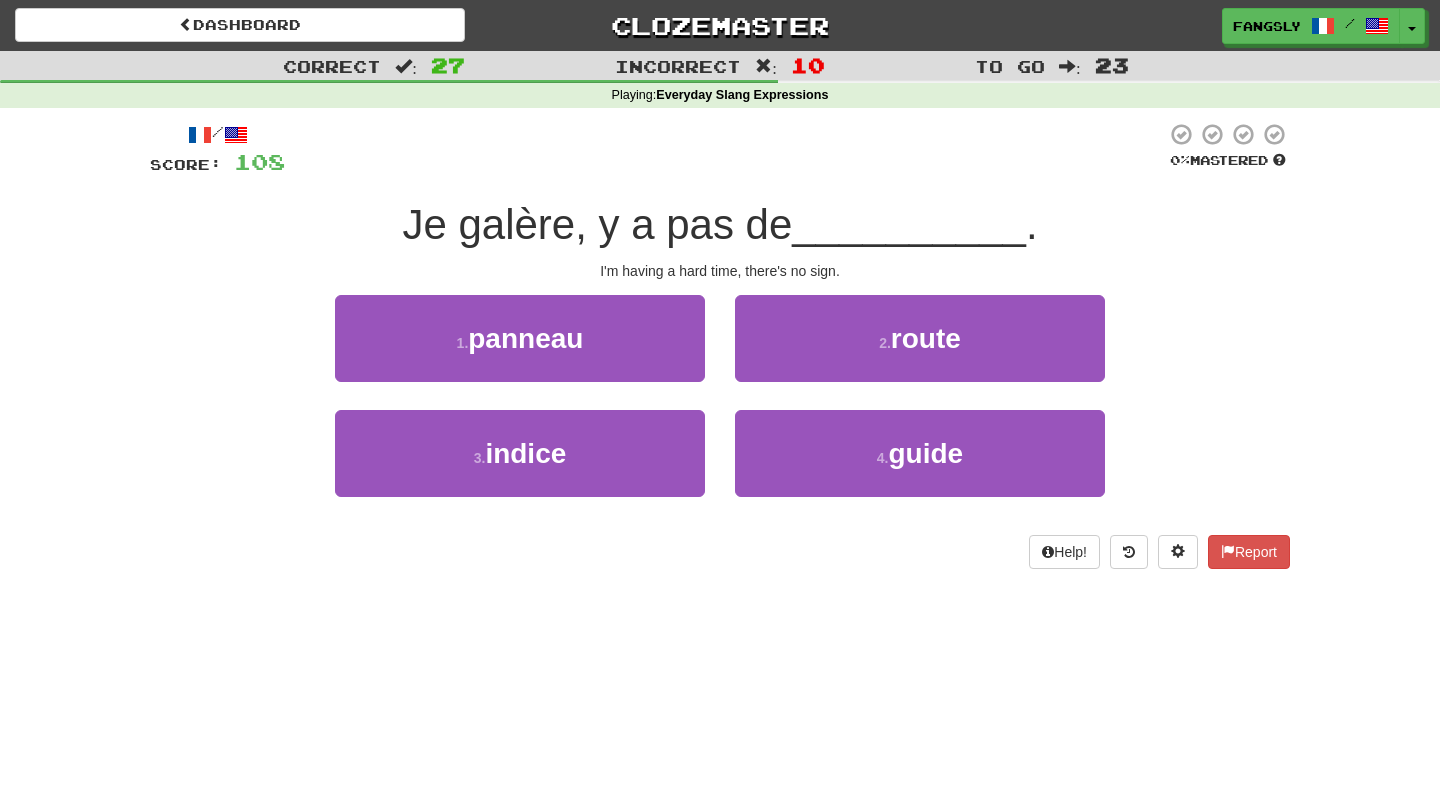 click on "3 .  indice" at bounding box center (520, 467) 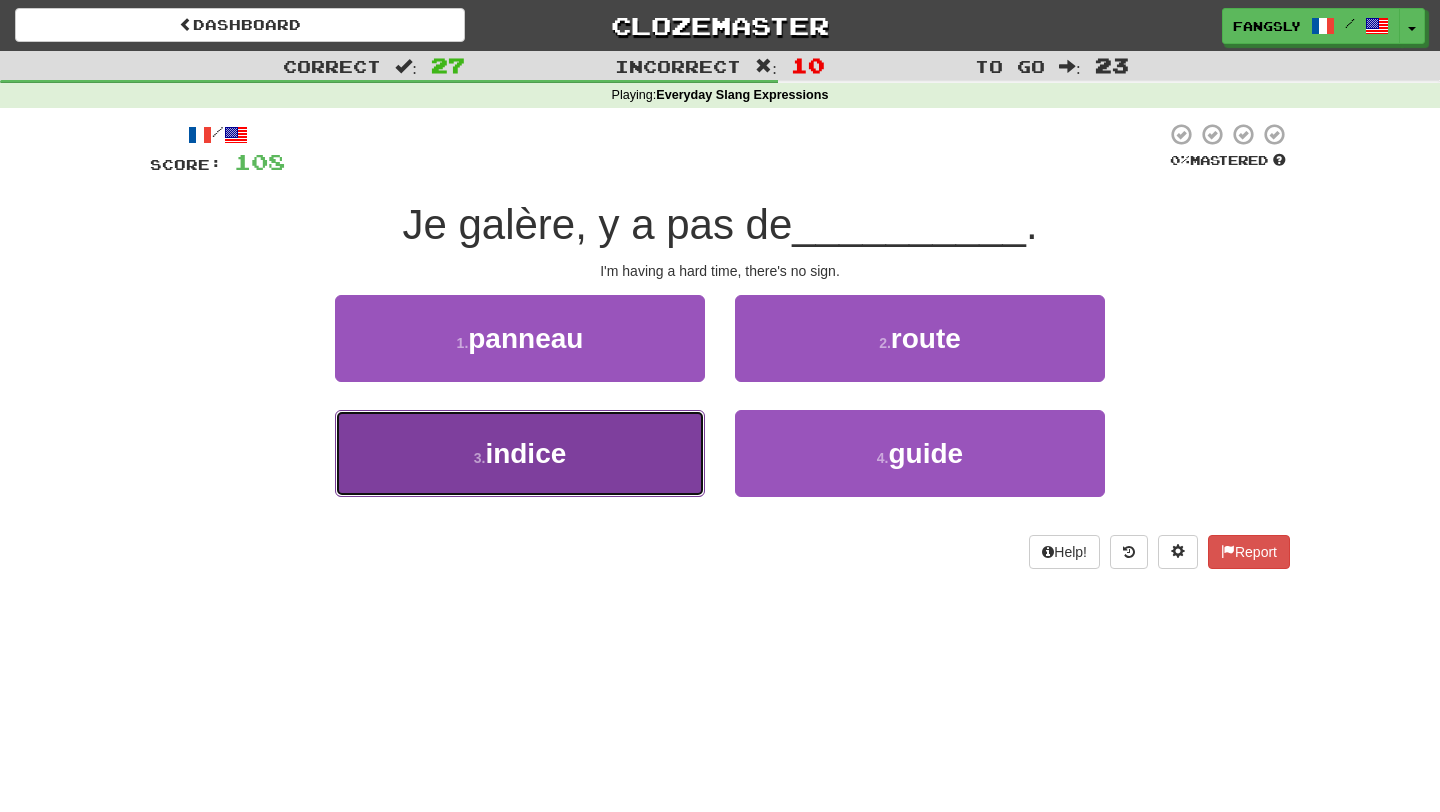 click on "3 .  indice" at bounding box center (520, 453) 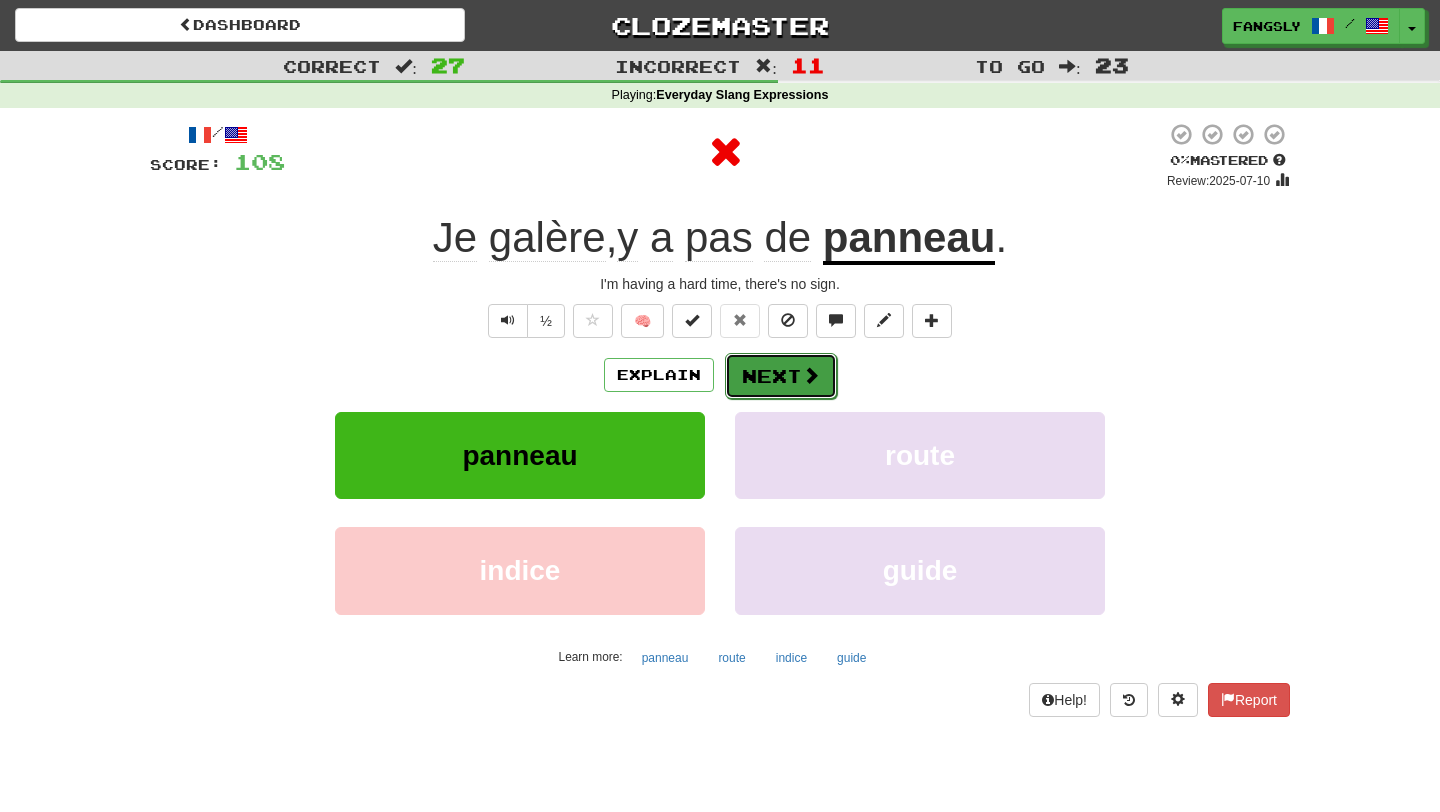 click on "Next" at bounding box center (781, 376) 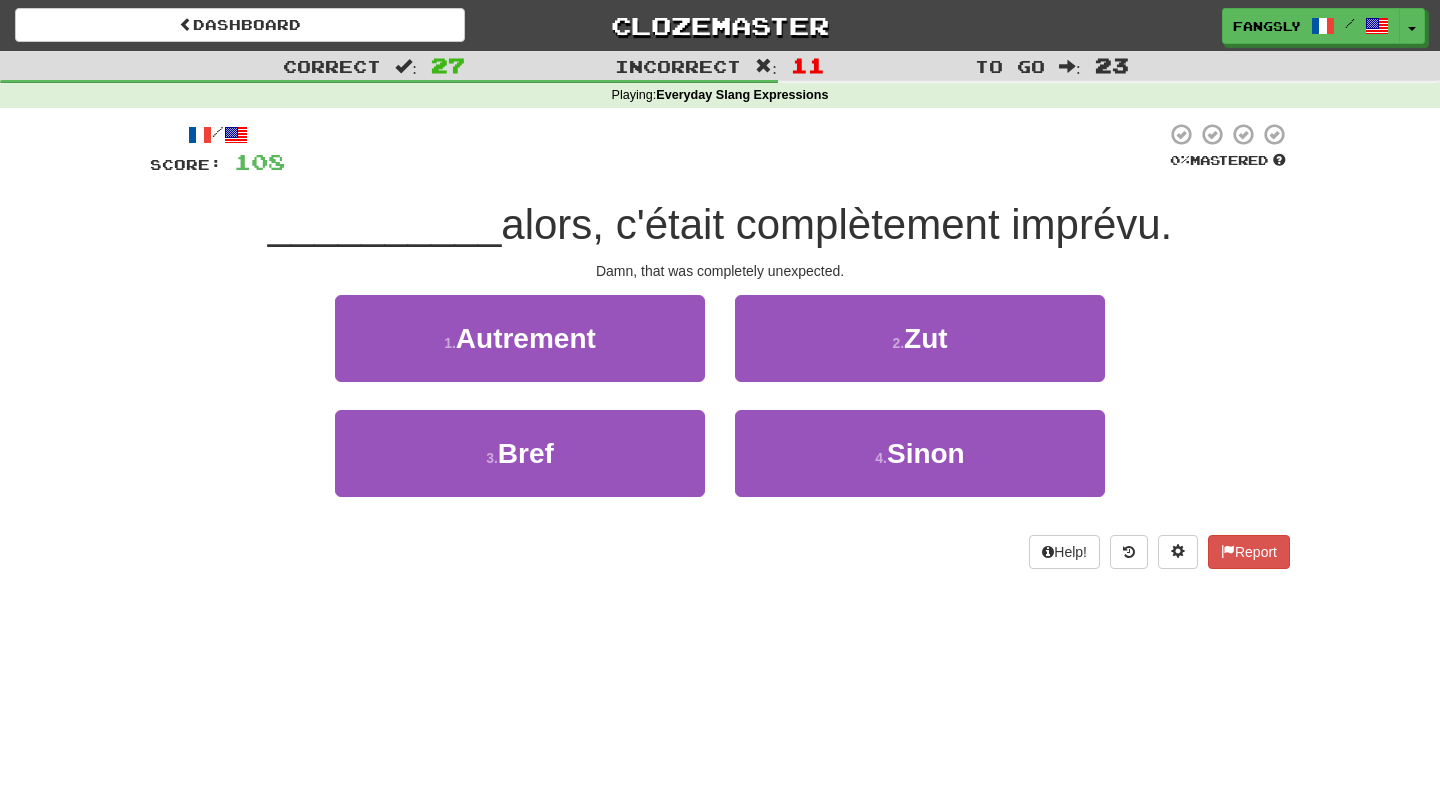 click on "2 .  Zut" at bounding box center (920, 352) 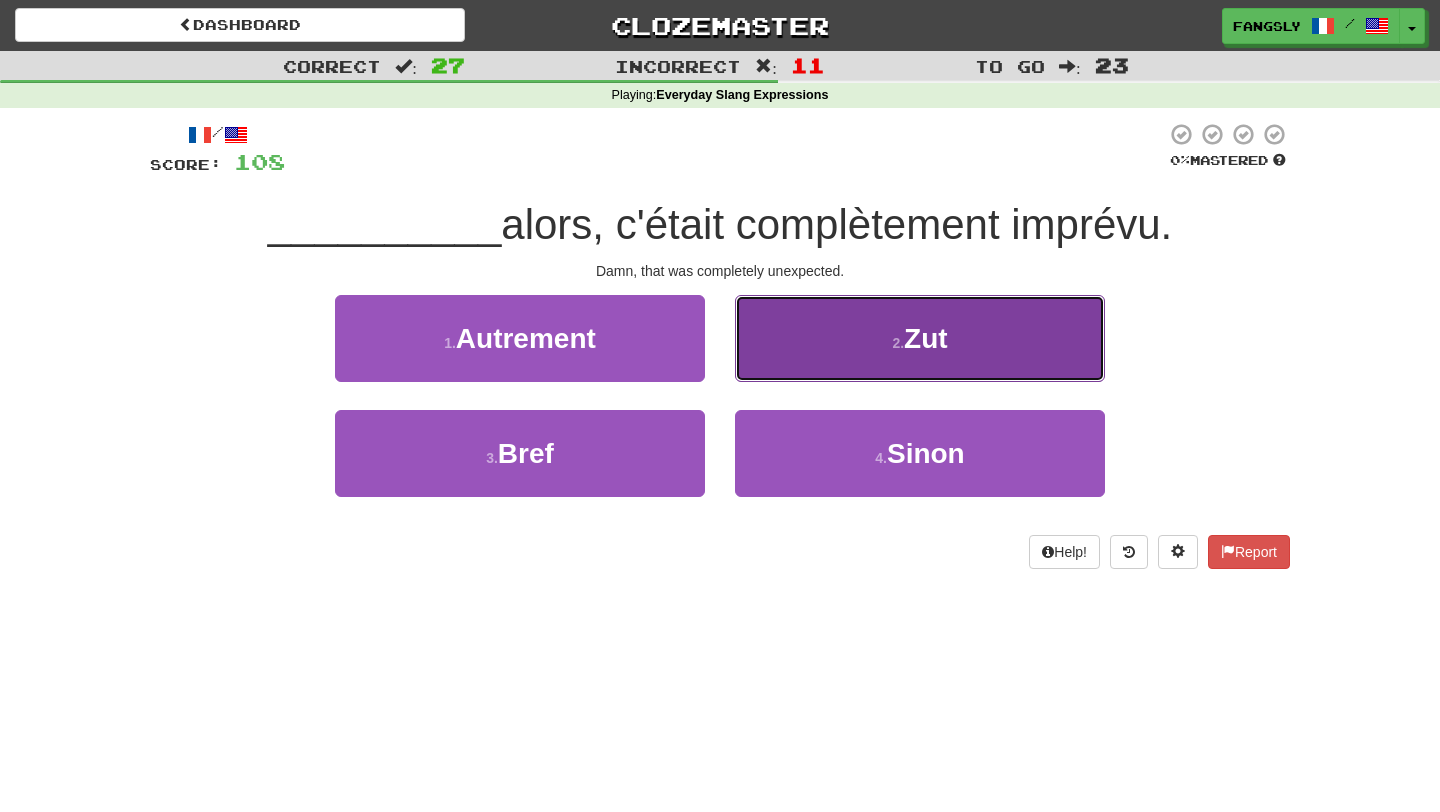 click on "2 .  Zut" at bounding box center (920, 338) 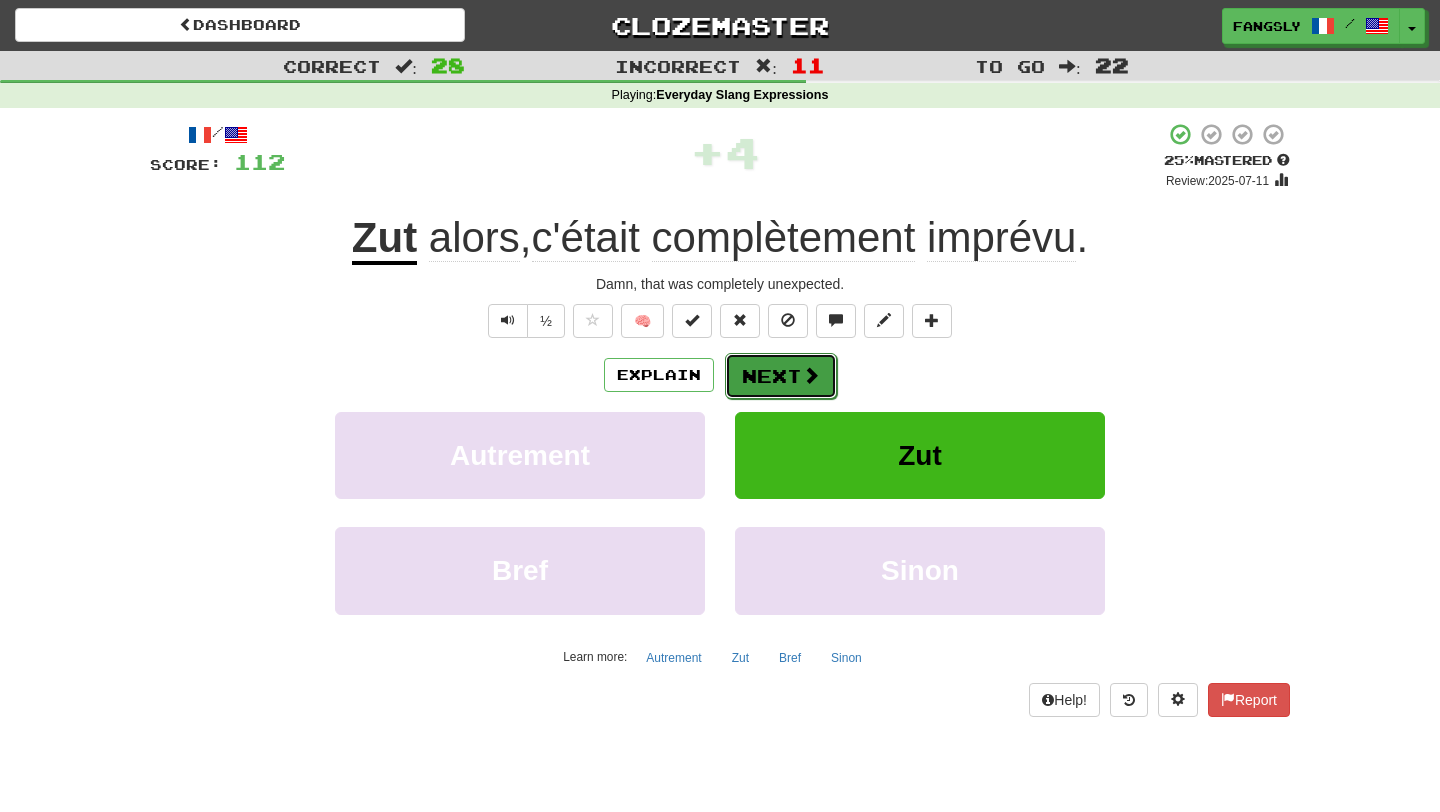 click on "Next" at bounding box center [781, 376] 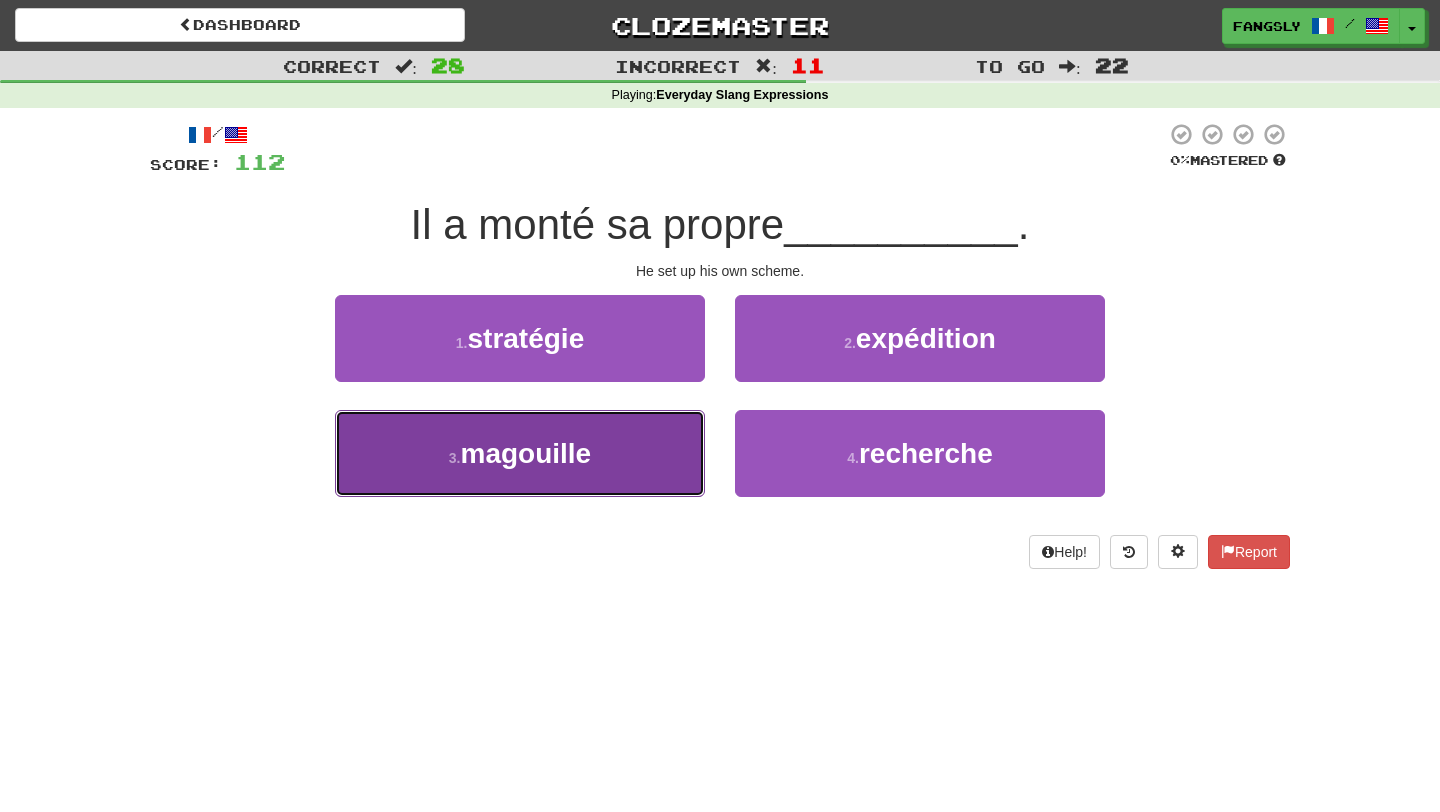 click on "3 .  magouille" at bounding box center [520, 453] 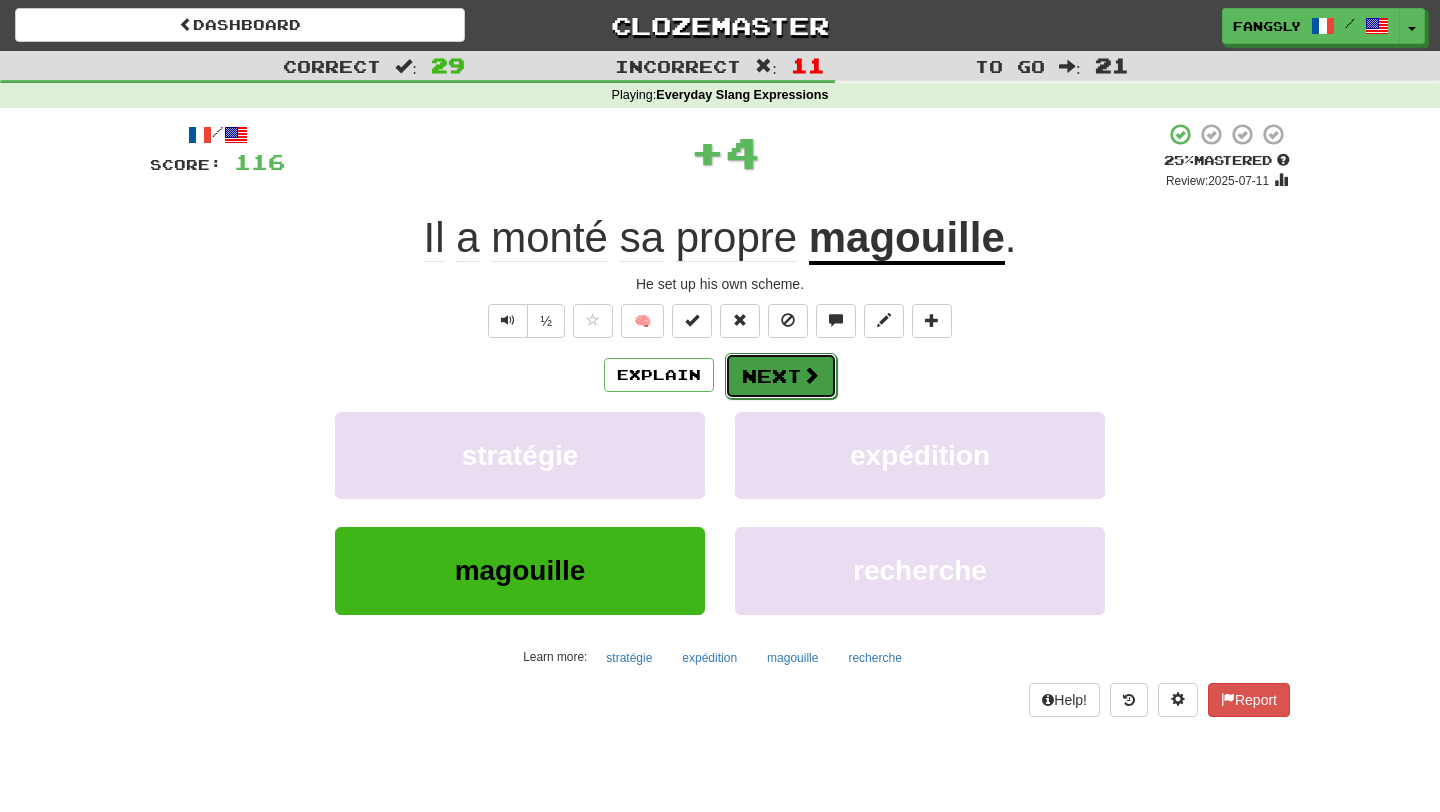 click on "Next" at bounding box center (781, 376) 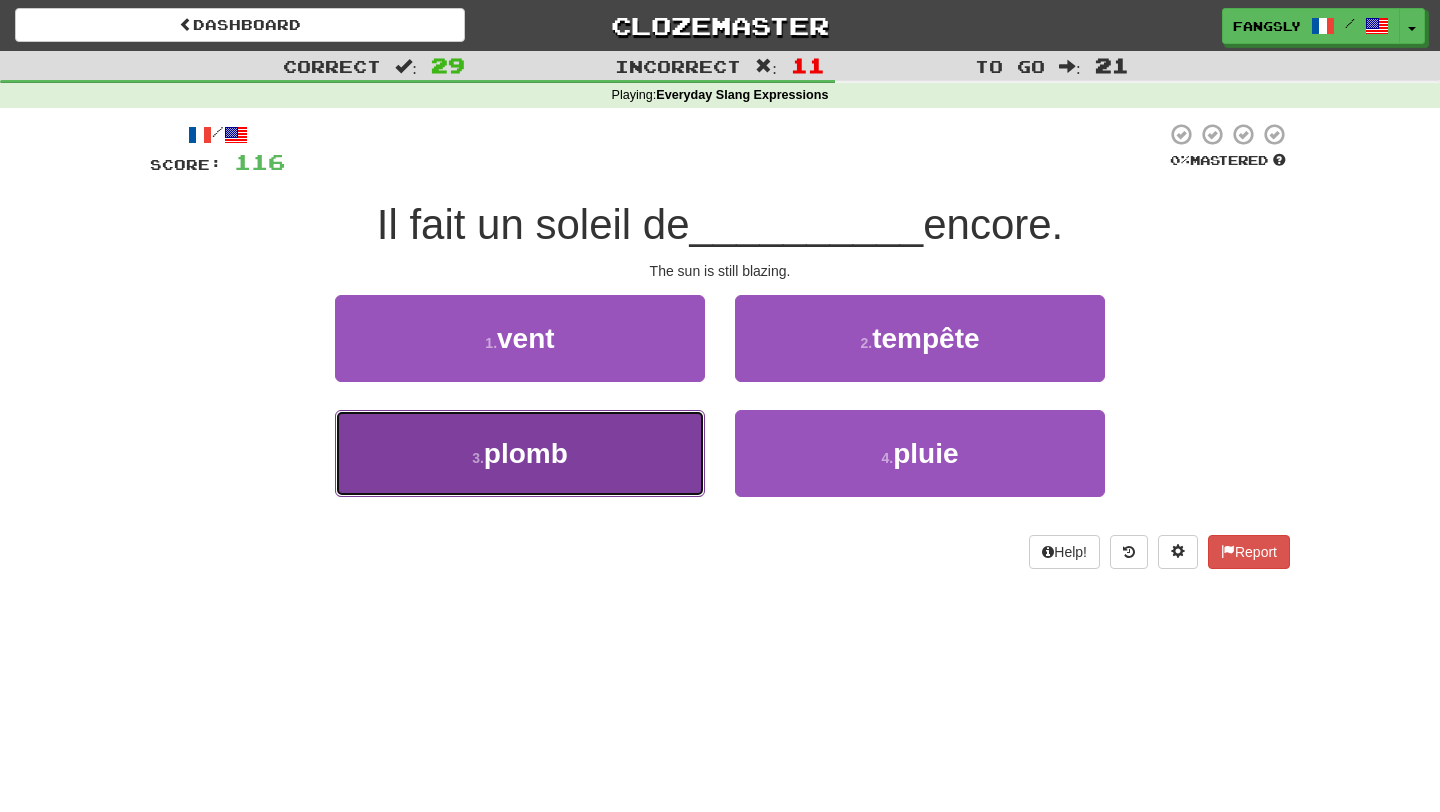click on "3 .  plomb" at bounding box center (520, 453) 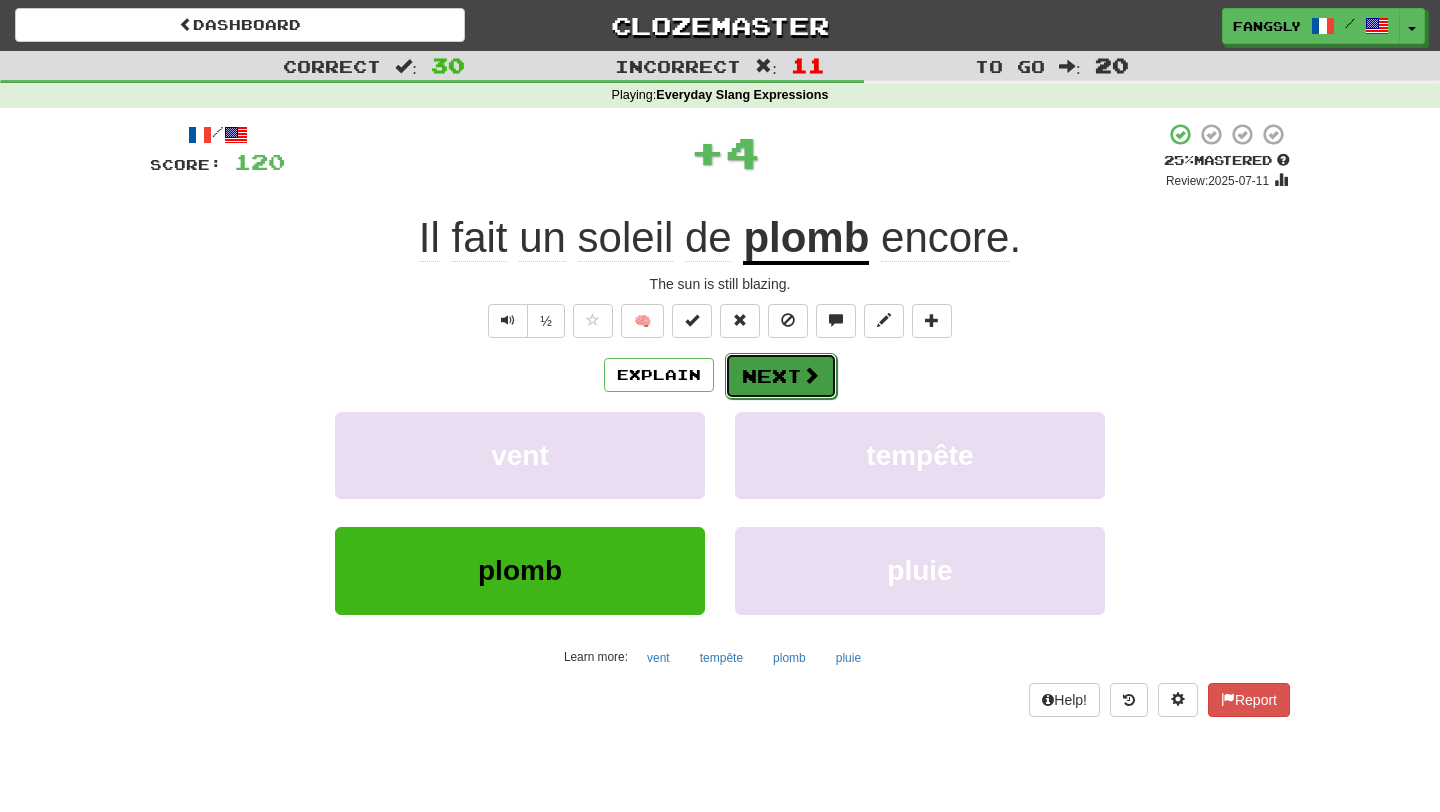 click on "Next" at bounding box center (781, 376) 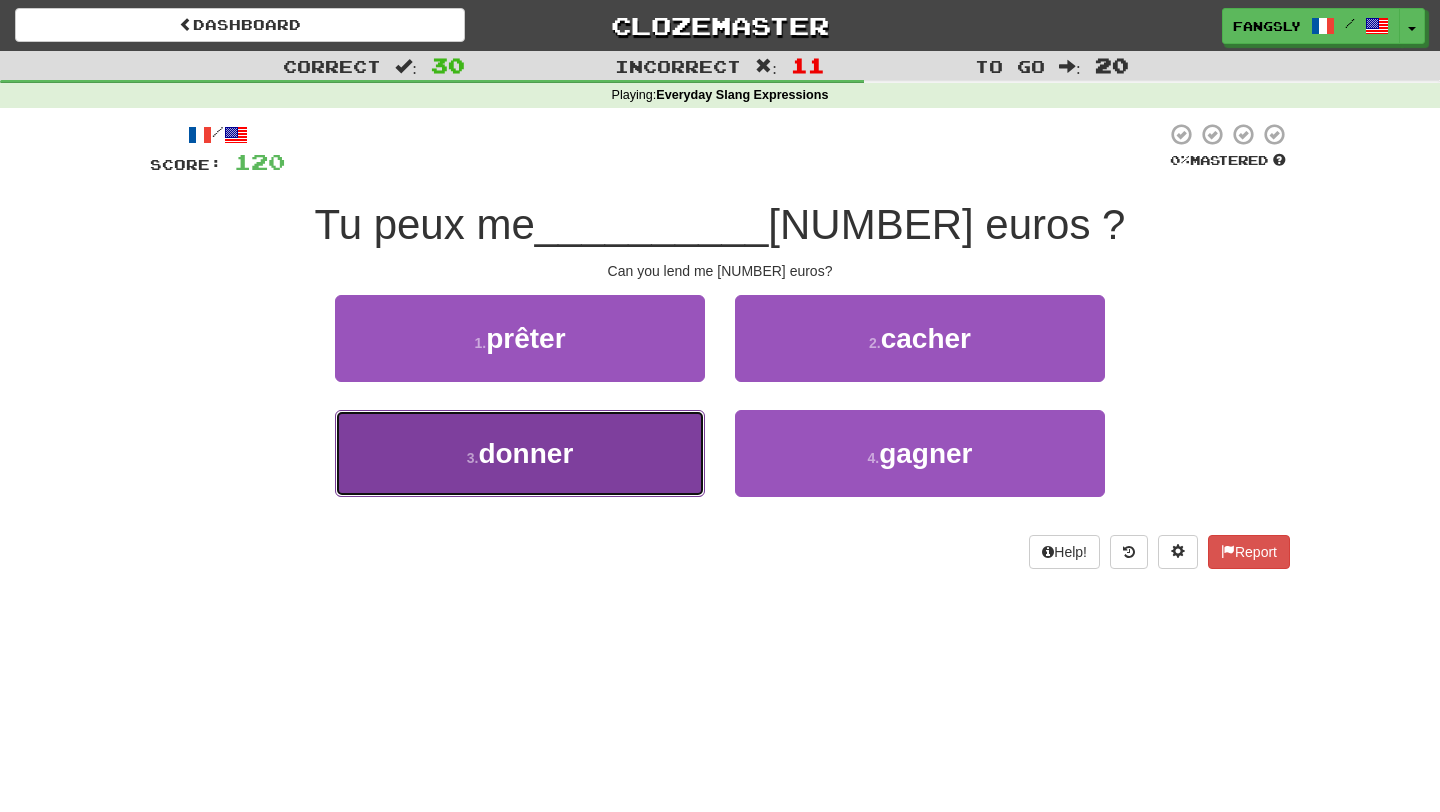 click on "3 .  donner" at bounding box center (520, 453) 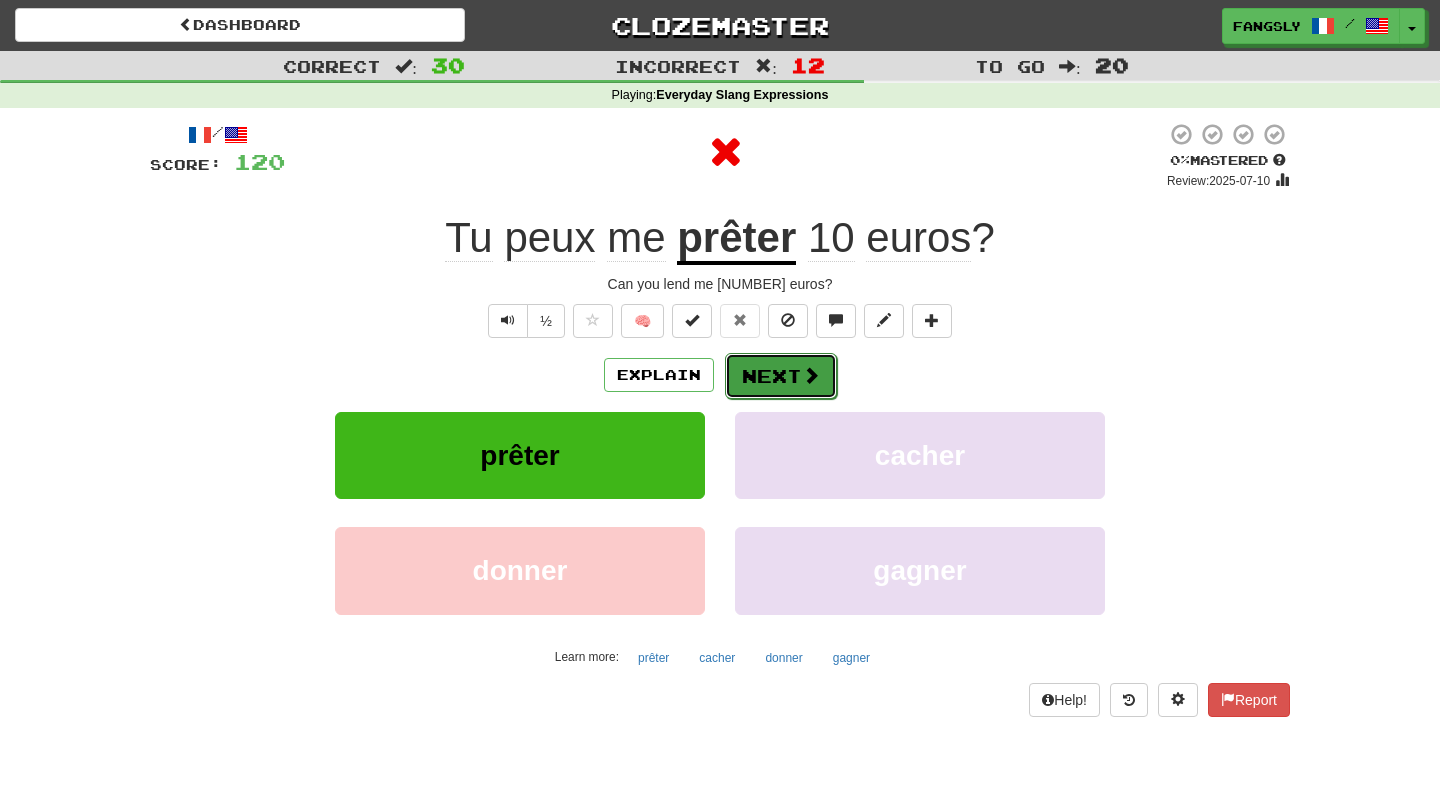 click on "Next" at bounding box center (781, 376) 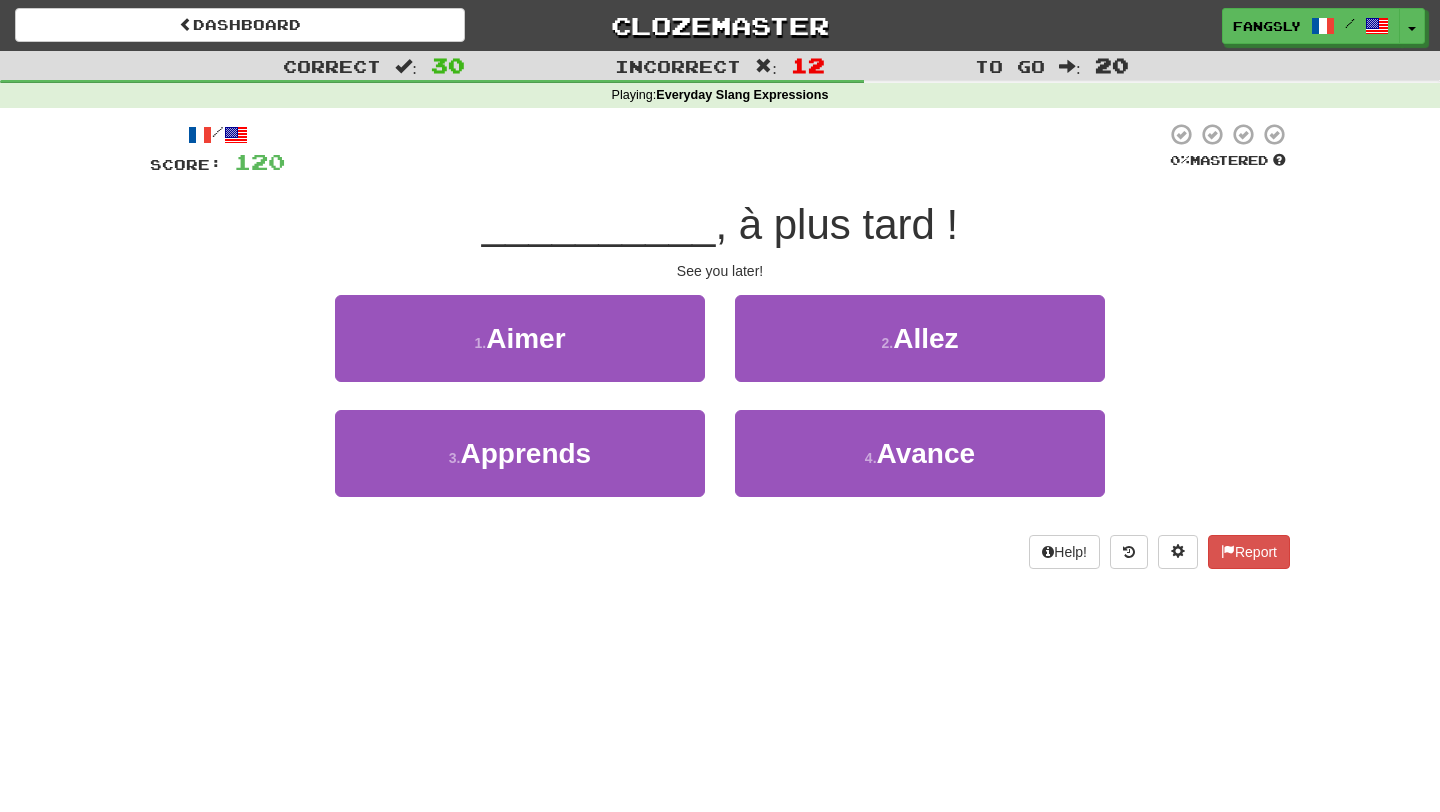 click on "2 .  Allez" at bounding box center [920, 352] 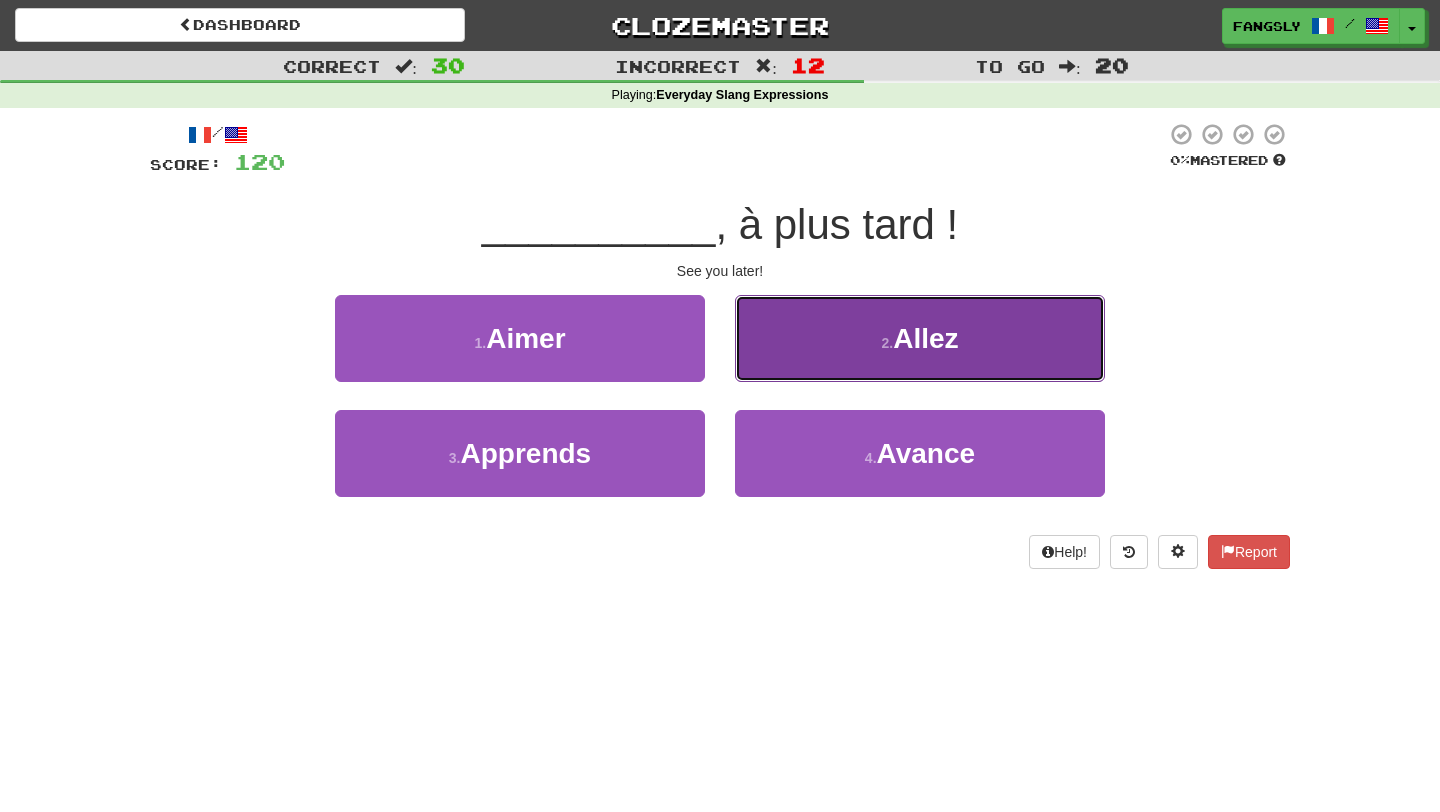 click on "2 .  Allez" at bounding box center [920, 338] 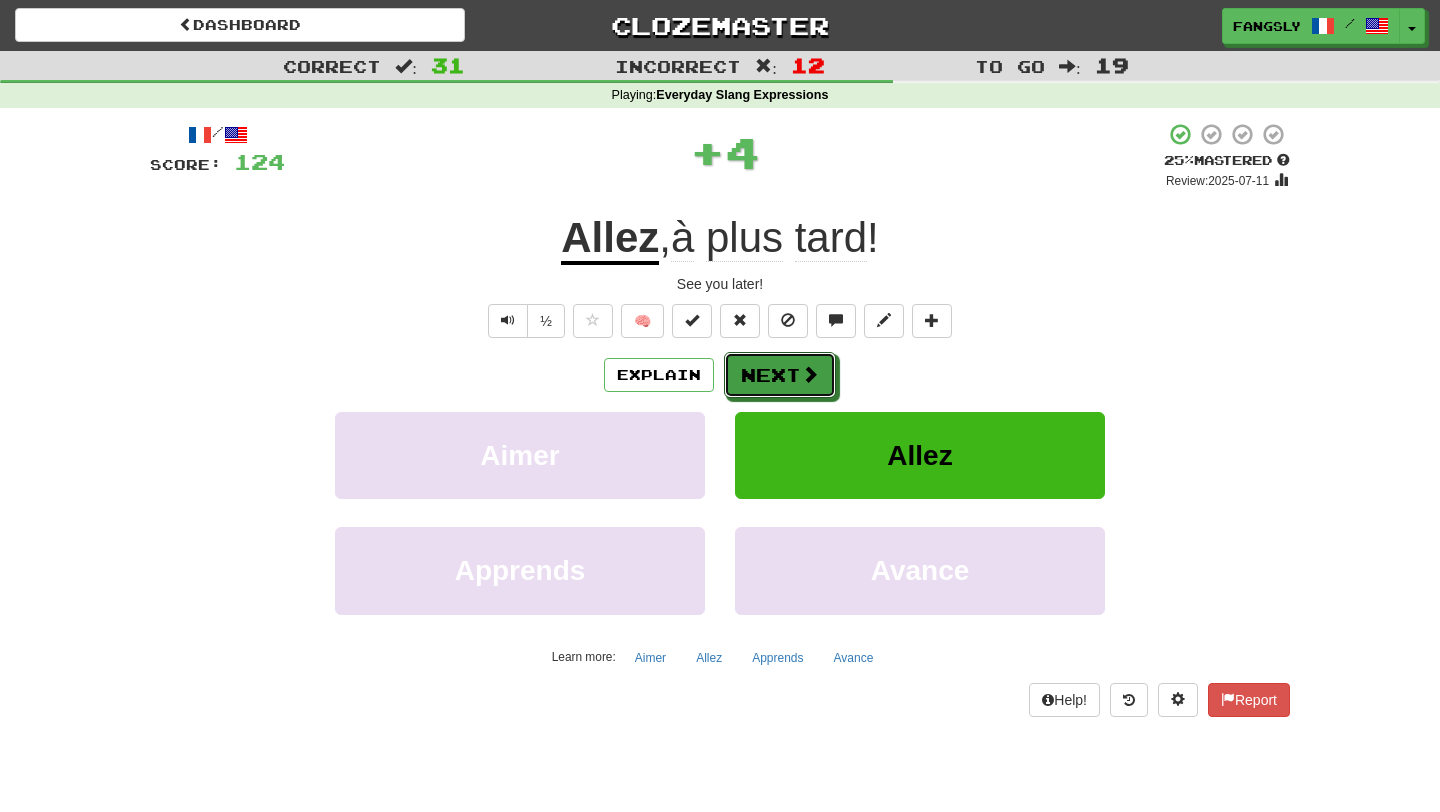 click on "Next" at bounding box center (780, 375) 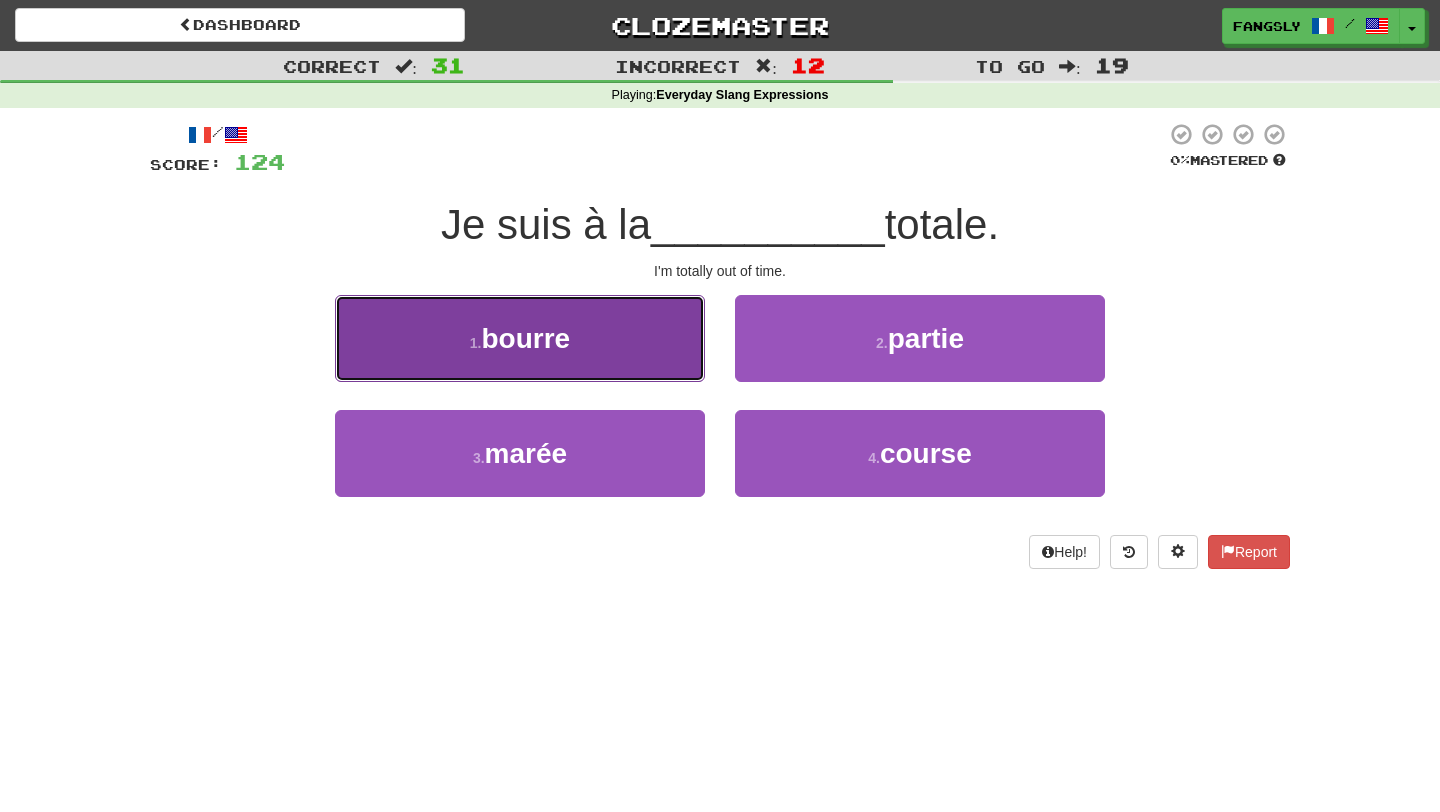click on "1 .  bourre" at bounding box center [520, 338] 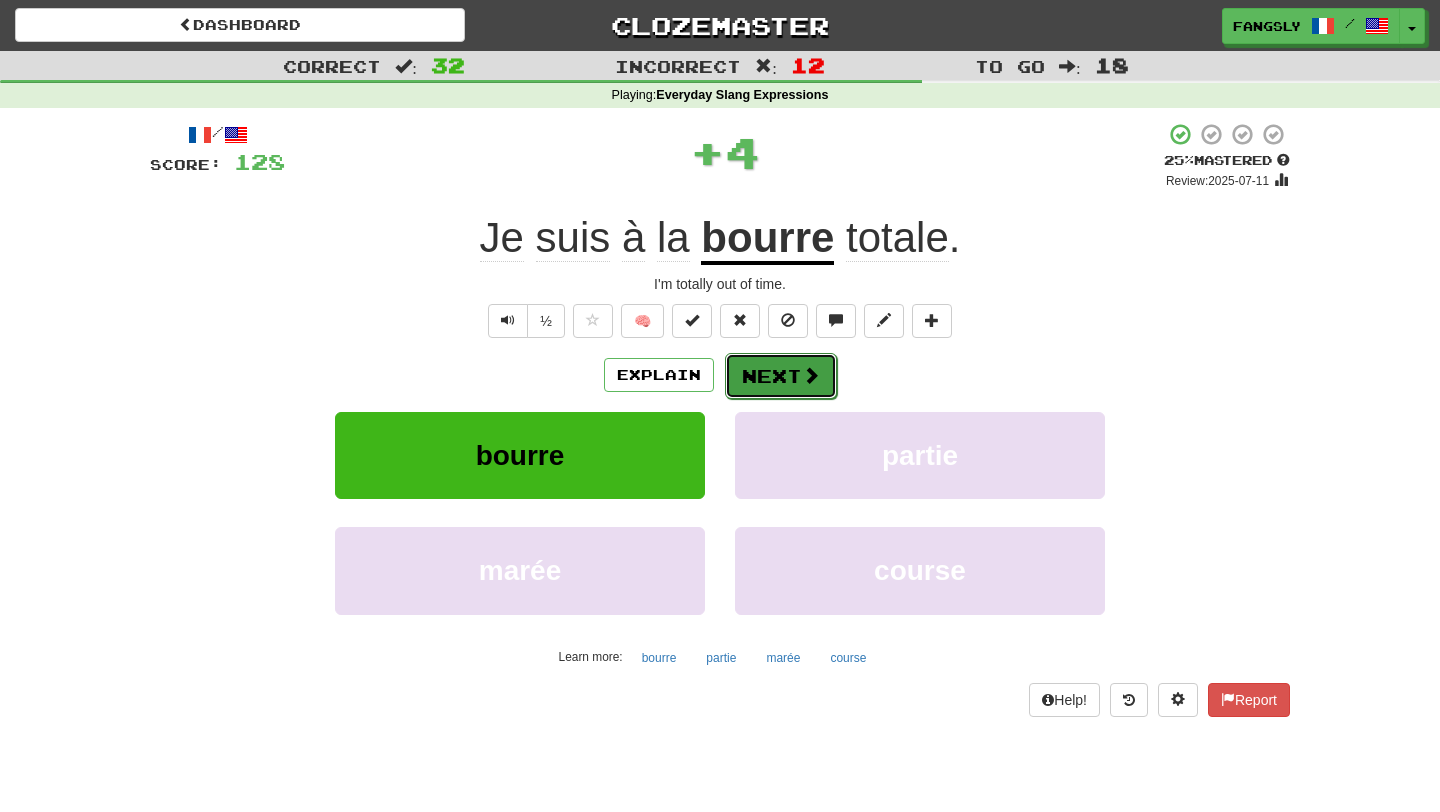 click on "Next" at bounding box center [781, 376] 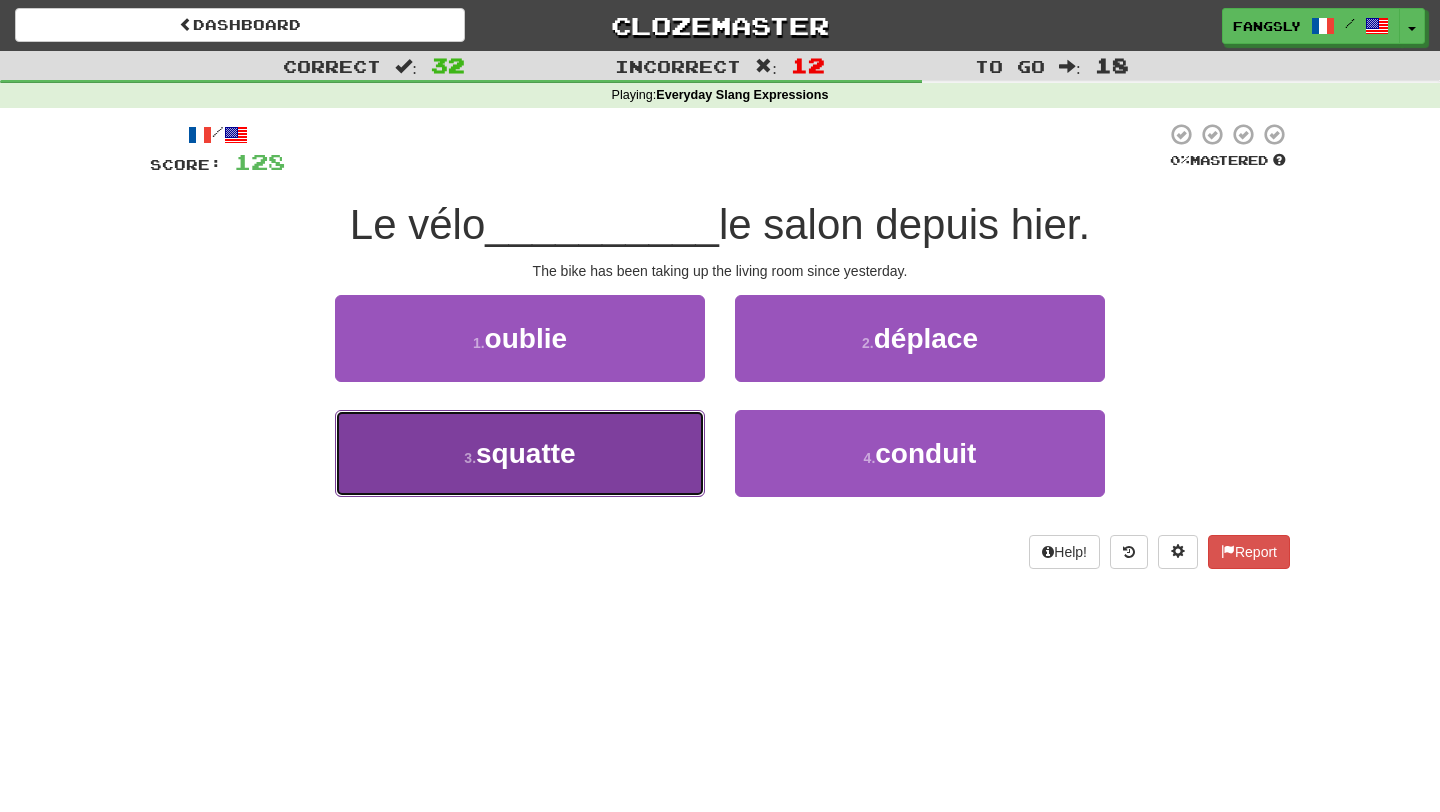 click on "3 .  squatte" at bounding box center [520, 453] 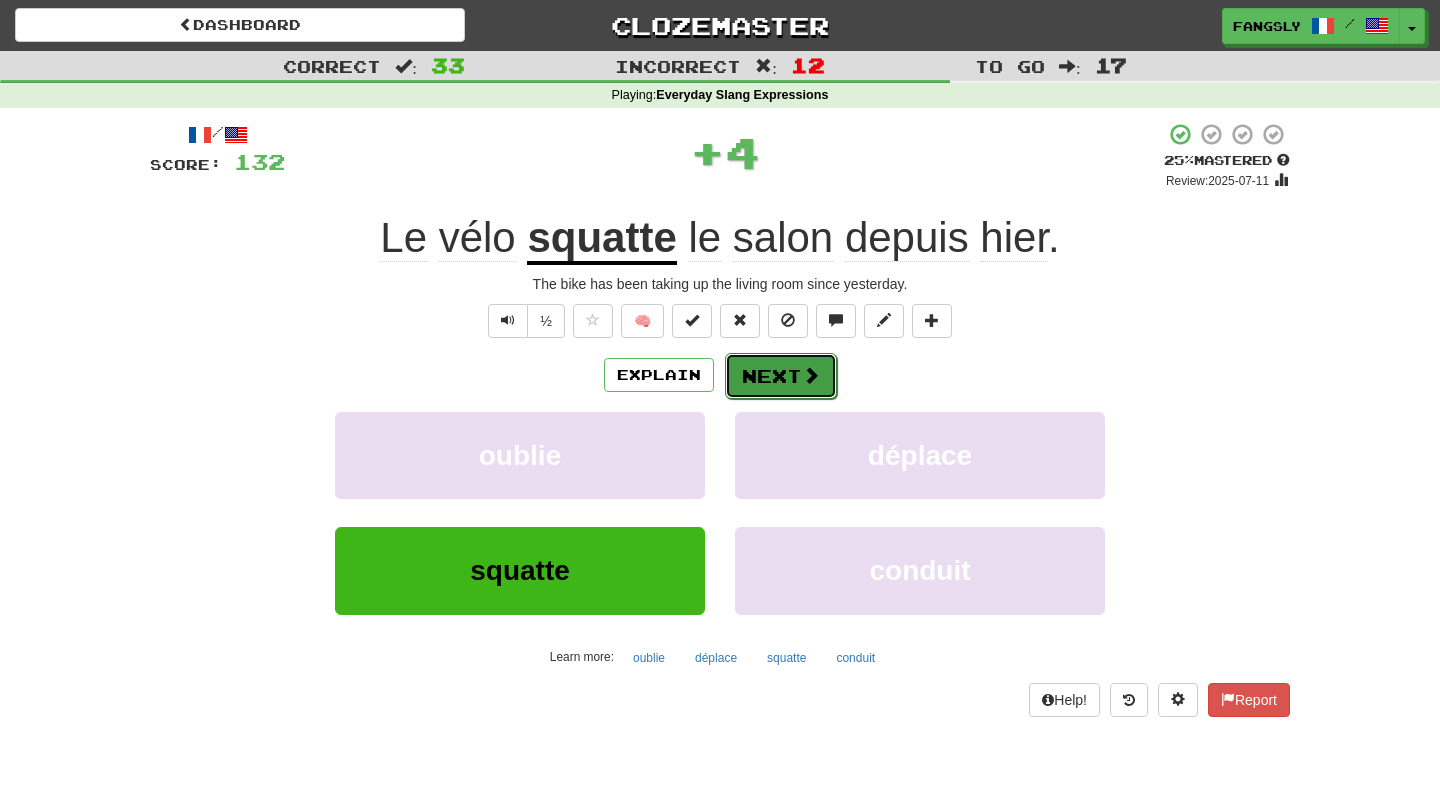 click on "Next" at bounding box center (781, 376) 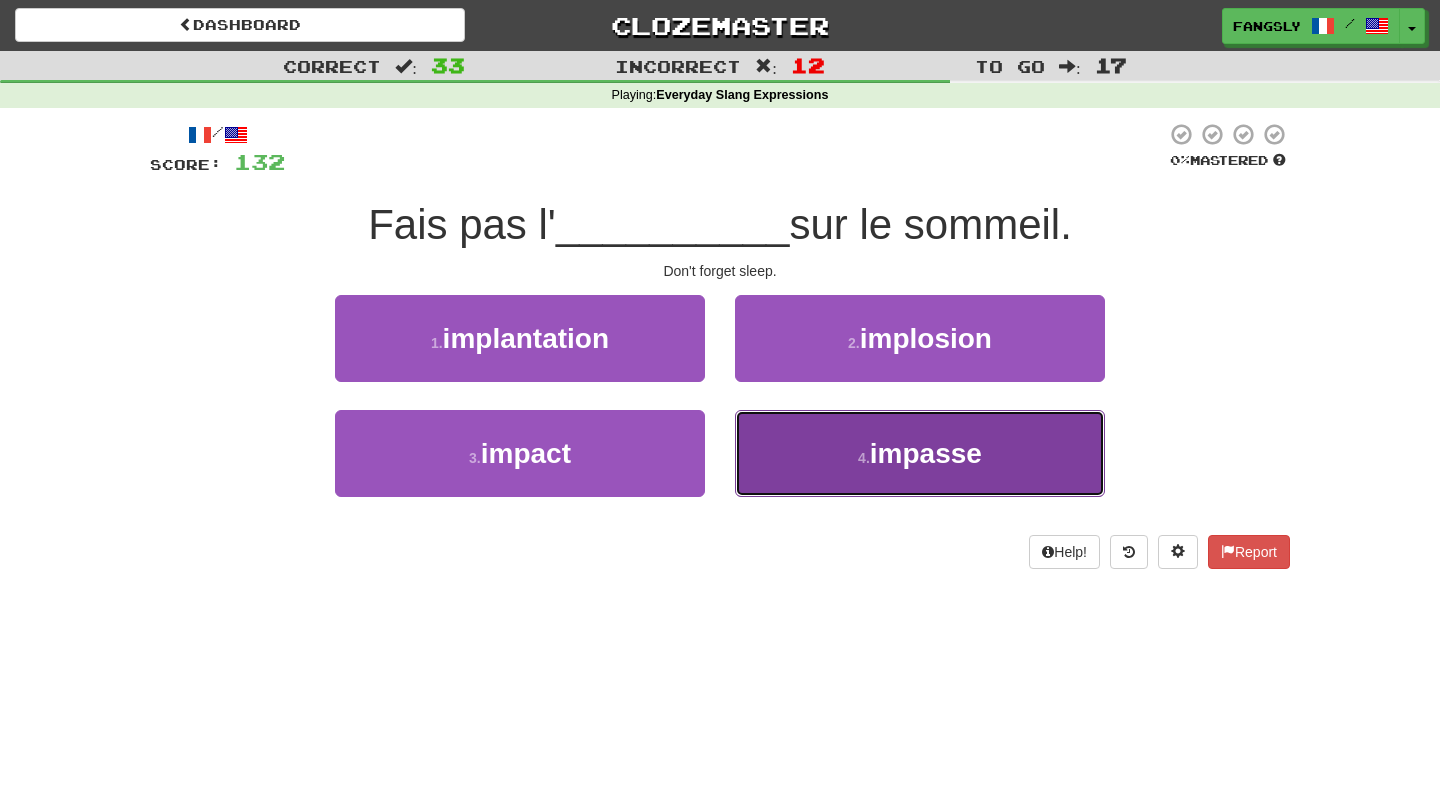 click on "4 .  impasse" at bounding box center (920, 453) 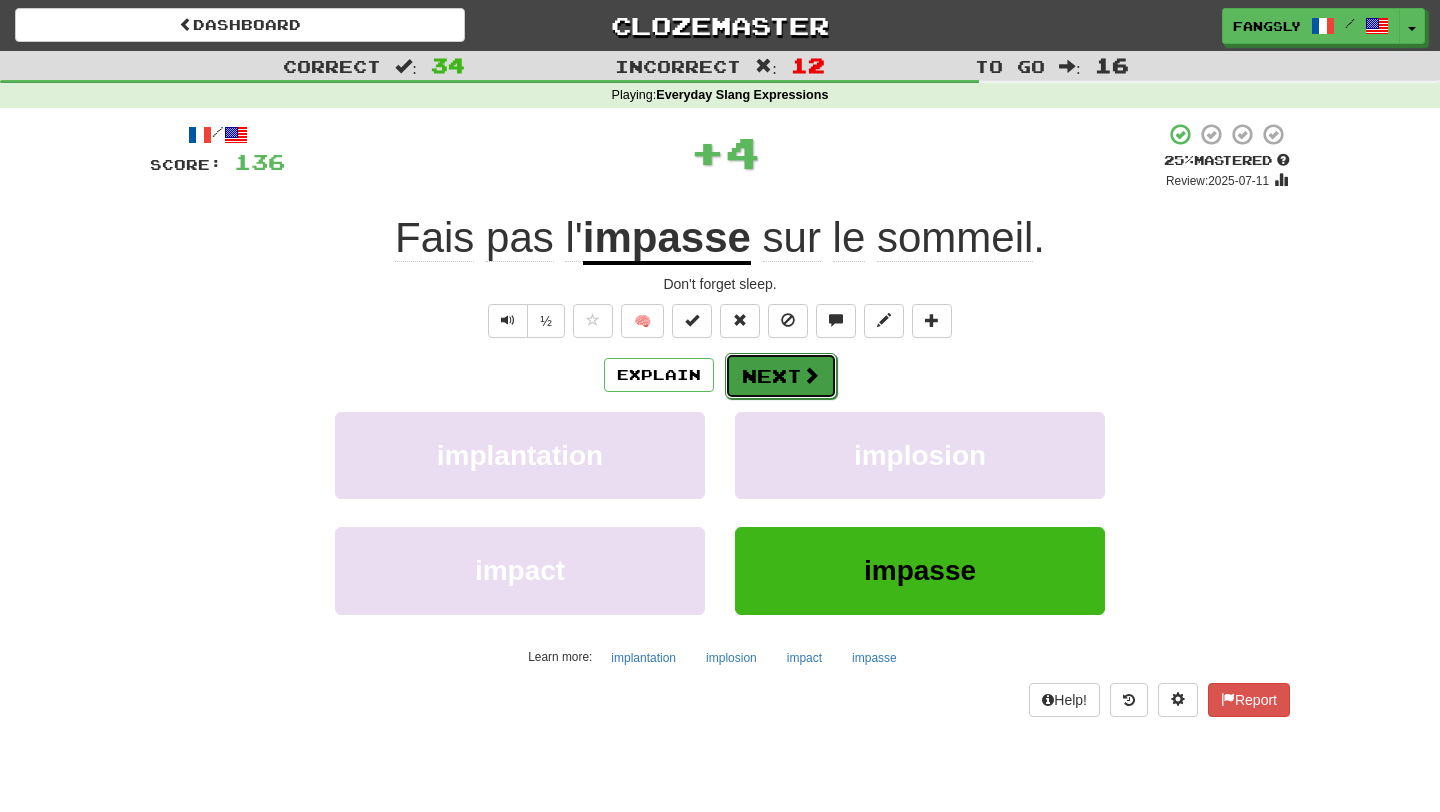 click on "Next" at bounding box center (781, 376) 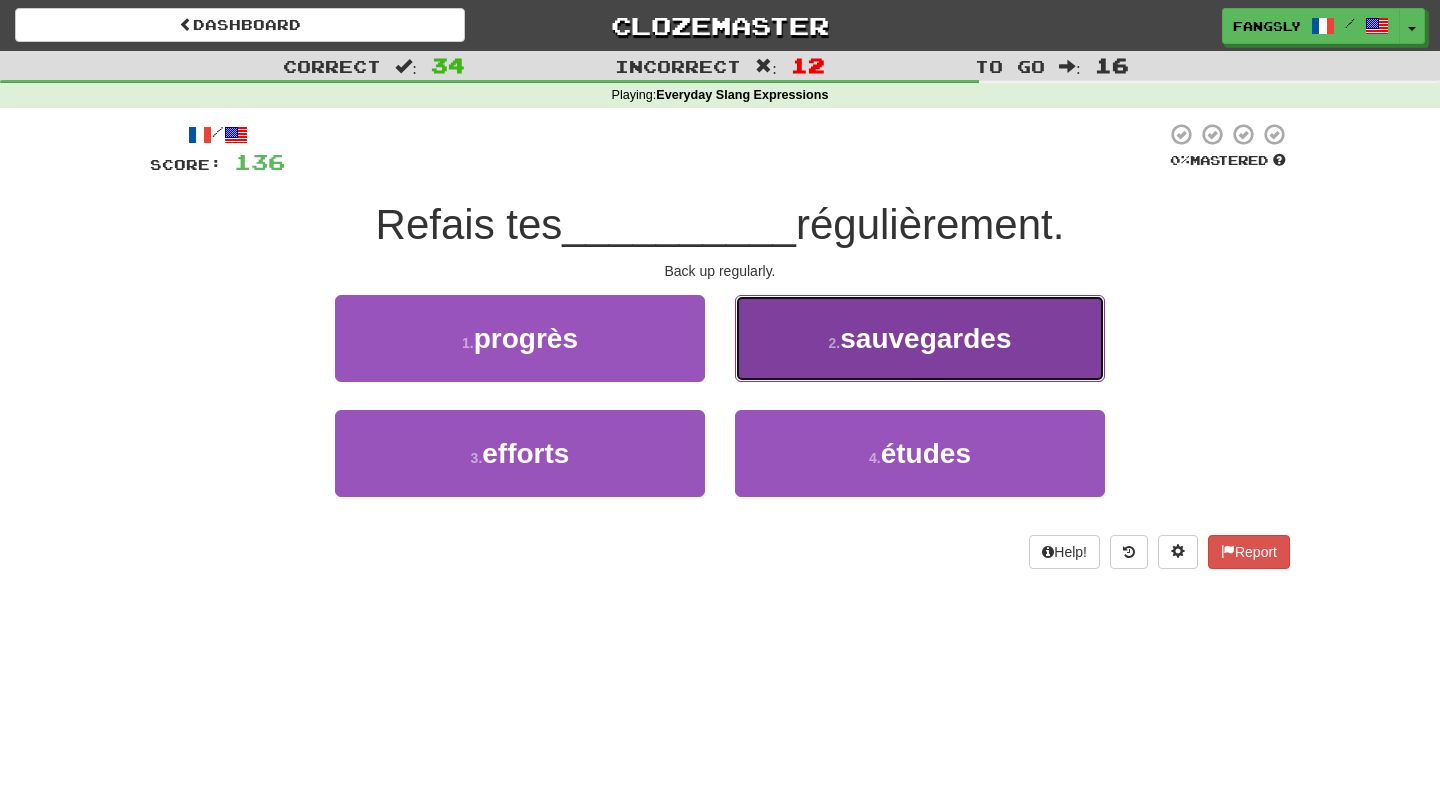 click on "2 .  sauvegardes" at bounding box center (920, 338) 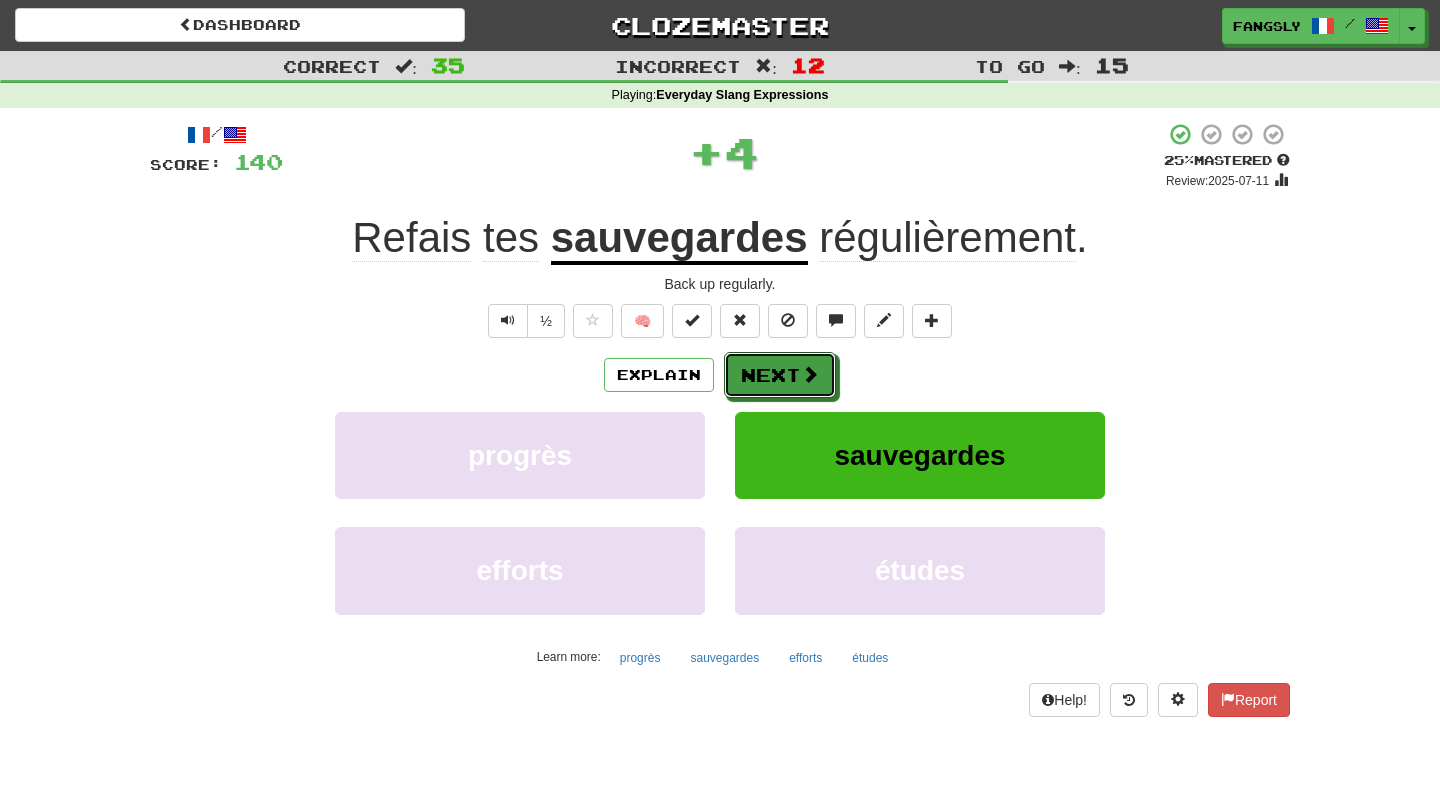 click on "Next" at bounding box center (780, 375) 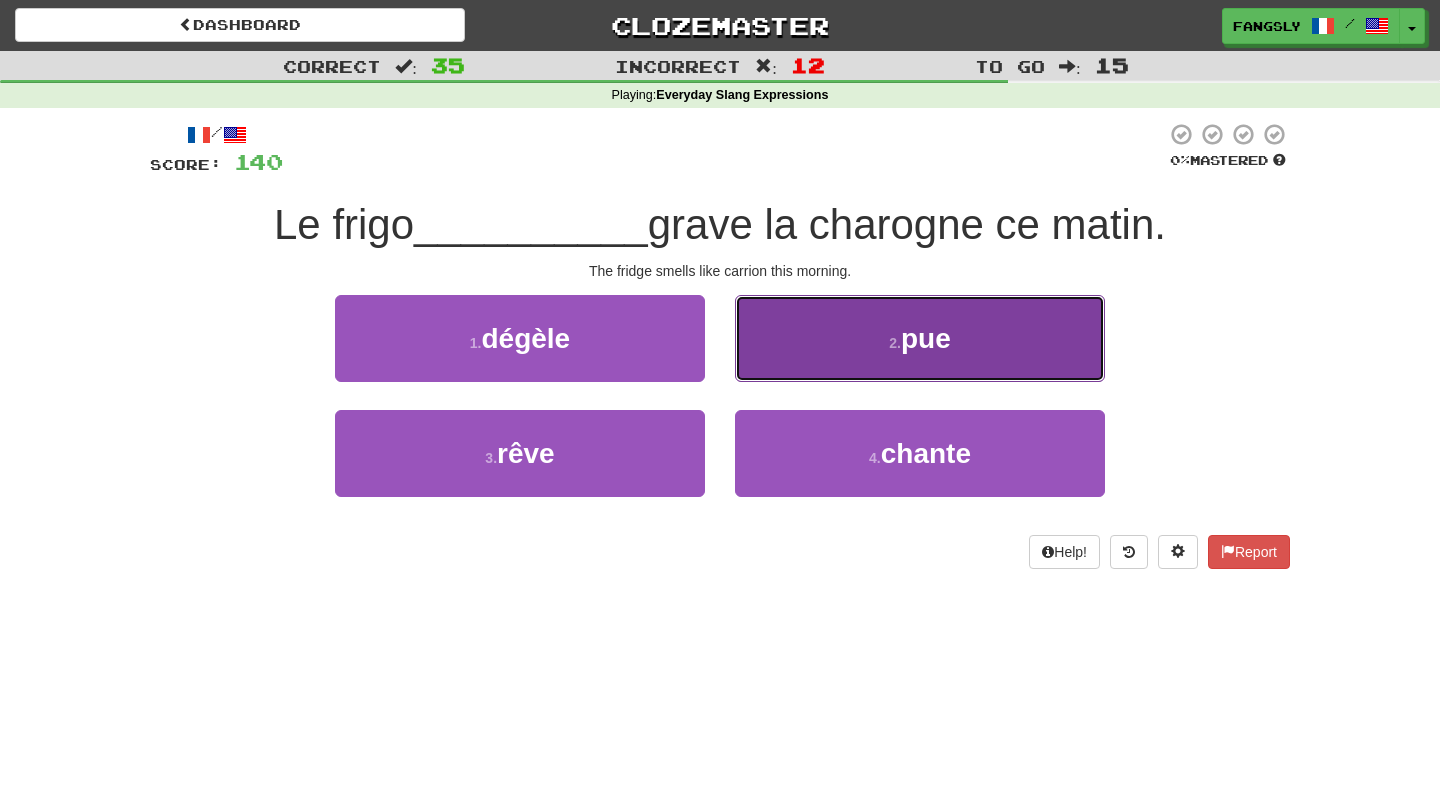click on "2 .  pue" at bounding box center [920, 338] 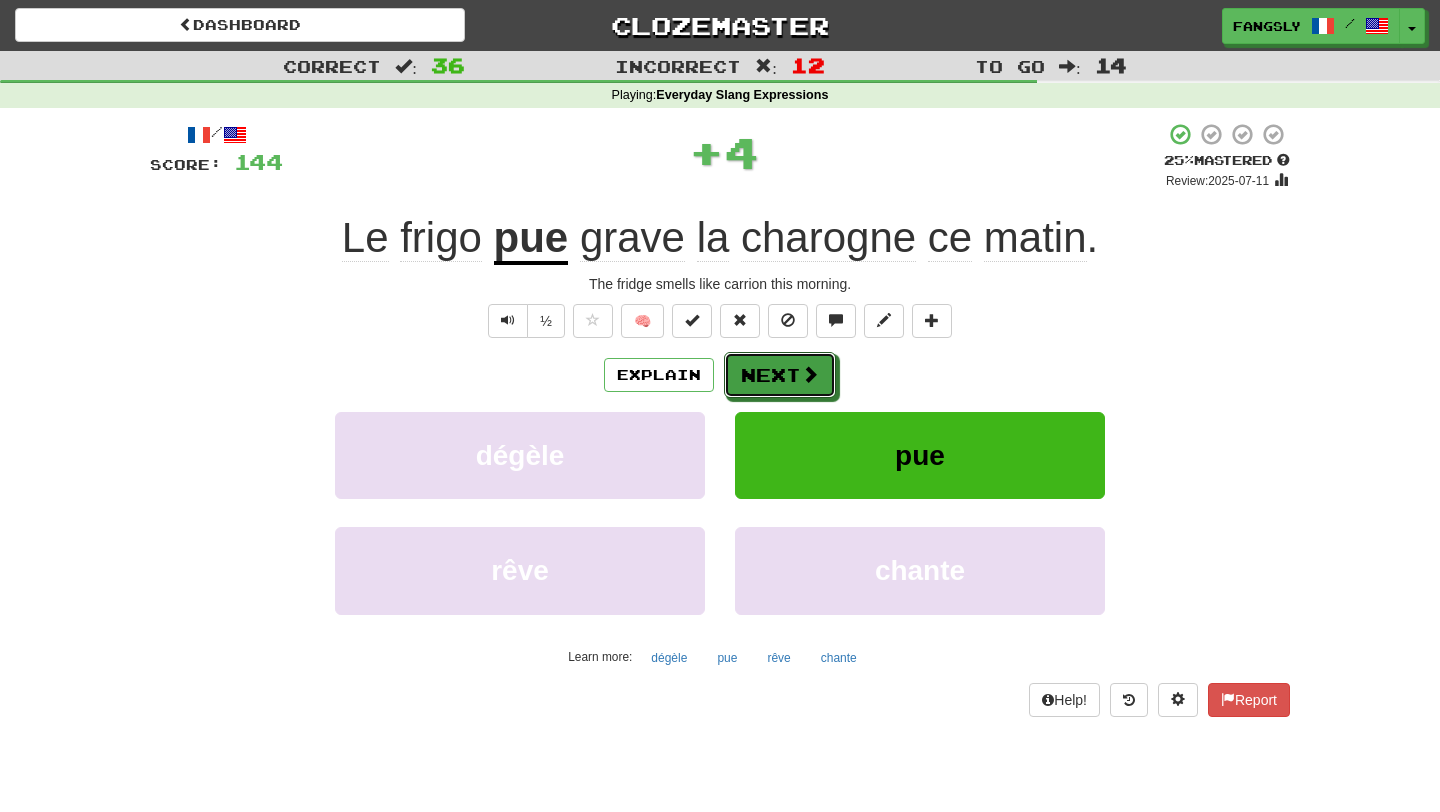 click on "Next" at bounding box center (780, 375) 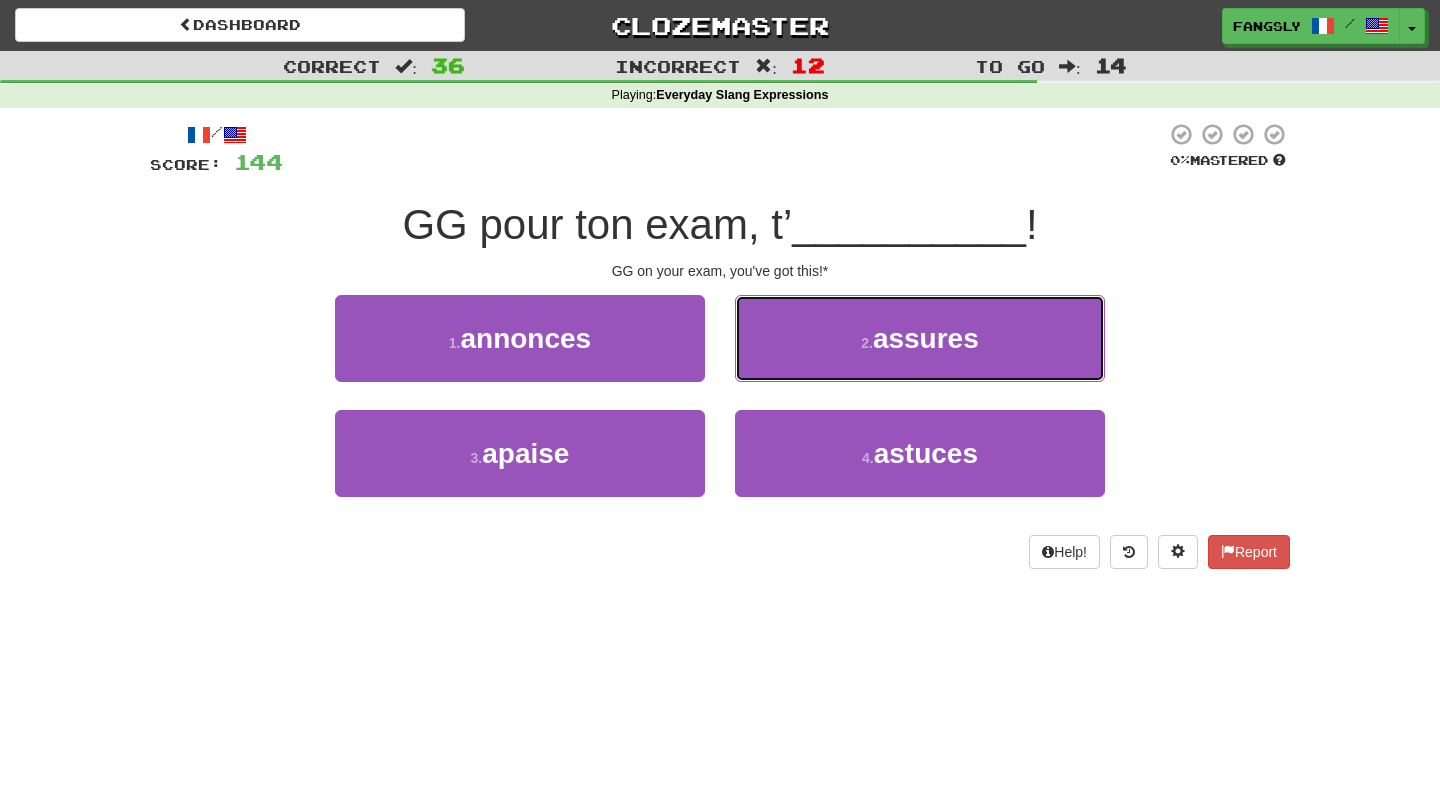 click on "2 .  assures" at bounding box center (920, 338) 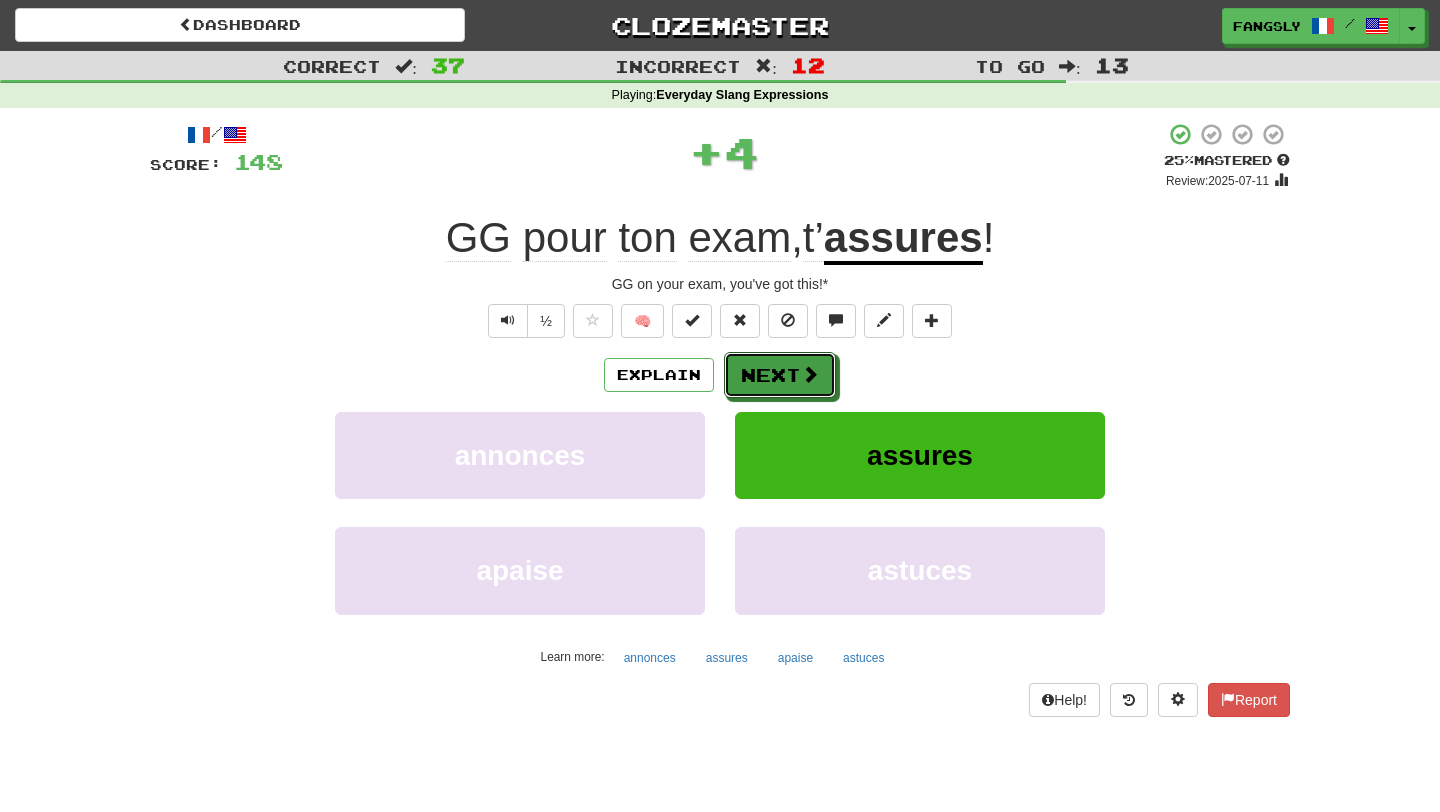 click on "Next" at bounding box center [780, 375] 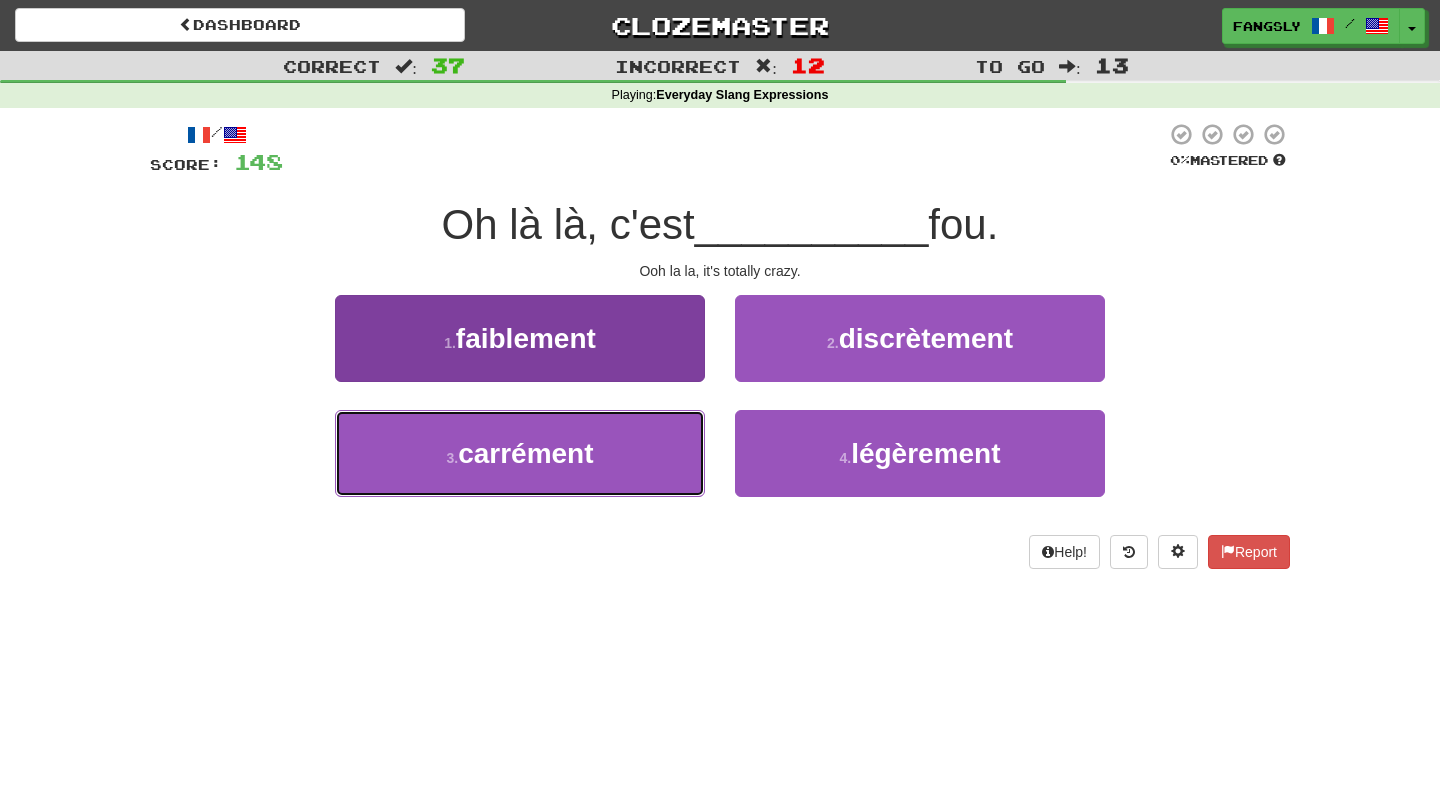 click on "3 .  carrément" at bounding box center (520, 453) 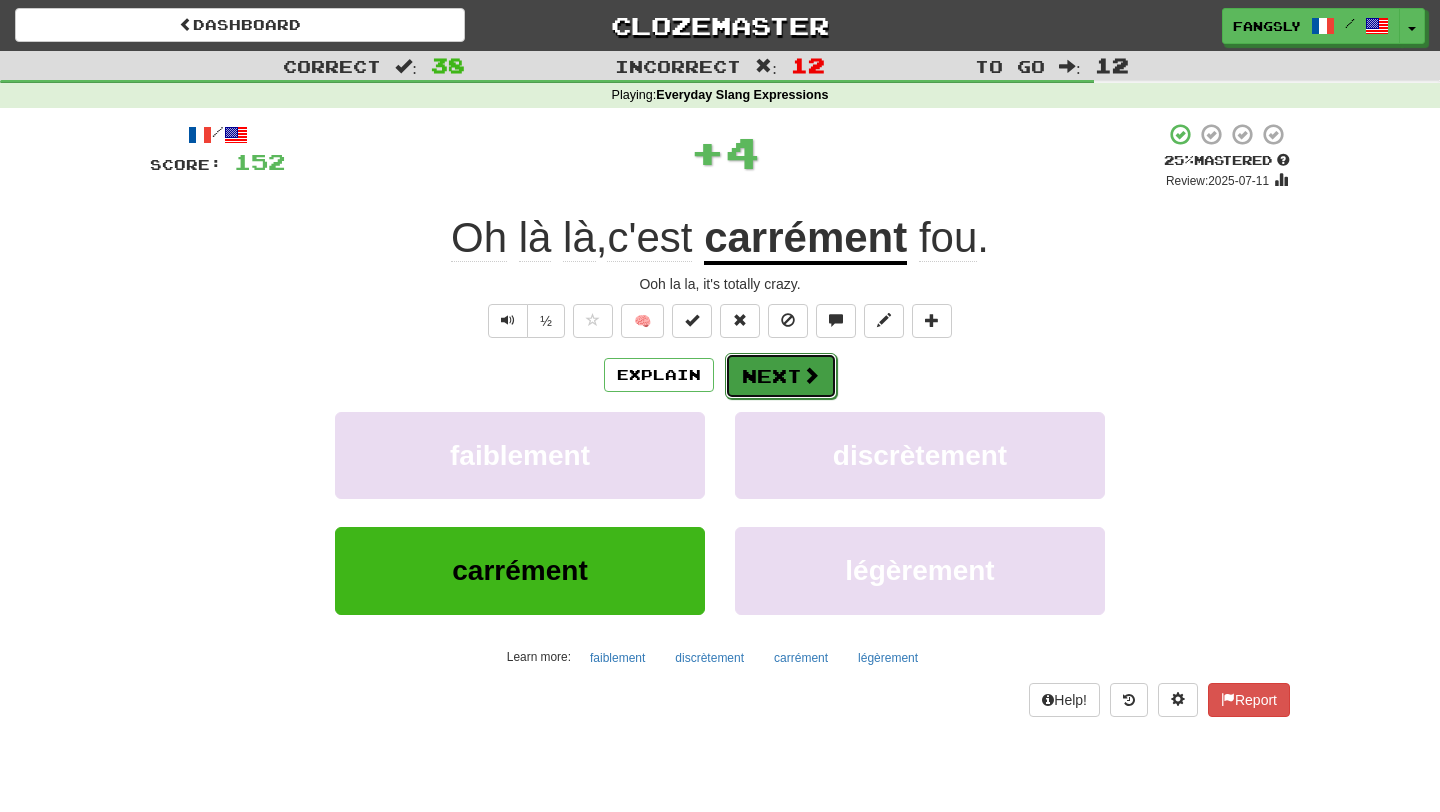 click on "Next" at bounding box center [781, 376] 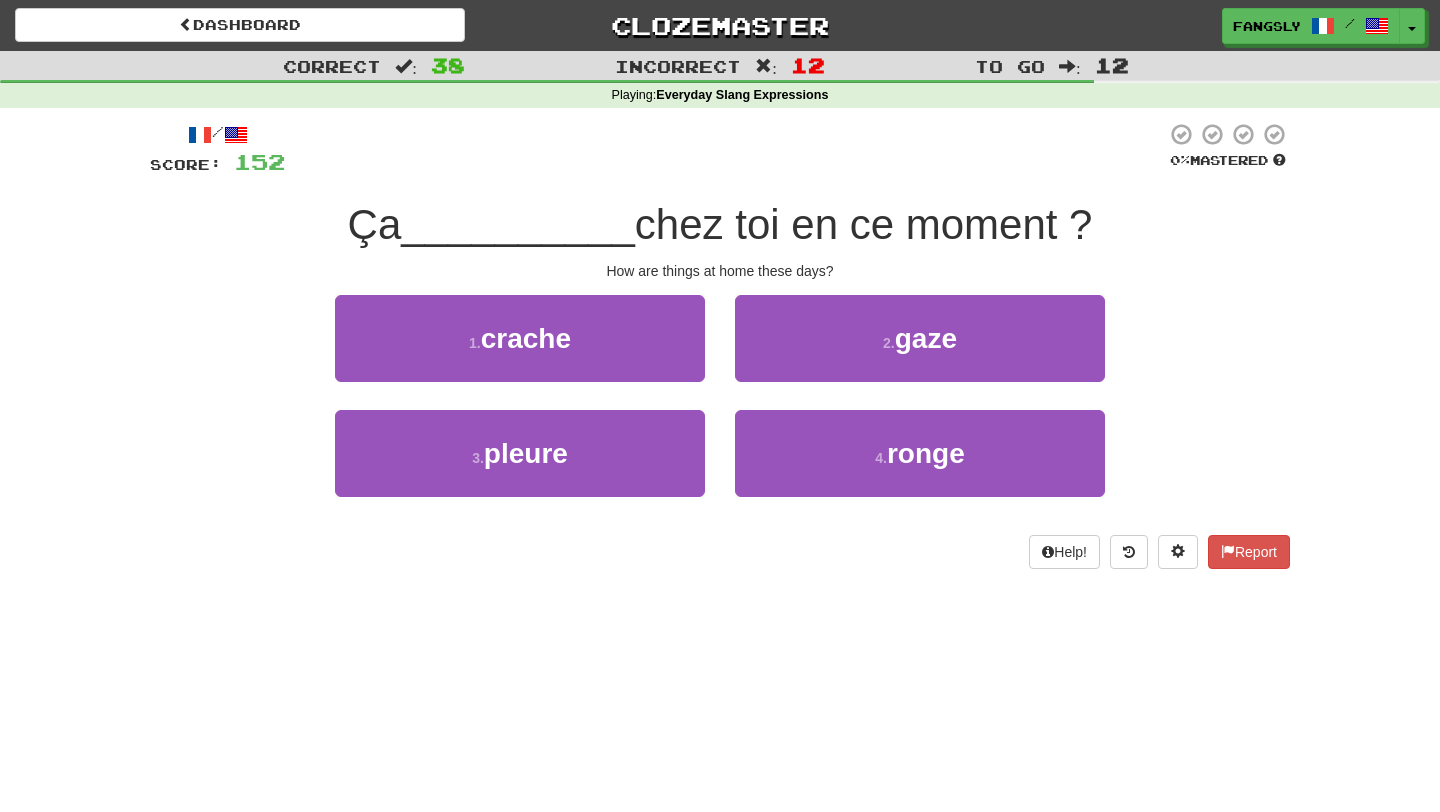 click on "2 .  gaze" at bounding box center (920, 352) 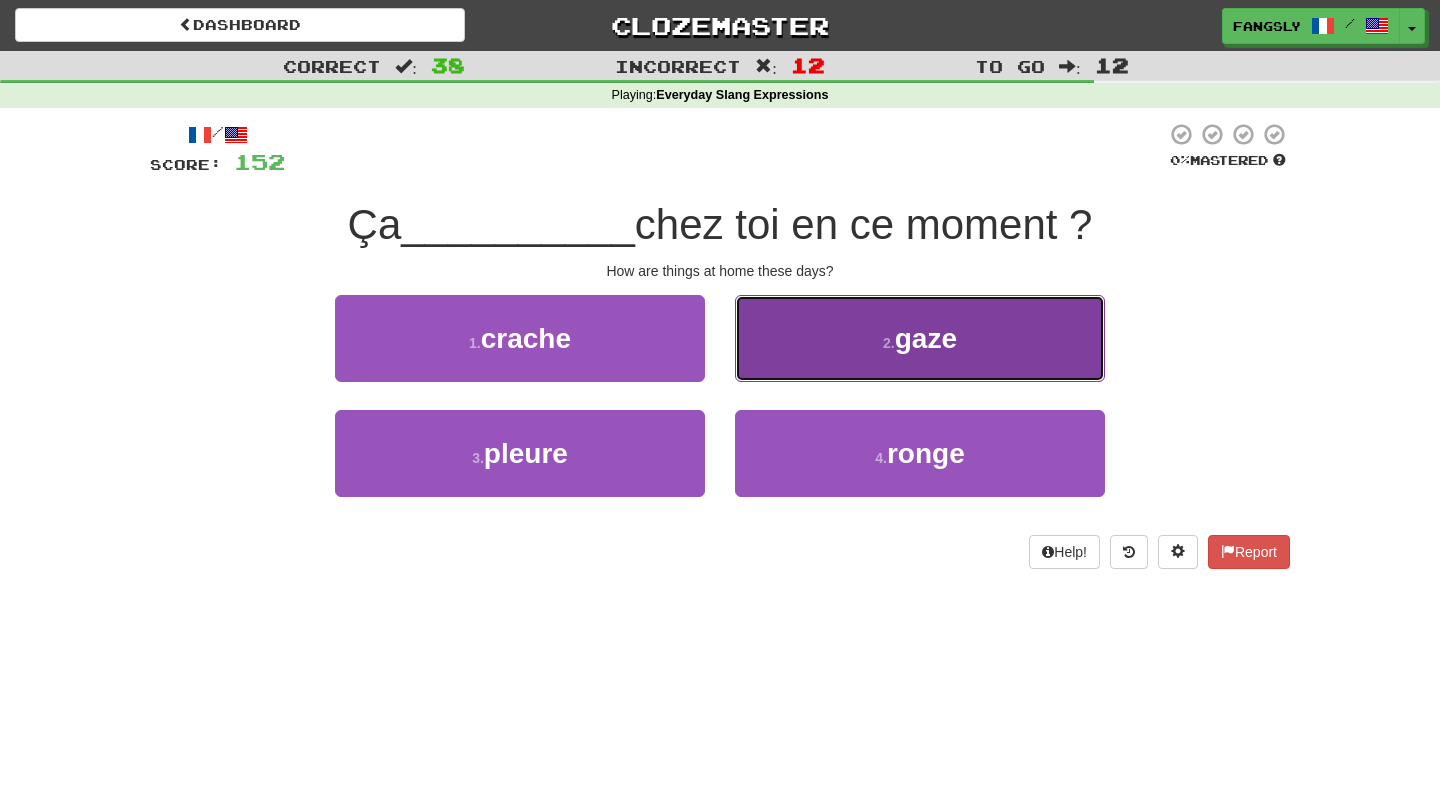 click on "2 .  gaze" at bounding box center [920, 338] 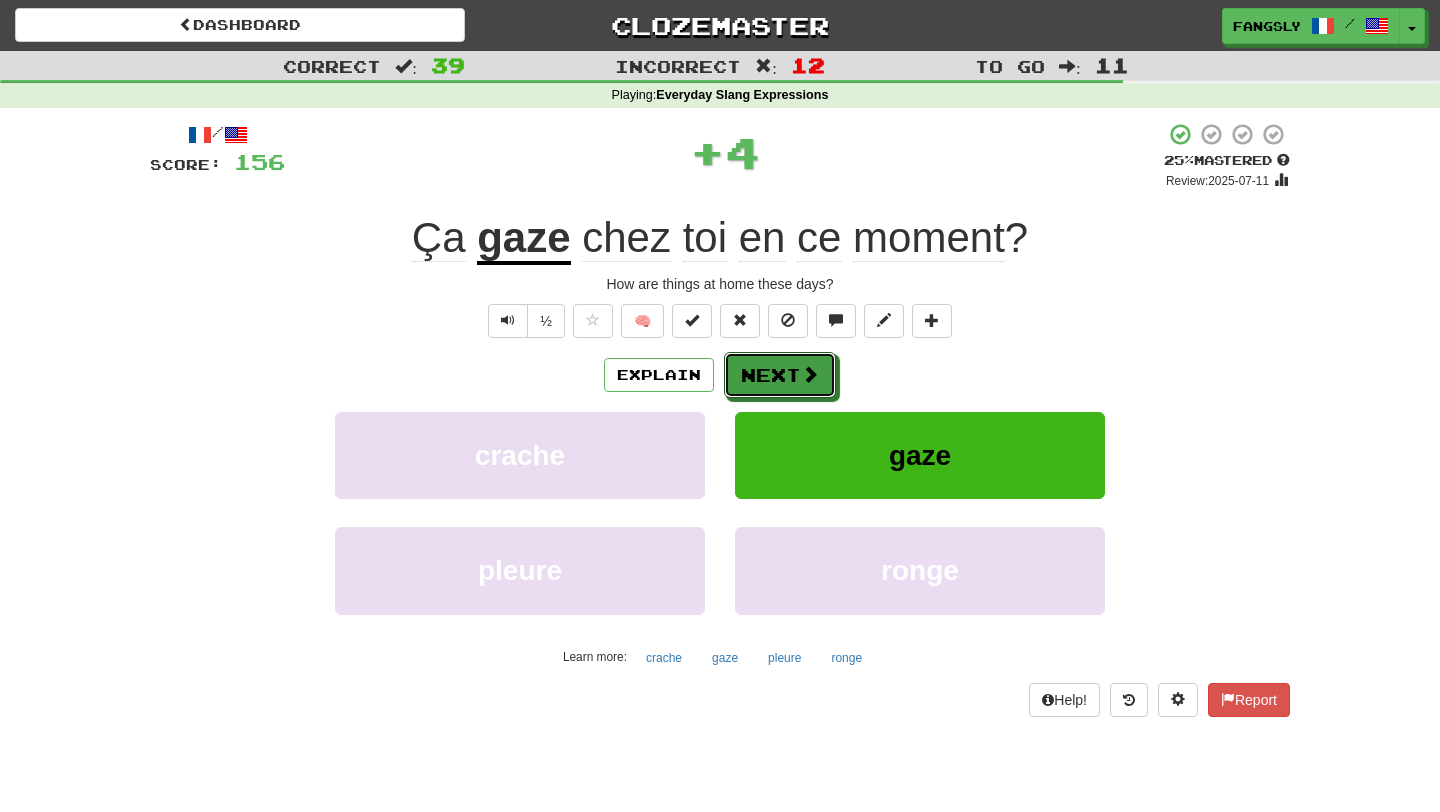click on "Next" at bounding box center (780, 375) 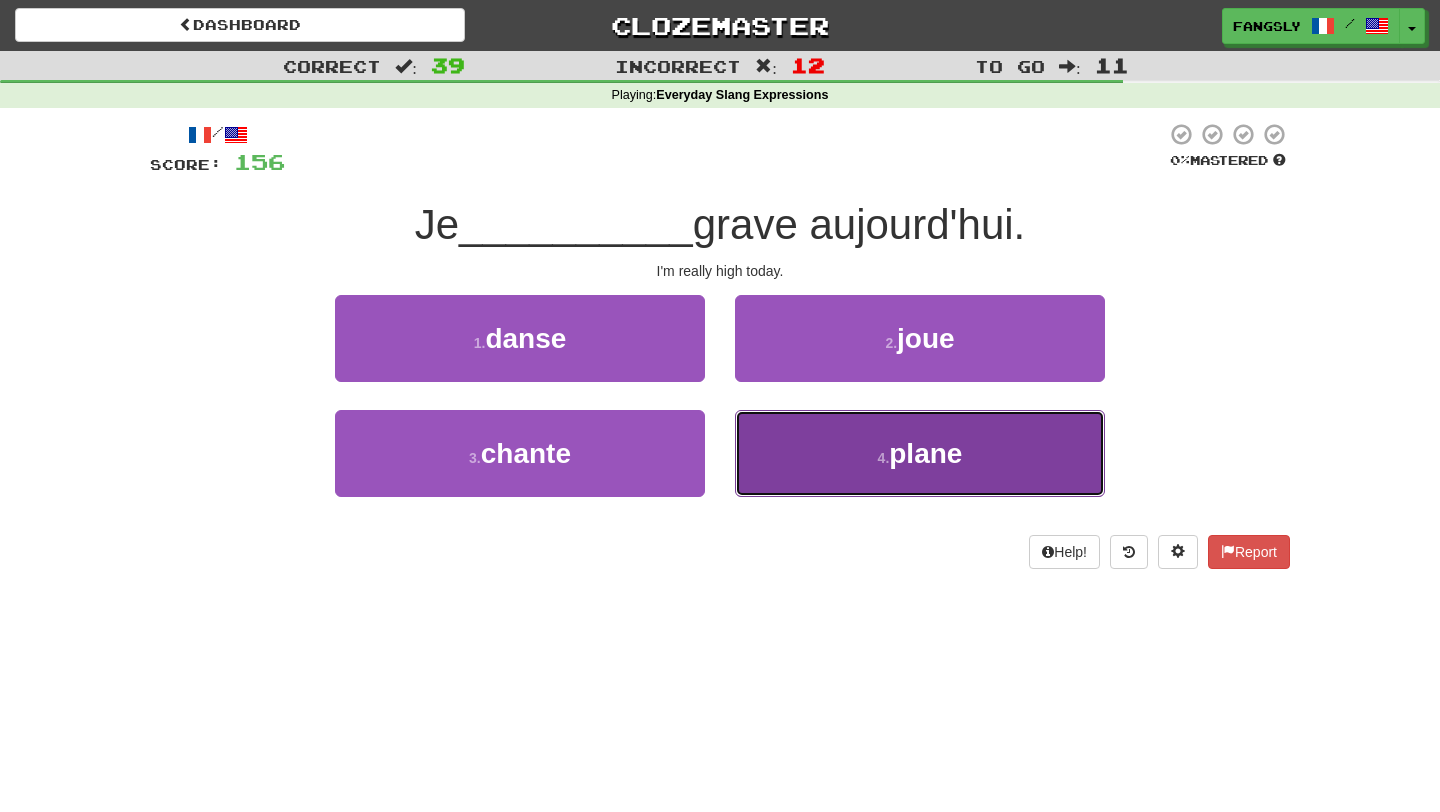 click on "4 .  plane" at bounding box center (920, 453) 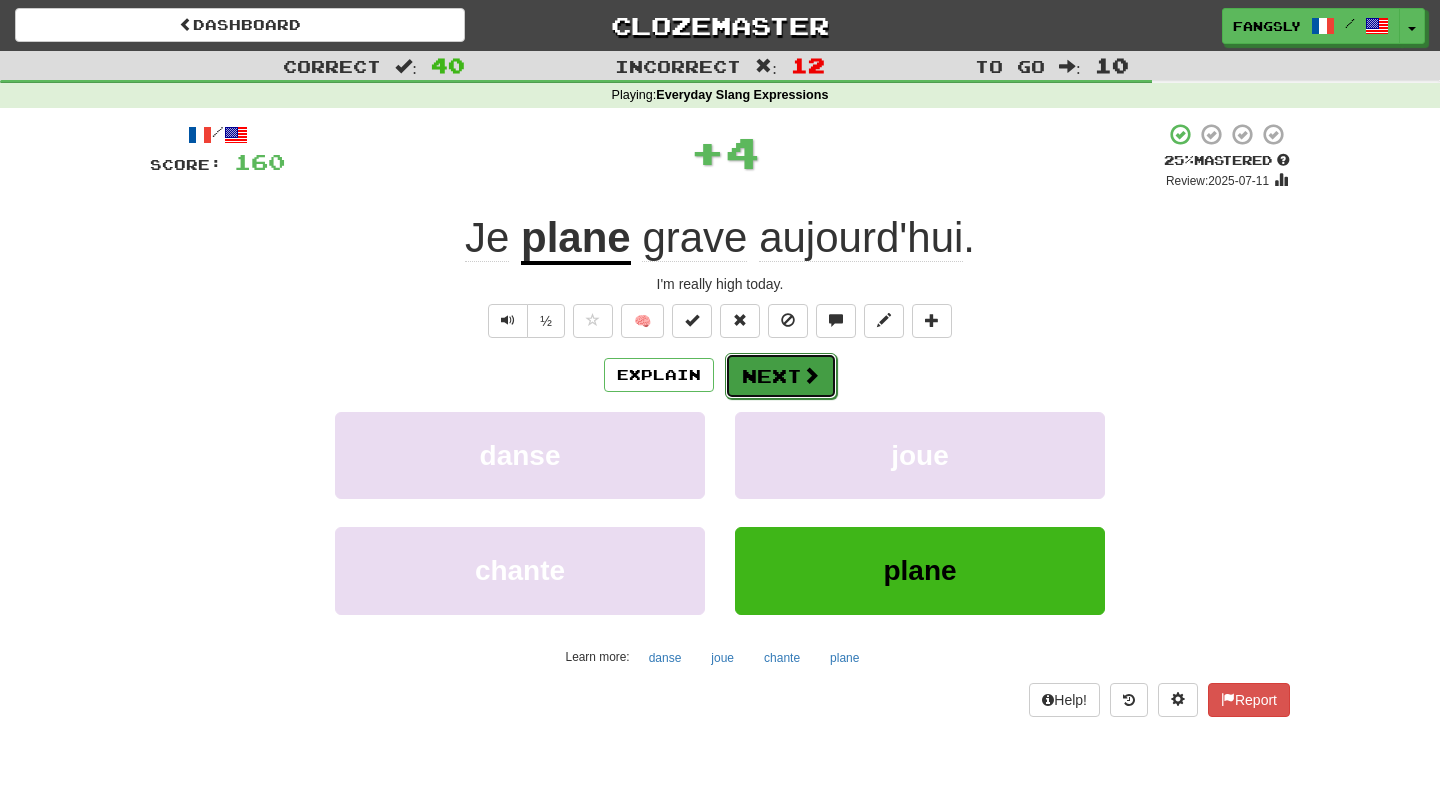 click on "Next" at bounding box center (781, 376) 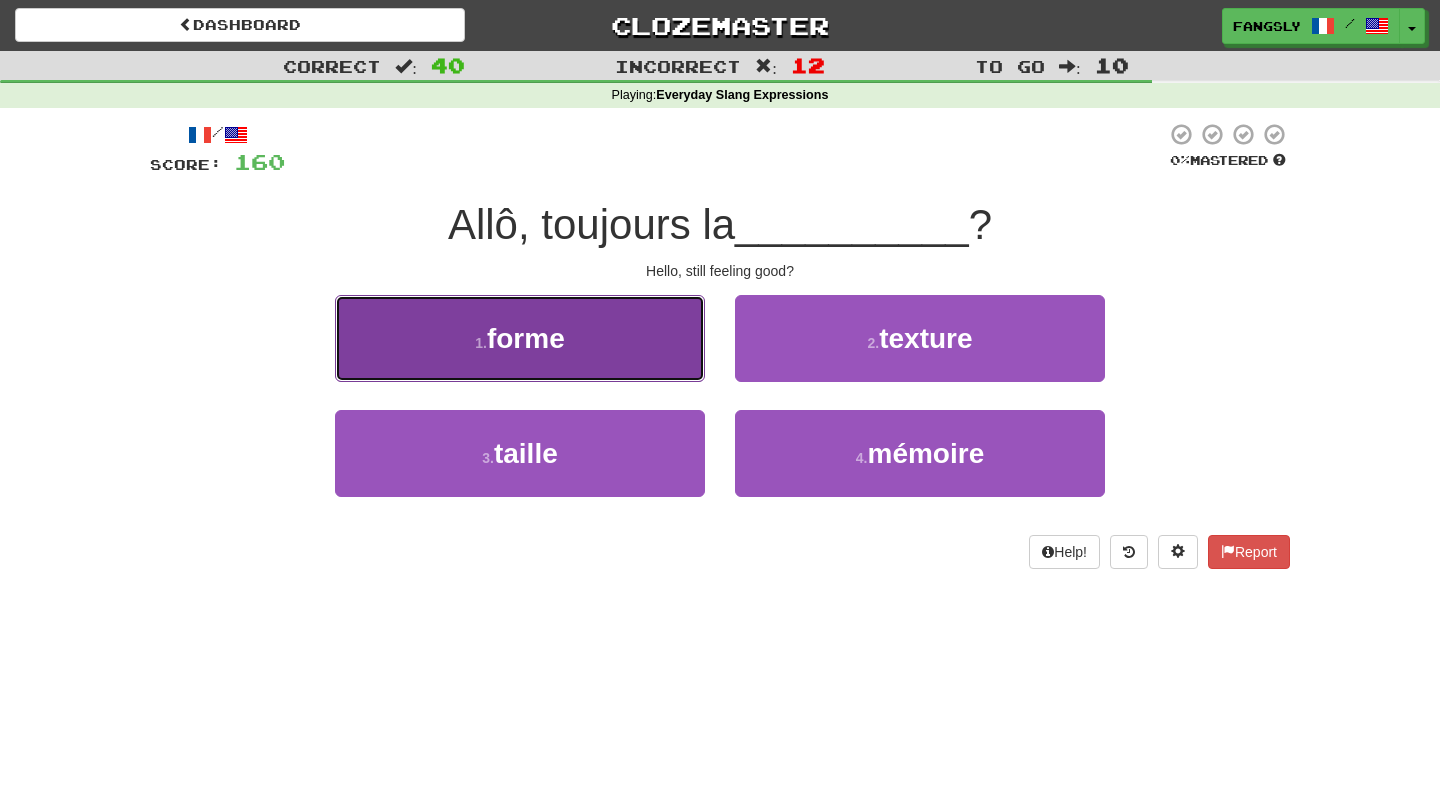 click on "1 .  forme" at bounding box center [520, 338] 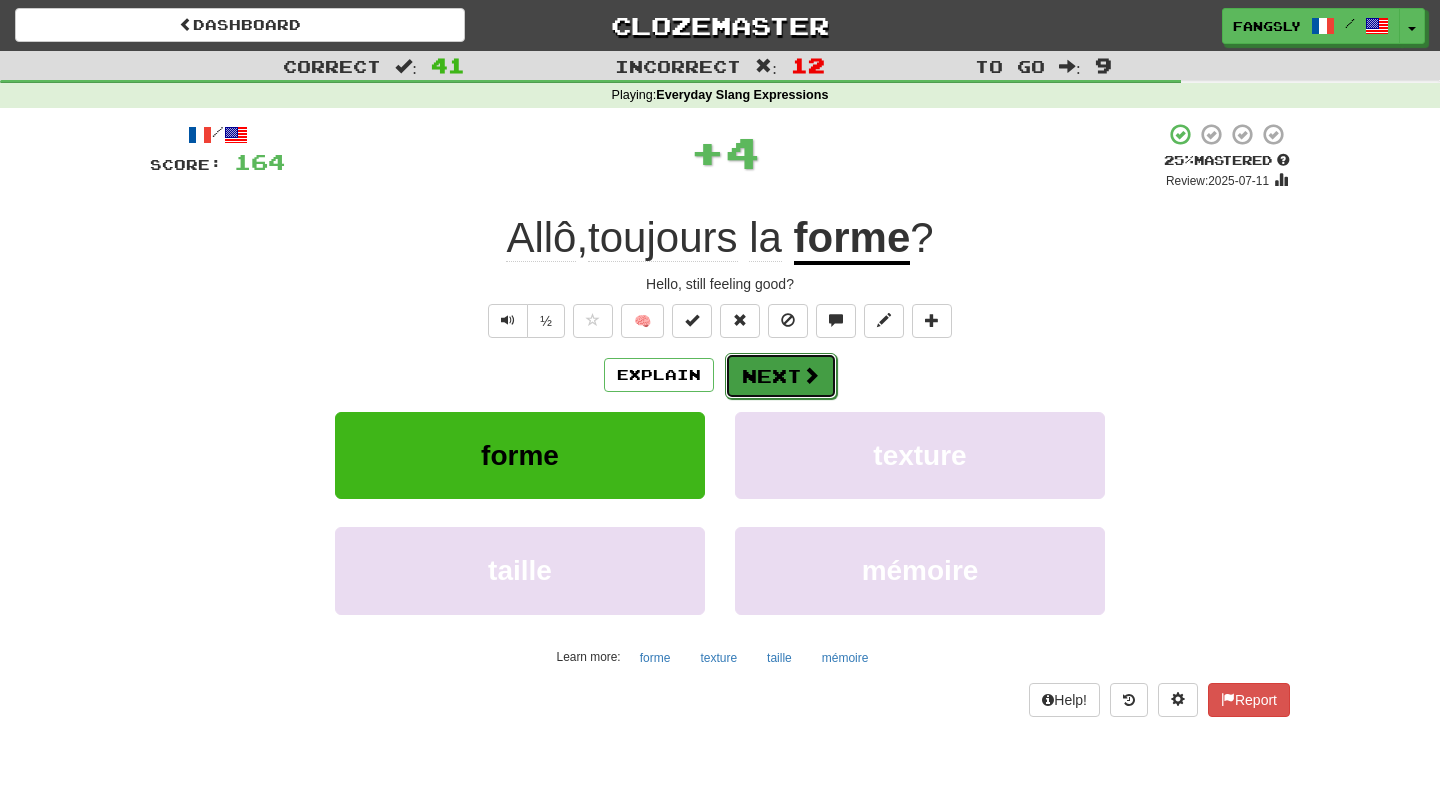 click on "Next" at bounding box center [781, 376] 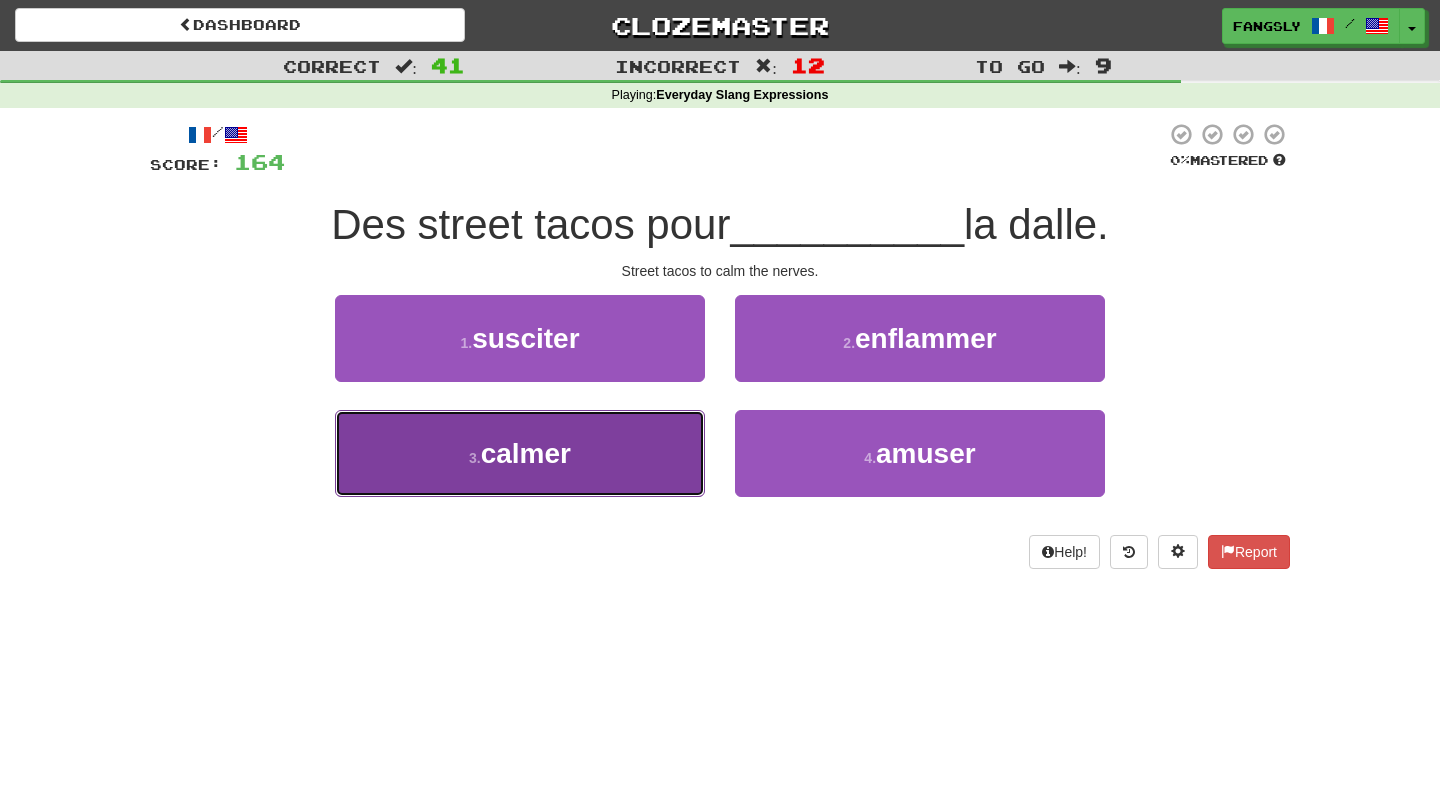 click on "3 .  calmer" at bounding box center [520, 453] 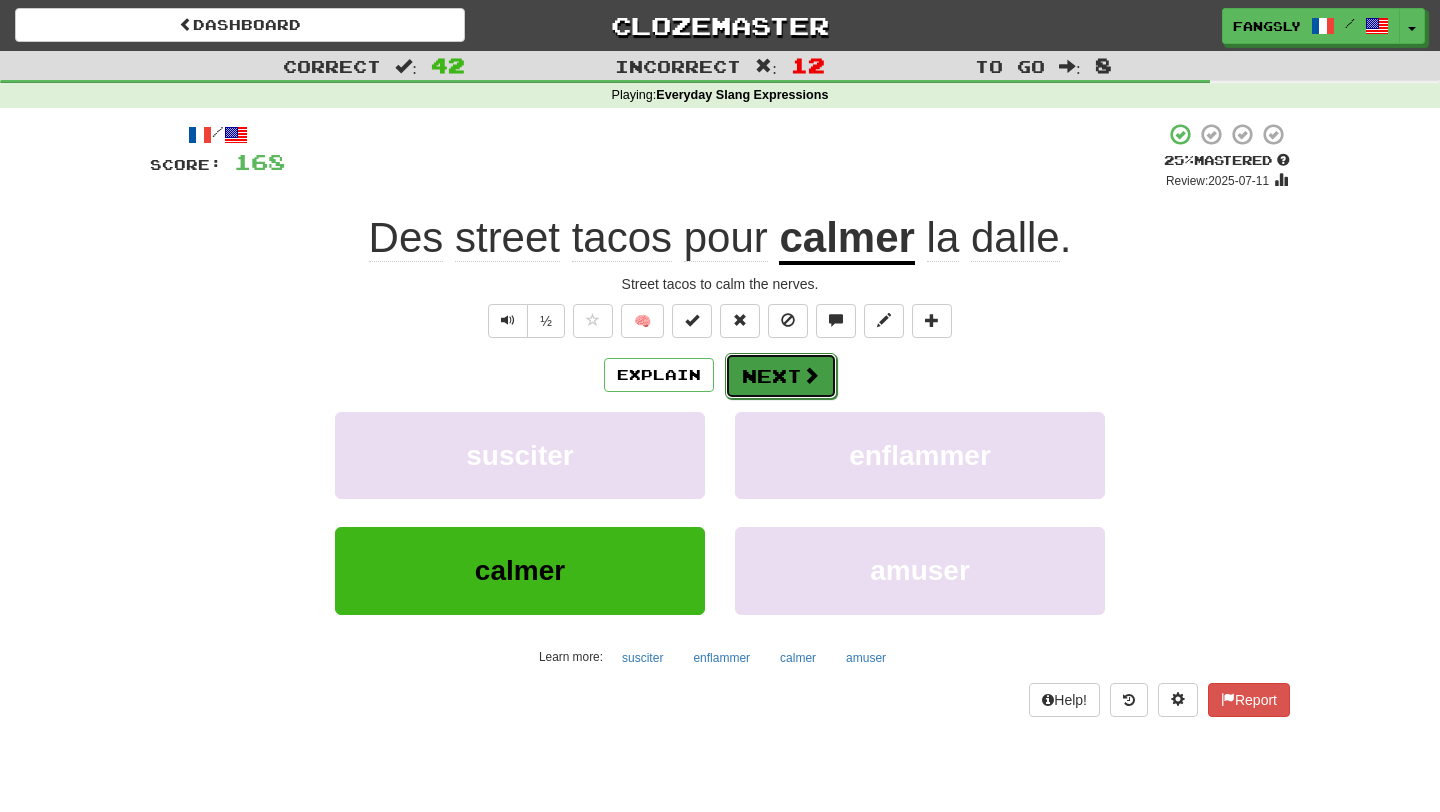 click on "Next" at bounding box center (781, 376) 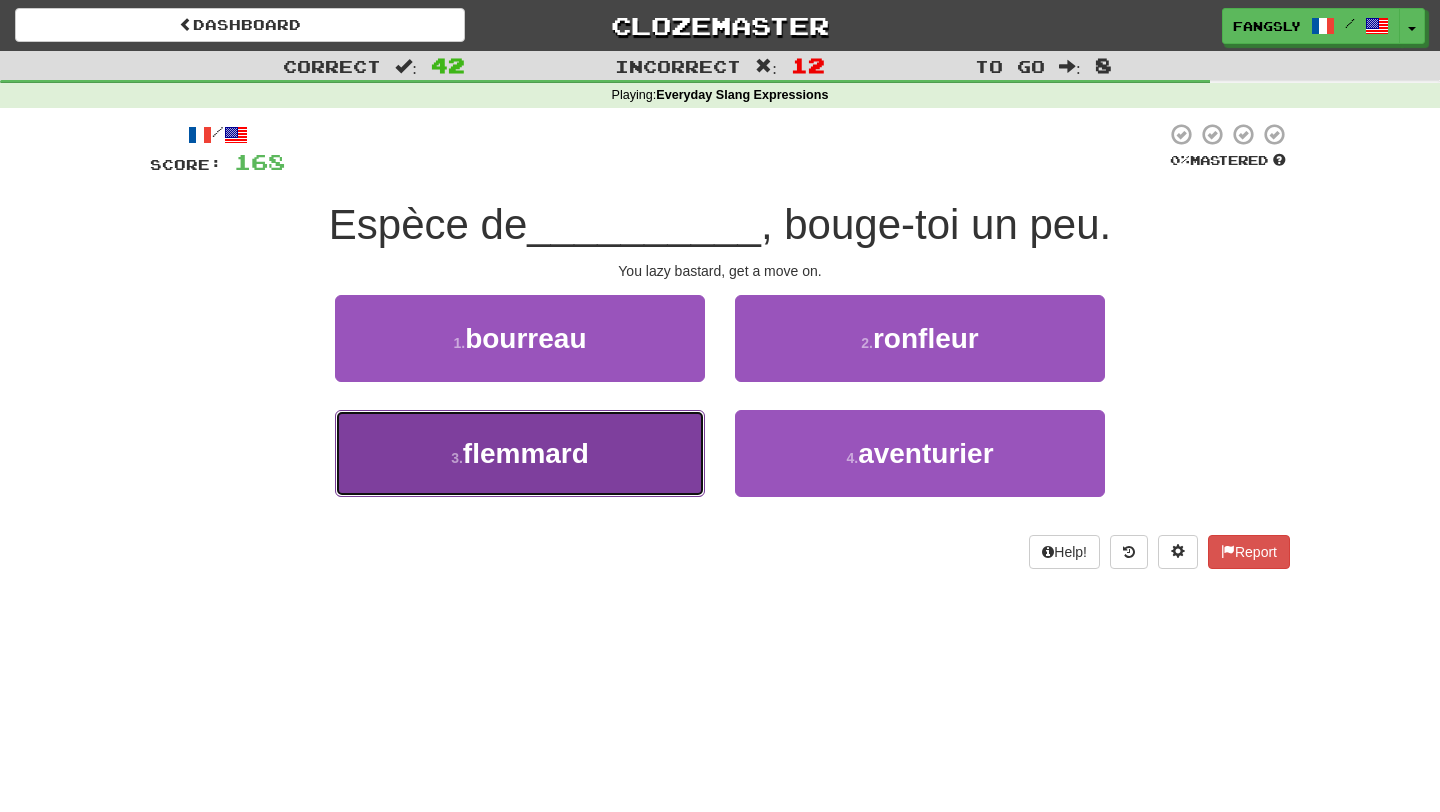 click on "3 .  flemmard" at bounding box center [520, 453] 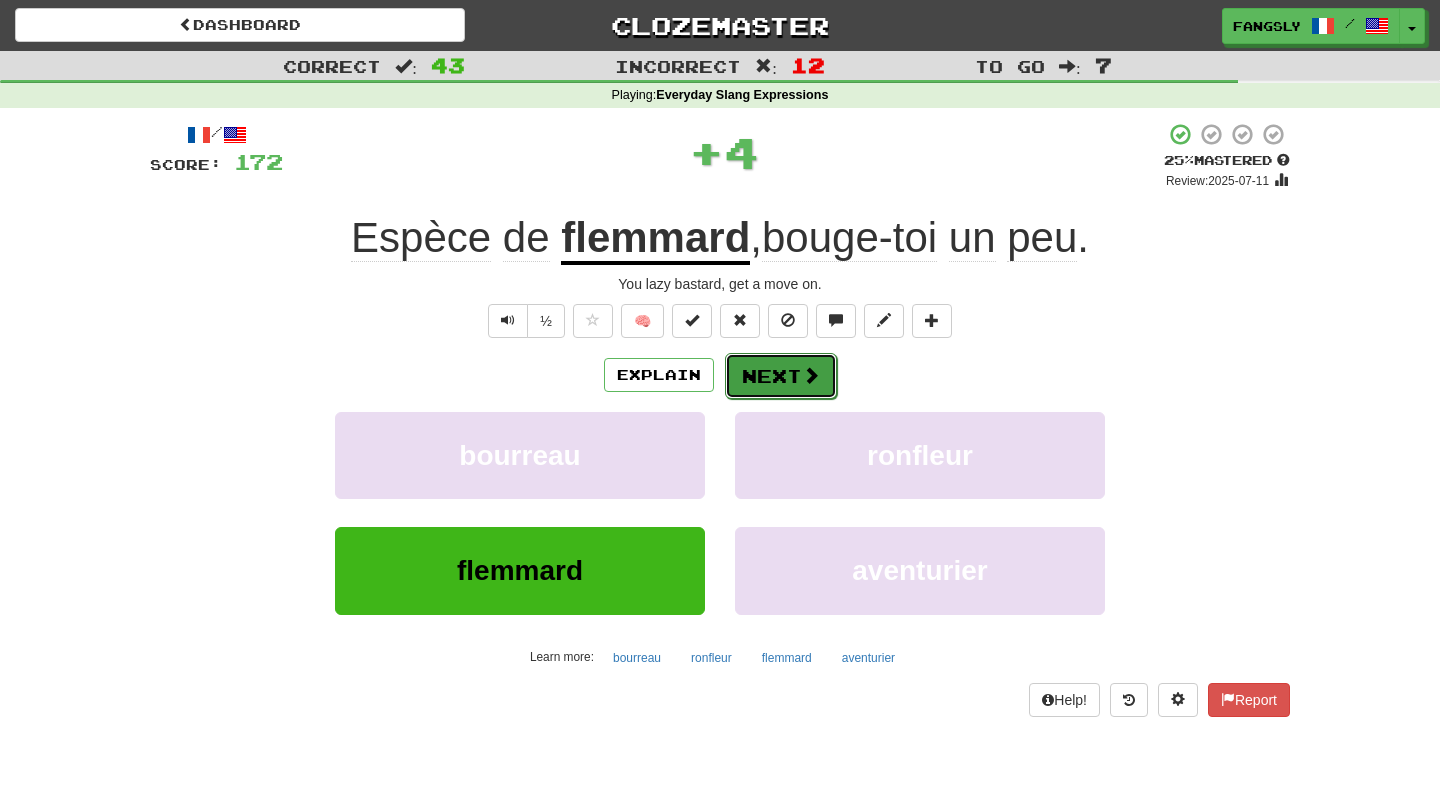 click on "Next" at bounding box center (781, 376) 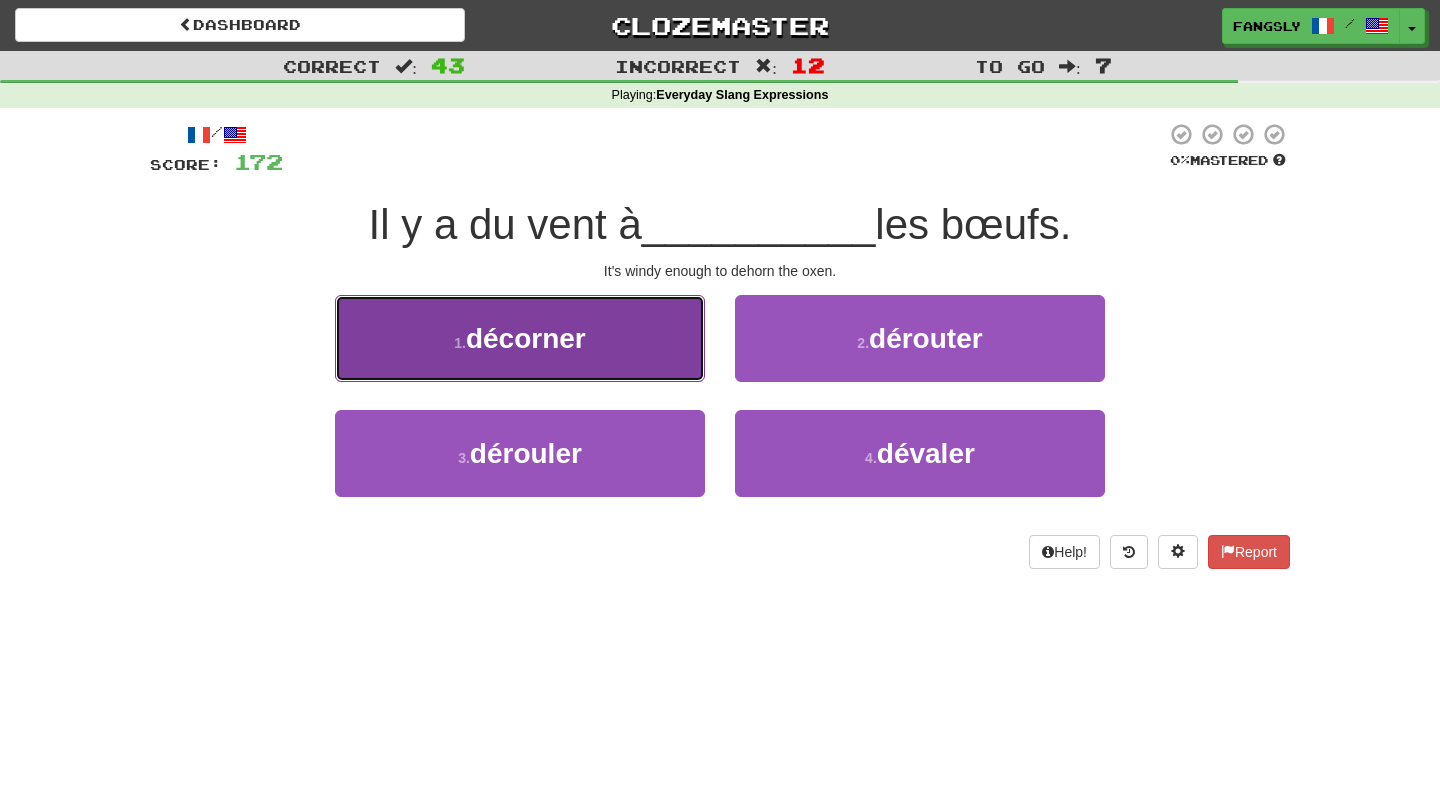 click on "1 .  décorner" at bounding box center (520, 338) 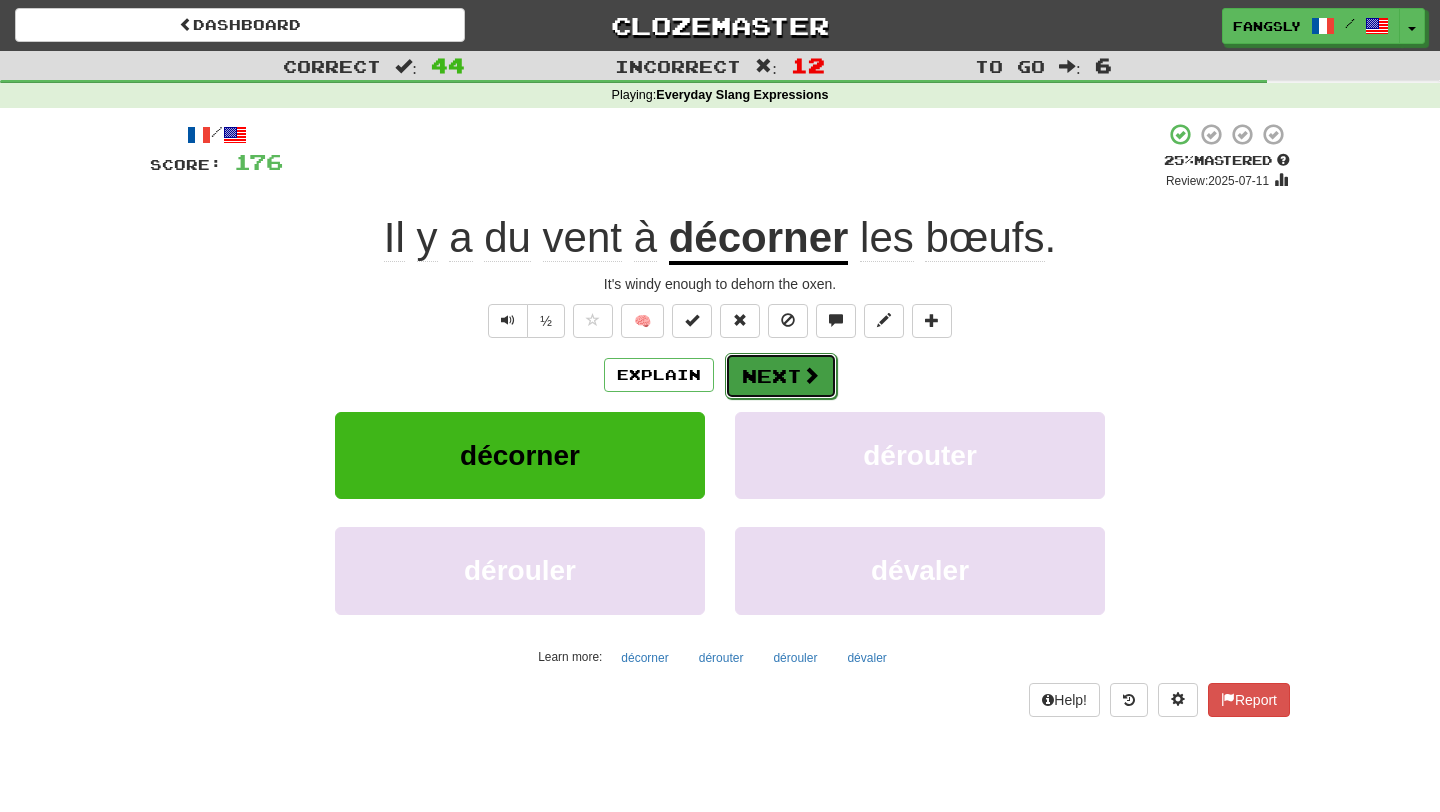click on "Next" at bounding box center (781, 376) 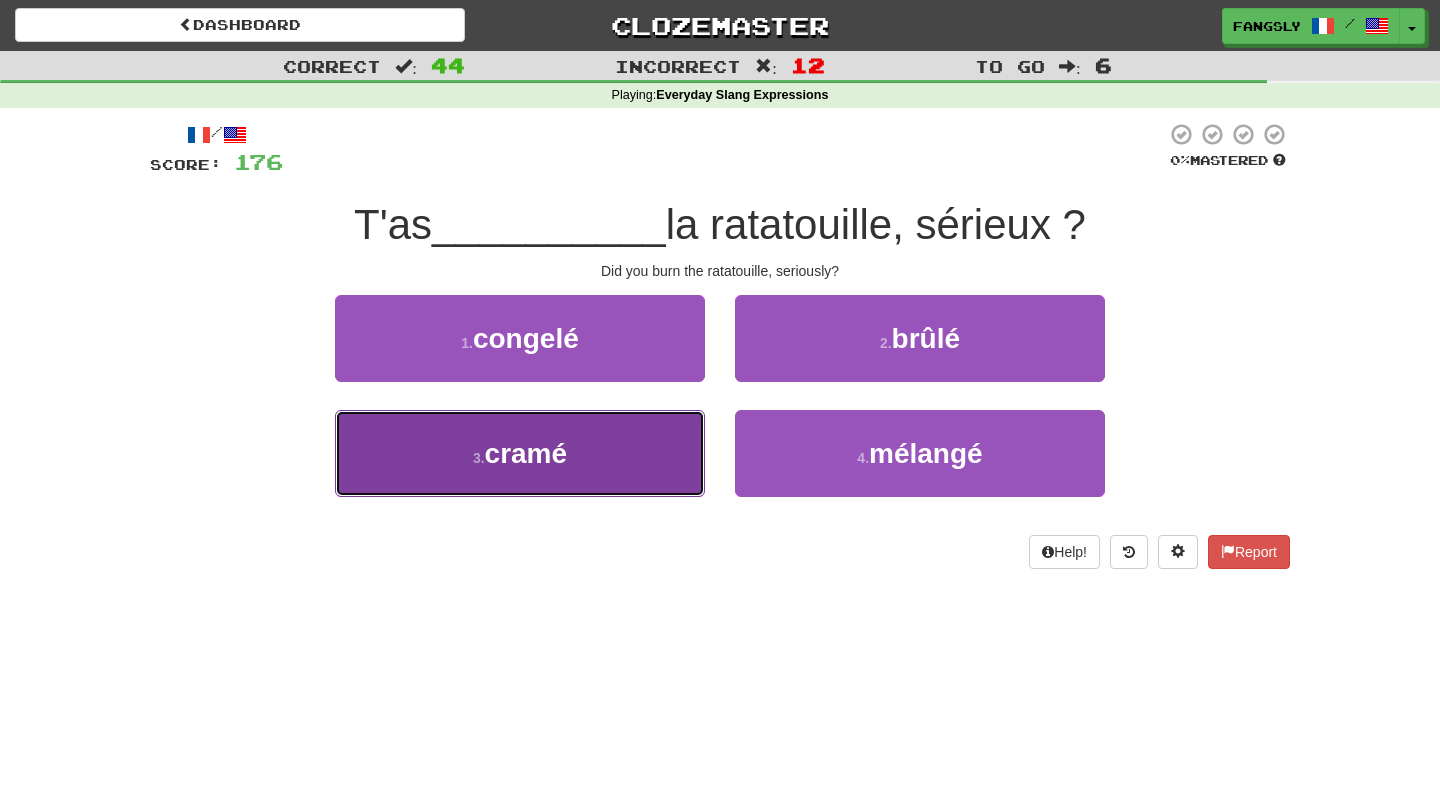 click on "3 .  cramé" at bounding box center (520, 453) 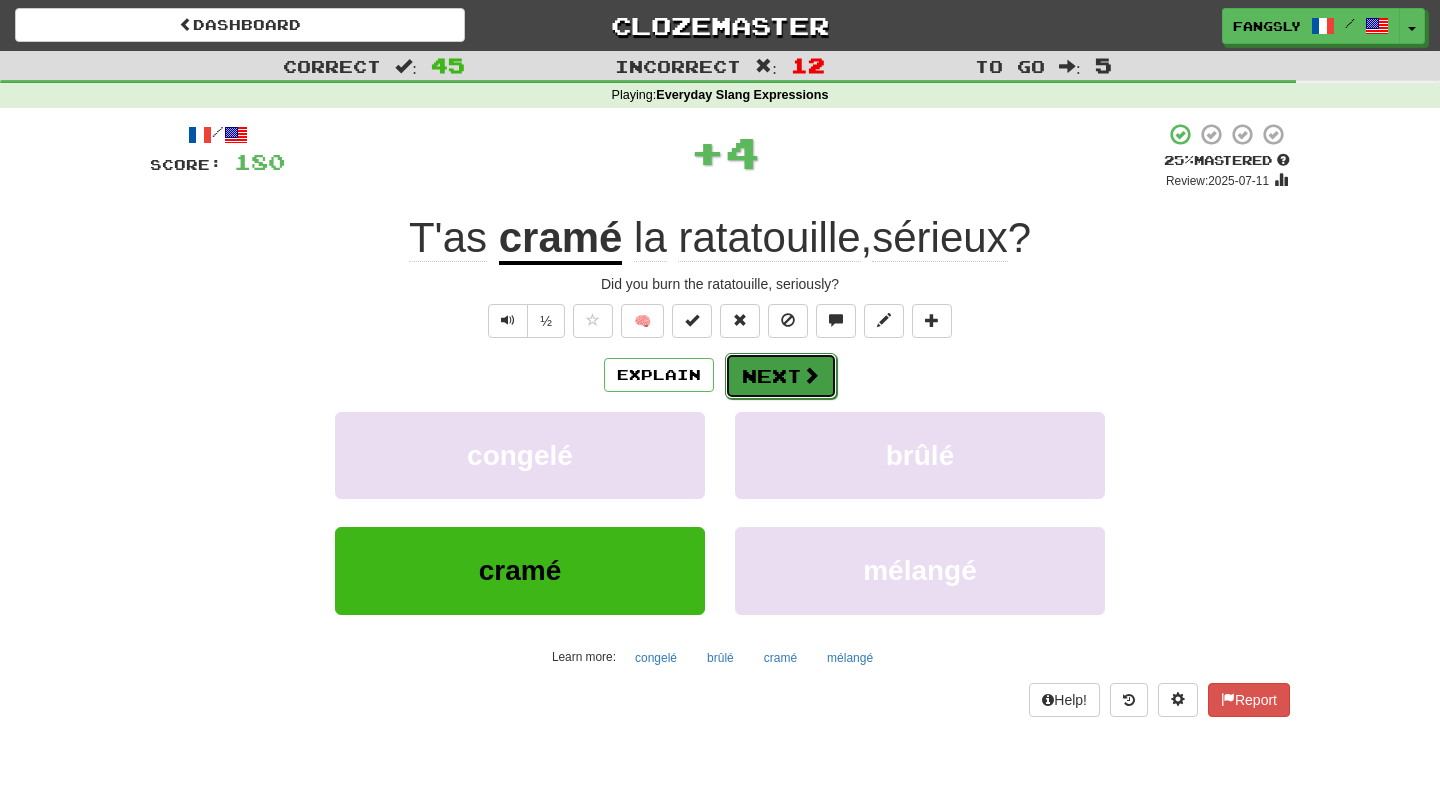 click on "Next" at bounding box center [781, 376] 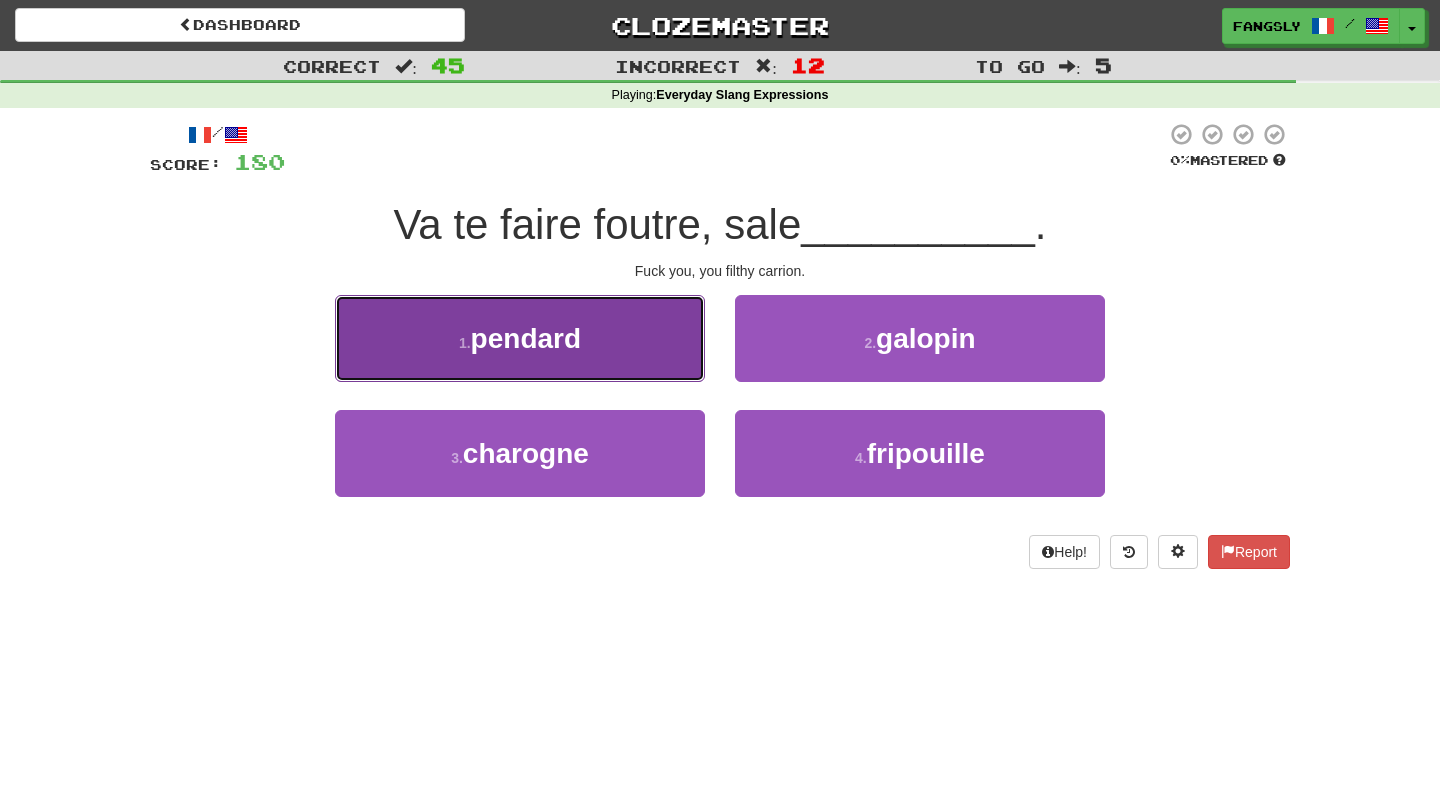 click on "1 .  pendard" at bounding box center [520, 338] 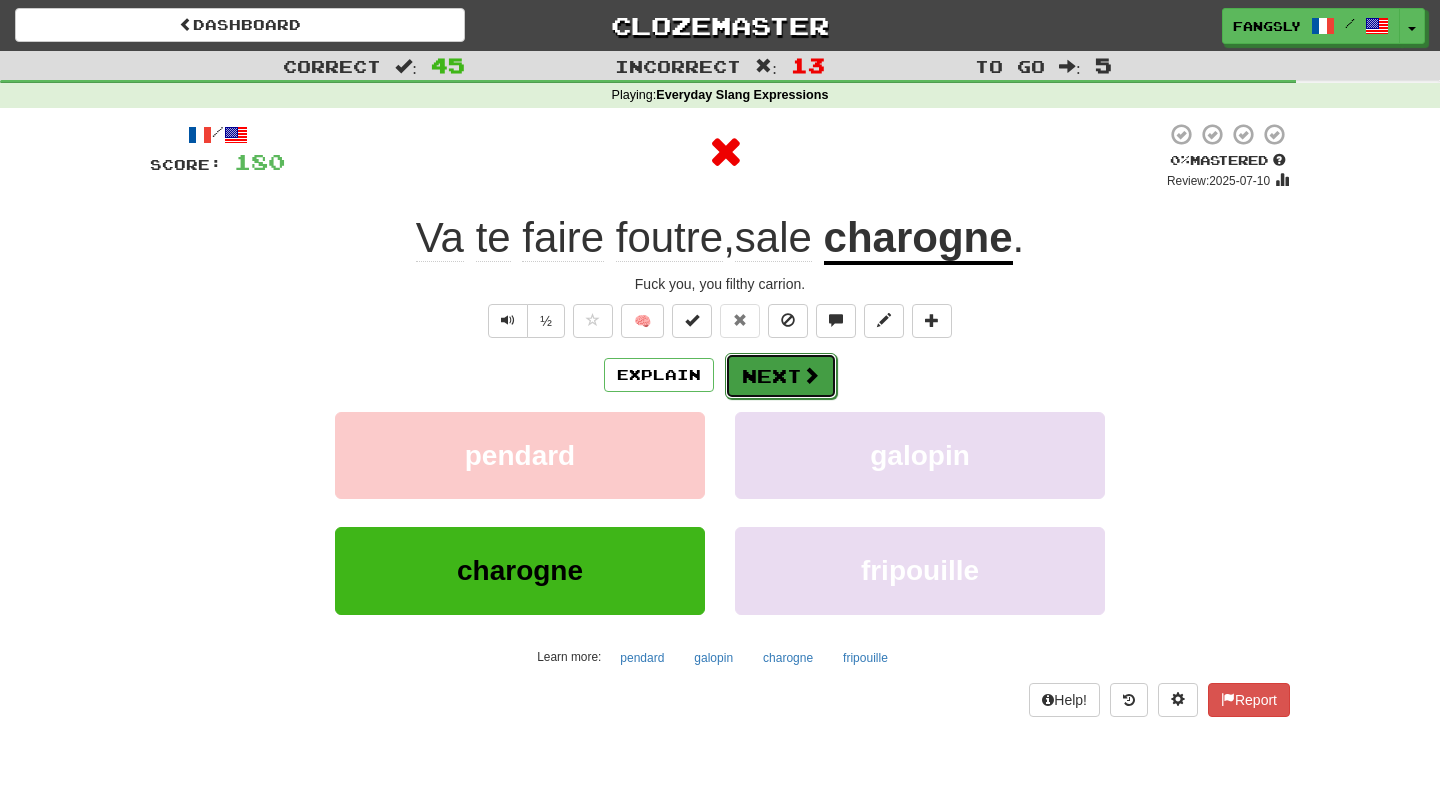 click on "Next" at bounding box center (781, 376) 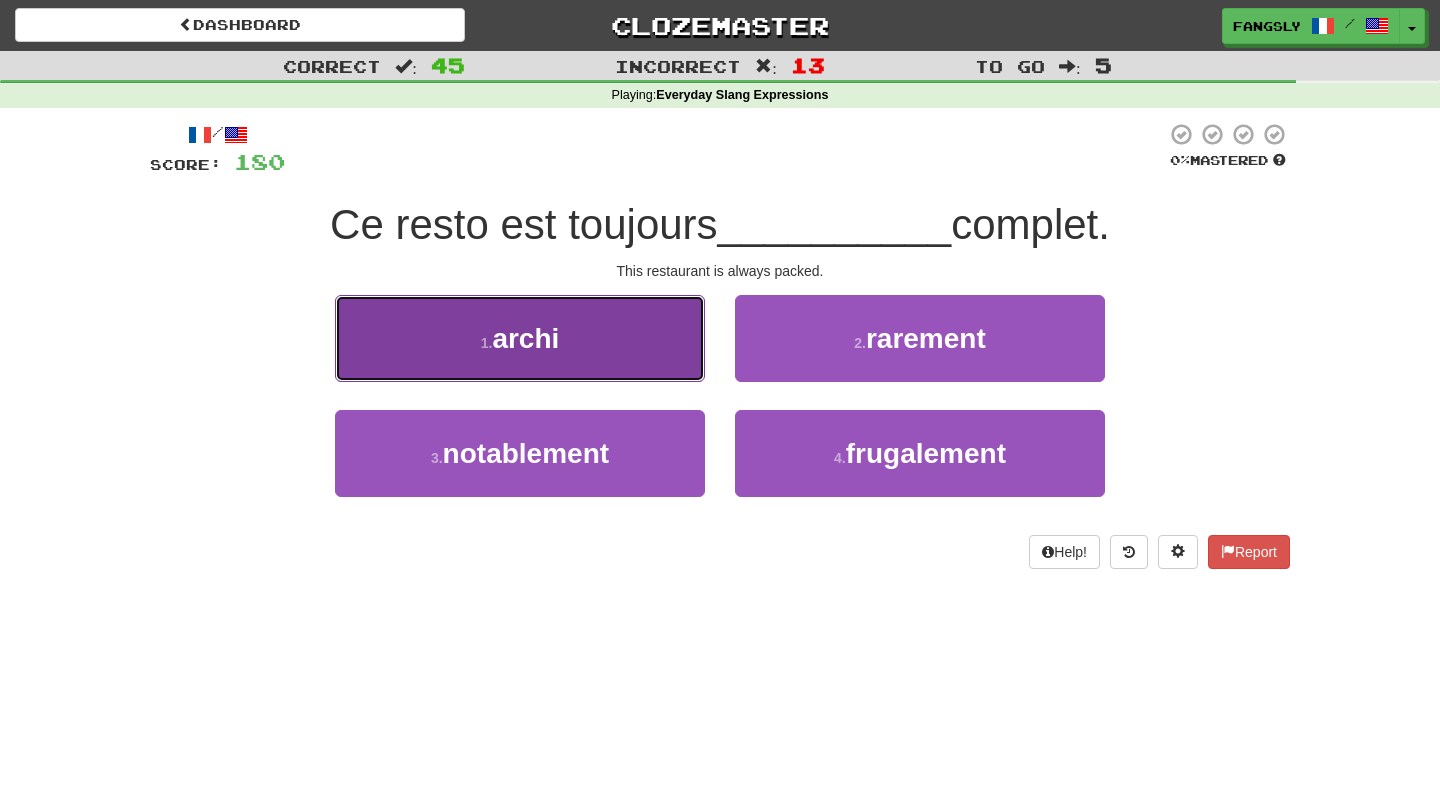 click on "1 .  archi" at bounding box center [520, 338] 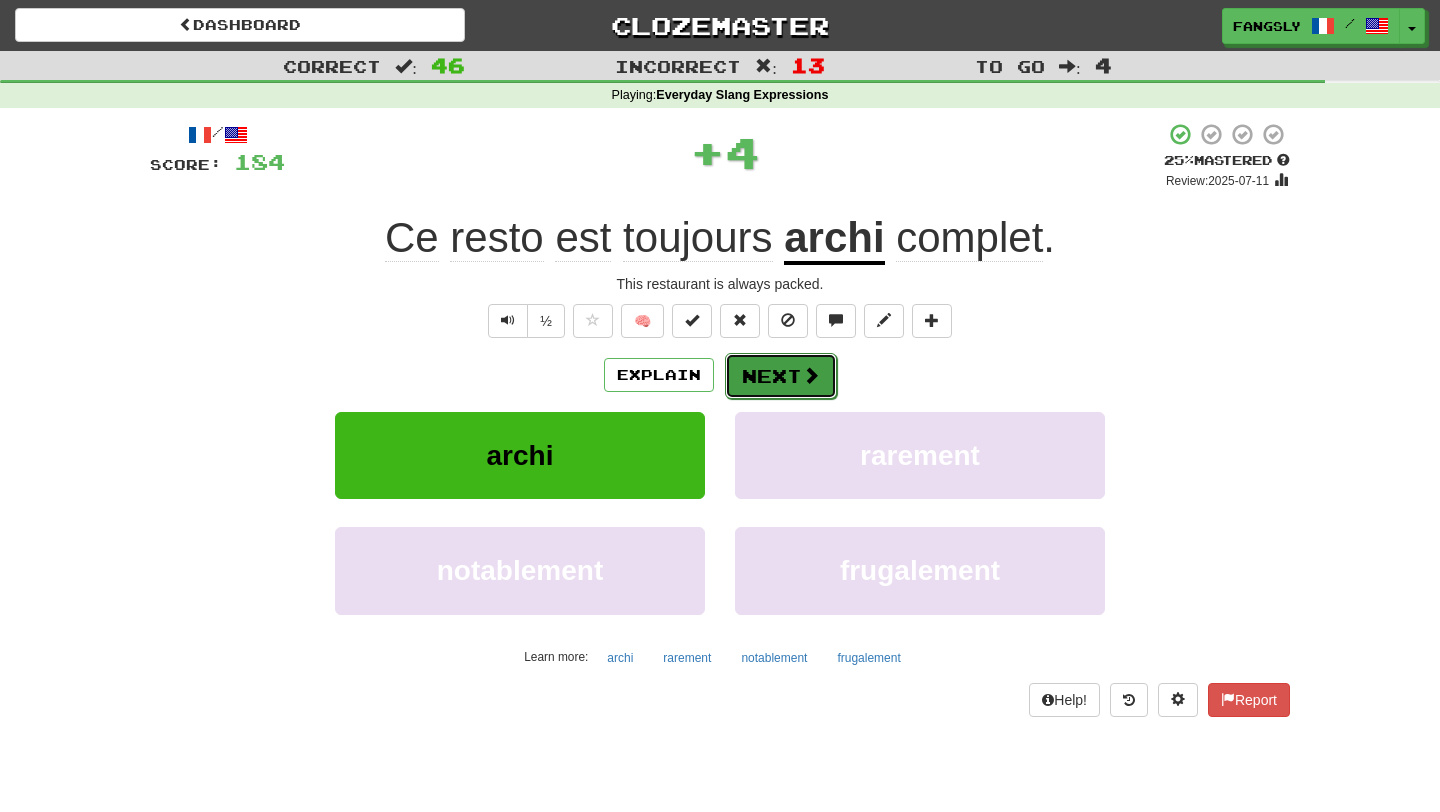click at bounding box center (811, 375) 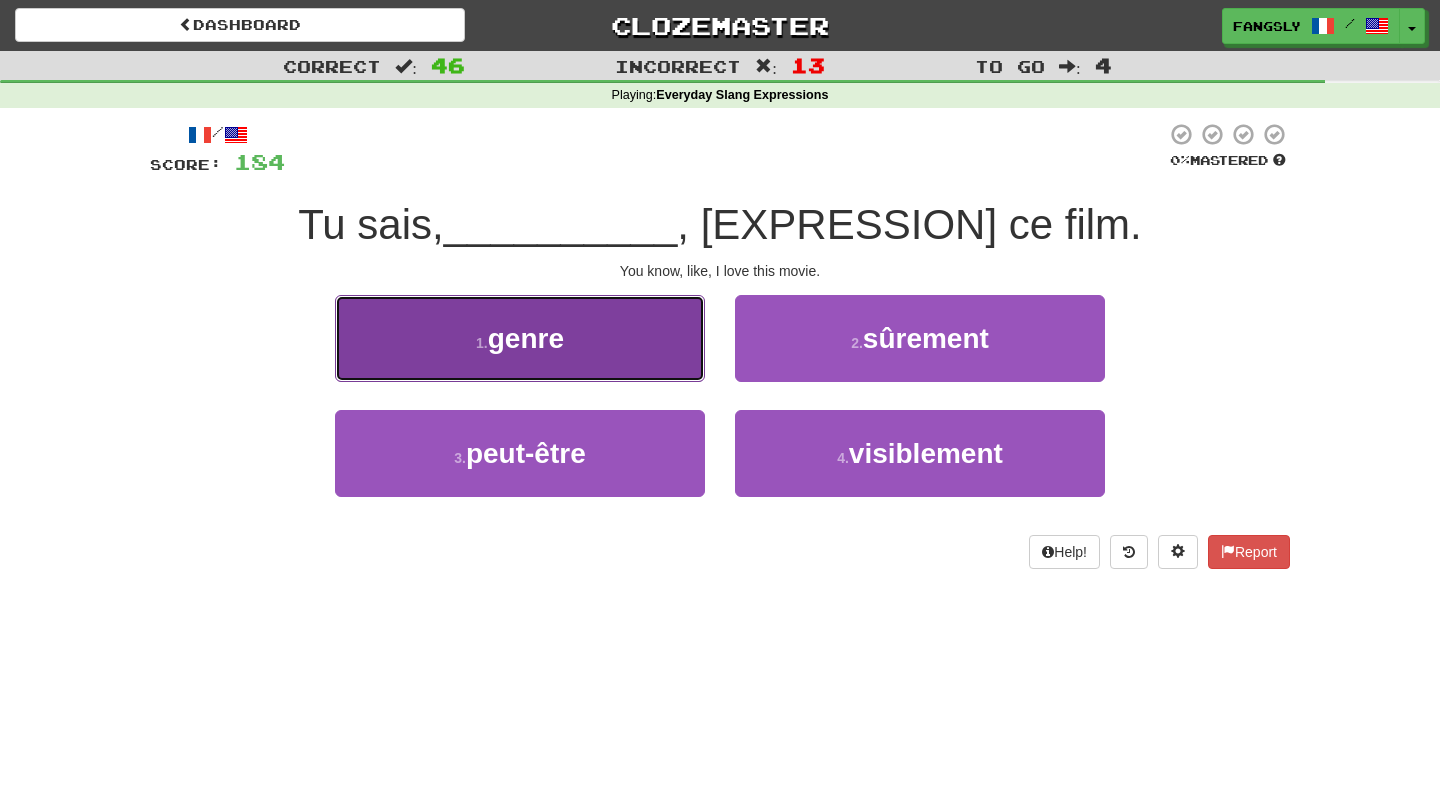 click on "1 .  genre" at bounding box center (520, 338) 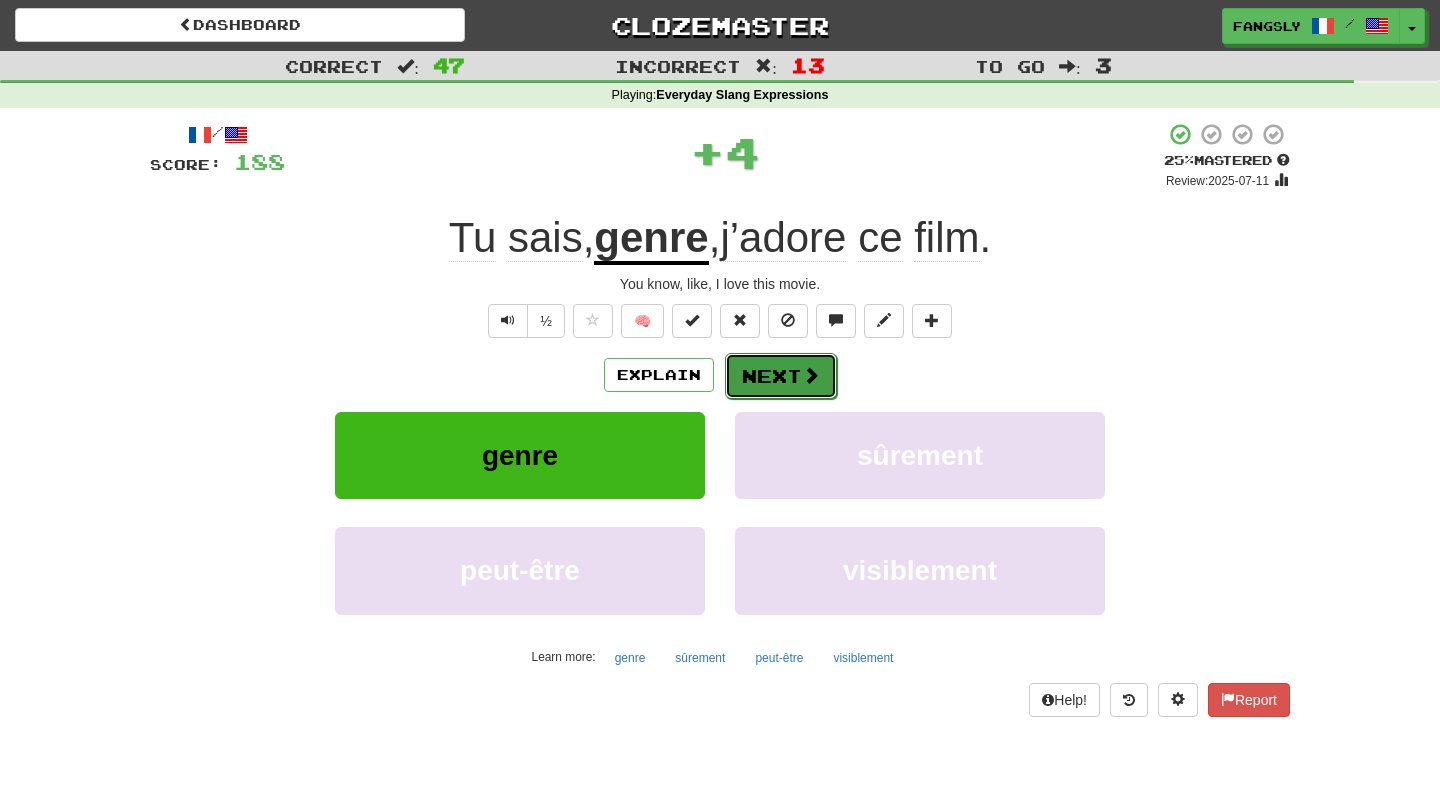click on "Next" at bounding box center [781, 376] 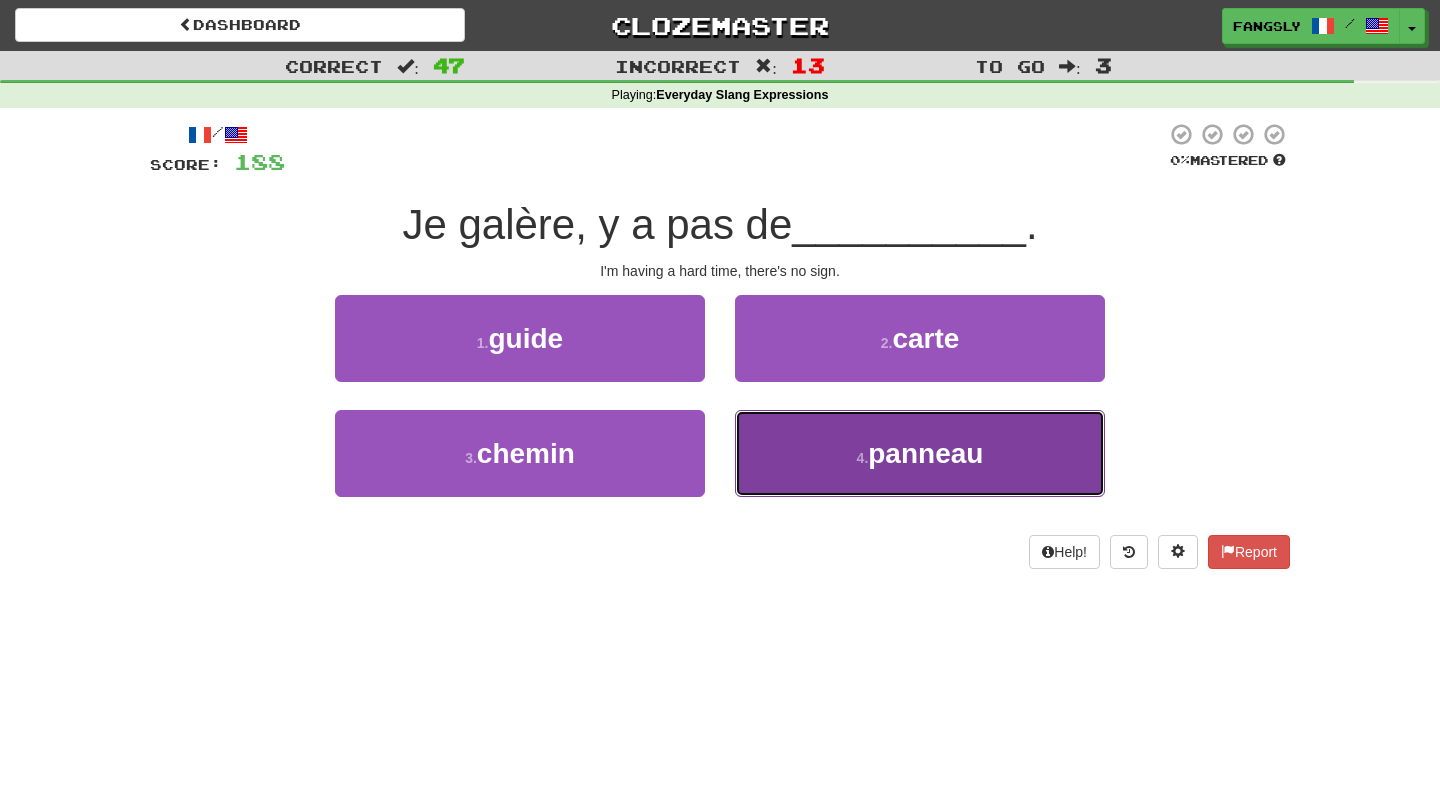 click on "4 .  panneau" at bounding box center [920, 453] 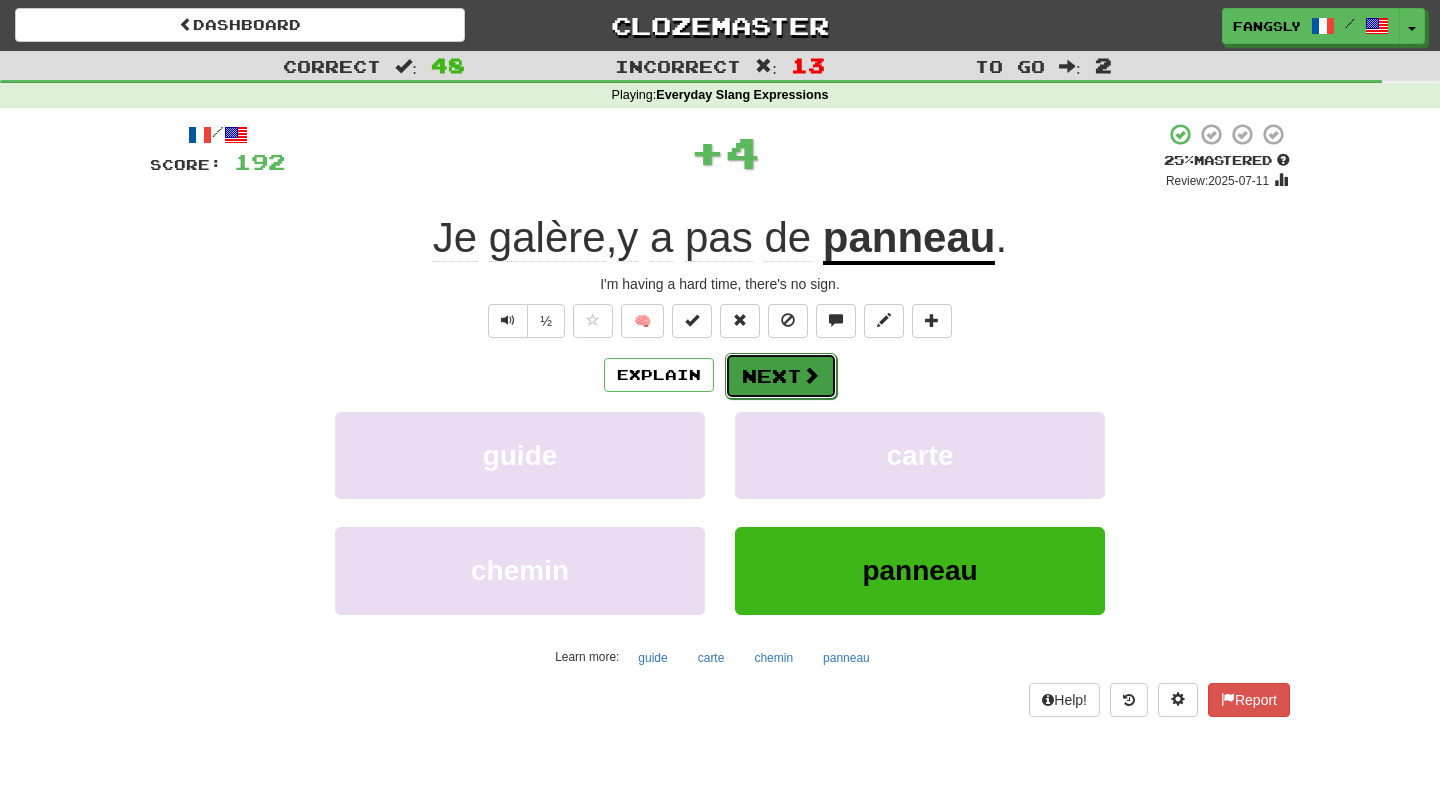click on "Next" at bounding box center (781, 376) 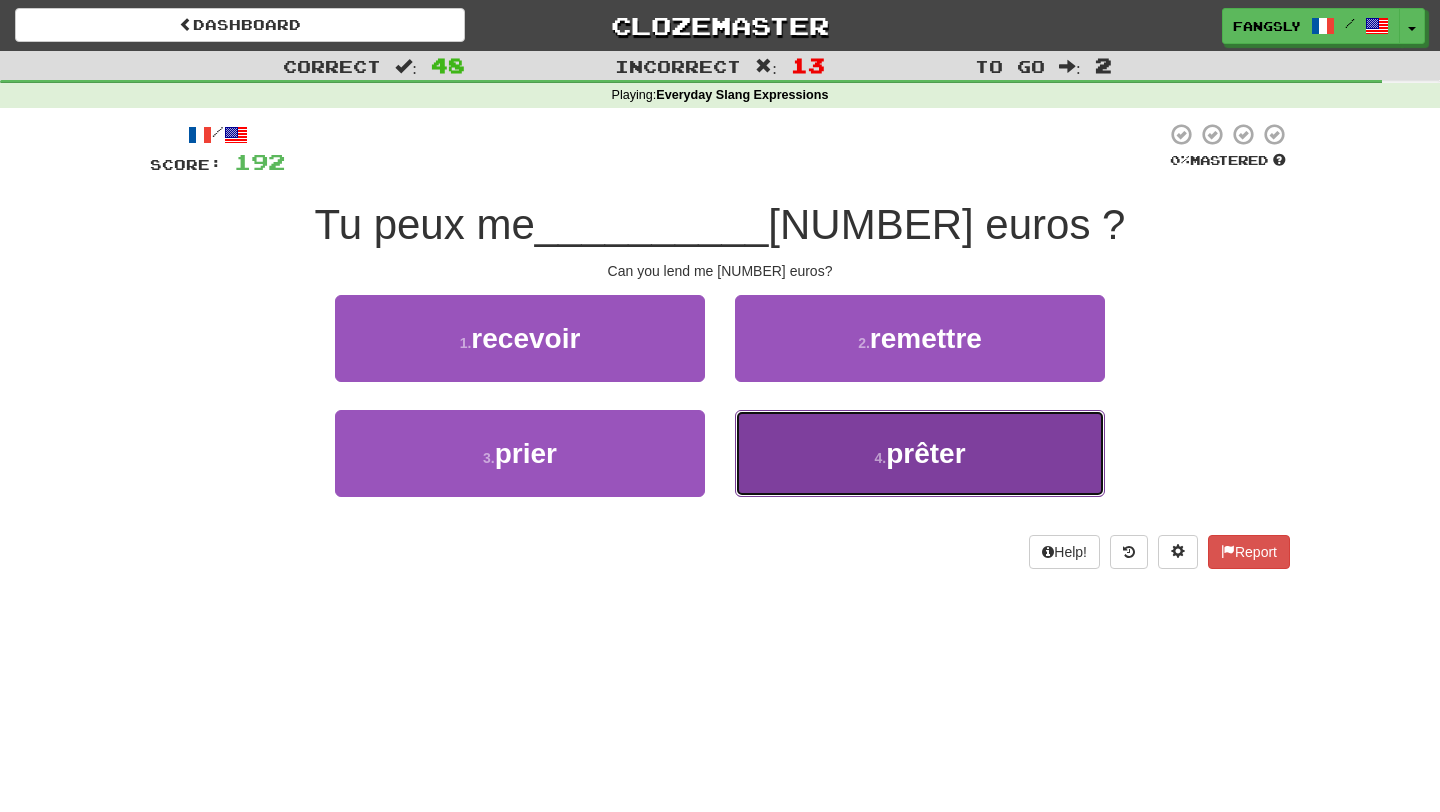 click on "4 .  prêter" at bounding box center (920, 453) 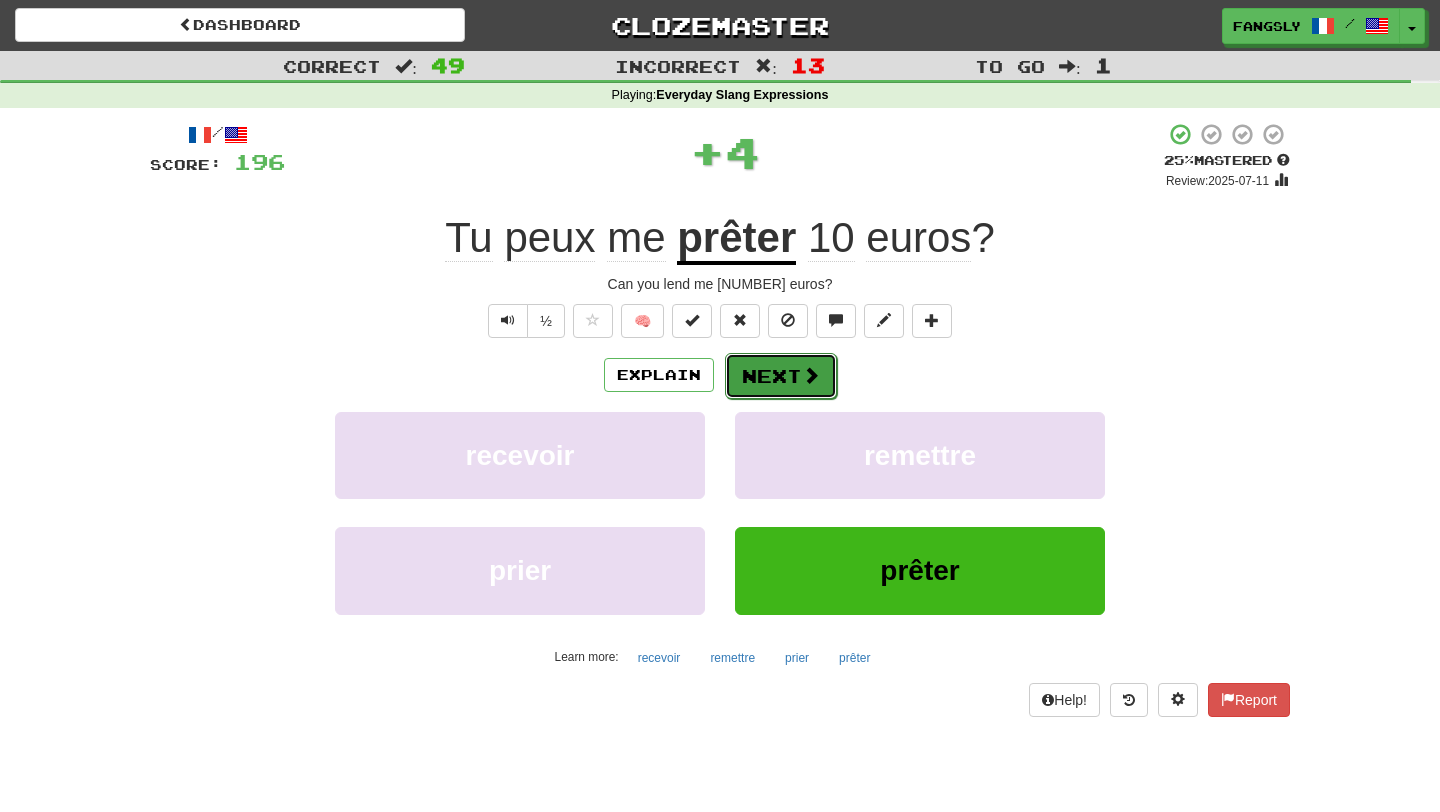 click on "Next" at bounding box center (781, 376) 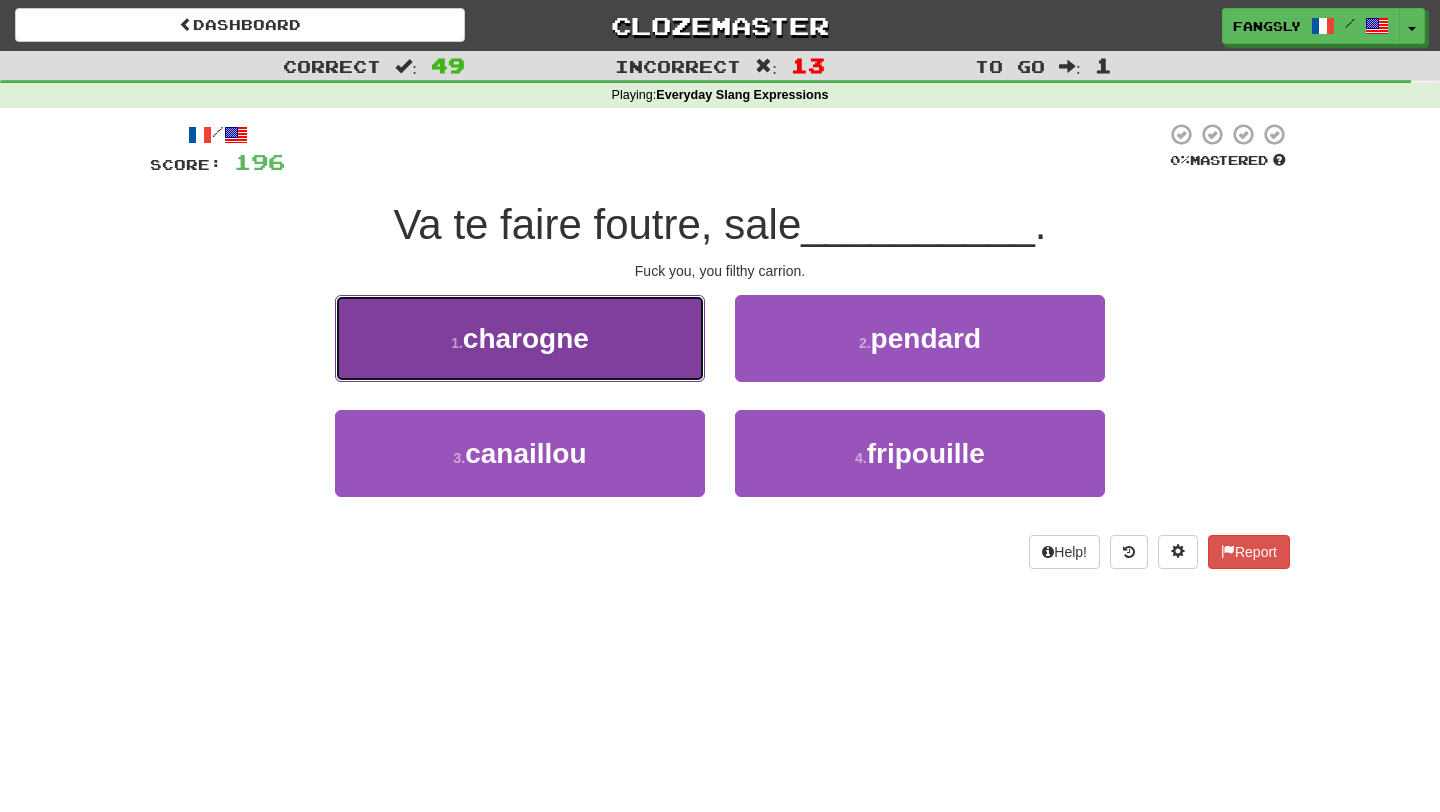 click on "1 .  charogne" at bounding box center [520, 338] 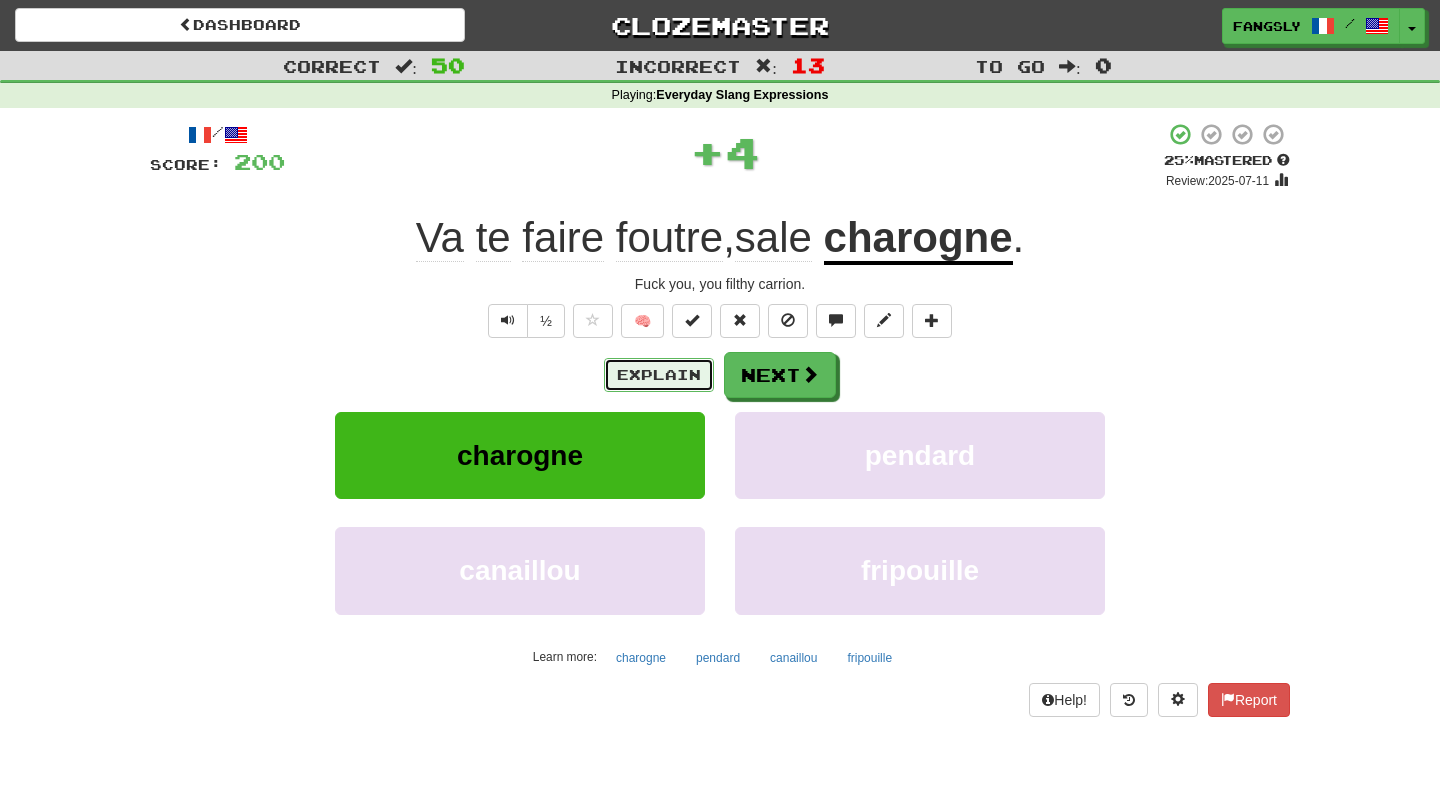 click on "Explain" at bounding box center [659, 375] 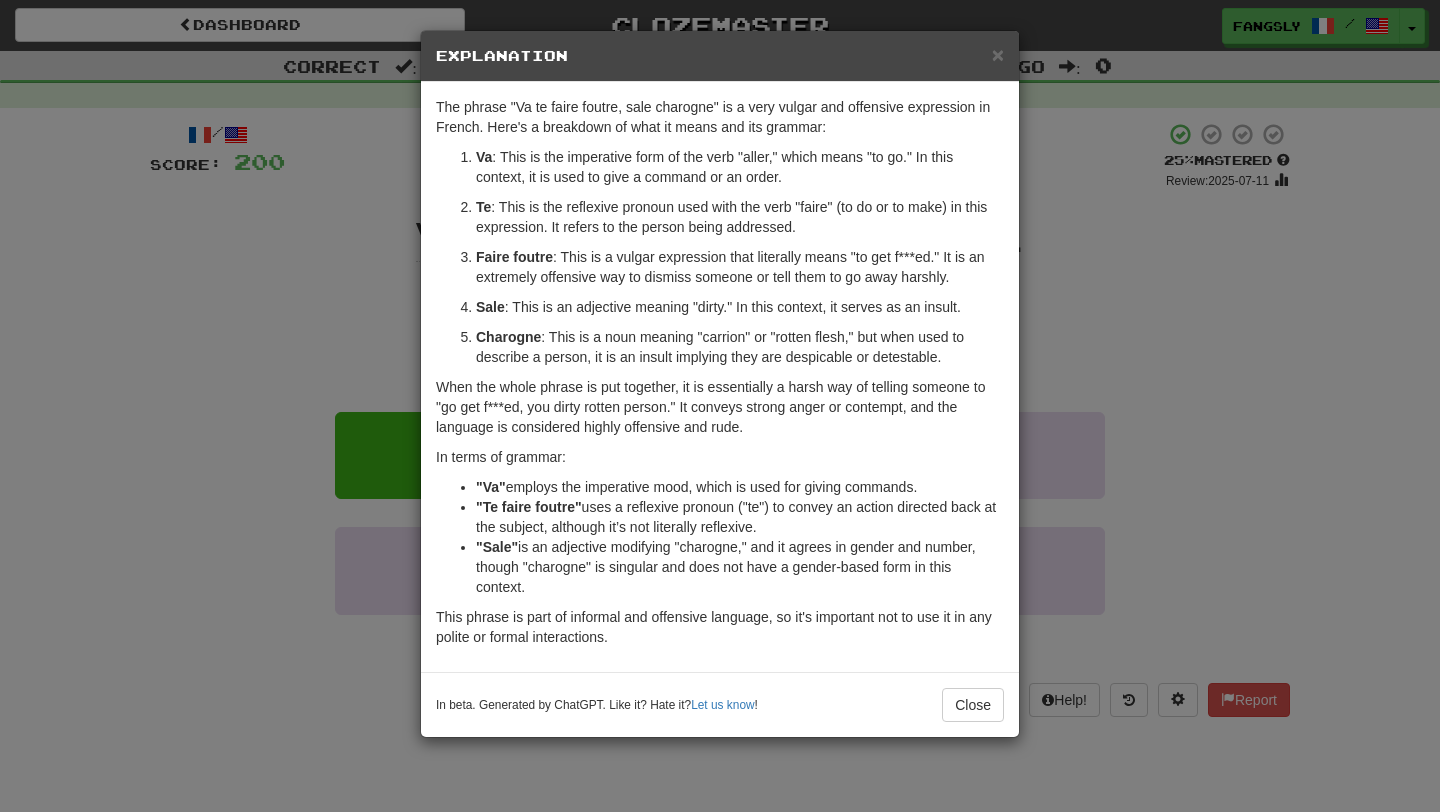 click on "× Explanation The phrase "Va te faire foutre, sale charogne" is a very vulgar and offensive expression in French. Here's a breakdown of what it means and its grammar:
Va : This is the imperative form of the verb "aller," which means "to go." In this context, it is used to give a command or an order.
Te : This is the reflexive pronoun used with the verb "faire" (to do or to make) in this expression. It refers to the person being addressed.
Faire foutre : This is a vulgar expression that literally means "to get f***ed." It is an extremely offensive way to dismiss someone or tell them to go away harshly.
Sale : This is an adjective meaning "dirty." In this context, it serves as an insult.
Charogne : This is a noun meaning "carrion" or "rotten flesh," but when used to describe a person, it is an insult implying they are despicable or detestable.
In terms of grammar:
"Va"  employs the imperative mood, which is used for giving commands.
"Te faire foutre"
"Sale"
!" at bounding box center [720, 406] 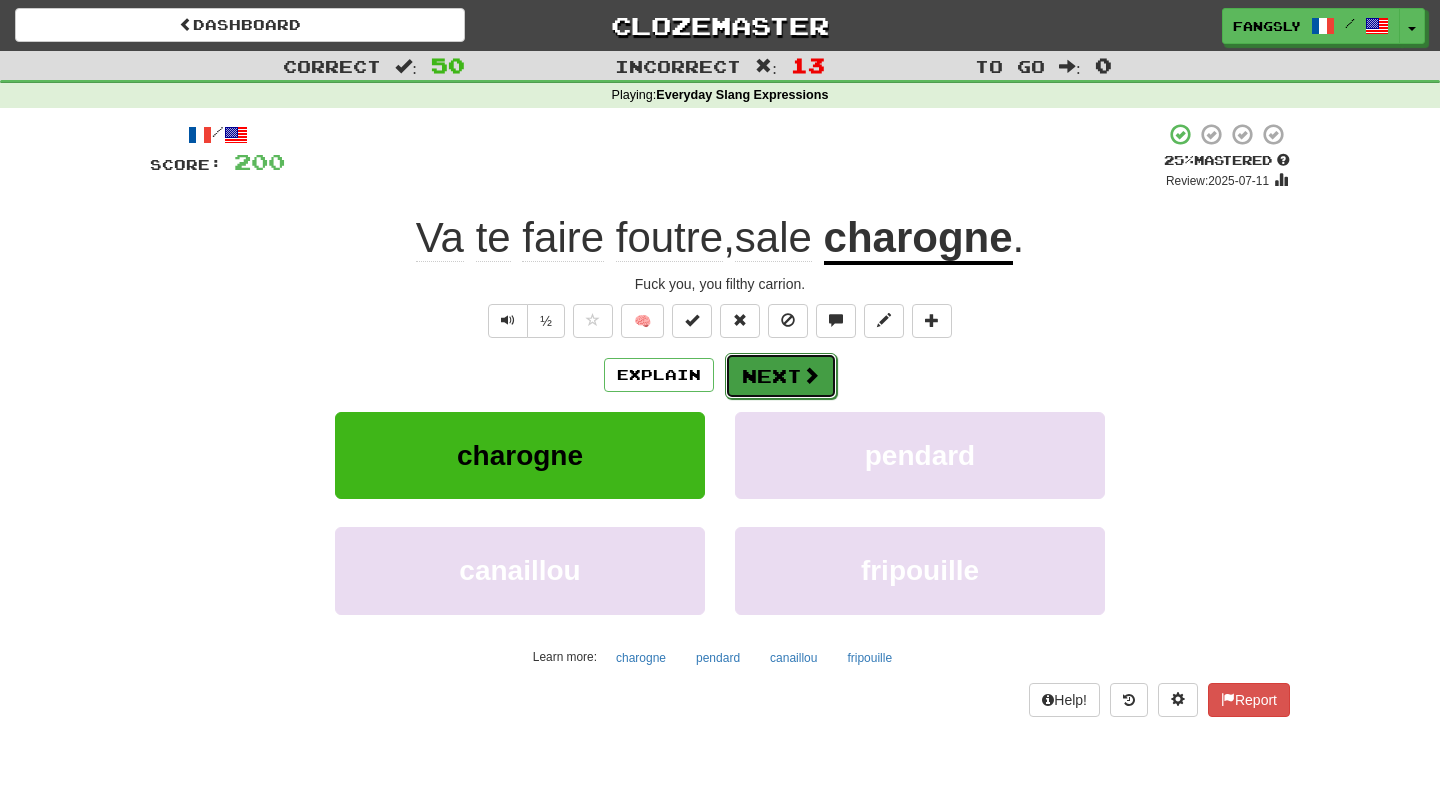 click at bounding box center (811, 375) 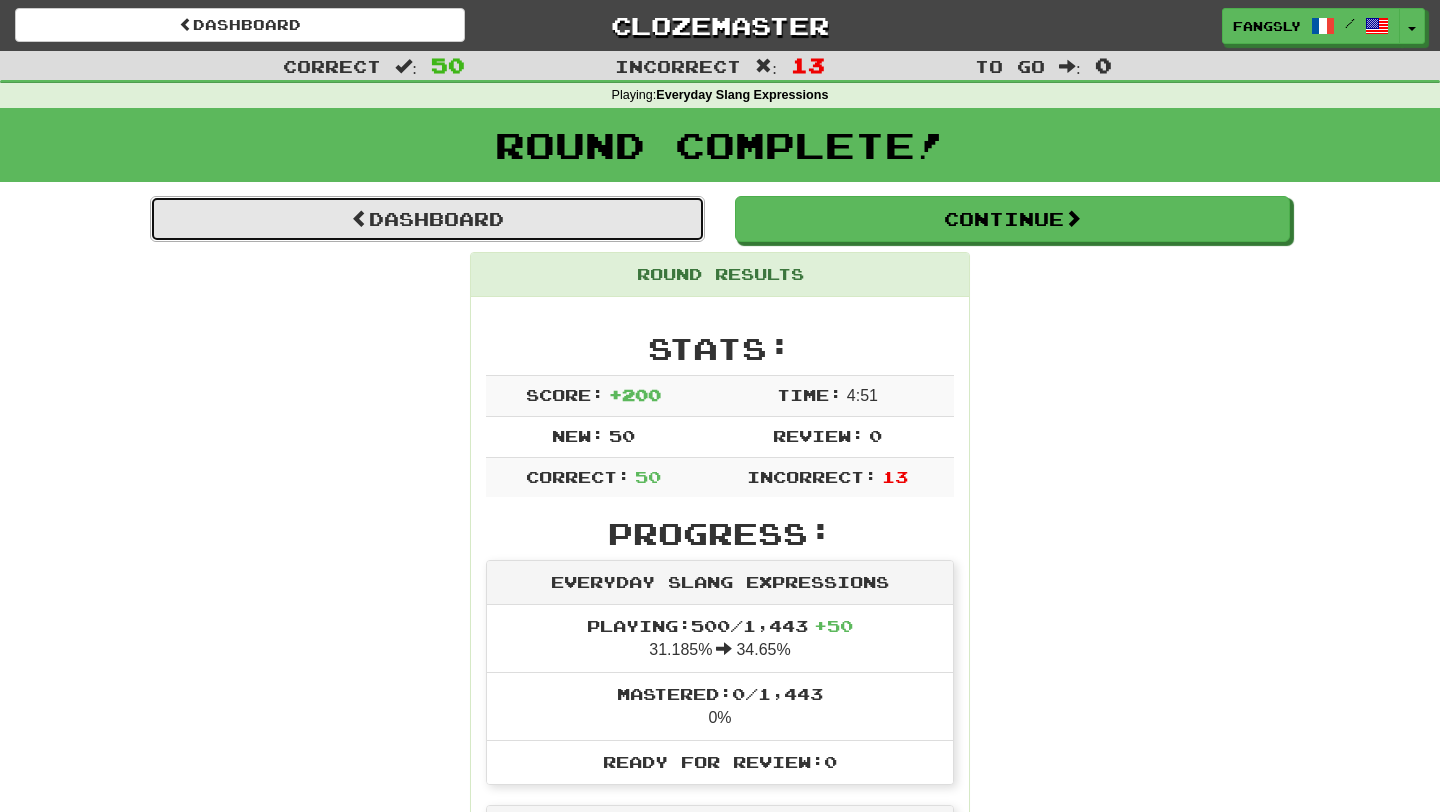 click on "Dashboard" at bounding box center [427, 219] 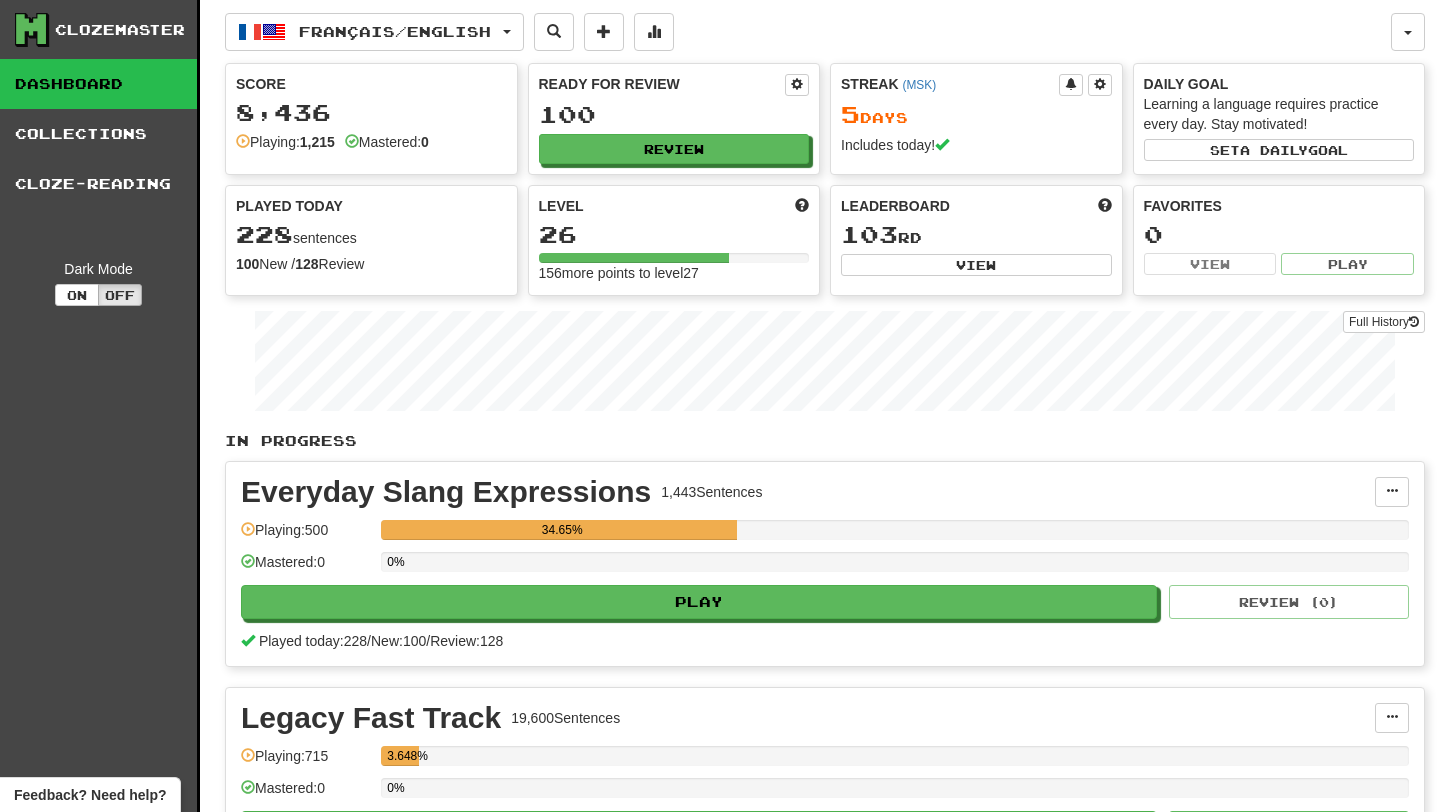 scroll, scrollTop: 0, scrollLeft: 0, axis: both 